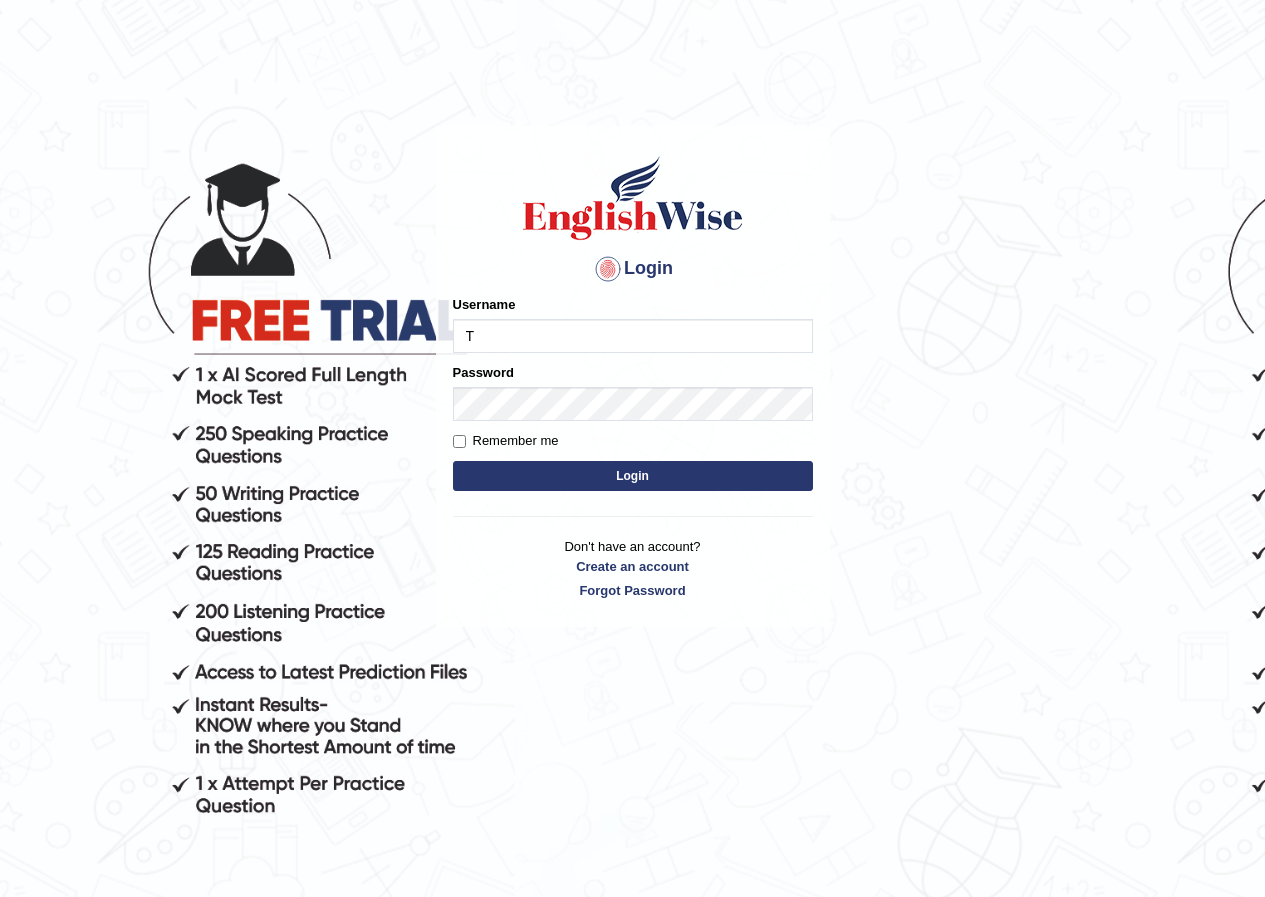 scroll, scrollTop: 0, scrollLeft: 0, axis: both 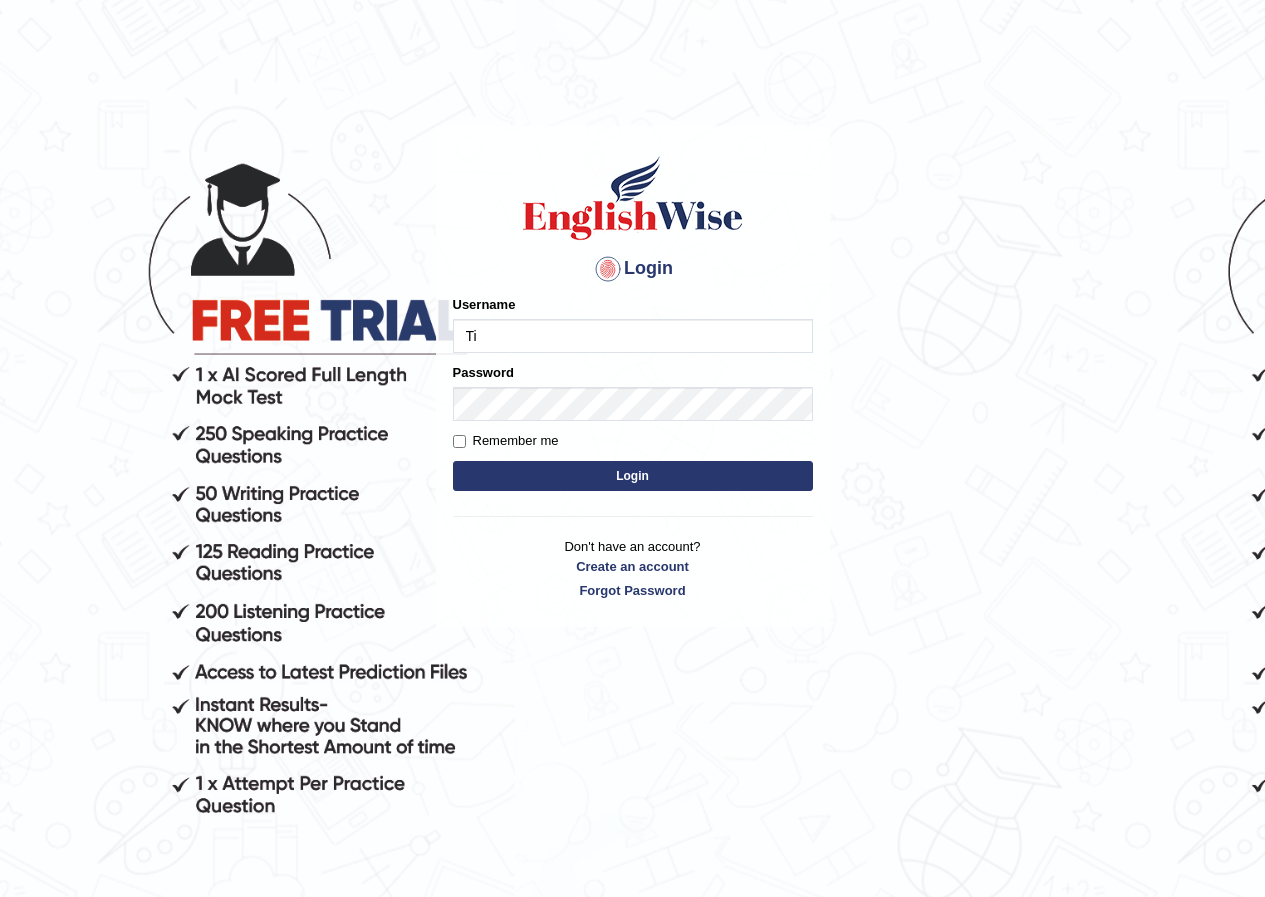 type on "[NAME]" 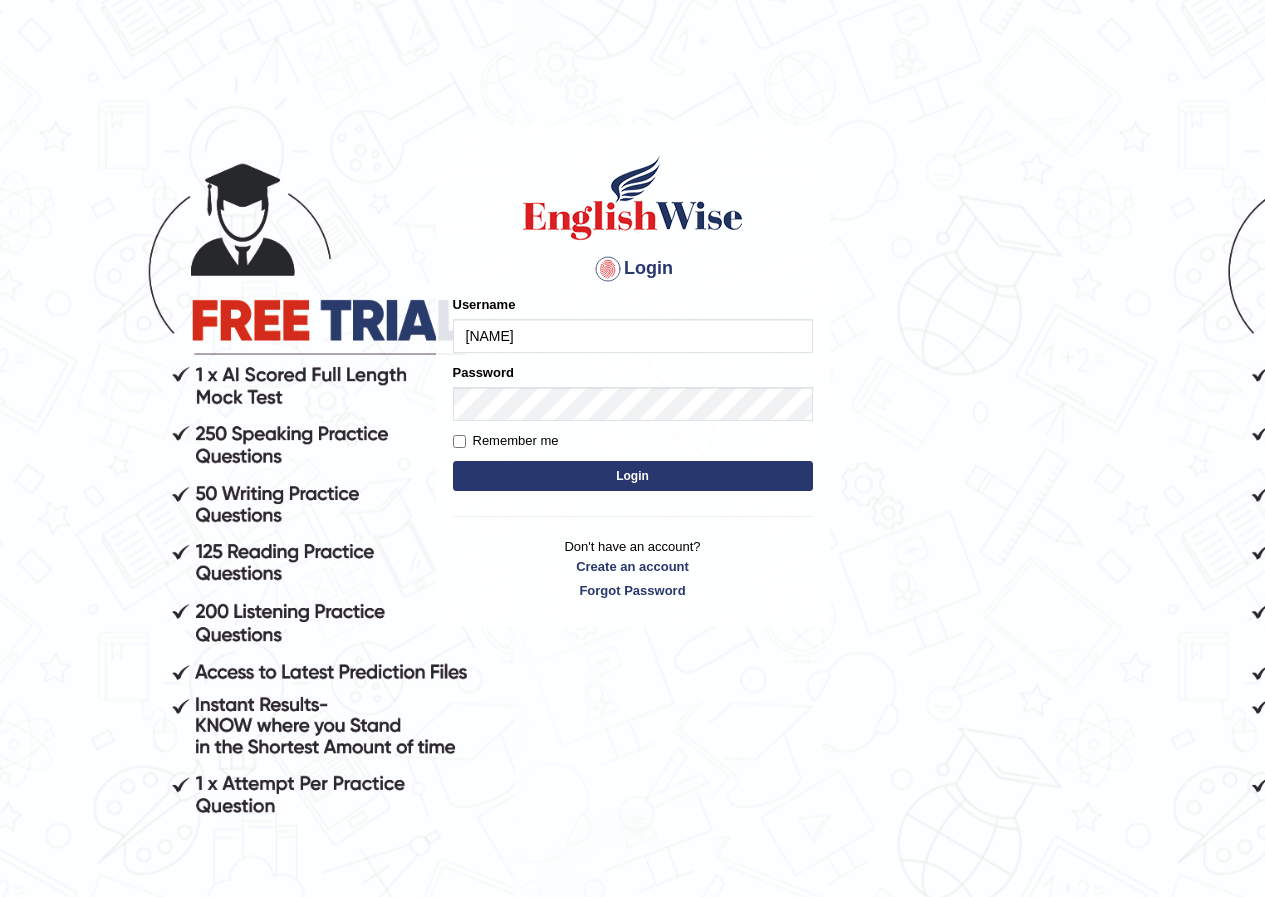 click on "Tia" at bounding box center [633, 336] 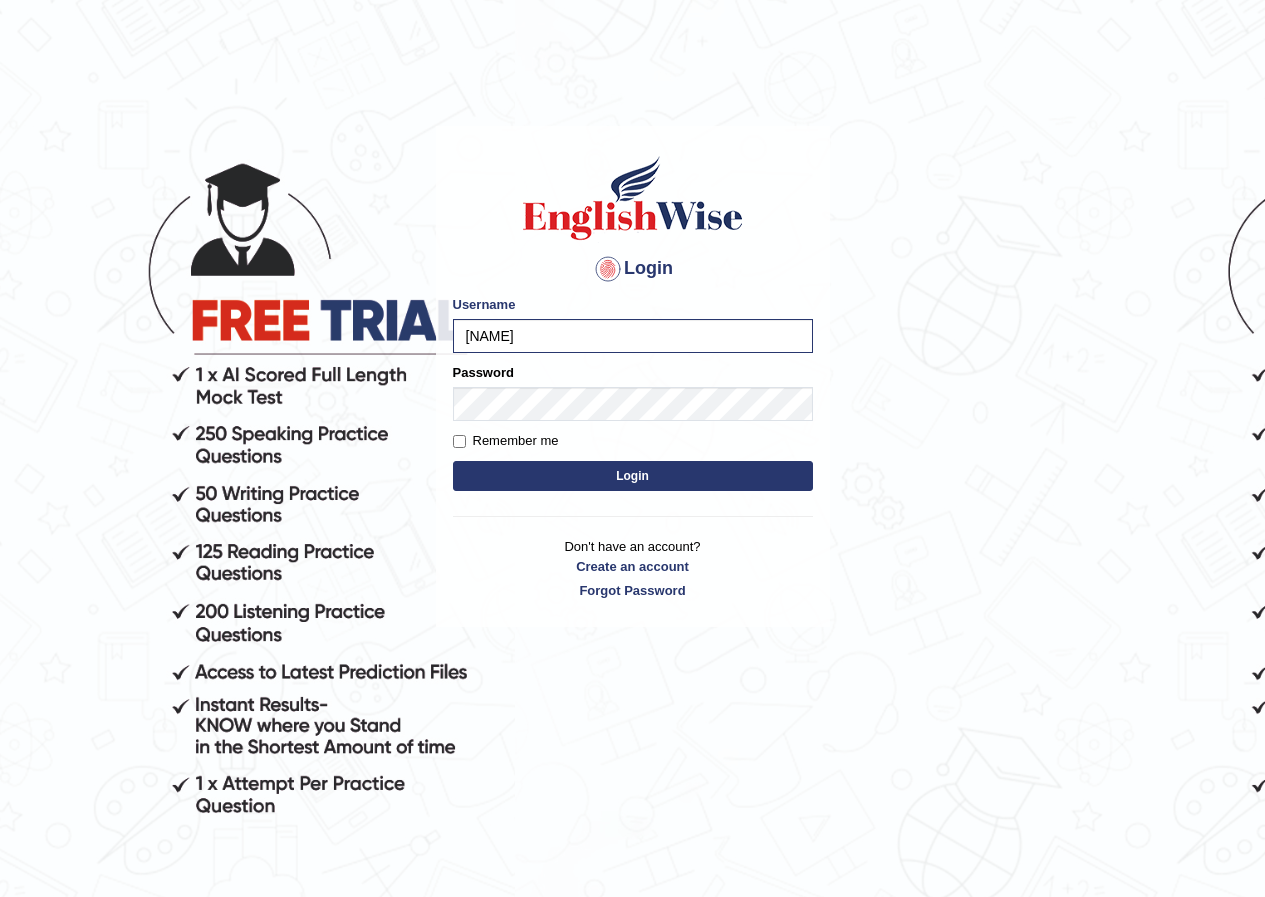 click on "Login
Please fix the following errors:
Username
Tia
Password
Remember me
Login
Don't have an account?
Create an account
Forgot Password" at bounding box center (633, 376) 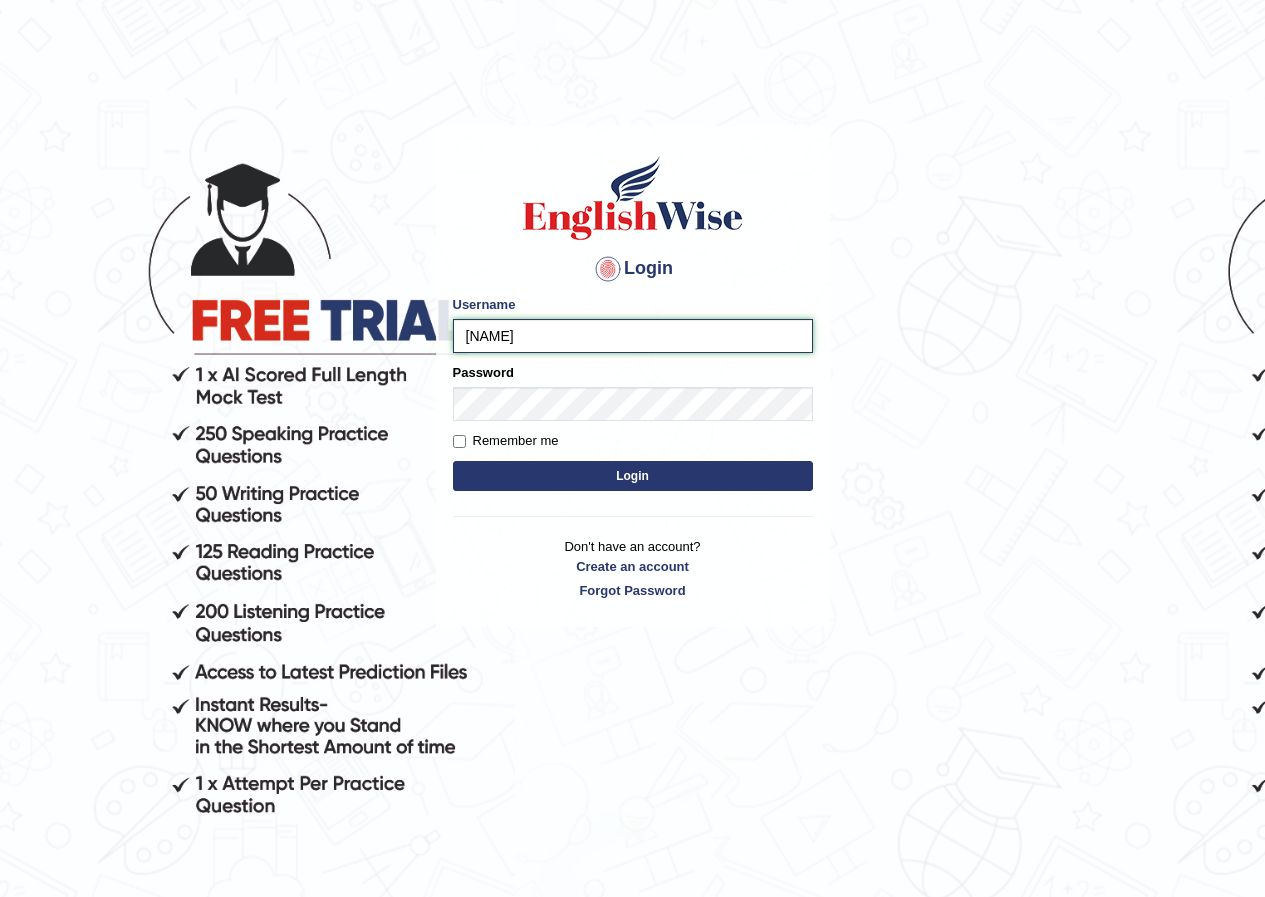 click on "Tia" at bounding box center [633, 336] 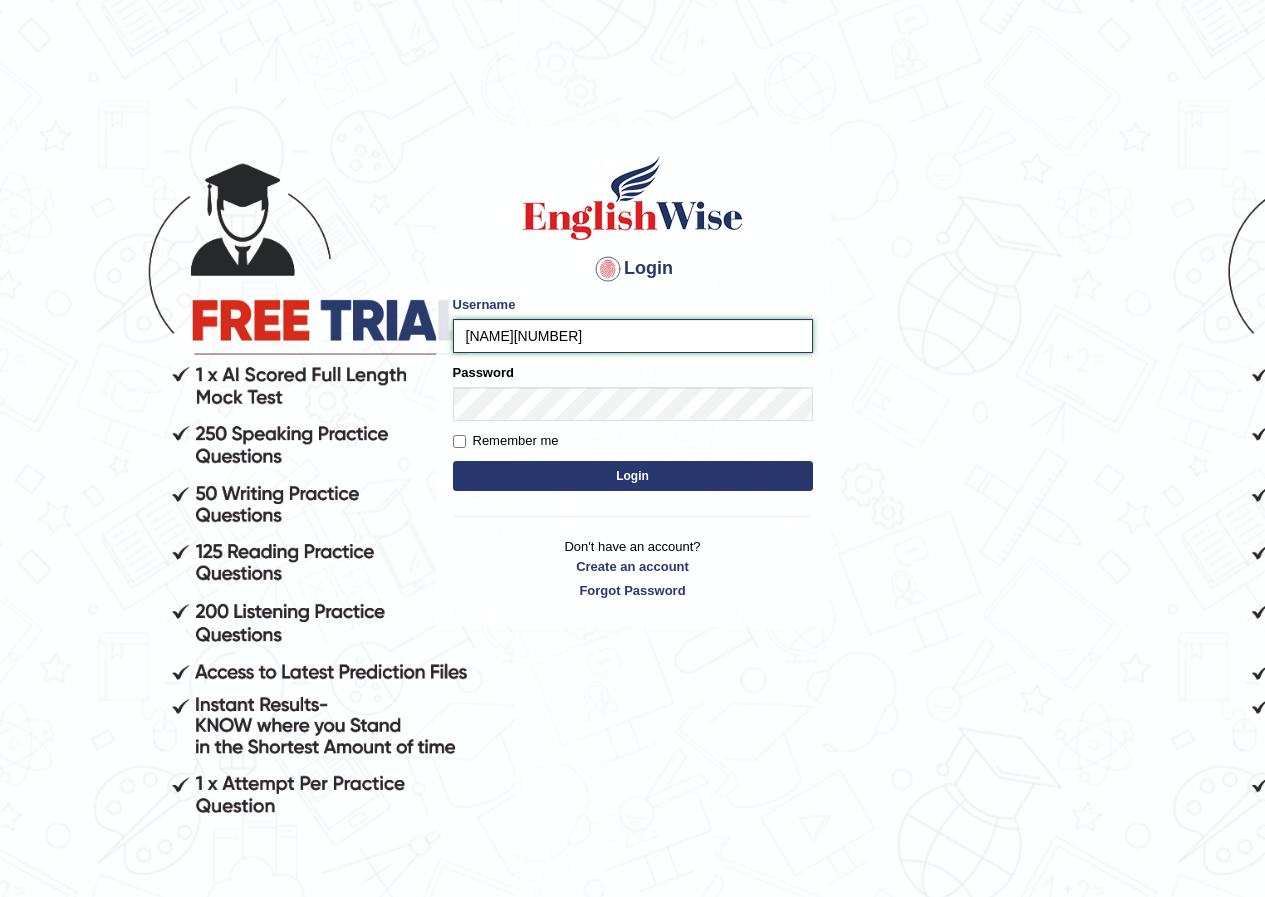 type on "Tia50" 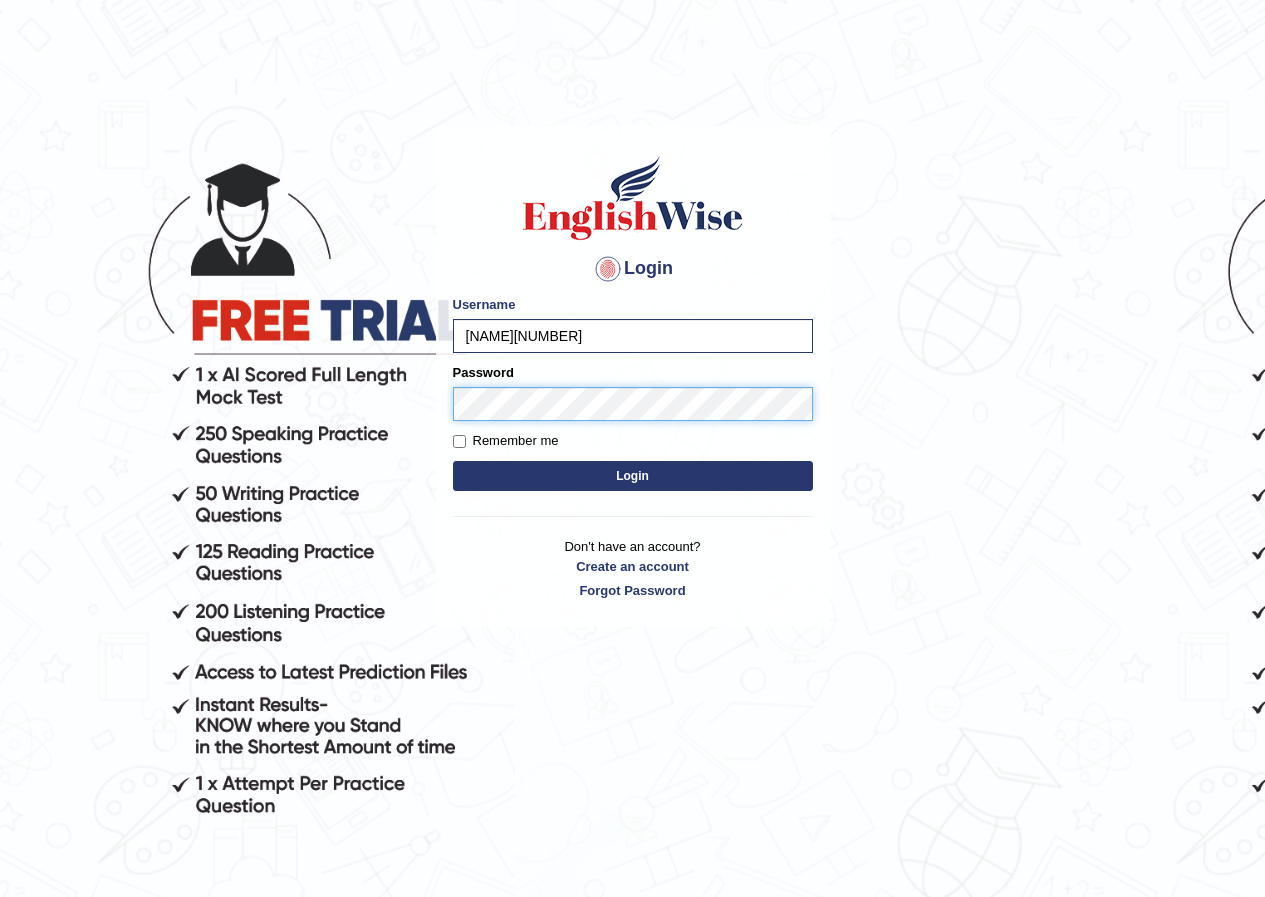 click on "Login" at bounding box center [633, 476] 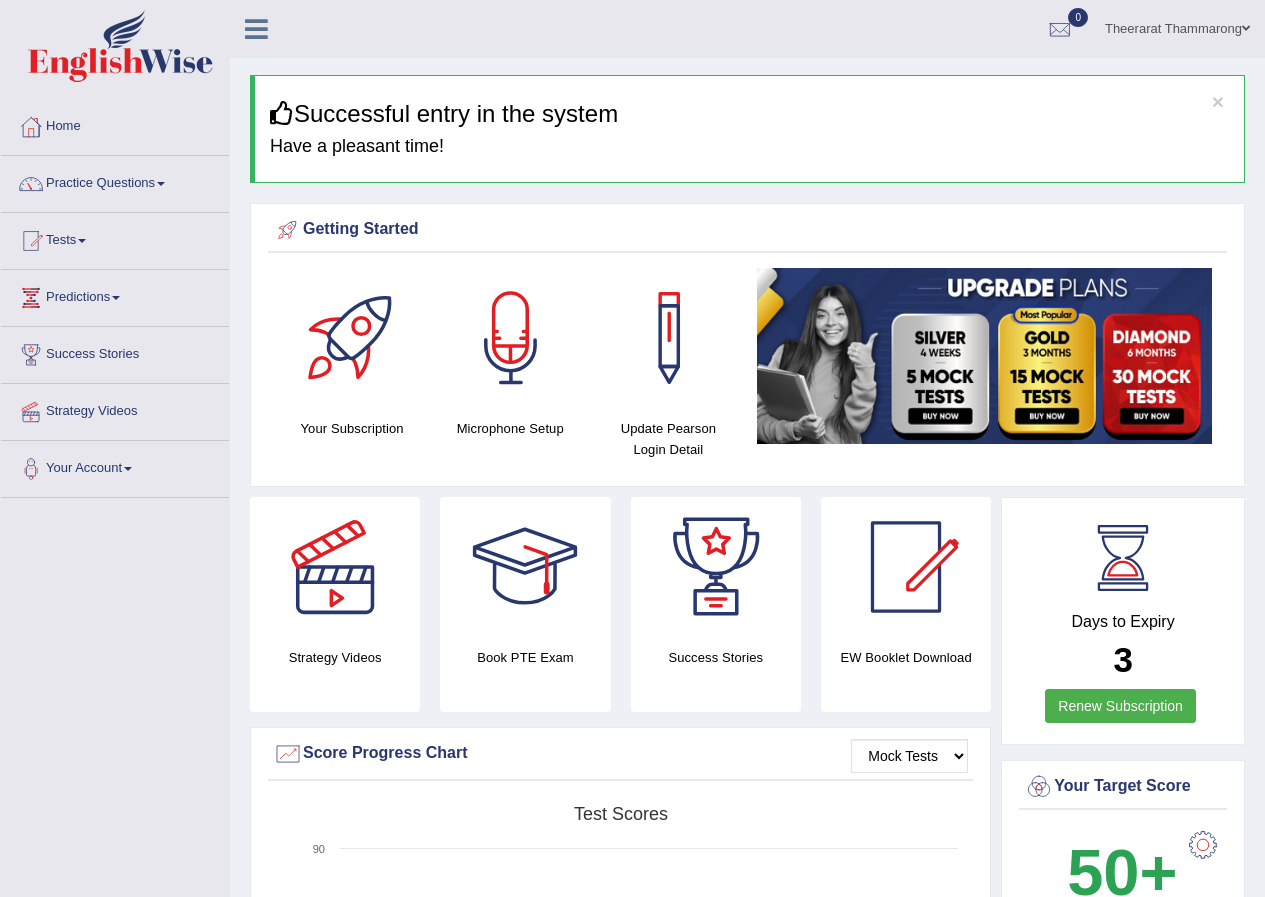 scroll, scrollTop: 0, scrollLeft: 0, axis: both 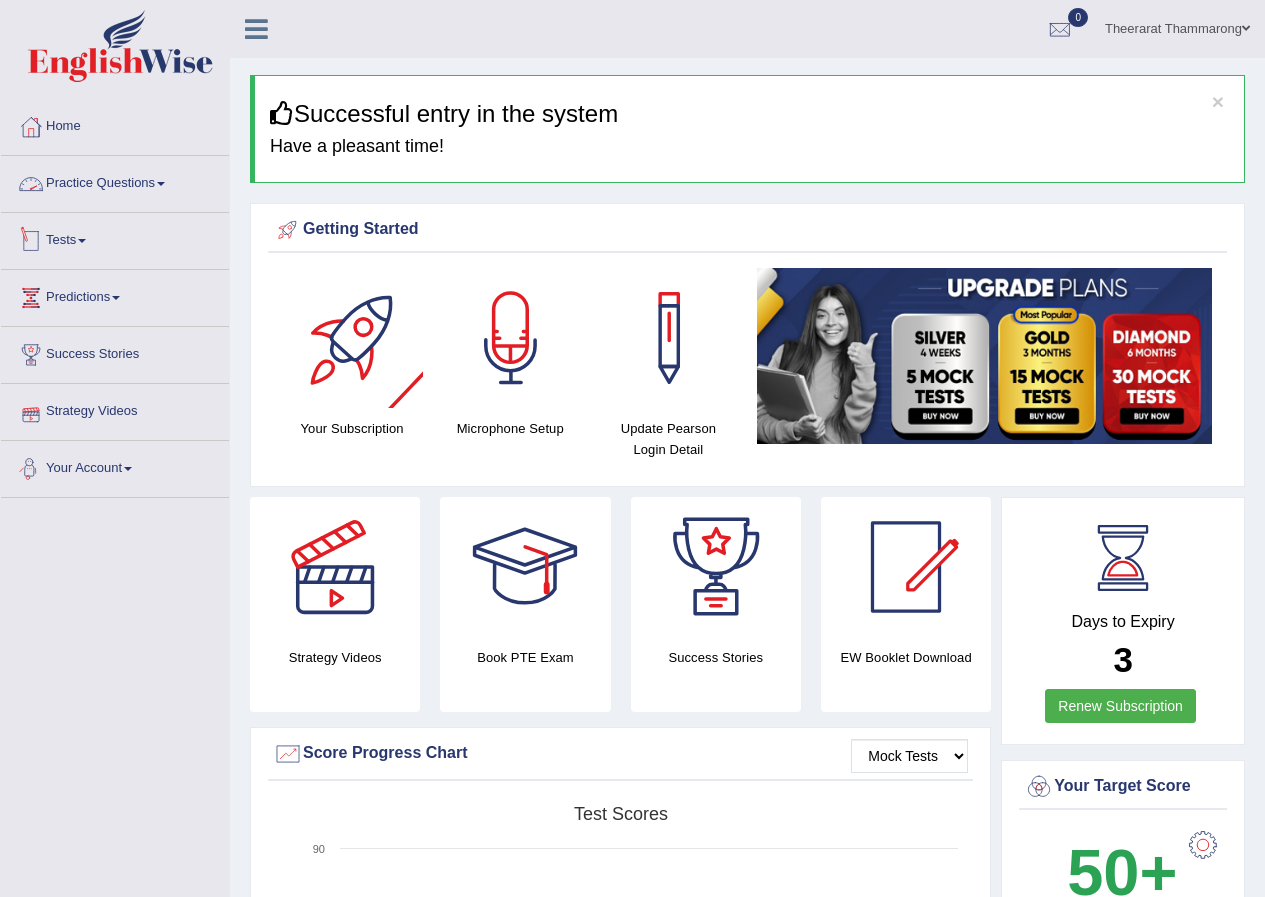 click on "Practice Questions" at bounding box center [115, 181] 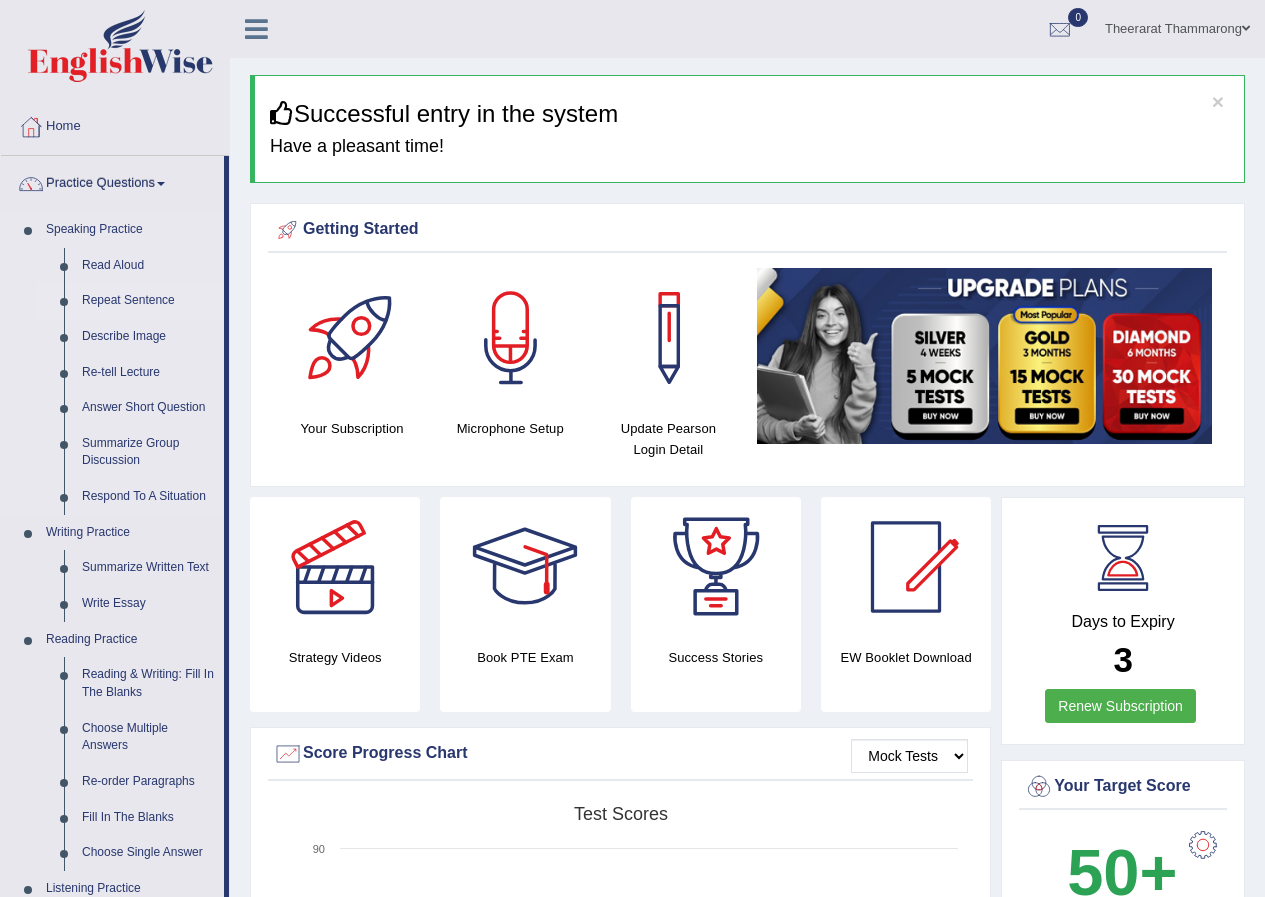 click on "Repeat Sentence" at bounding box center (148, 301) 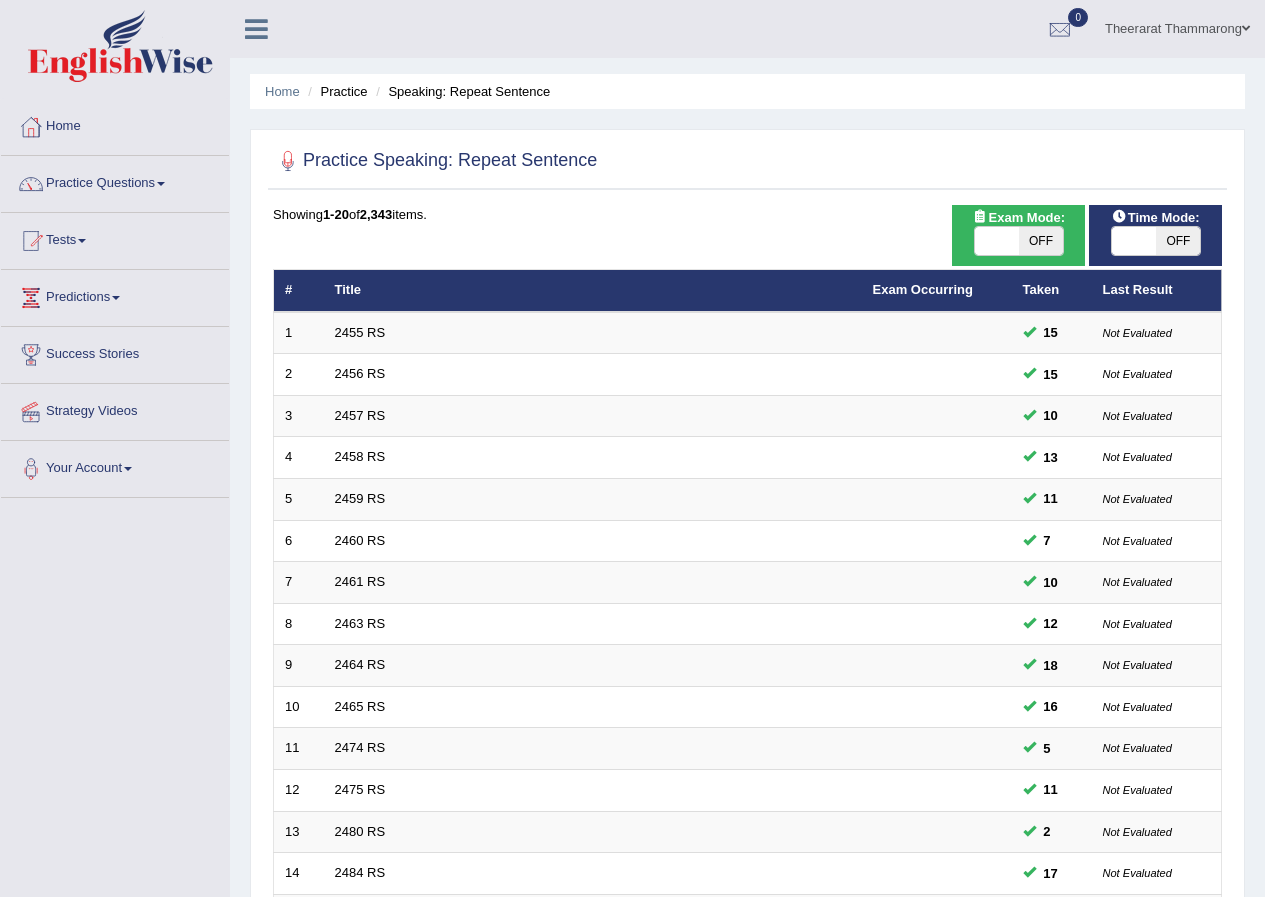 scroll, scrollTop: 0, scrollLeft: 0, axis: both 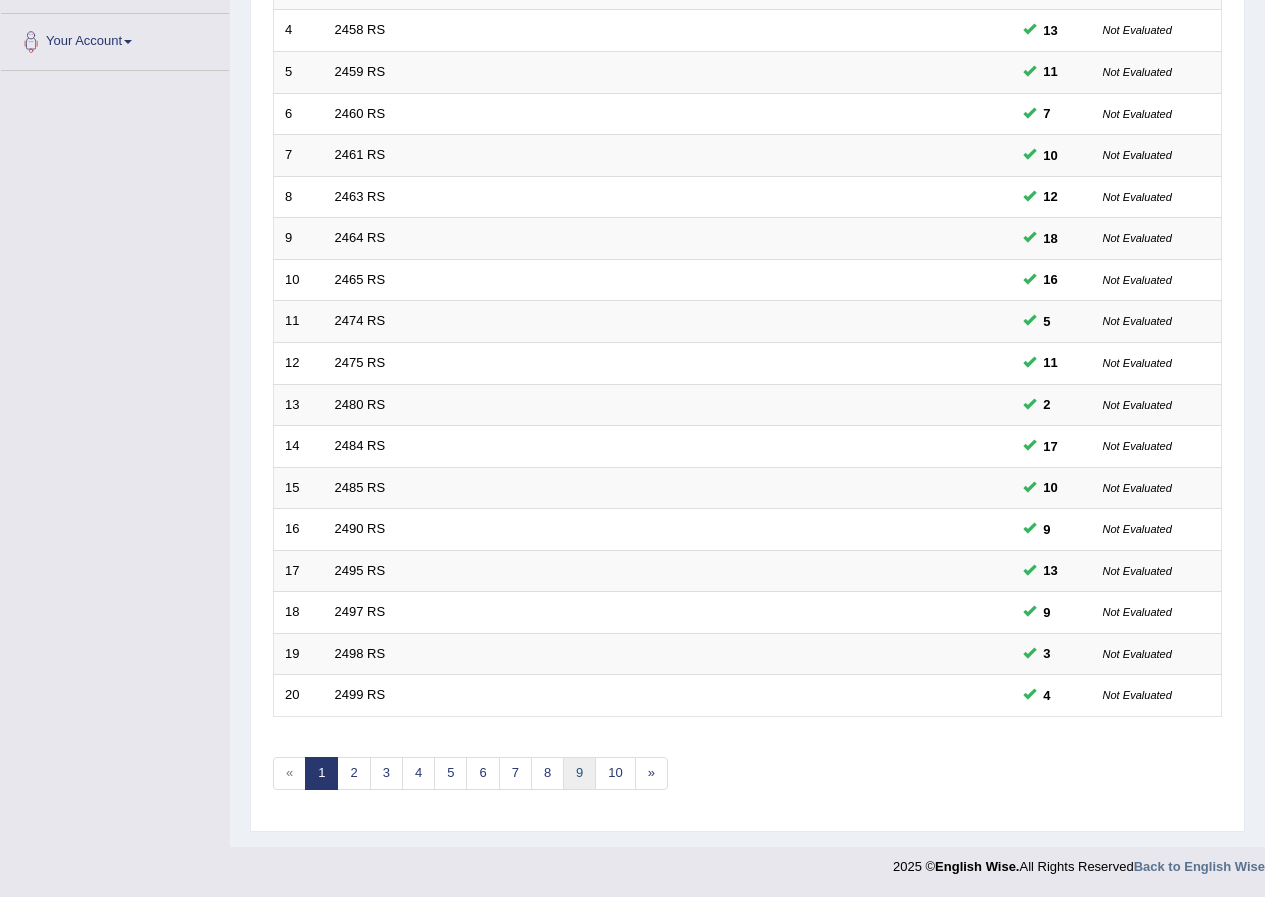 click on "9" at bounding box center [579, 773] 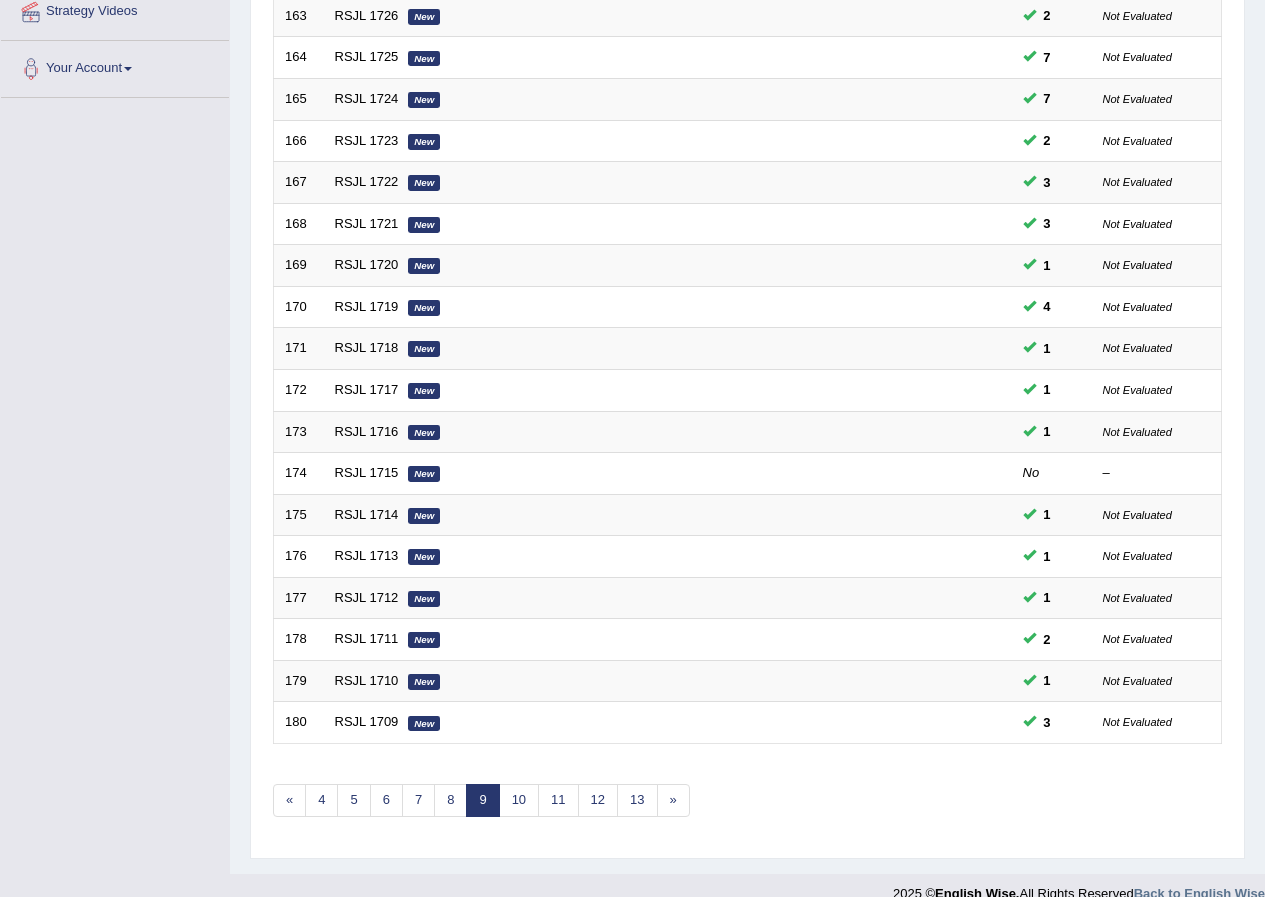 scroll, scrollTop: 400, scrollLeft: 0, axis: vertical 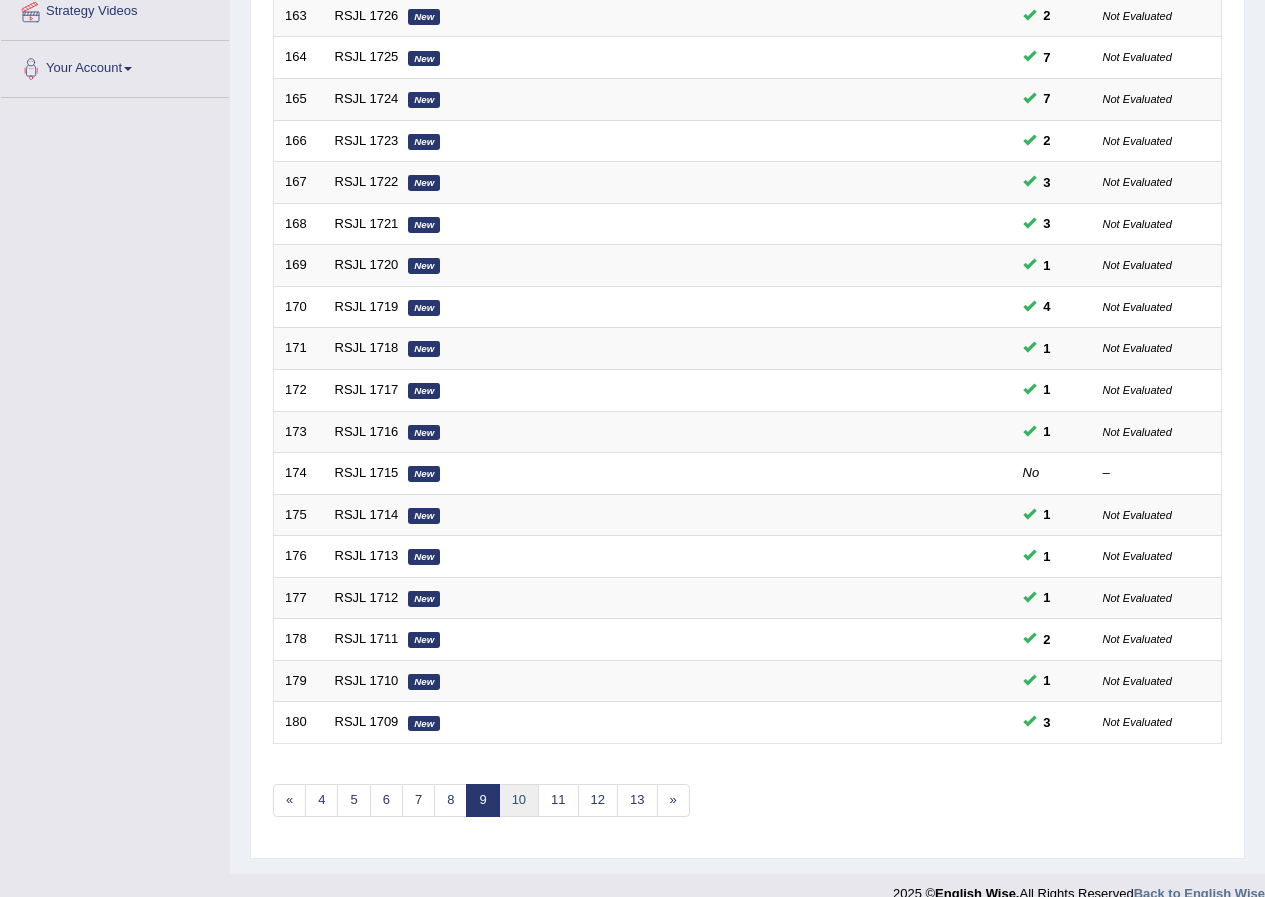 click on "10" at bounding box center [519, 800] 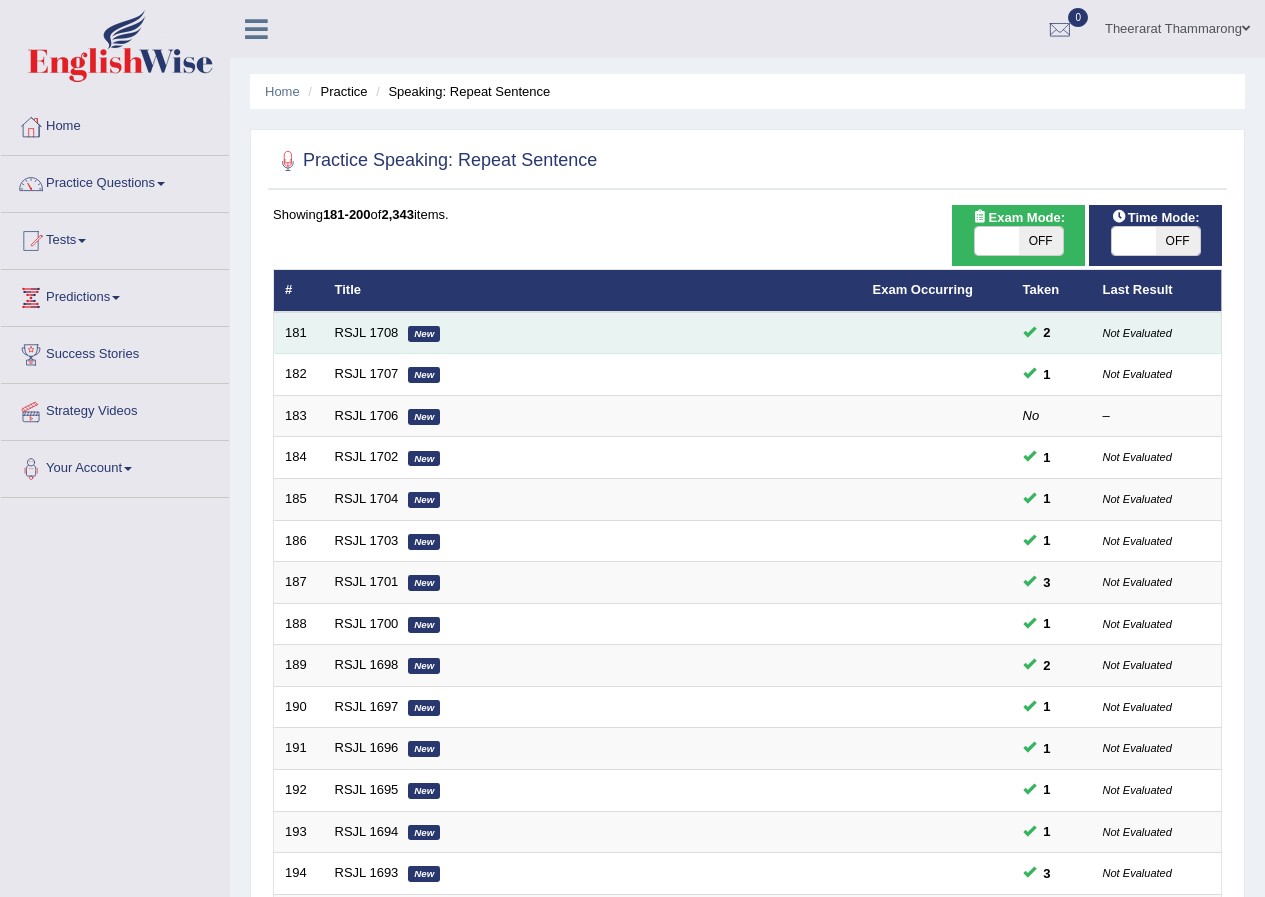 scroll, scrollTop: 0, scrollLeft: 0, axis: both 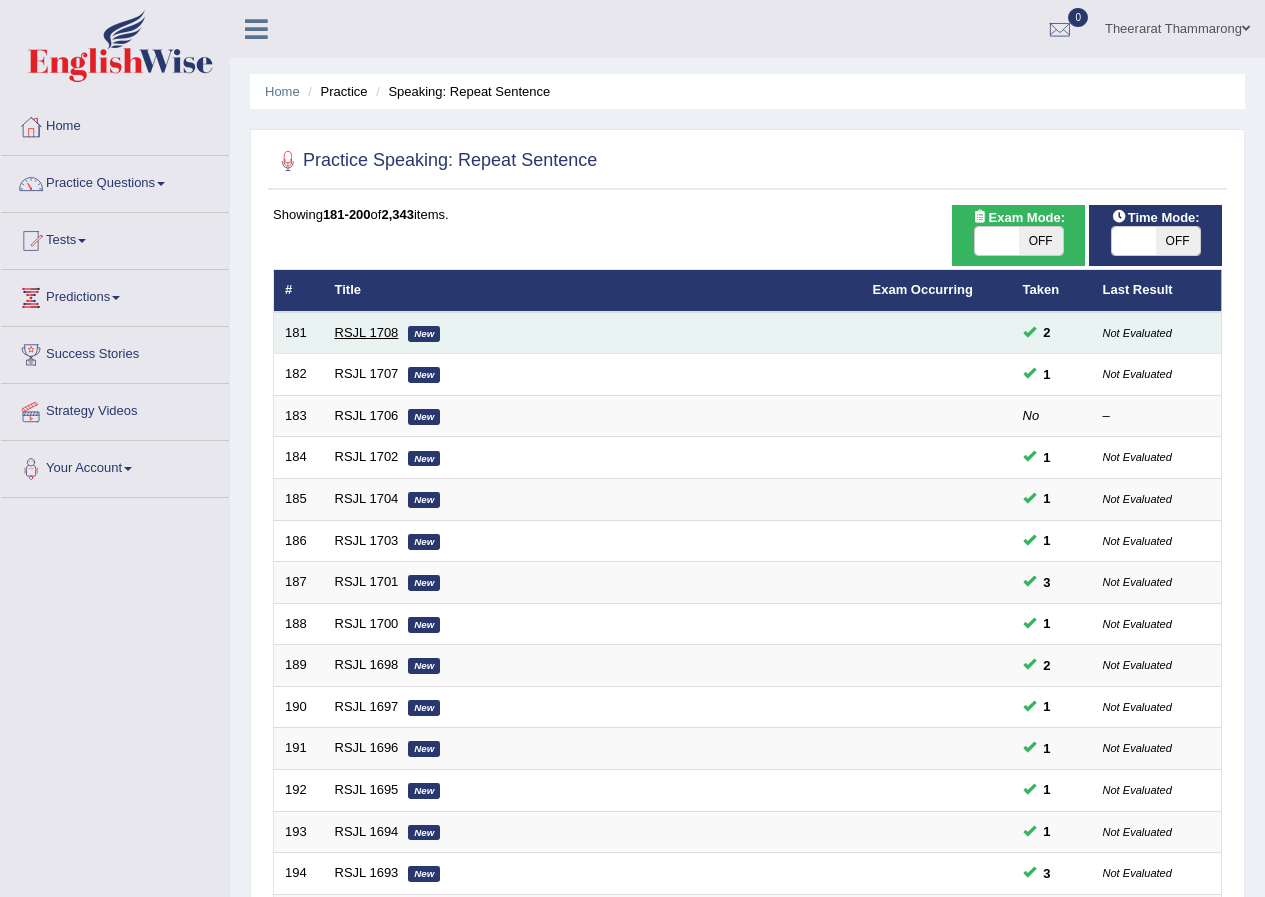 click on "RSJL 1708" at bounding box center (367, 332) 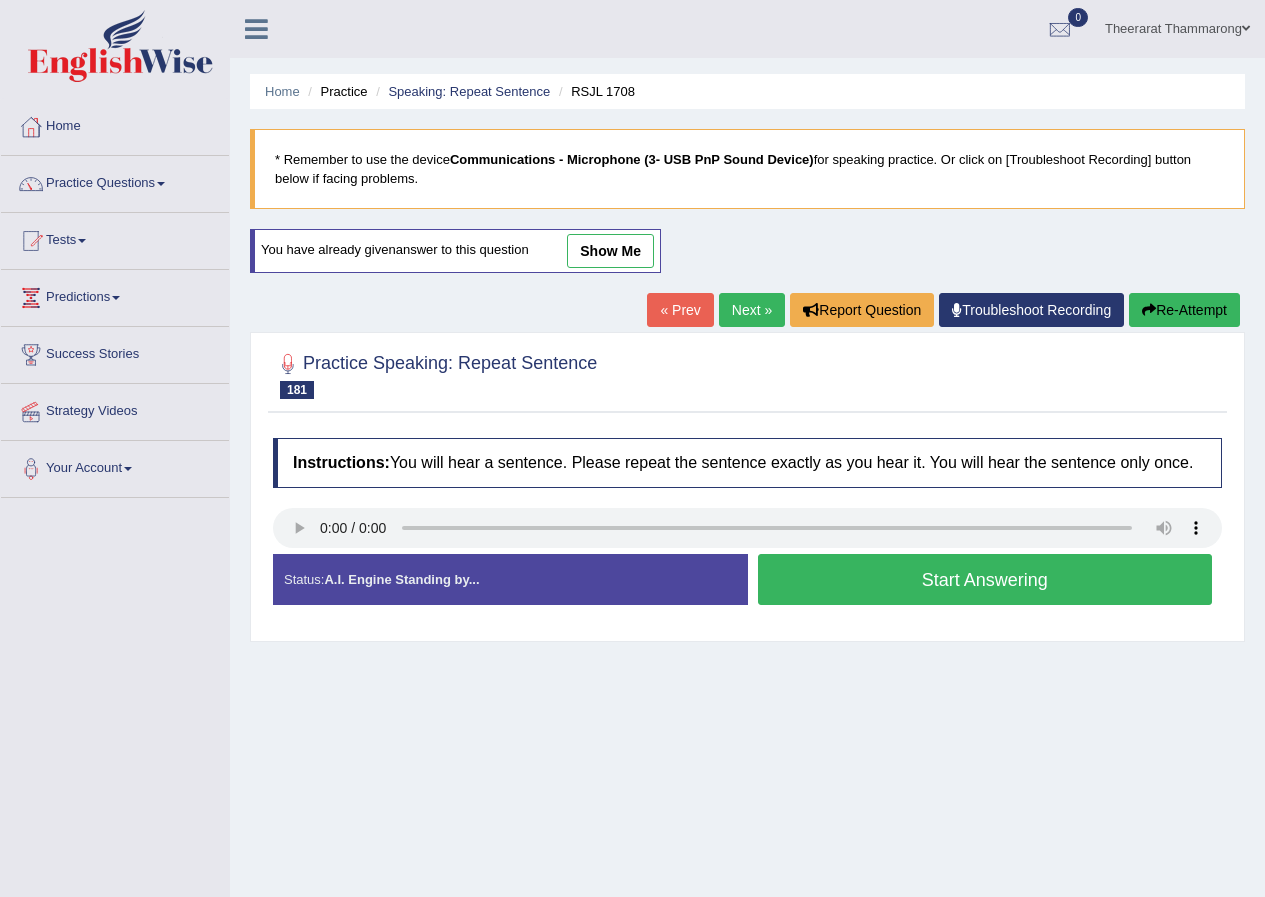 scroll, scrollTop: 0, scrollLeft: 0, axis: both 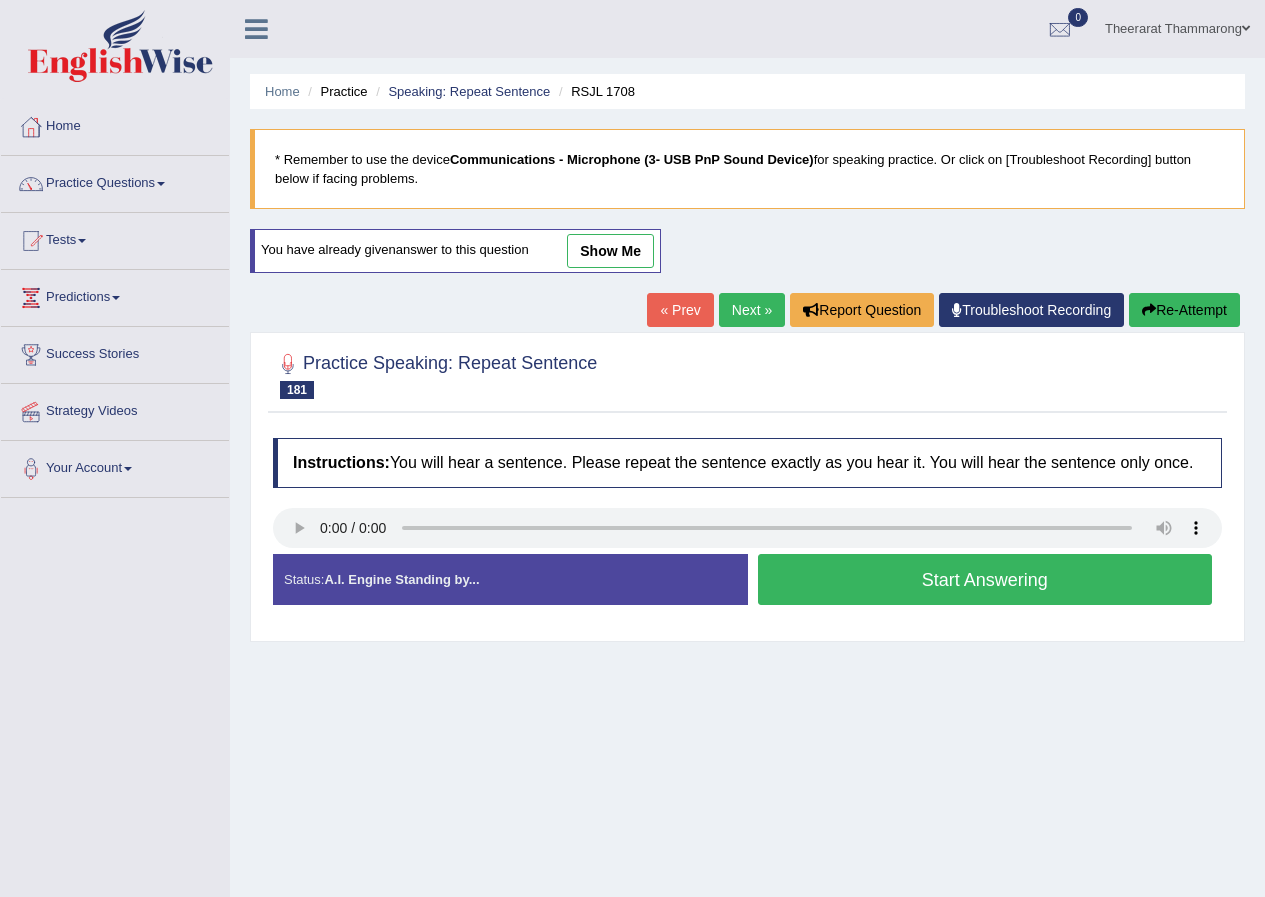click on "Start Answering" at bounding box center [985, 579] 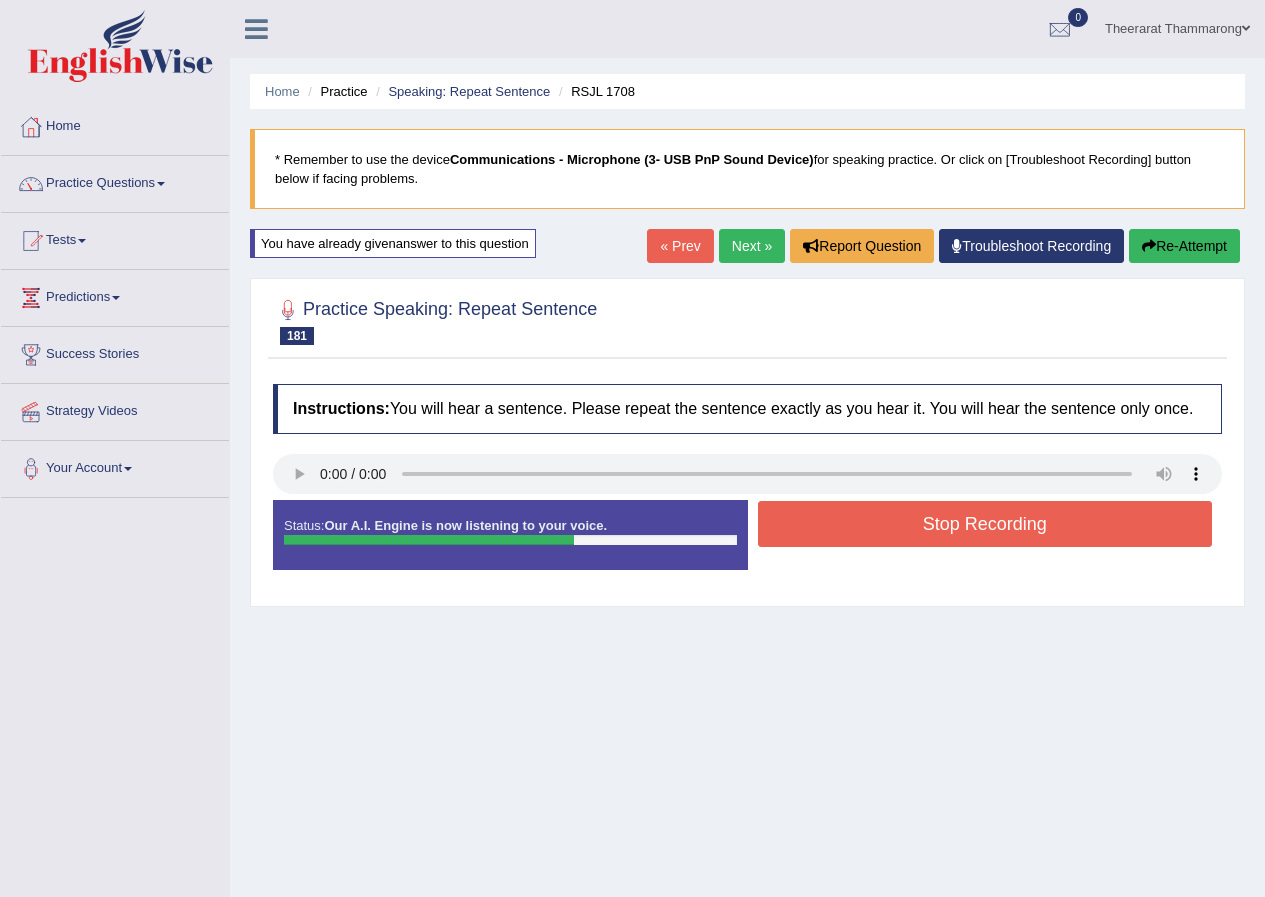 click on "Stop Recording" at bounding box center (985, 524) 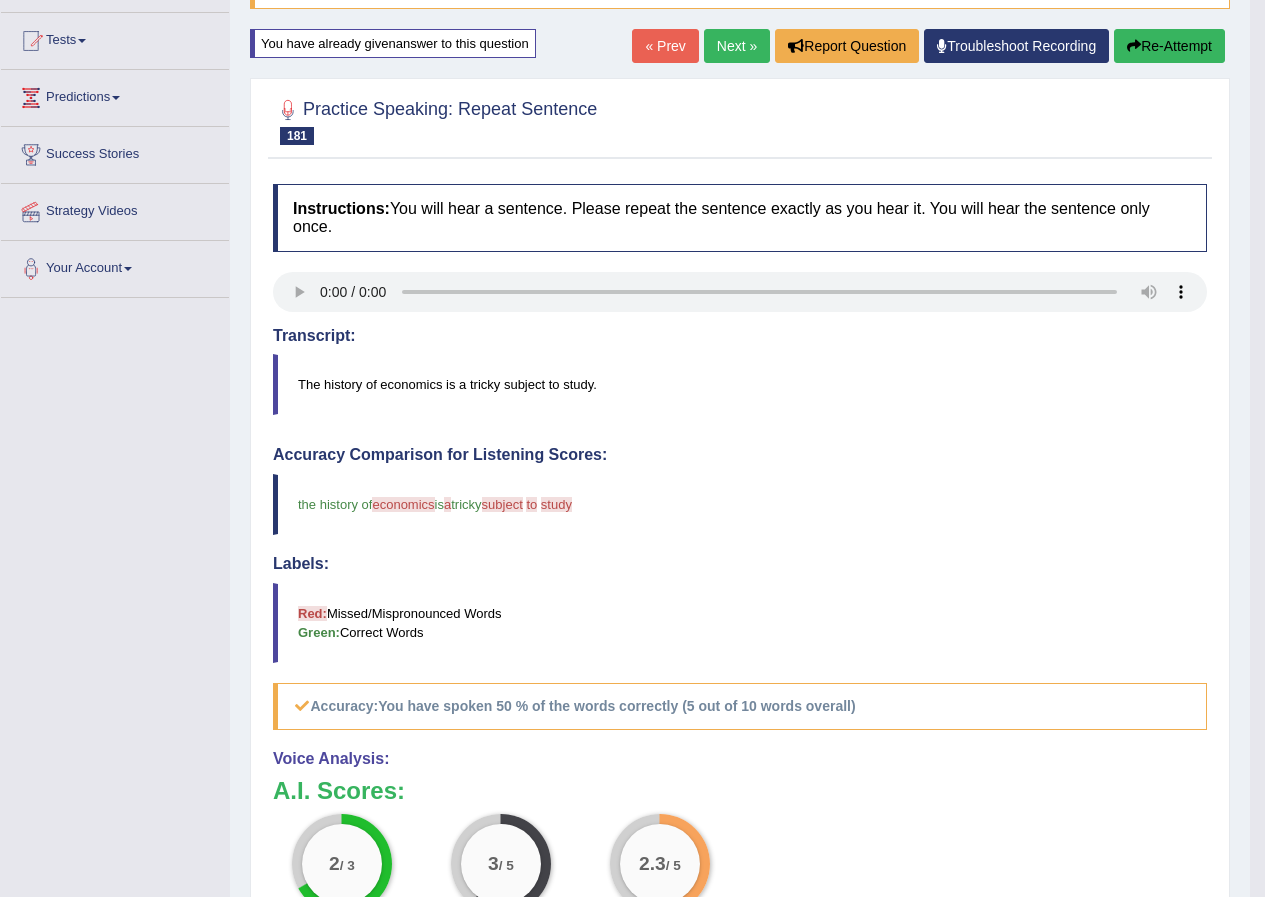 scroll, scrollTop: 100, scrollLeft: 0, axis: vertical 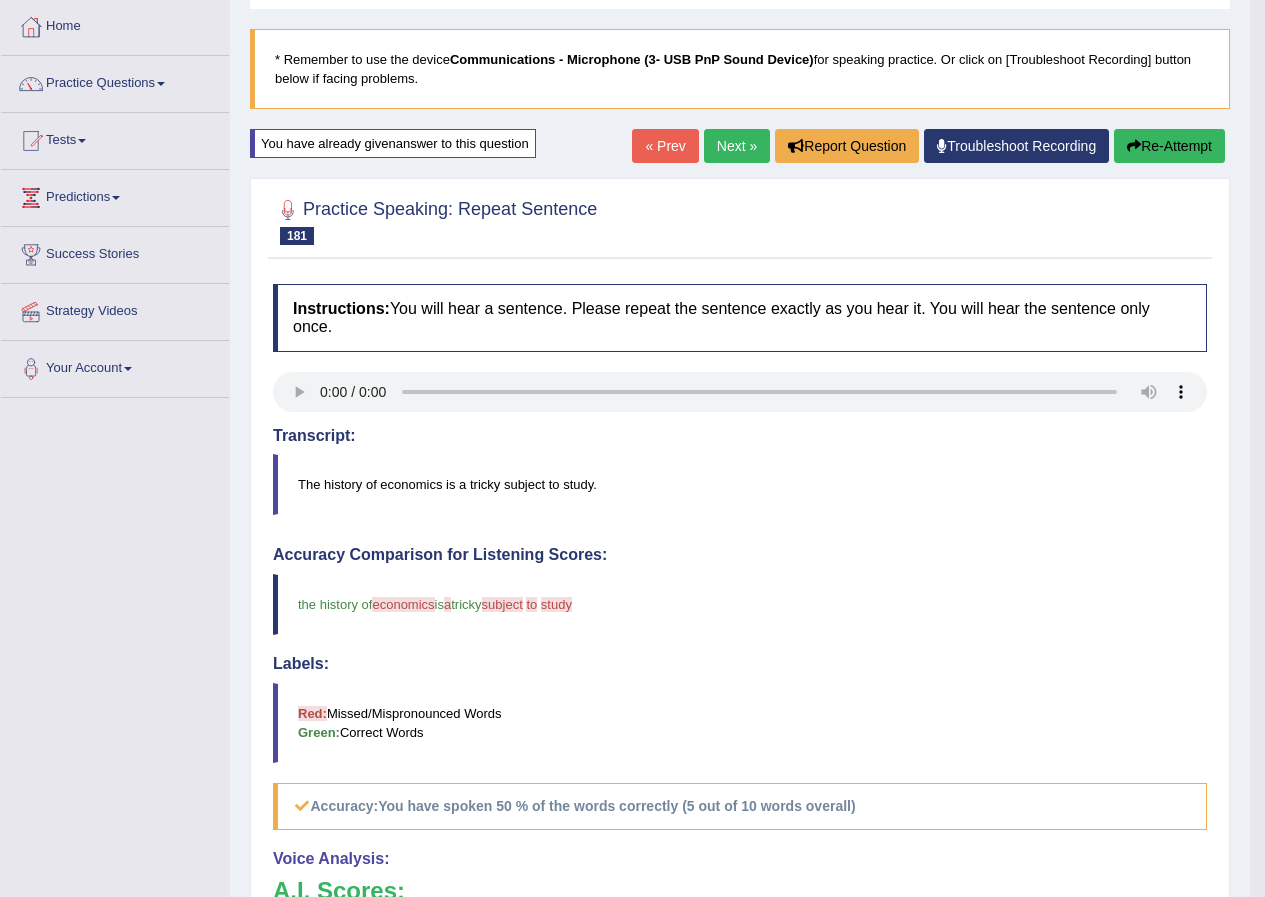 click on "Next »" at bounding box center (737, 146) 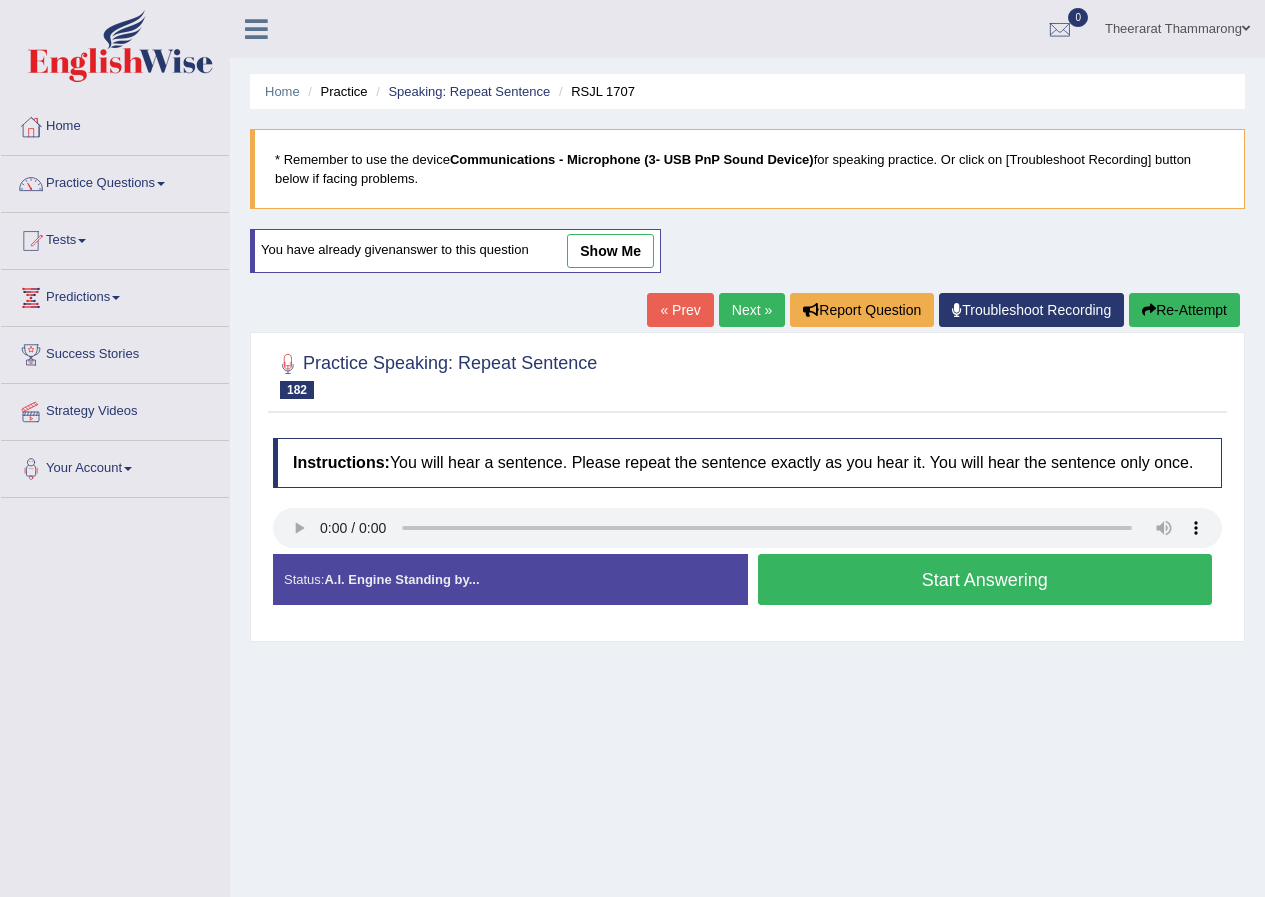 scroll, scrollTop: 0, scrollLeft: 0, axis: both 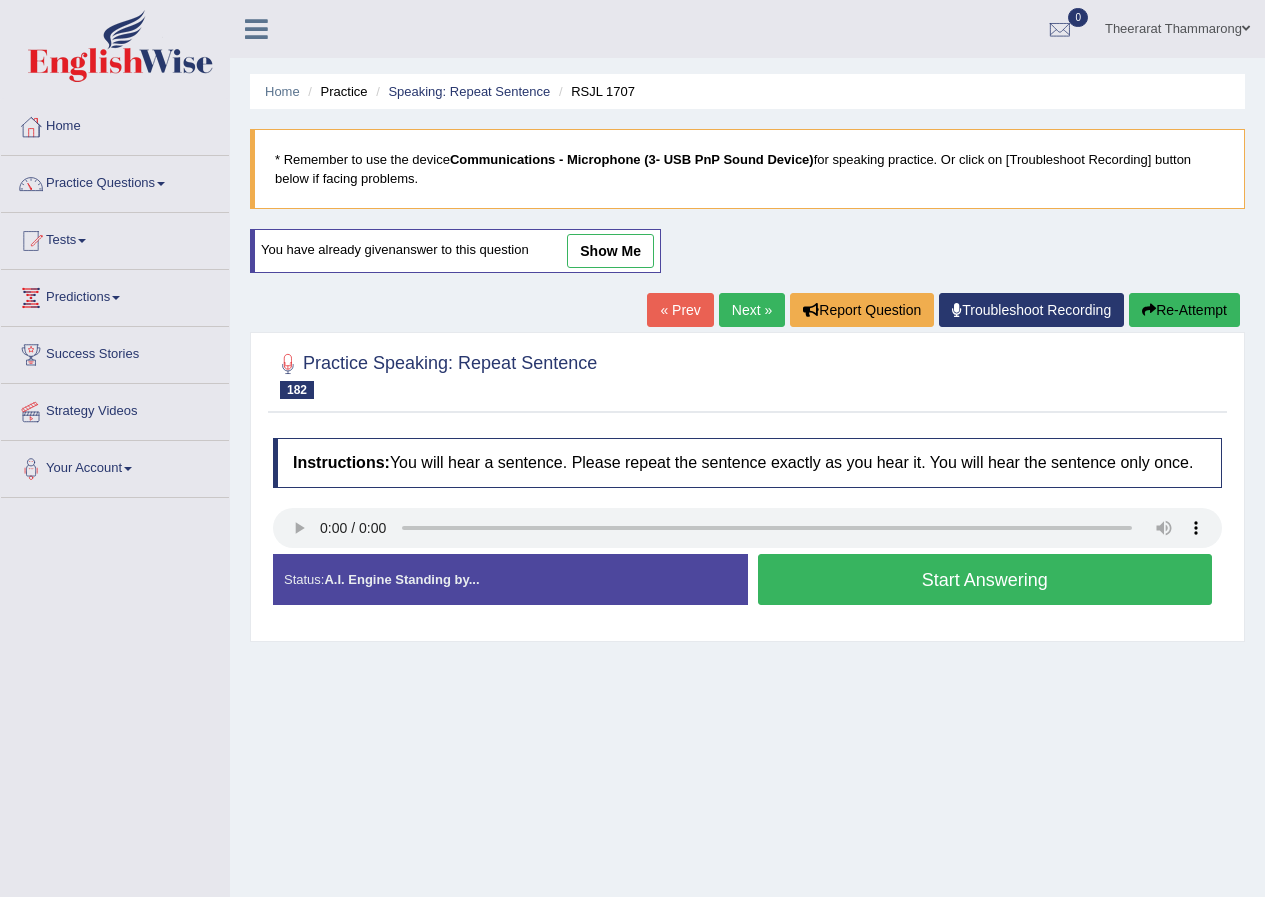 click on "Start Answering" at bounding box center [985, 579] 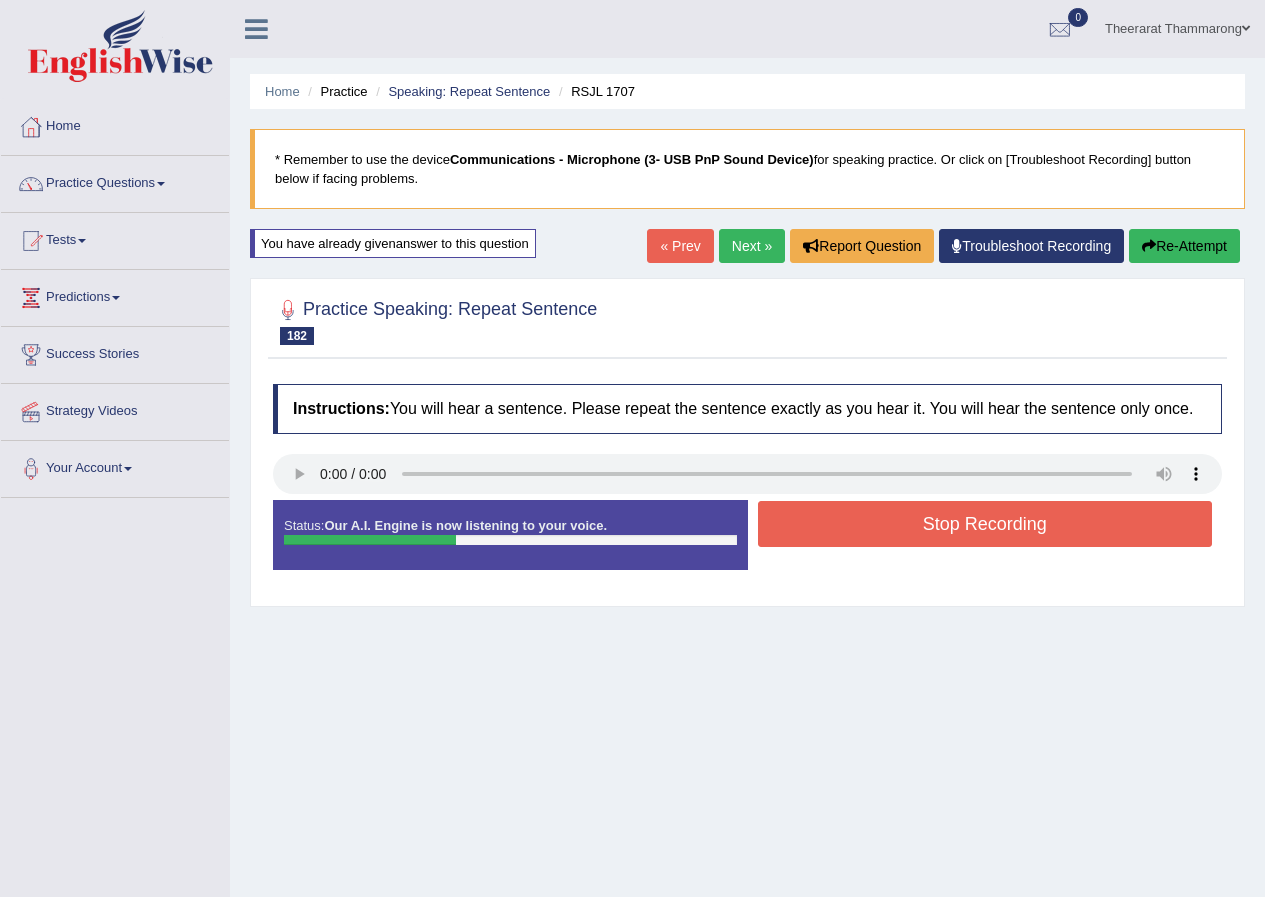click on "Stop Recording" at bounding box center [985, 524] 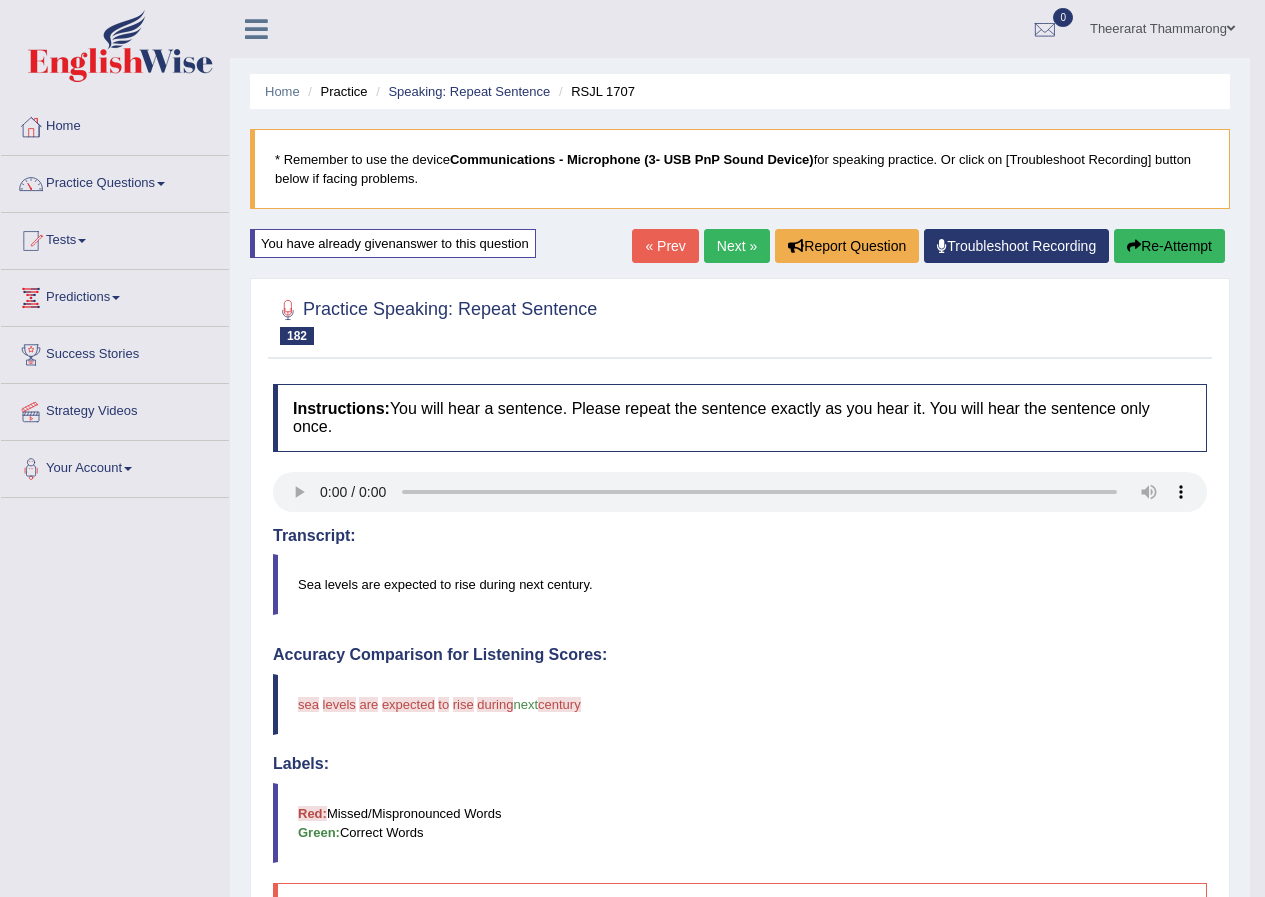 click on "Next »" at bounding box center [737, 246] 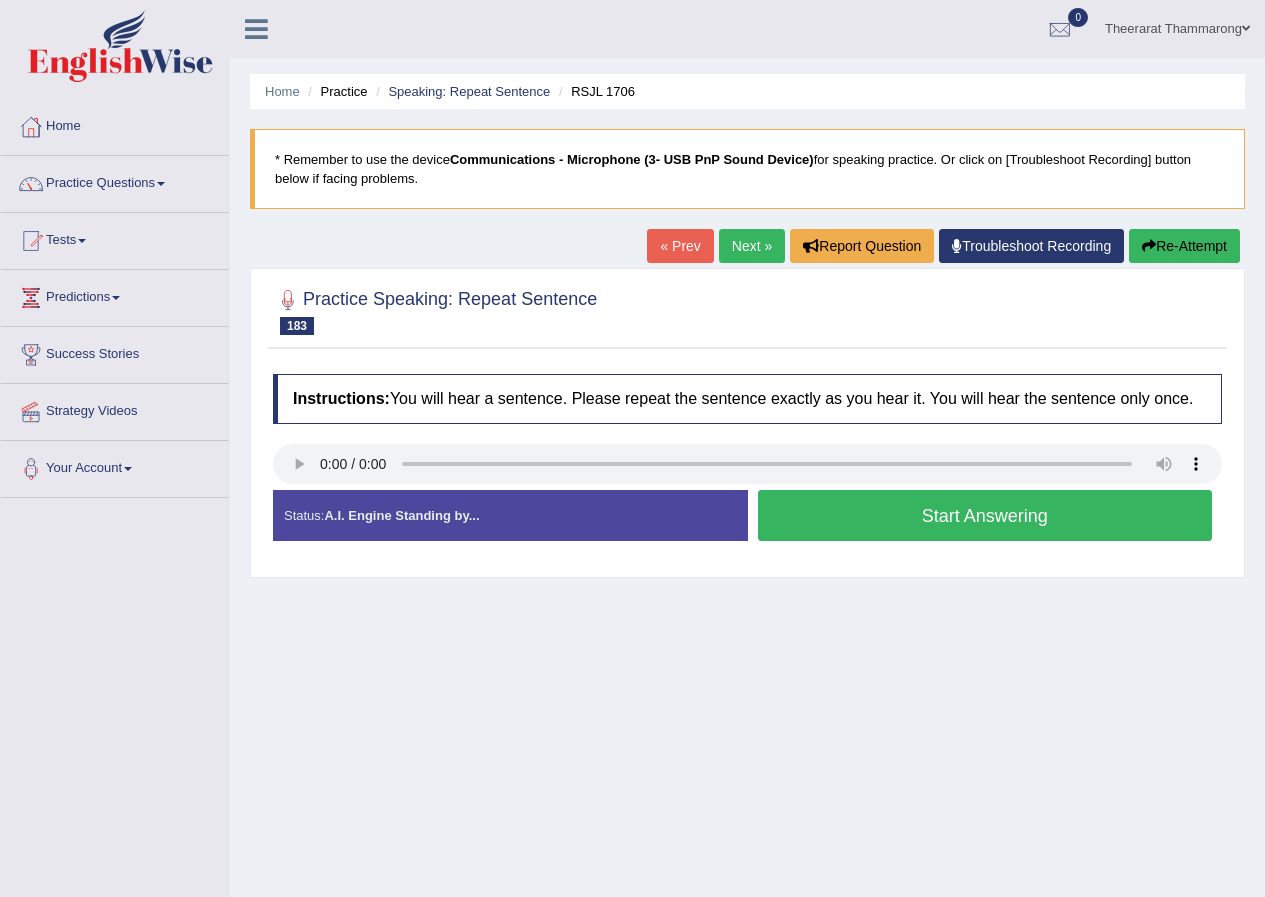 scroll, scrollTop: 0, scrollLeft: 0, axis: both 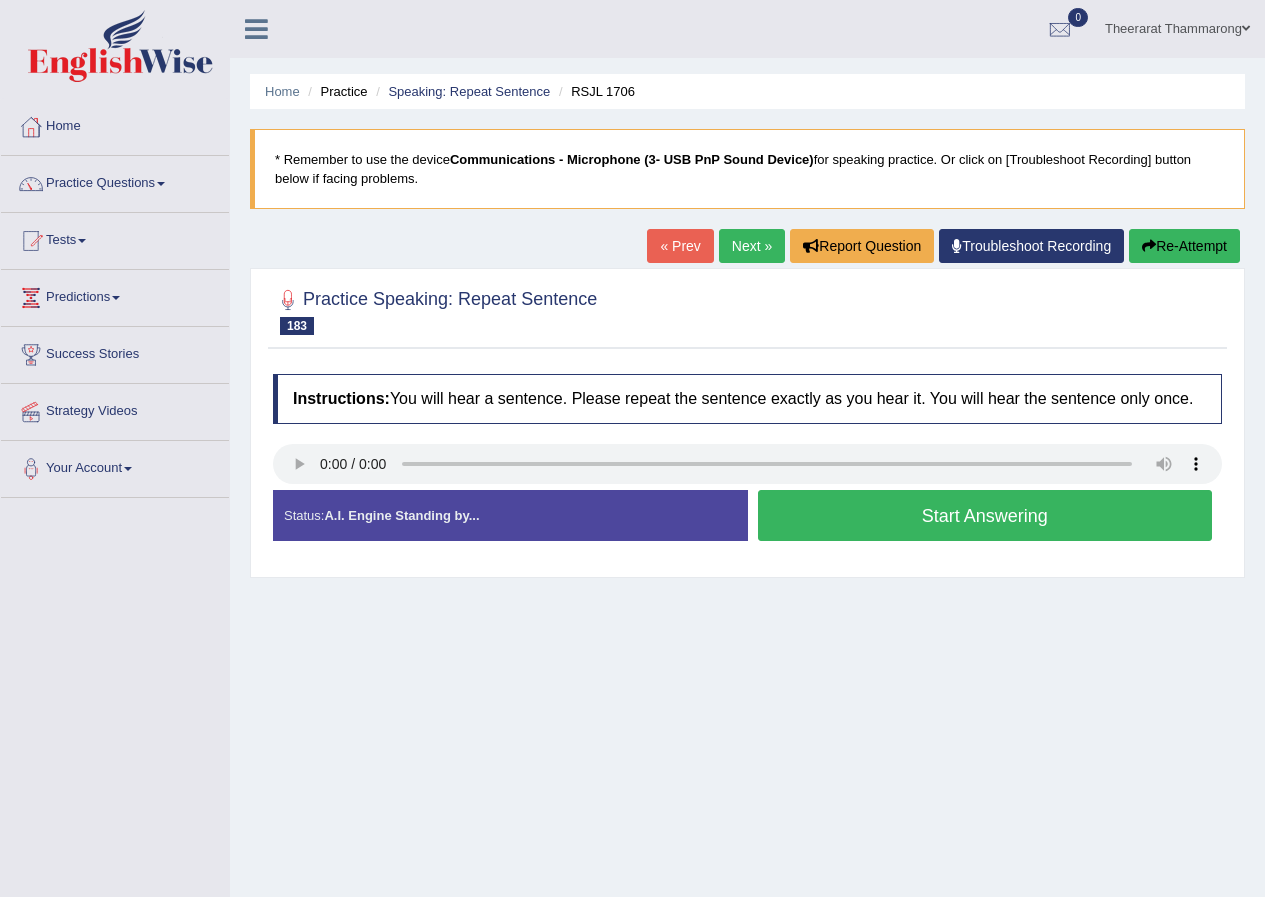 click on "Start Answering" at bounding box center [985, 515] 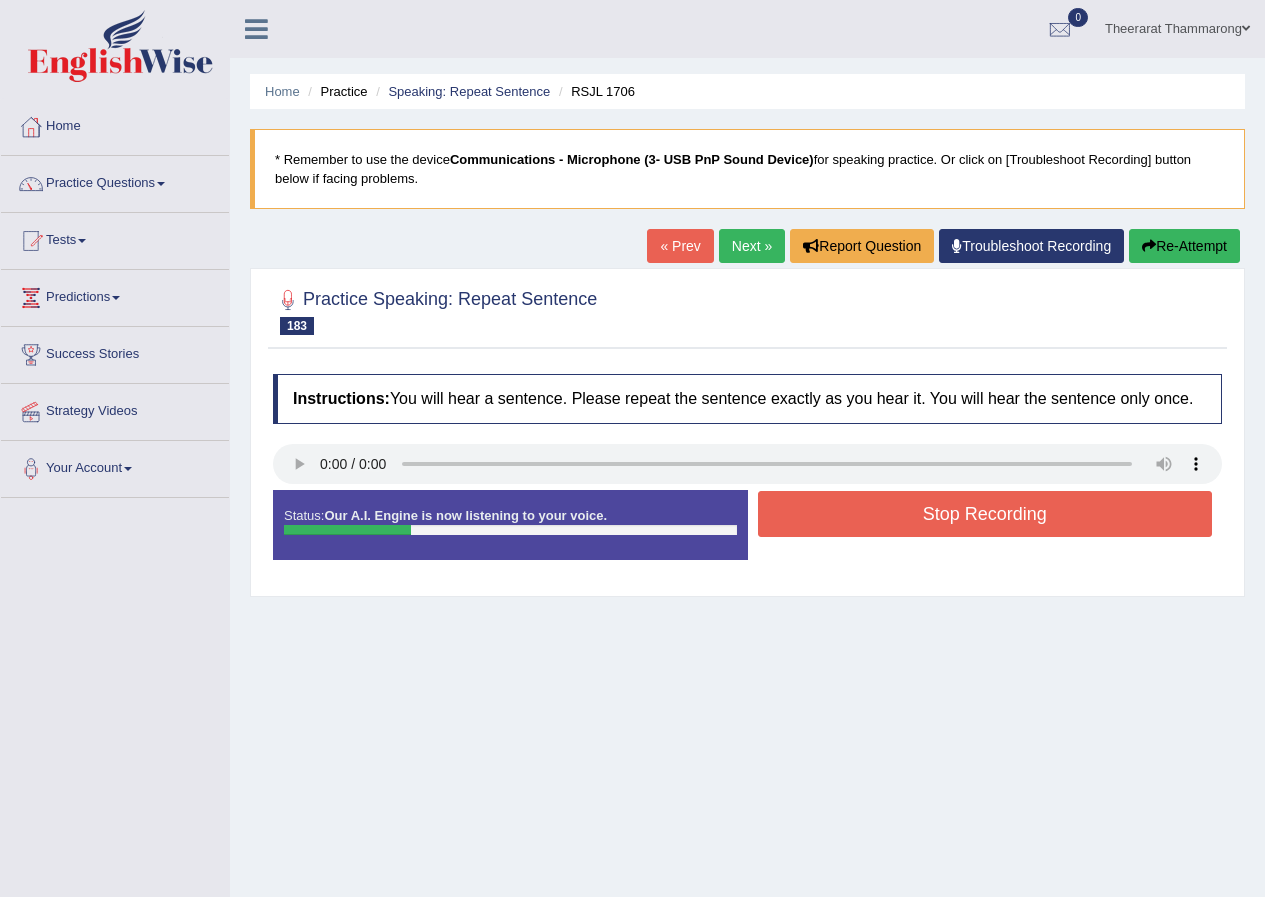 click on "Stop Recording" at bounding box center (985, 514) 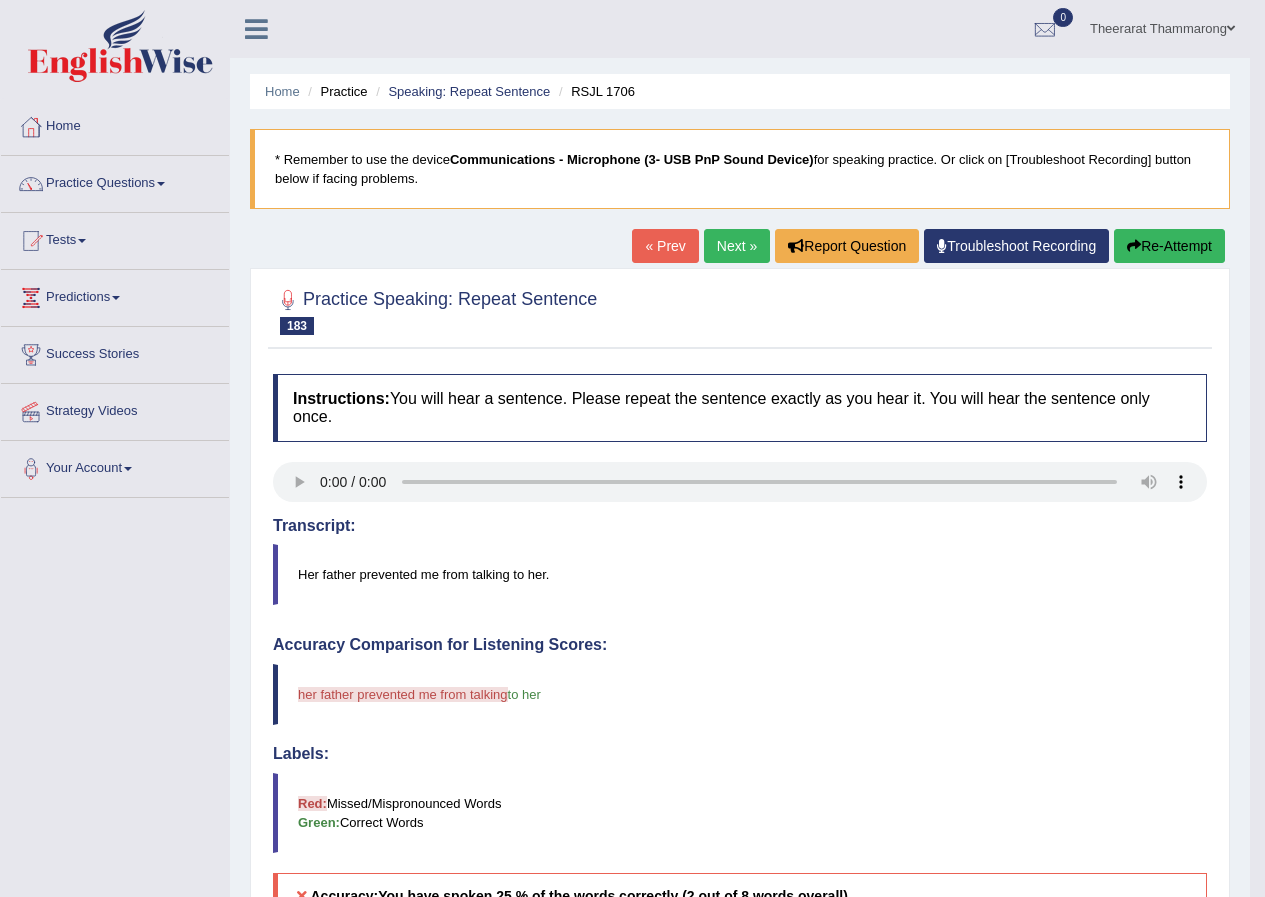 click on "Re-Attempt" at bounding box center (1169, 246) 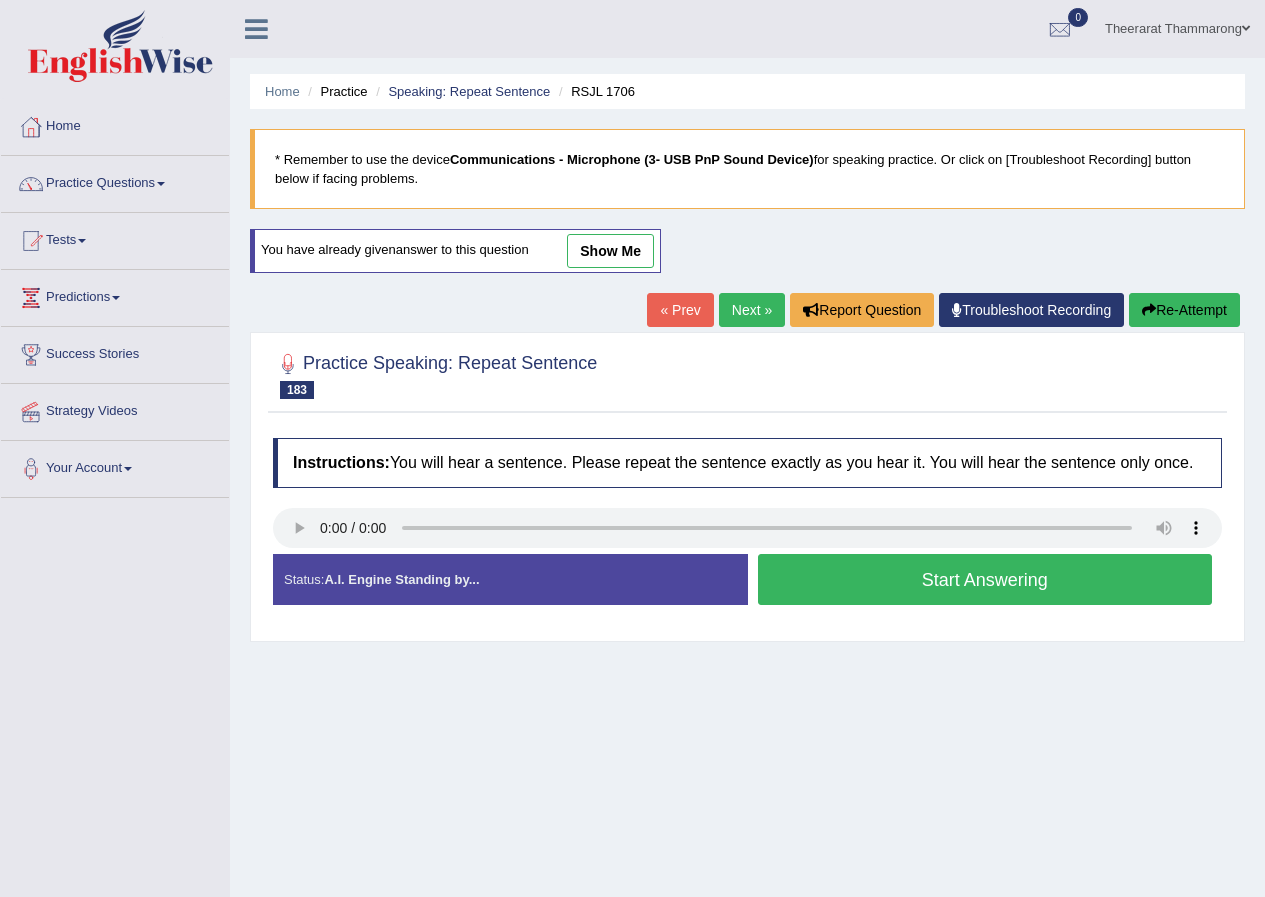 scroll, scrollTop: 0, scrollLeft: 0, axis: both 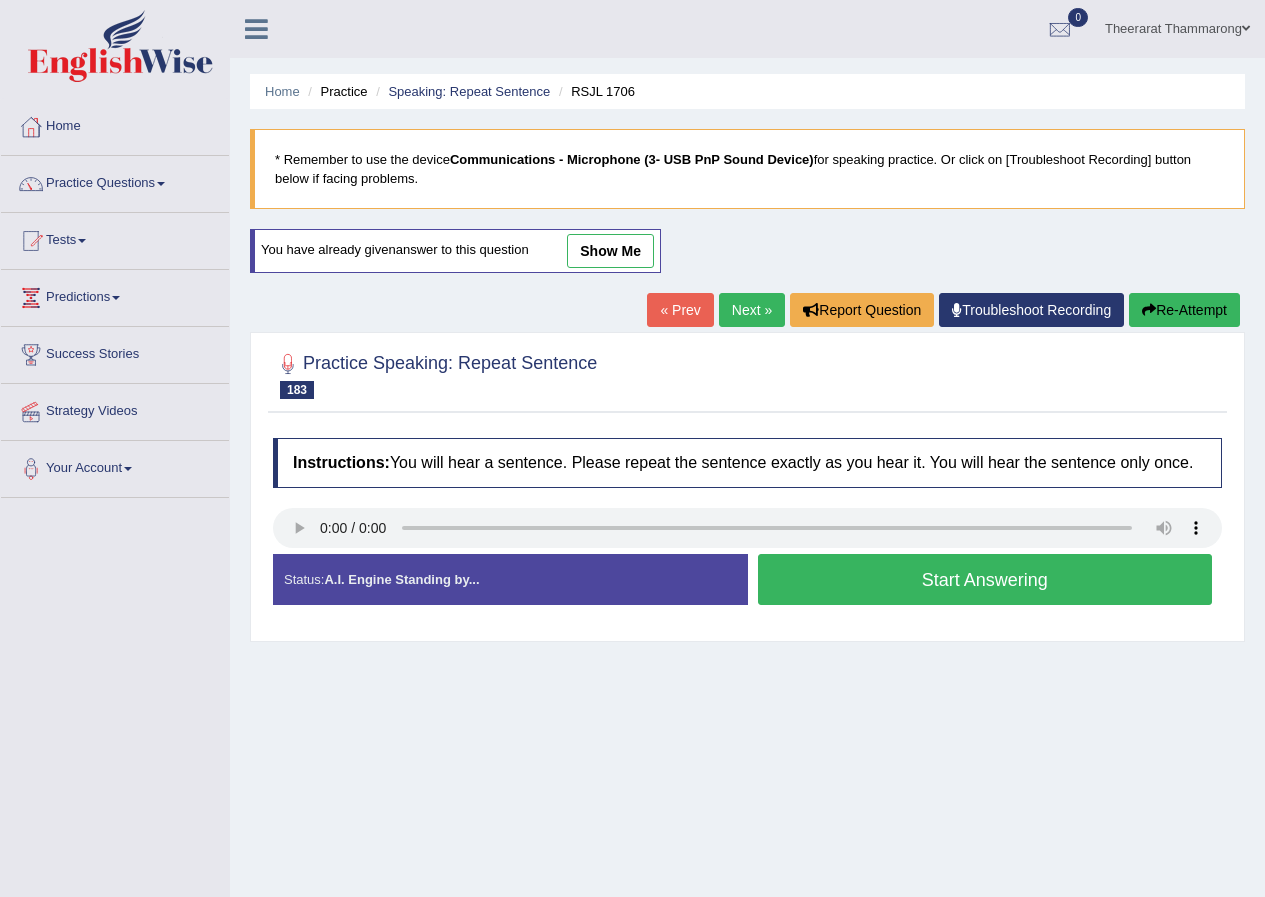 click on "Start Answering" at bounding box center (985, 579) 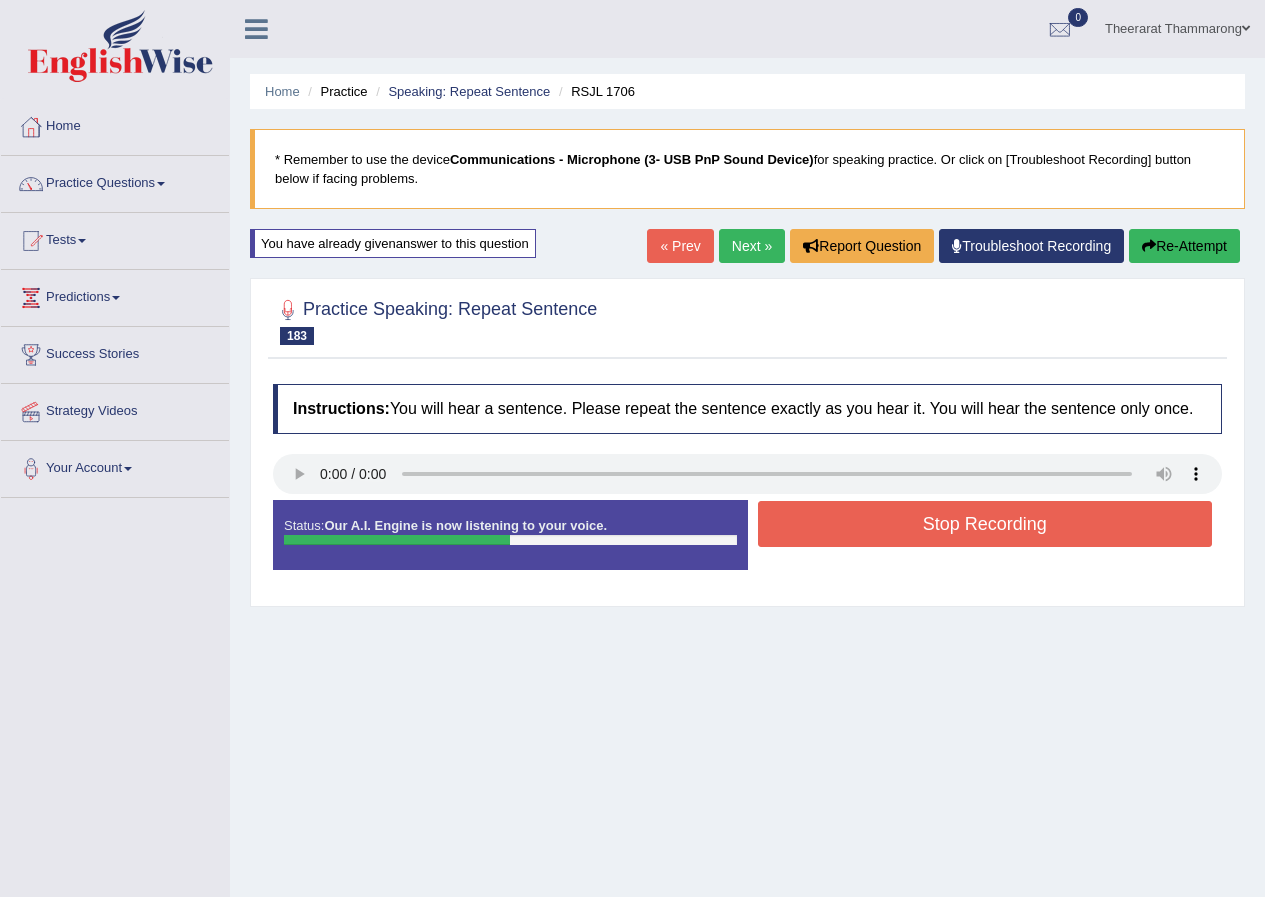 click on "Stop Recording" at bounding box center [985, 524] 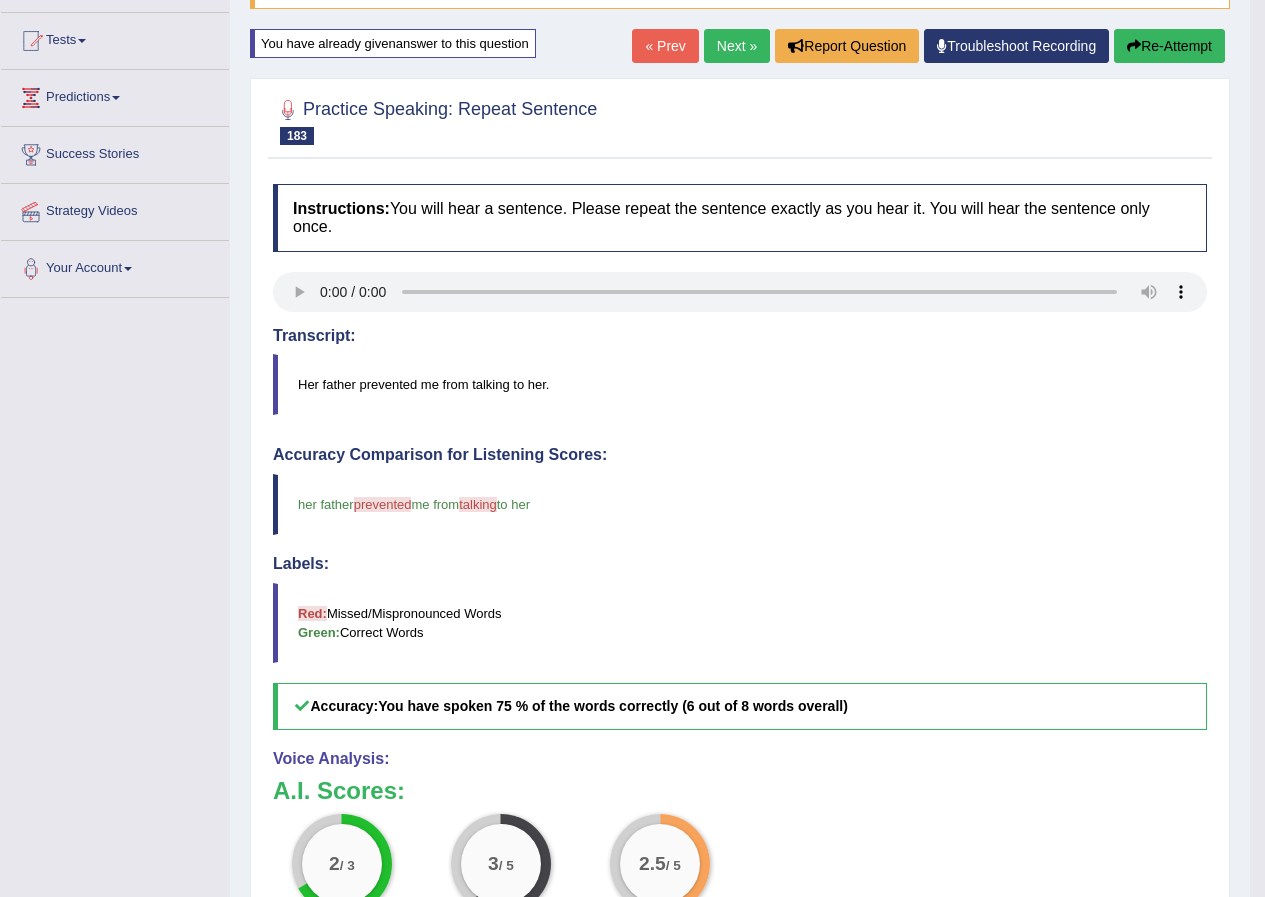 scroll, scrollTop: 0, scrollLeft: 0, axis: both 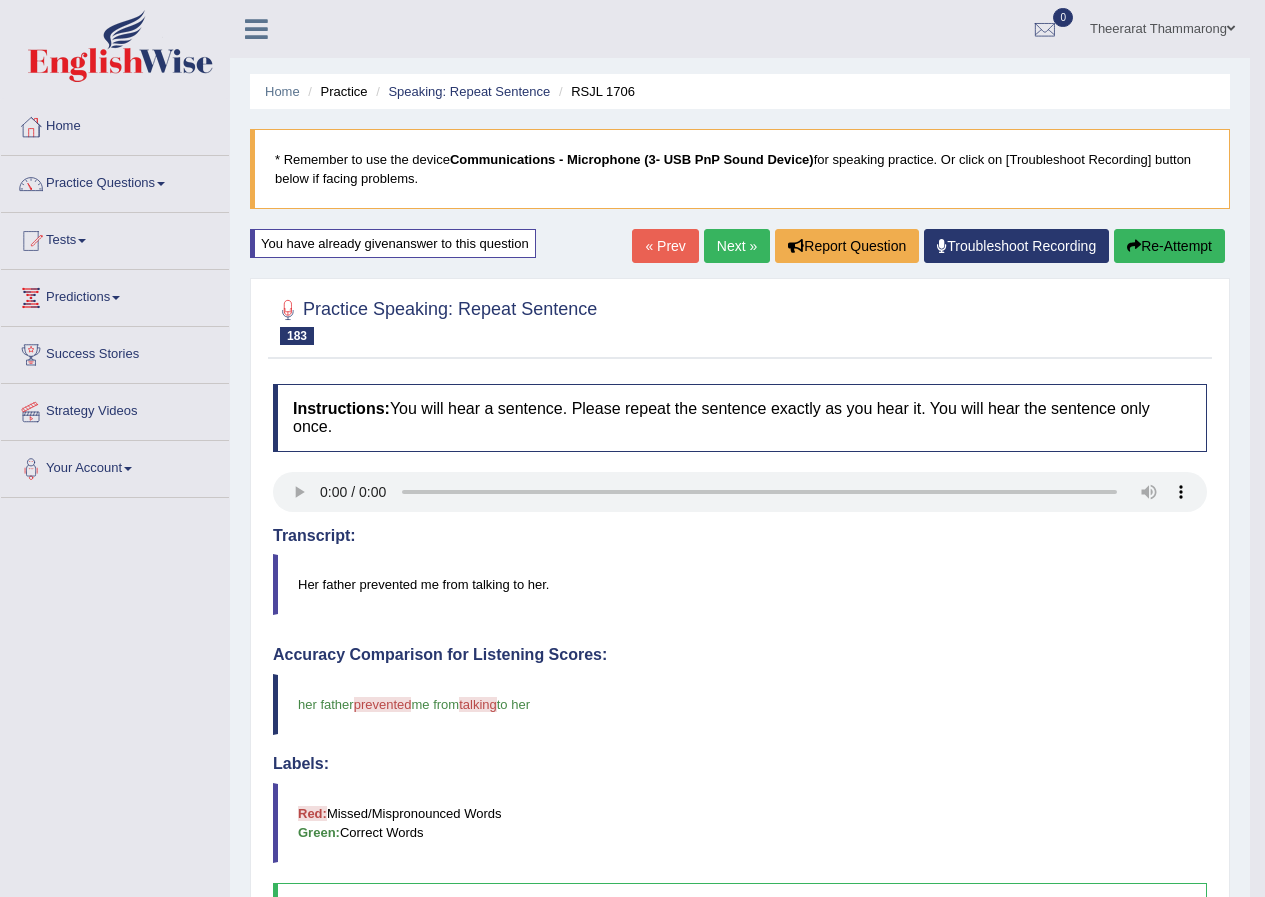 click on "Re-Attempt" at bounding box center (1169, 246) 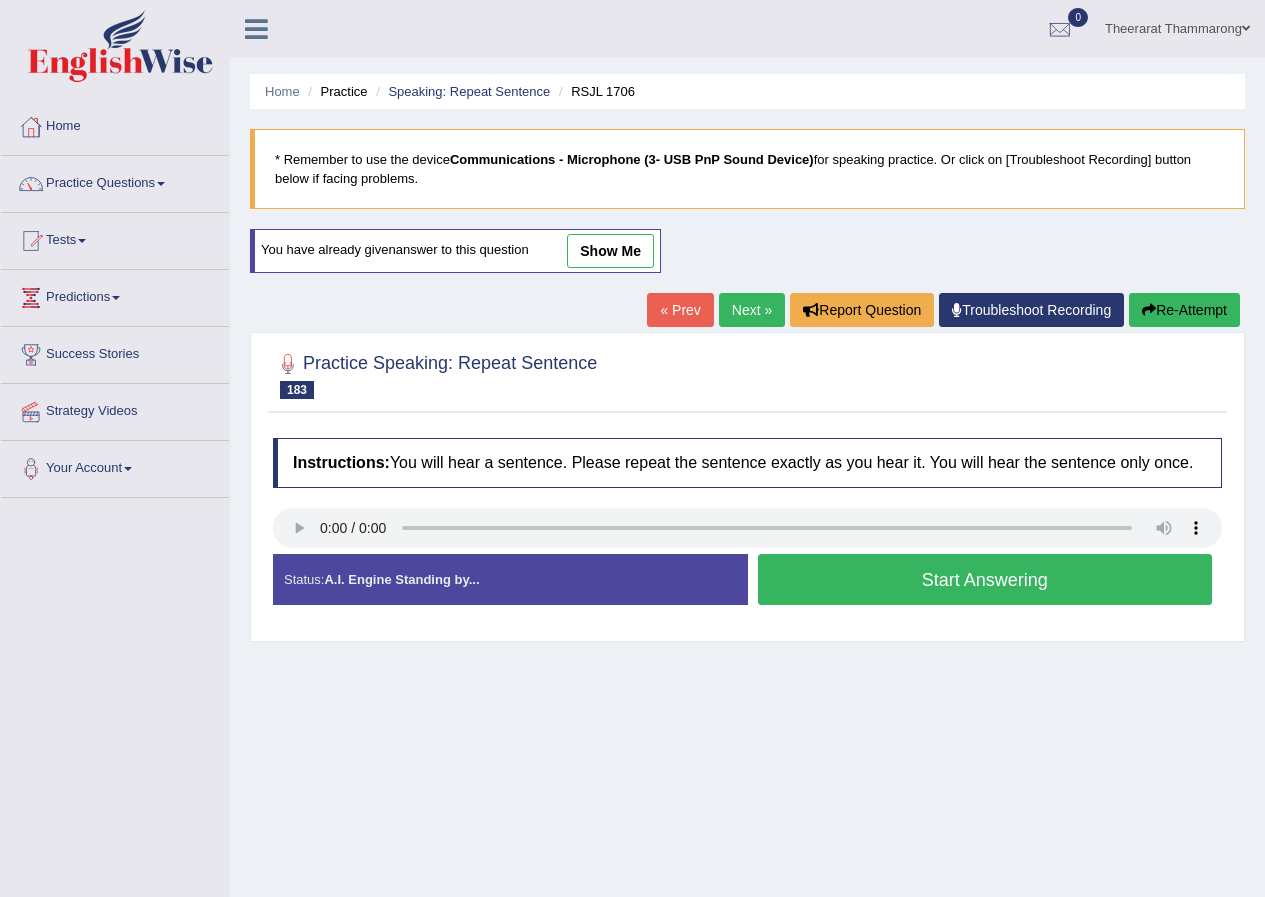scroll, scrollTop: 0, scrollLeft: 0, axis: both 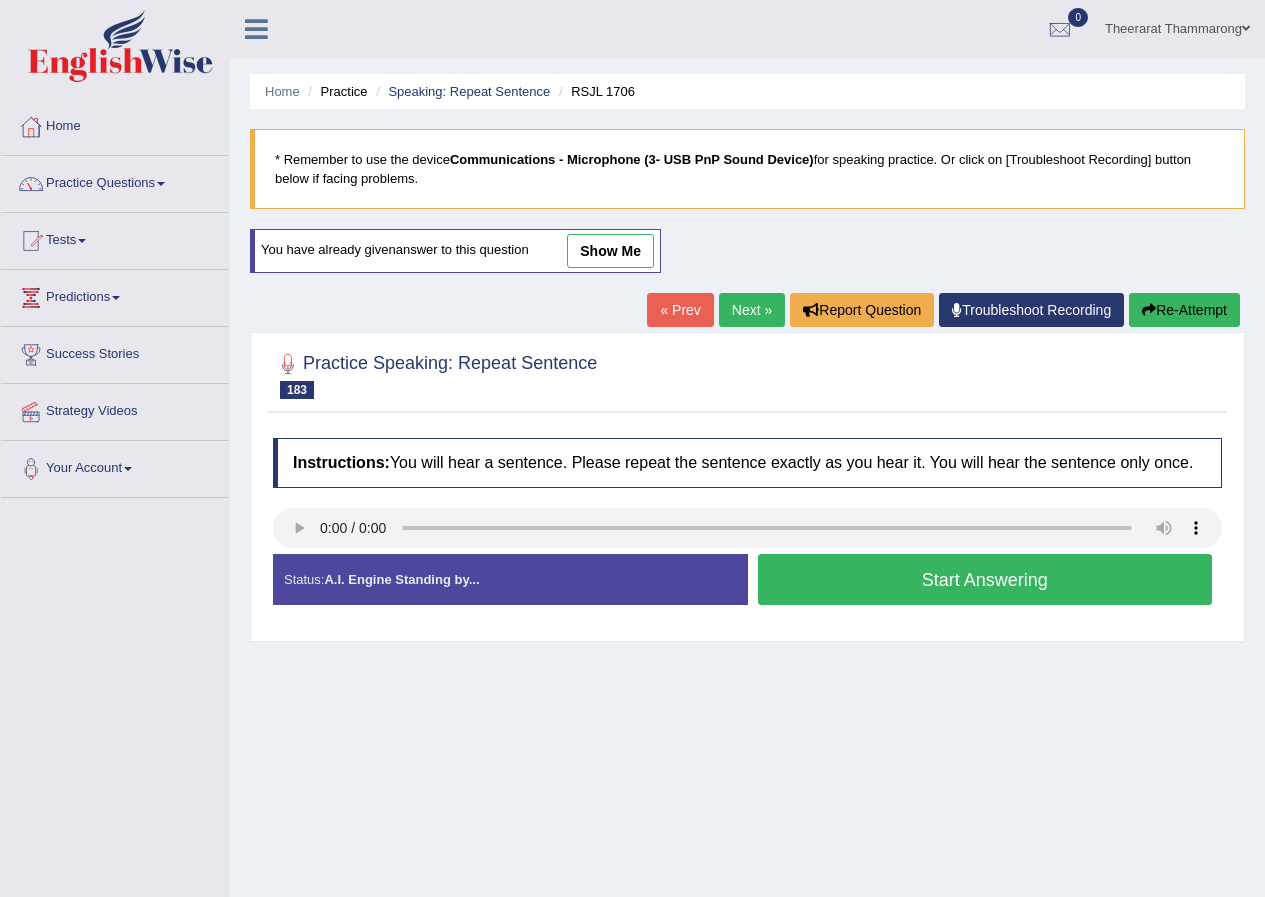 click on "Start Answering" at bounding box center [985, 579] 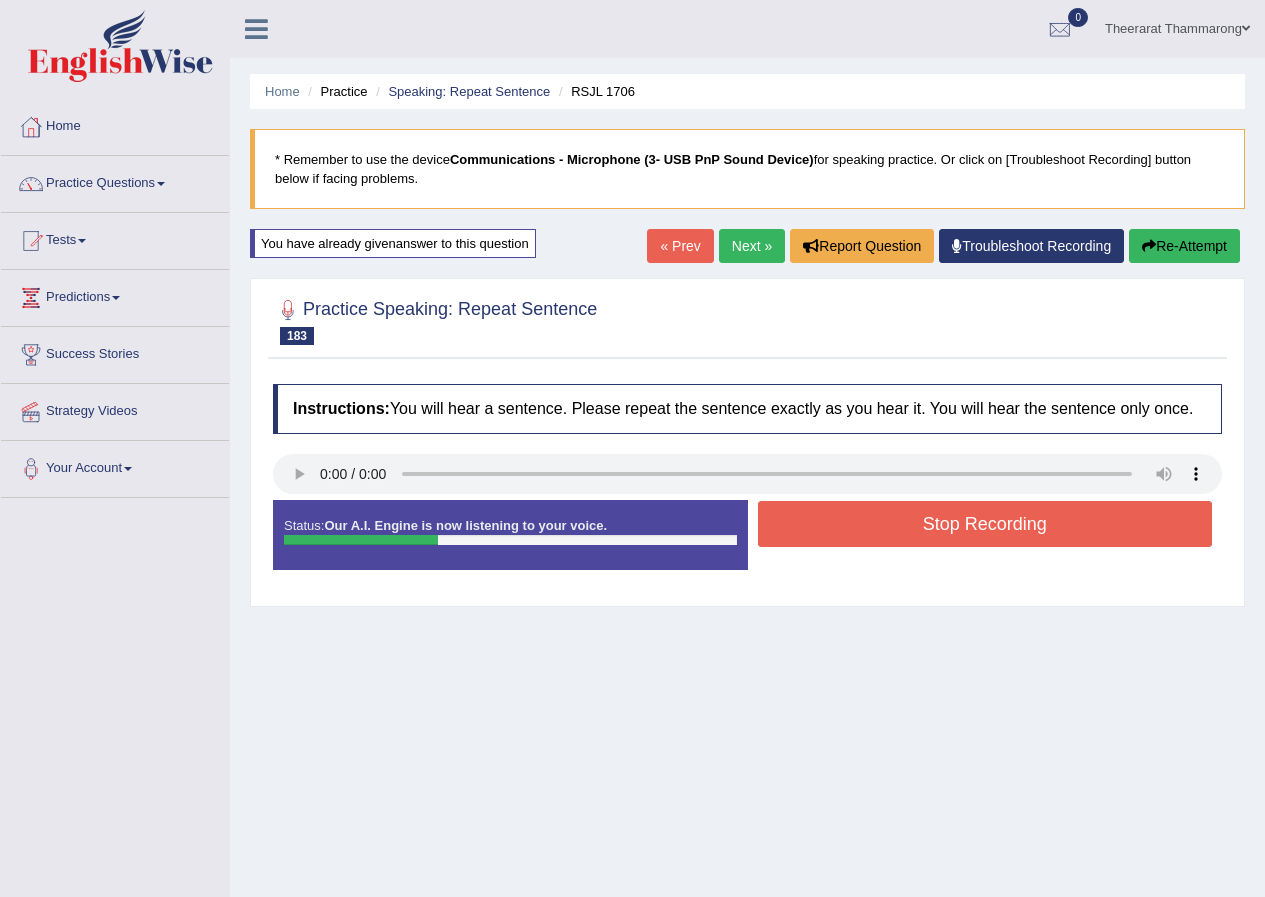 click on "Stop Recording" at bounding box center [985, 524] 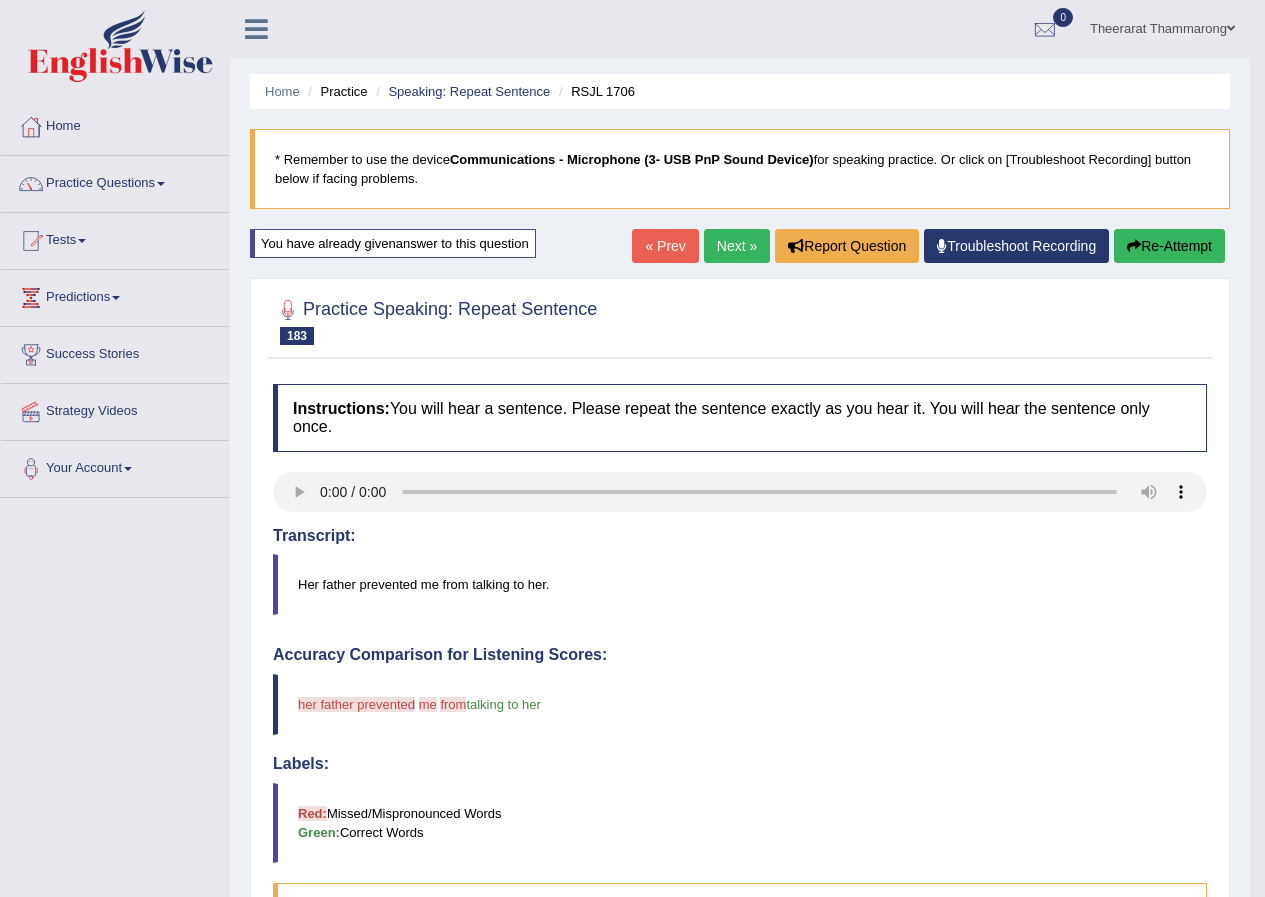 click on "Re-Attempt" at bounding box center [1169, 246] 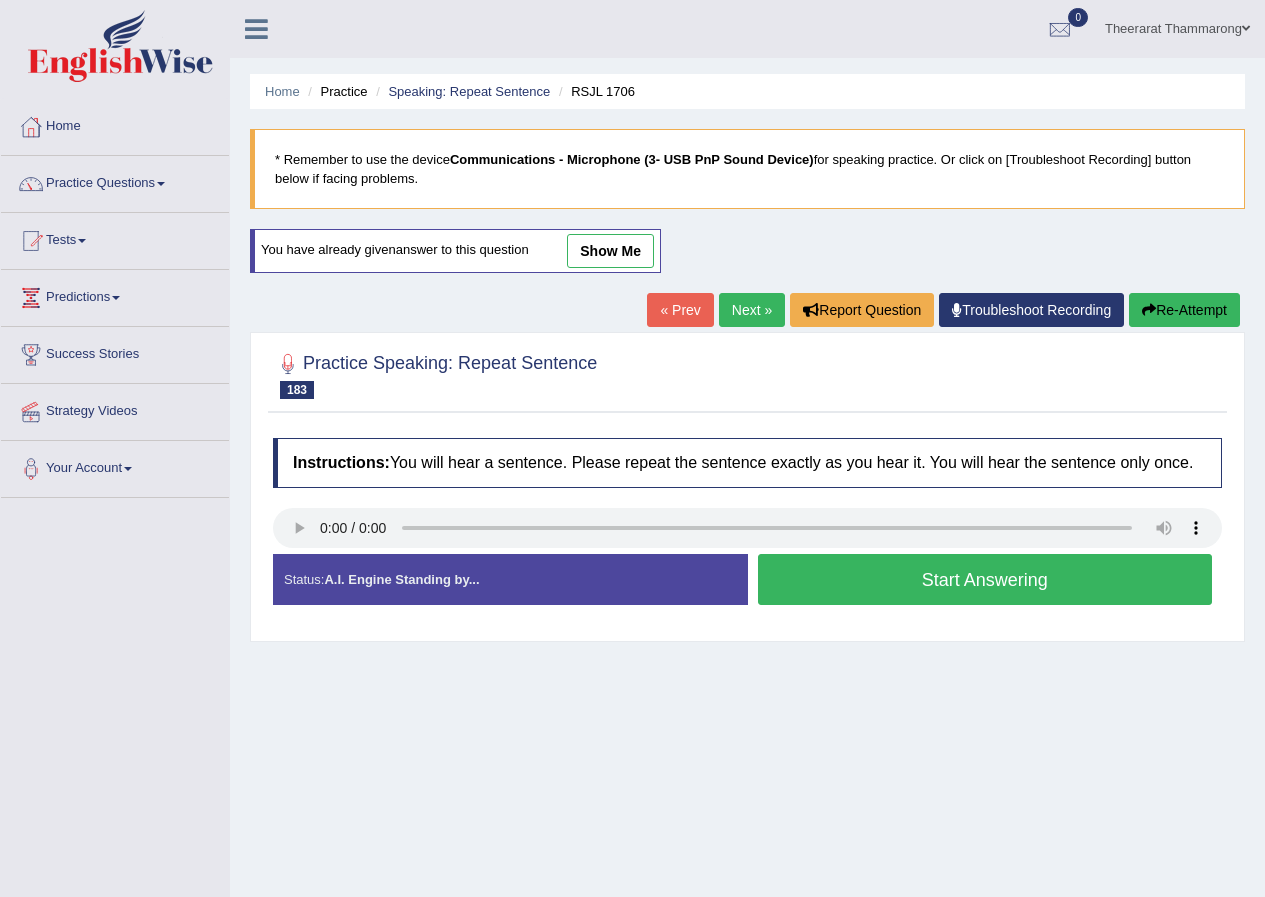scroll, scrollTop: 0, scrollLeft: 0, axis: both 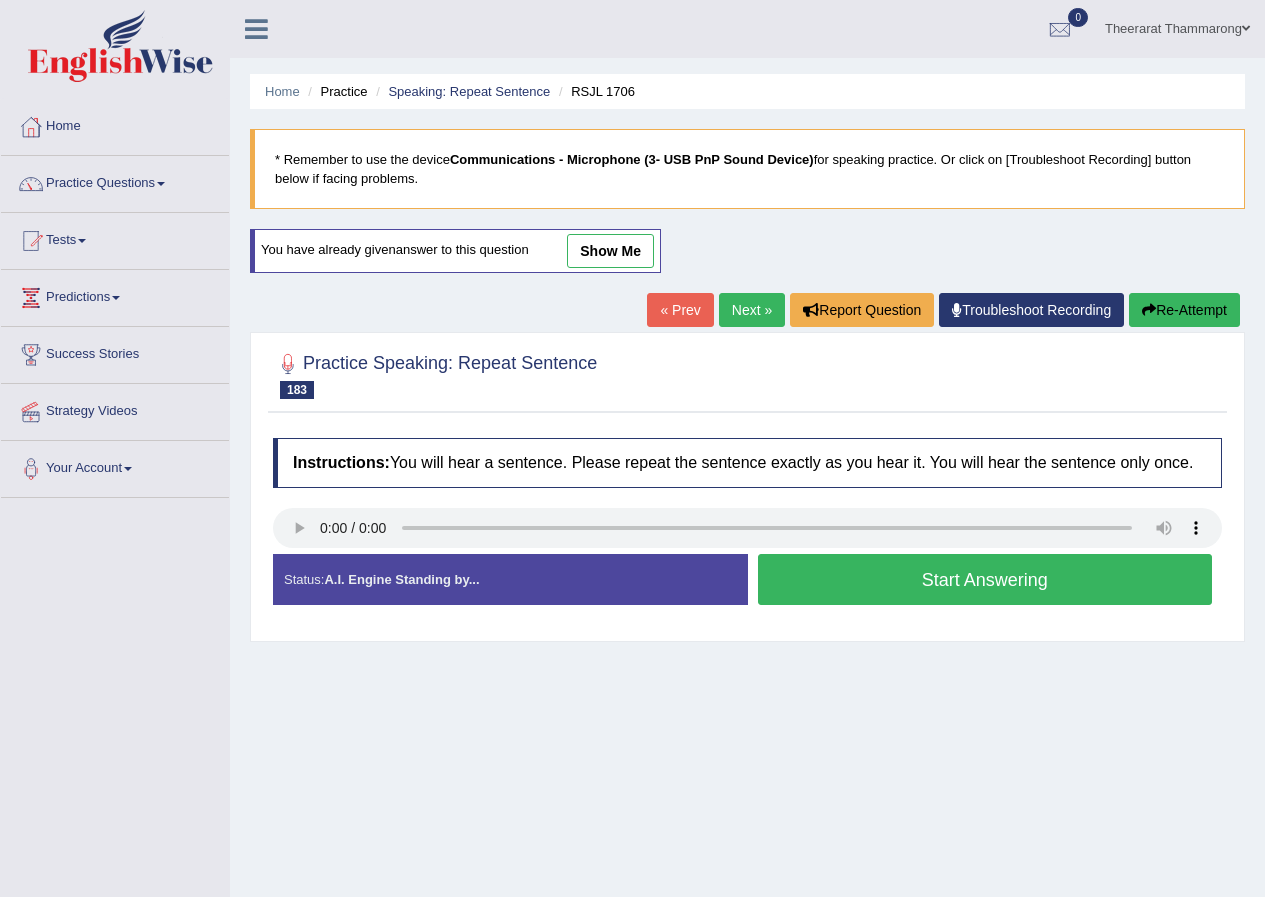 click on "Start Answering" at bounding box center (985, 579) 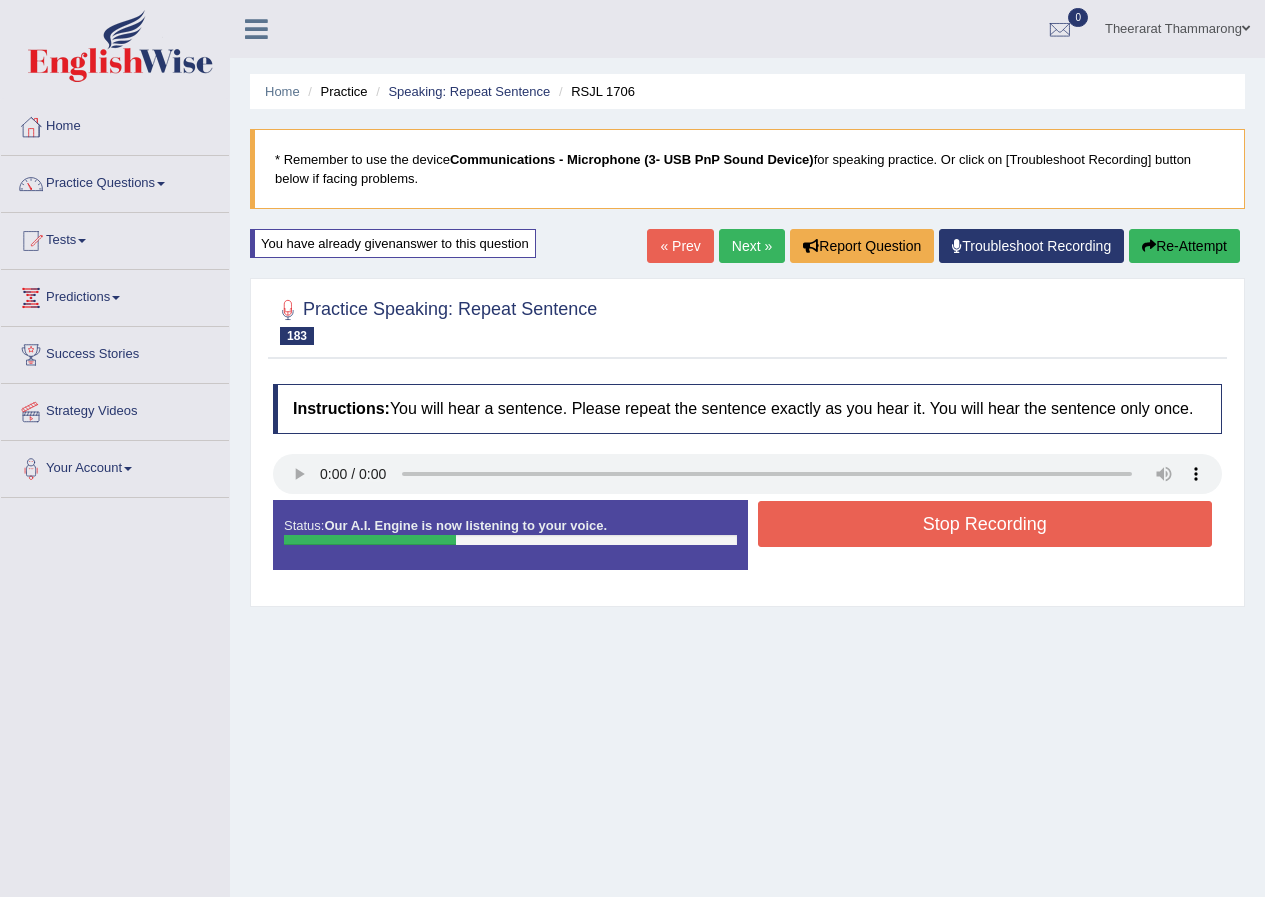 click on "Stop Recording" at bounding box center (985, 524) 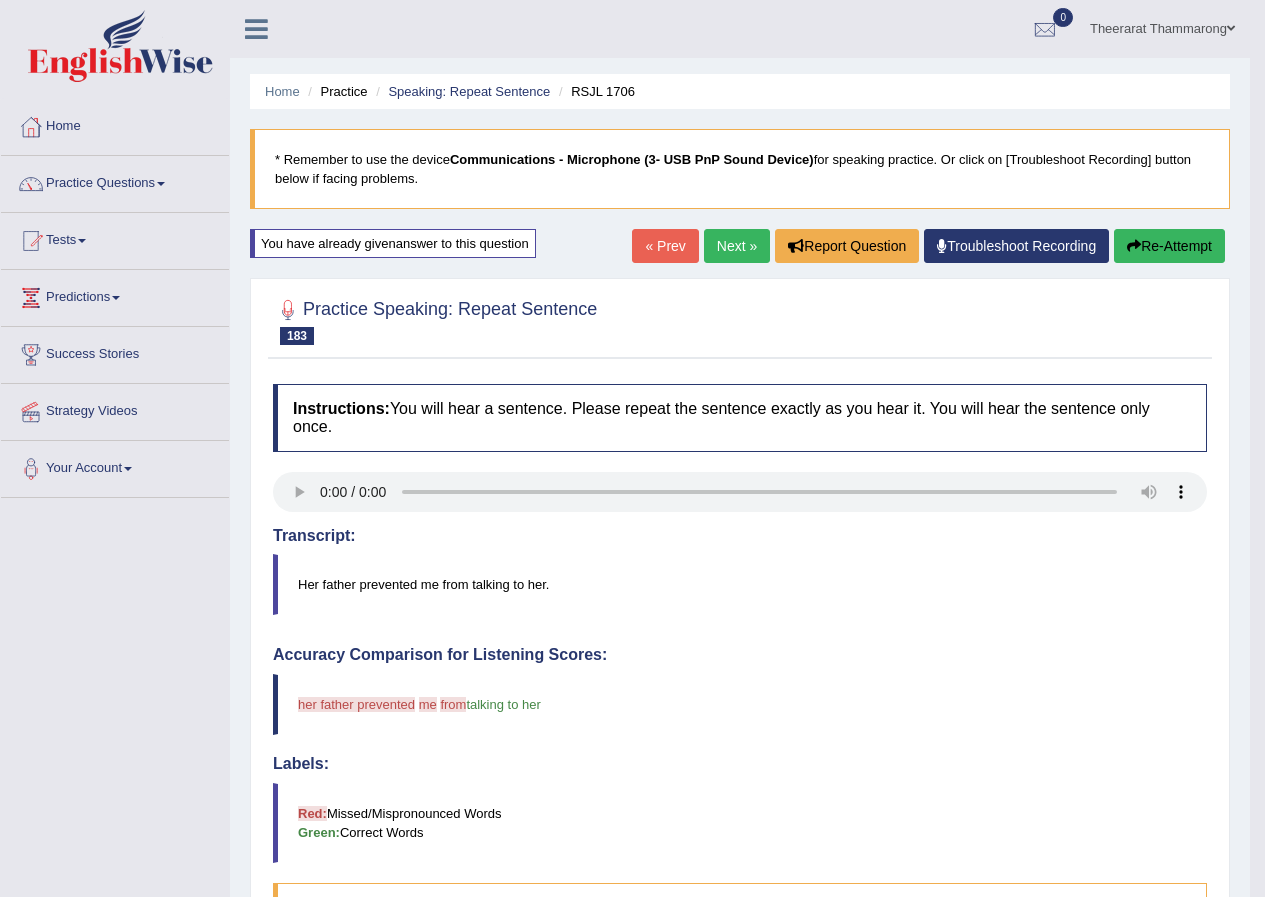 click on "Next »" at bounding box center (737, 246) 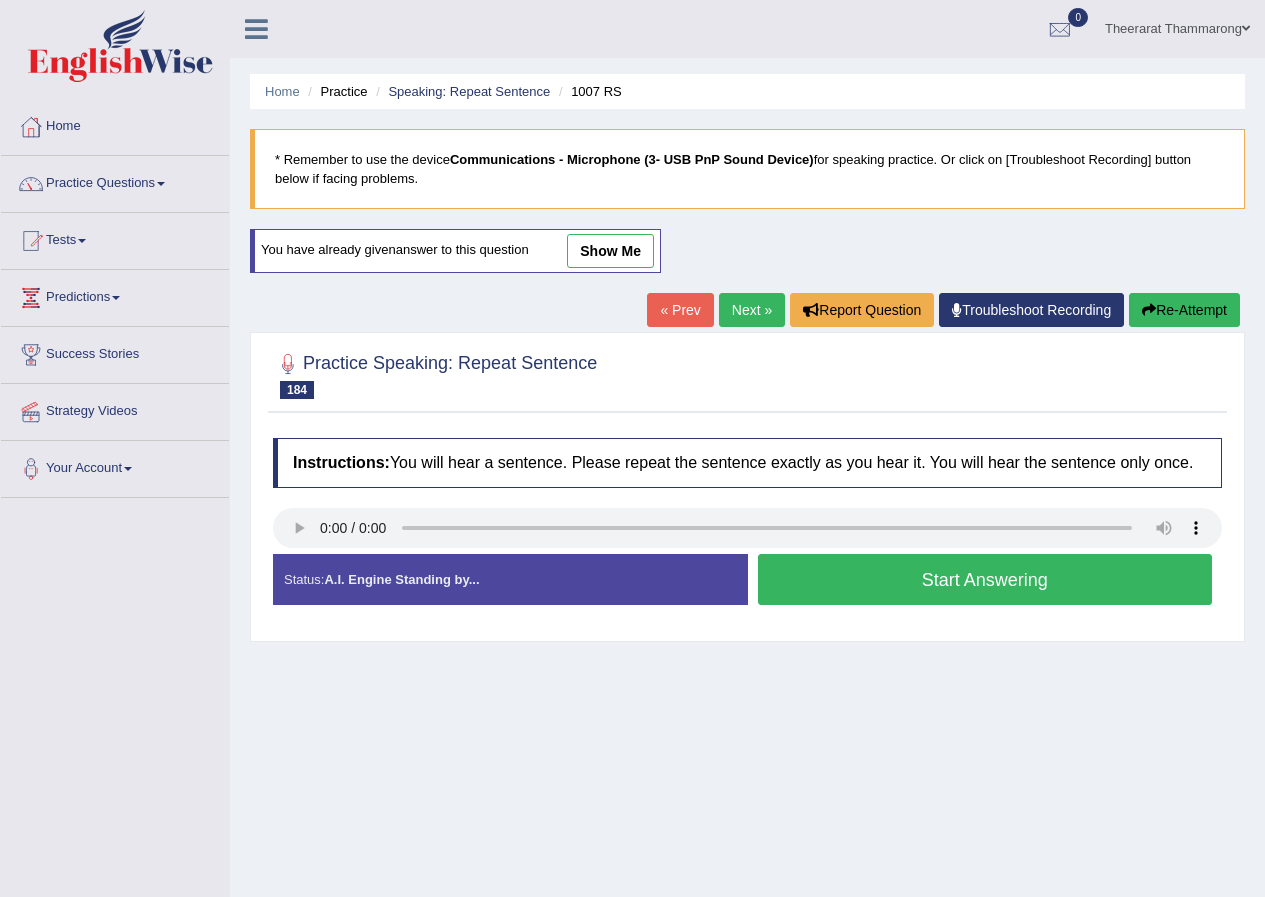 scroll, scrollTop: 0, scrollLeft: 0, axis: both 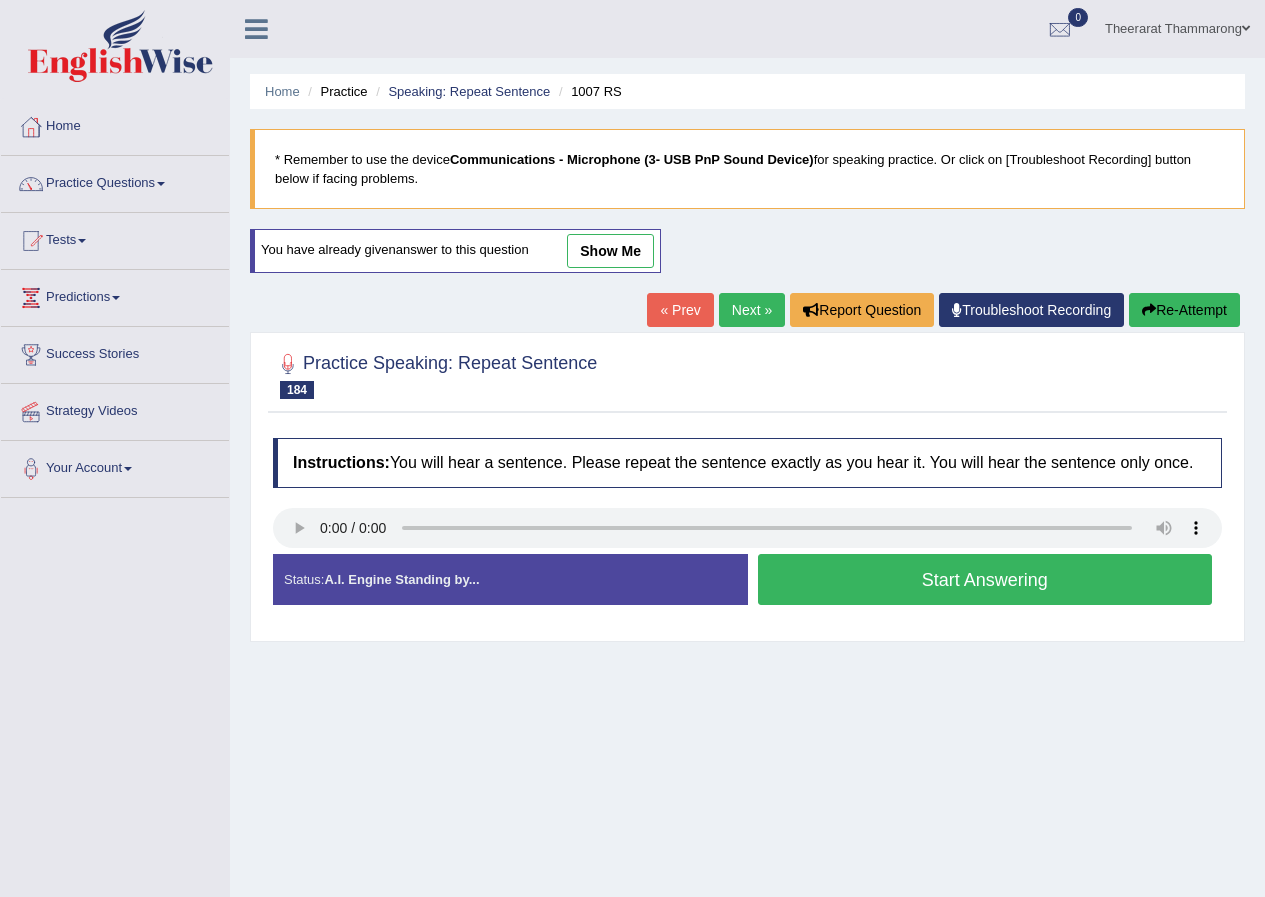 click on "Start Answering" at bounding box center (985, 579) 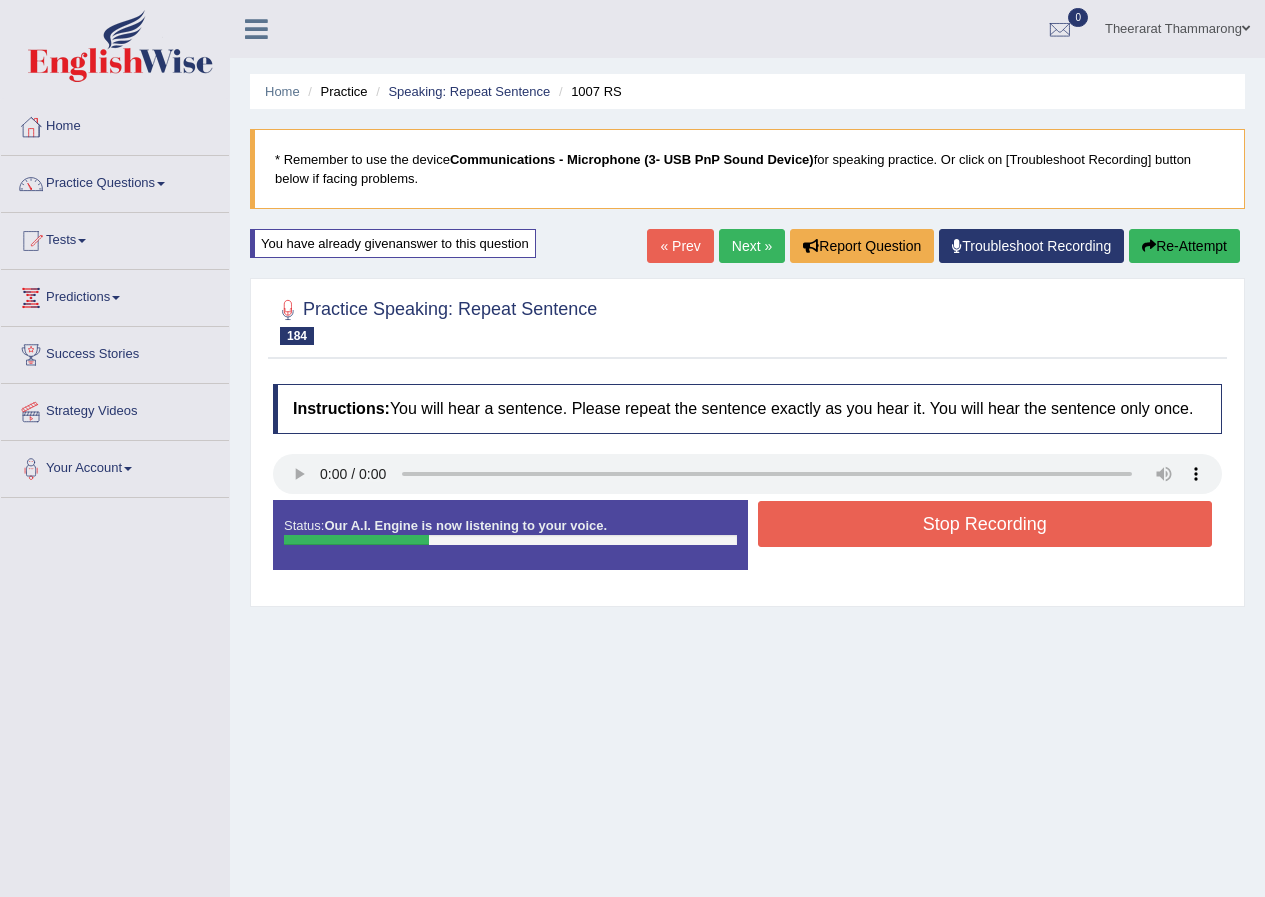 click on "Stop Recording" at bounding box center (985, 524) 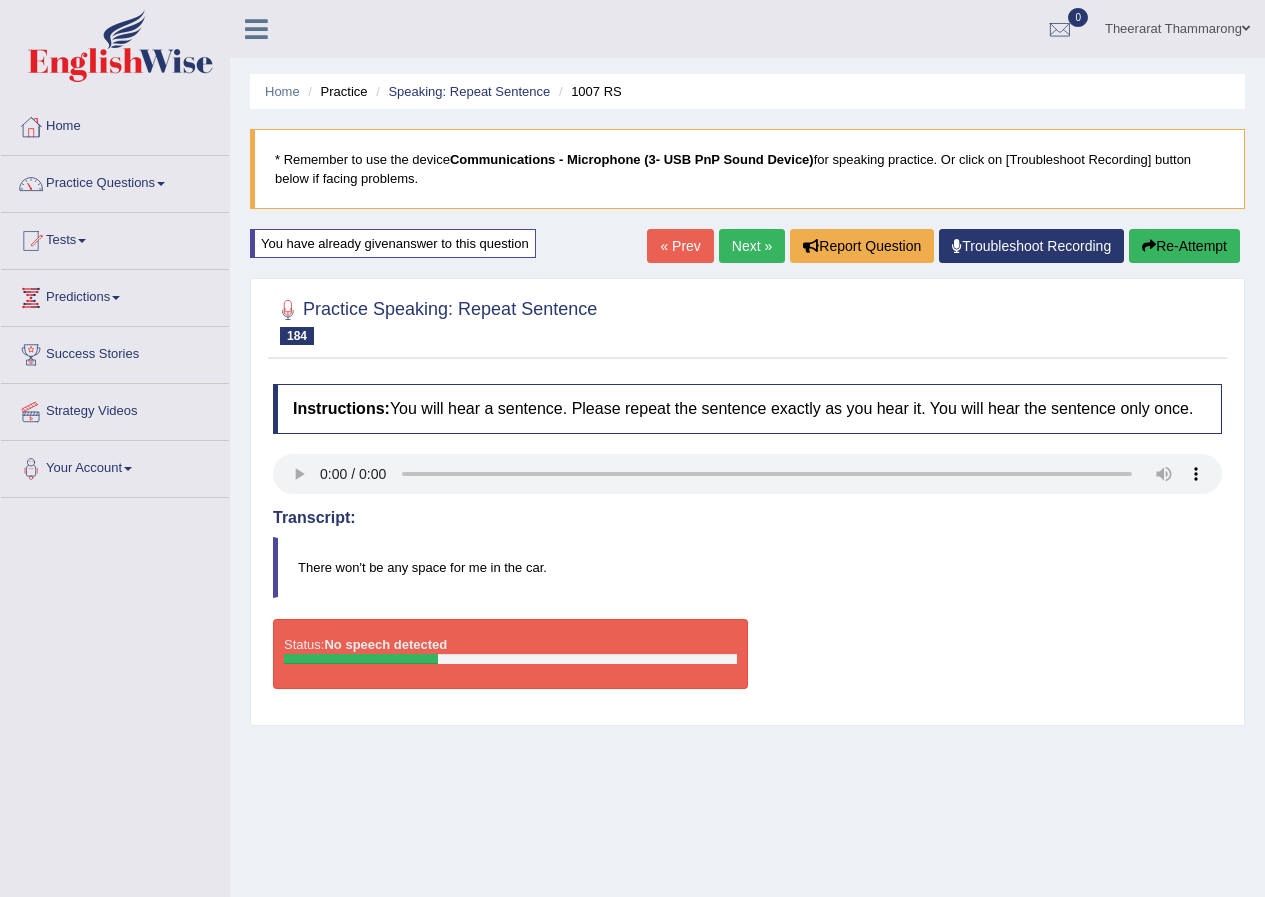 click on "Re-Attempt" at bounding box center [1184, 246] 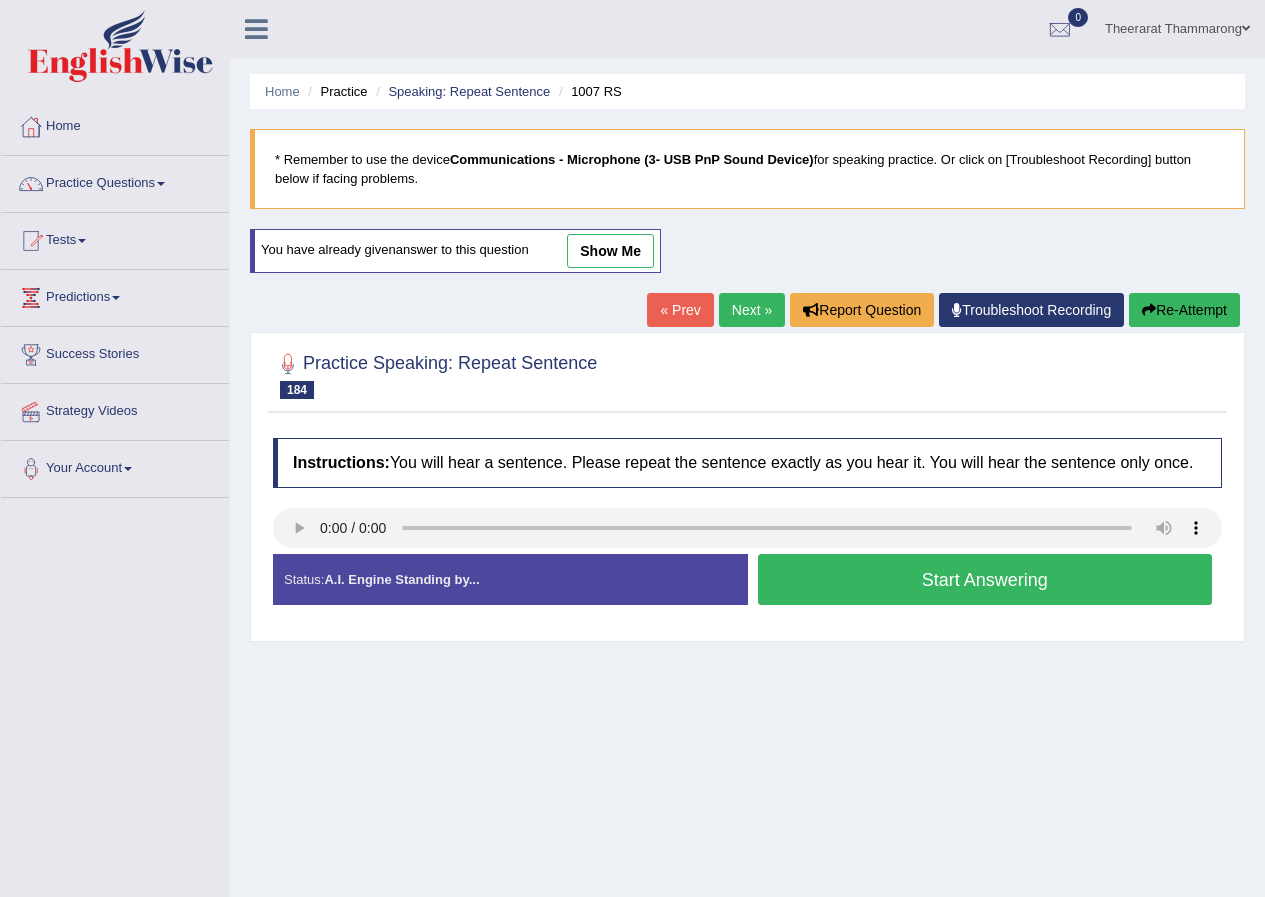 scroll, scrollTop: 0, scrollLeft: 0, axis: both 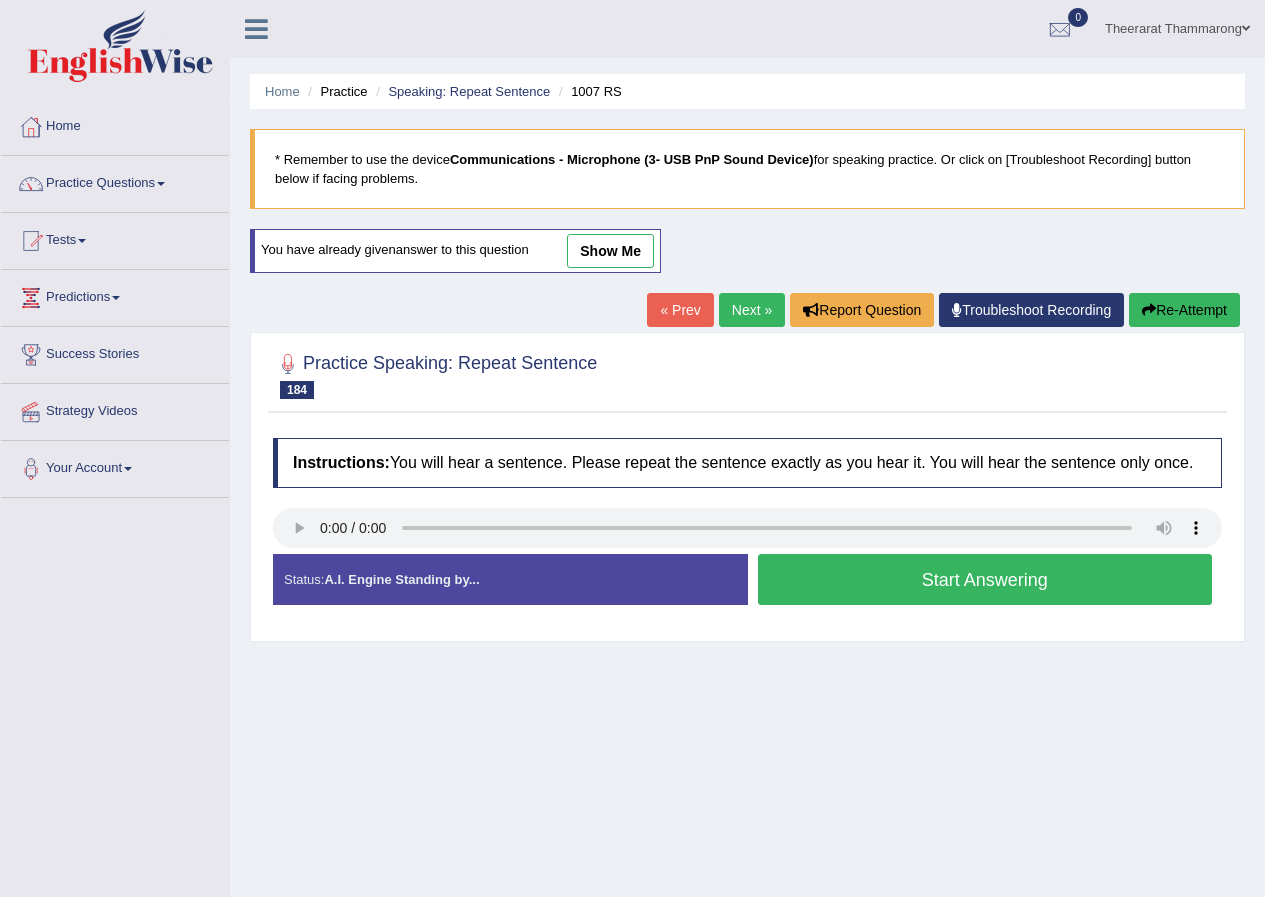 click on "Start Answering" at bounding box center [985, 579] 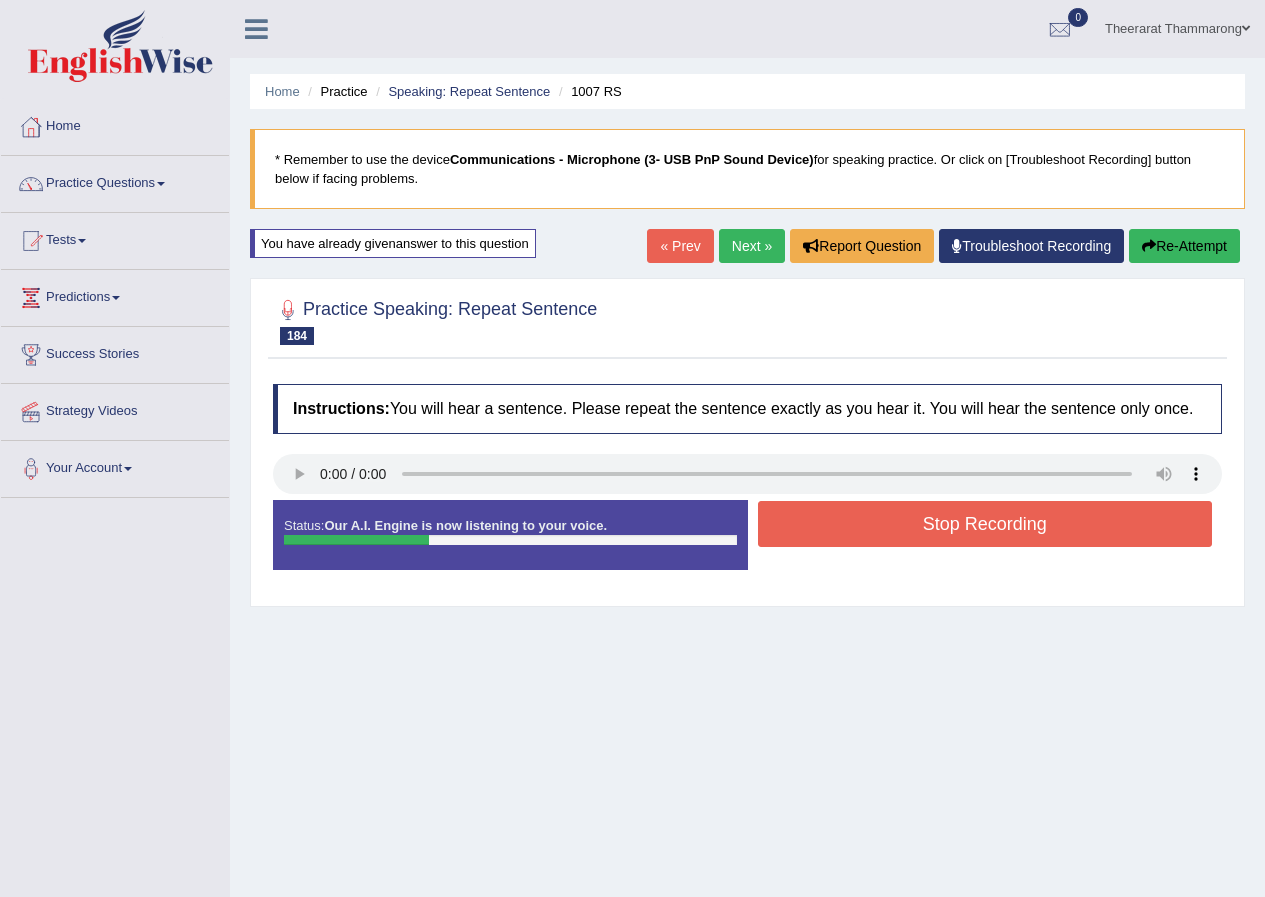 click on "Stop Recording" at bounding box center [985, 524] 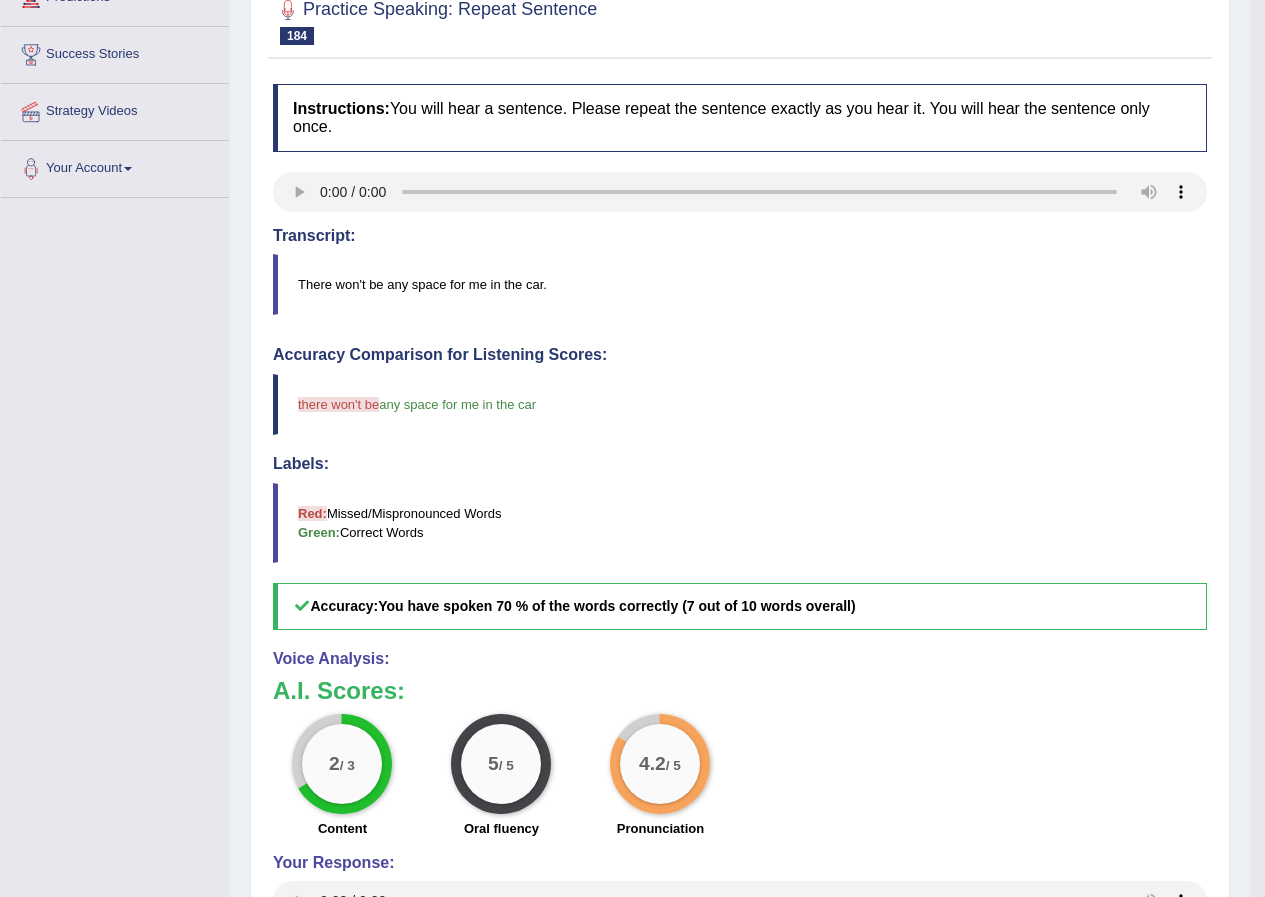 scroll, scrollTop: 100, scrollLeft: 0, axis: vertical 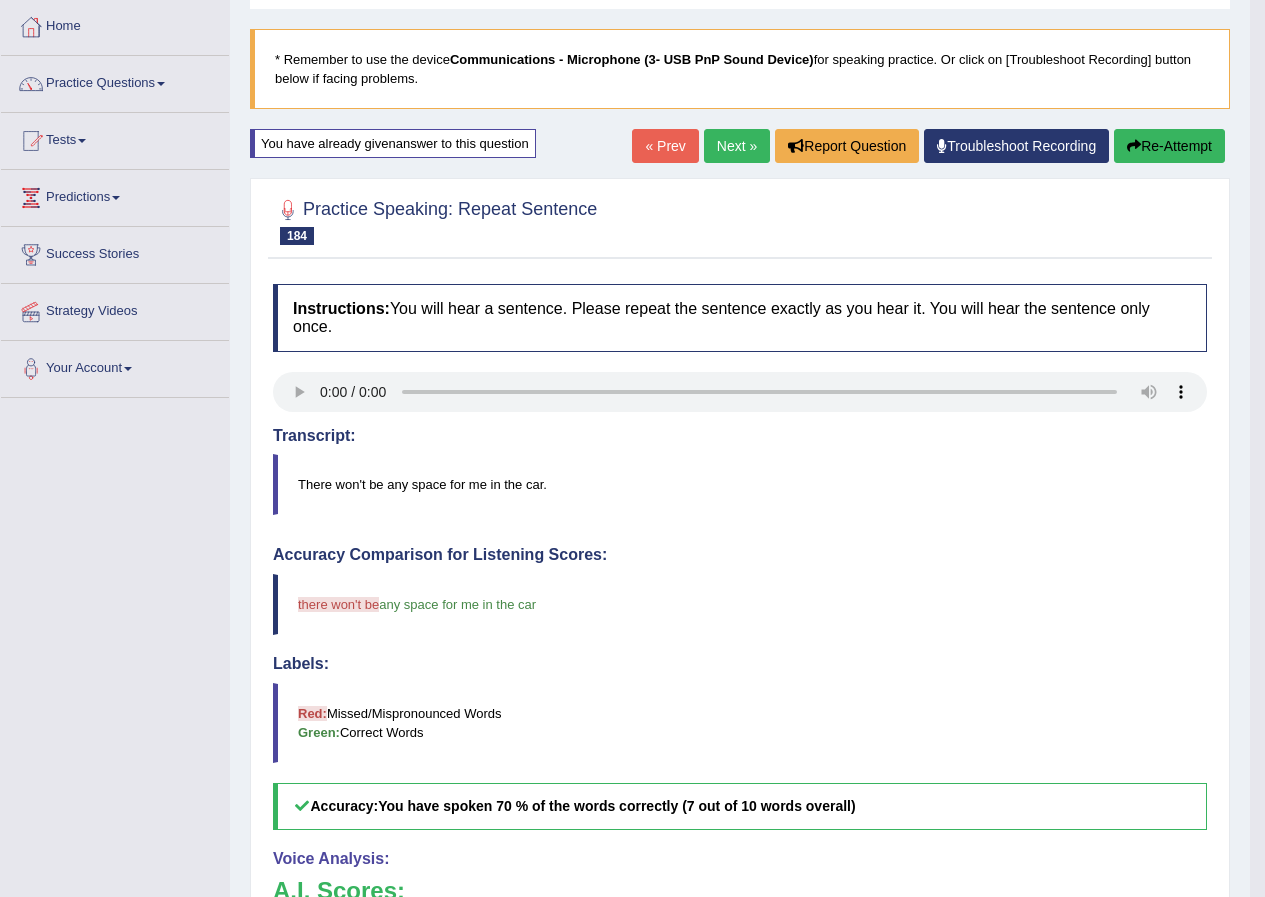 click on "Next »" at bounding box center [737, 146] 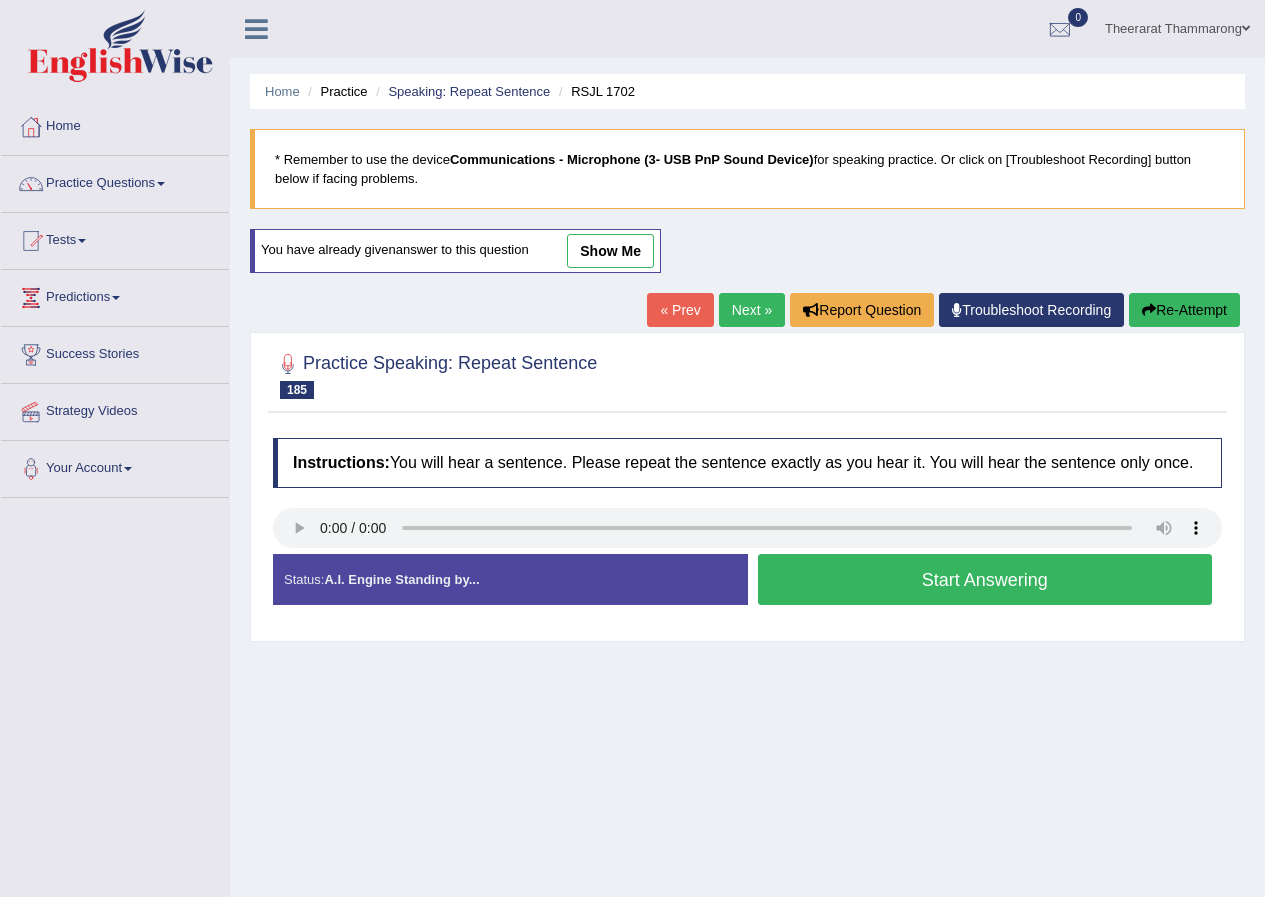 scroll, scrollTop: 0, scrollLeft: 0, axis: both 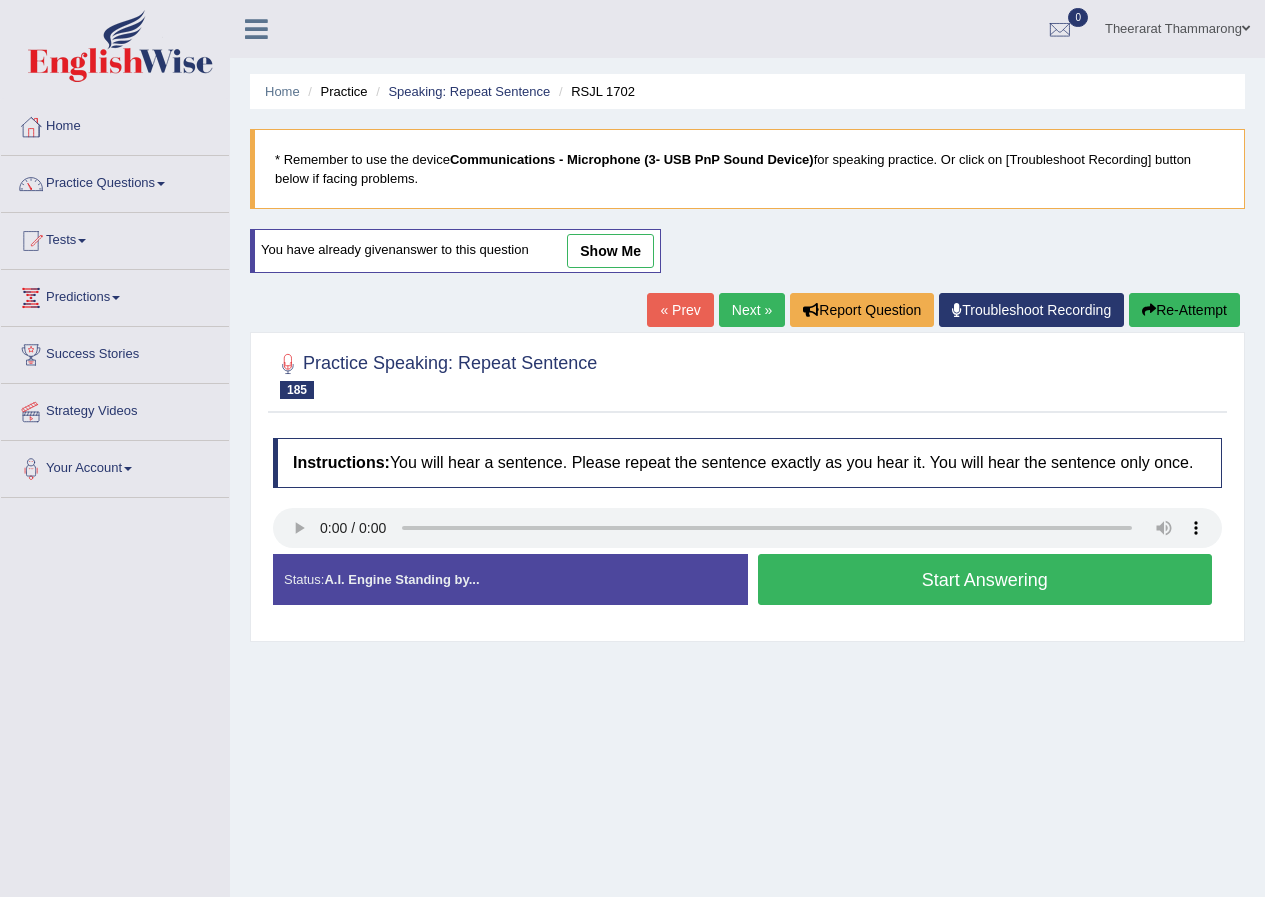 click on "Start Answering" at bounding box center [985, 579] 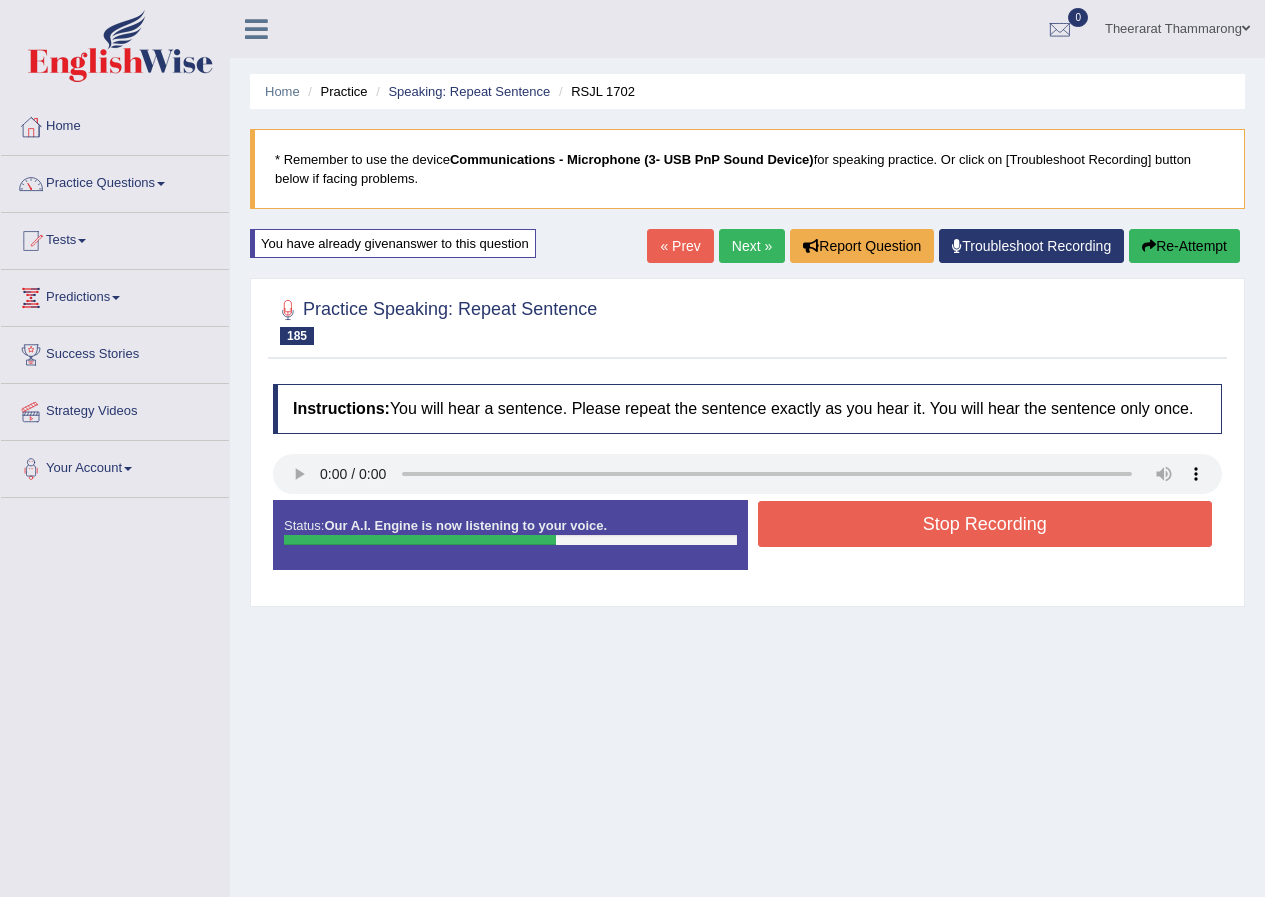 click on "Stop Recording" at bounding box center [985, 524] 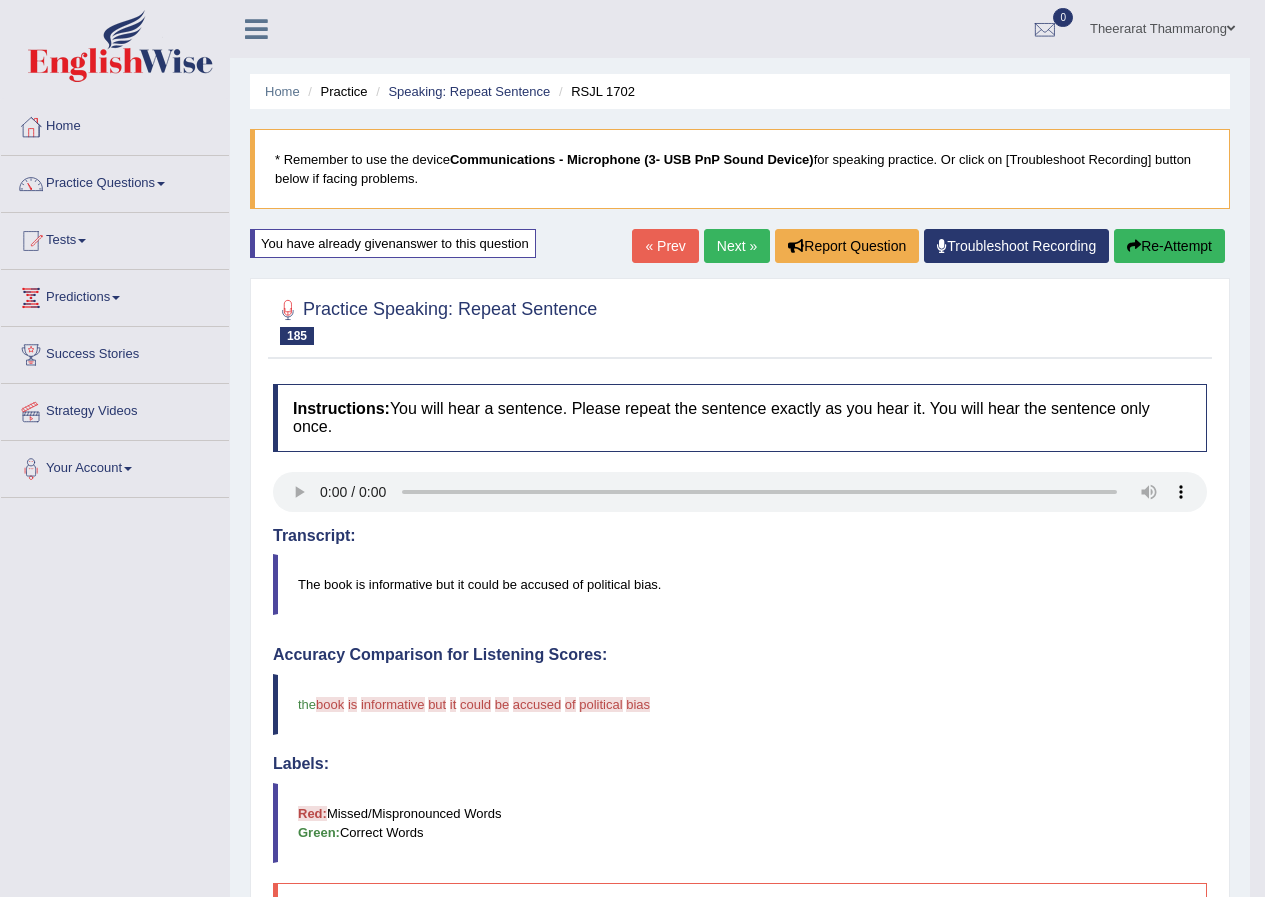 click on "Next »" at bounding box center (737, 246) 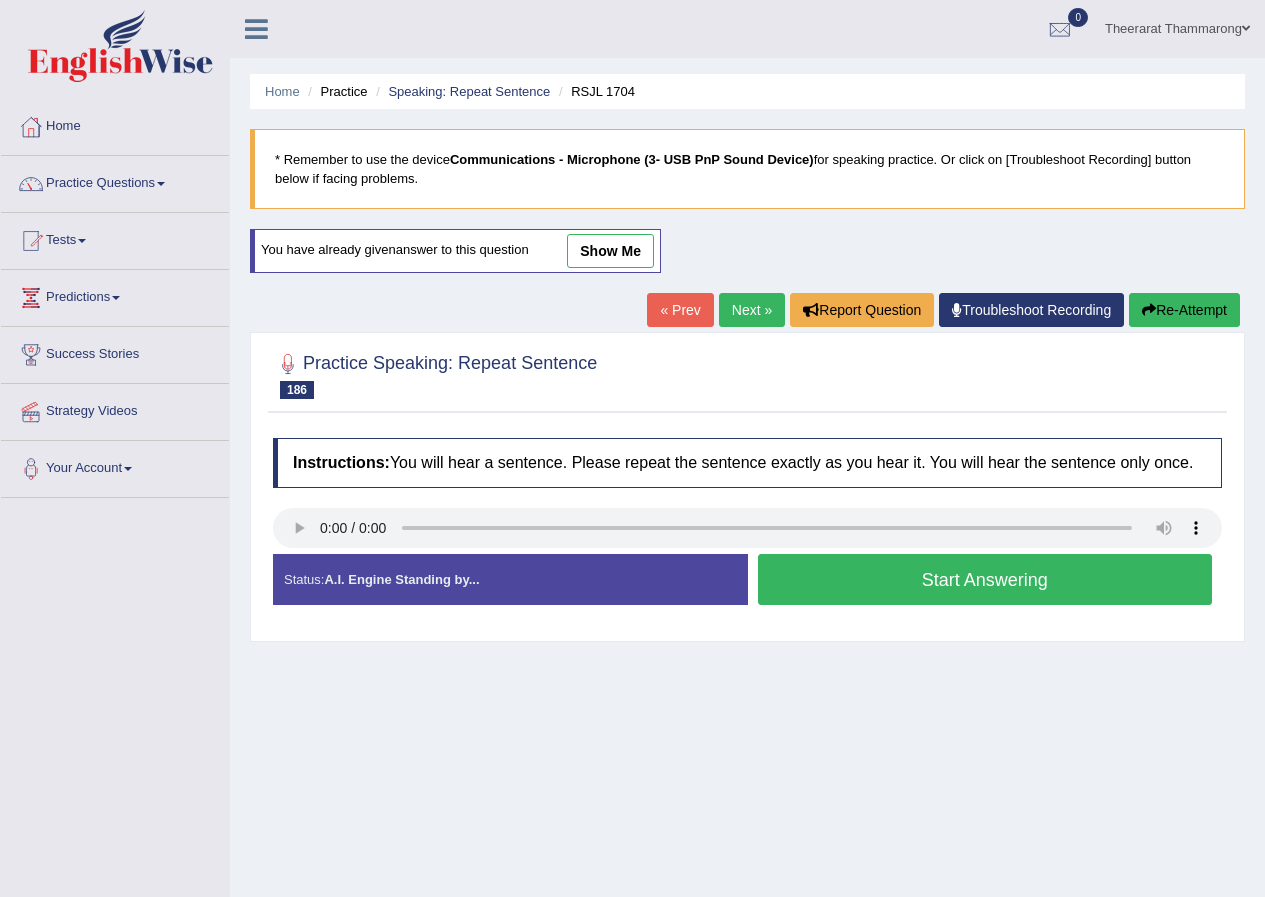 scroll, scrollTop: 0, scrollLeft: 0, axis: both 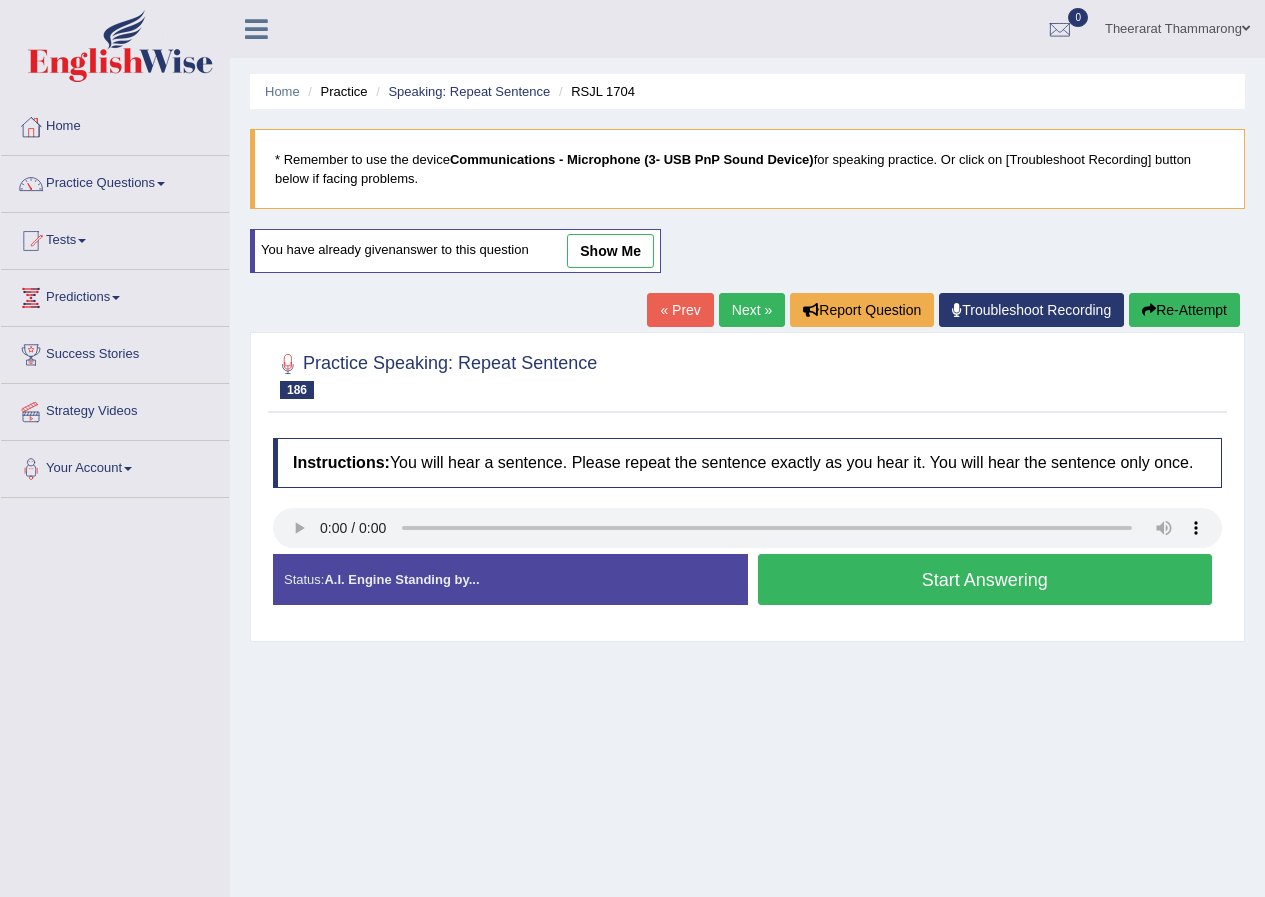 click on "Start Answering" at bounding box center [985, 579] 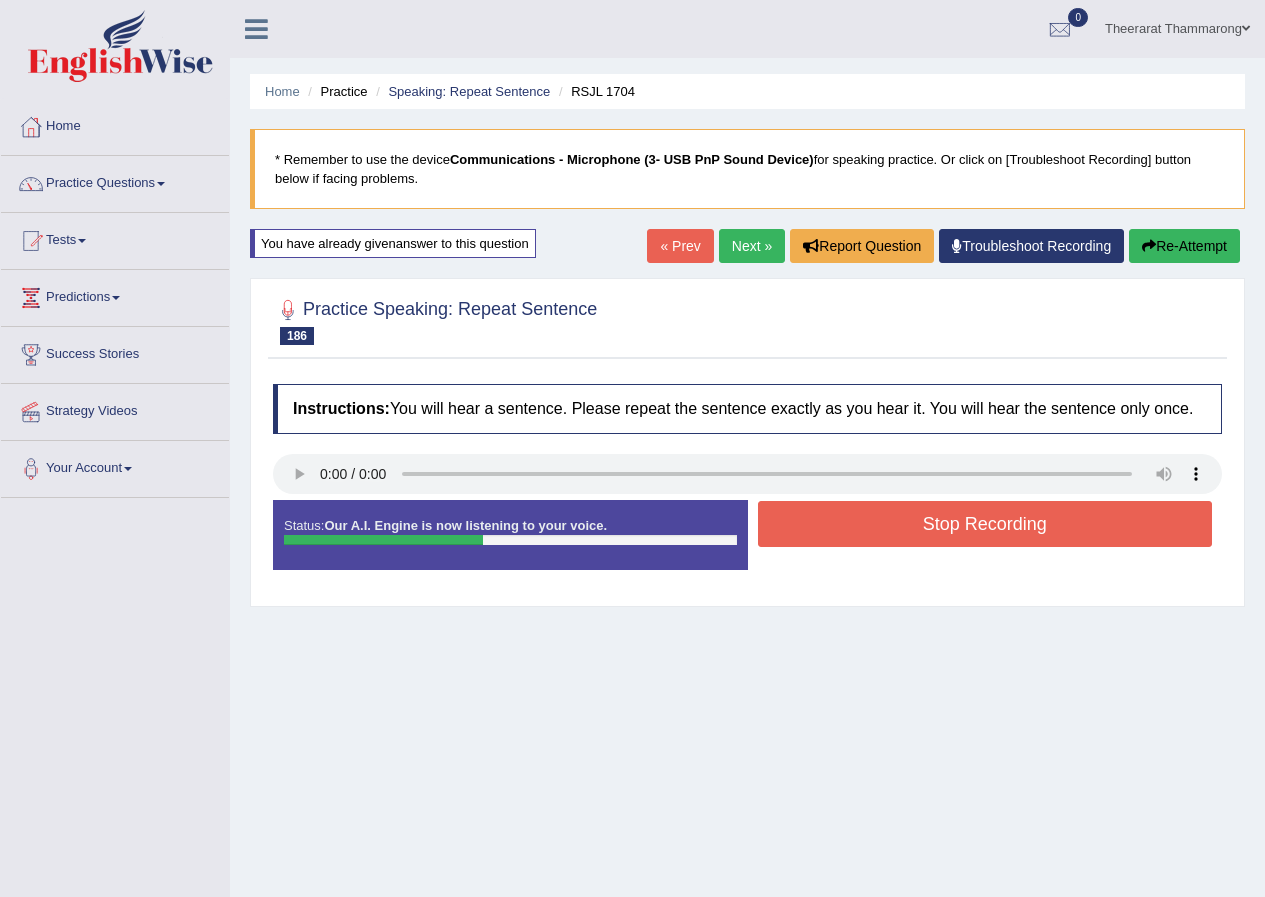click on "Stop Recording" at bounding box center (985, 524) 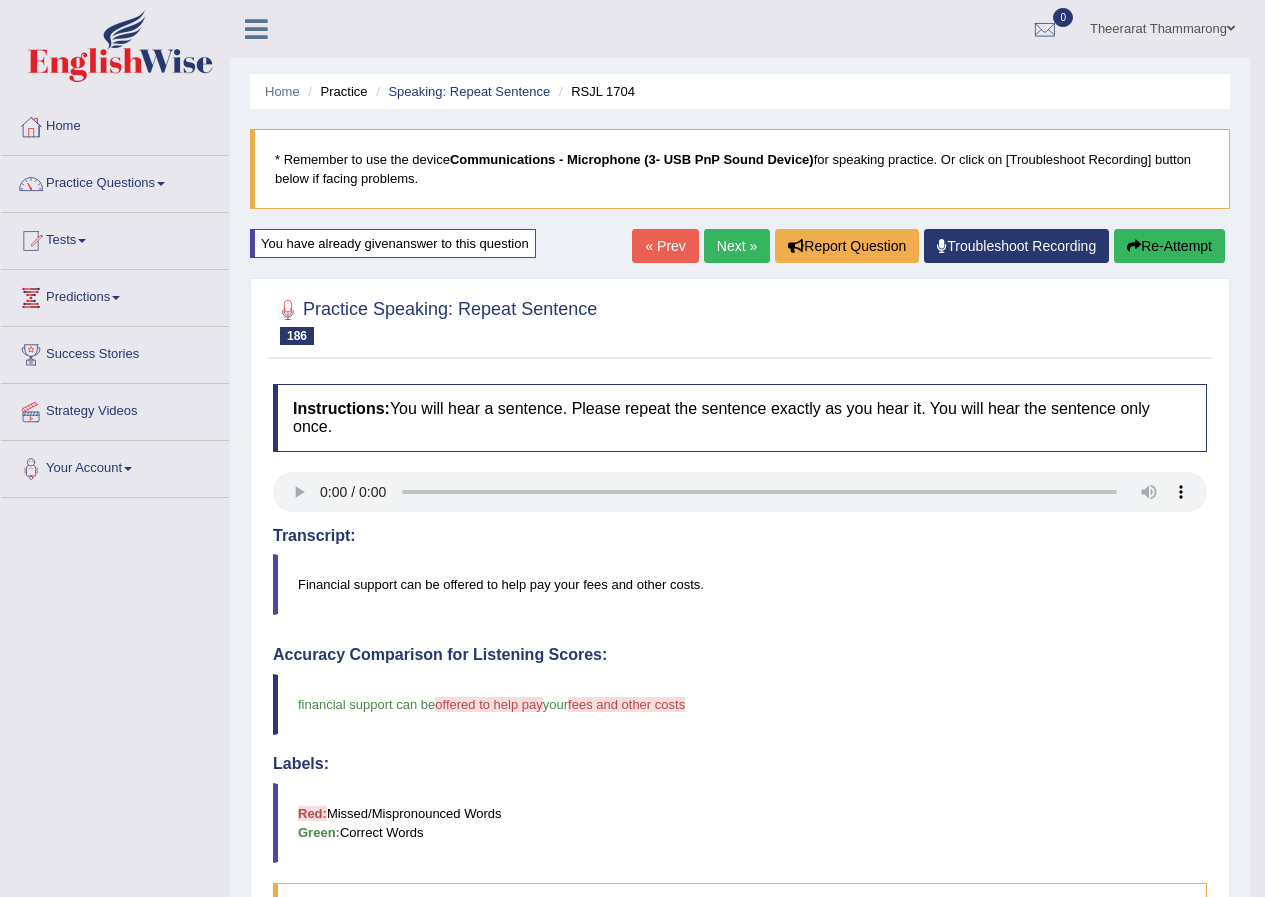 click on "Re-Attempt" at bounding box center (1169, 246) 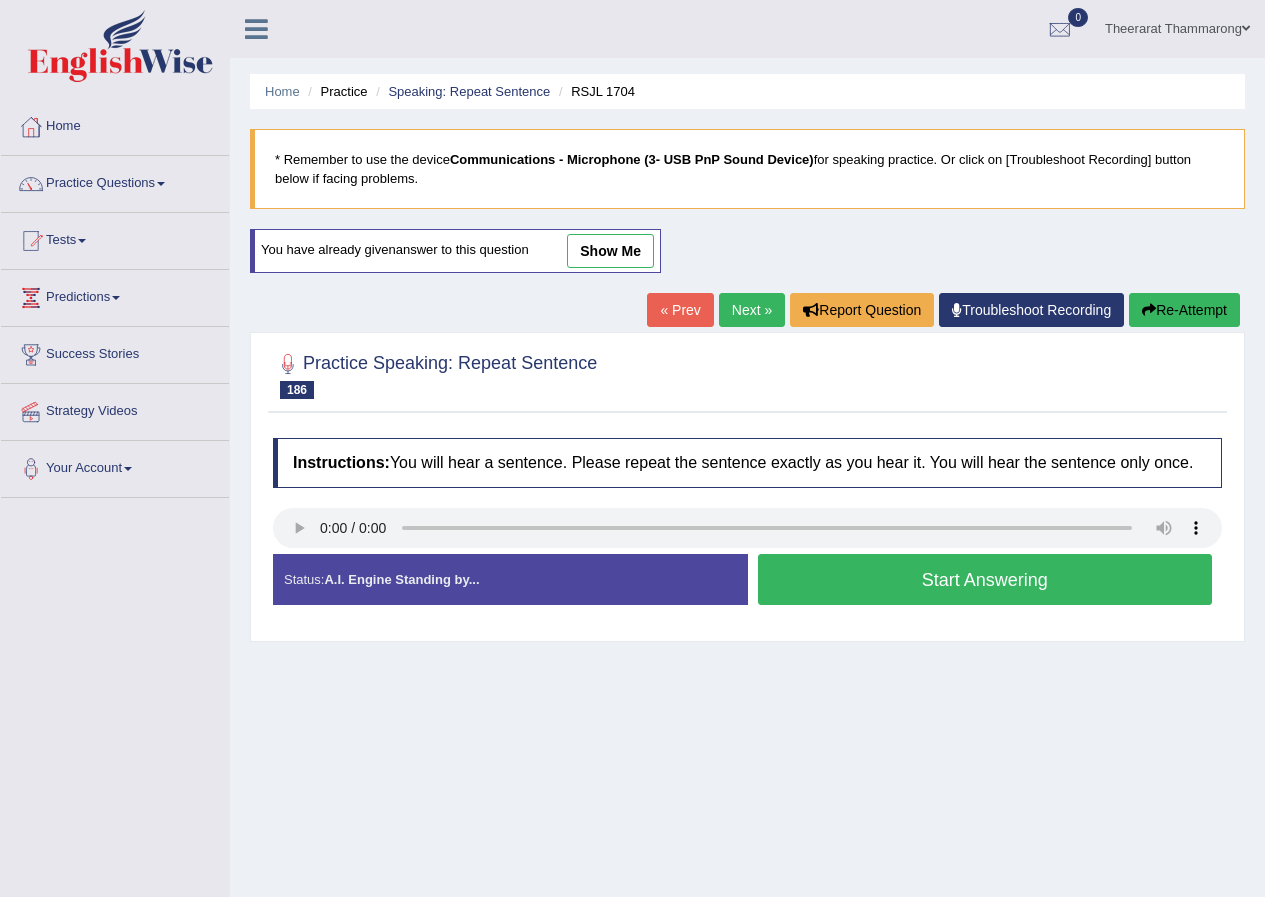 scroll, scrollTop: 0, scrollLeft: 0, axis: both 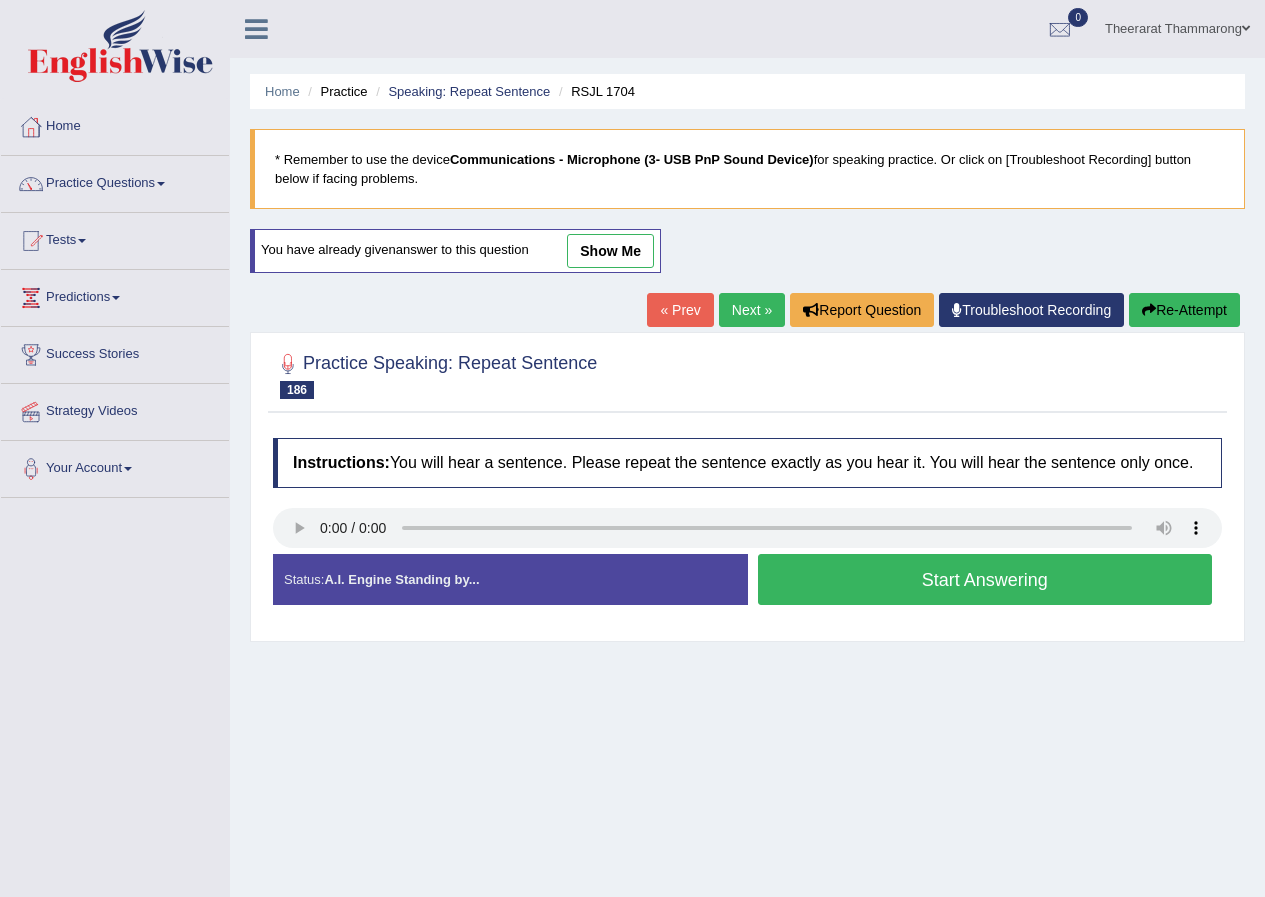 click on "Start Answering" at bounding box center (985, 579) 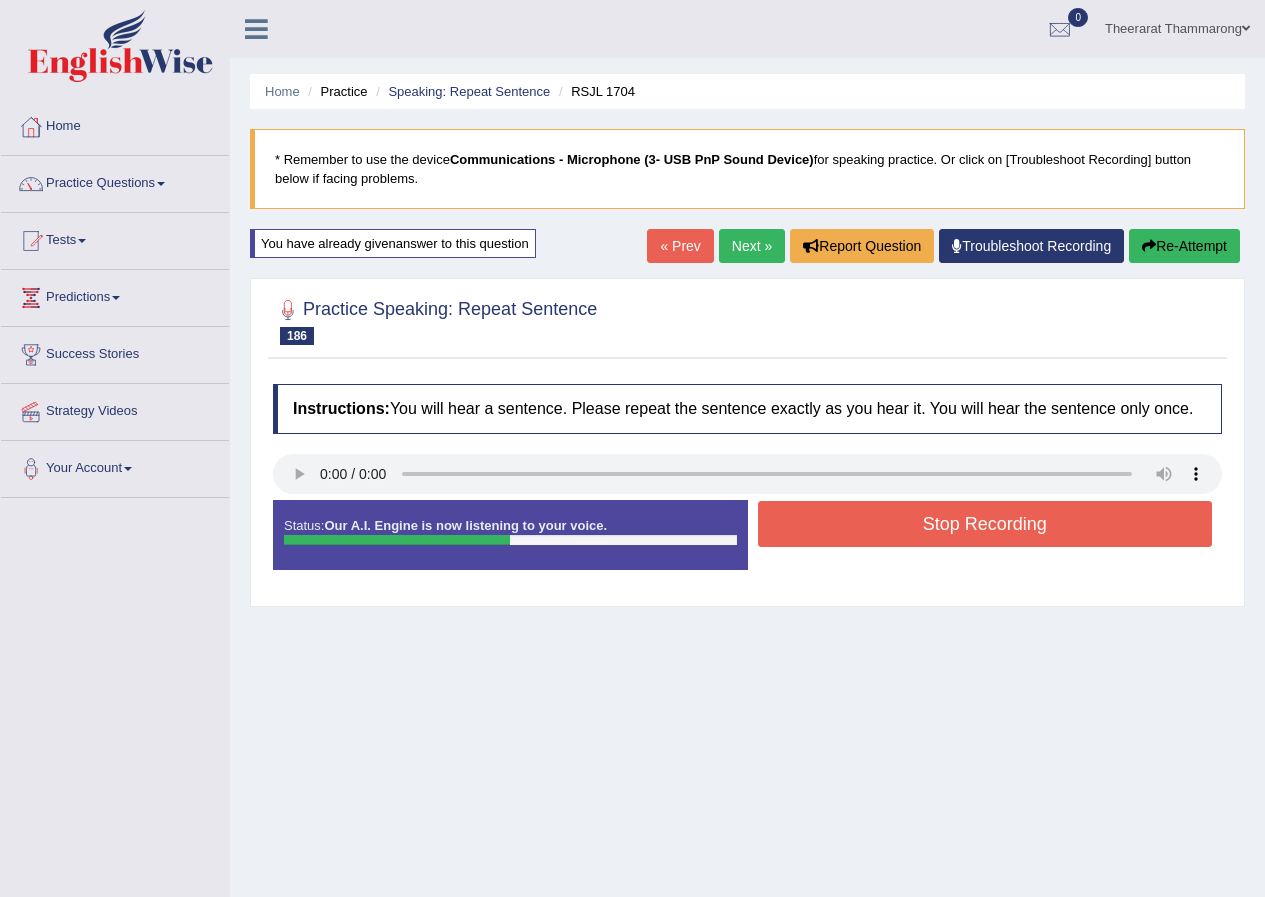 click on "Stop Recording" at bounding box center [985, 524] 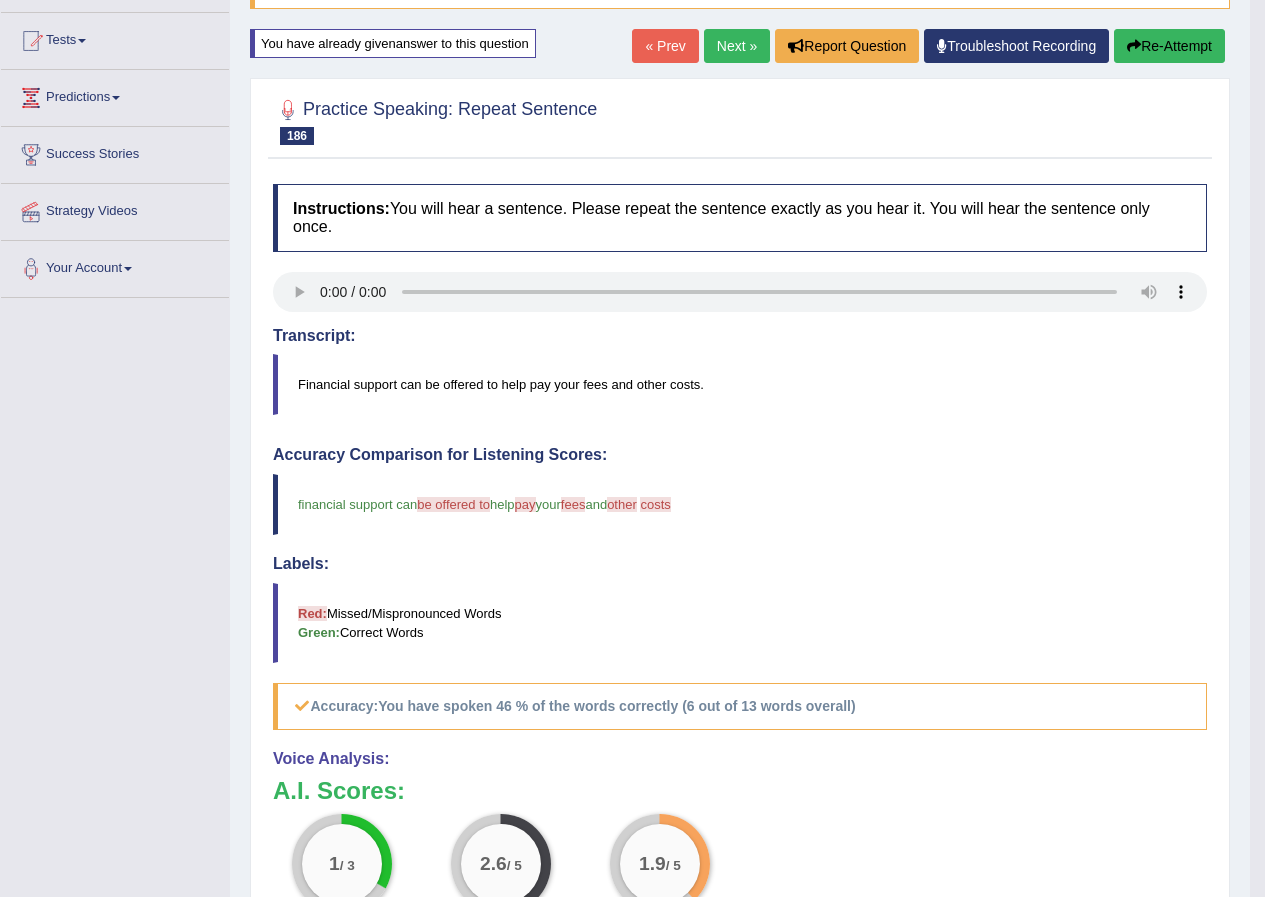 scroll, scrollTop: 100, scrollLeft: 0, axis: vertical 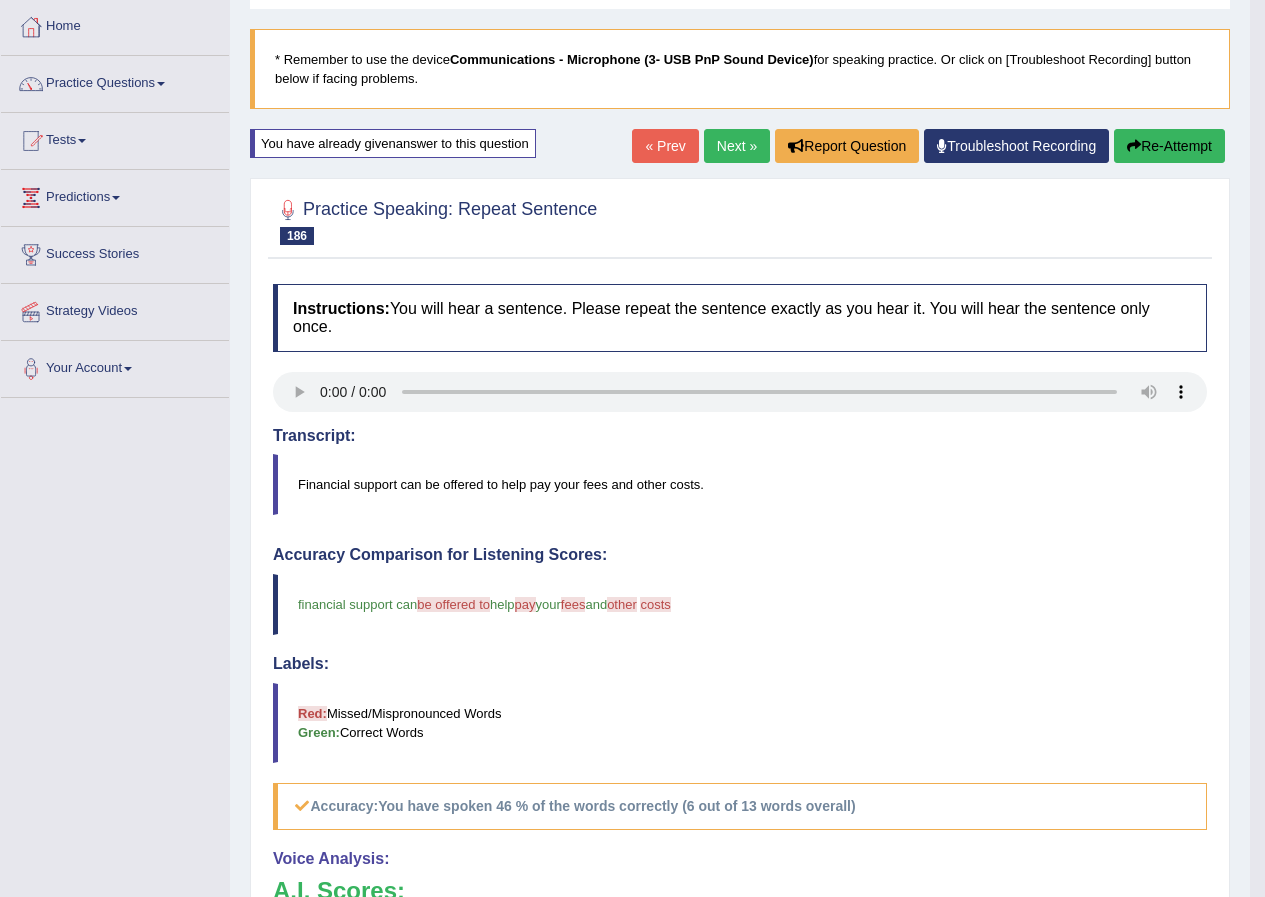 click on "Next »" at bounding box center [737, 146] 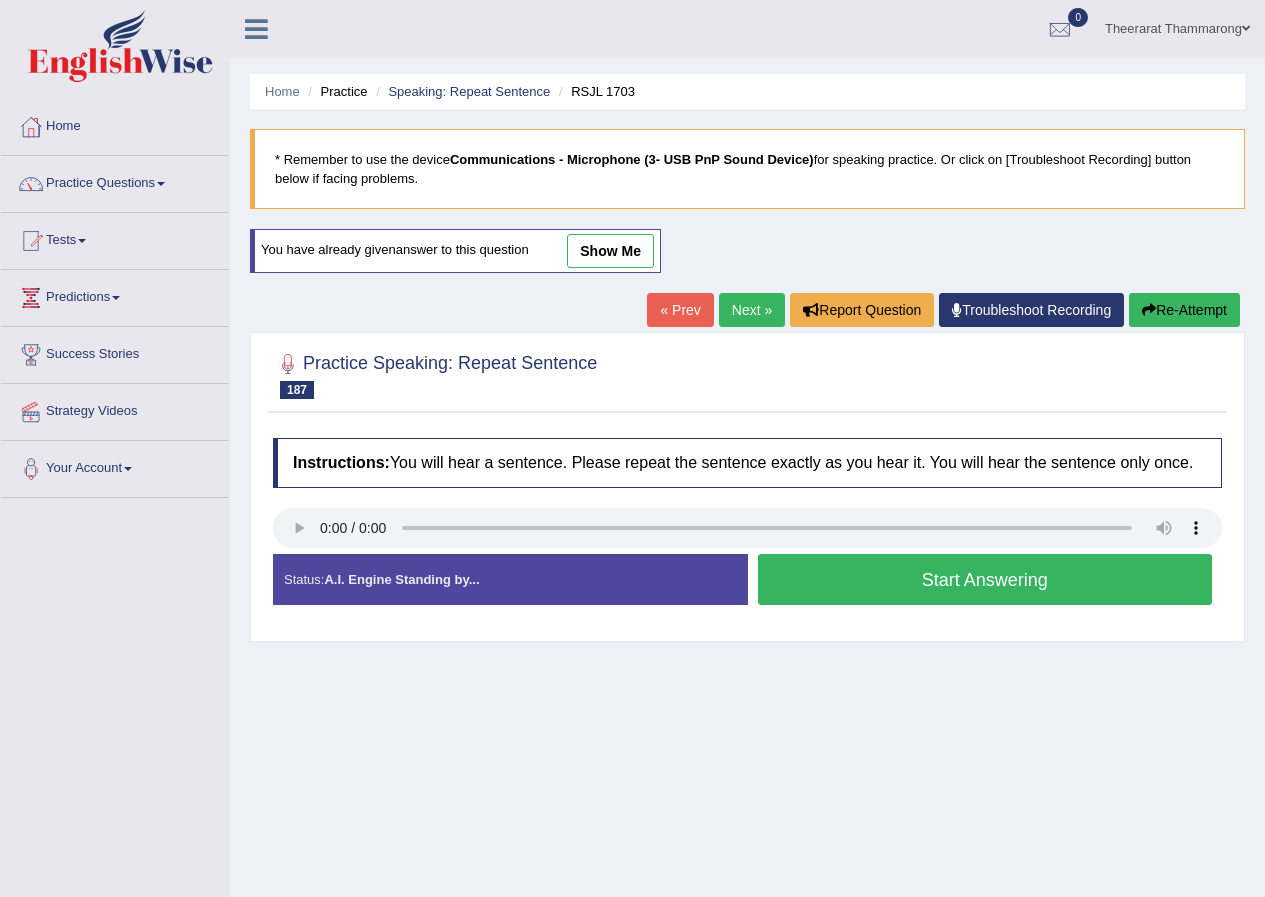 scroll, scrollTop: 0, scrollLeft: 0, axis: both 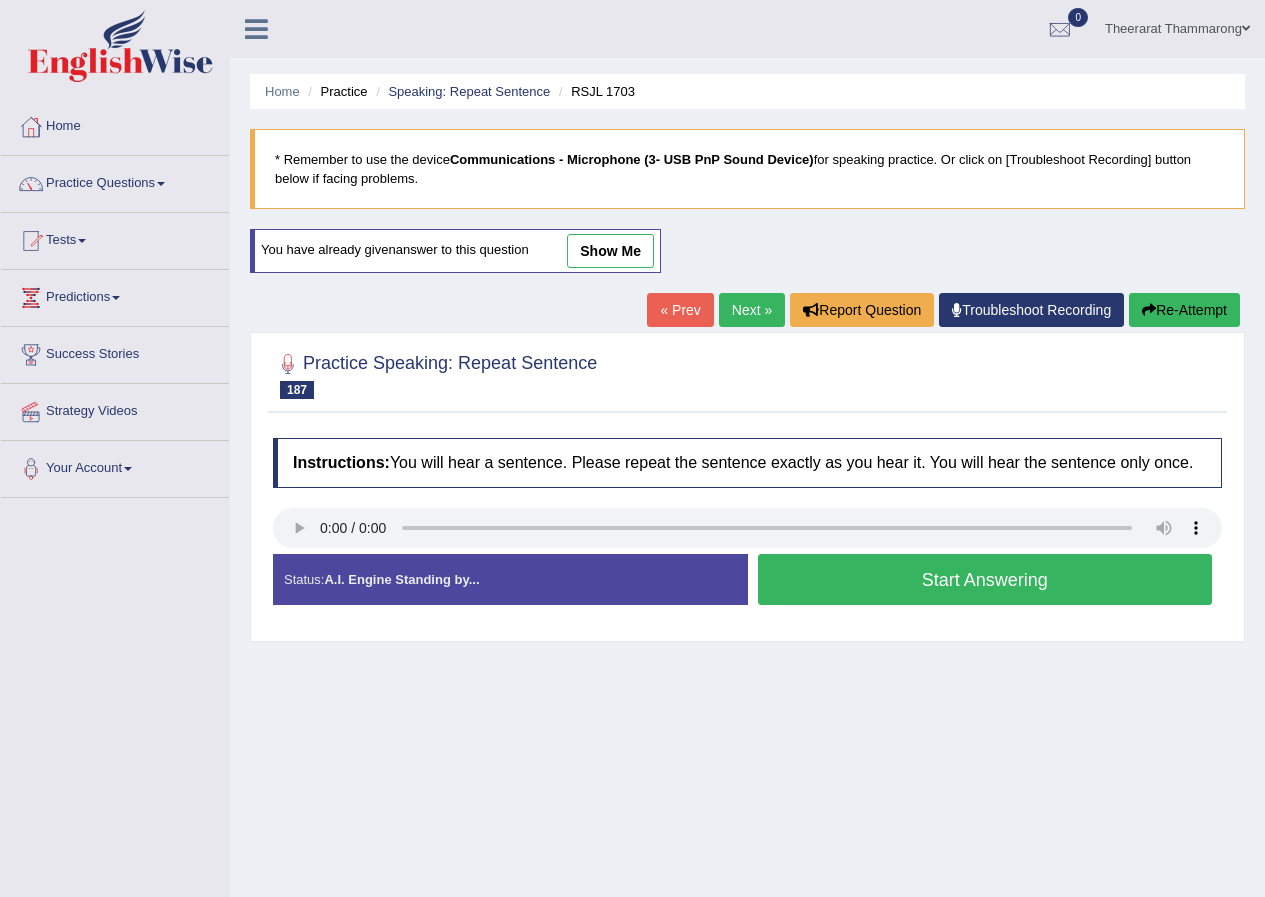 click on "Start Answering" at bounding box center [985, 579] 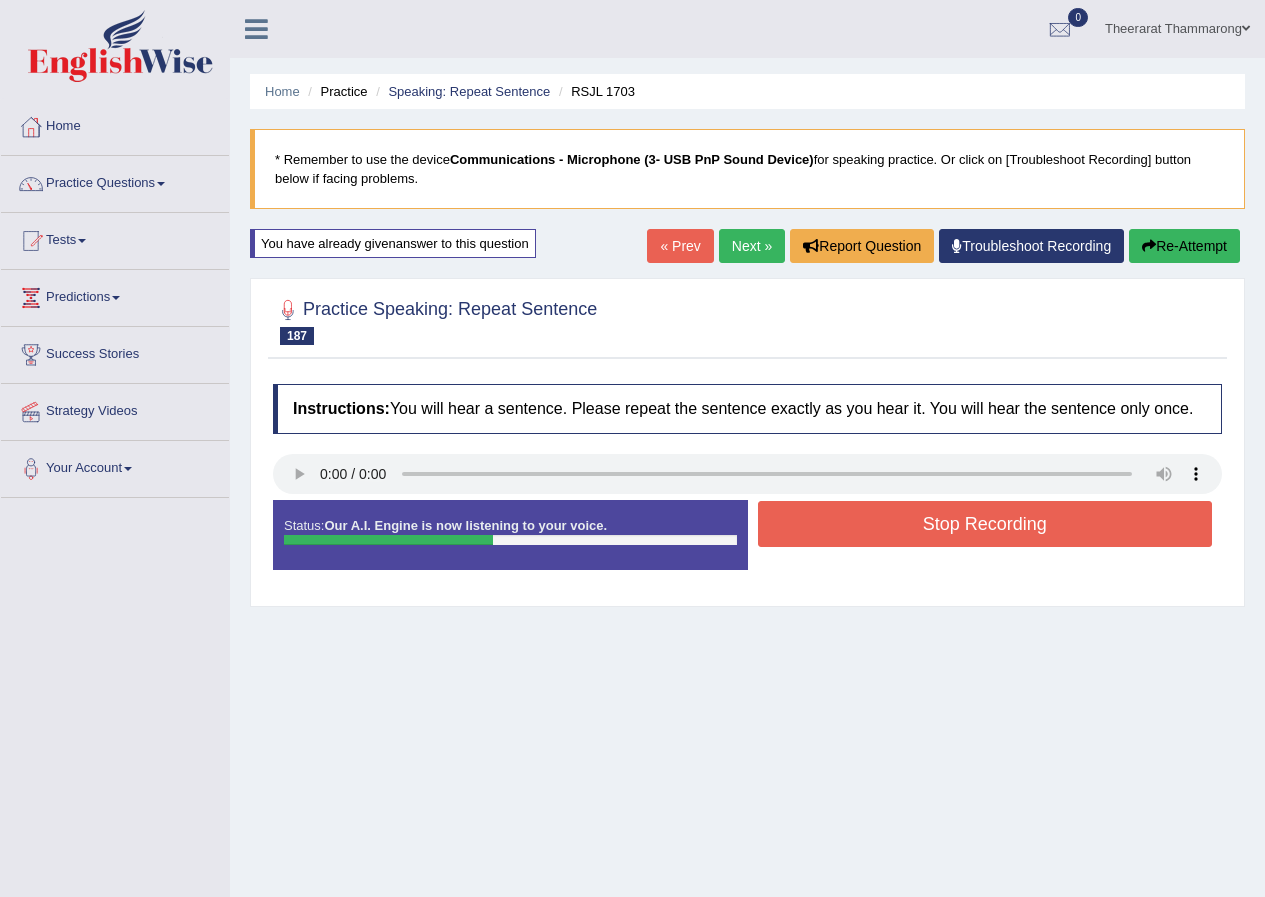 click on "Stop Recording" at bounding box center [985, 524] 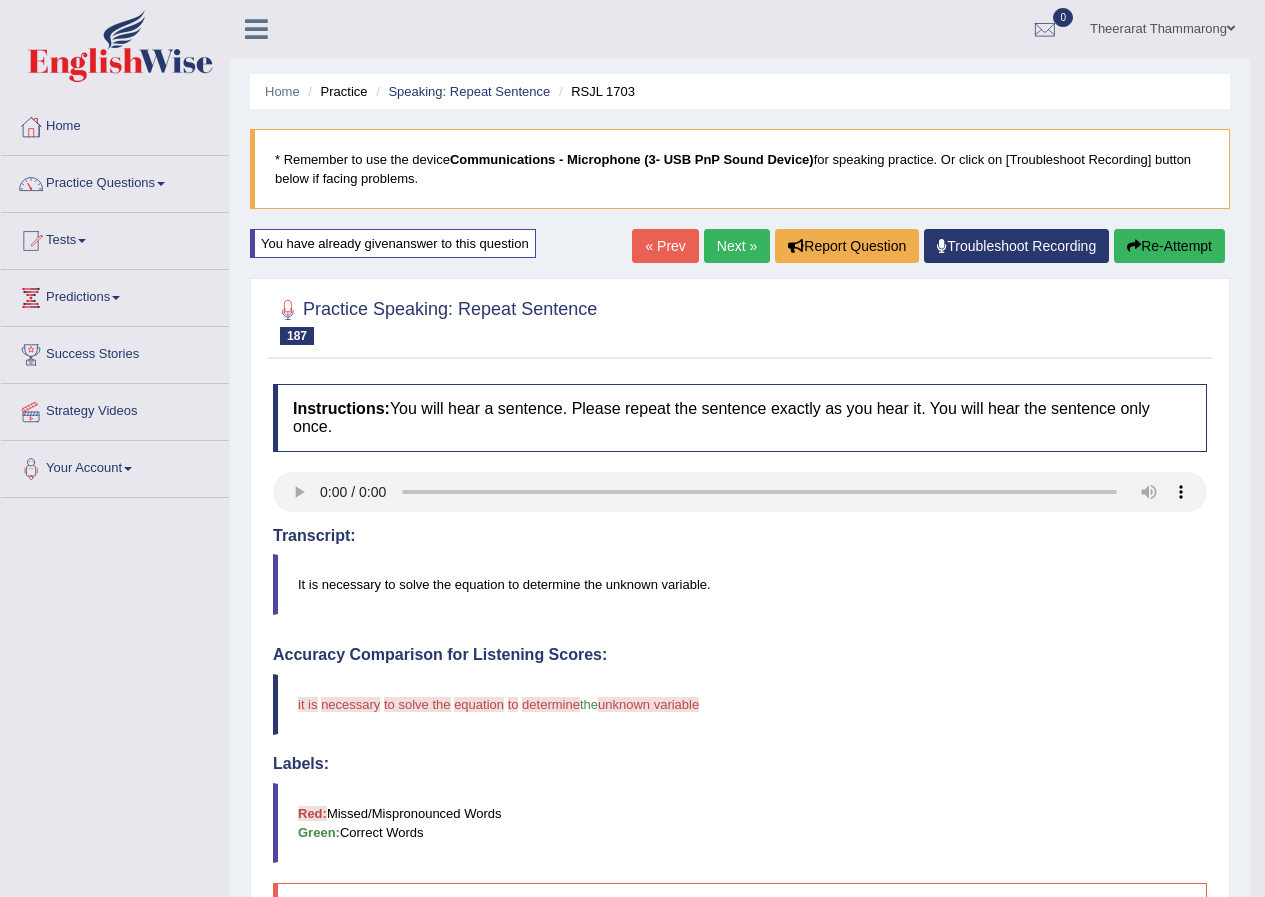 click on "Re-Attempt" at bounding box center (1169, 246) 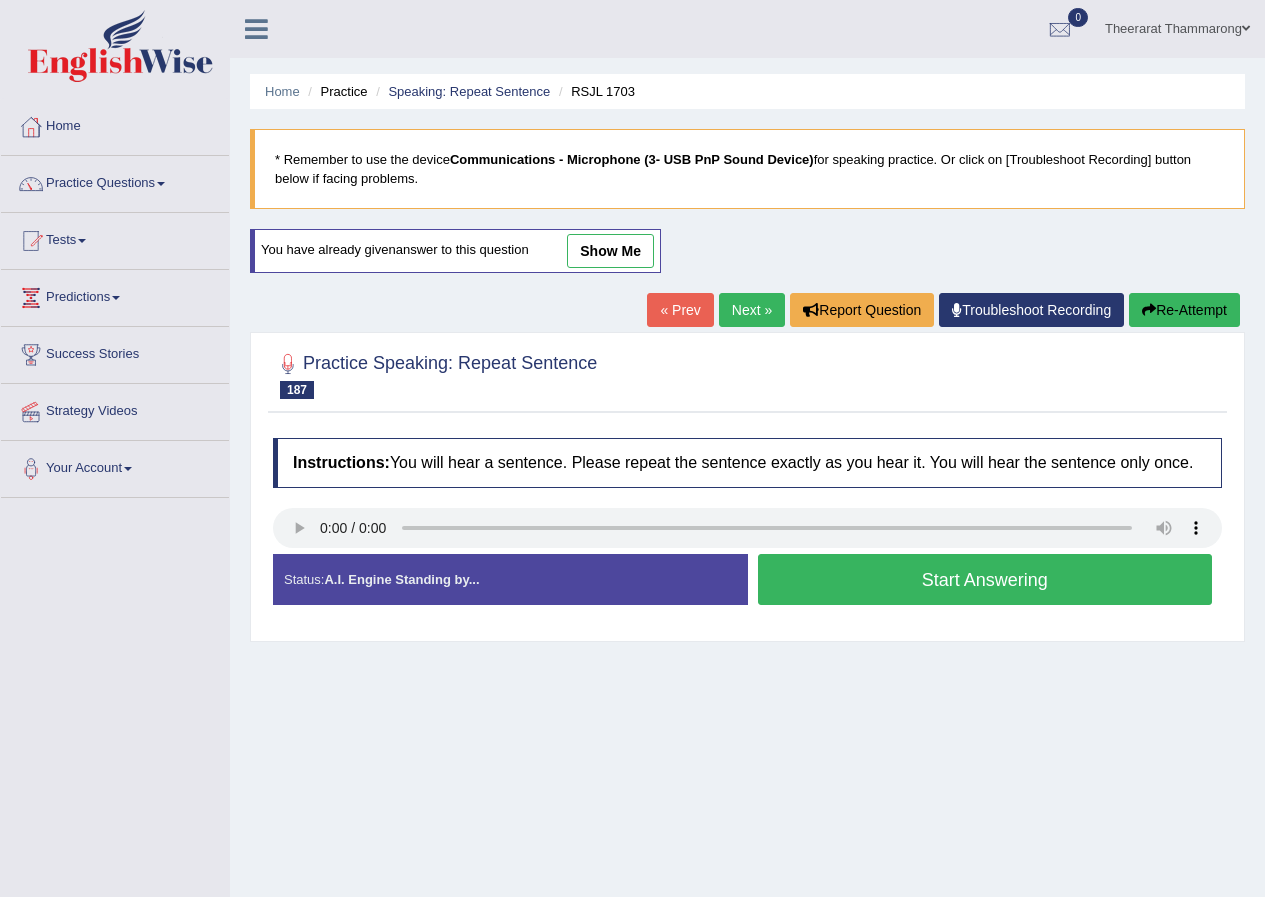scroll, scrollTop: 0, scrollLeft: 0, axis: both 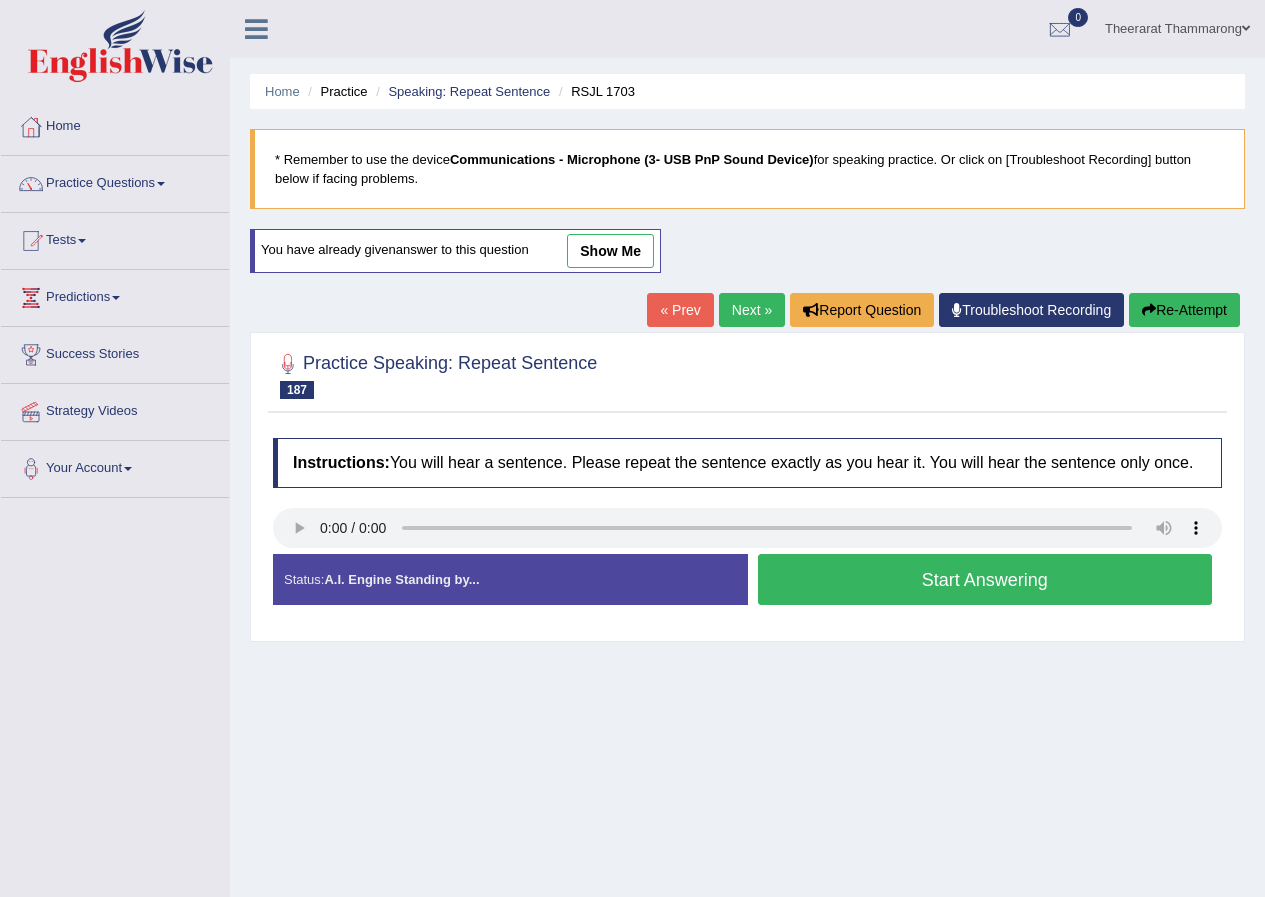 click on "Start Answering" at bounding box center [985, 579] 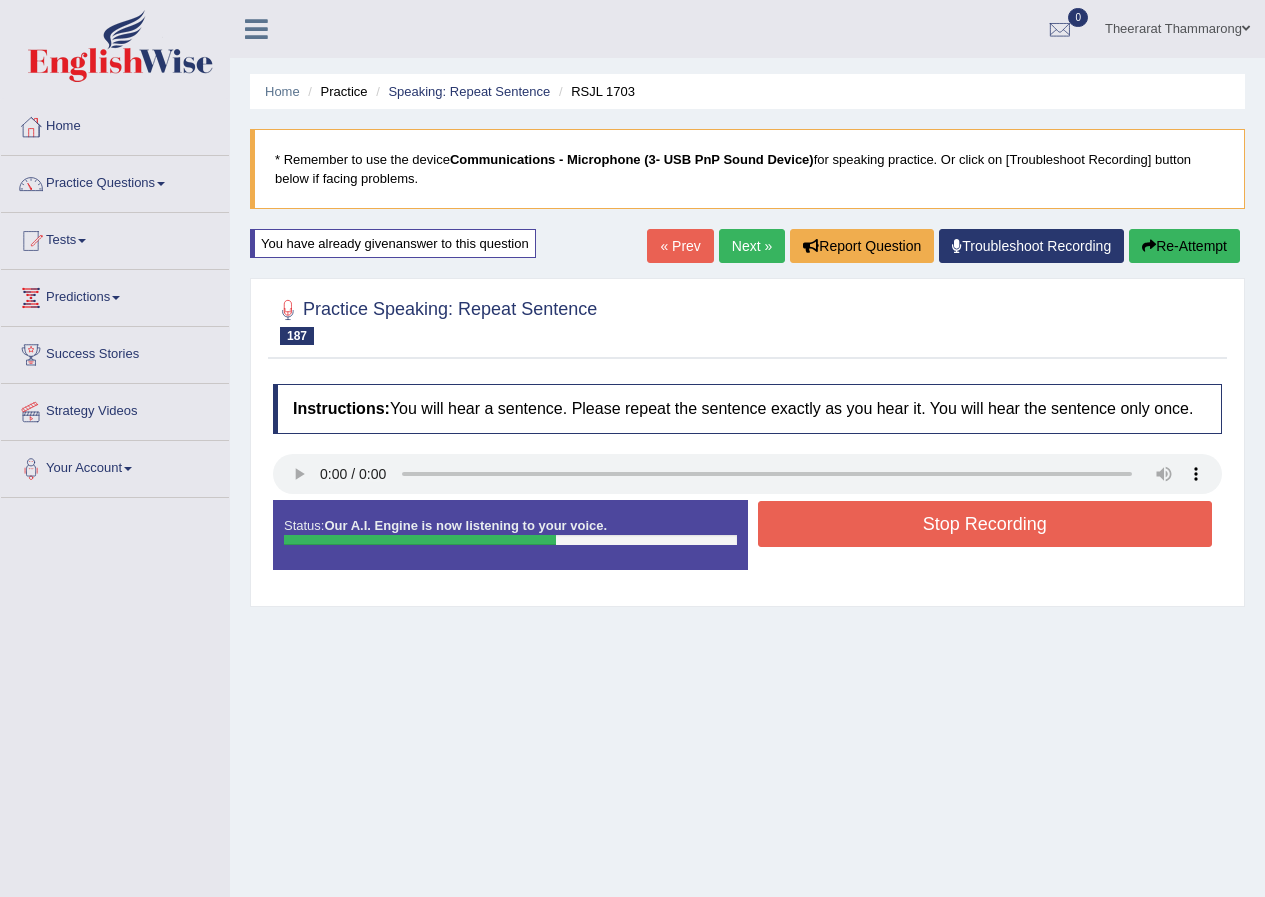 click on "Stop Recording" at bounding box center [985, 524] 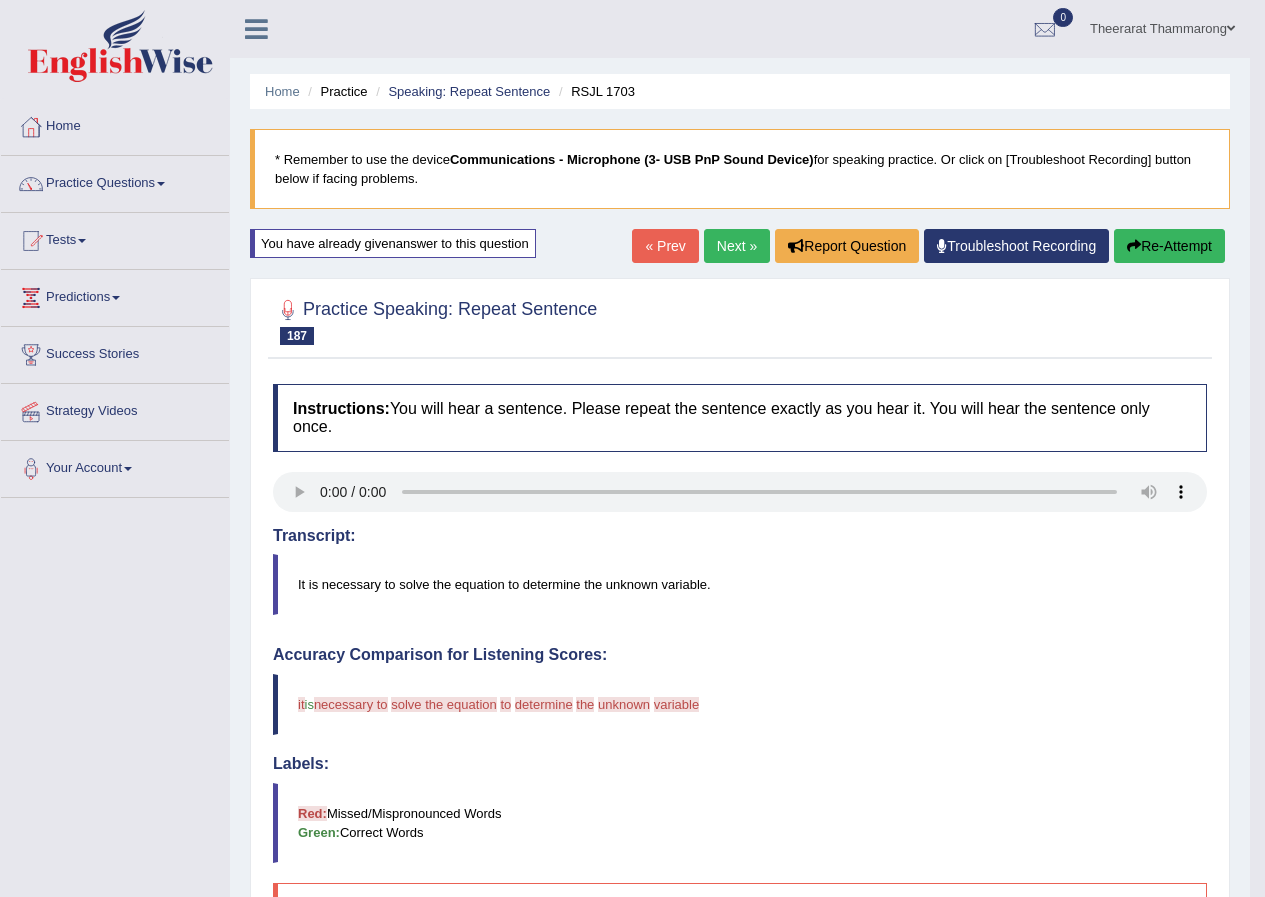 click on "Next »" at bounding box center [737, 246] 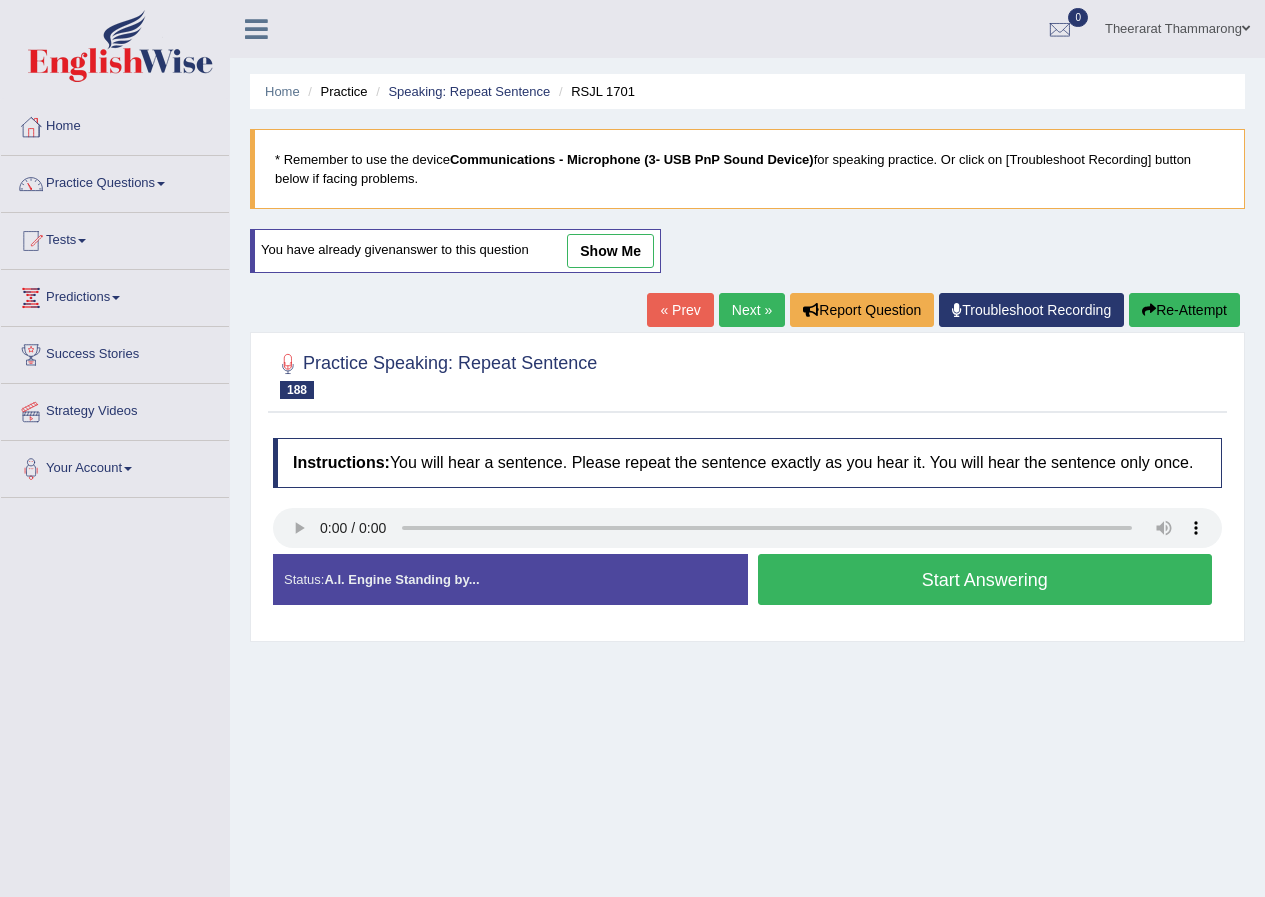 scroll, scrollTop: 0, scrollLeft: 0, axis: both 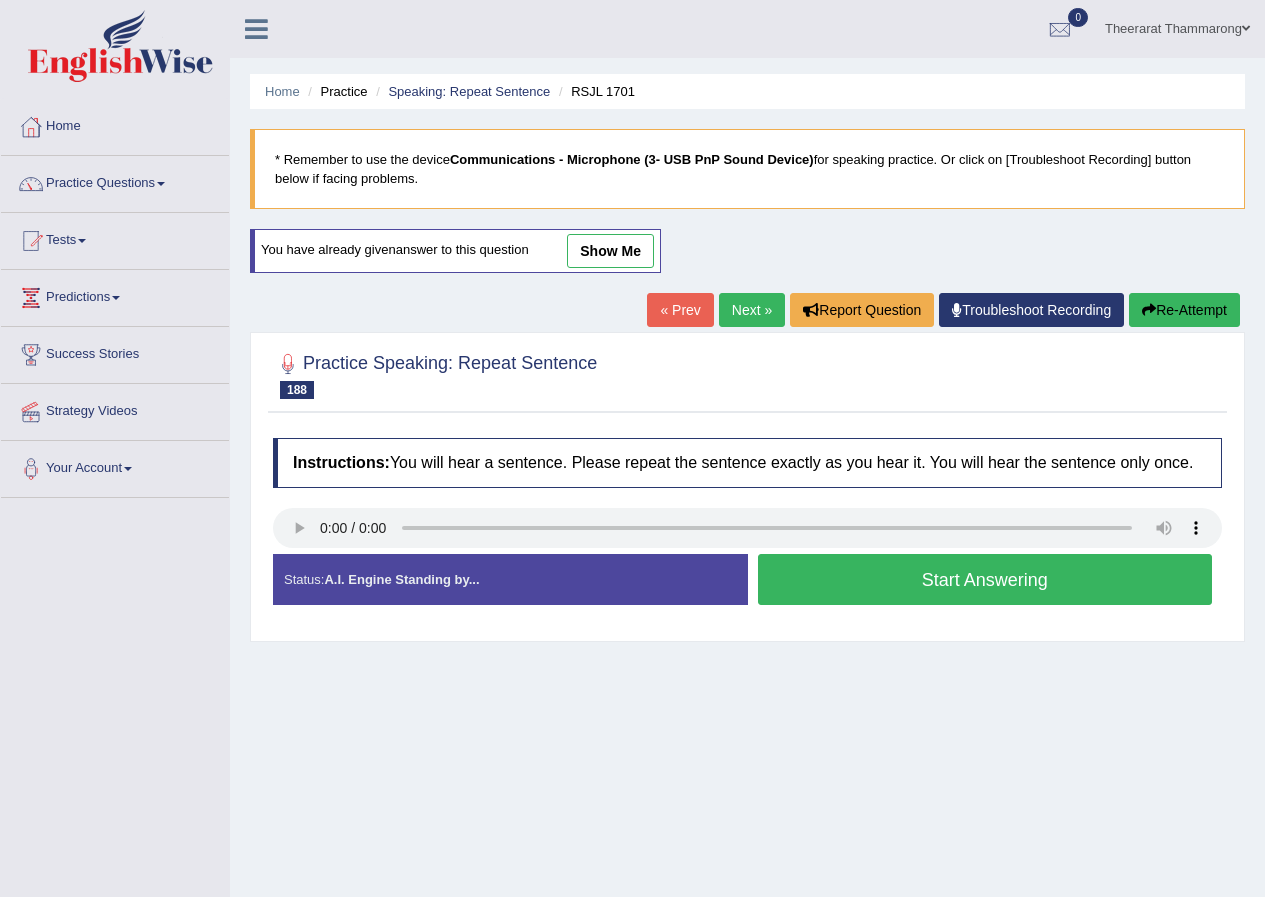 click on "Start Answering" at bounding box center [985, 579] 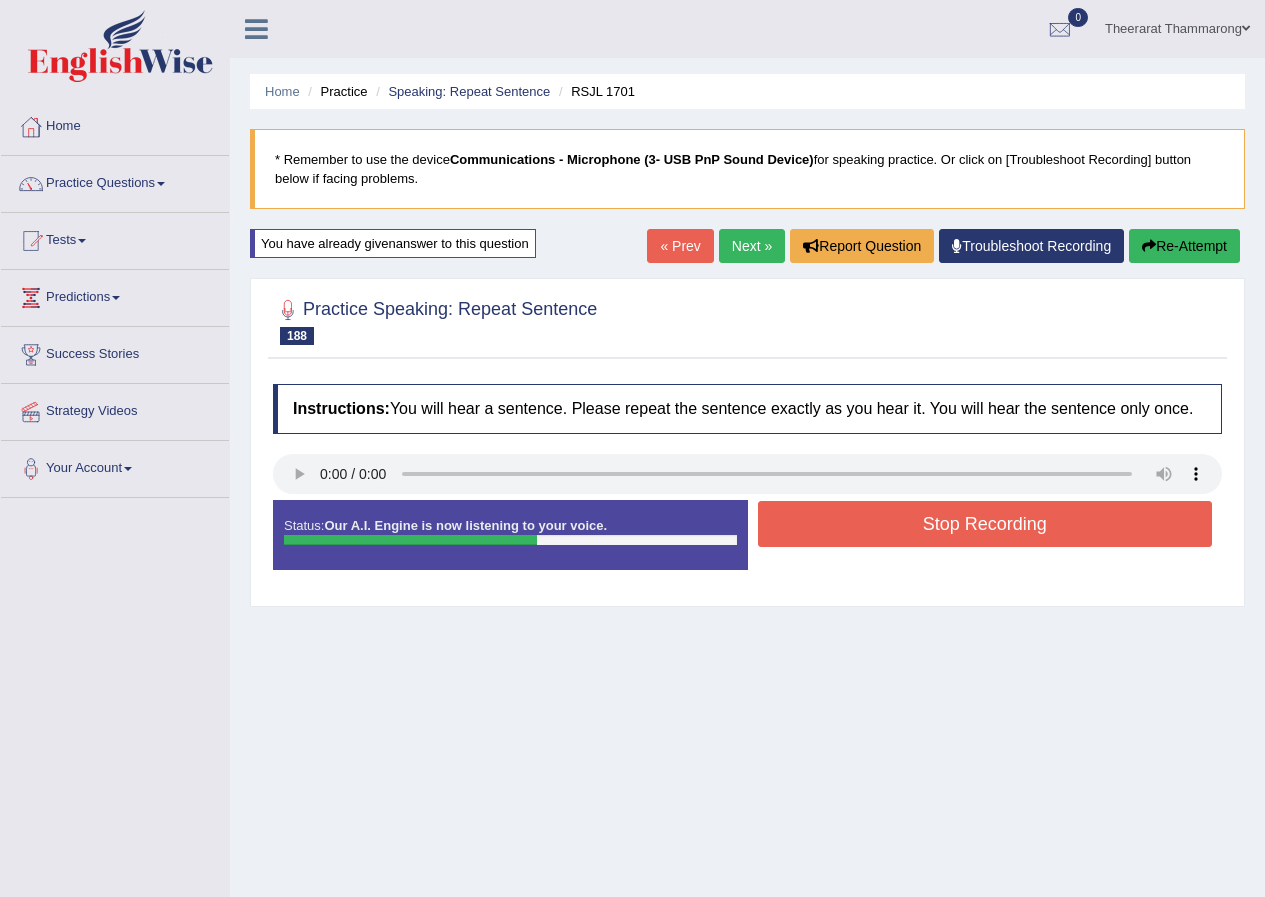 click on "Stop Recording" at bounding box center [985, 524] 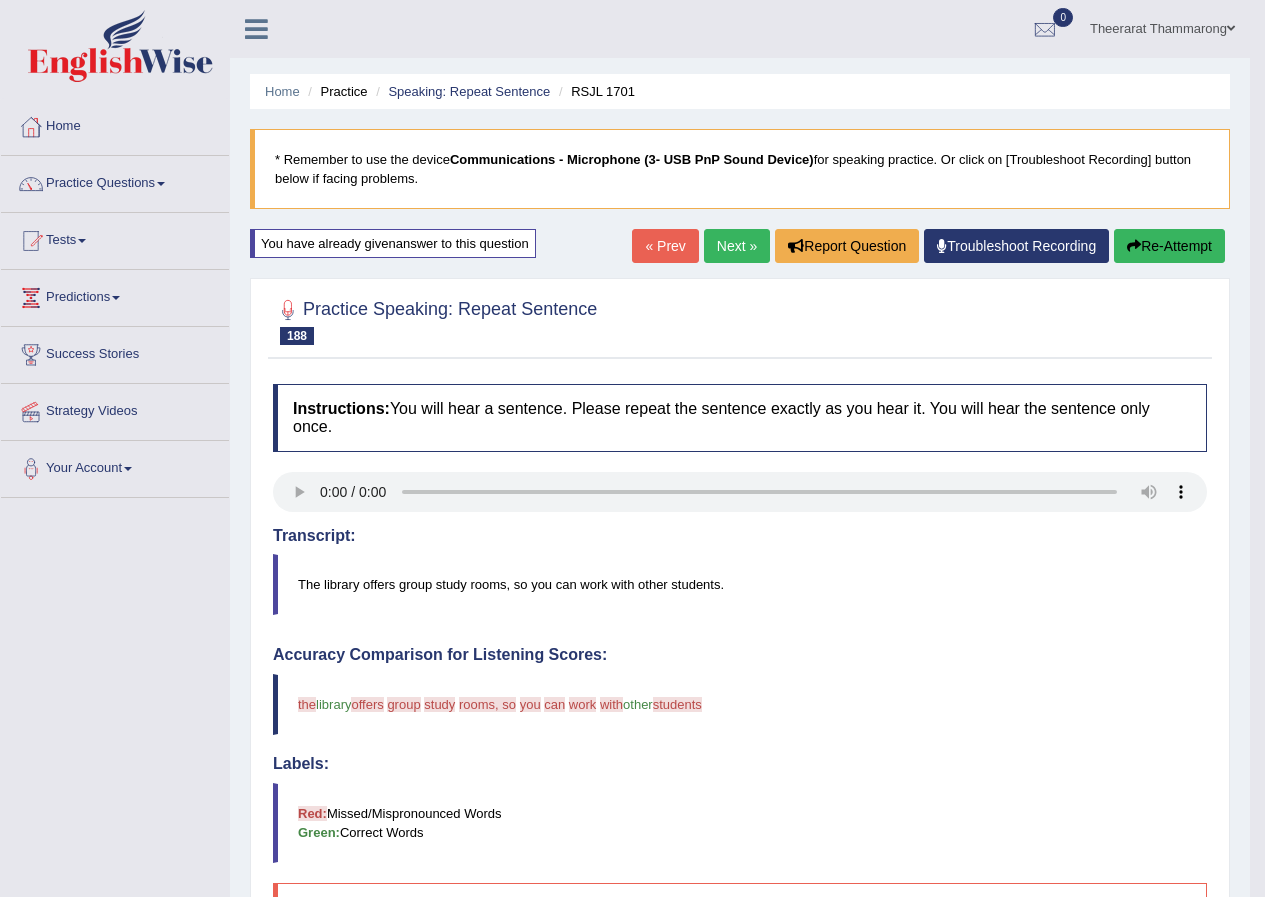 click on "Re-Attempt" at bounding box center [1169, 246] 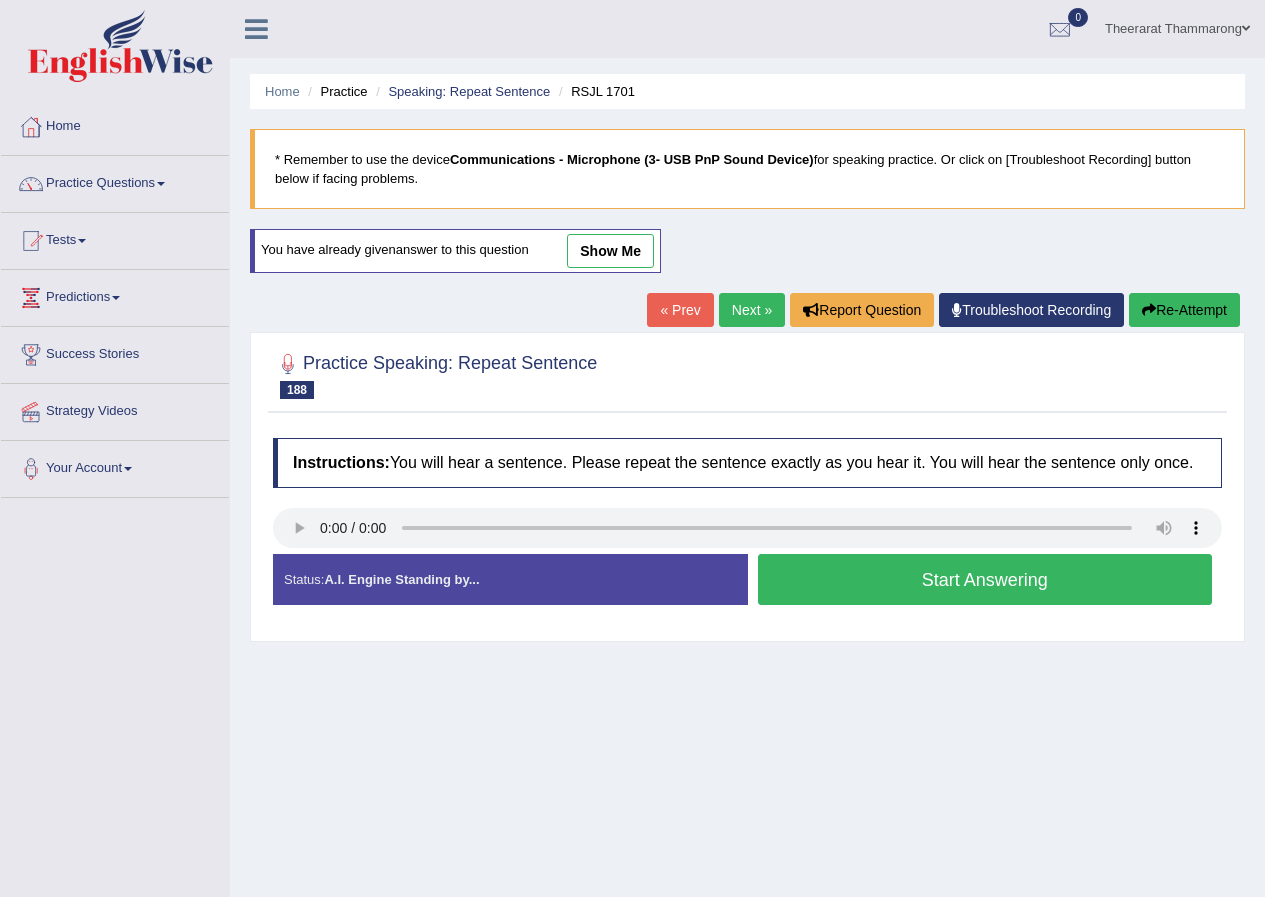 scroll, scrollTop: 0, scrollLeft: 0, axis: both 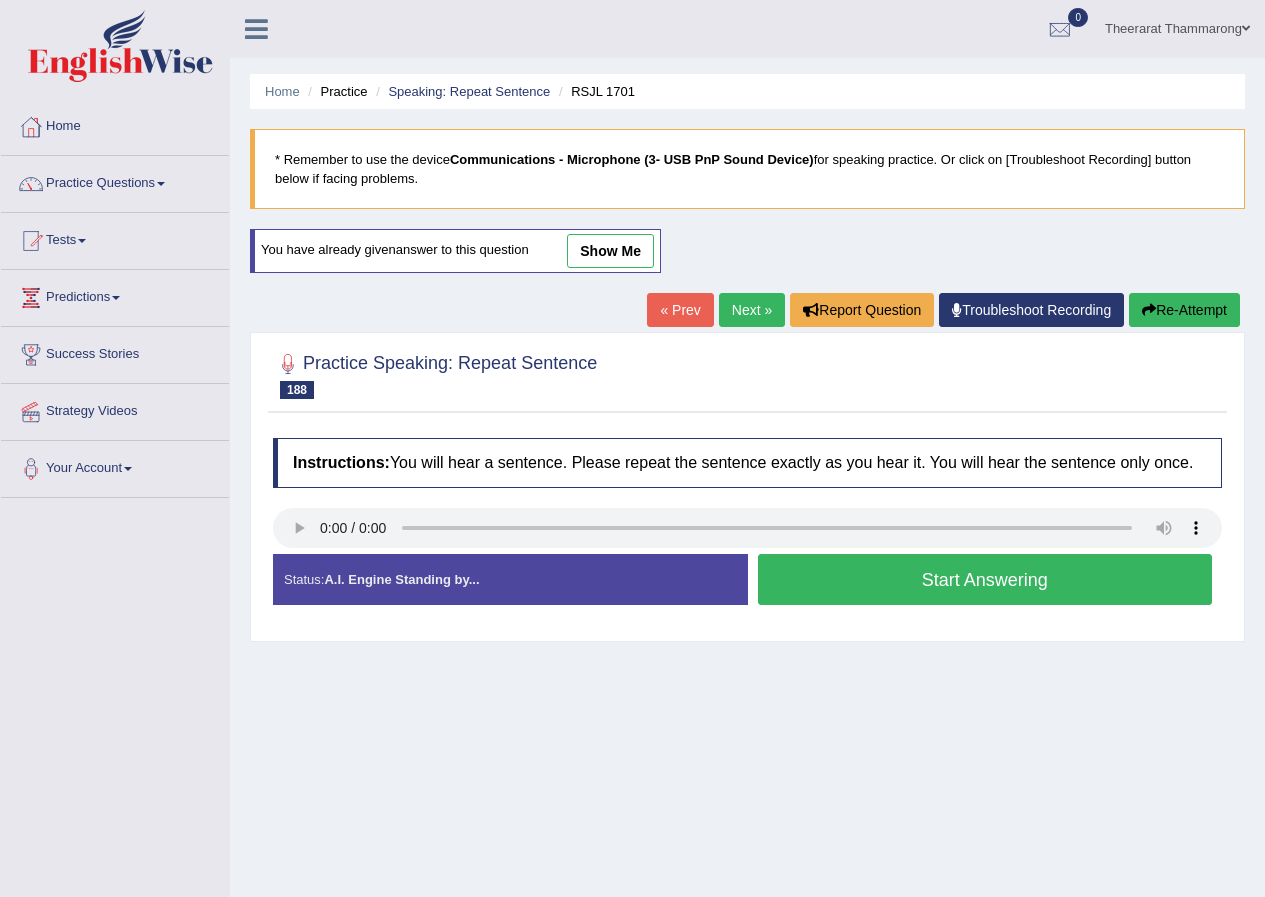 click on "Start Answering" at bounding box center [985, 579] 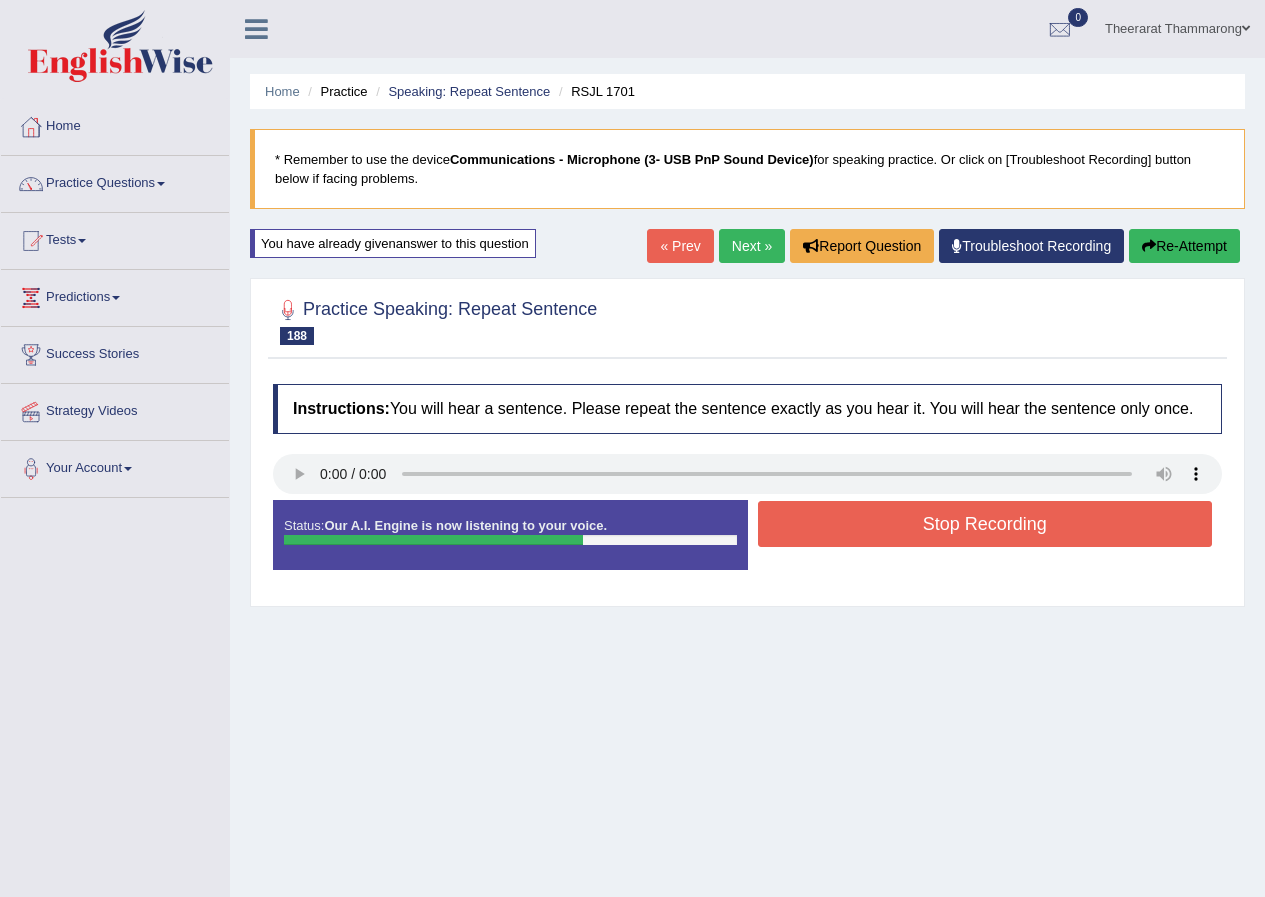 click on "Stop Recording" at bounding box center [985, 524] 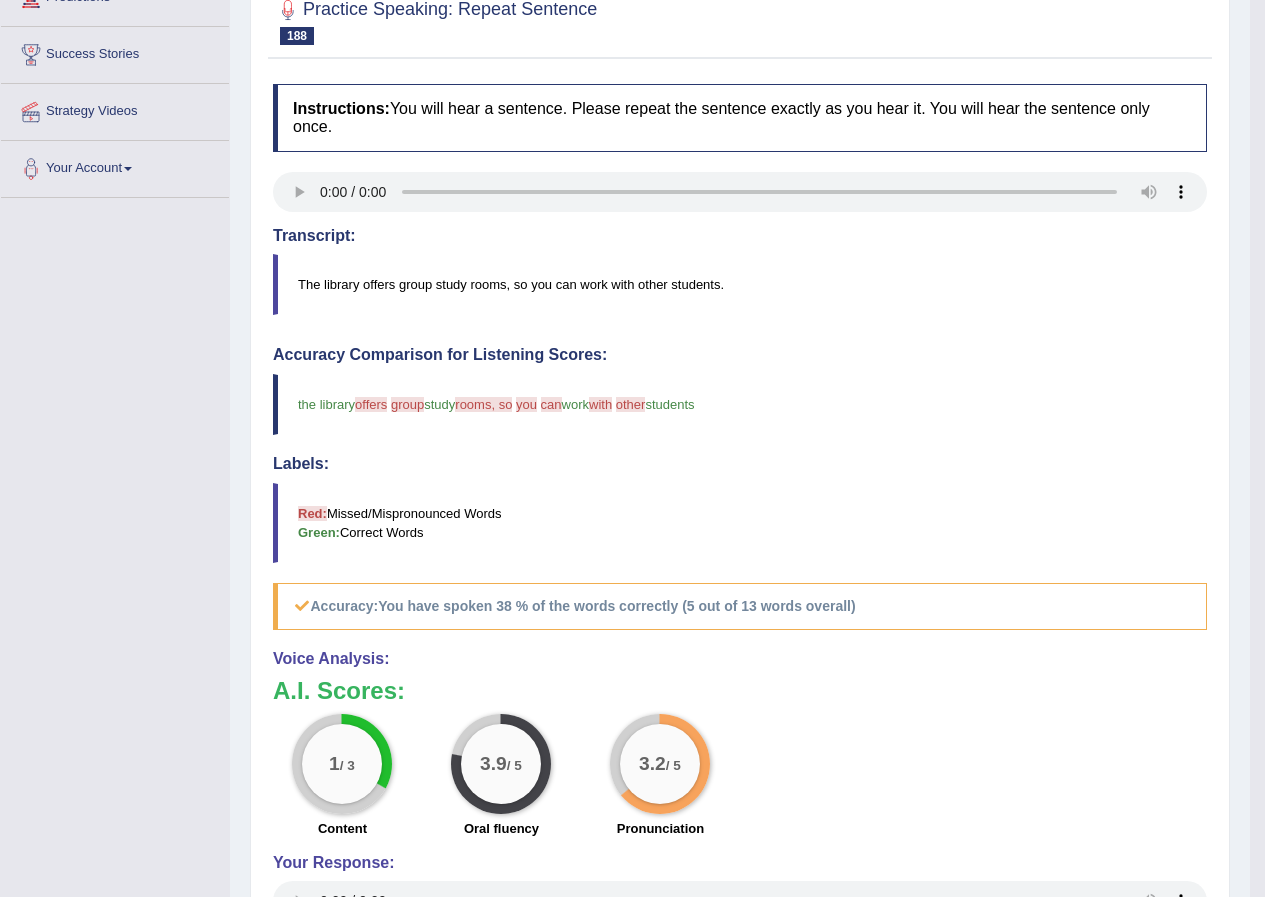 scroll, scrollTop: 0, scrollLeft: 0, axis: both 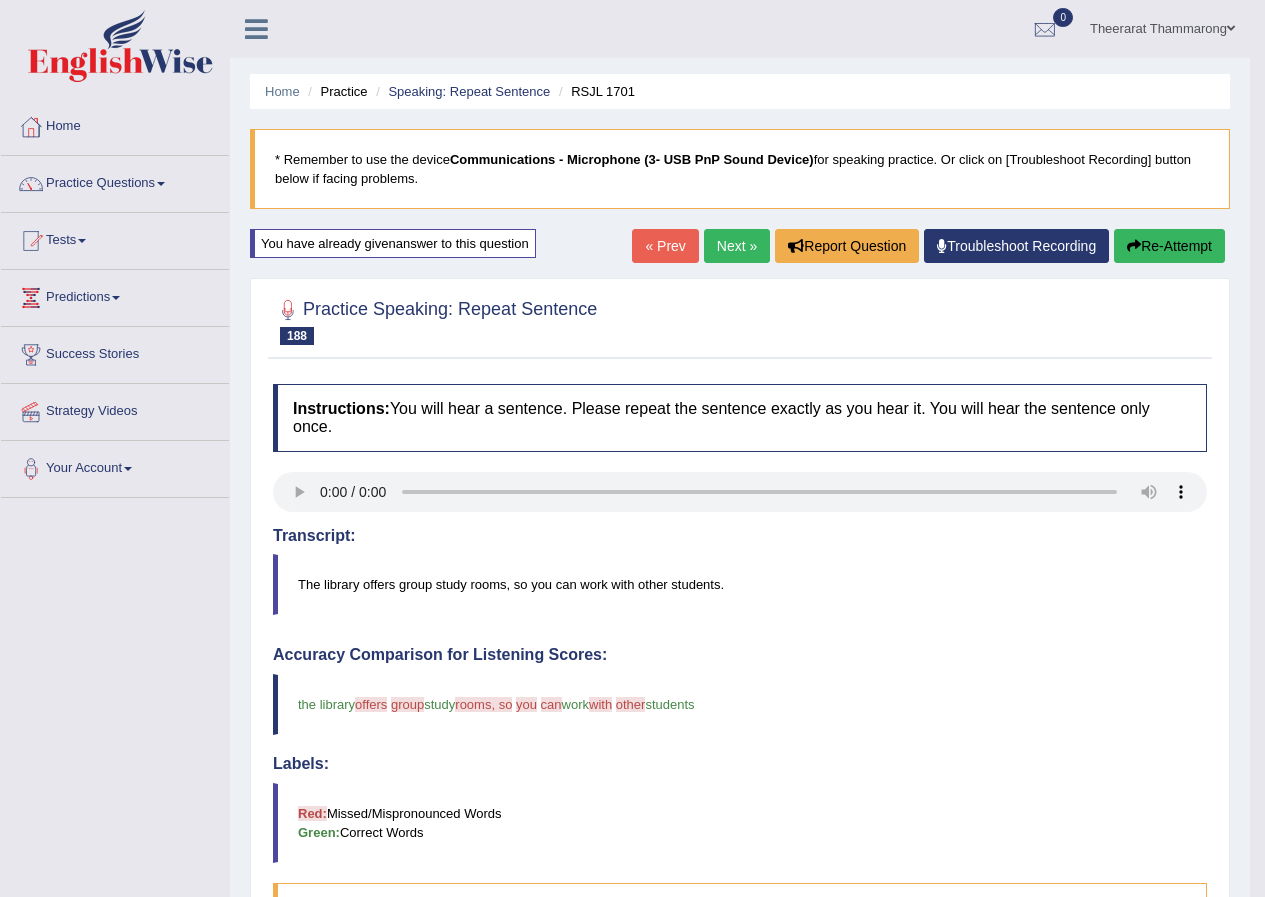 click on "Re-Attempt" at bounding box center (1169, 246) 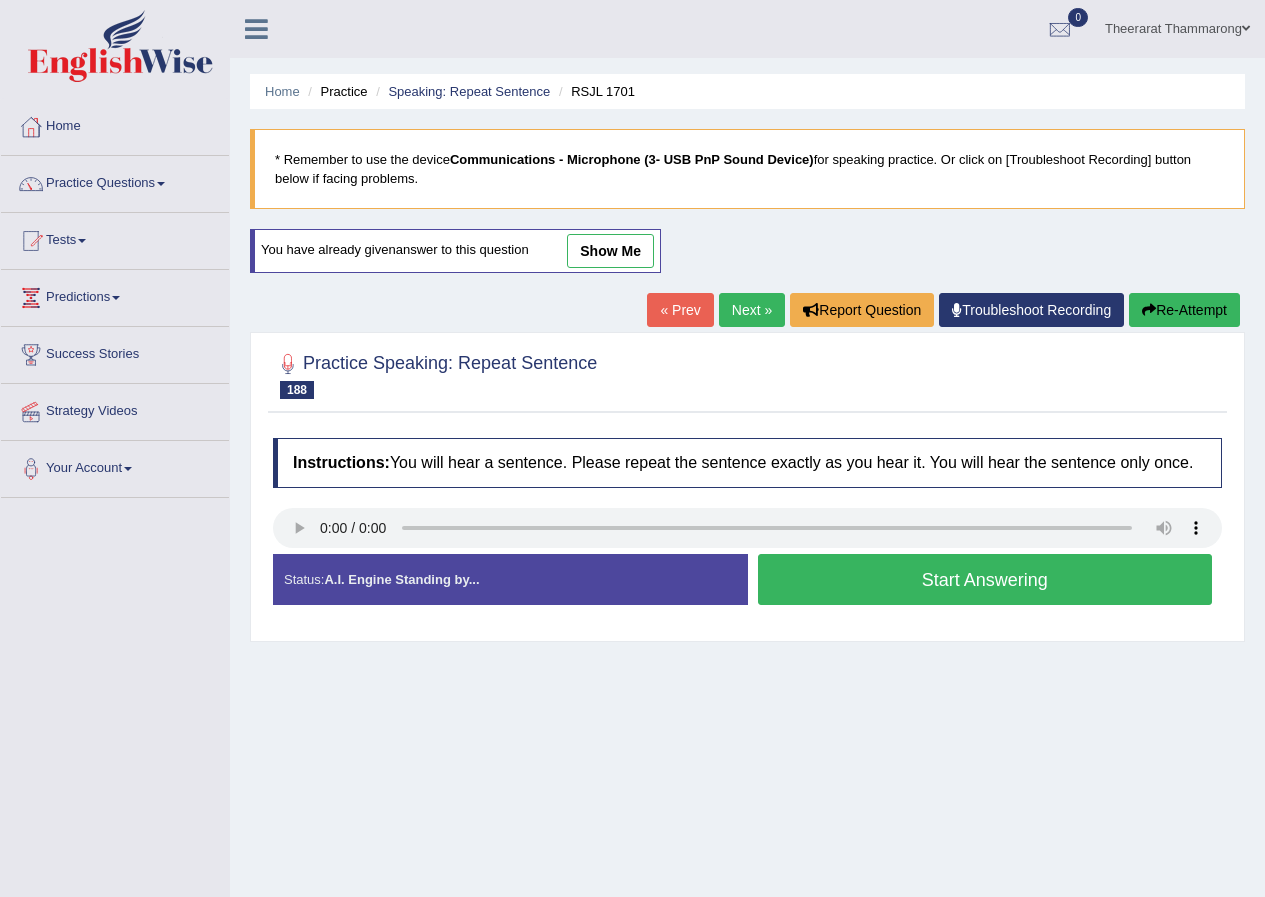 scroll, scrollTop: 0, scrollLeft: 0, axis: both 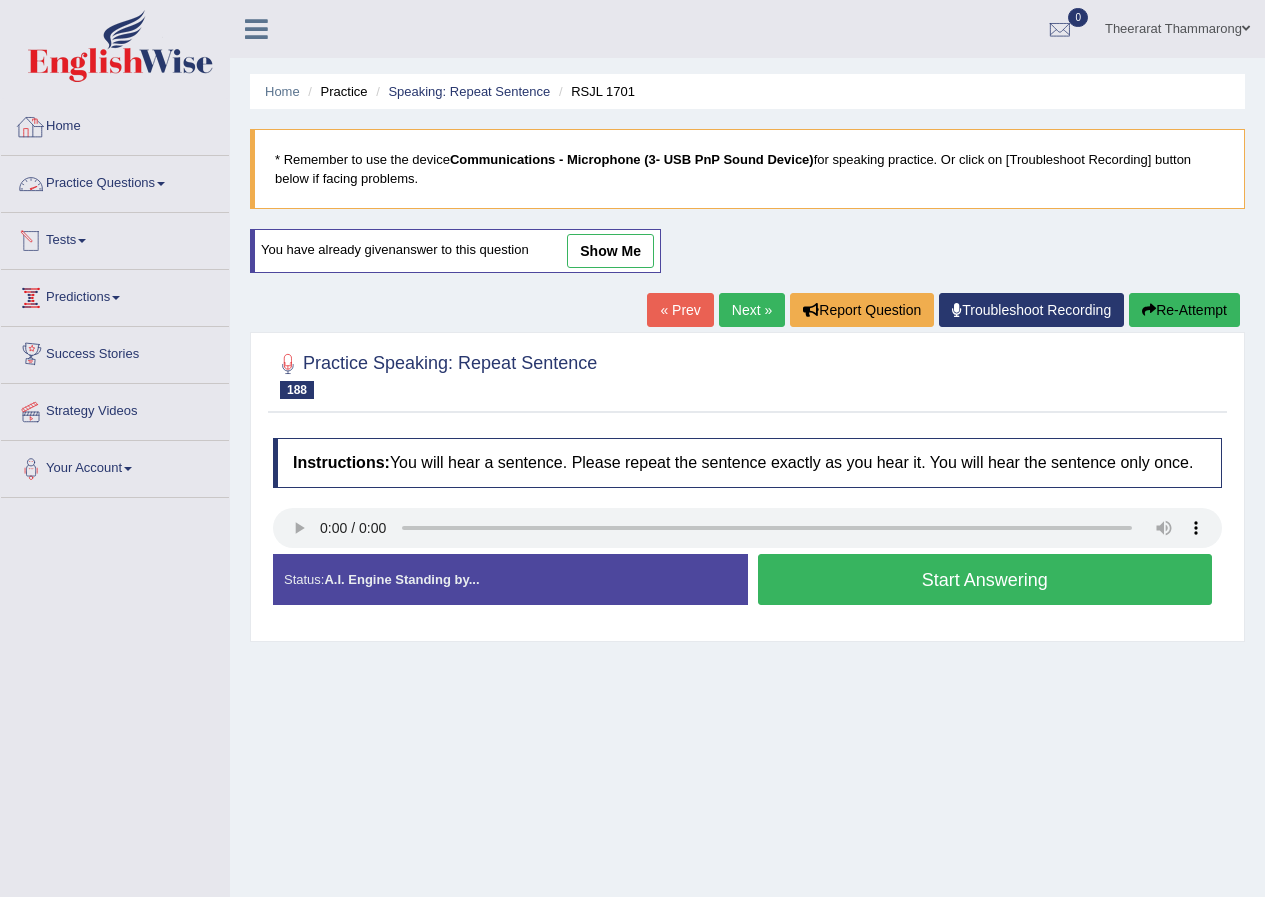 click on "Practice Questions" at bounding box center (115, 181) 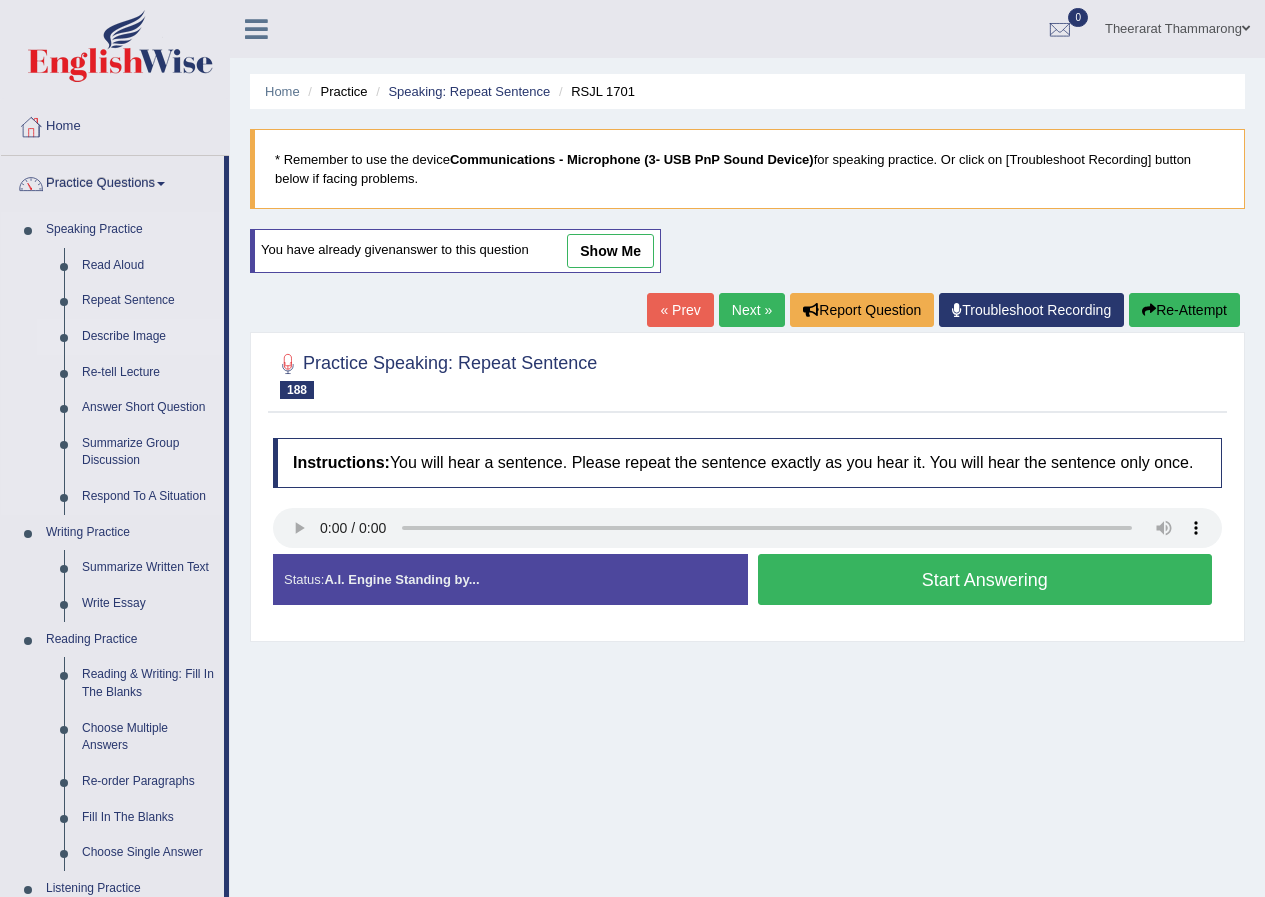 click on "Describe Image" at bounding box center (148, 337) 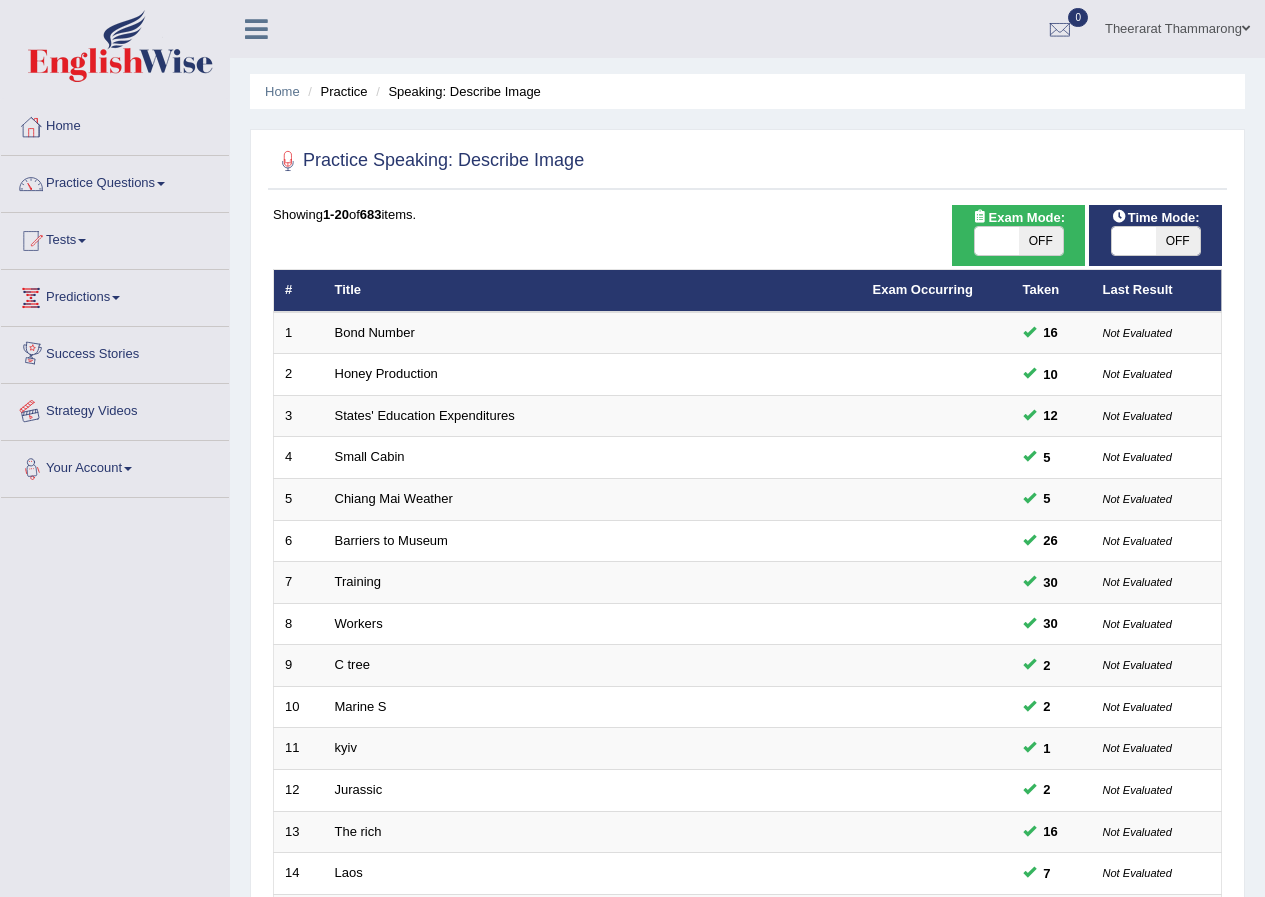 scroll, scrollTop: 400, scrollLeft: 0, axis: vertical 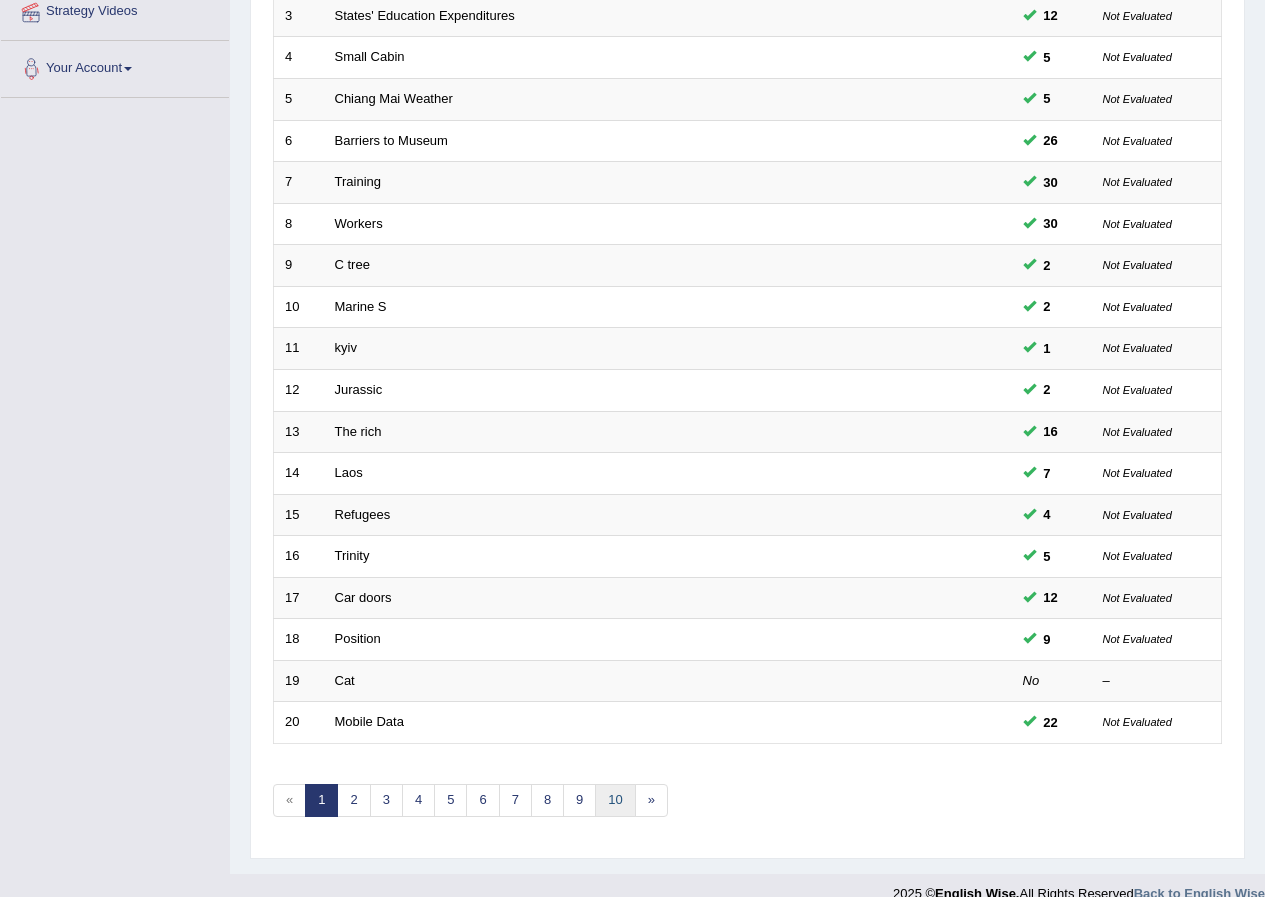 click on "10" at bounding box center [615, 800] 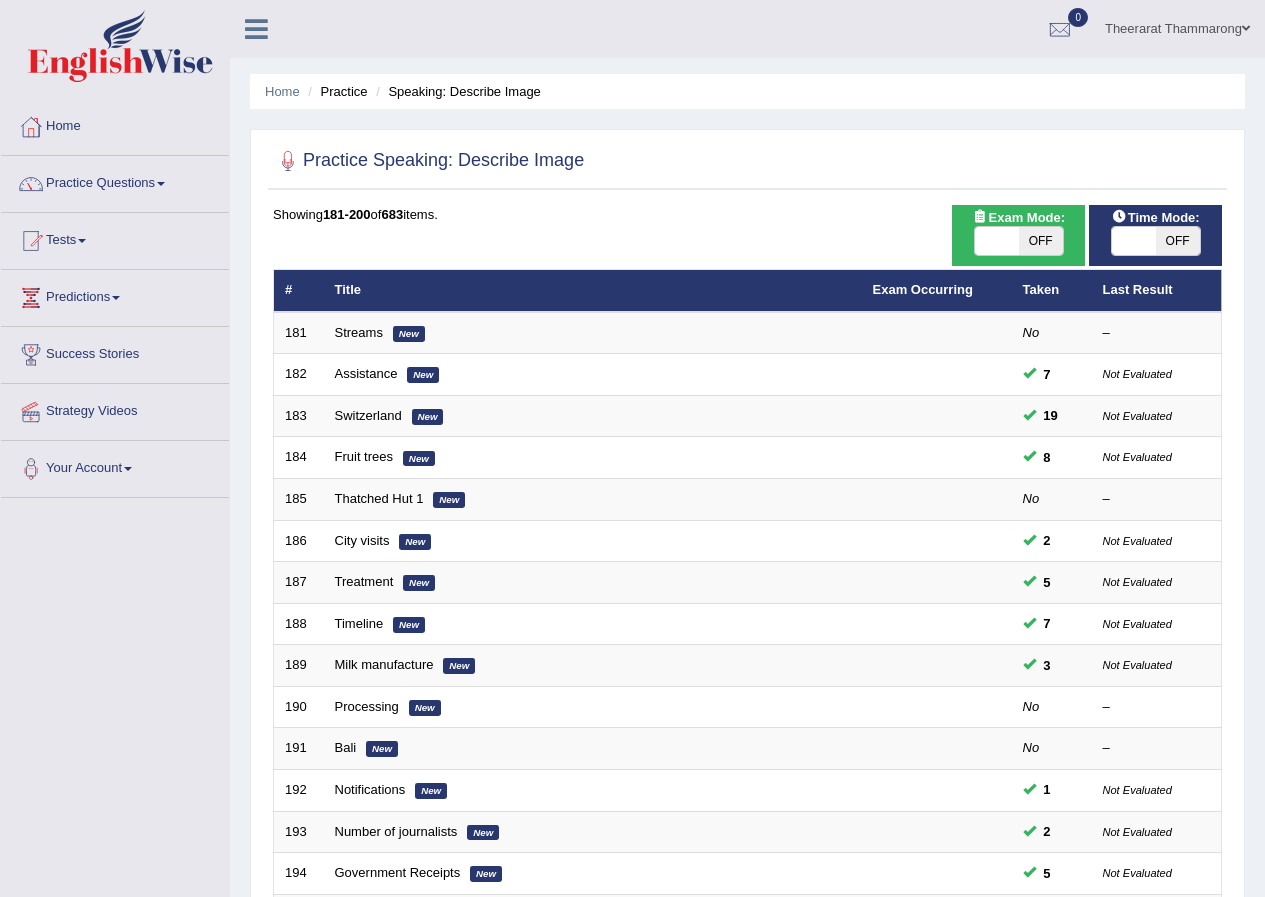 scroll, scrollTop: 427, scrollLeft: 0, axis: vertical 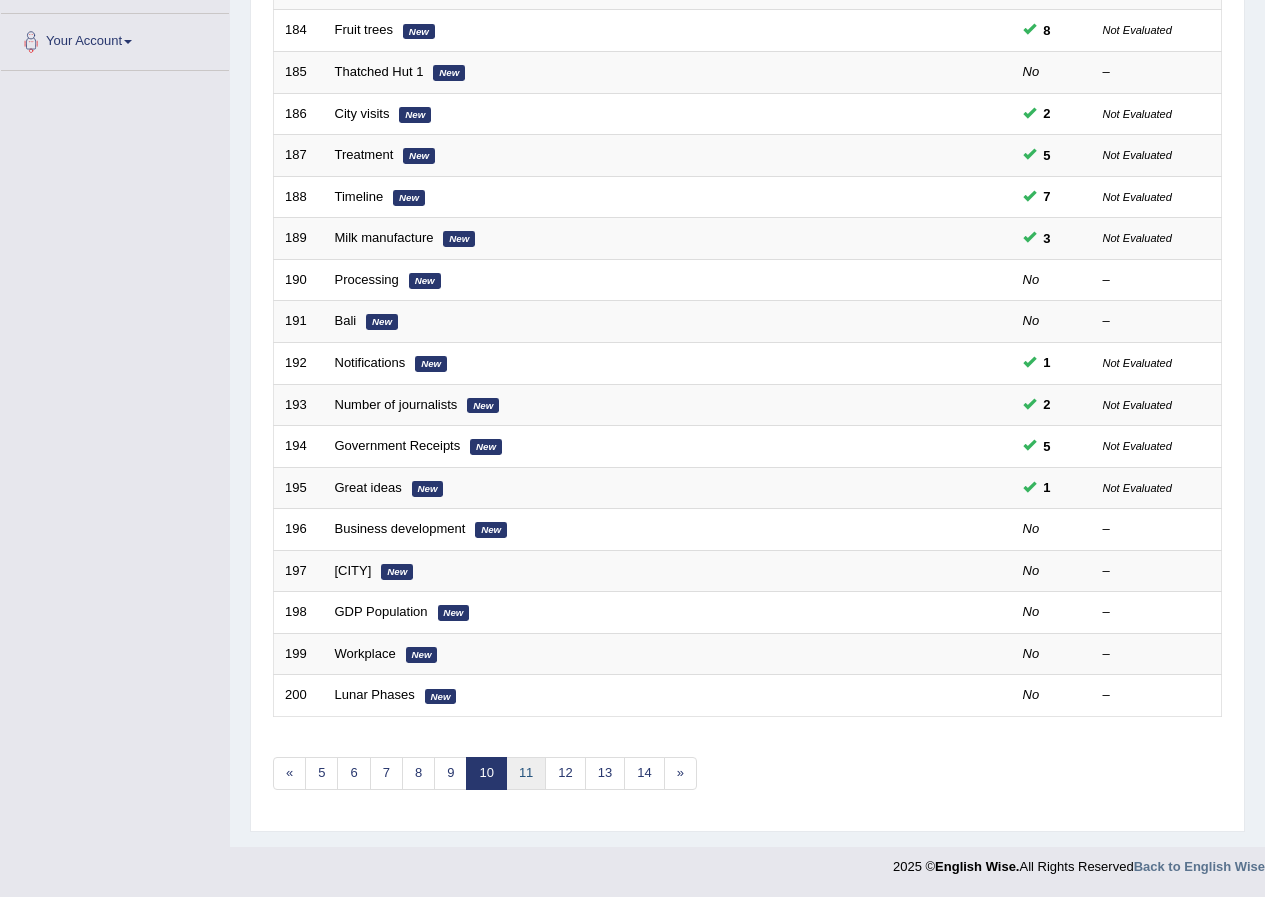 click on "11" at bounding box center (526, 773) 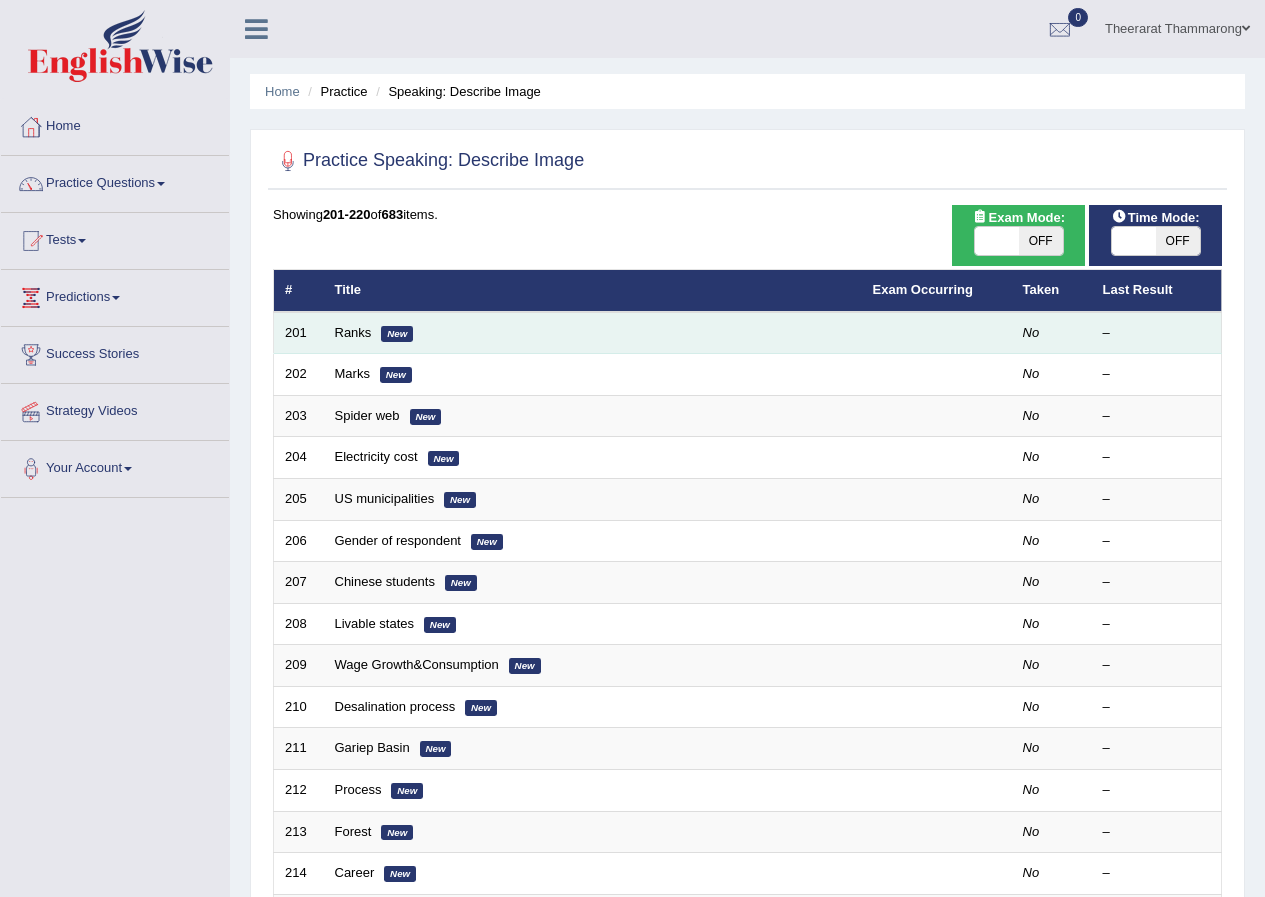 scroll, scrollTop: 0, scrollLeft: 0, axis: both 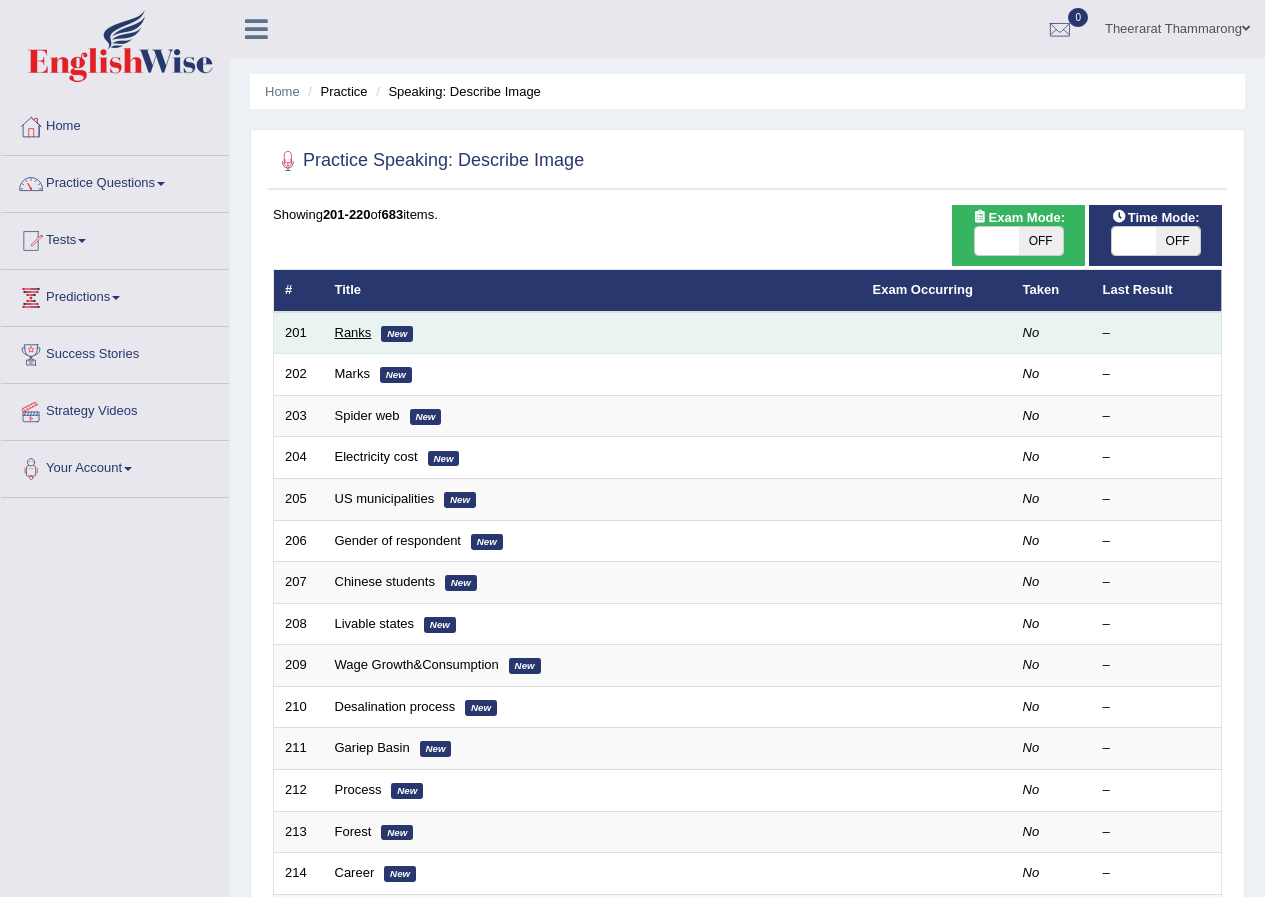 click on "Ranks" at bounding box center [353, 332] 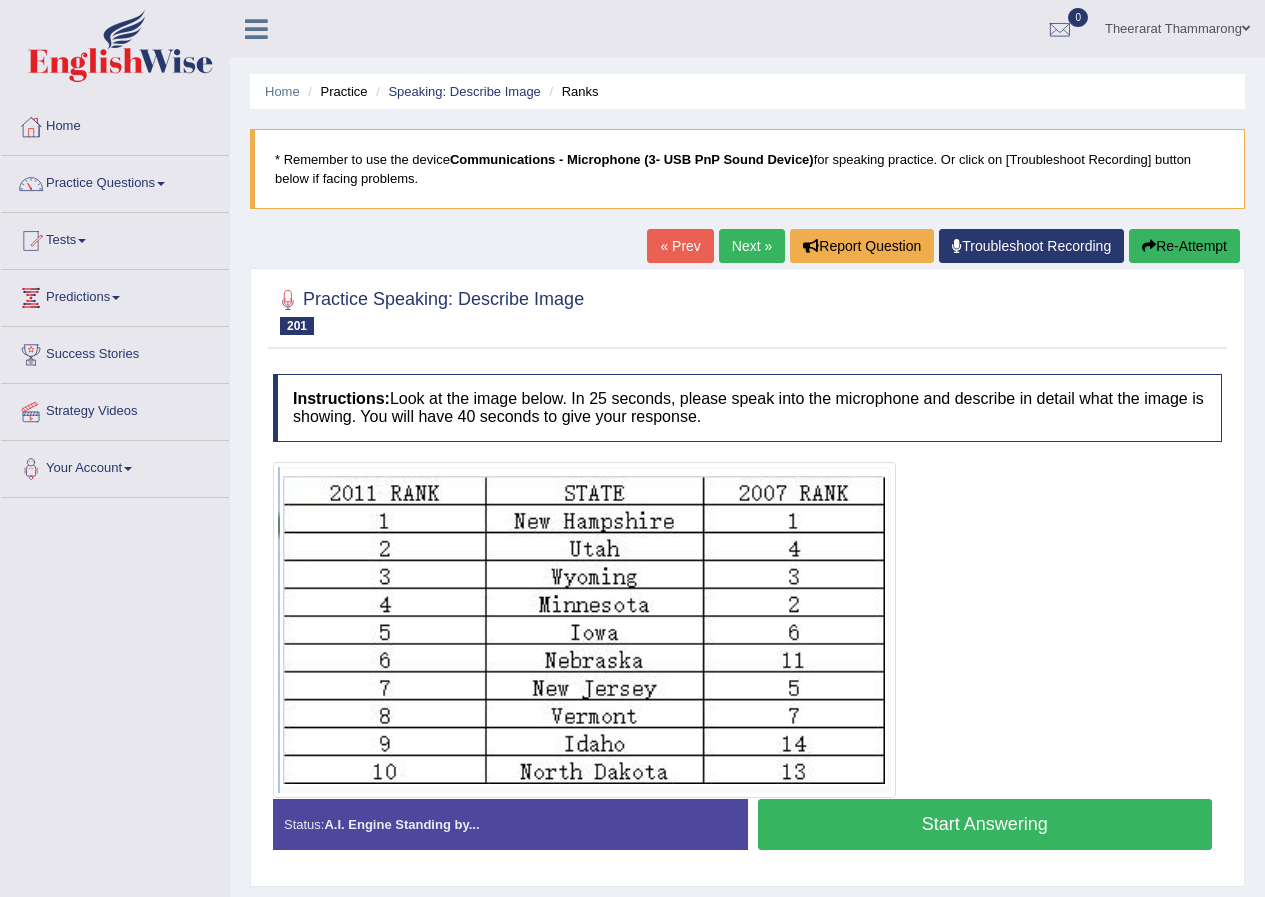 scroll, scrollTop: 0, scrollLeft: 0, axis: both 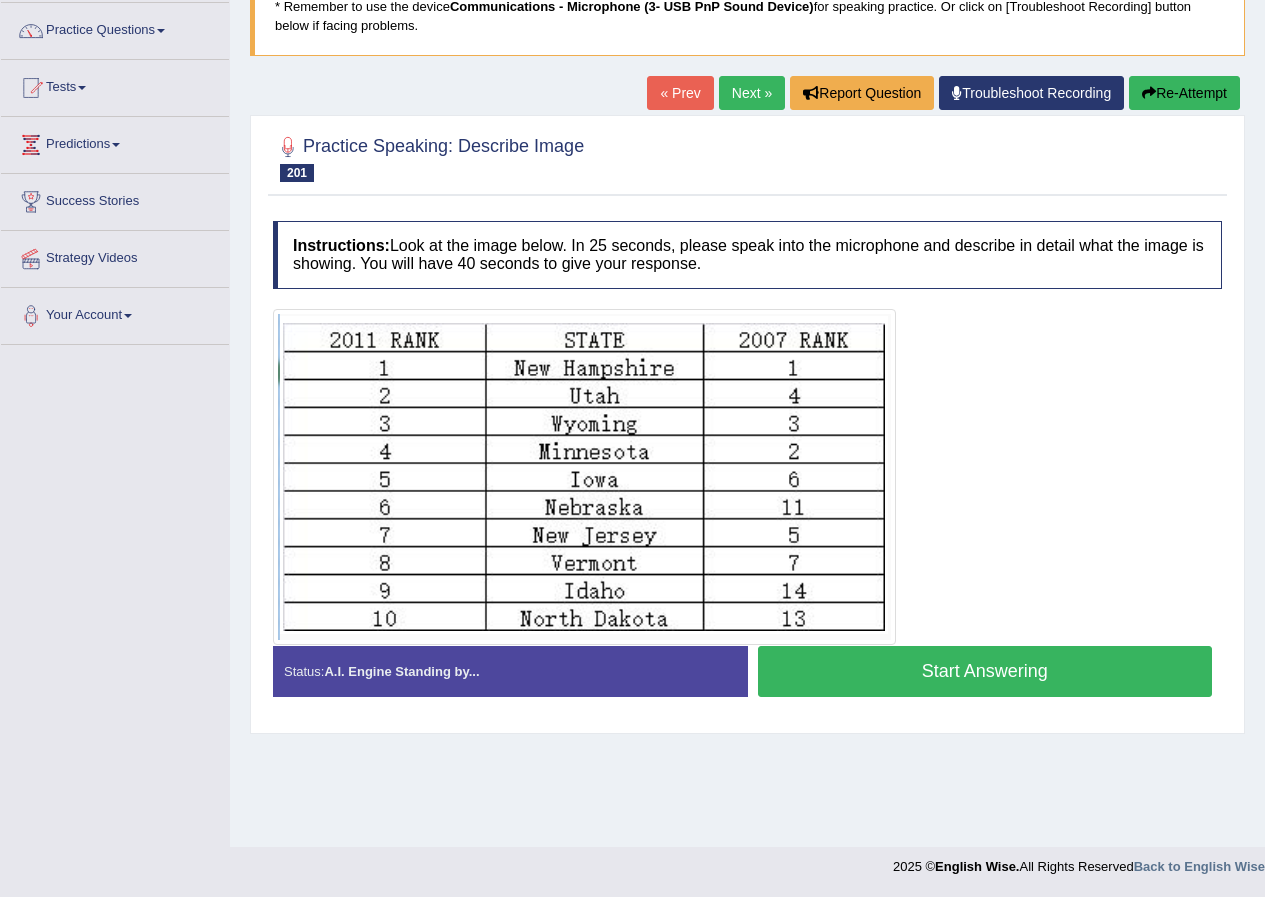 click on "Start Answering" at bounding box center [985, 671] 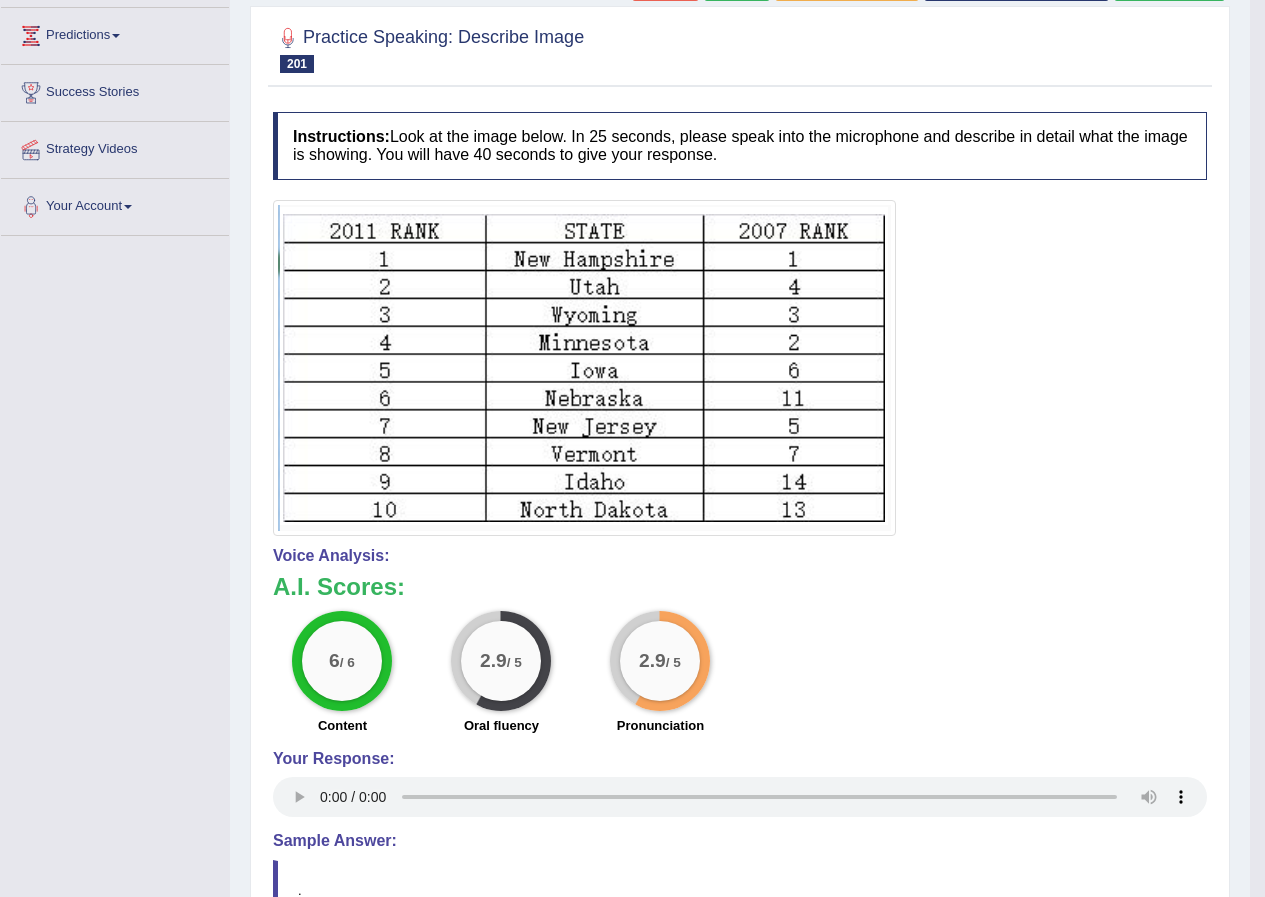 scroll, scrollTop: 62, scrollLeft: 0, axis: vertical 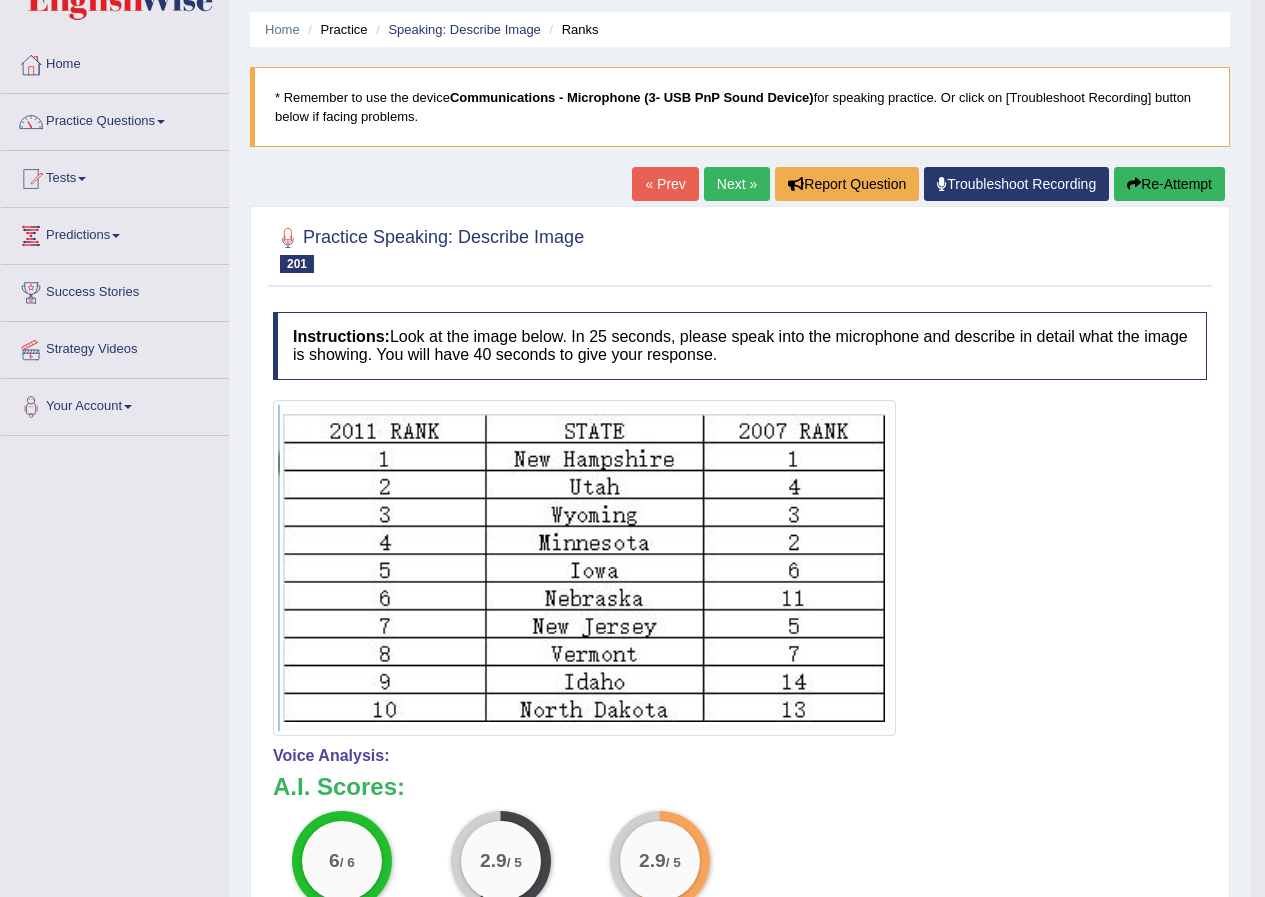 click on "Re-Attempt" at bounding box center (1169, 184) 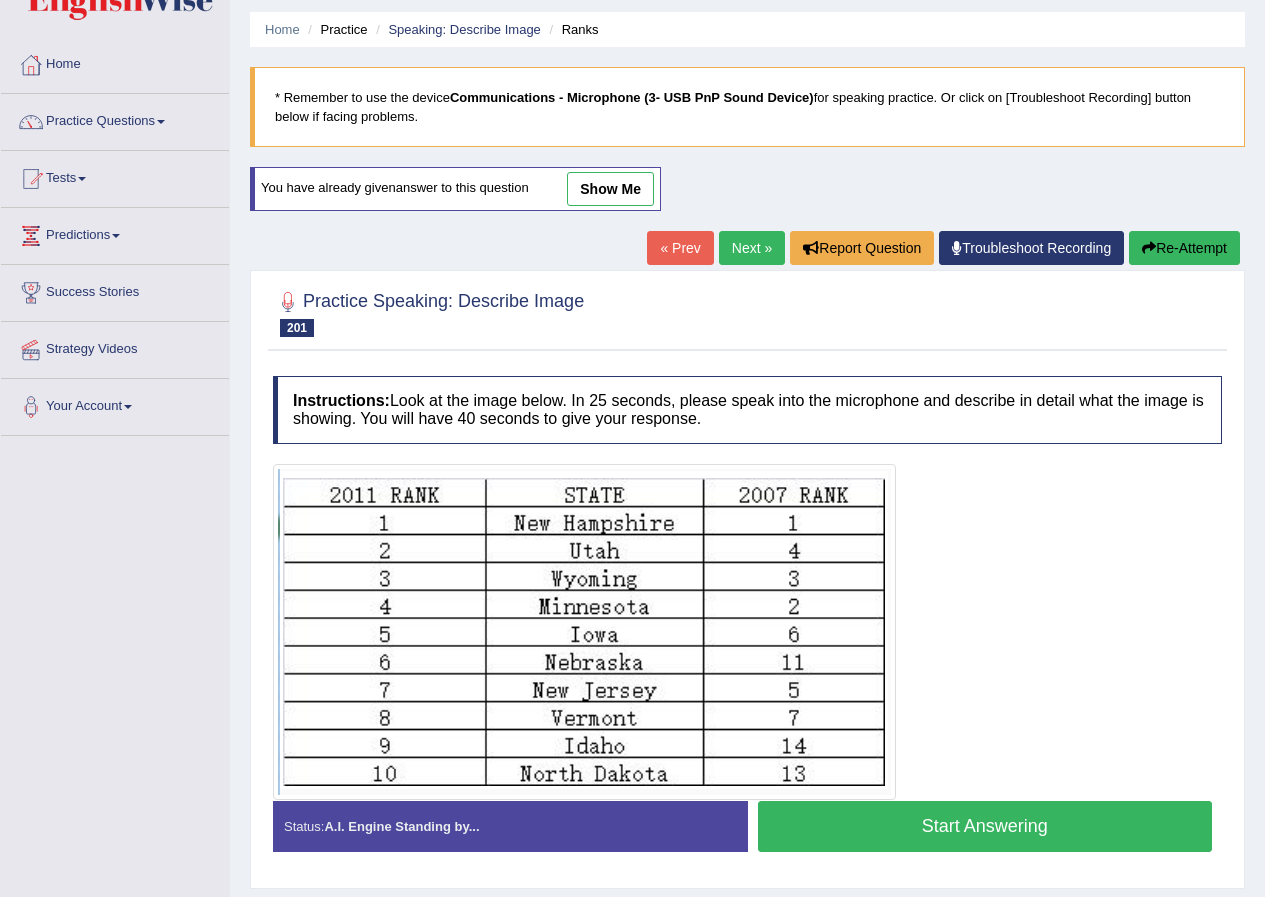 scroll, scrollTop: 153, scrollLeft: 0, axis: vertical 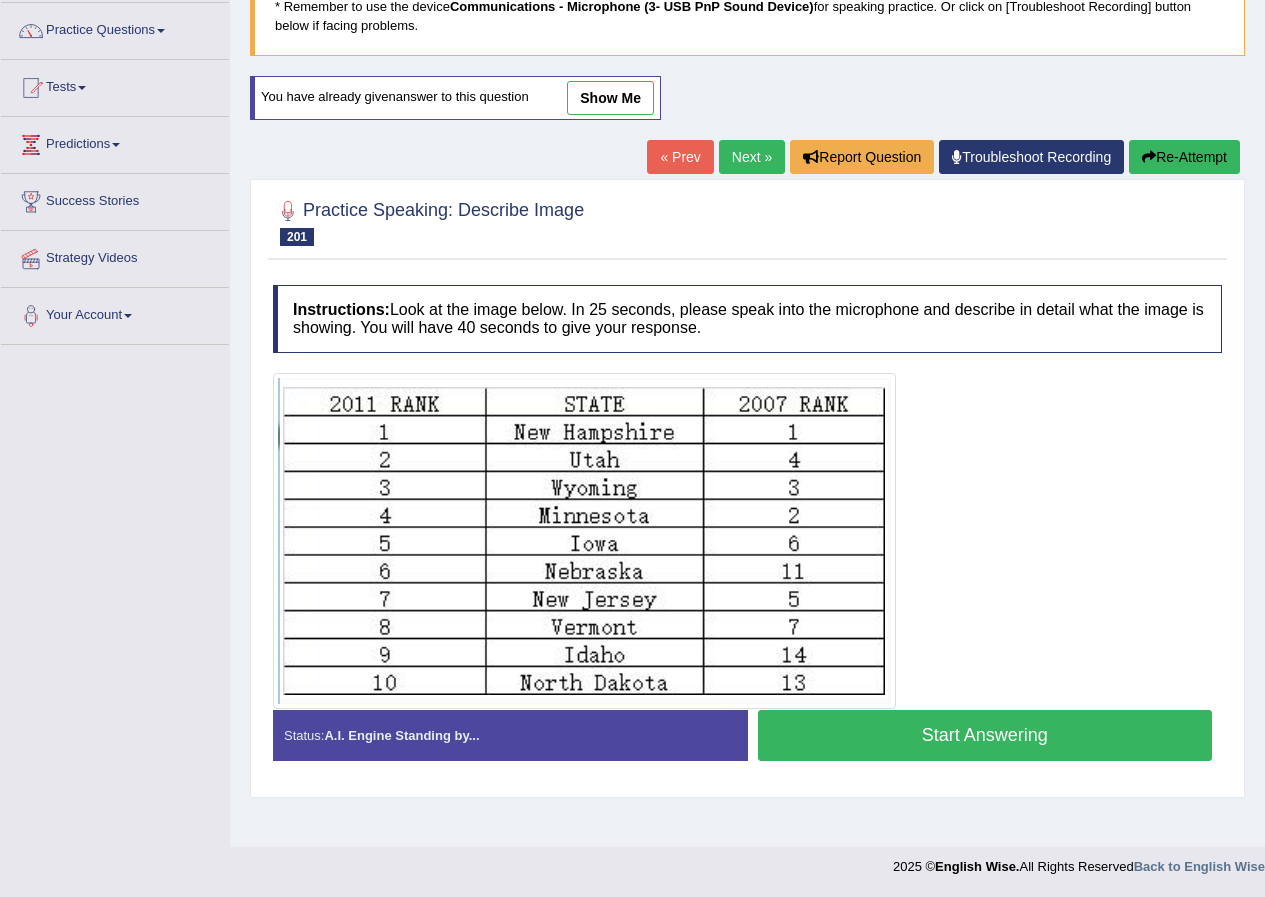 click on "Start Answering" at bounding box center [985, 735] 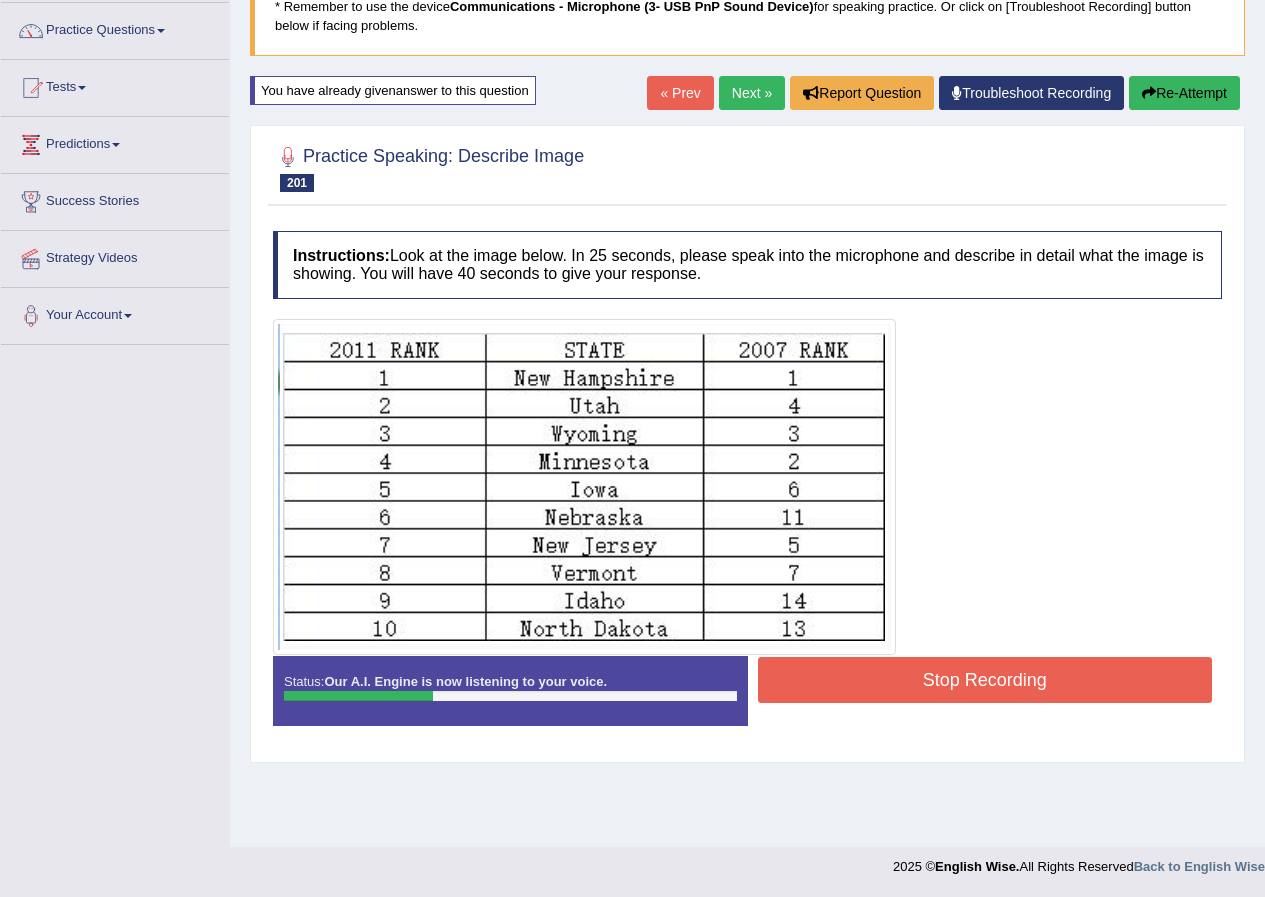 click on "Stop Recording" at bounding box center [985, 680] 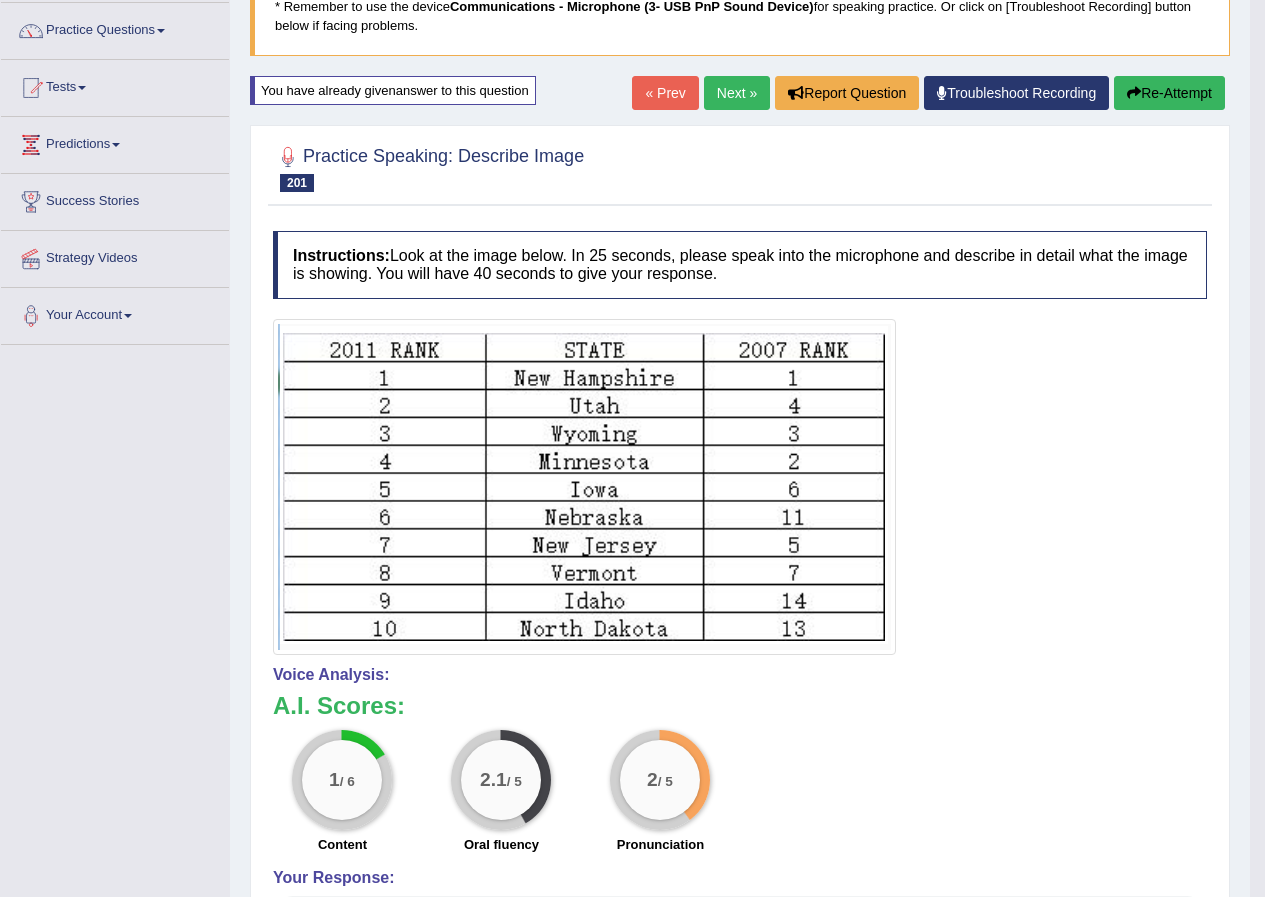 click on "Re-Attempt" at bounding box center (1169, 93) 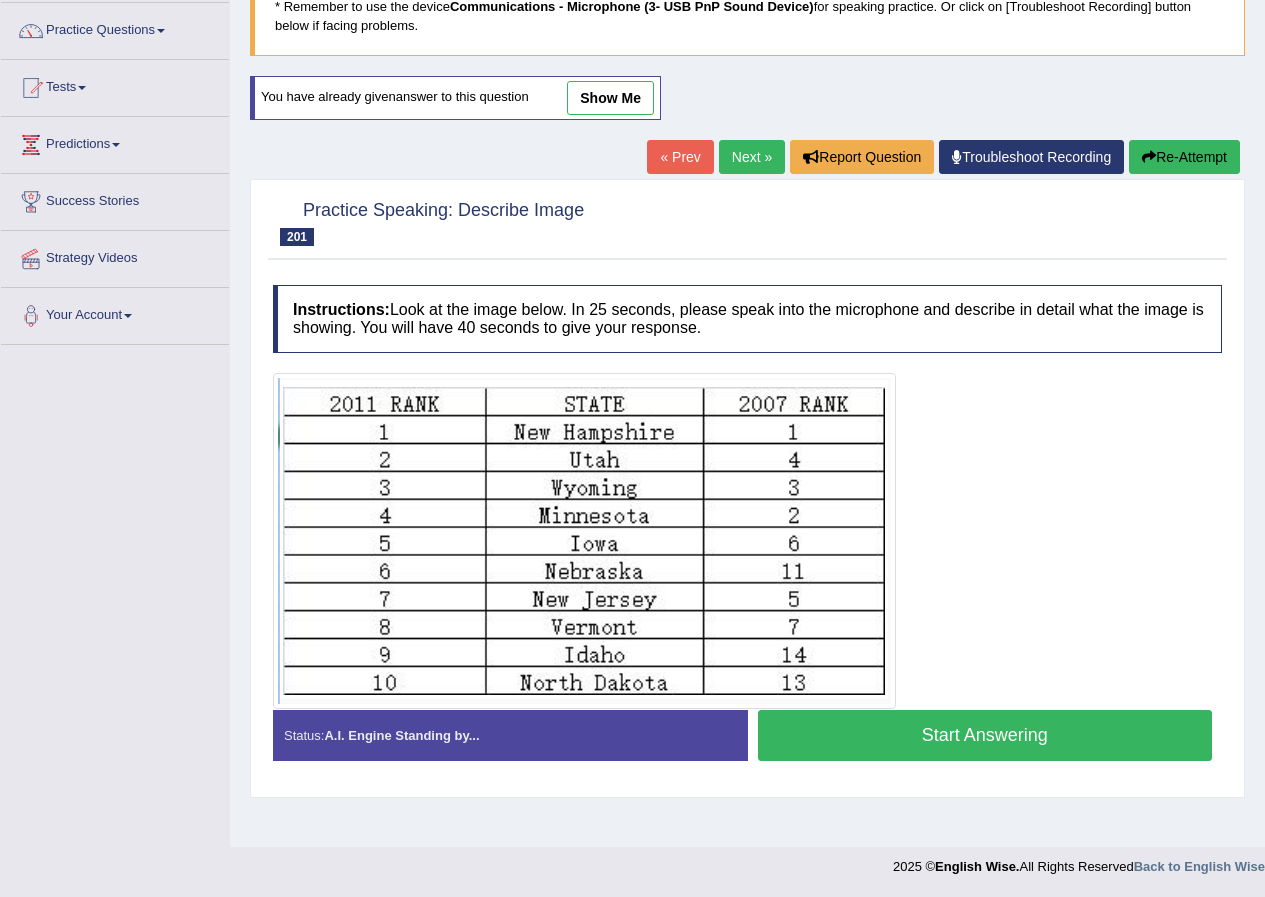scroll, scrollTop: 0, scrollLeft: 0, axis: both 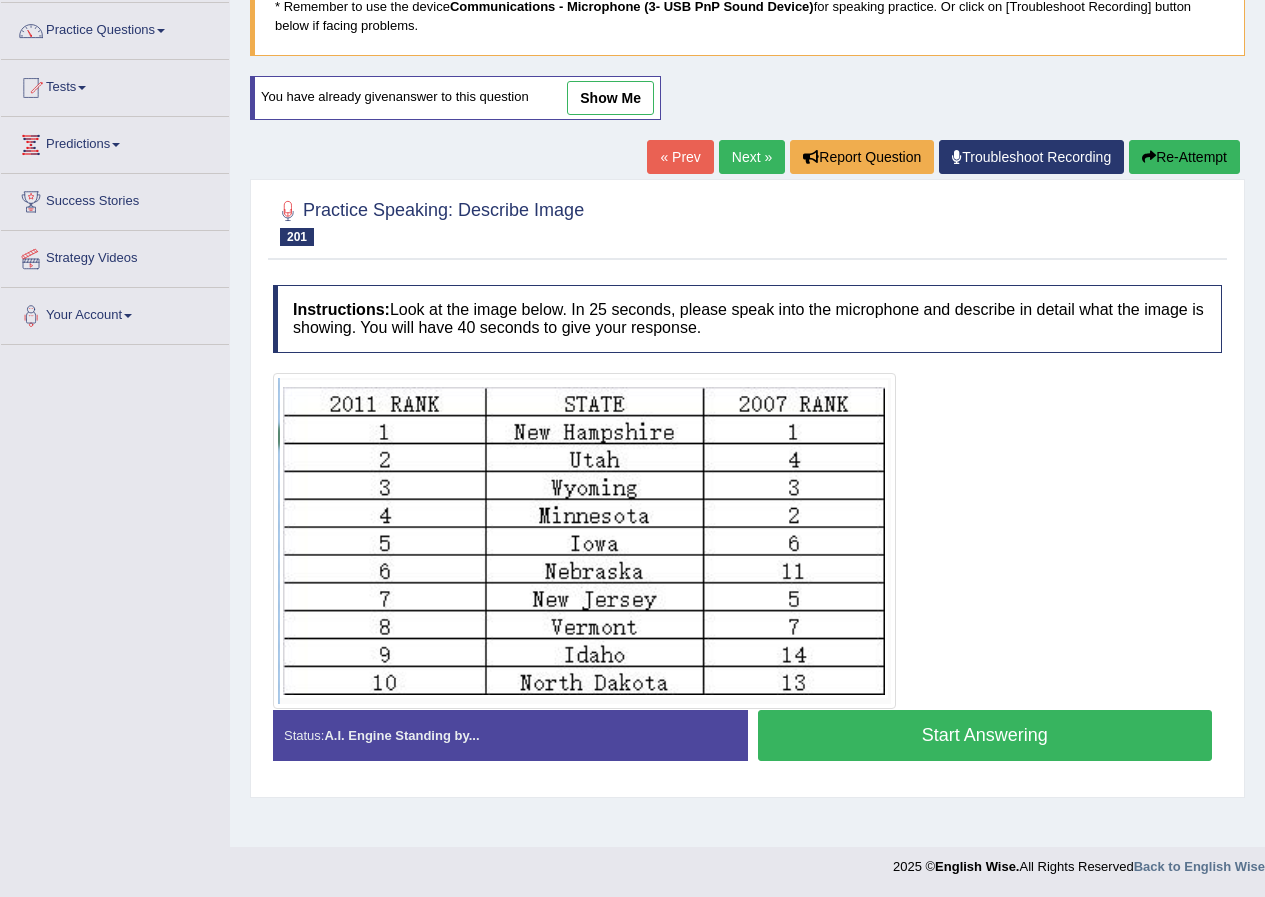 click on "Start Answering" at bounding box center (985, 735) 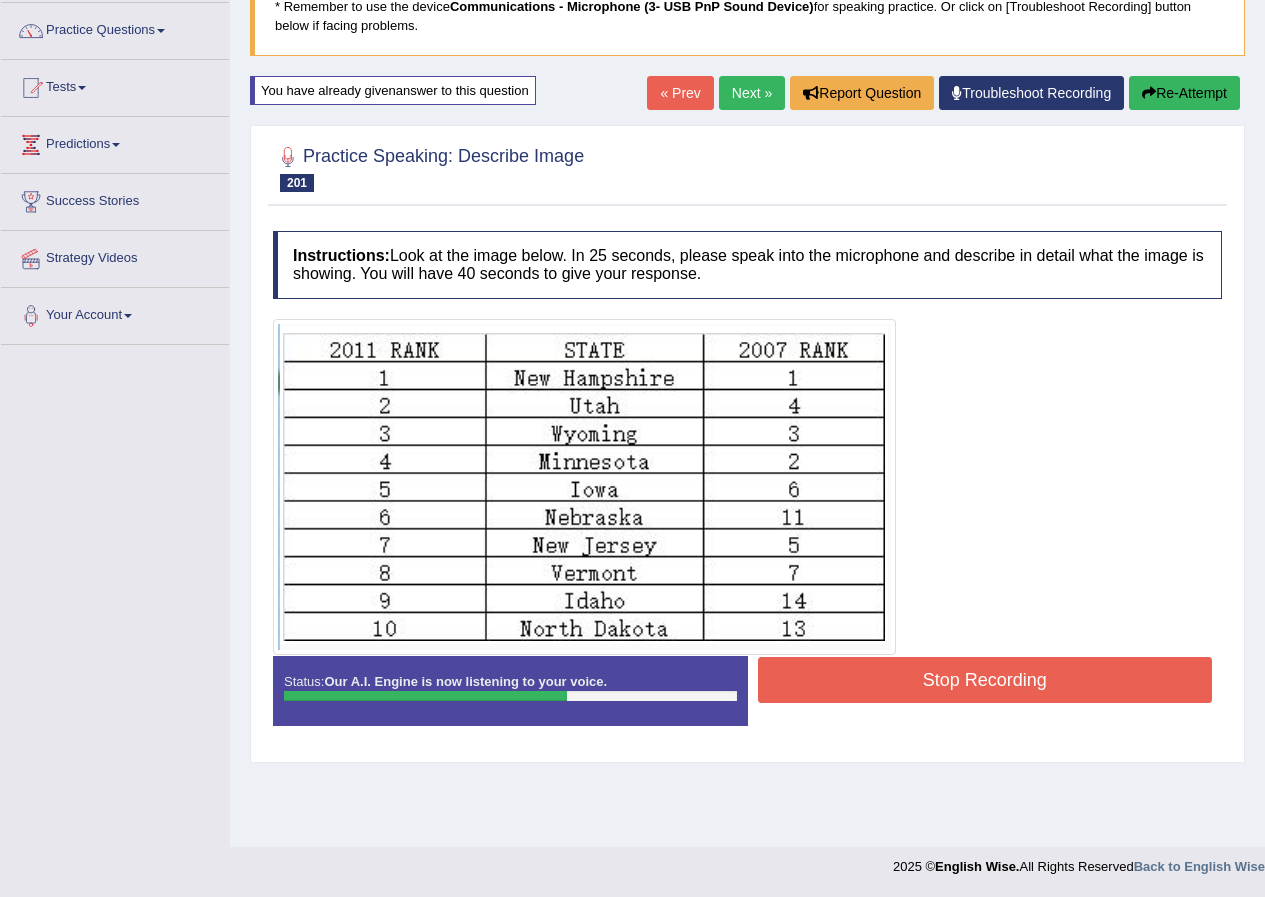 click on "Stop Recording" at bounding box center (985, 680) 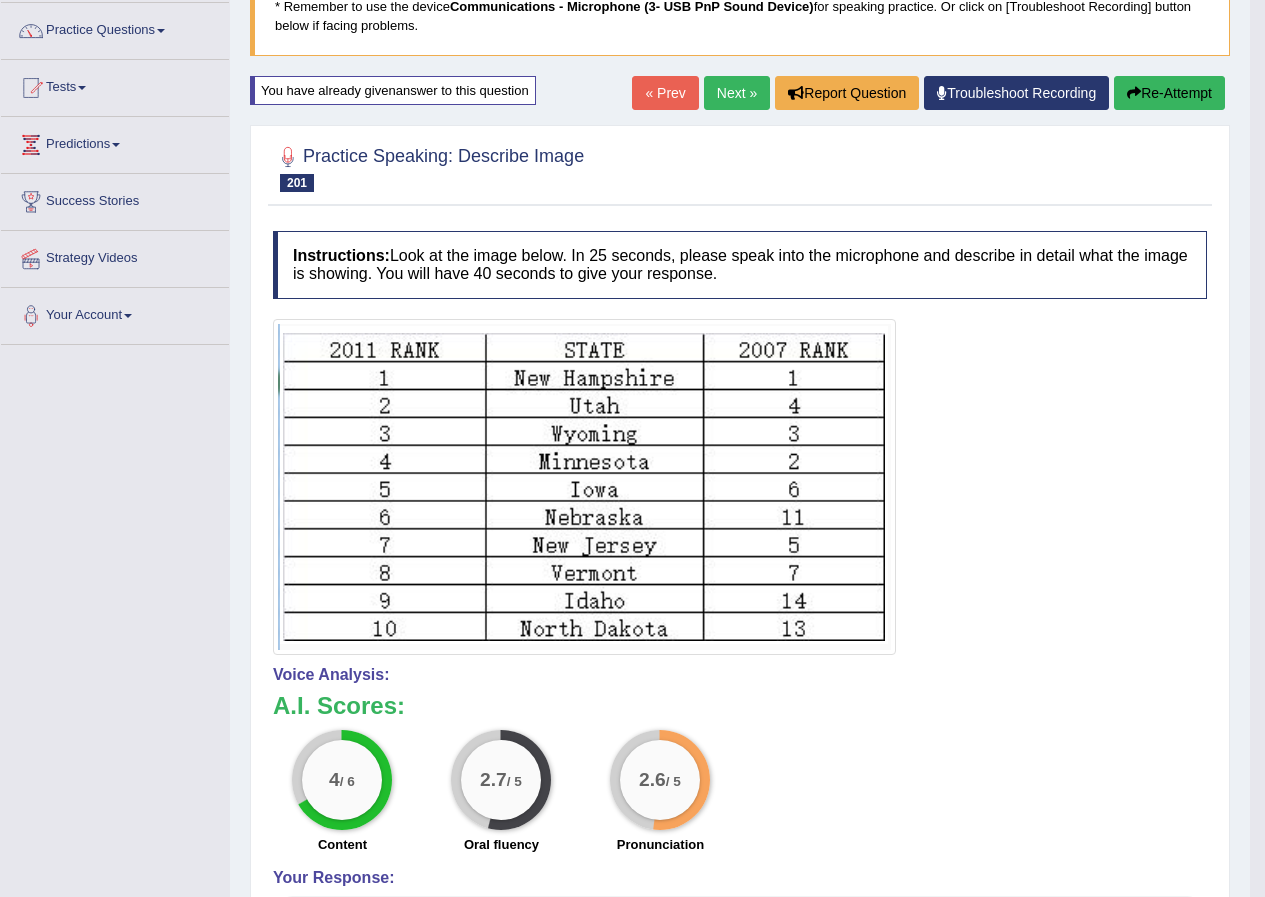 click on "Re-Attempt" at bounding box center [1169, 93] 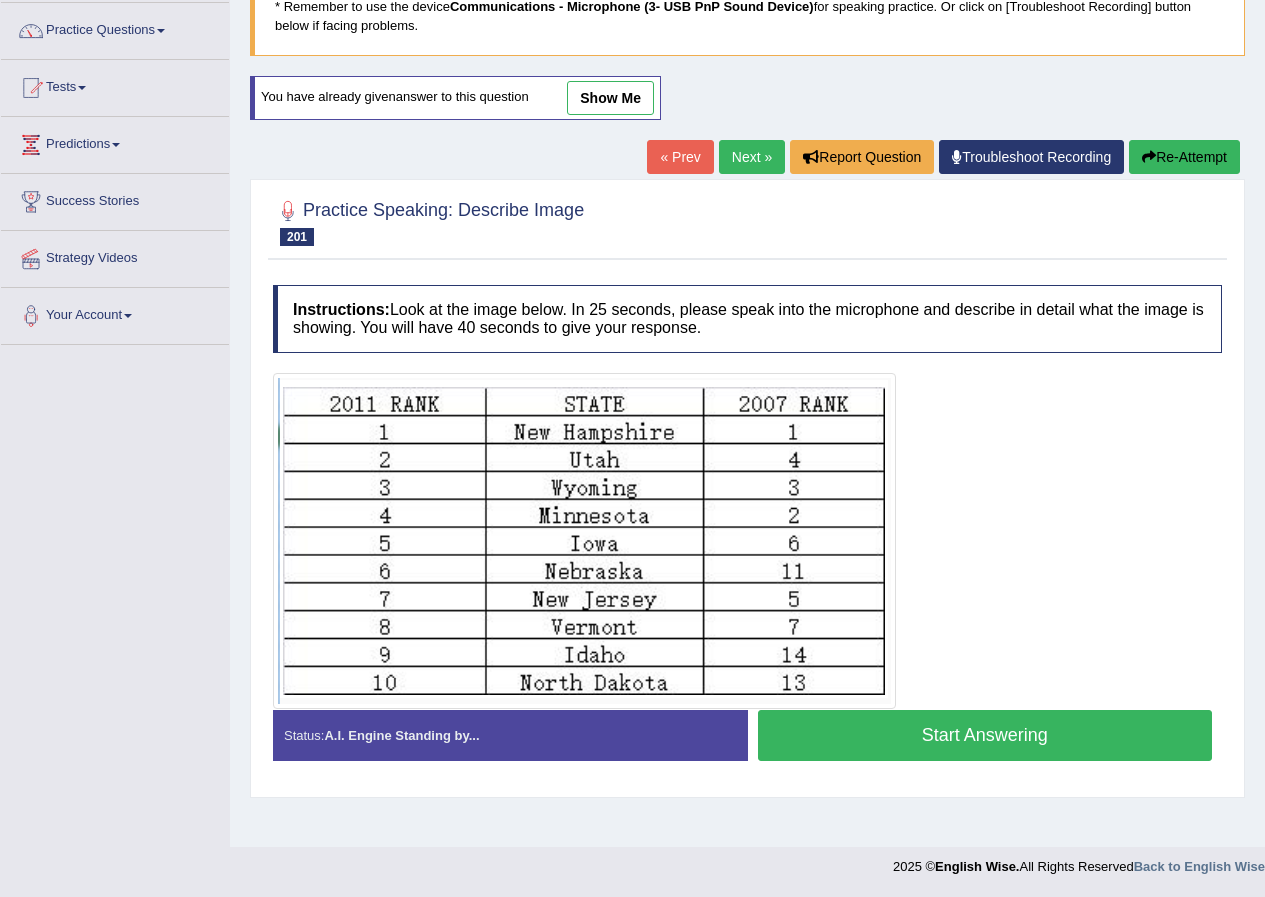 scroll, scrollTop: 0, scrollLeft: 0, axis: both 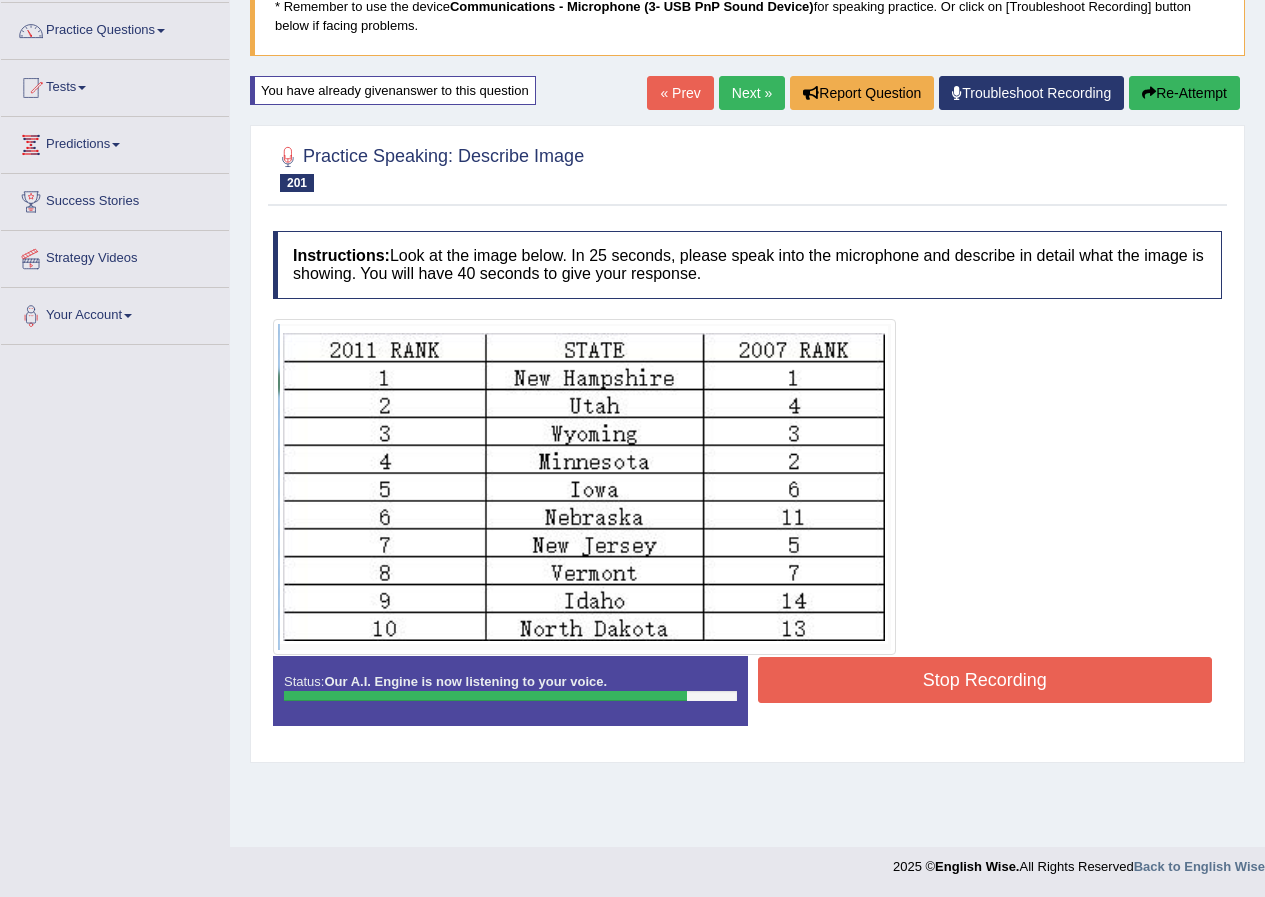 click on "Stop Recording" at bounding box center (985, 680) 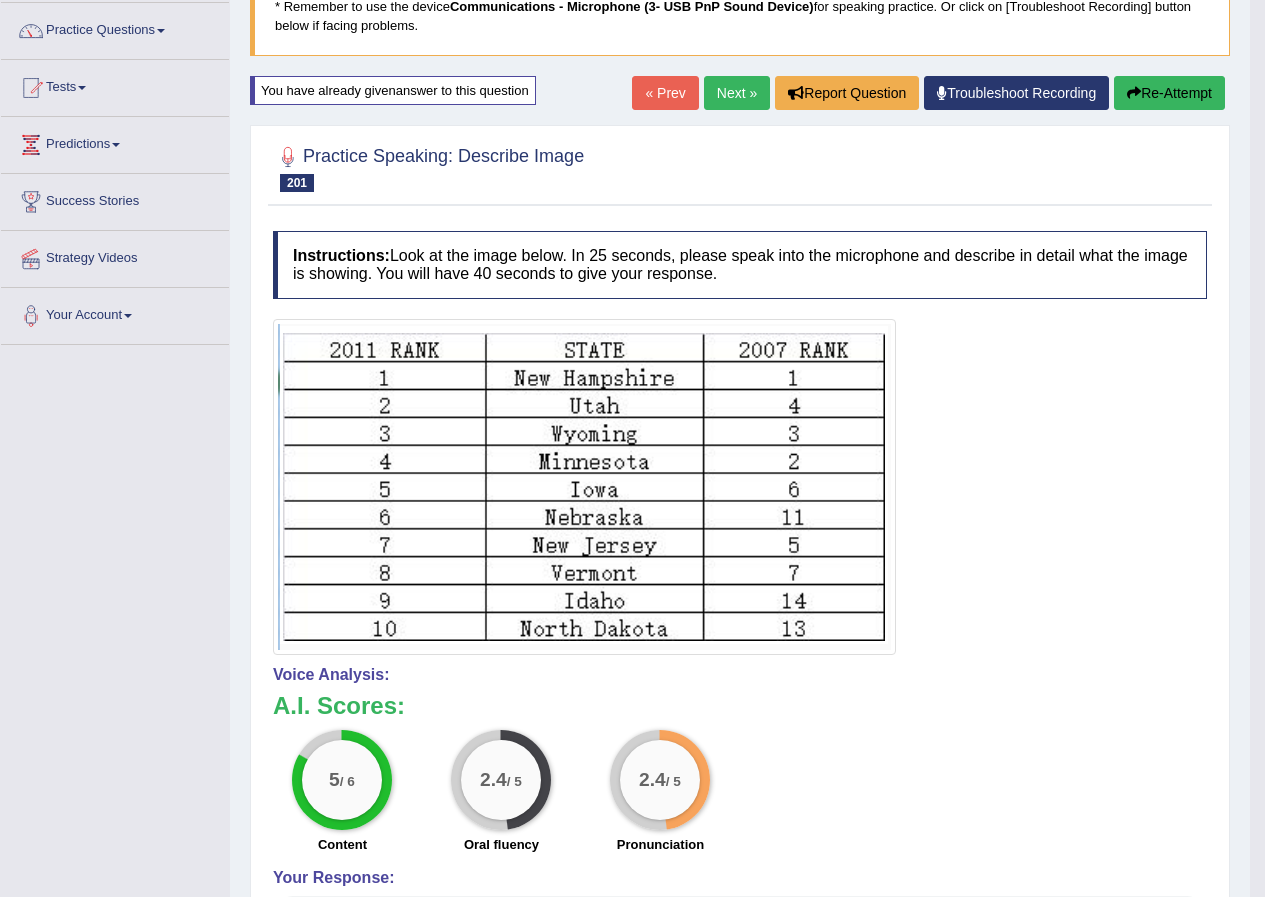 click on "Re-Attempt" at bounding box center [1169, 93] 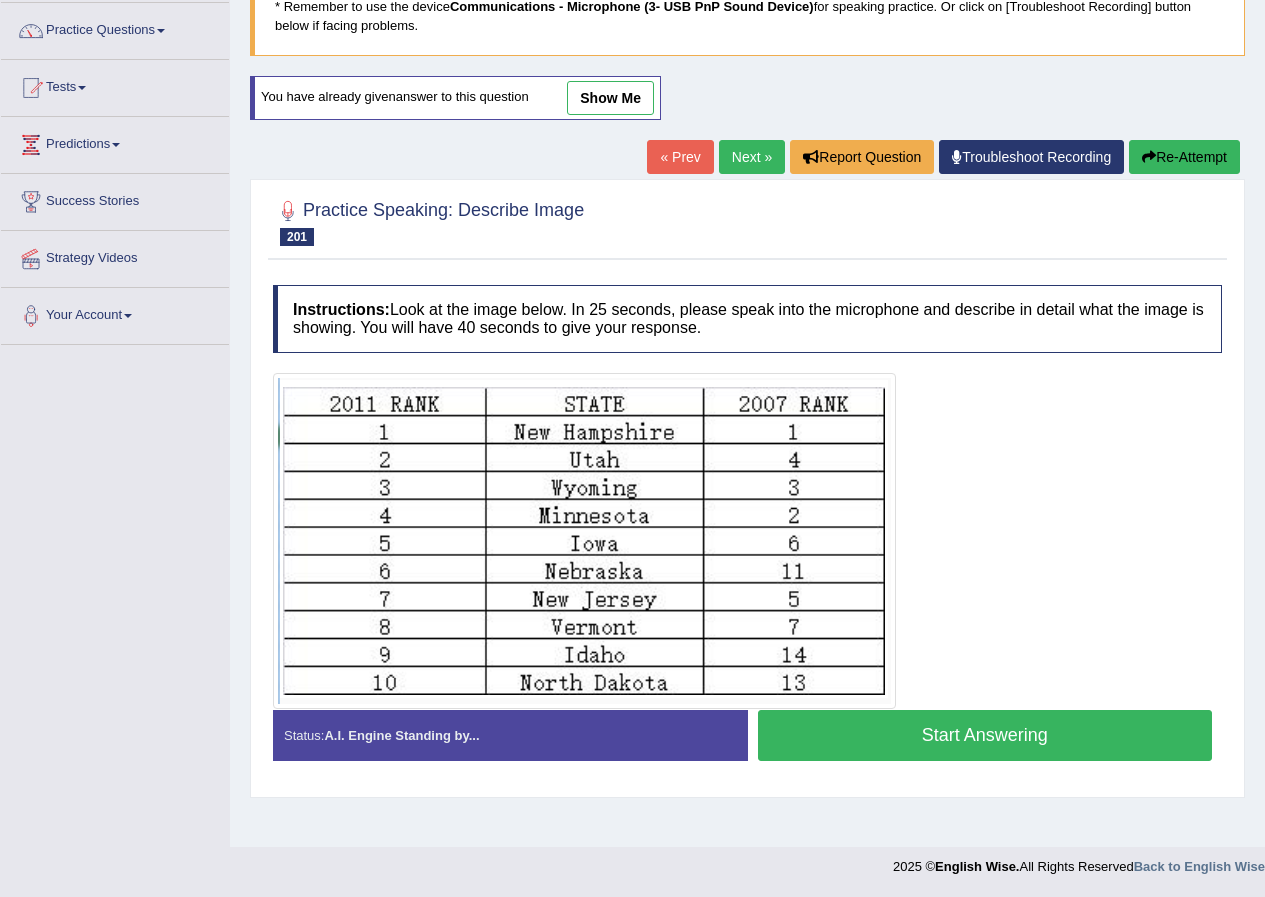 scroll, scrollTop: 0, scrollLeft: 0, axis: both 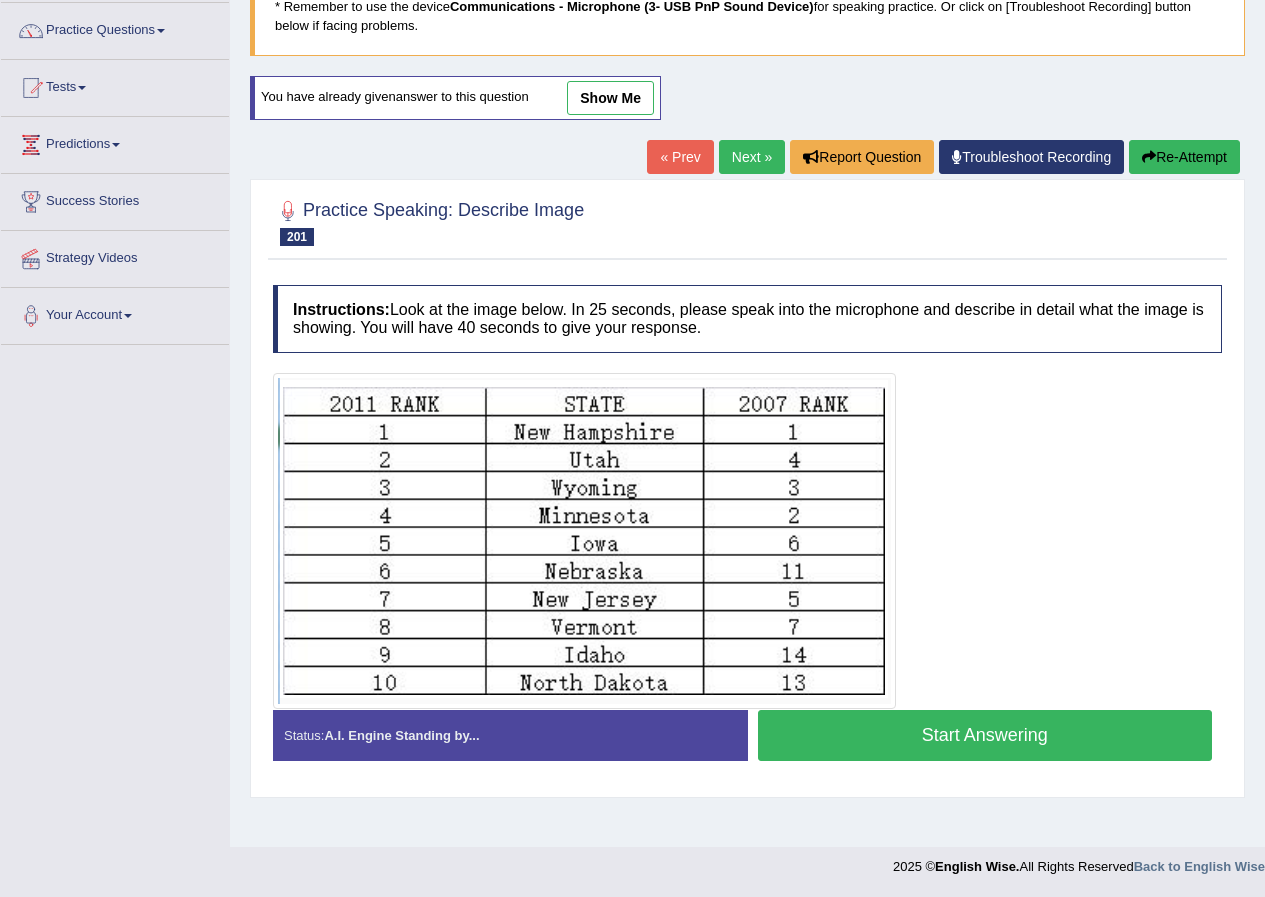 click on "Start Answering" at bounding box center [985, 735] 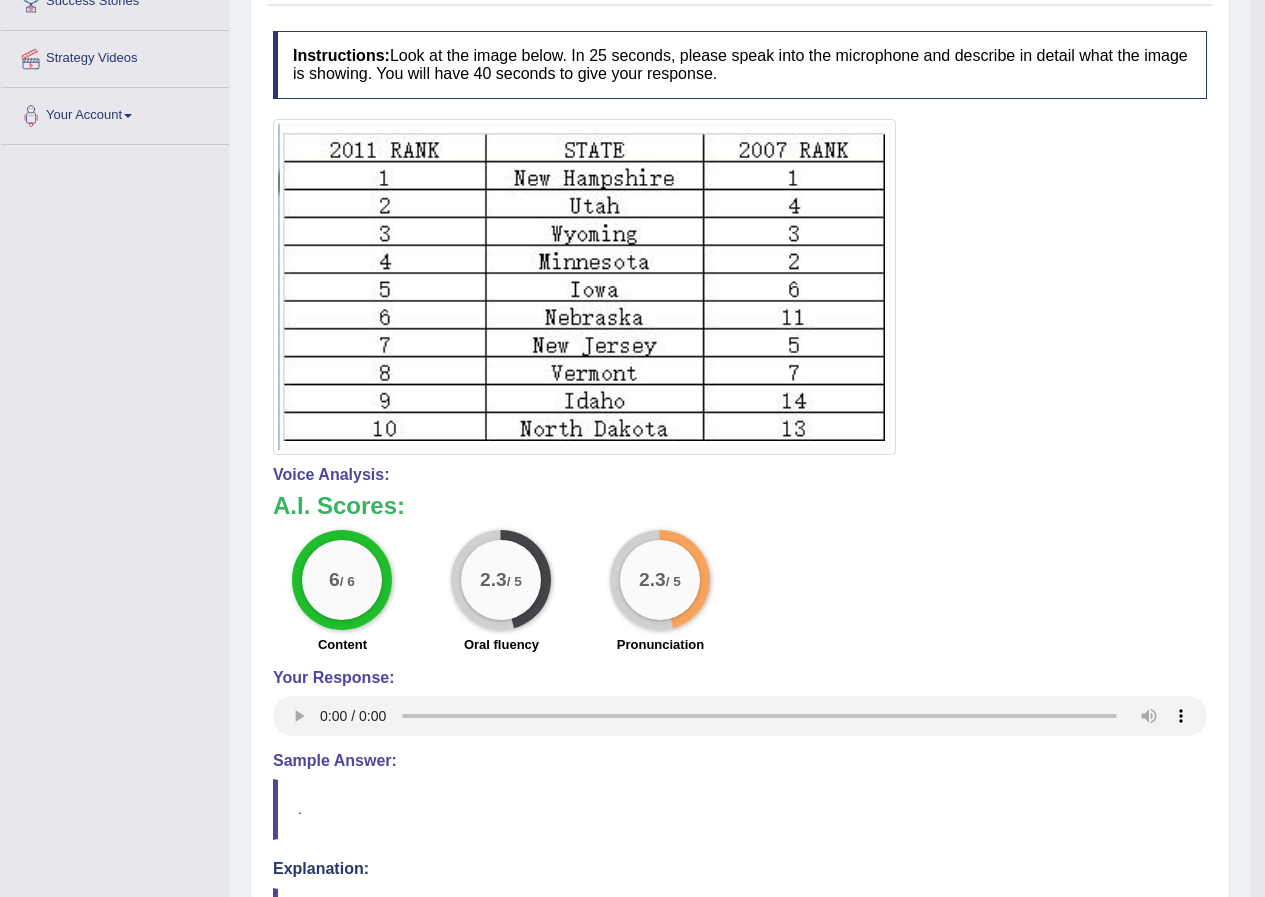 scroll, scrollTop: 53, scrollLeft: 0, axis: vertical 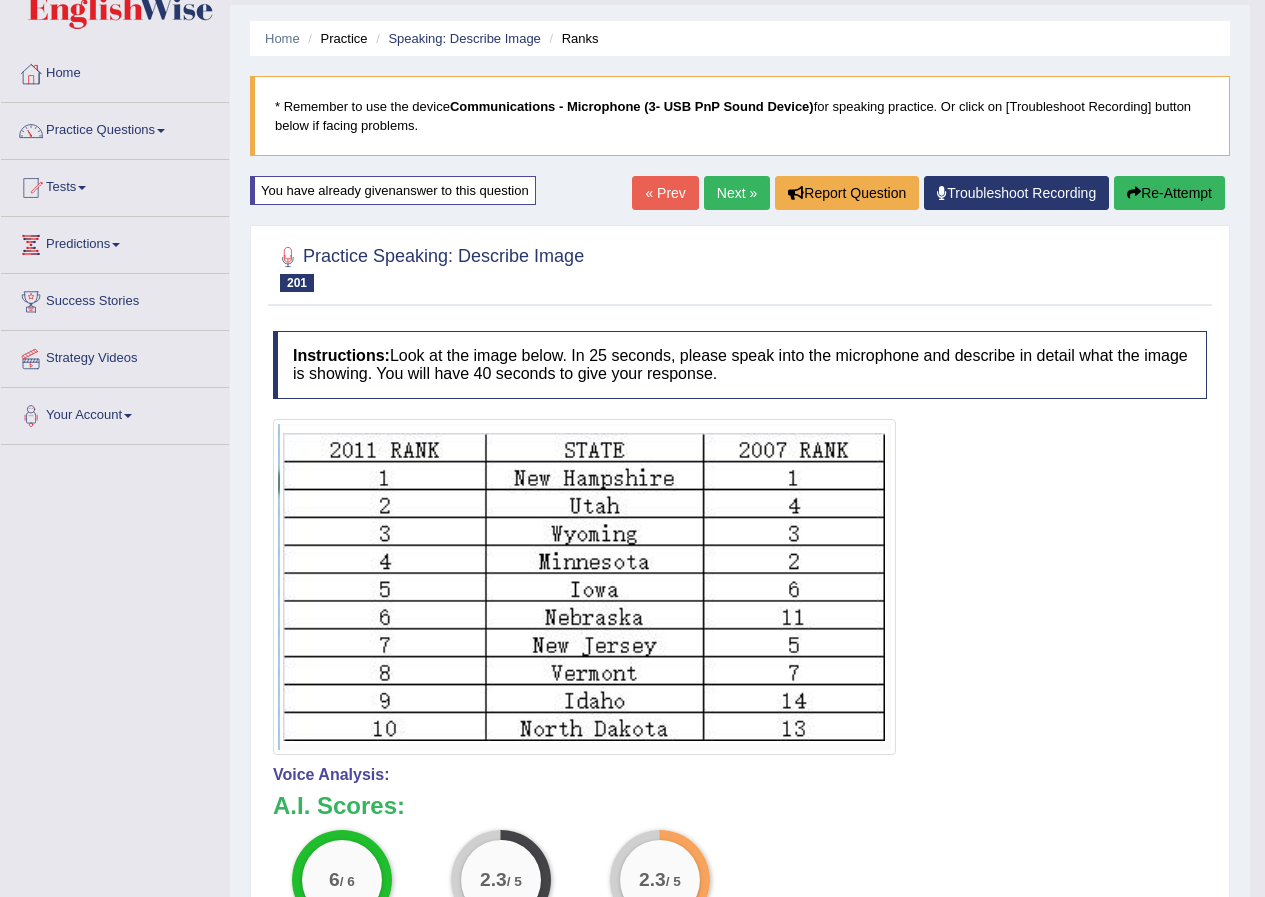 click on "Next »" at bounding box center (737, 193) 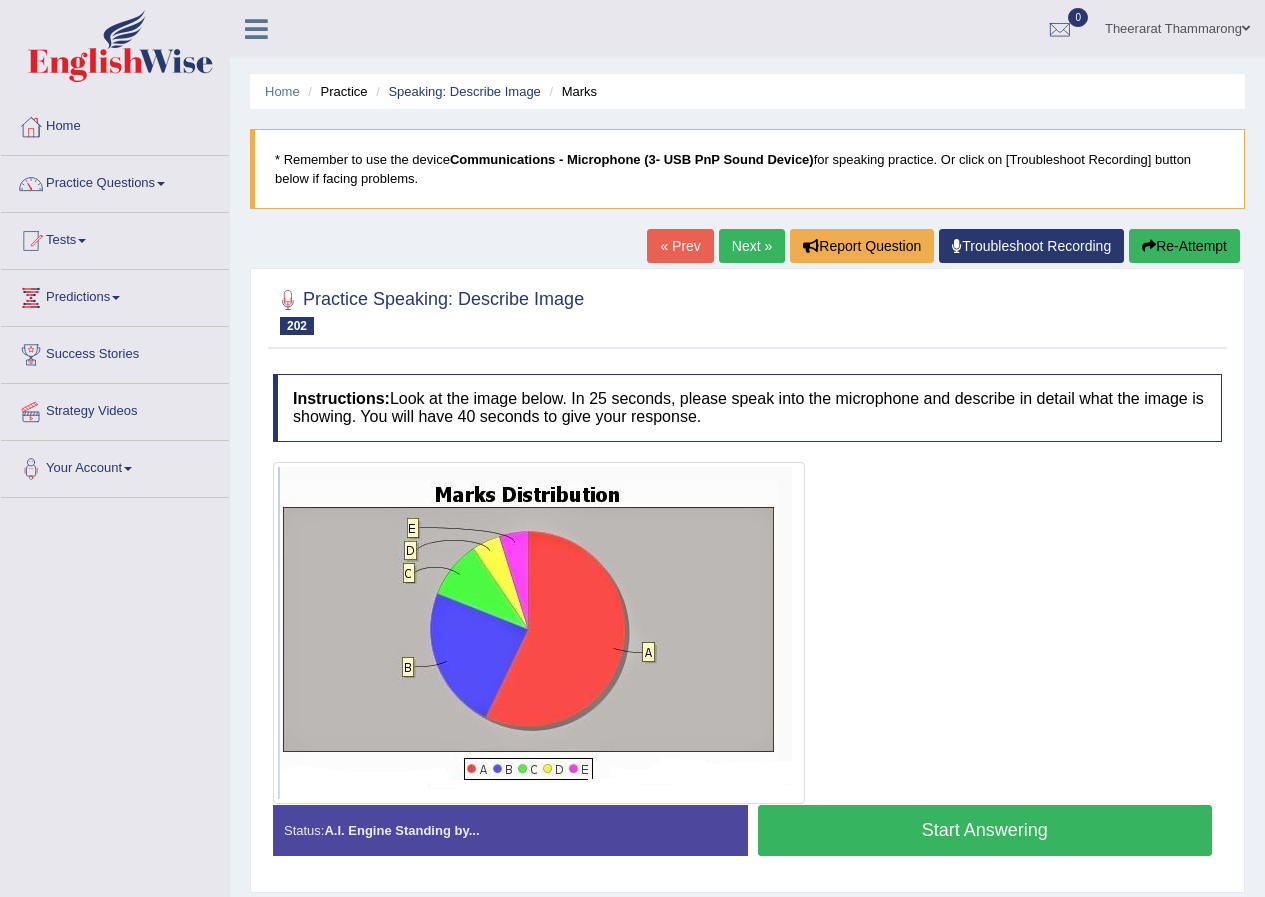 scroll, scrollTop: 0, scrollLeft: 0, axis: both 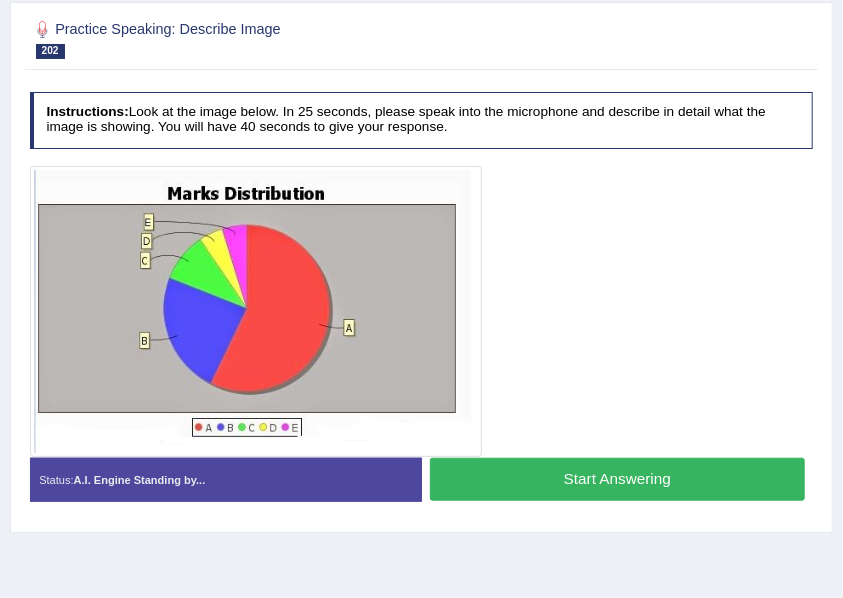 click on "Start Answering" at bounding box center (617, 479) 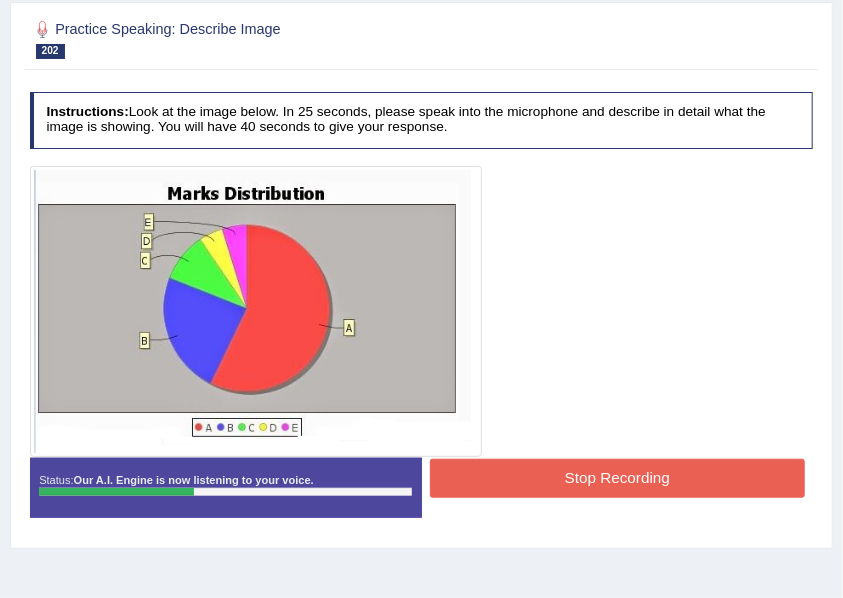 click on "Stop Recording" at bounding box center (617, 478) 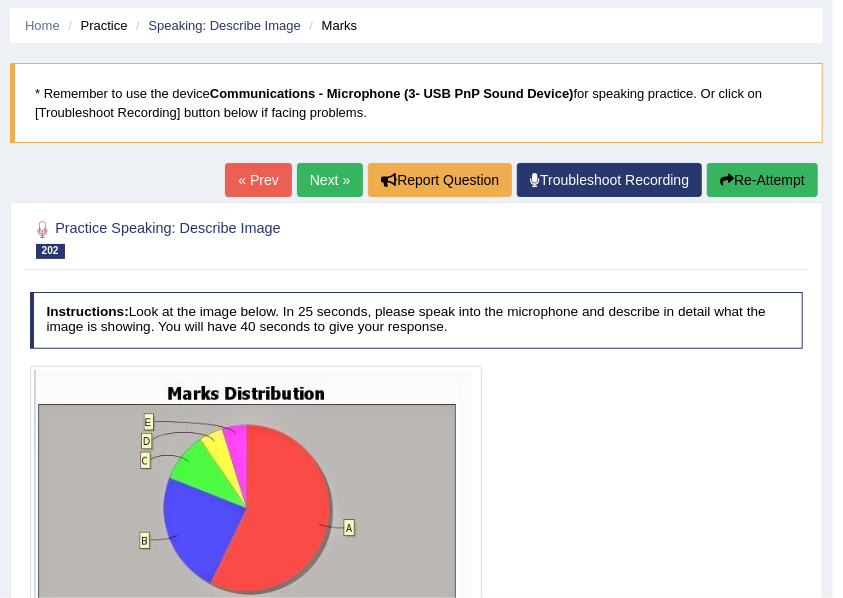 scroll, scrollTop: 200, scrollLeft: 0, axis: vertical 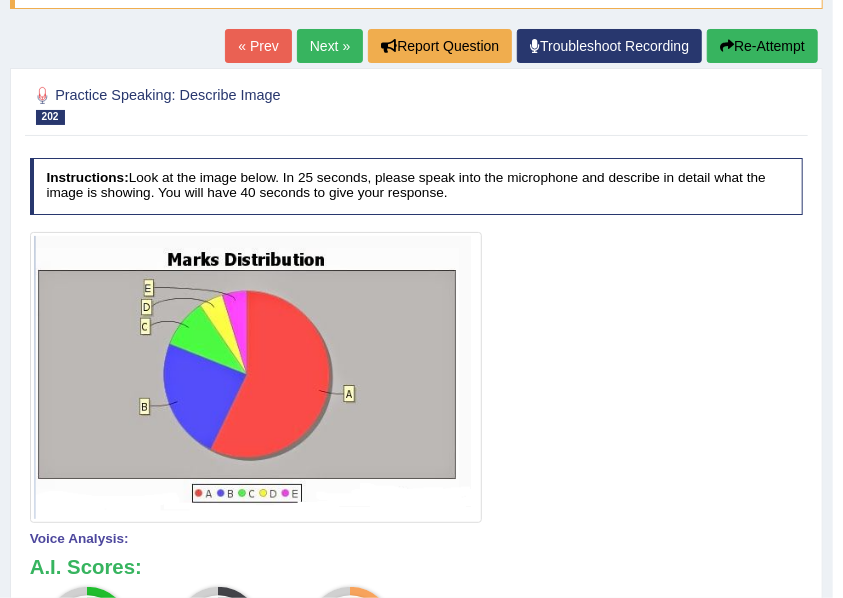 click on "Re-Attempt" at bounding box center (762, 46) 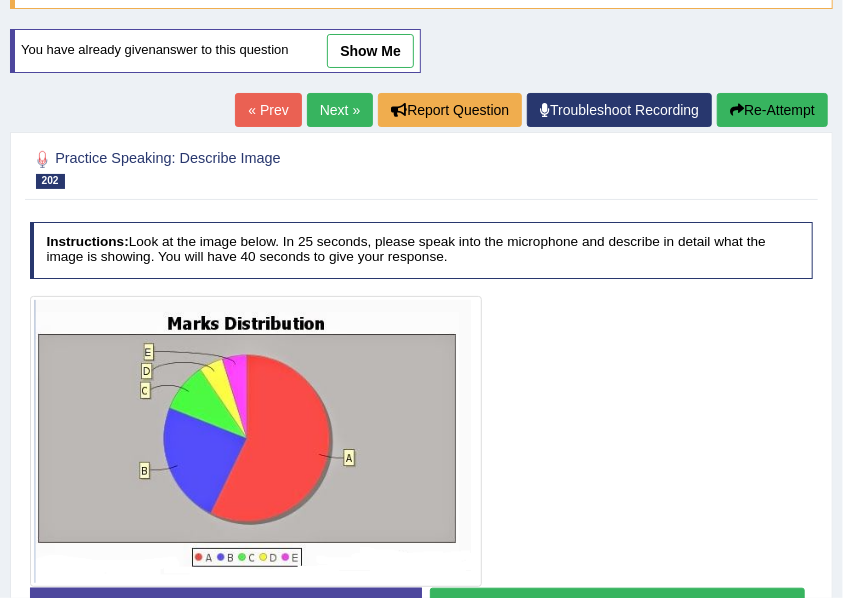 scroll, scrollTop: 200, scrollLeft: 0, axis: vertical 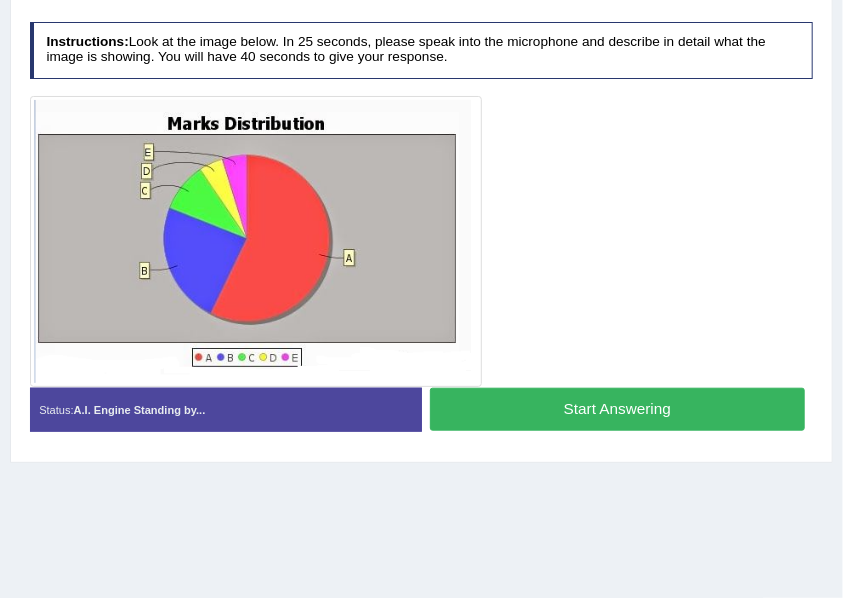 click on "Start Answering" at bounding box center (617, 409) 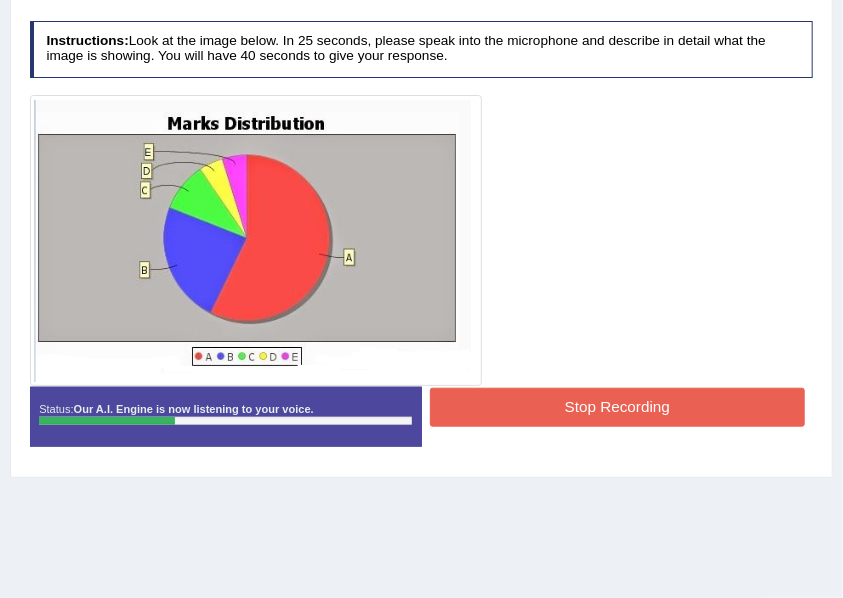 click on "Stop Recording" at bounding box center [617, 407] 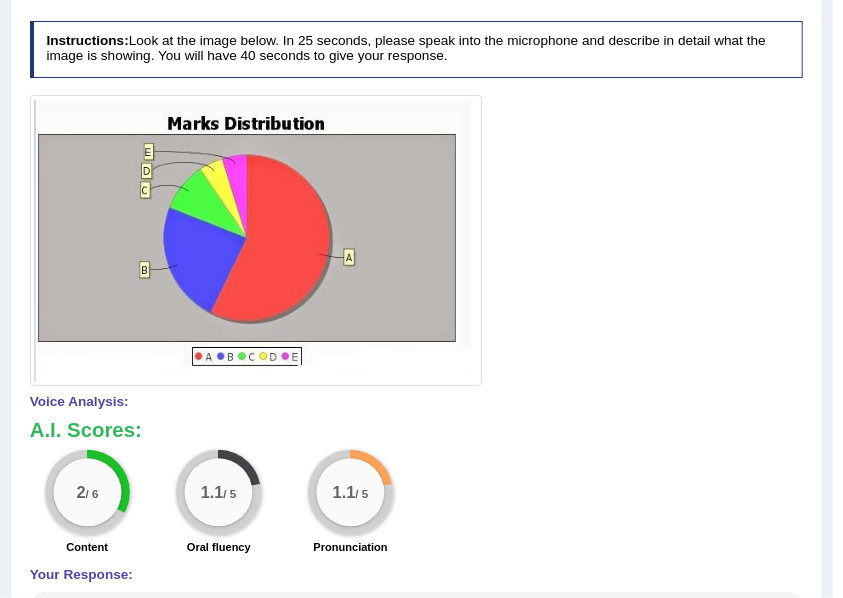 scroll, scrollTop: 252, scrollLeft: 0, axis: vertical 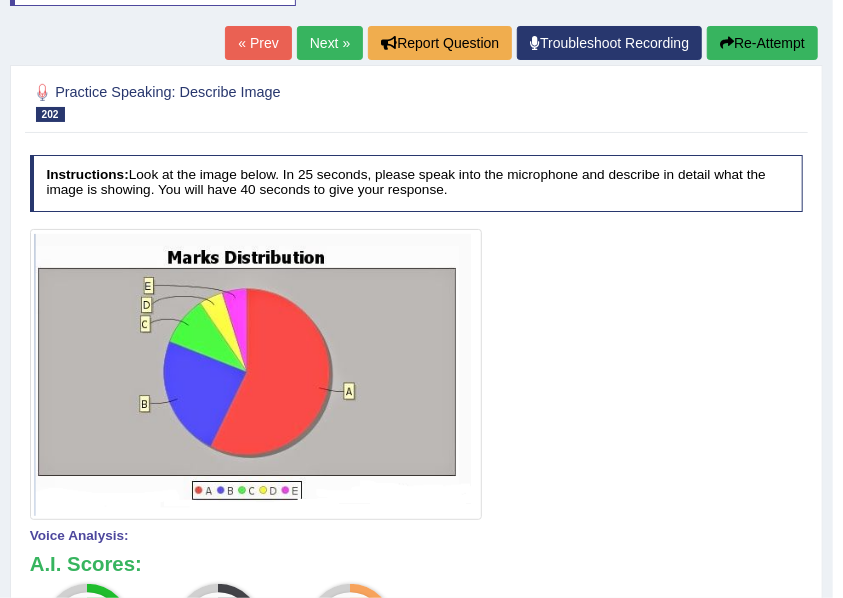 click on "Re-Attempt" at bounding box center [762, 43] 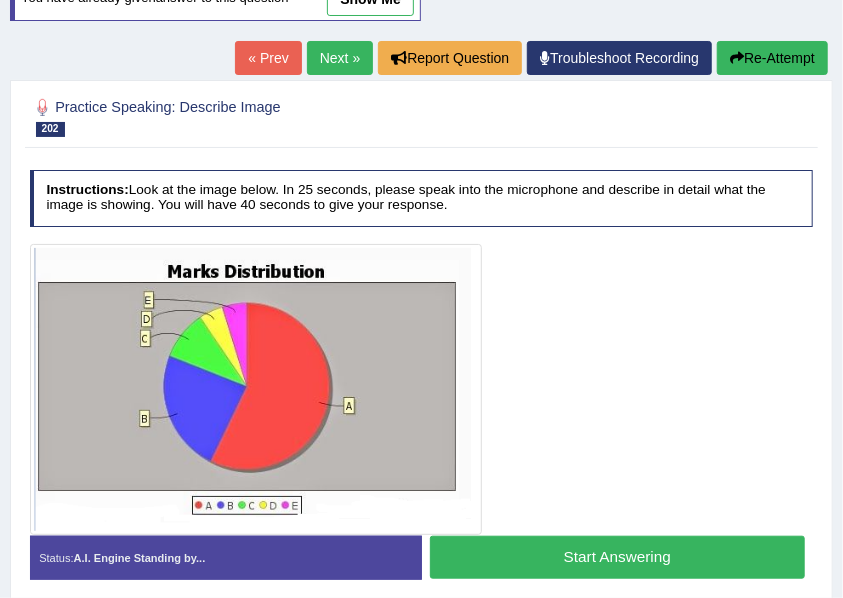 scroll, scrollTop: 0, scrollLeft: 0, axis: both 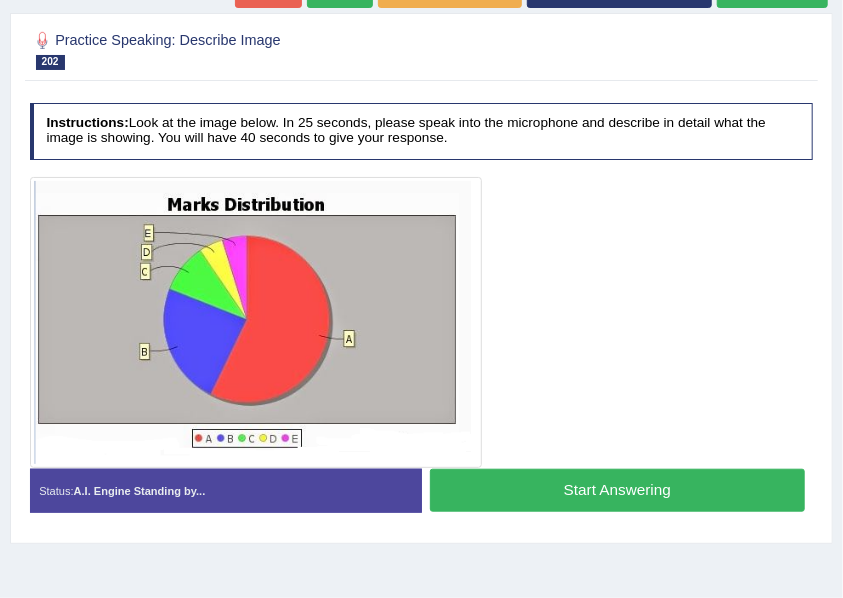 click on "Start Answering" at bounding box center [617, 490] 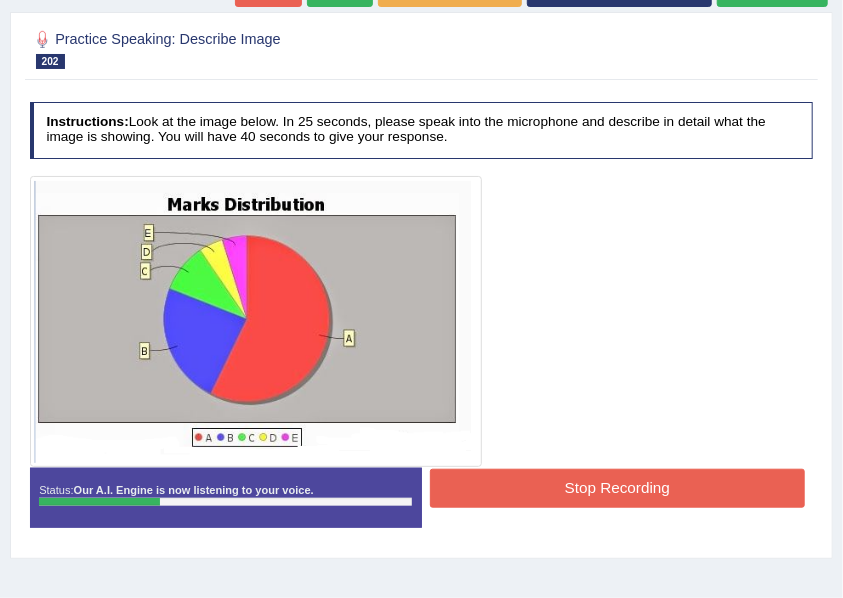 click on "Stop Recording" at bounding box center [617, 488] 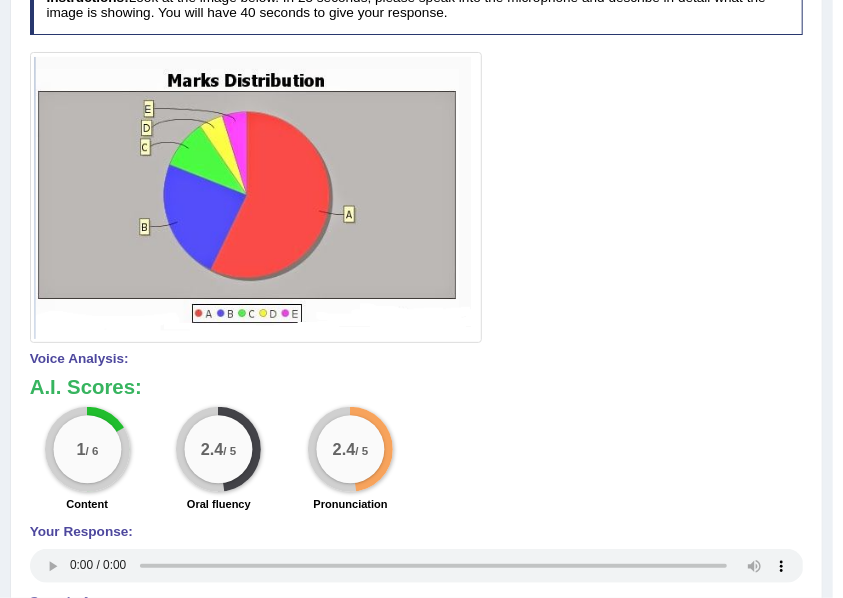 scroll, scrollTop: 296, scrollLeft: 0, axis: vertical 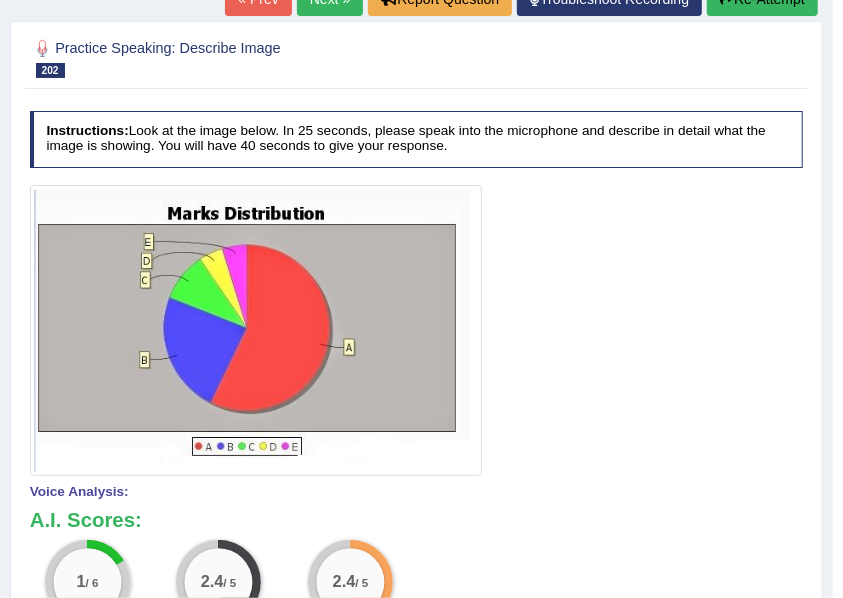 click on "Re-Attempt" at bounding box center [762, -1] 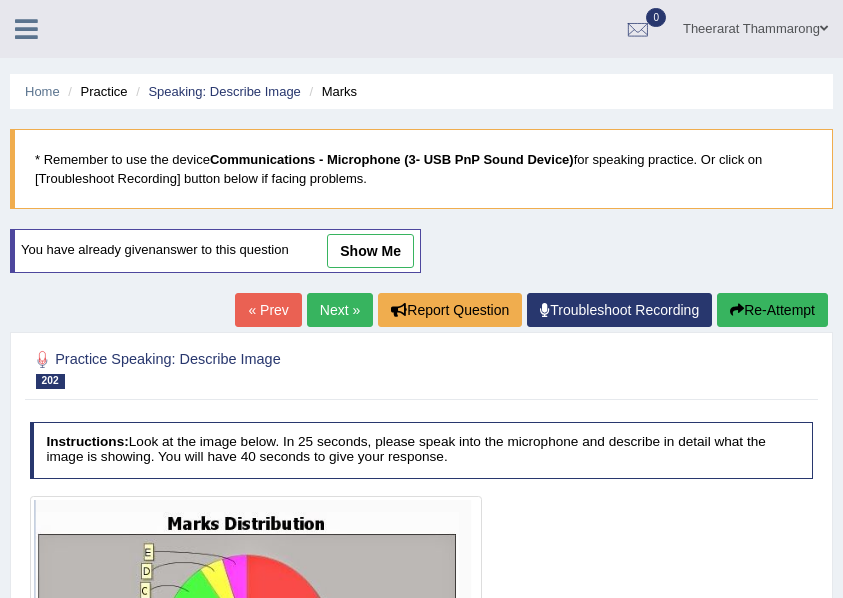scroll, scrollTop: 301, scrollLeft: 0, axis: vertical 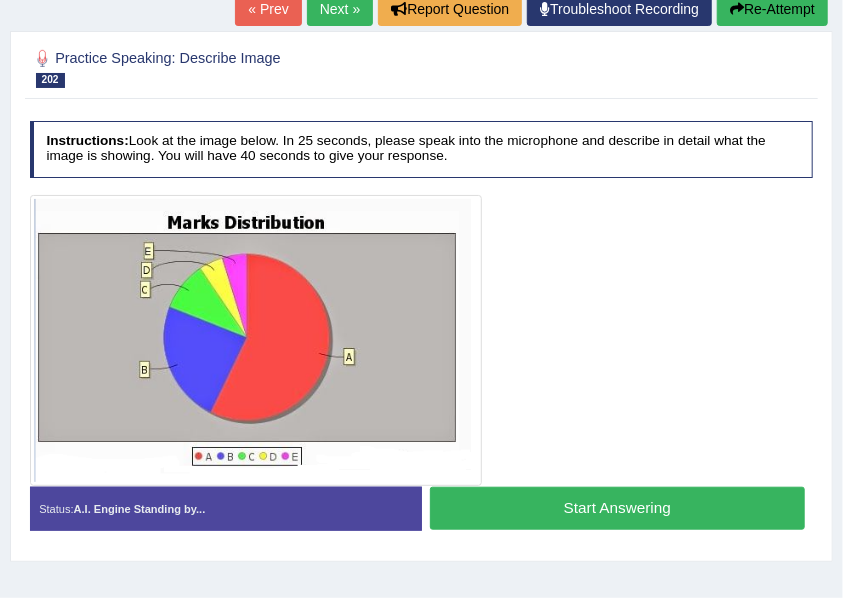 click on "Start Answering" at bounding box center [617, 508] 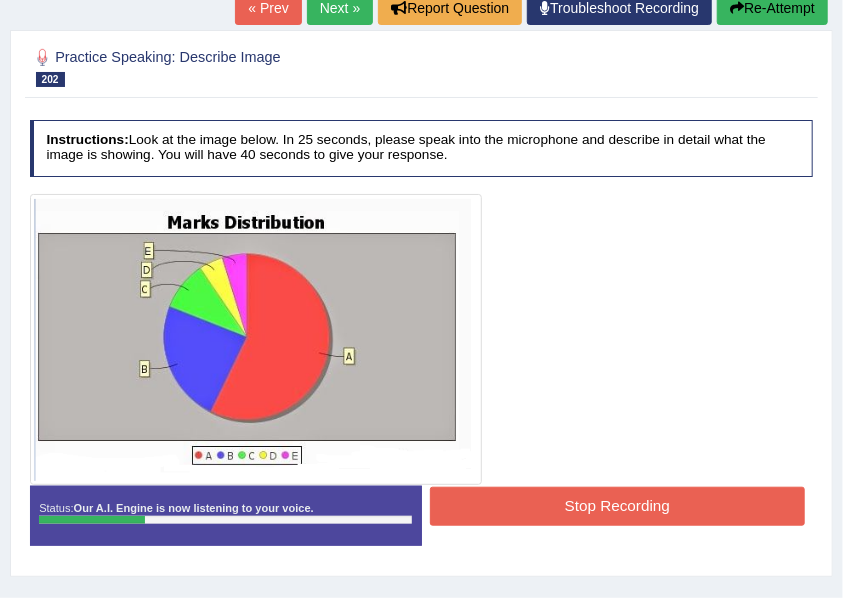 scroll, scrollTop: 452, scrollLeft: 0, axis: vertical 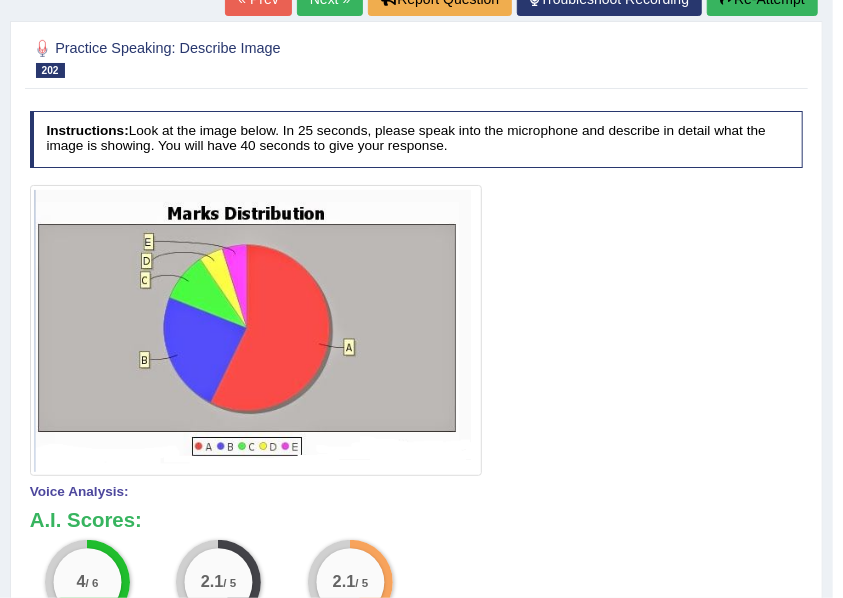 click on "Next »" at bounding box center (330, -1) 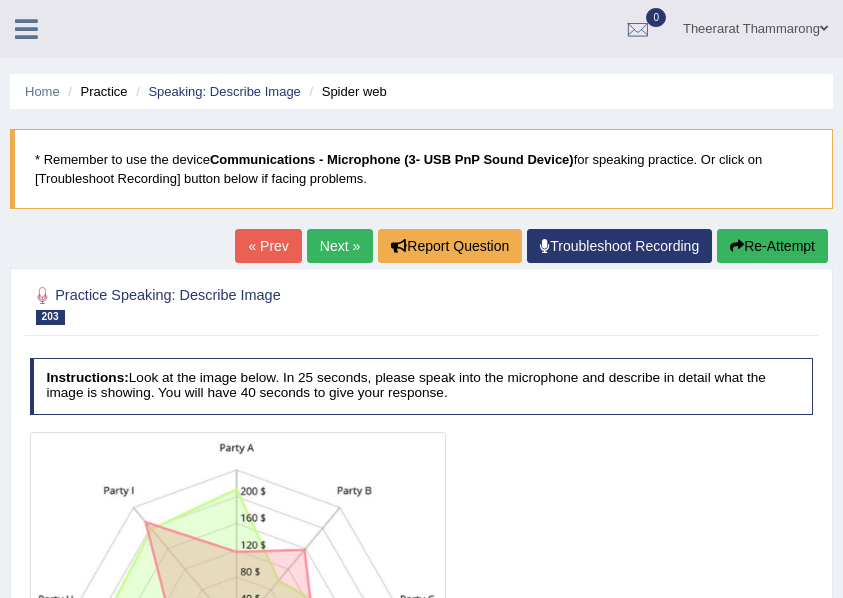 scroll, scrollTop: 333, scrollLeft: 0, axis: vertical 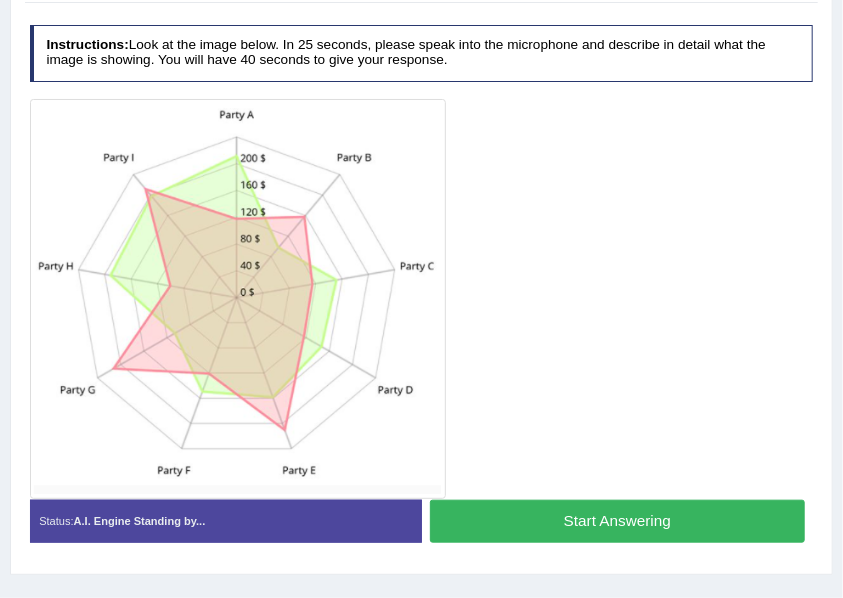 click on "Start Answering" at bounding box center (617, 521) 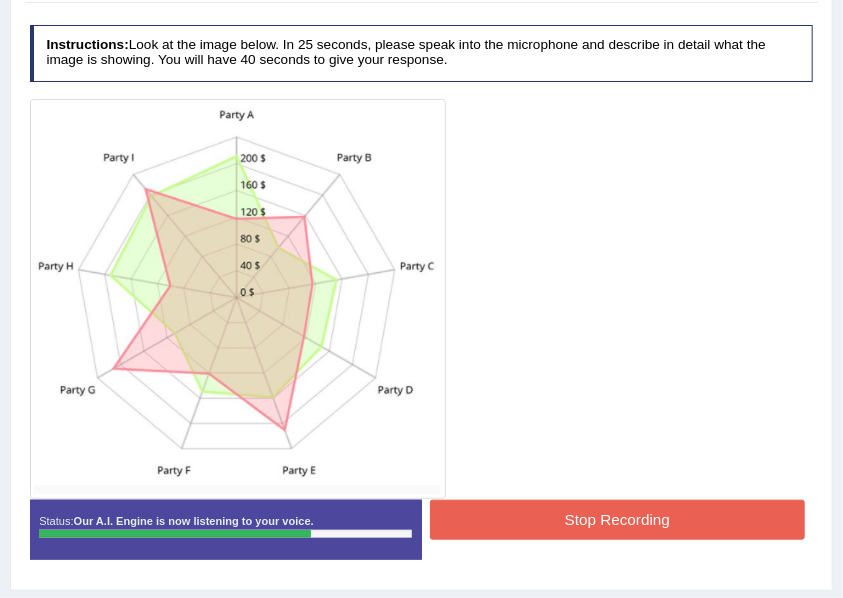 click on "Stop Recording" at bounding box center [617, 519] 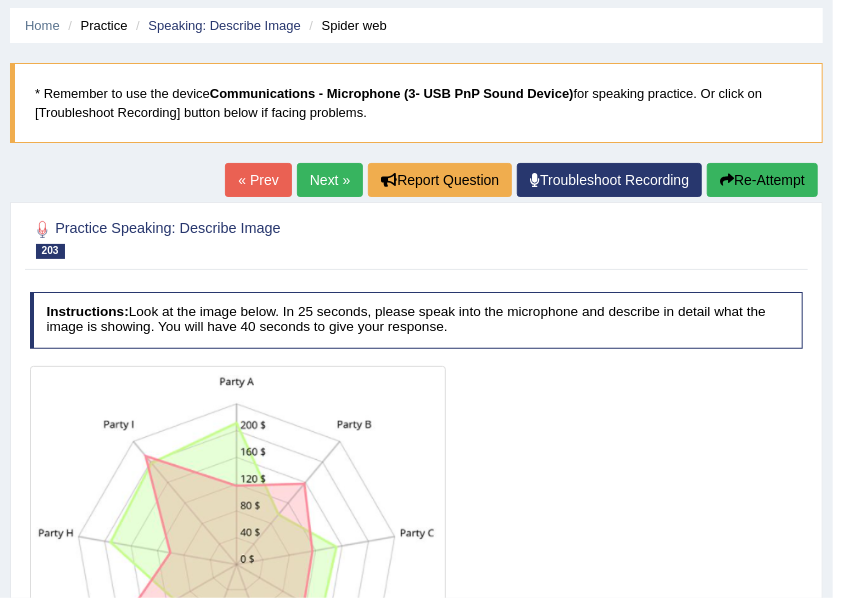 scroll, scrollTop: 0, scrollLeft: 0, axis: both 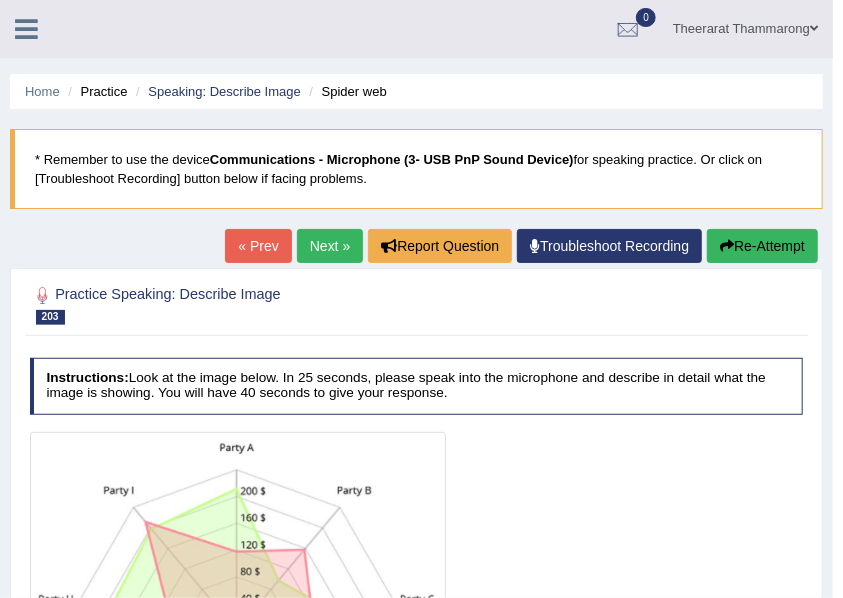 click on "Re-Attempt" at bounding box center [762, 246] 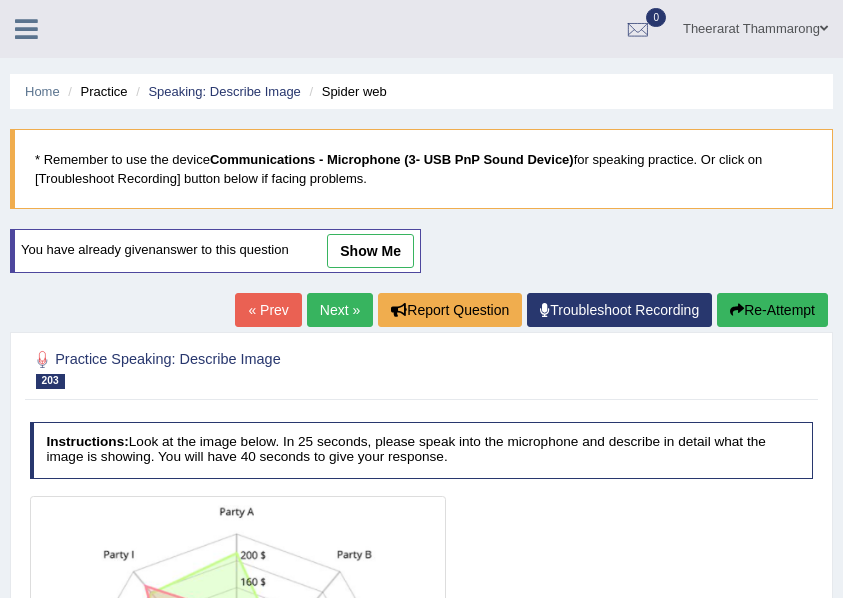 scroll, scrollTop: 400, scrollLeft: 0, axis: vertical 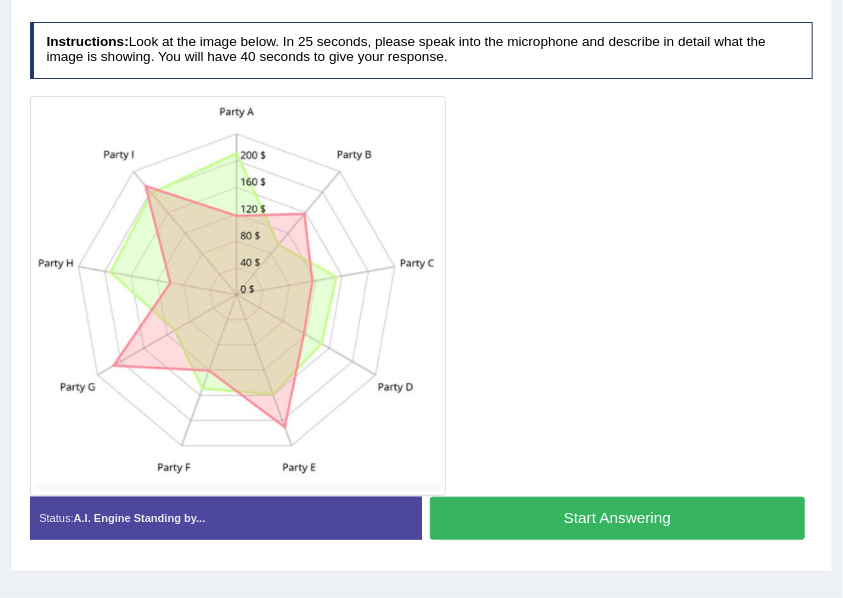 click on "Start Answering" at bounding box center (617, 518) 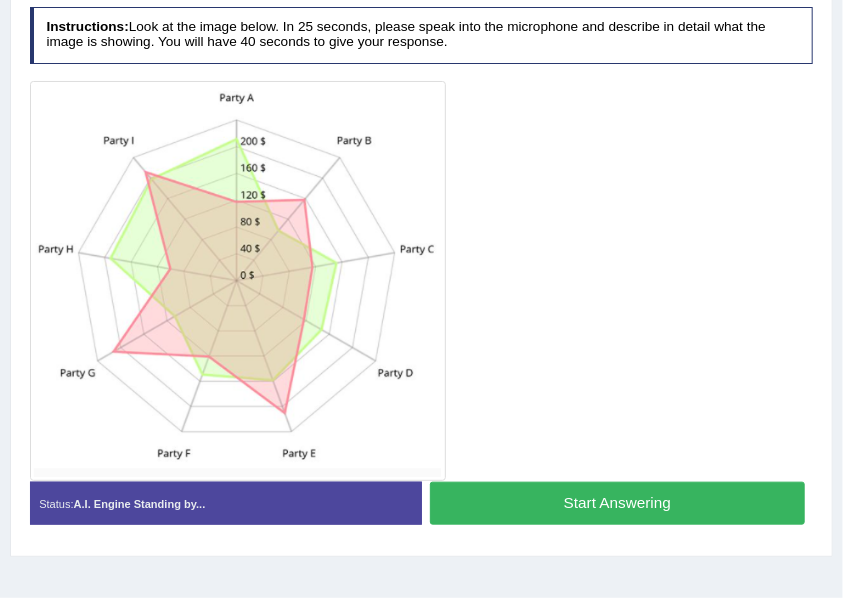 scroll, scrollTop: 386, scrollLeft: 0, axis: vertical 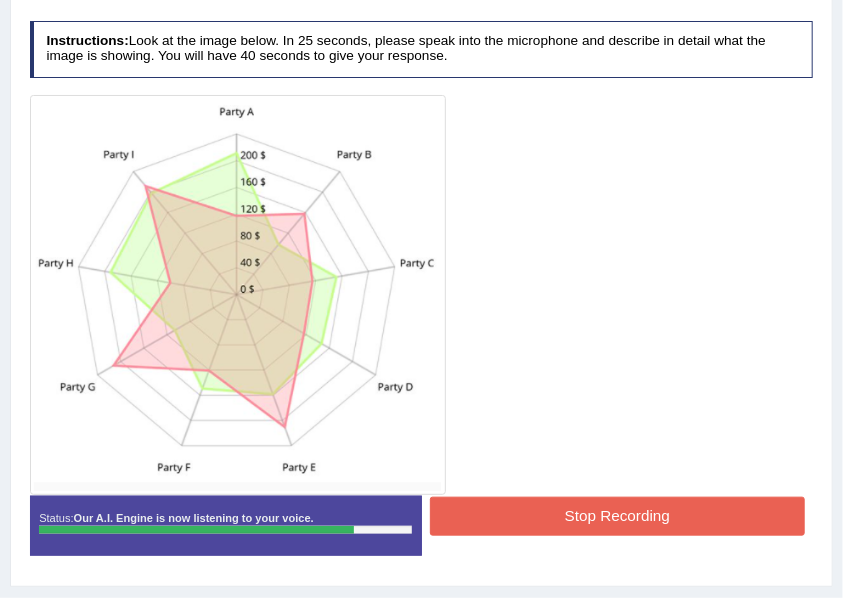 click on "Stop Recording" at bounding box center (617, 516) 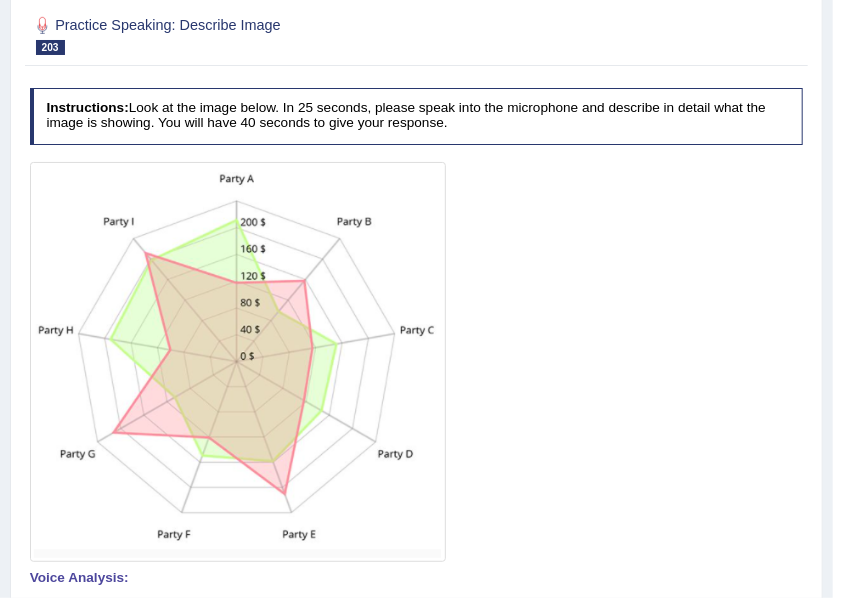 scroll, scrollTop: 52, scrollLeft: 0, axis: vertical 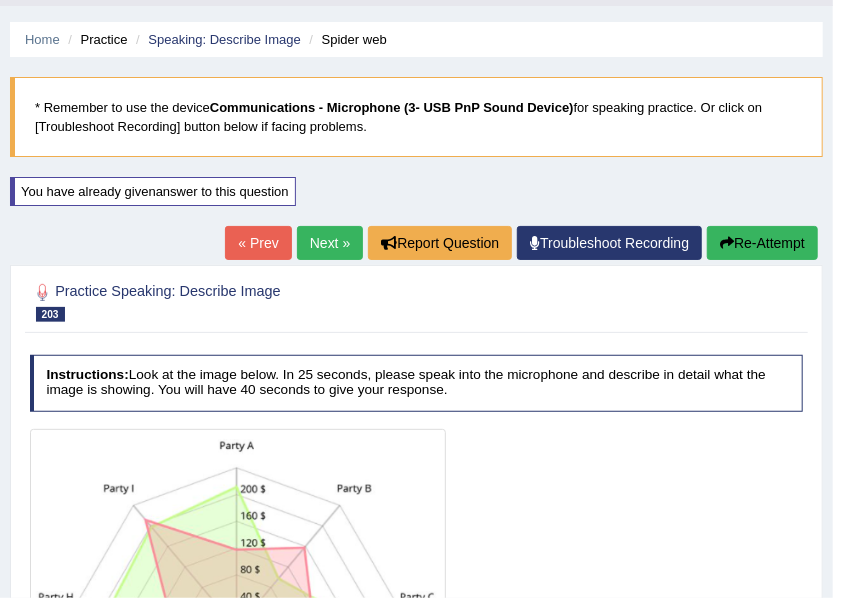 click on "Re-Attempt" at bounding box center (762, 243) 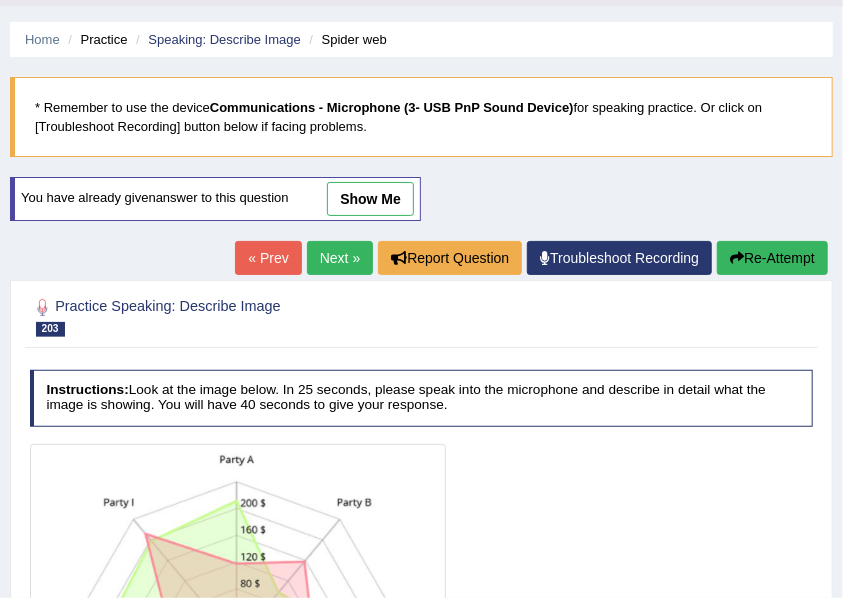 scroll, scrollTop: 386, scrollLeft: 0, axis: vertical 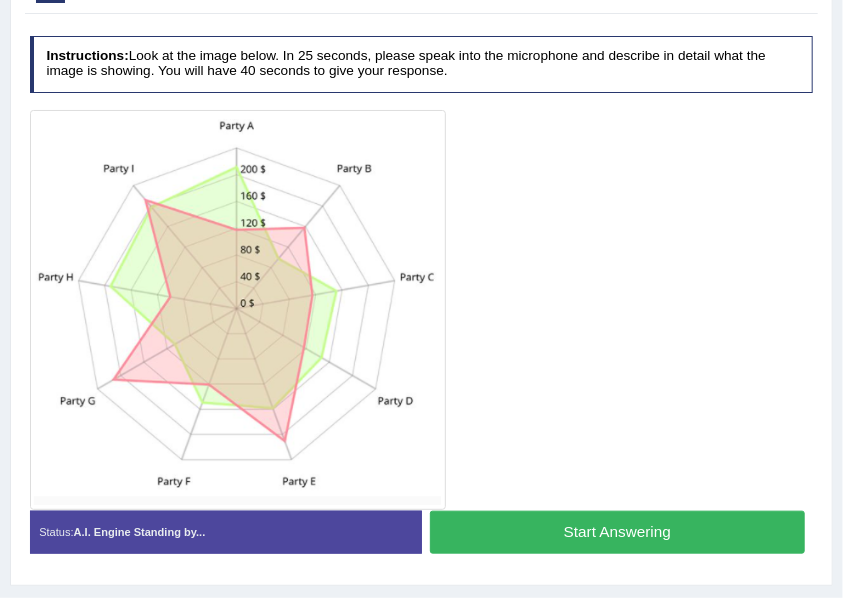 click on "Start Answering" at bounding box center [617, 532] 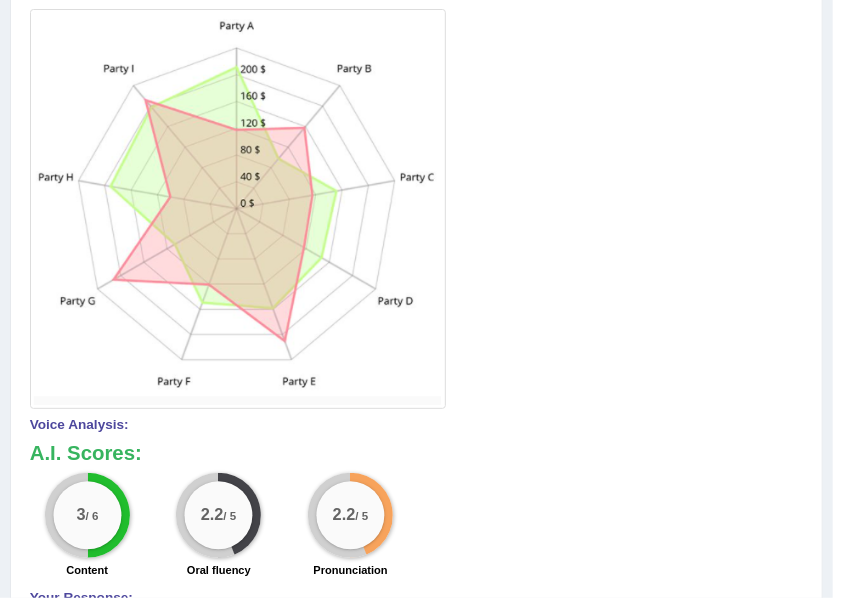 scroll, scrollTop: 272, scrollLeft: 0, axis: vertical 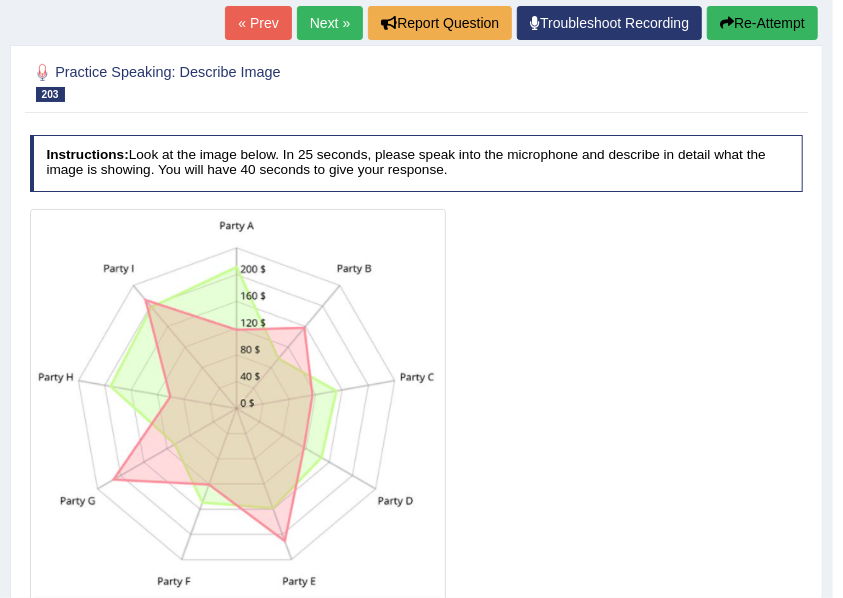 click on "Re-Attempt" at bounding box center (762, 23) 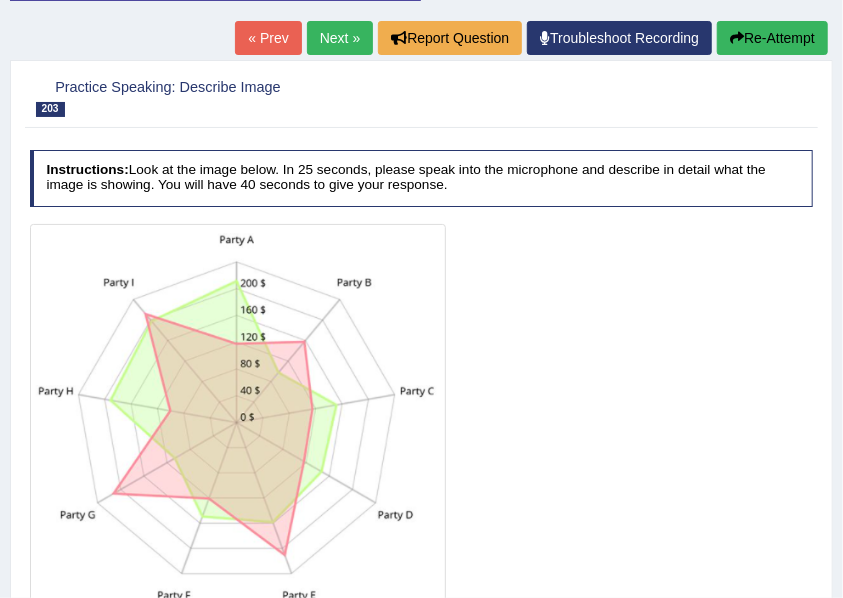 scroll, scrollTop: 0, scrollLeft: 0, axis: both 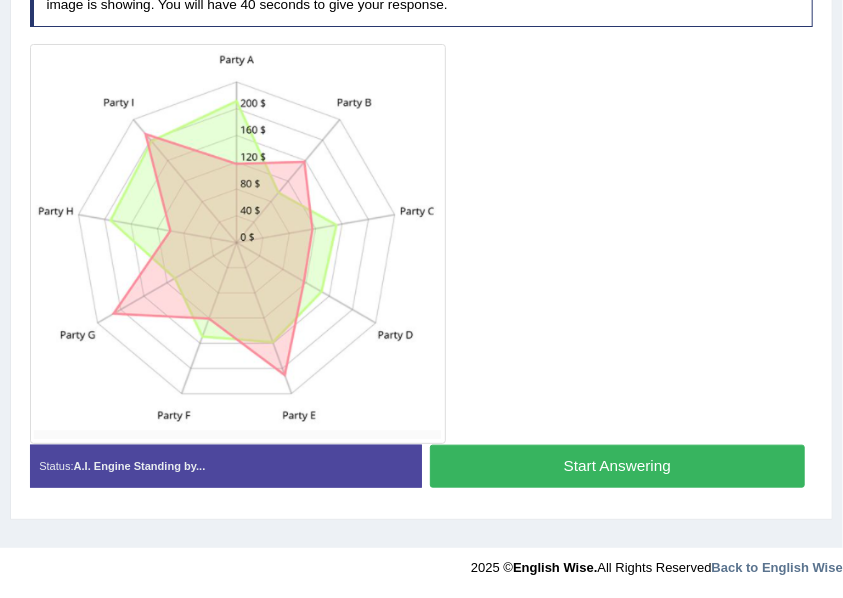 click on "Start Answering" at bounding box center [617, 466] 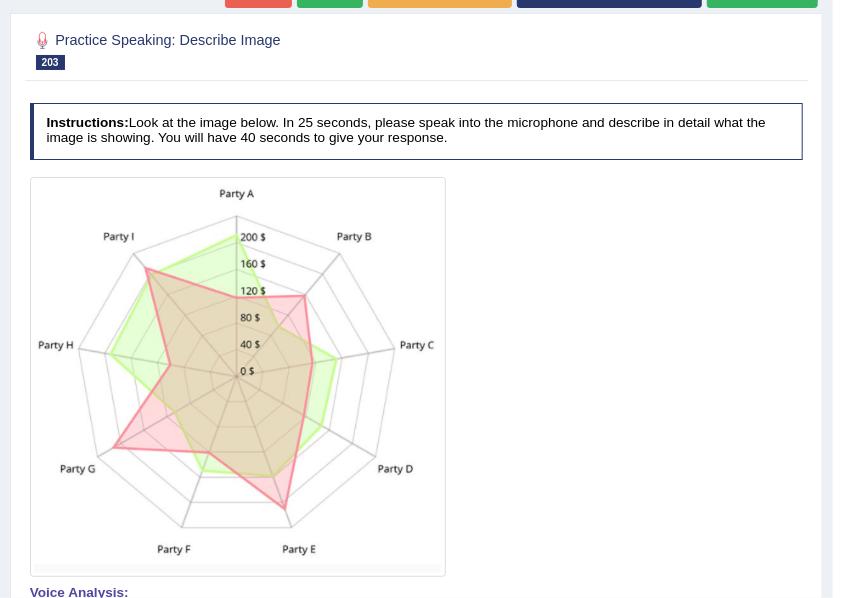 scroll, scrollTop: 170, scrollLeft: 0, axis: vertical 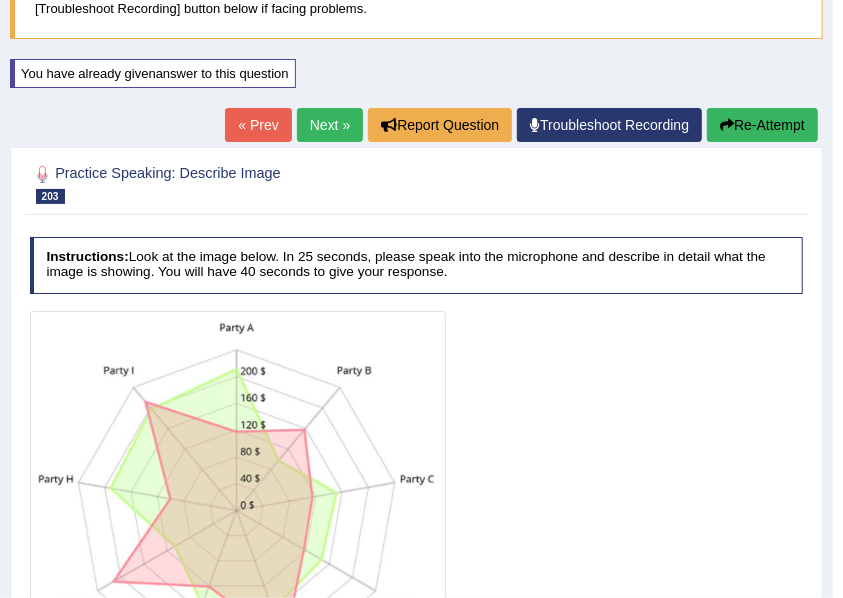 click on "Re-Attempt" at bounding box center (762, 125) 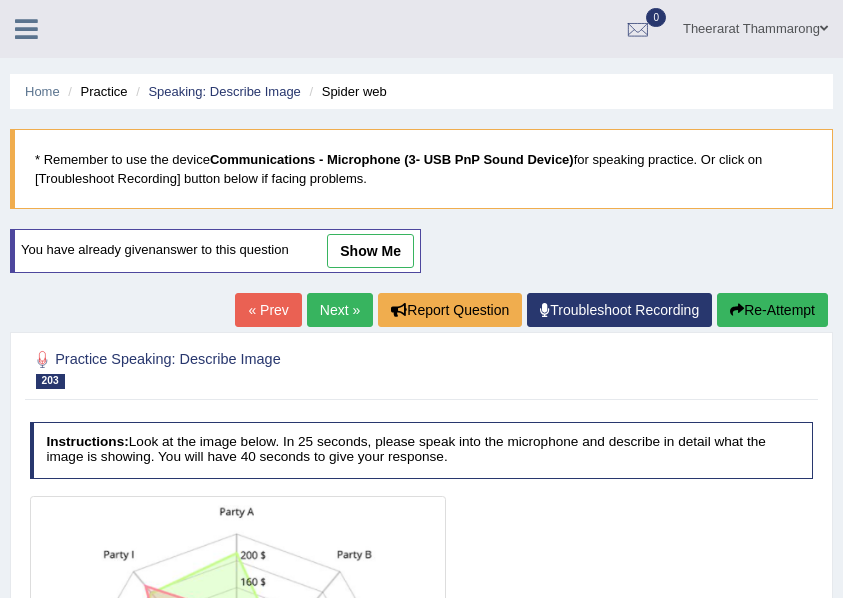 scroll, scrollTop: 348, scrollLeft: 0, axis: vertical 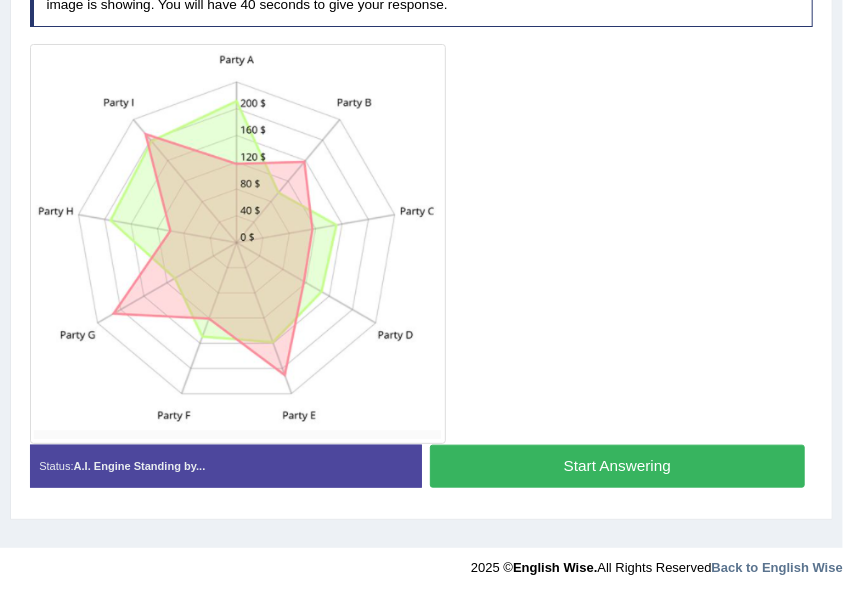 click on "Start Answering" at bounding box center [617, 466] 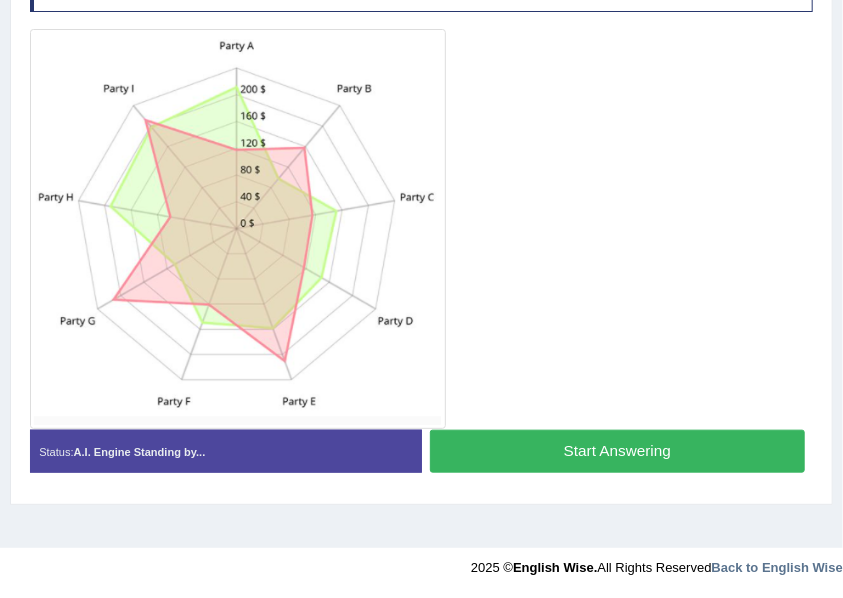 scroll, scrollTop: 437, scrollLeft: 0, axis: vertical 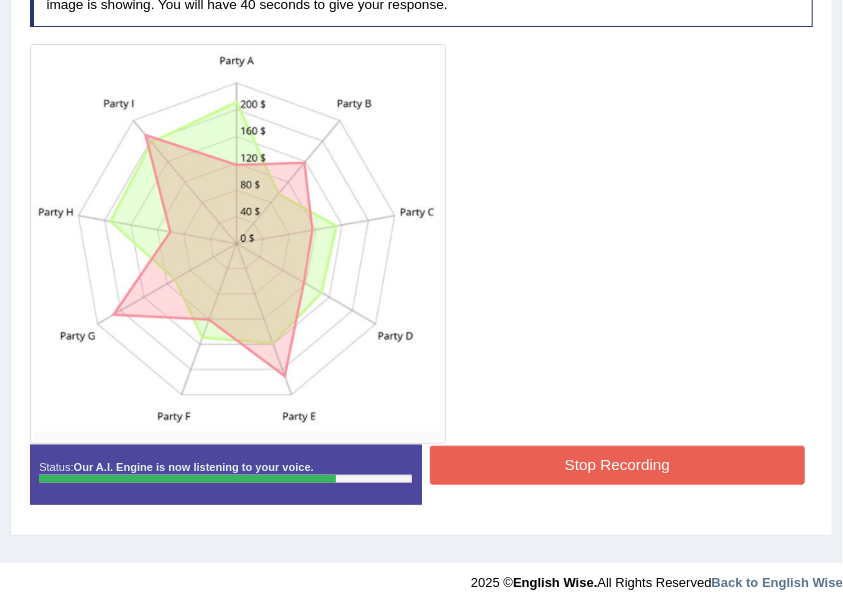 click on "Stop Recording" at bounding box center [617, 465] 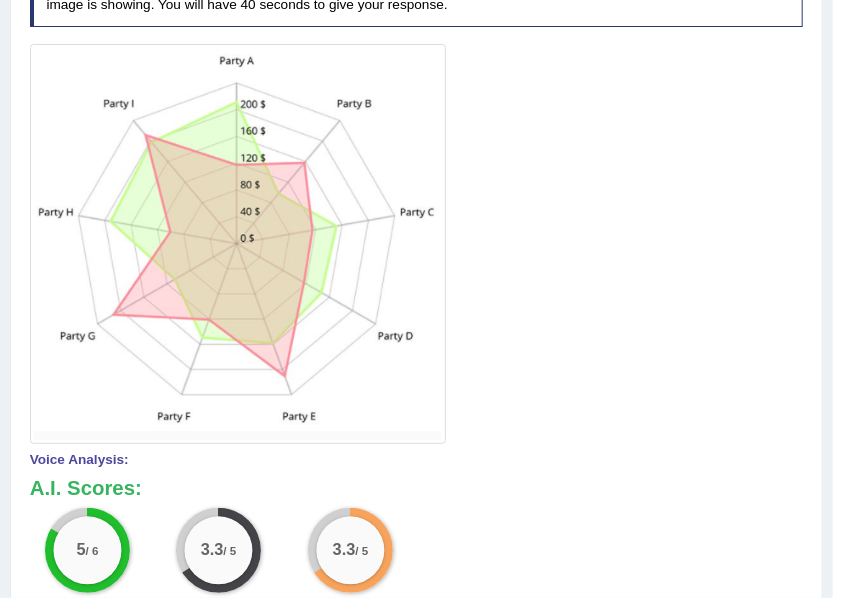 scroll, scrollTop: 170, scrollLeft: 0, axis: vertical 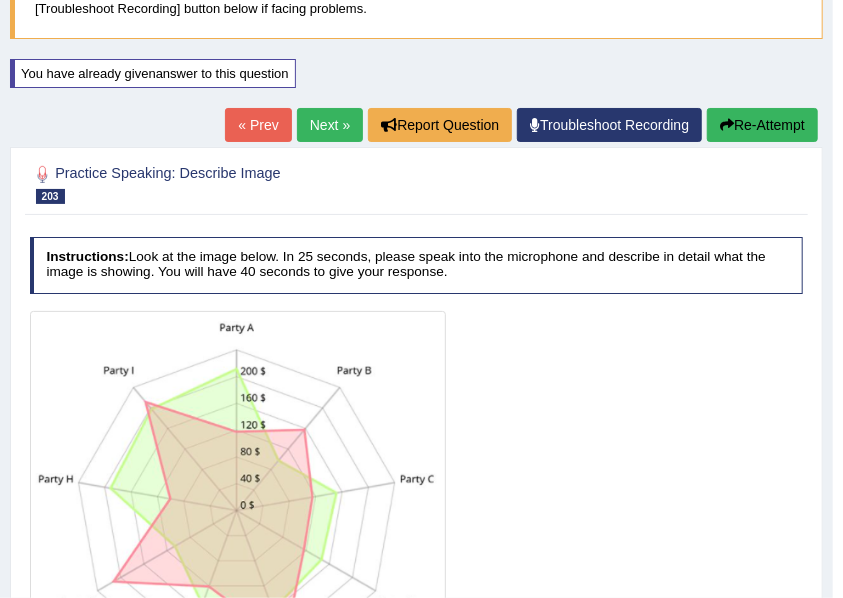 click on "Re-Attempt" at bounding box center (762, 125) 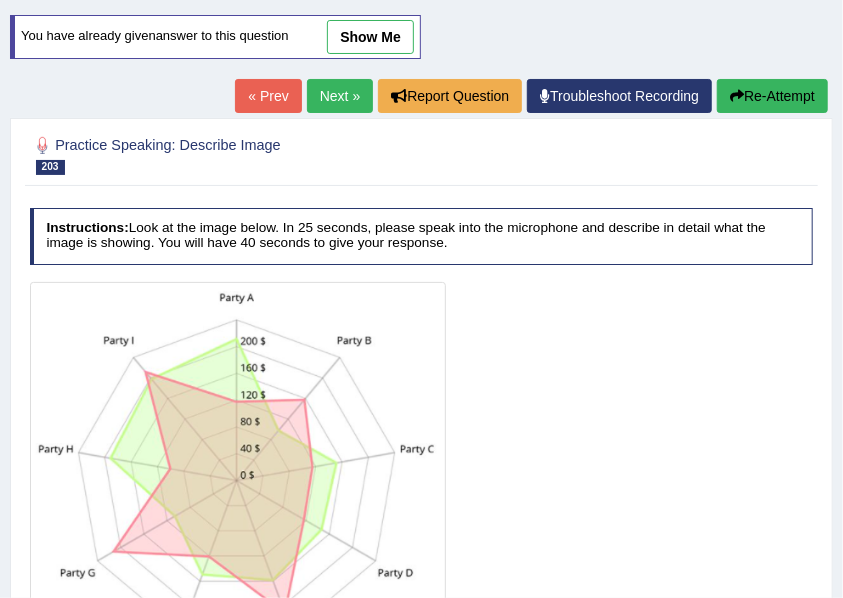 scroll, scrollTop: 414, scrollLeft: 0, axis: vertical 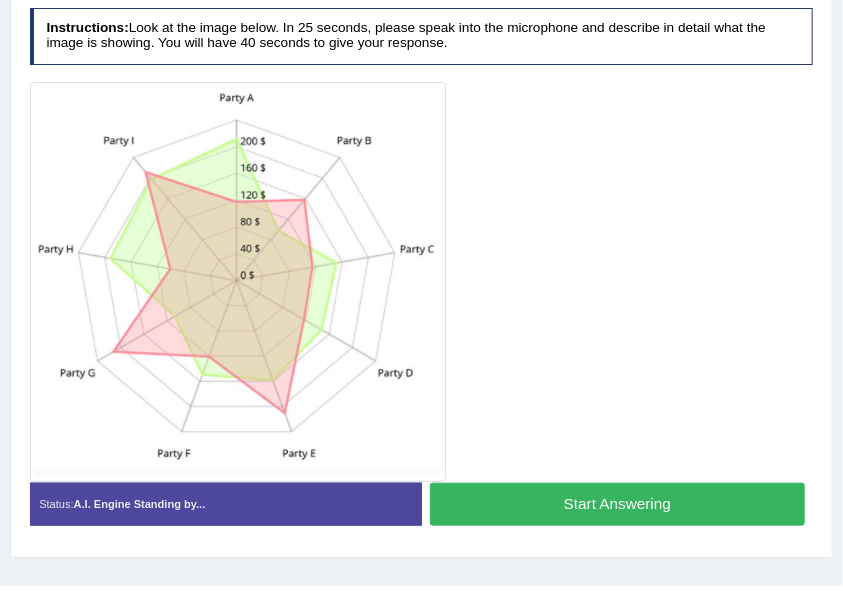 click on "Start Answering" at bounding box center [617, 504] 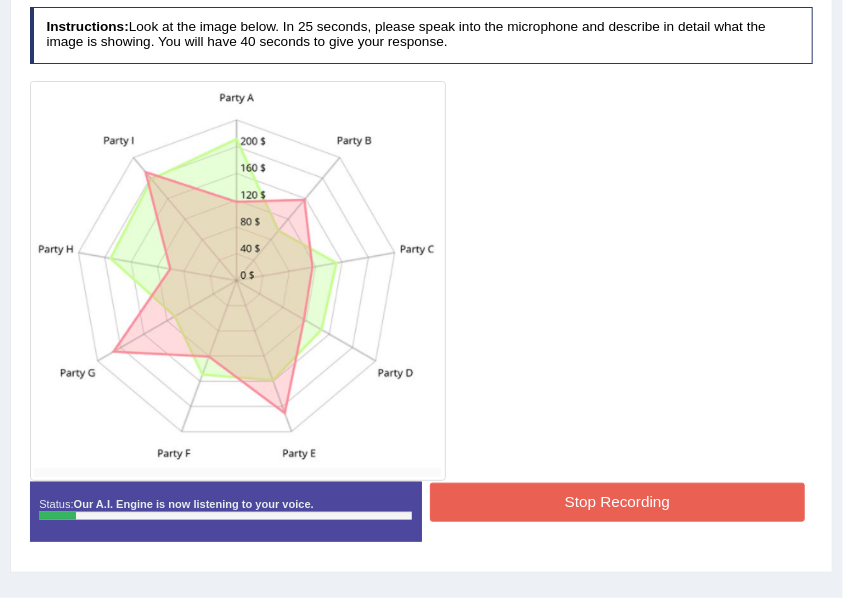 click on "Stop Recording" at bounding box center [617, 502] 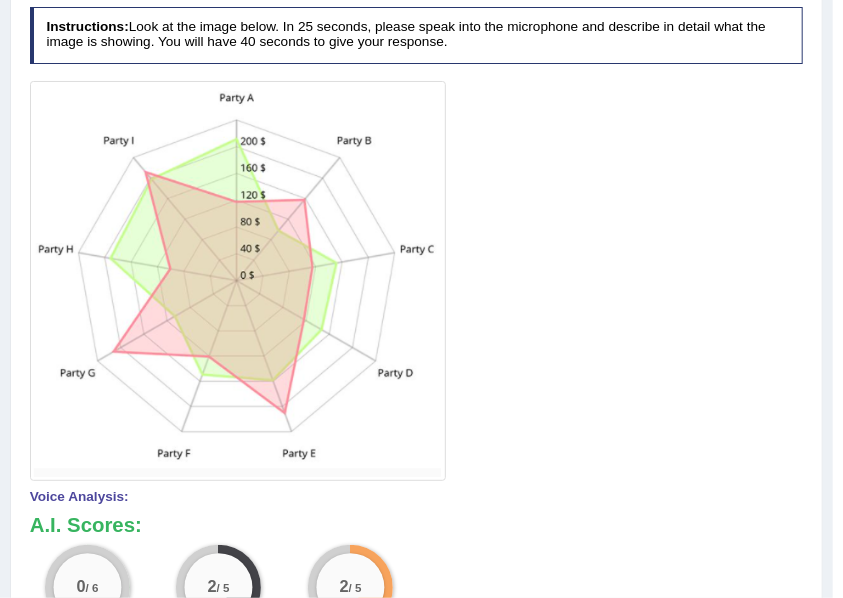 scroll, scrollTop: 267, scrollLeft: 0, axis: vertical 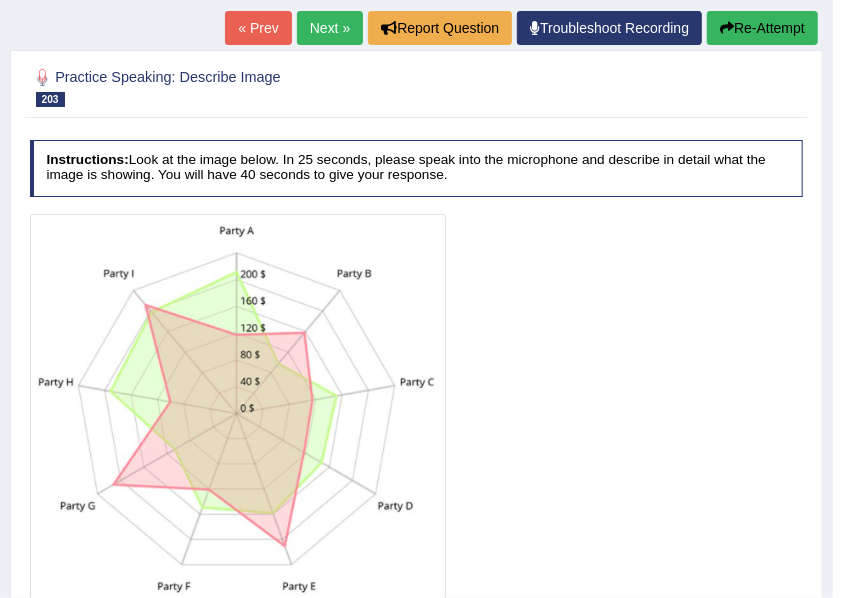 click on "Re-Attempt" at bounding box center (762, 28) 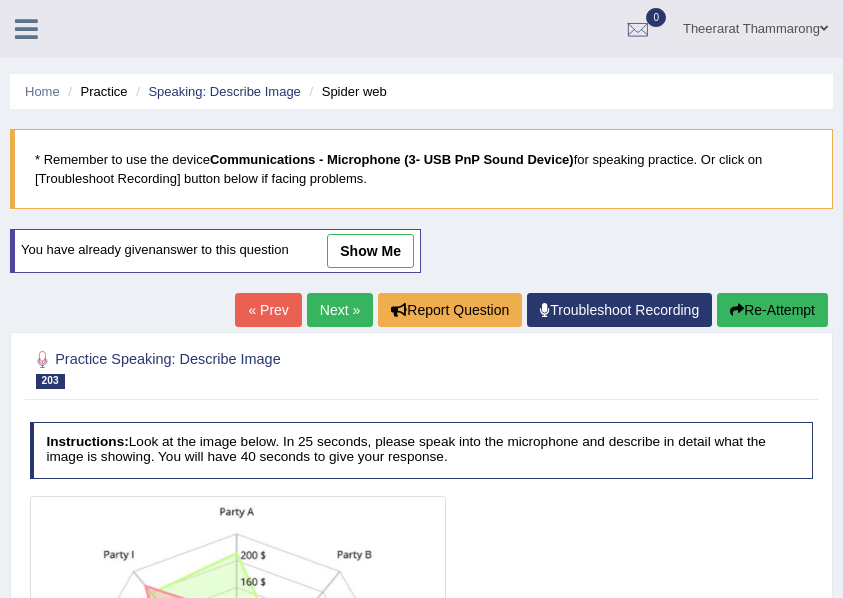 scroll, scrollTop: 452, scrollLeft: 0, axis: vertical 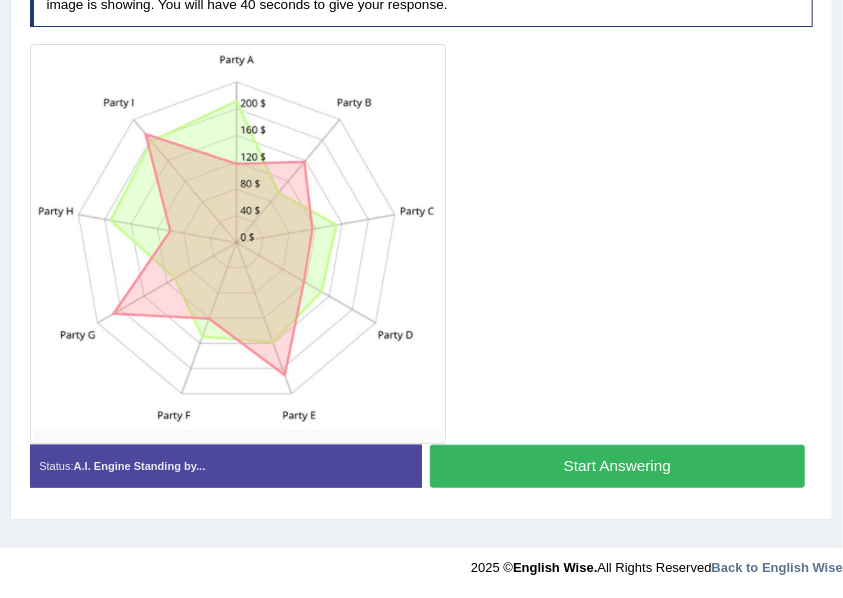 click on "Start Answering" at bounding box center [617, 466] 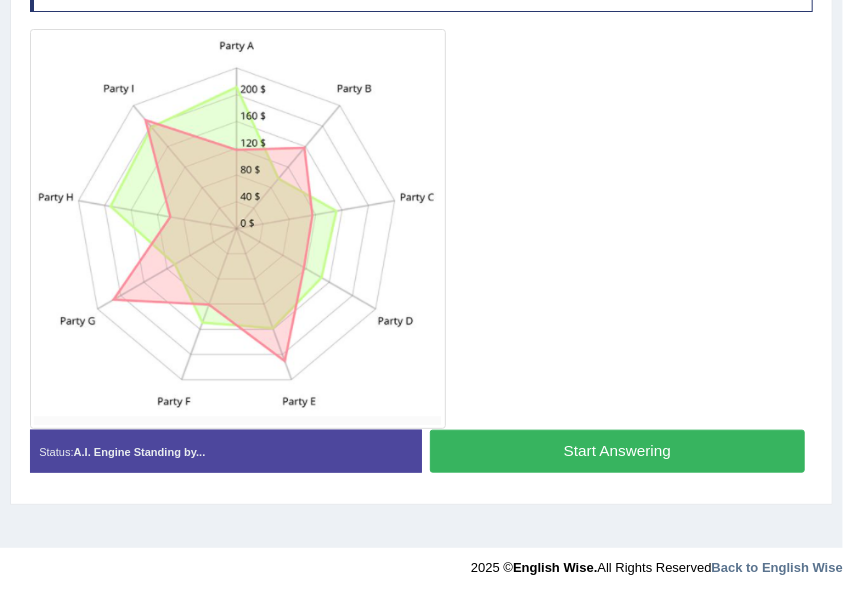 scroll, scrollTop: 437, scrollLeft: 0, axis: vertical 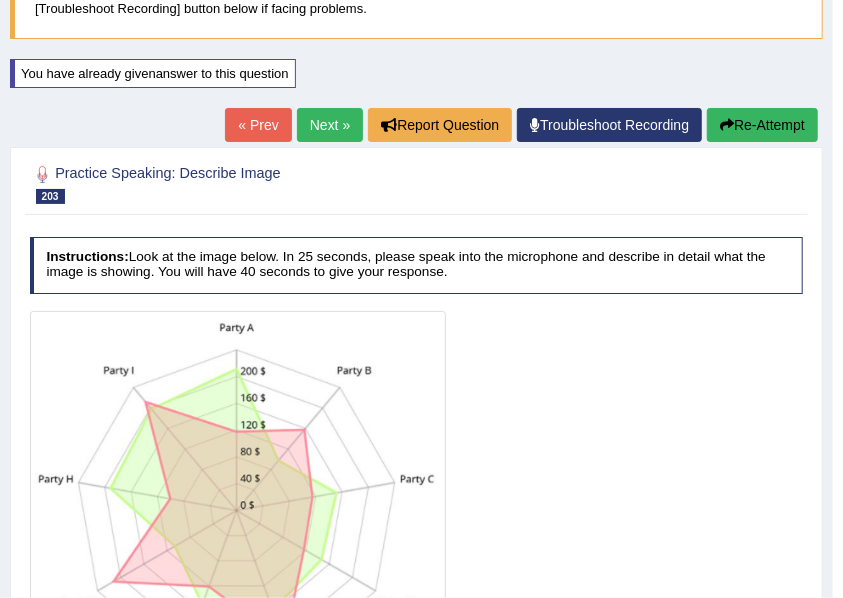 click on "Re-Attempt" at bounding box center (762, 125) 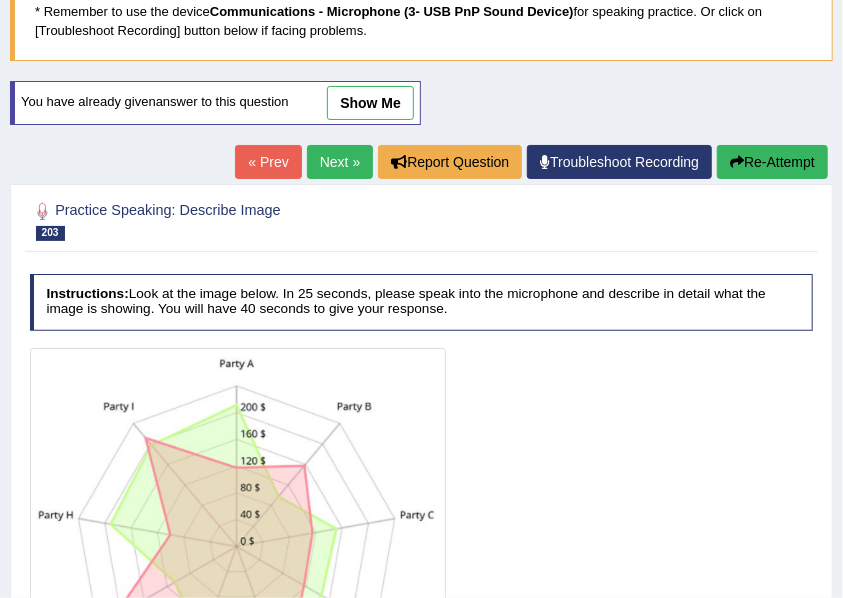scroll, scrollTop: 414, scrollLeft: 0, axis: vertical 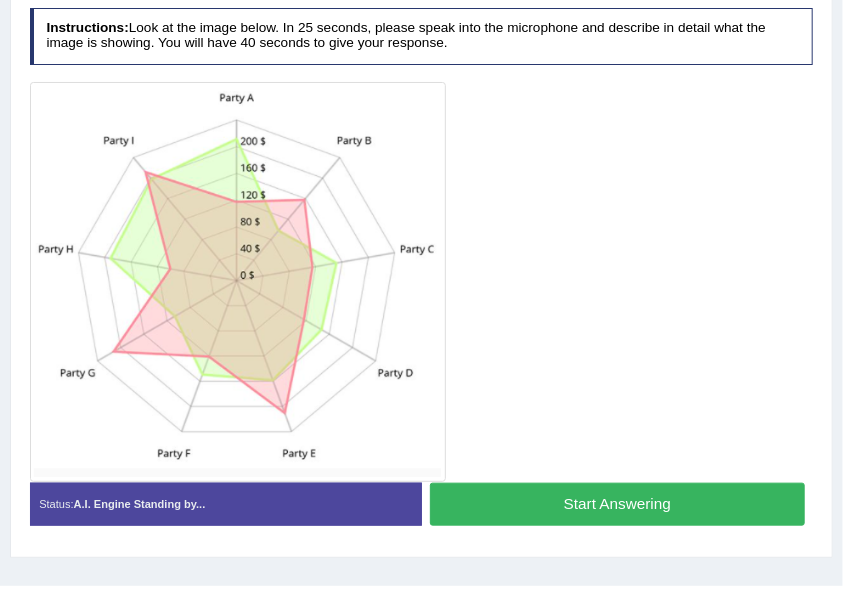 click on "Start Answering" at bounding box center (617, 504) 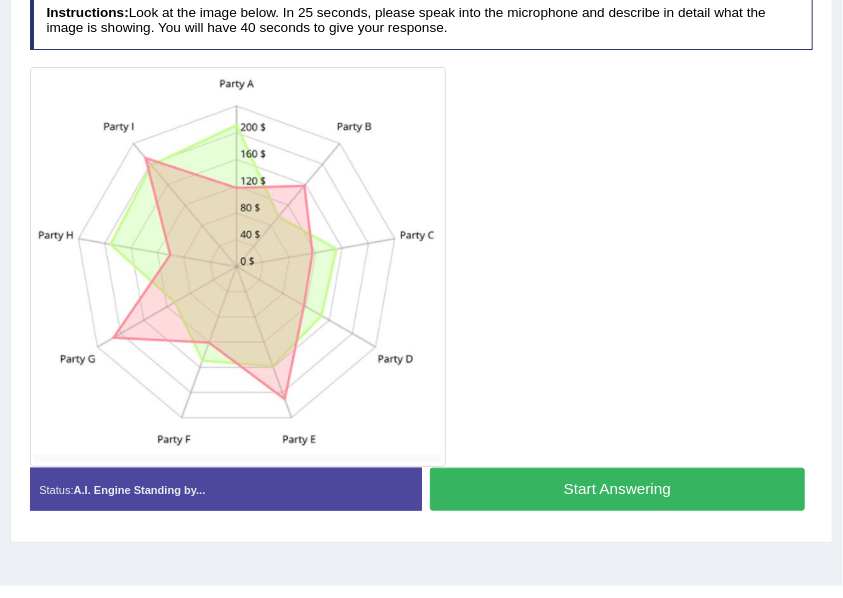 scroll, scrollTop: 400, scrollLeft: 0, axis: vertical 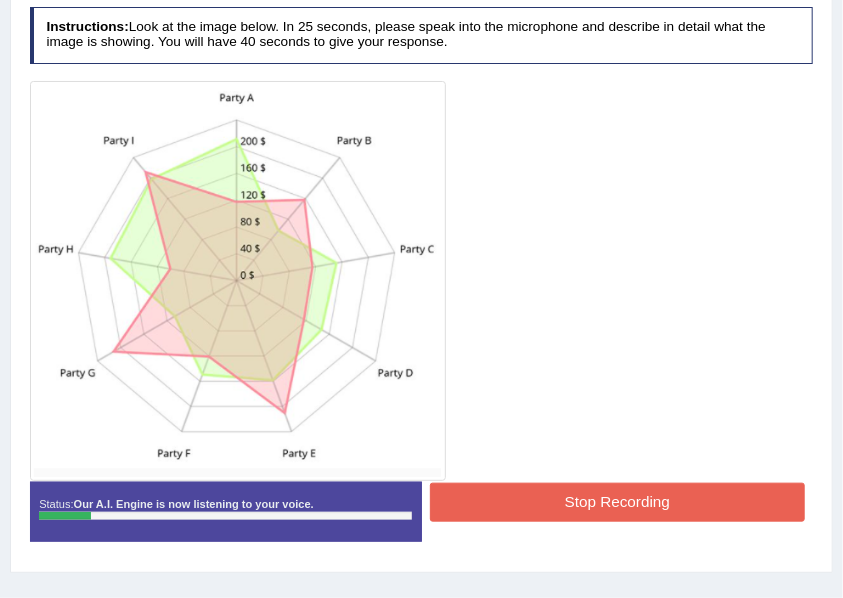 click on "Stop Recording" at bounding box center (617, 502) 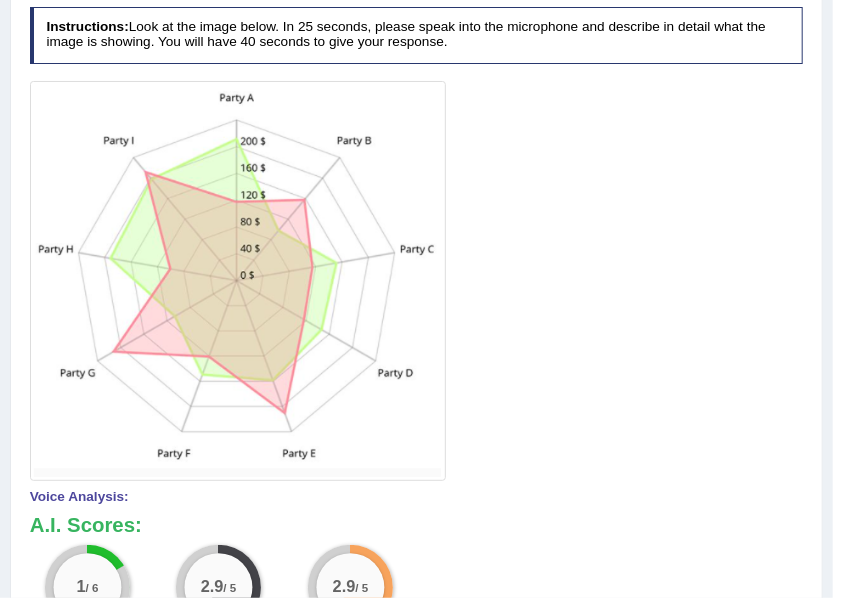 scroll, scrollTop: 267, scrollLeft: 0, axis: vertical 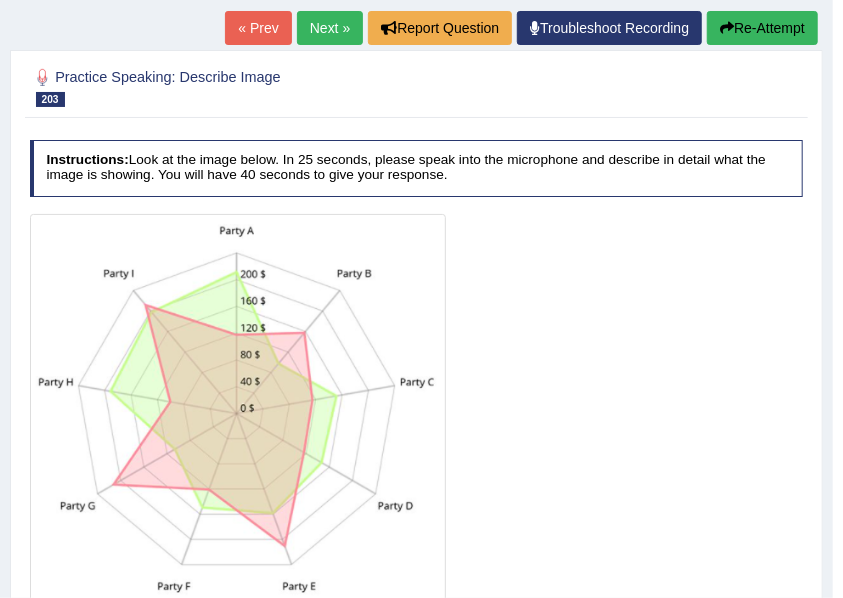 click on "Re-Attempt" at bounding box center (762, 28) 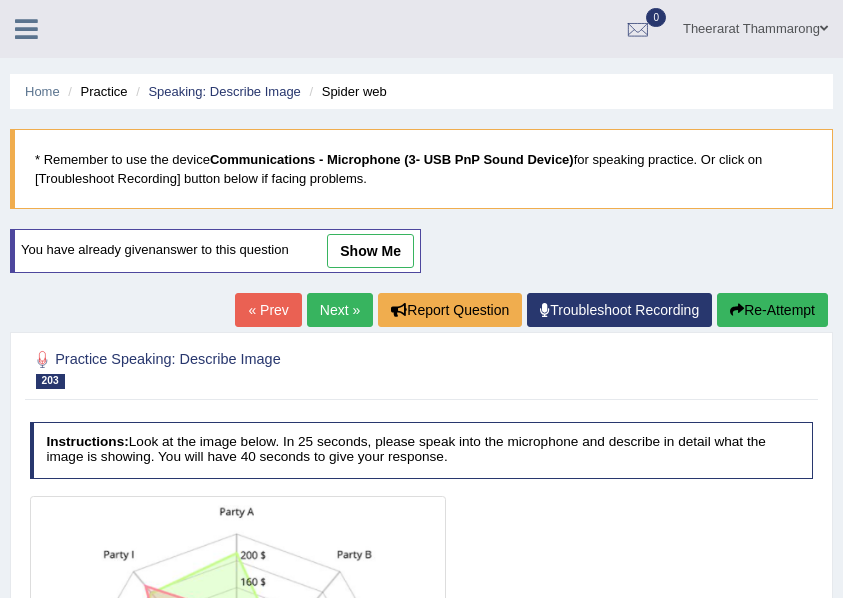 scroll, scrollTop: 452, scrollLeft: 0, axis: vertical 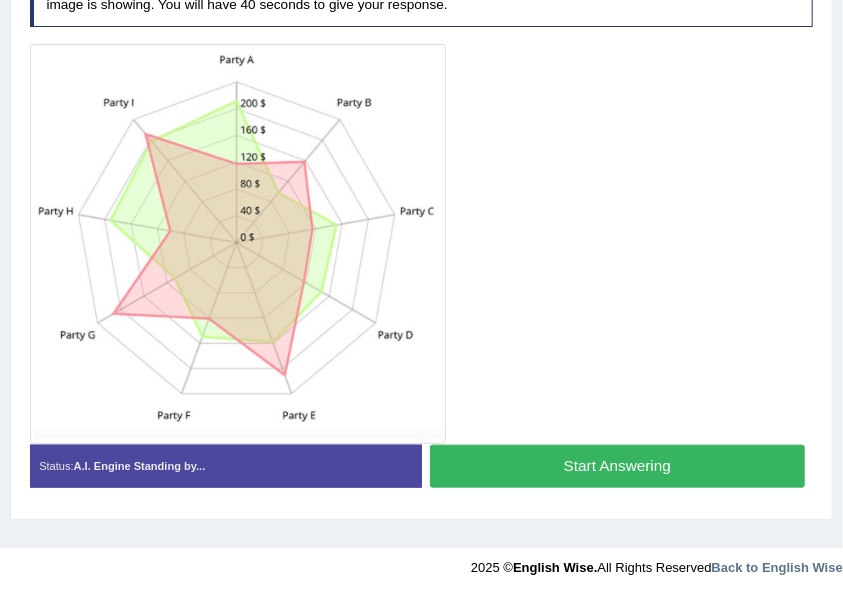 click on "Start Answering" at bounding box center [617, 466] 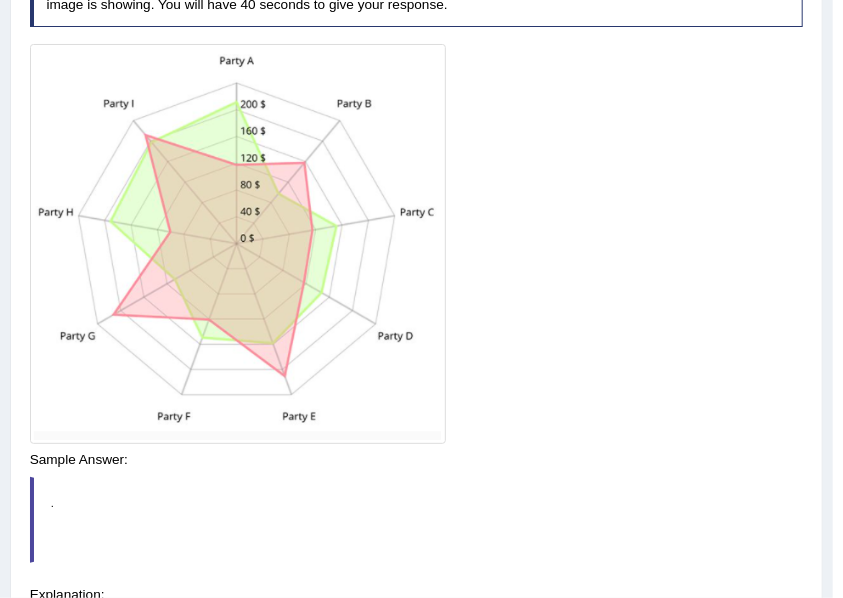 drag, startPoint x: 430, startPoint y: 312, endPoint x: 274, endPoint y: 463, distance: 217.11057 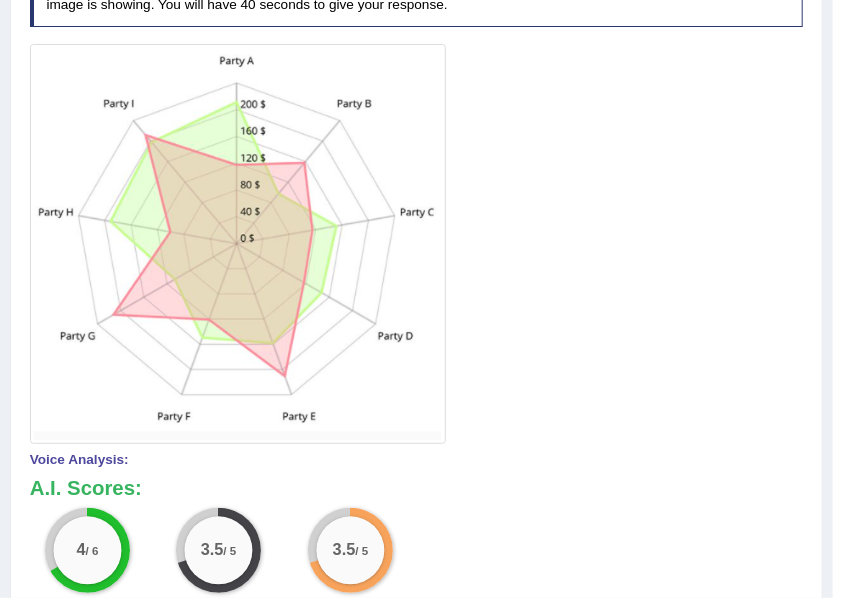 scroll, scrollTop: 170, scrollLeft: 0, axis: vertical 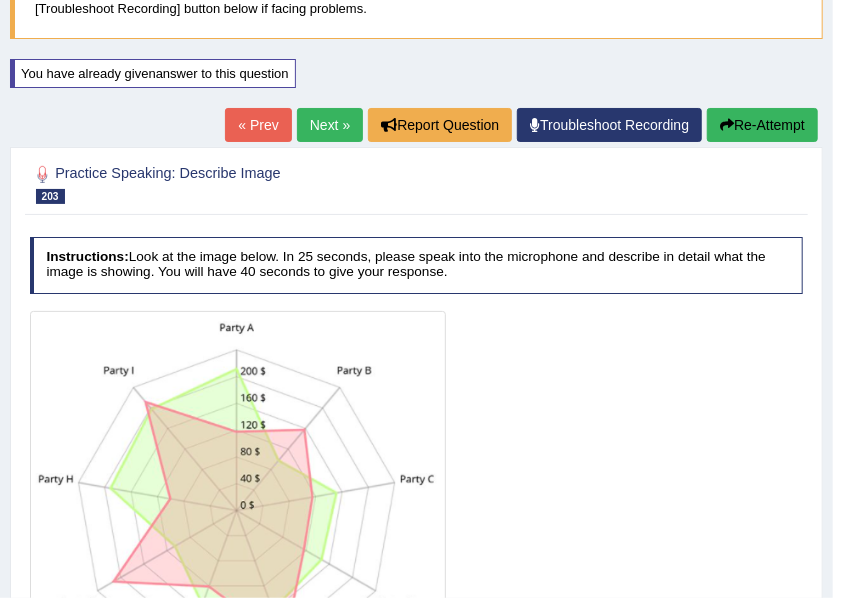 click on "Next »" at bounding box center [330, 125] 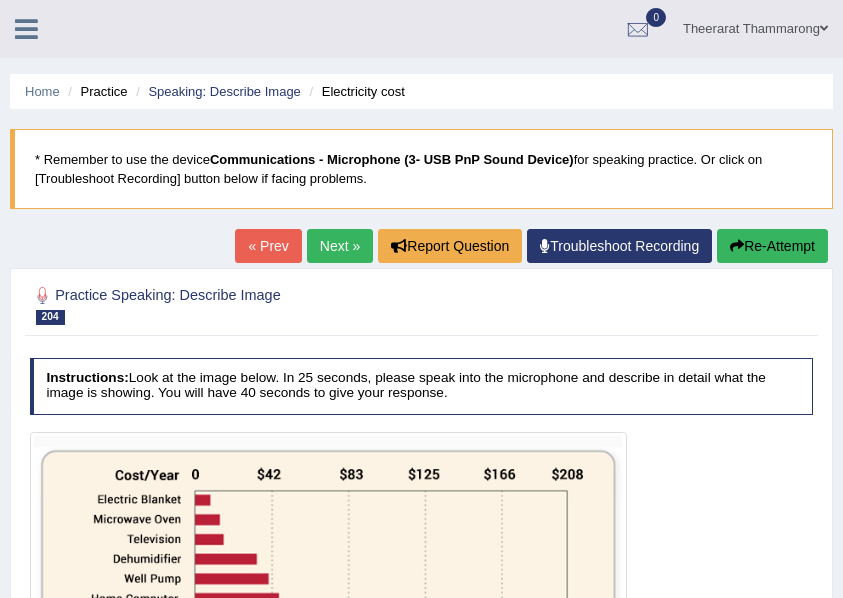 scroll, scrollTop: 0, scrollLeft: 0, axis: both 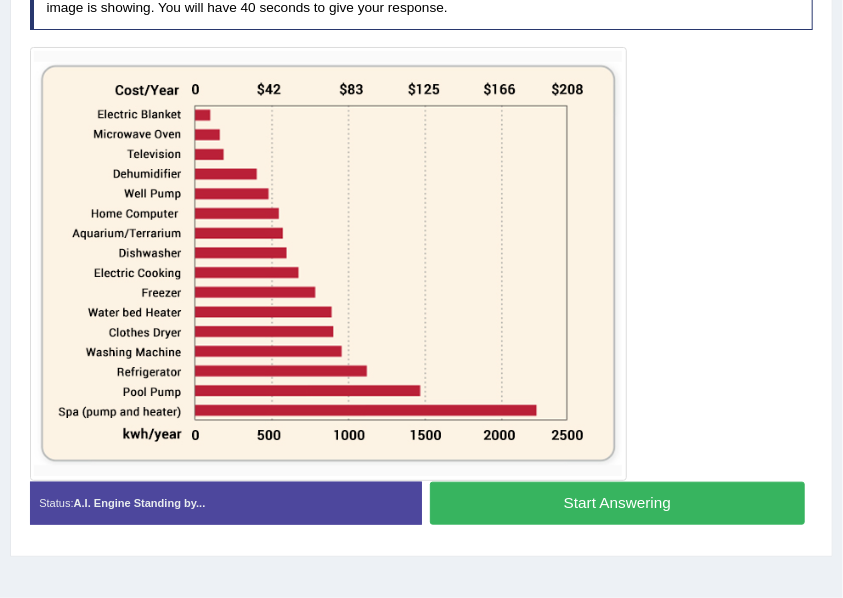 click on "Start Answering" at bounding box center (617, 503) 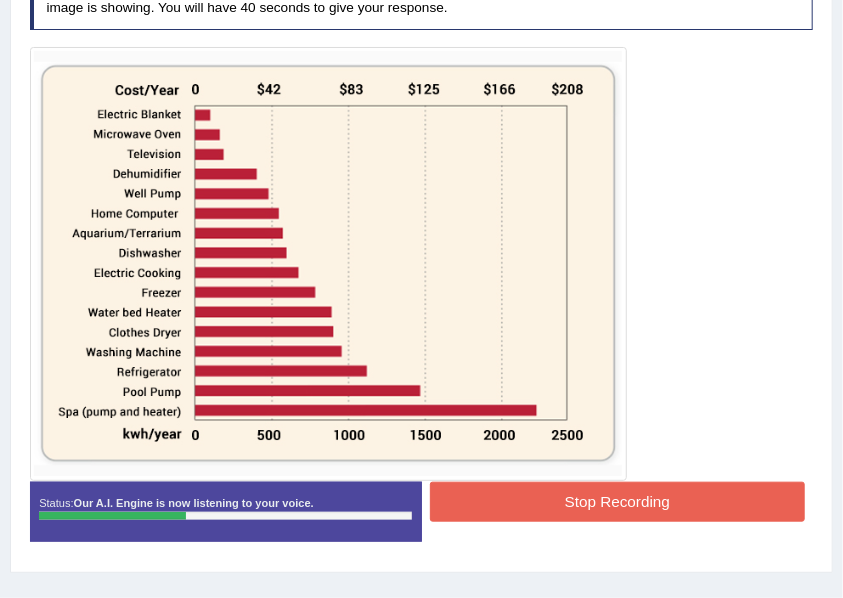 click on "Stop Recording" at bounding box center (617, 501) 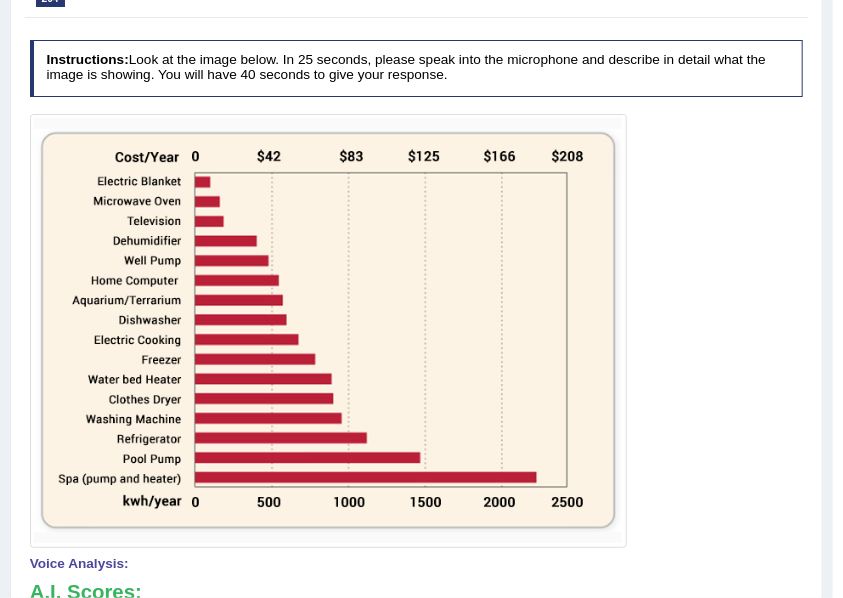 scroll, scrollTop: 185, scrollLeft: 0, axis: vertical 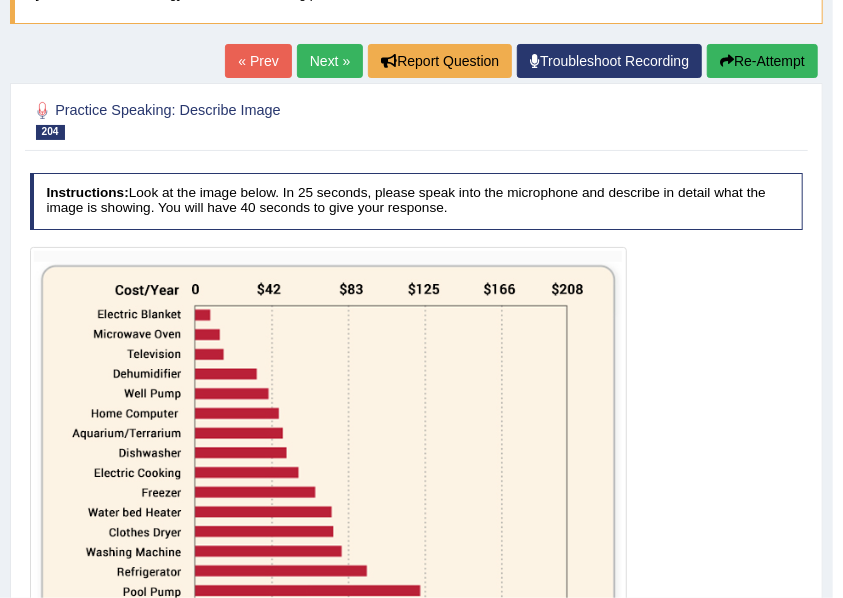 click on "Re-Attempt" at bounding box center (762, 61) 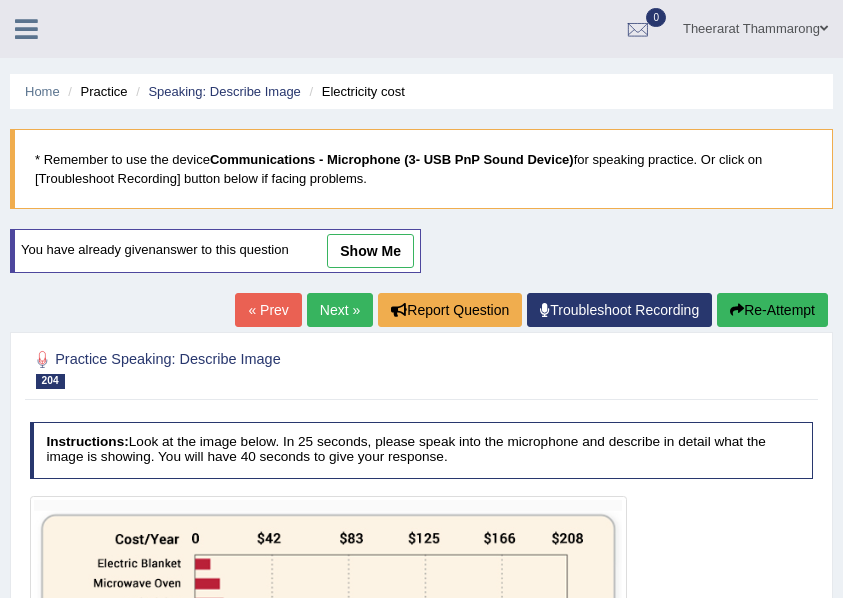 scroll, scrollTop: 362, scrollLeft: 0, axis: vertical 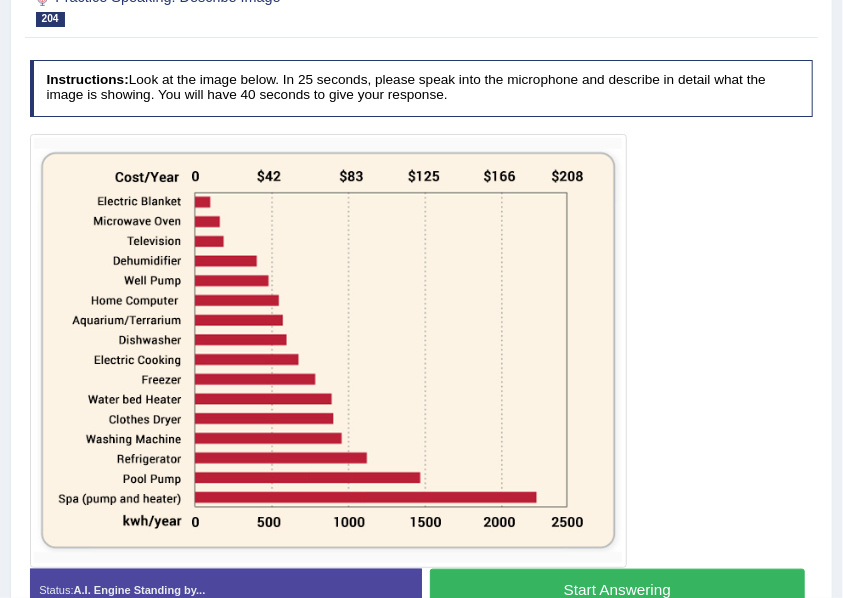 click on "Start Answering" at bounding box center (617, 590) 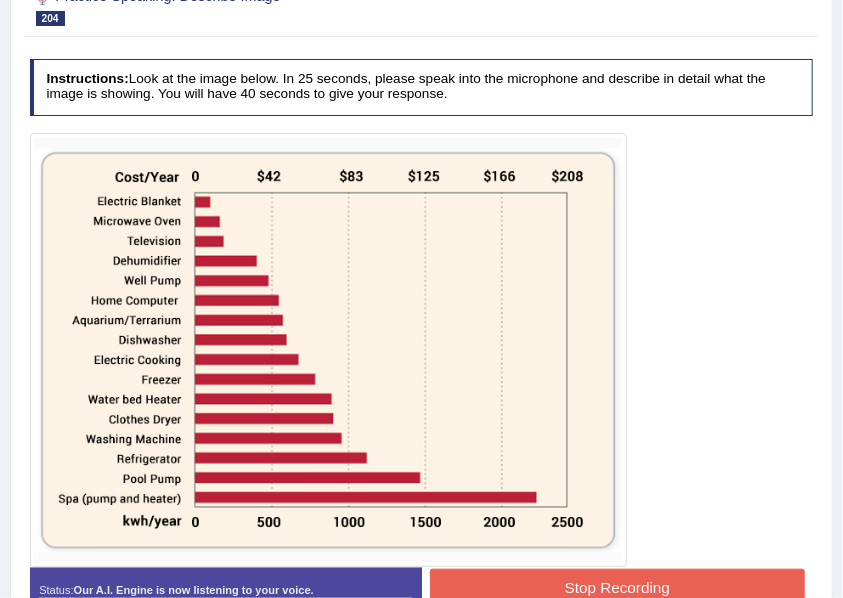 click on "Stop Recording" at bounding box center [617, 588] 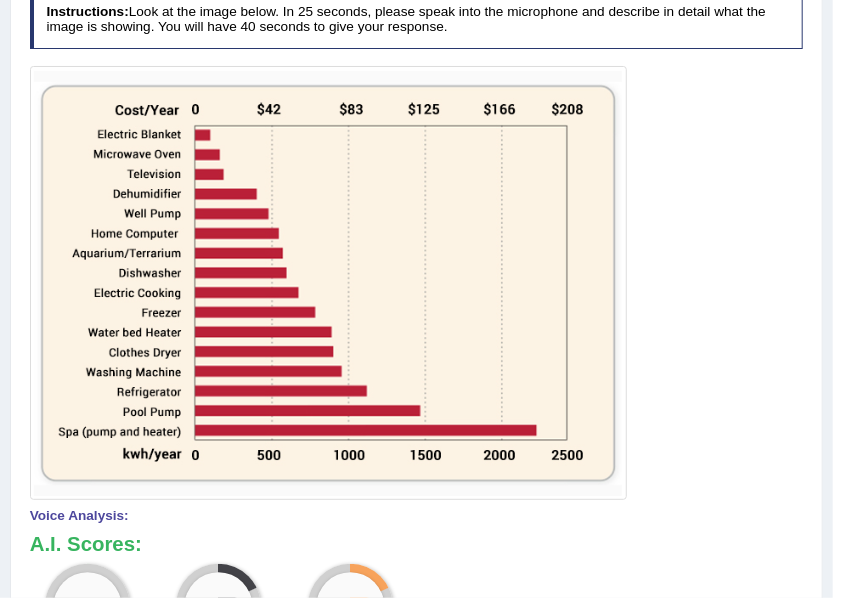 scroll, scrollTop: 282, scrollLeft: 0, axis: vertical 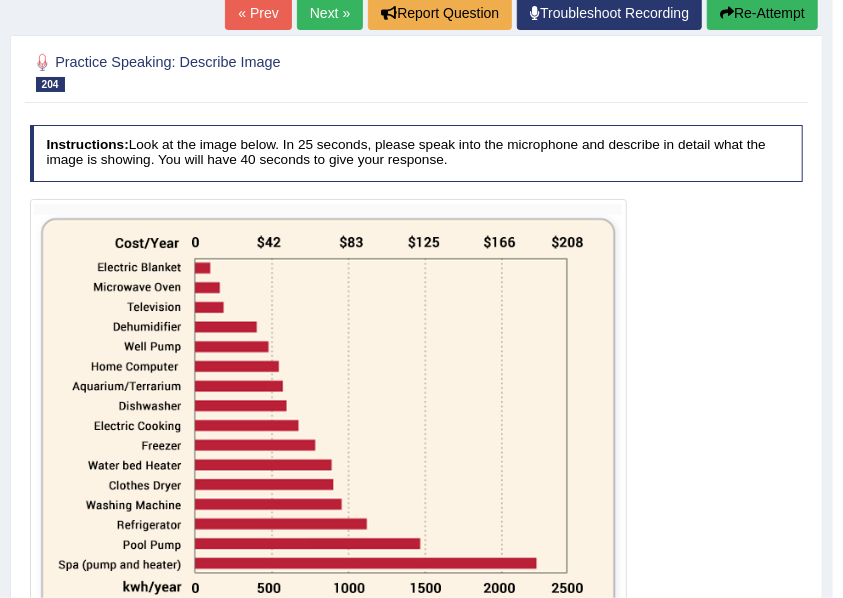 click on "Re-Attempt" at bounding box center [762, 13] 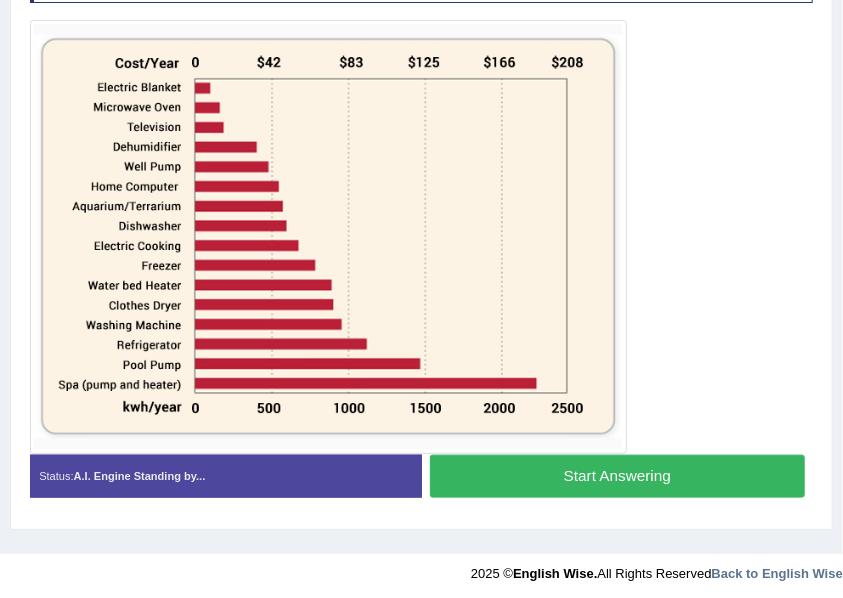 scroll, scrollTop: 0, scrollLeft: 0, axis: both 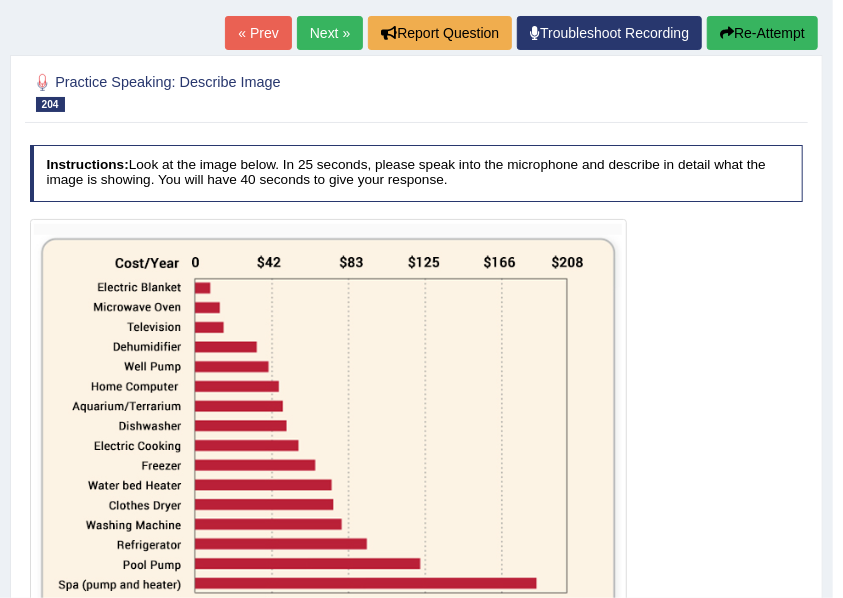 click on "Re-Attempt" at bounding box center [762, 33] 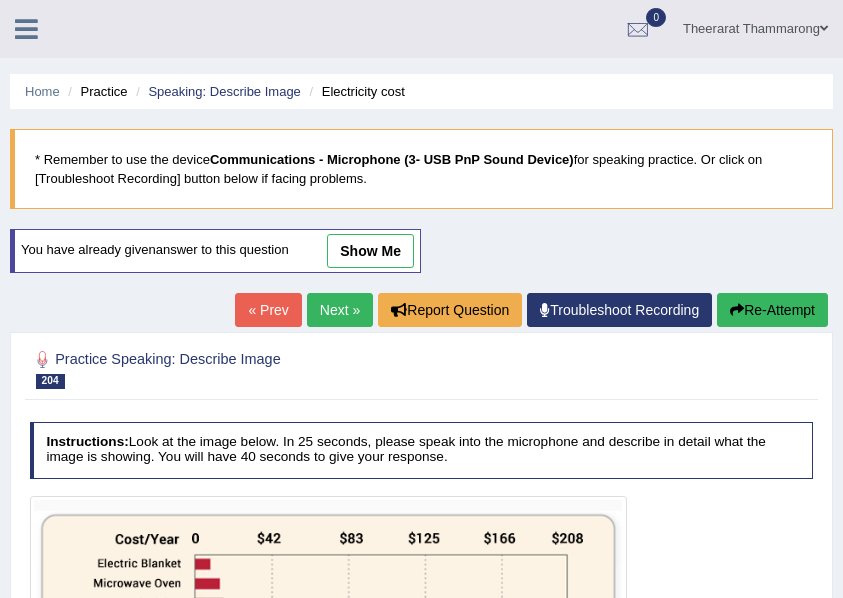 scroll, scrollTop: 396, scrollLeft: 0, axis: vertical 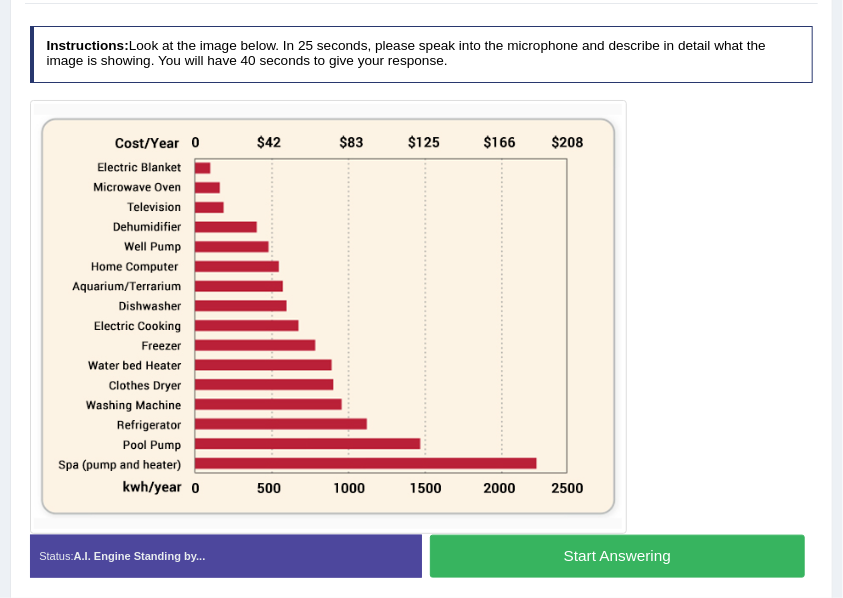 click on "Start Answering" at bounding box center [617, 556] 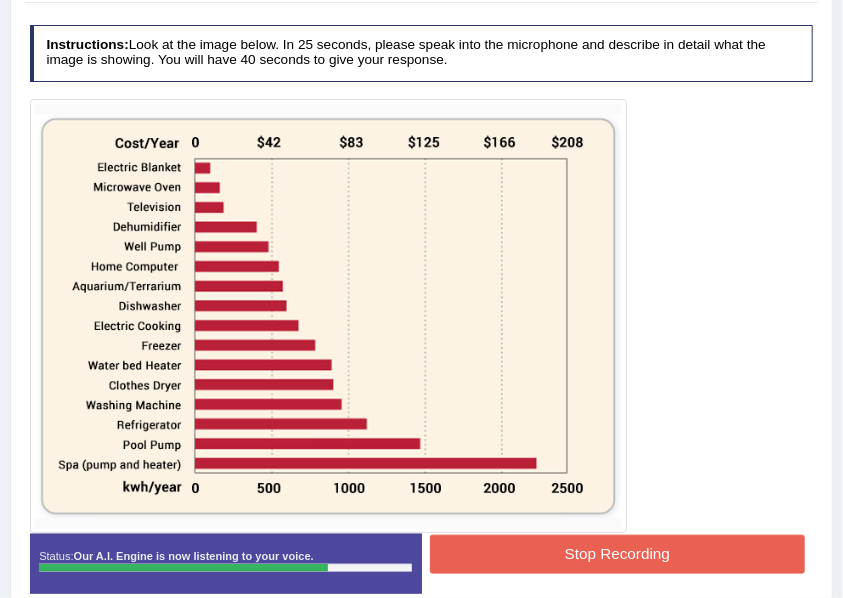 scroll, scrollTop: 478, scrollLeft: 0, axis: vertical 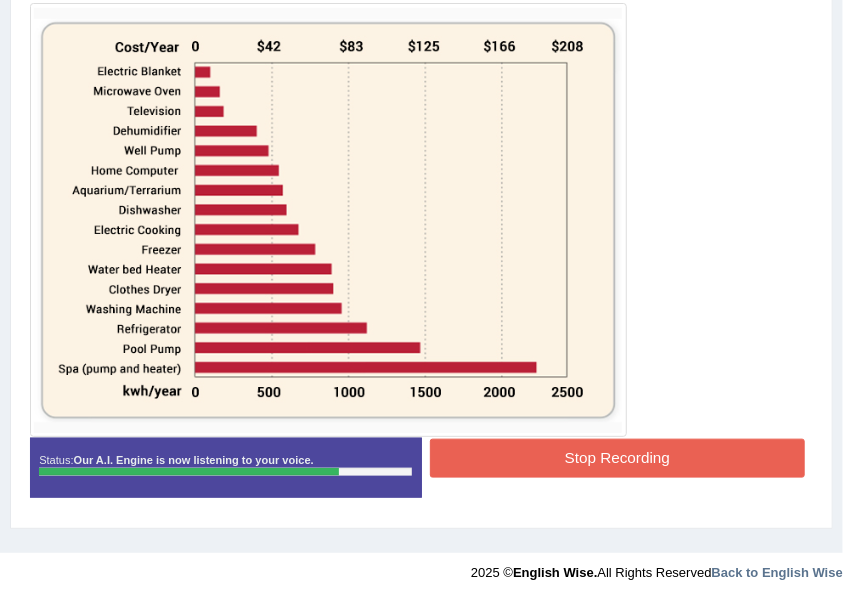 click on "Stop Recording" at bounding box center (617, 458) 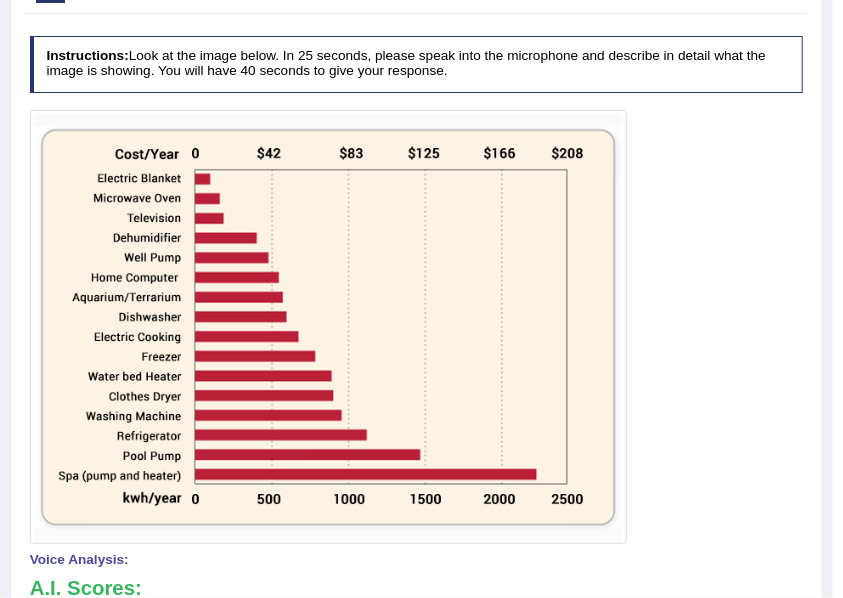 scroll, scrollTop: 171, scrollLeft: 0, axis: vertical 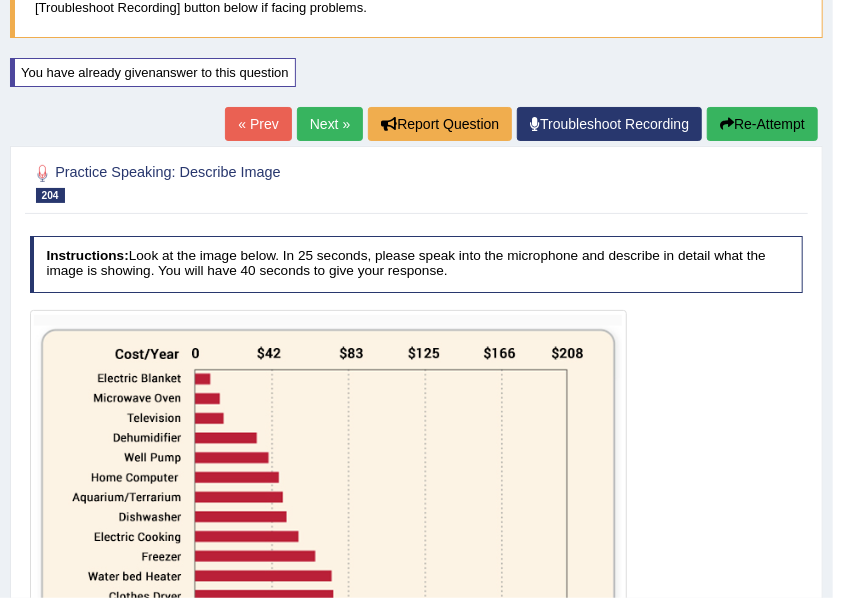 click on "Re-Attempt" at bounding box center [762, 124] 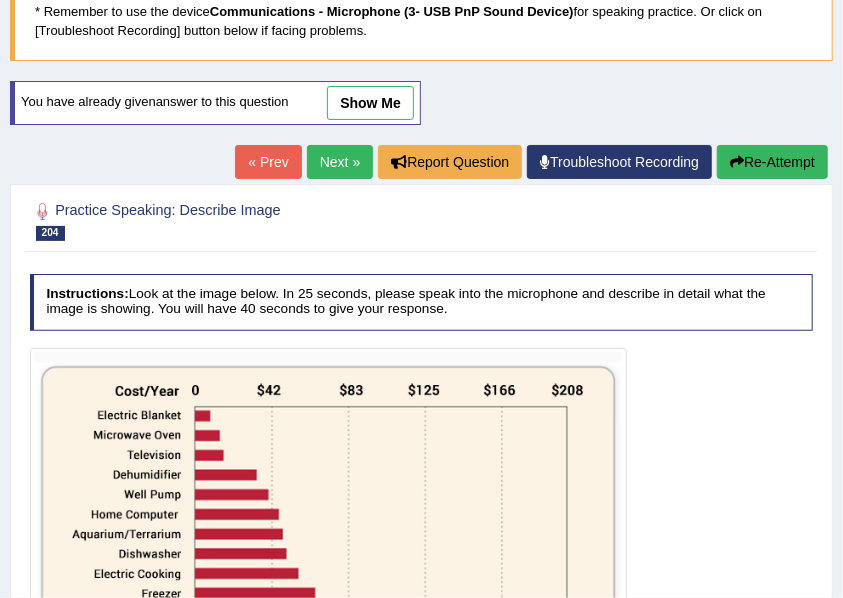 scroll, scrollTop: 282, scrollLeft: 0, axis: vertical 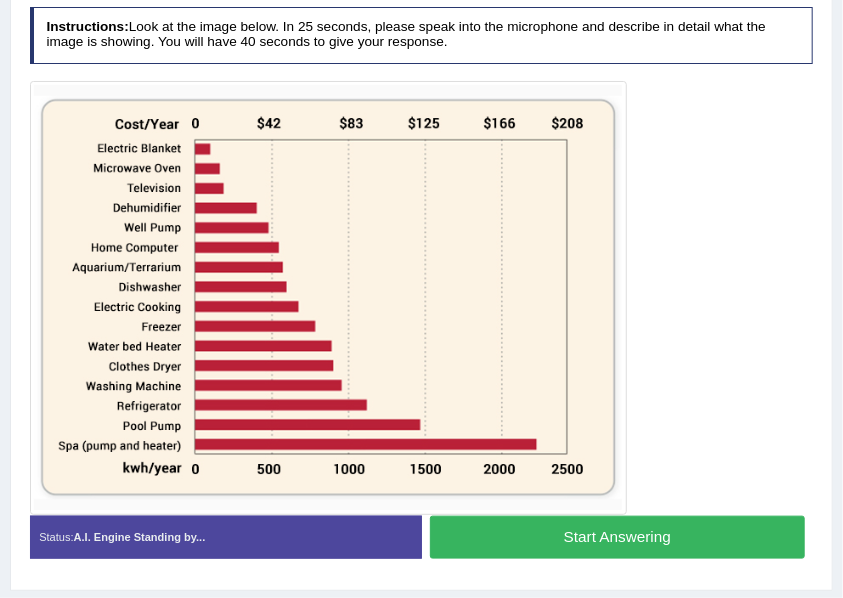 click on "Start Answering" at bounding box center (617, 537) 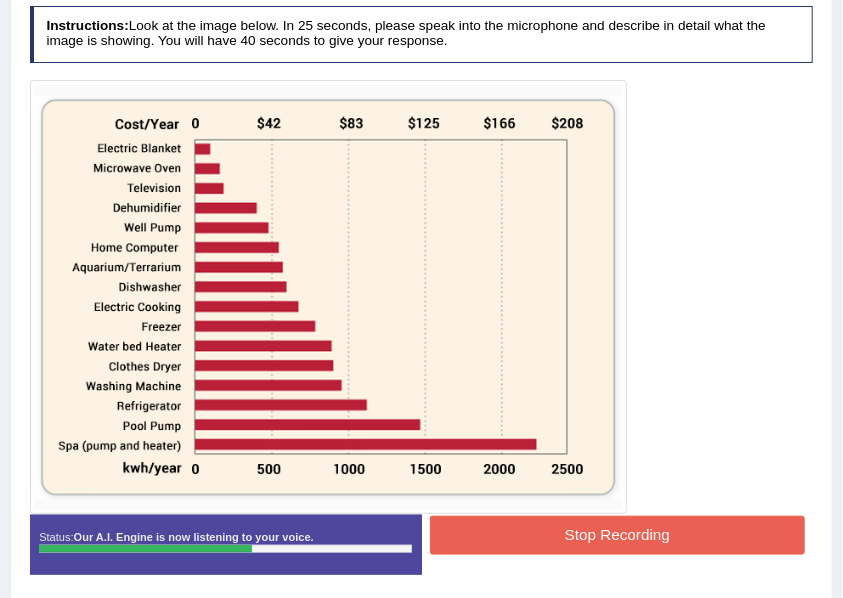 click on "Stop Recording" at bounding box center [617, 535] 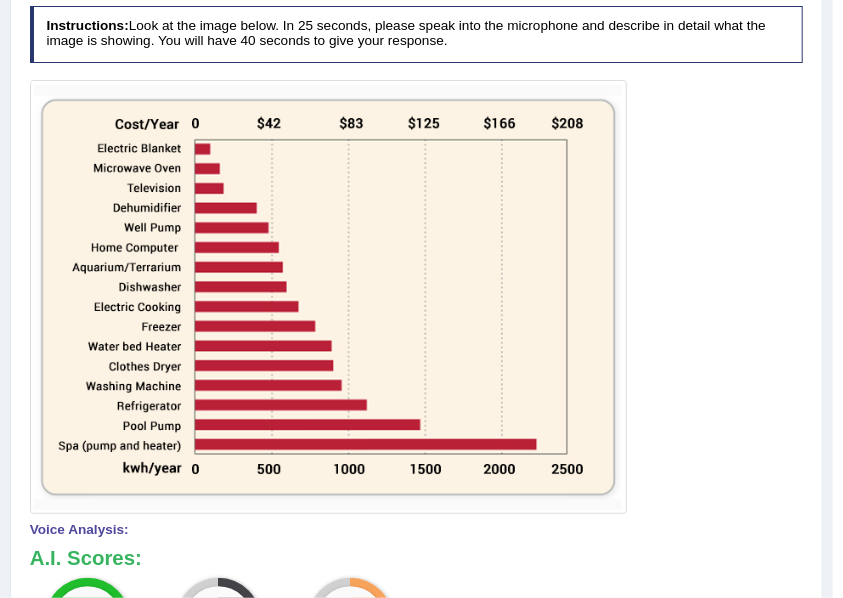 scroll, scrollTop: 134, scrollLeft: 0, axis: vertical 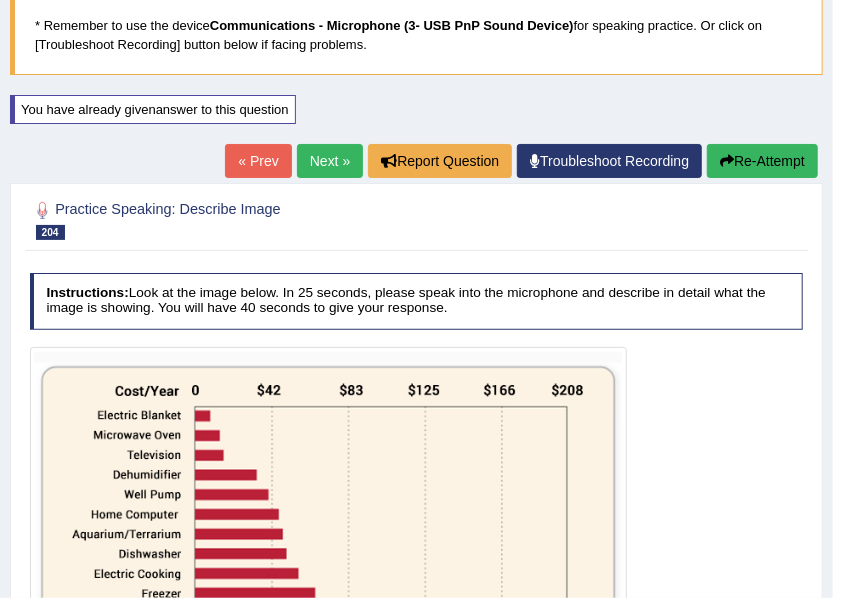 click at bounding box center [727, 161] 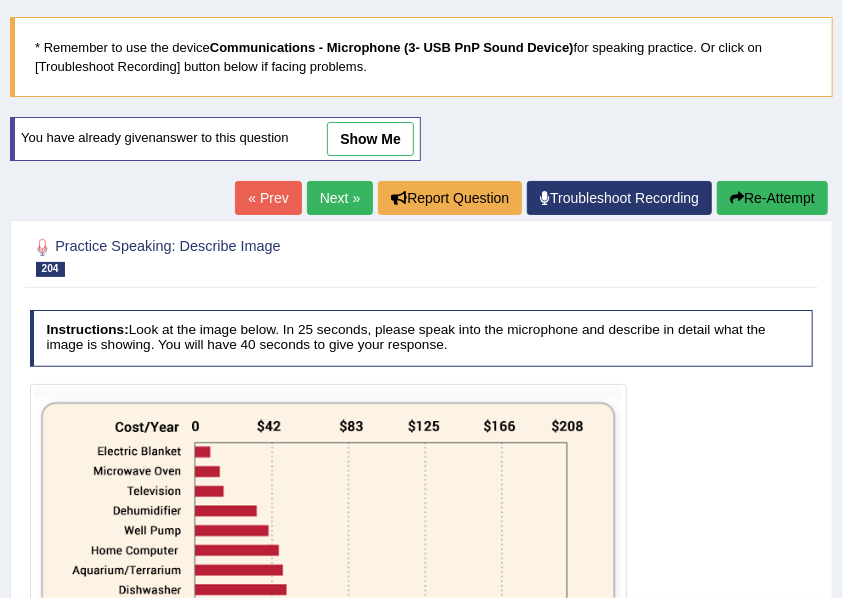 scroll, scrollTop: 112, scrollLeft: 0, axis: vertical 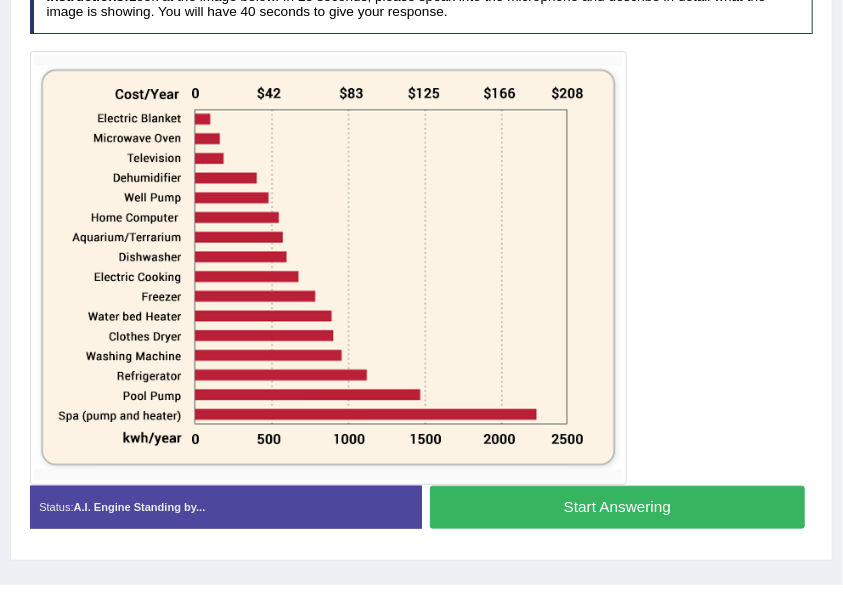 click on "Start Answering" at bounding box center (617, 507) 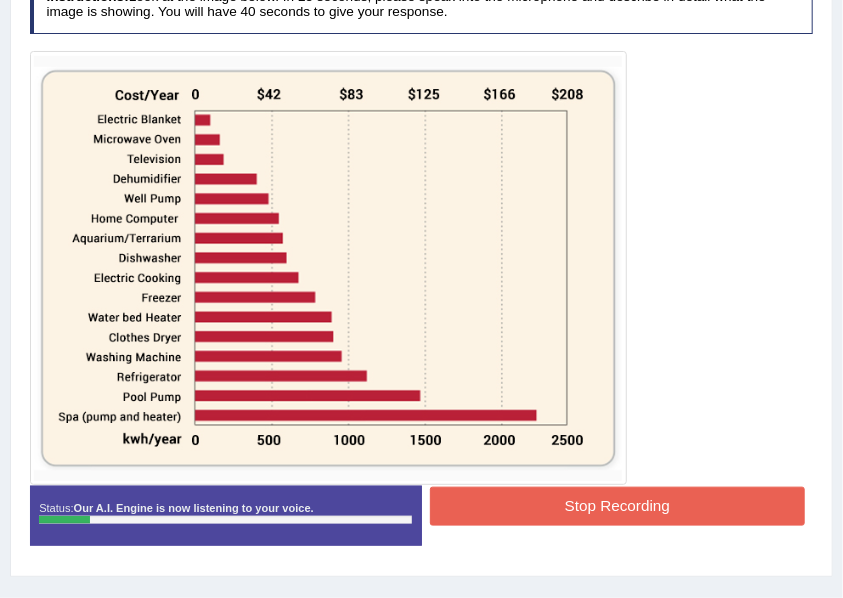 click on "Stop Recording" at bounding box center (617, 506) 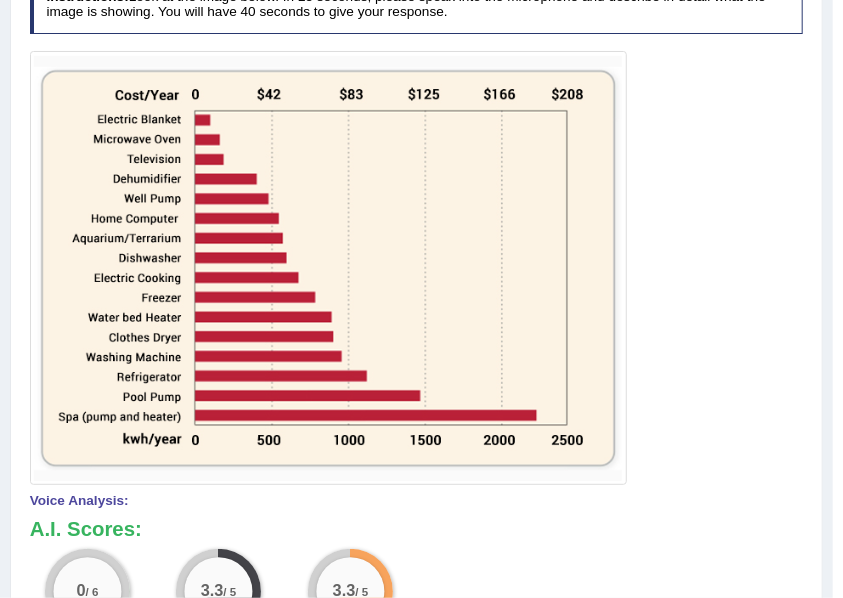 scroll, scrollTop: 230, scrollLeft: 0, axis: vertical 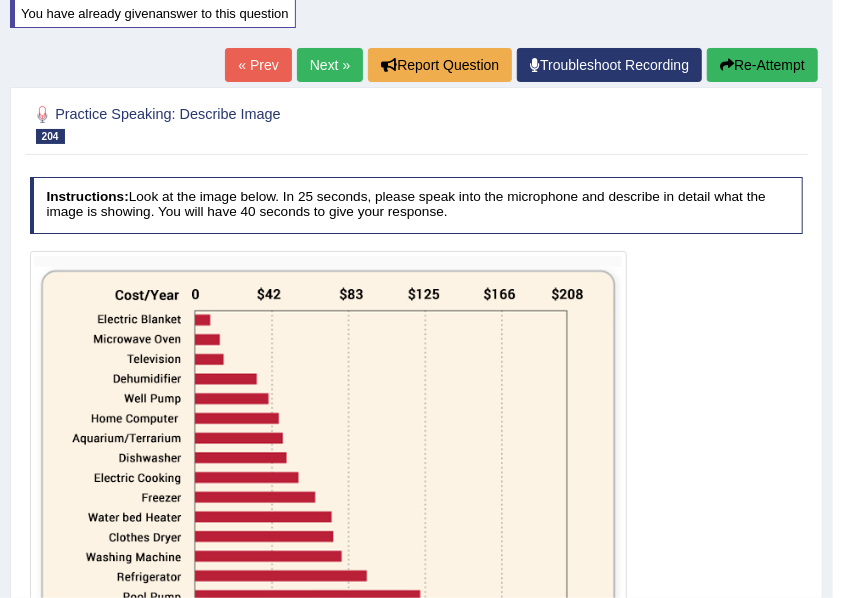 click on "Re-Attempt" at bounding box center [762, 65] 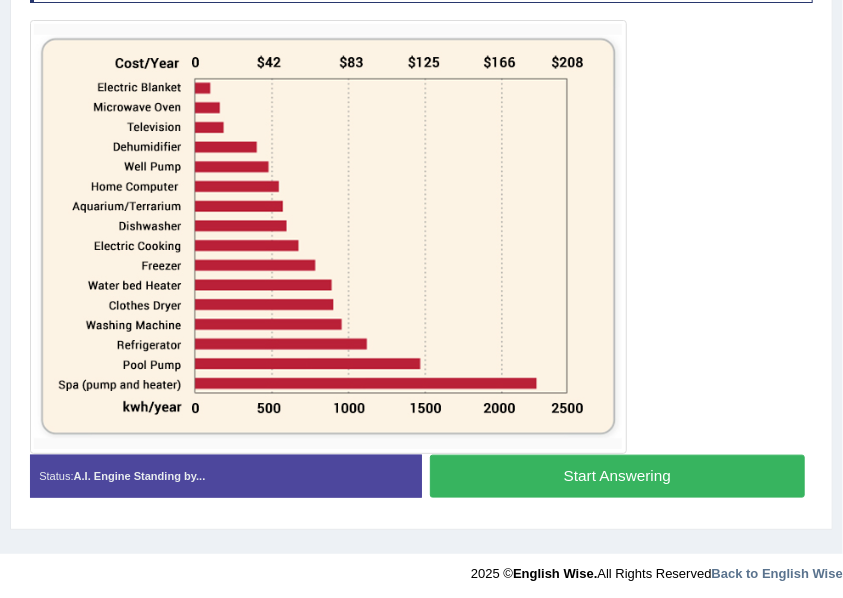 scroll, scrollTop: 0, scrollLeft: 0, axis: both 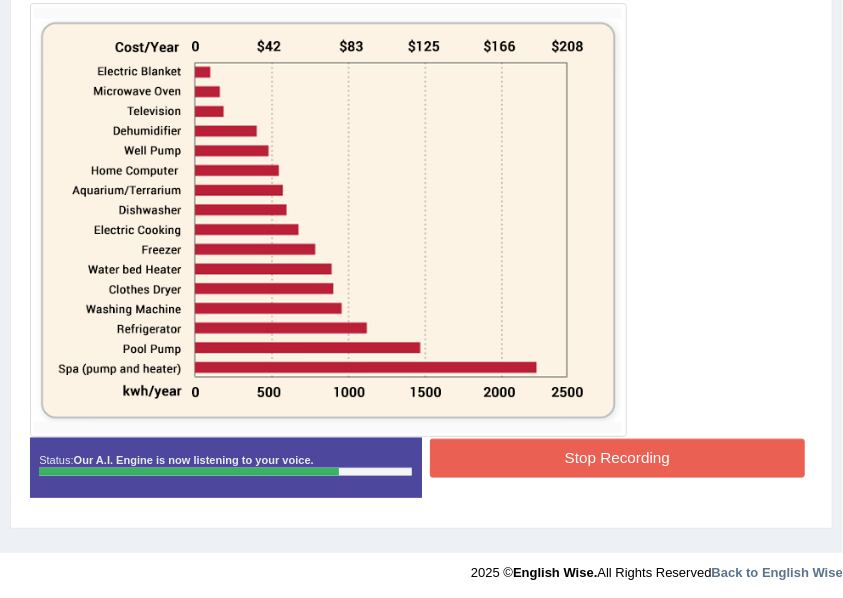 click on "Stop Recording" at bounding box center (617, 458) 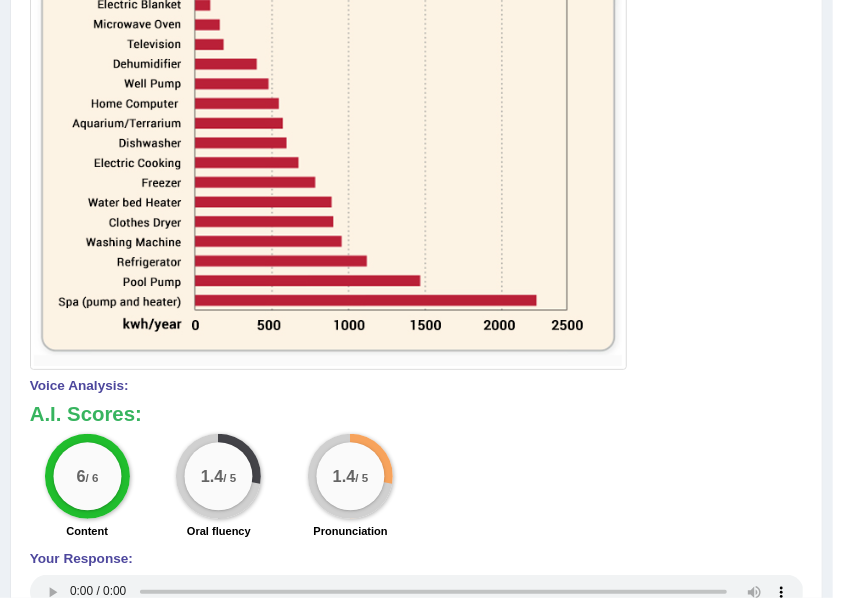 scroll, scrollTop: 278, scrollLeft: 0, axis: vertical 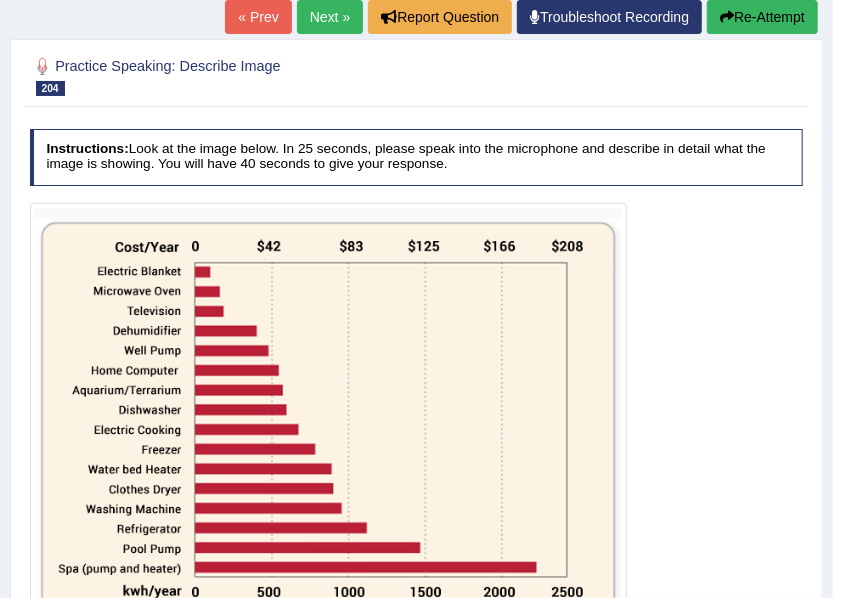 click on "Re-Attempt" at bounding box center [762, 17] 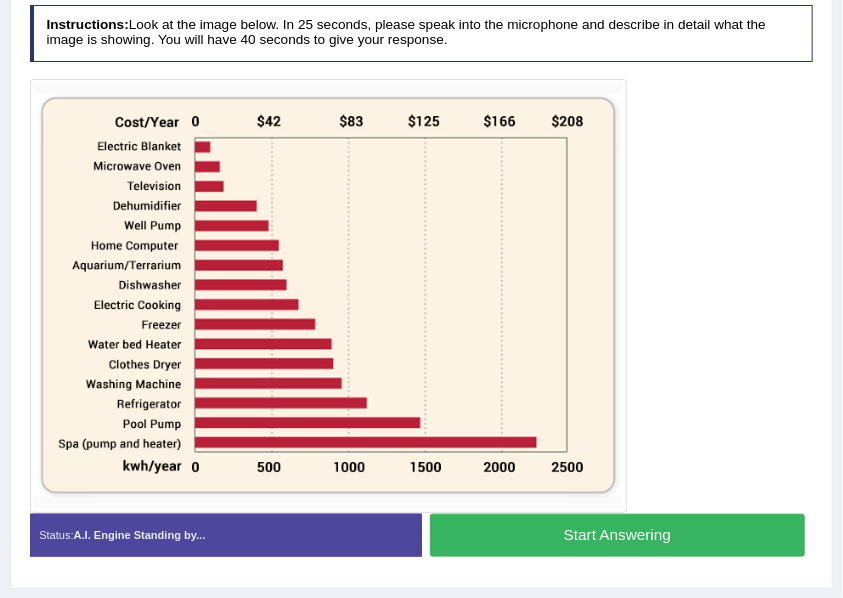 scroll, scrollTop: 417, scrollLeft: 0, axis: vertical 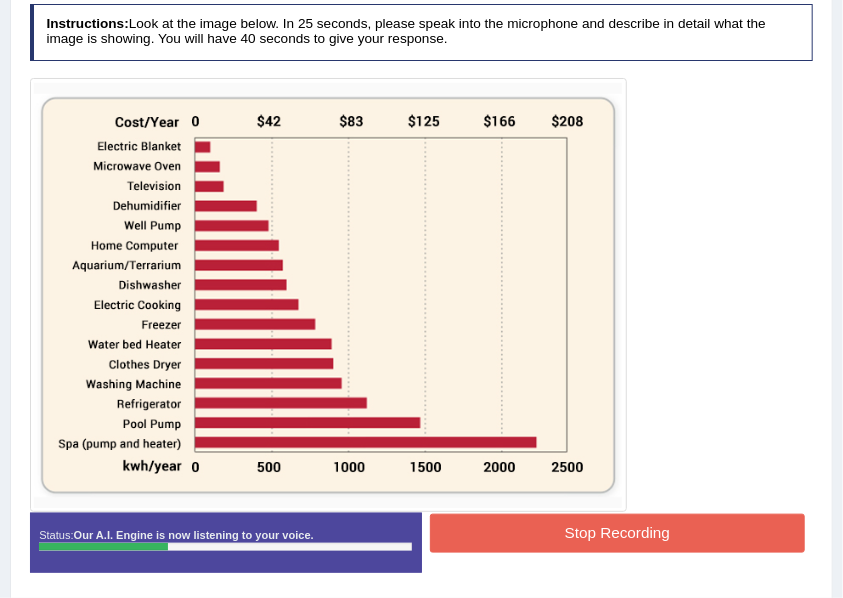 click on "Stop Recording" at bounding box center [617, 533] 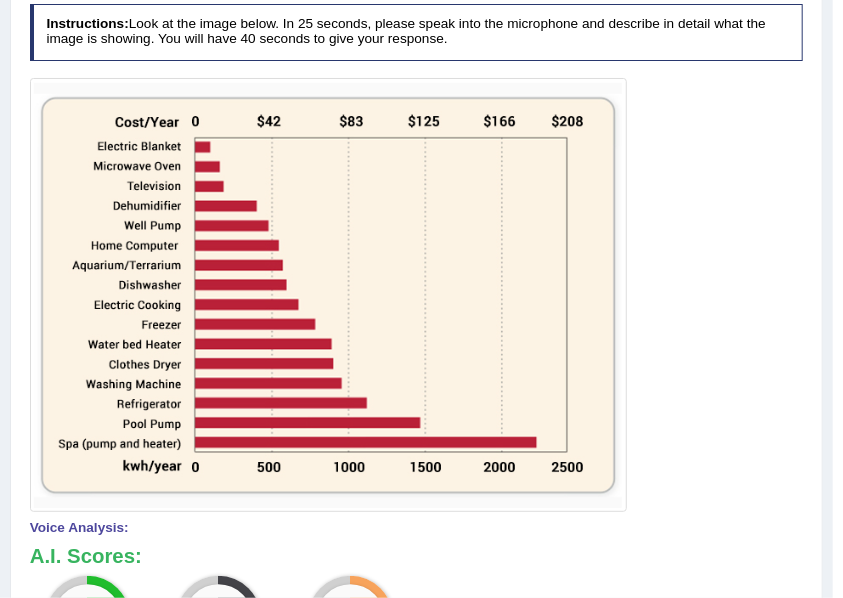 scroll, scrollTop: 203, scrollLeft: 0, axis: vertical 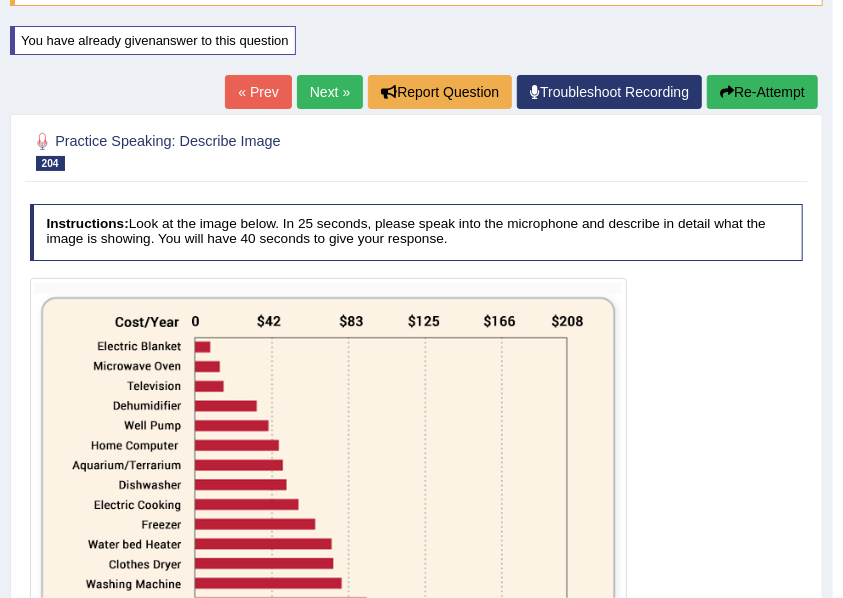 click on "Re-Attempt" at bounding box center (762, 92) 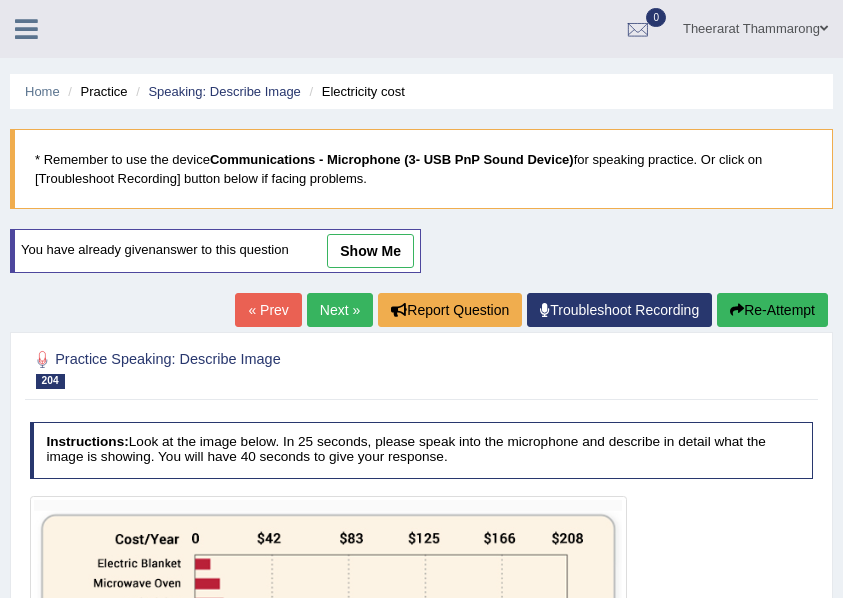 scroll, scrollTop: 203, scrollLeft: 0, axis: vertical 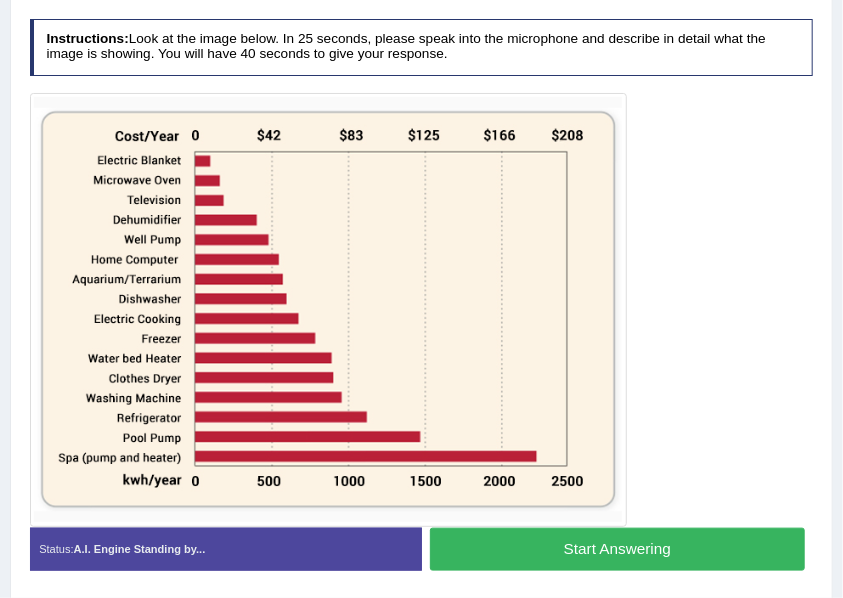 click on "Start Answering" at bounding box center [617, 549] 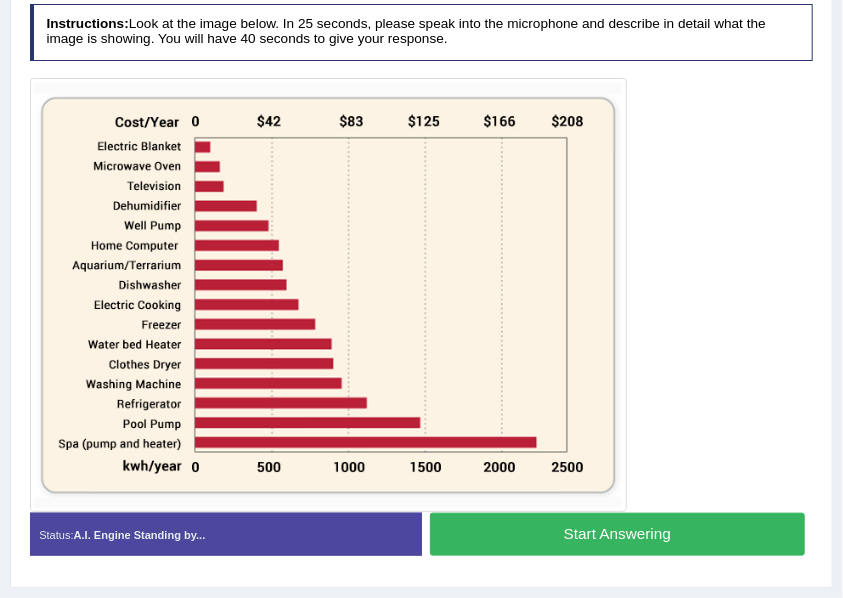 scroll, scrollTop: 389, scrollLeft: 0, axis: vertical 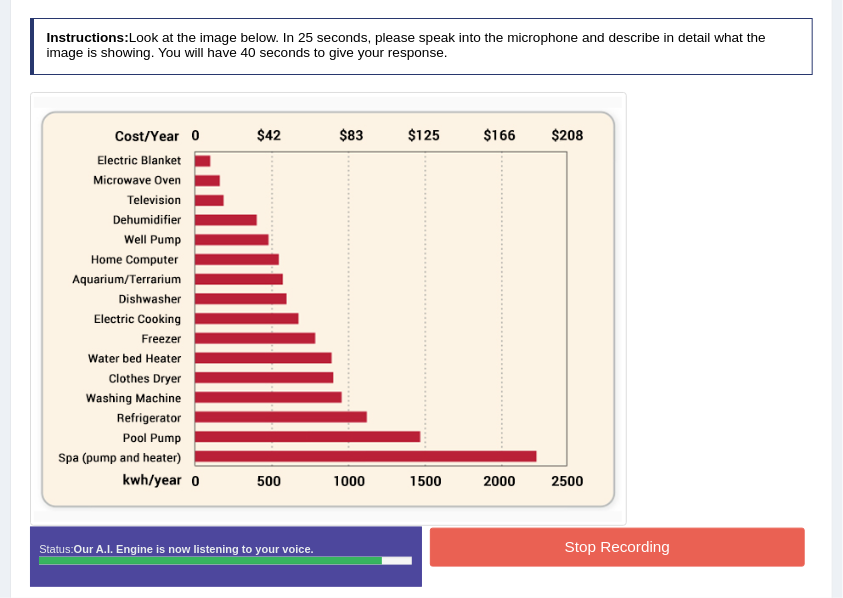 click on "Stop Recording" at bounding box center [617, 547] 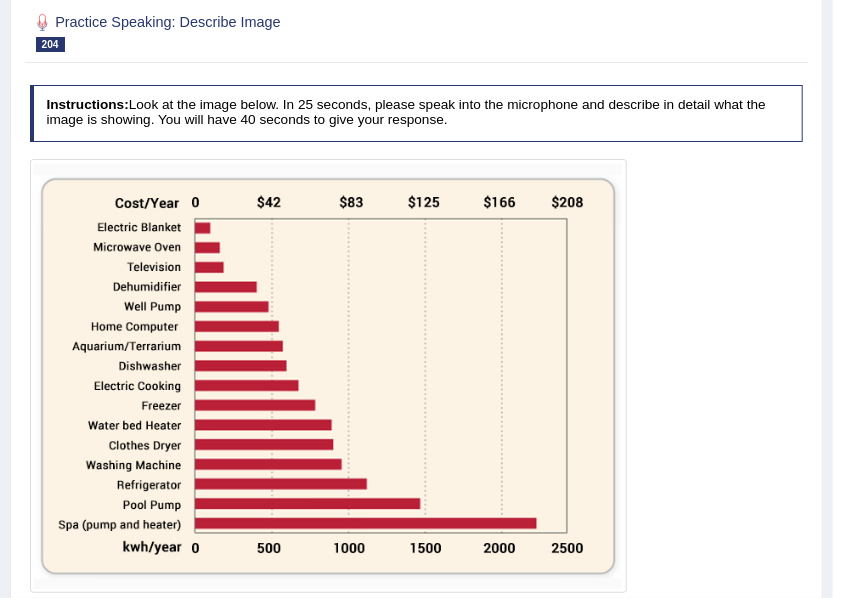 scroll, scrollTop: 56, scrollLeft: 0, axis: vertical 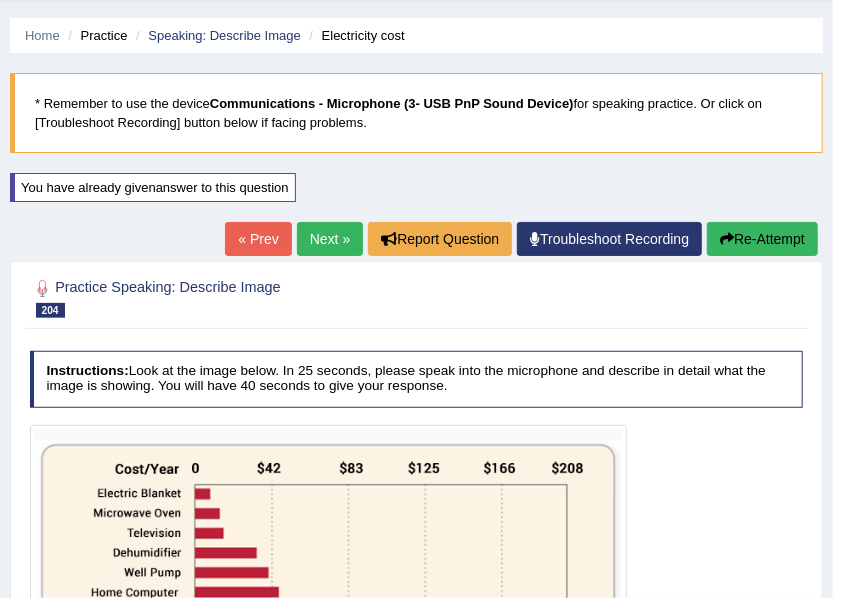 click on "Re-Attempt" at bounding box center [762, 239] 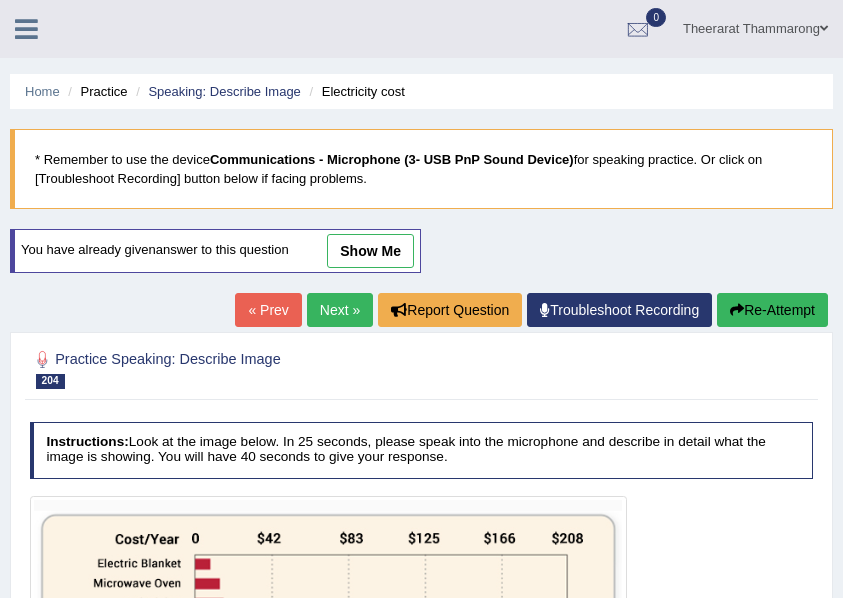 scroll, scrollTop: 322, scrollLeft: 0, axis: vertical 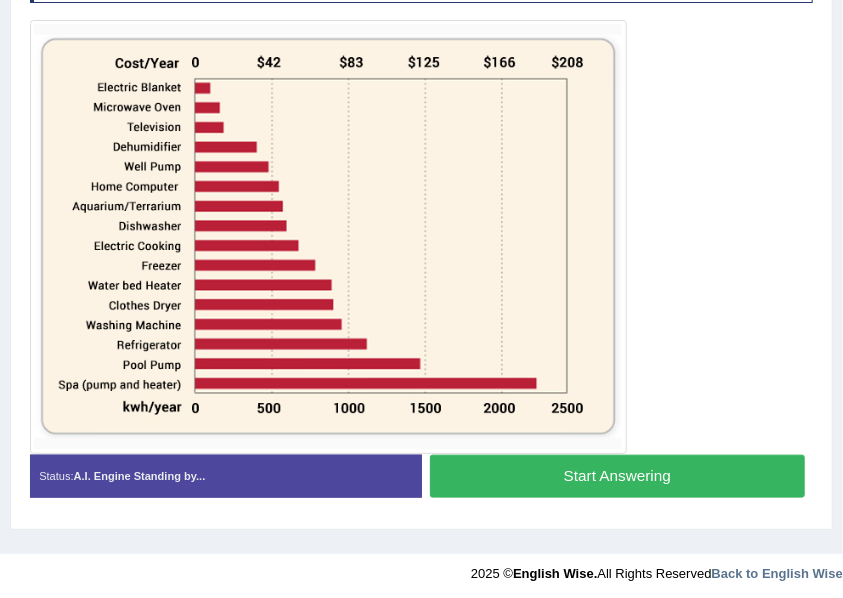 click on "Start Answering" at bounding box center (617, 476) 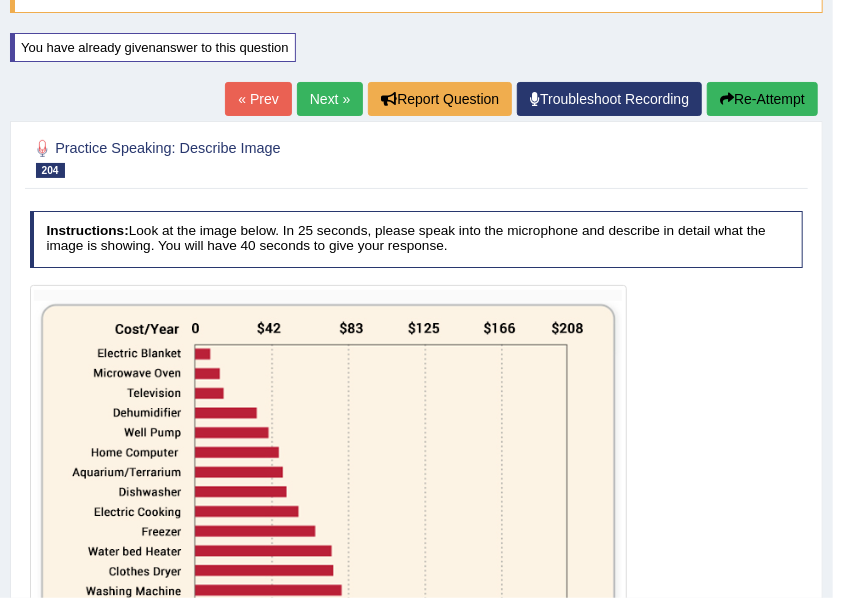 scroll, scrollTop: 129, scrollLeft: 0, axis: vertical 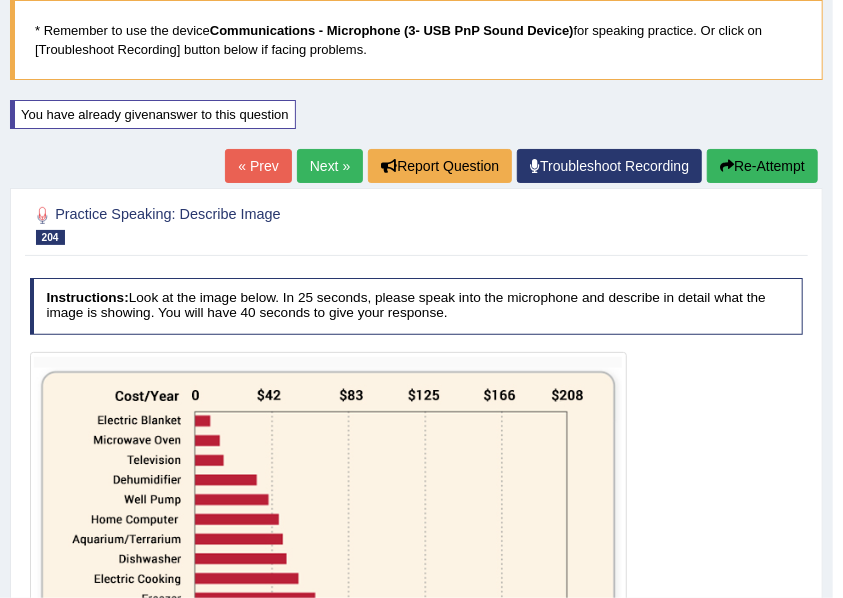 click on "Re-Attempt" at bounding box center (762, 166) 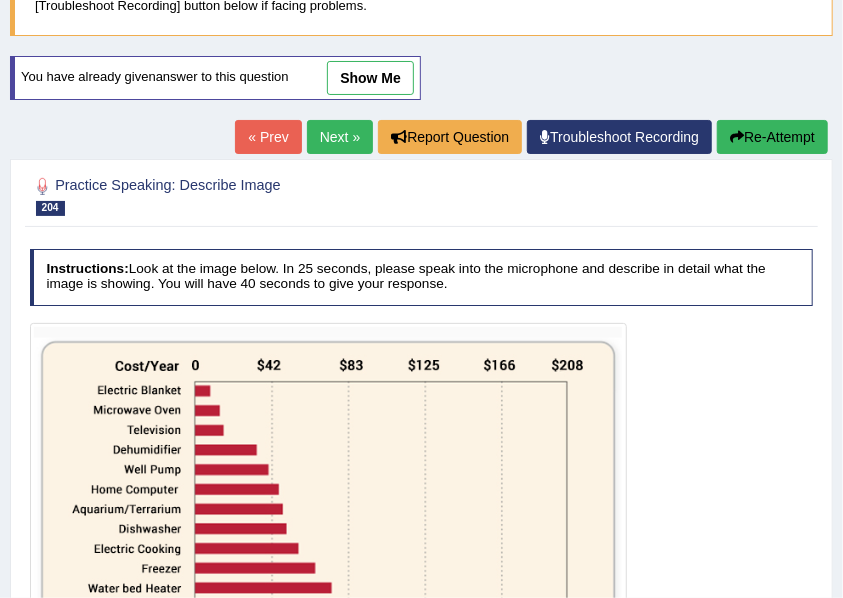 scroll, scrollTop: 373, scrollLeft: 0, axis: vertical 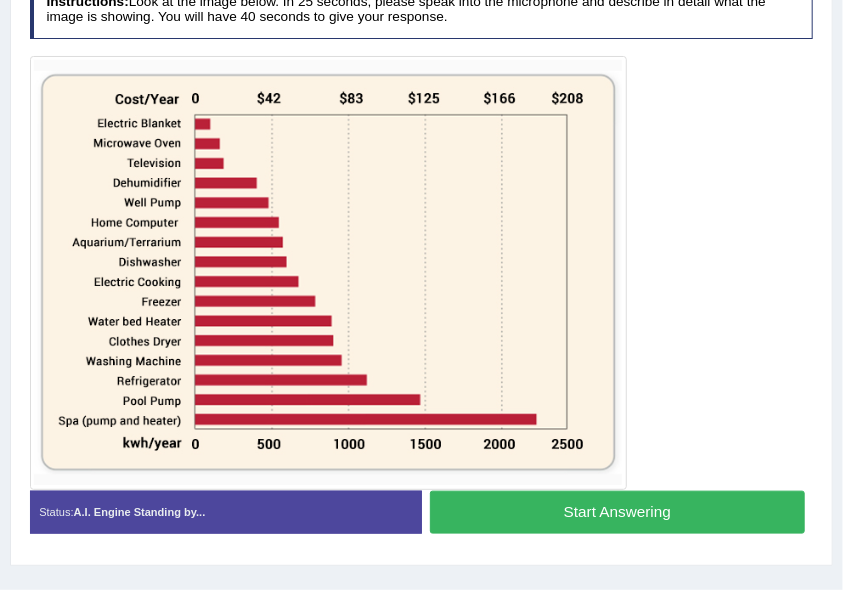 click on "Start Answering" at bounding box center (617, 512) 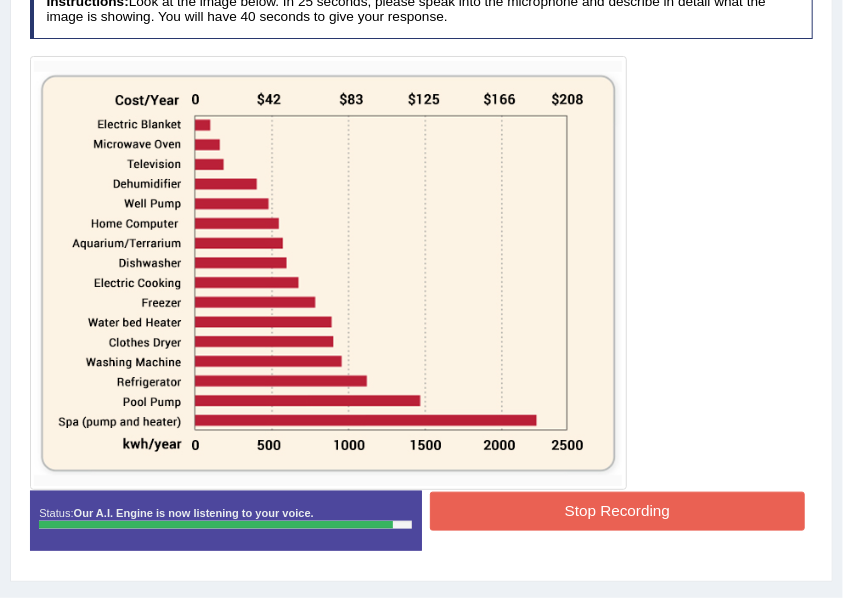 click on "Stop Recording" at bounding box center (617, 511) 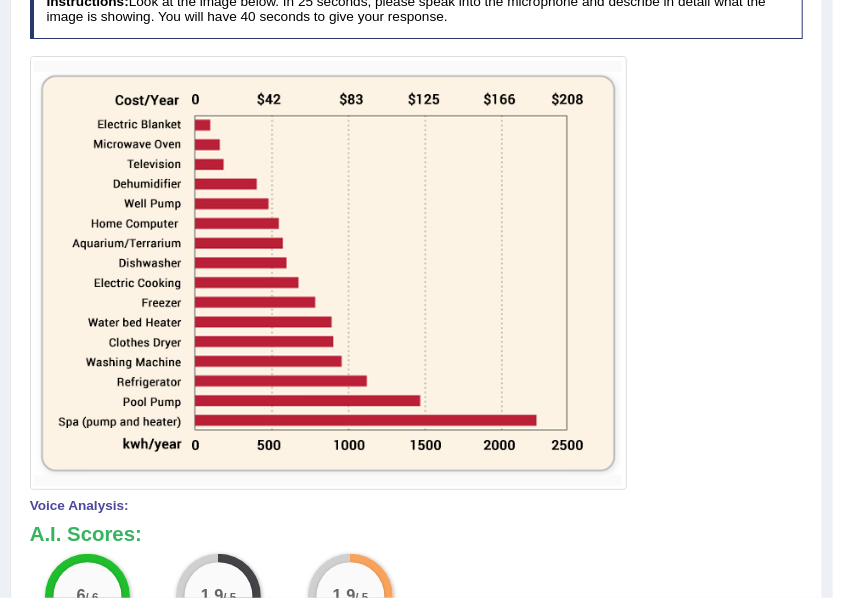 scroll, scrollTop: 225, scrollLeft: 0, axis: vertical 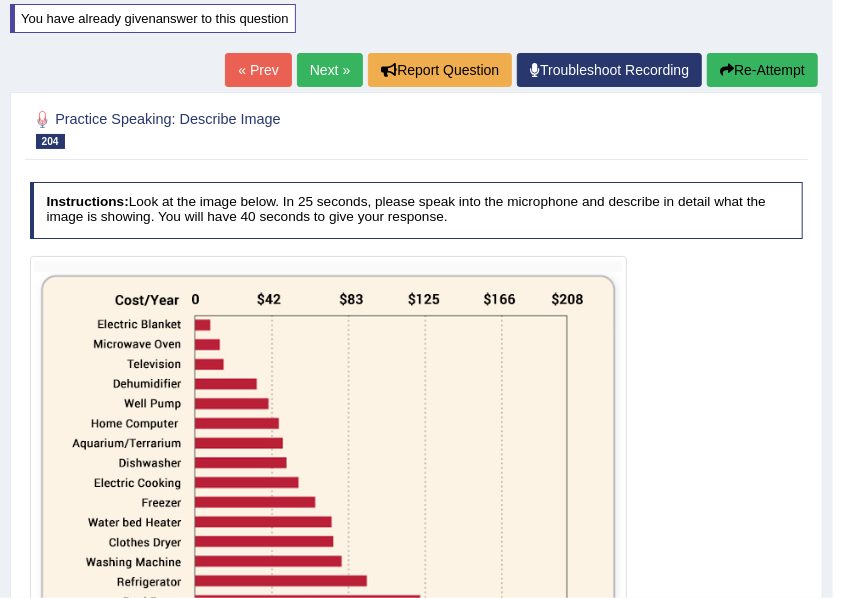 click on "Re-Attempt" at bounding box center [762, 70] 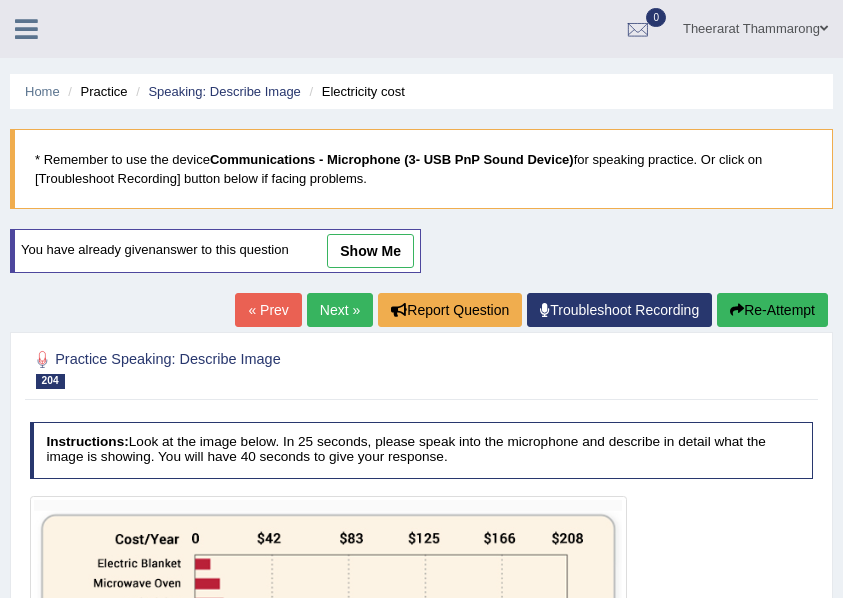 scroll, scrollTop: 225, scrollLeft: 0, axis: vertical 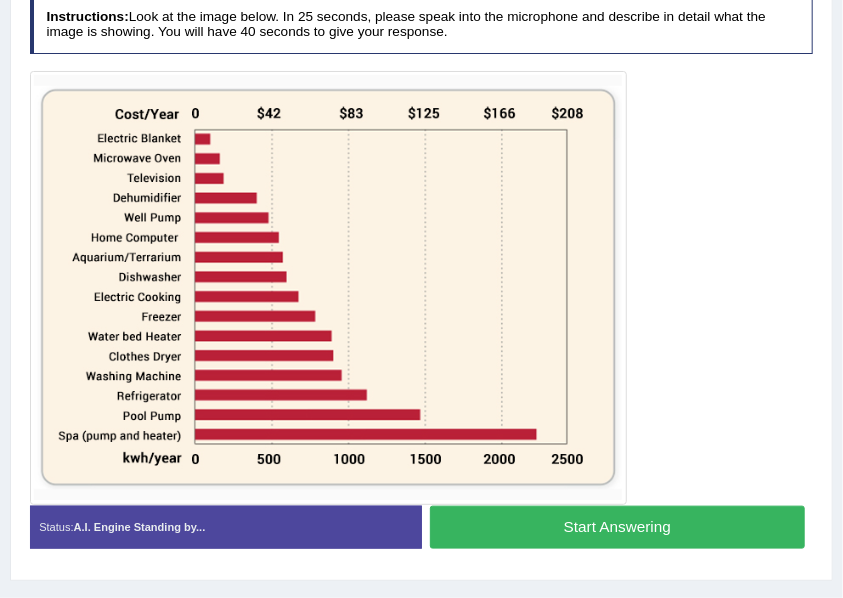 click on "Start Answering" at bounding box center (617, 527) 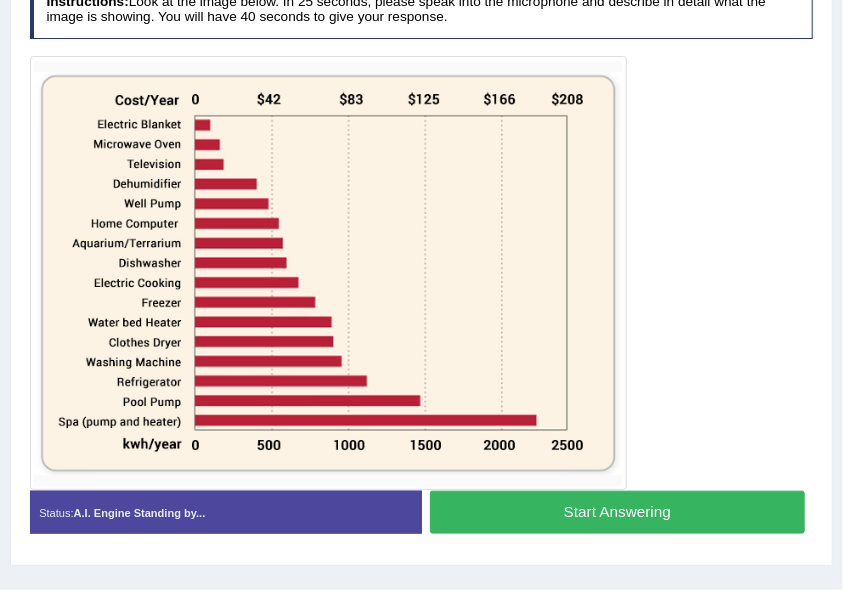 scroll, scrollTop: 410, scrollLeft: 0, axis: vertical 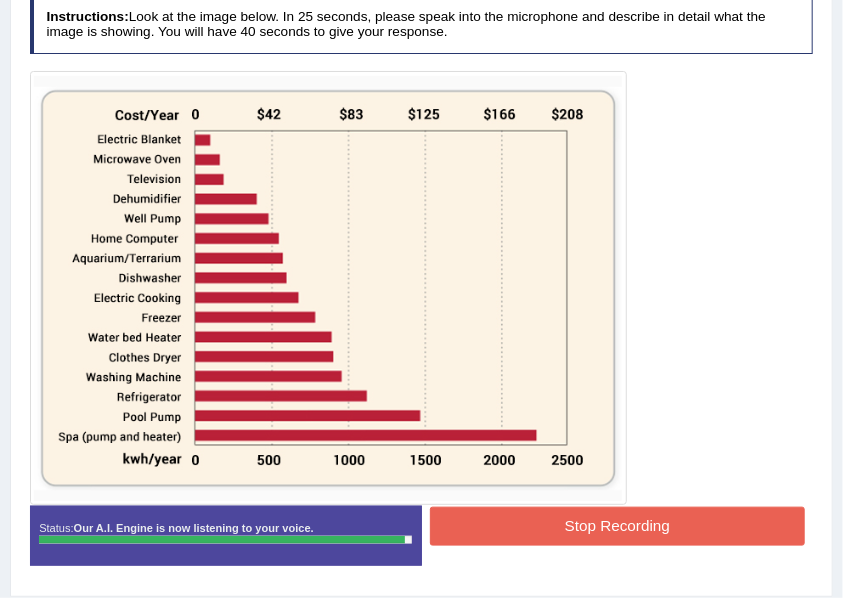 click on "Stop Recording" at bounding box center (617, 526) 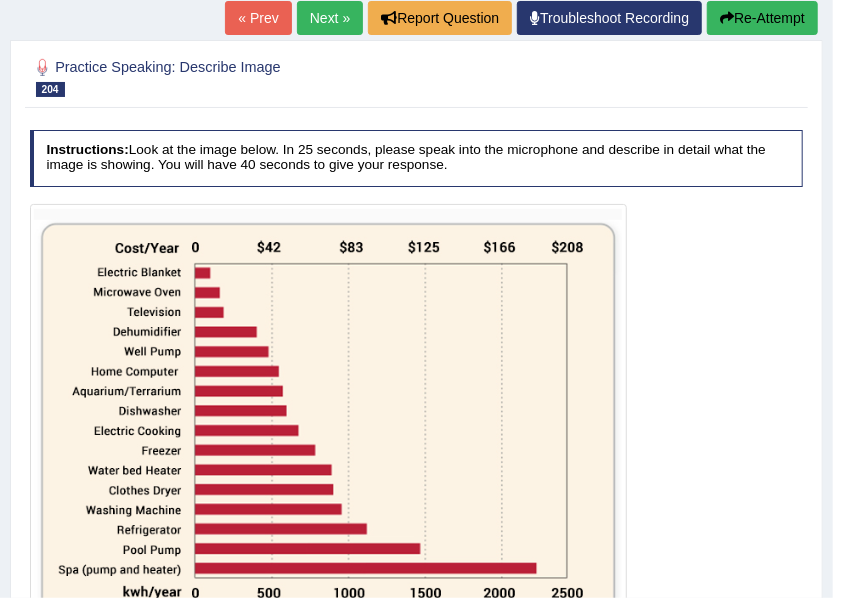 scroll, scrollTop: 210, scrollLeft: 0, axis: vertical 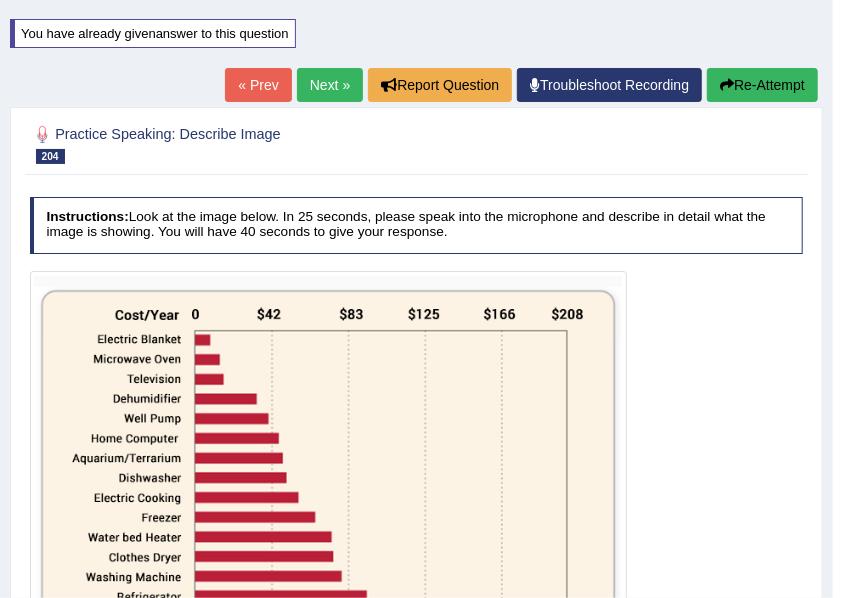 click on "Re-Attempt" at bounding box center [762, 85] 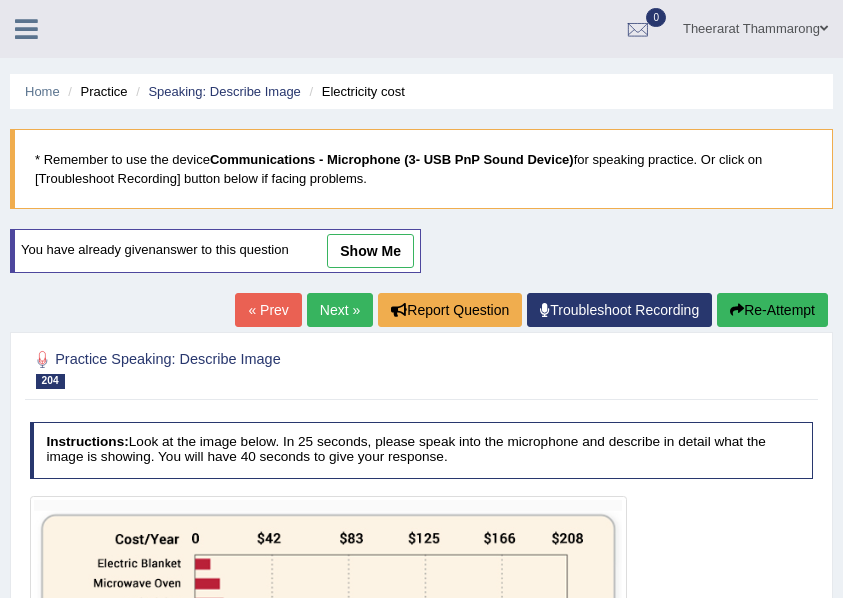 scroll, scrollTop: 210, scrollLeft: 0, axis: vertical 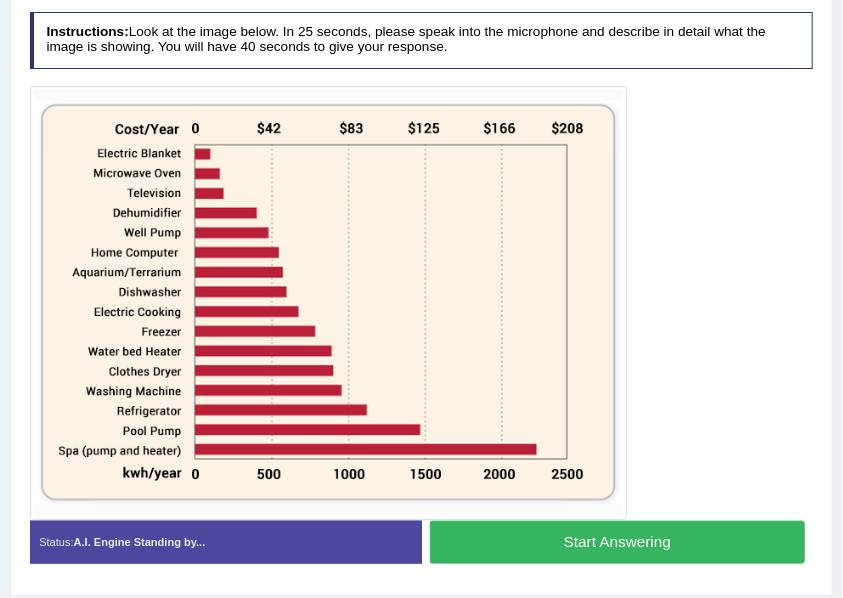 click on "Start Answering" at bounding box center [617, 542] 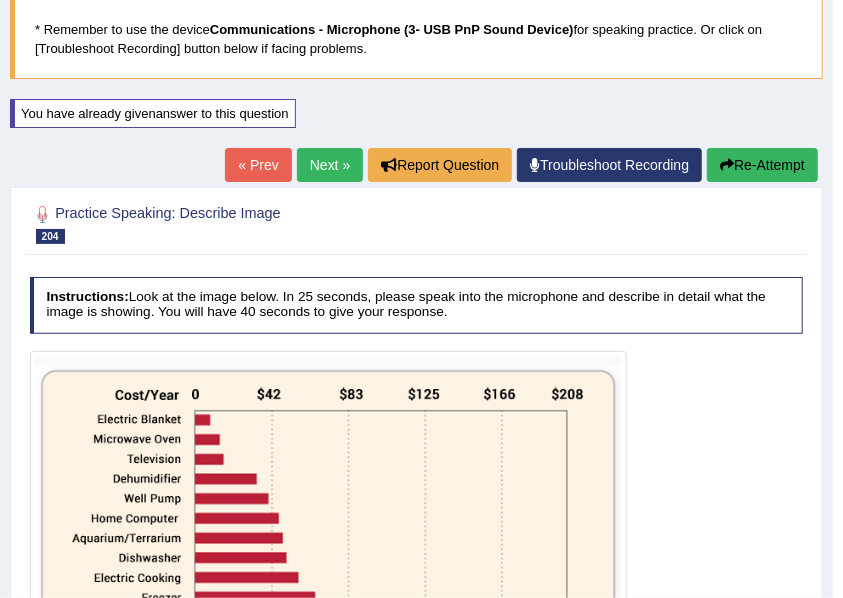 scroll, scrollTop: 0, scrollLeft: 0, axis: both 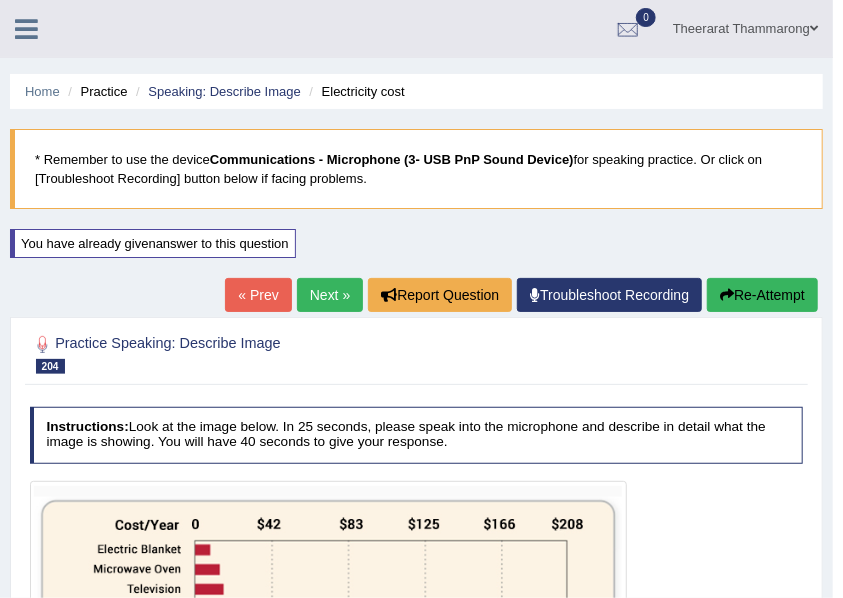 click on "Next »" at bounding box center [330, 295] 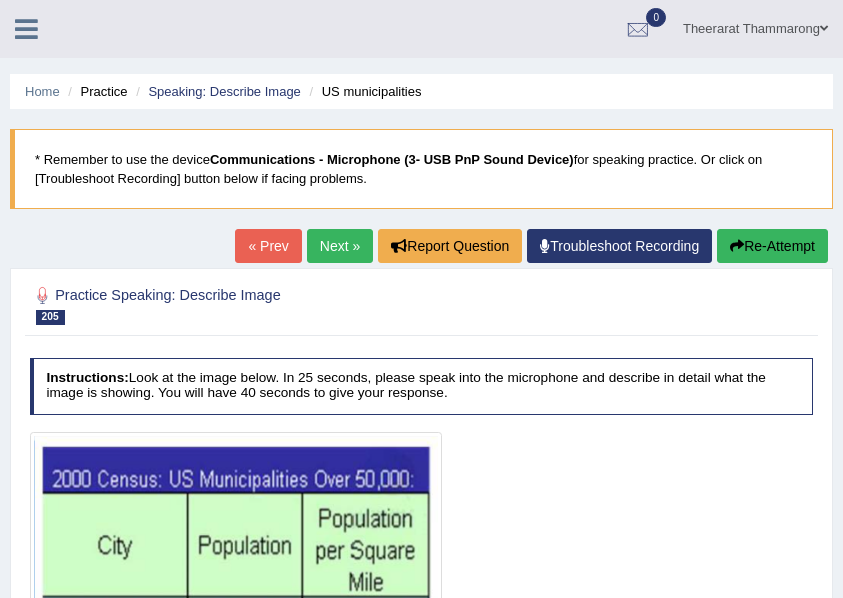 scroll, scrollTop: 333, scrollLeft: 0, axis: vertical 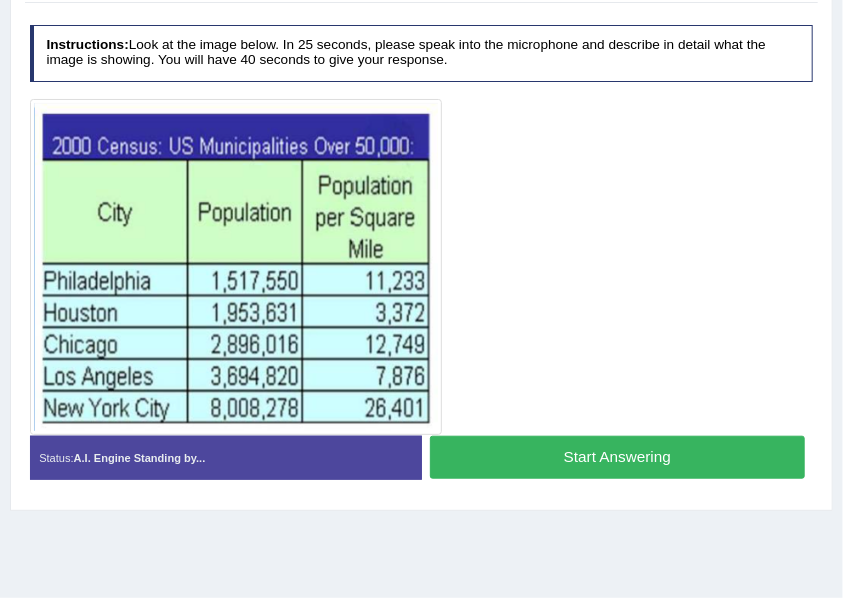 click on "Start Answering" at bounding box center [617, 457] 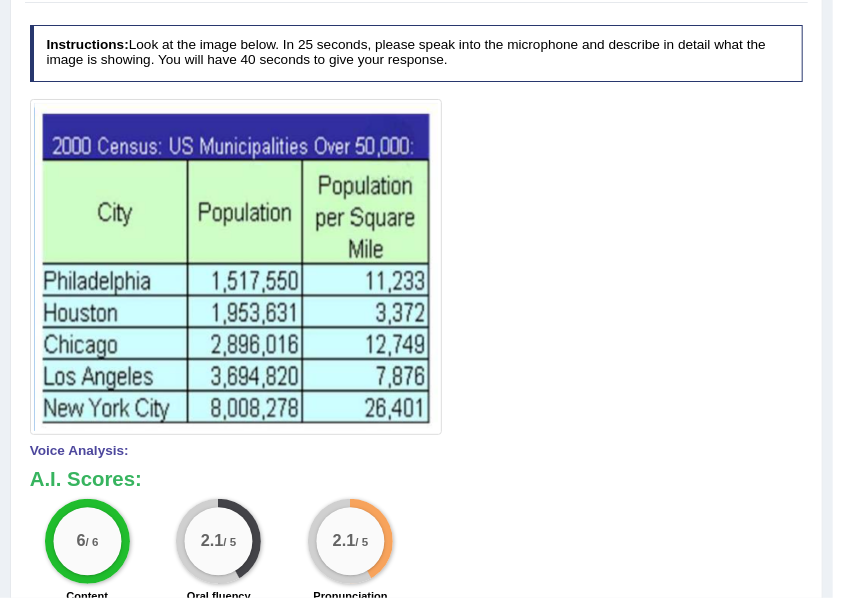 scroll, scrollTop: 200, scrollLeft: 0, axis: vertical 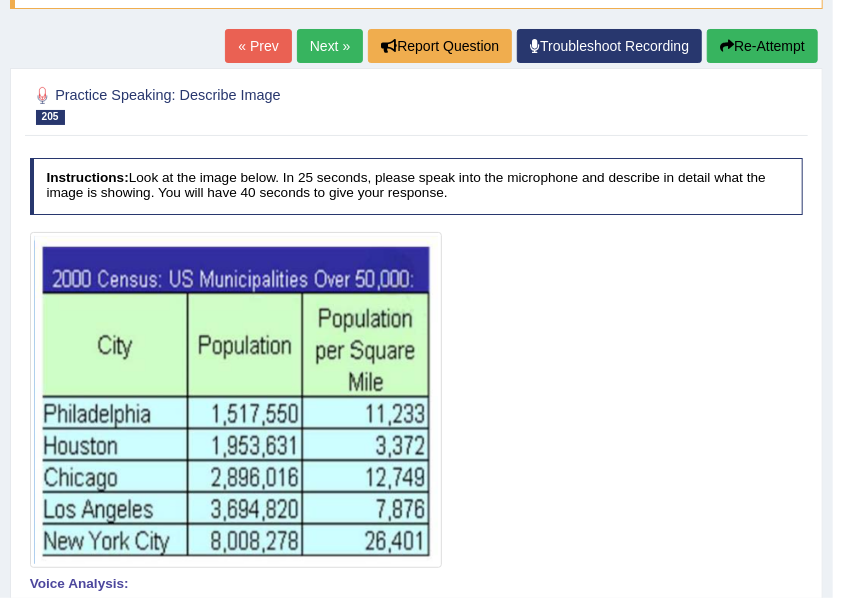 click on "Re-Attempt" at bounding box center [762, 46] 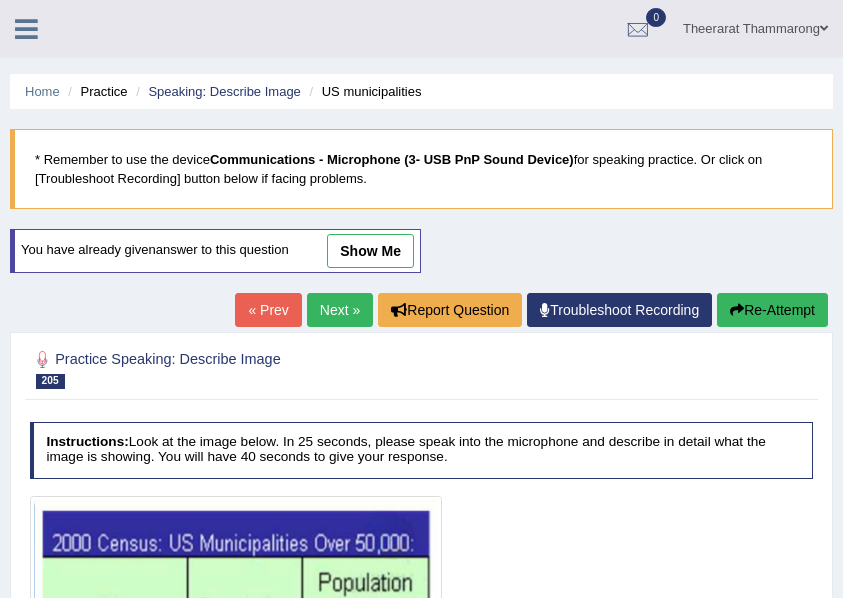 scroll, scrollTop: 200, scrollLeft: 0, axis: vertical 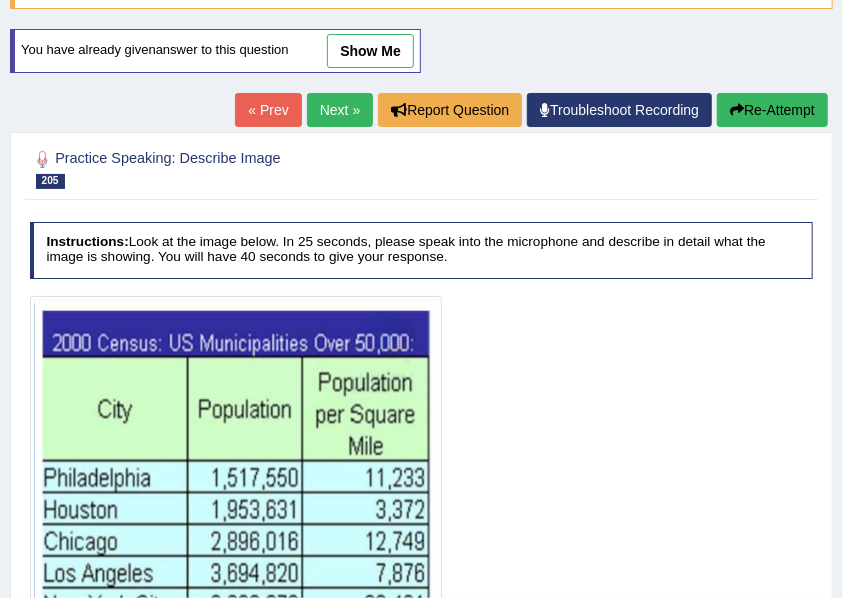 drag, startPoint x: 688, startPoint y: 86, endPoint x: 609, endPoint y: 234, distance: 167.76471 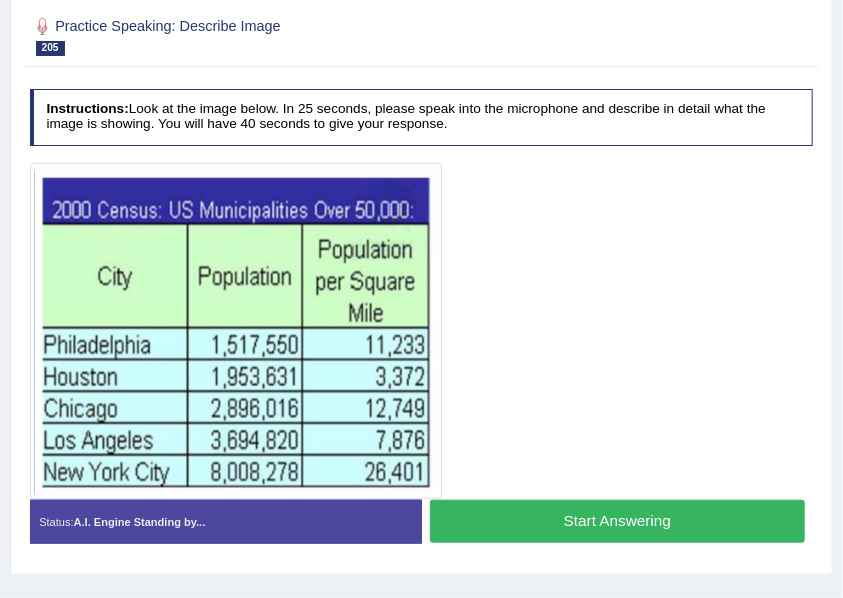 click on "Start Answering" at bounding box center [617, 521] 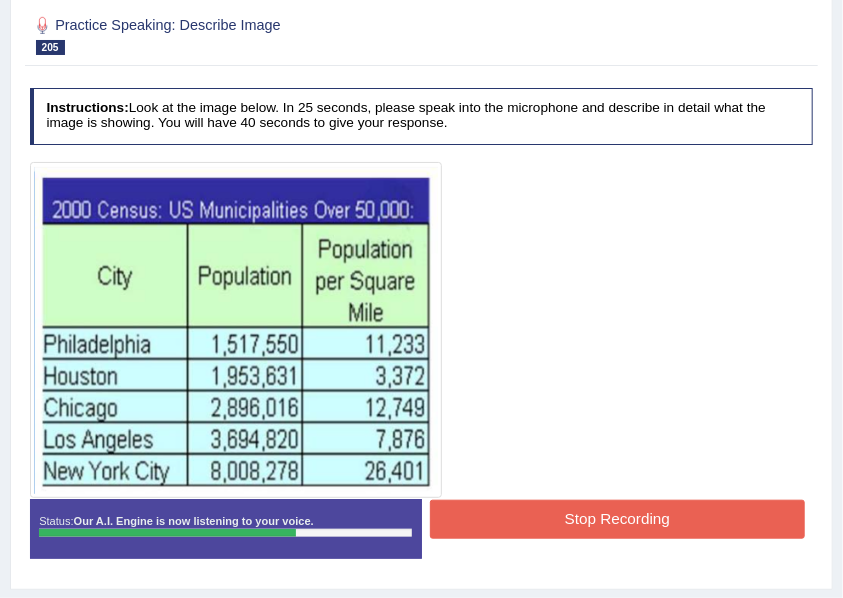 click on "Stop Recording" at bounding box center (617, 519) 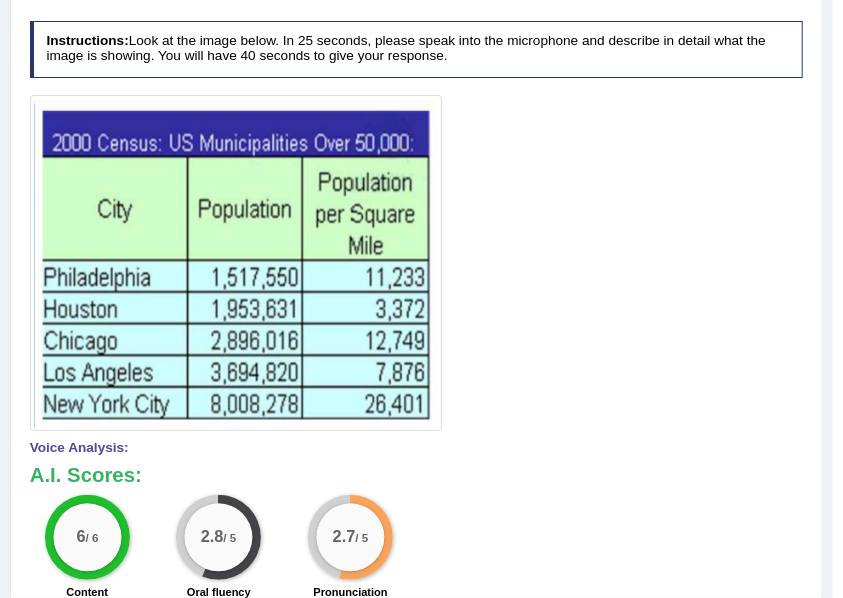 scroll, scrollTop: 186, scrollLeft: 0, axis: vertical 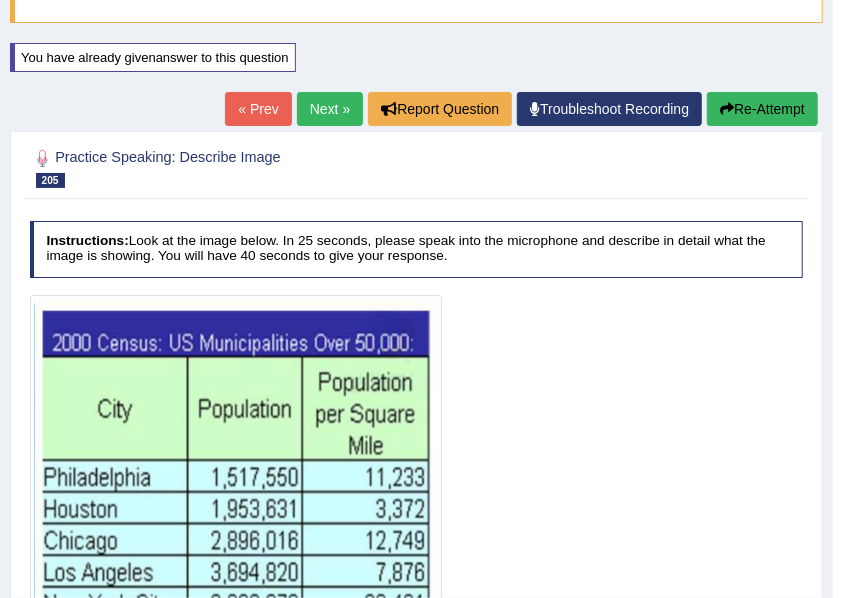 click at bounding box center (727, 109) 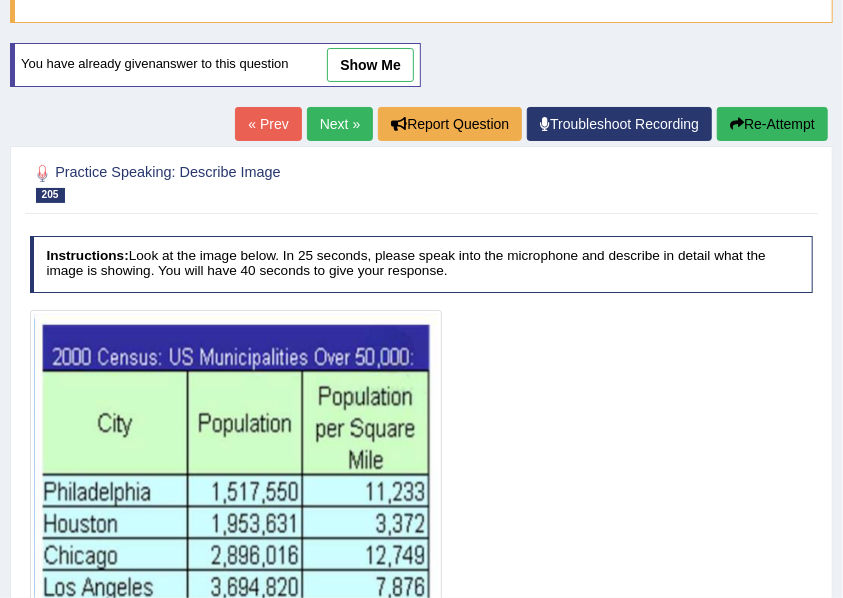 scroll, scrollTop: 386, scrollLeft: 0, axis: vertical 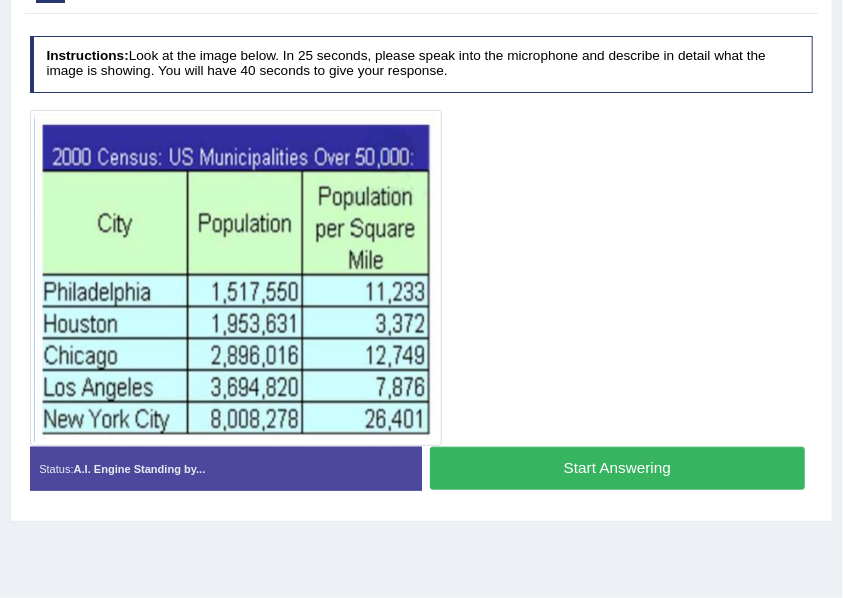 click on "Start Answering" at bounding box center (617, 468) 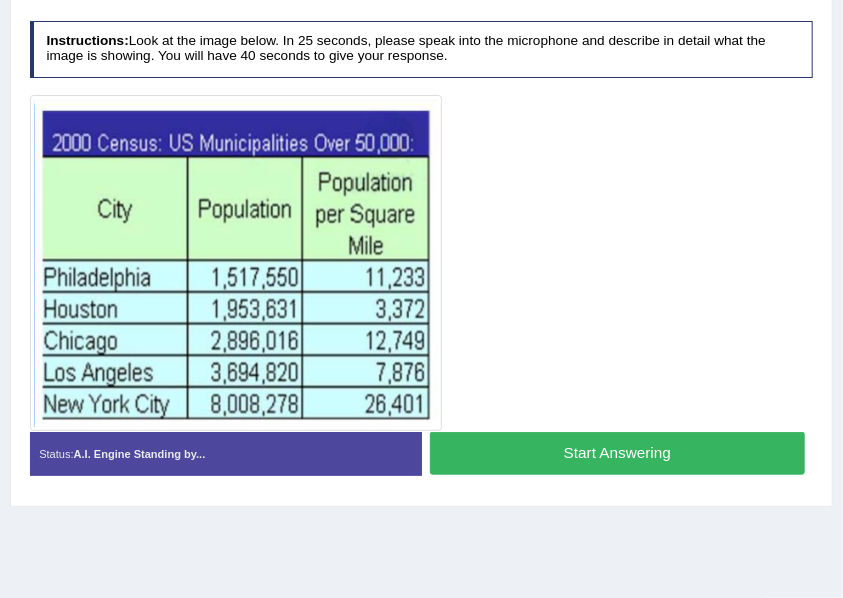 scroll, scrollTop: 372, scrollLeft: 0, axis: vertical 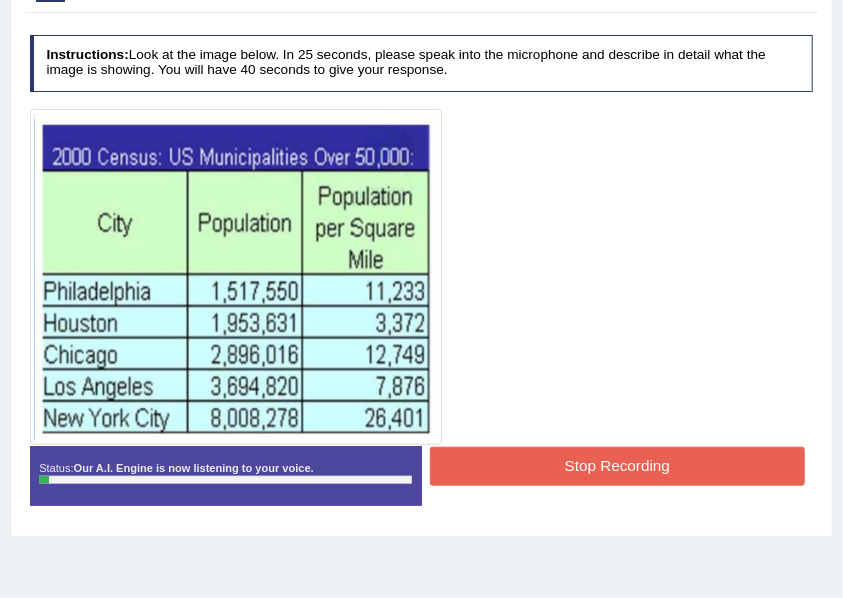 click on "Stop Recording" at bounding box center [617, 466] 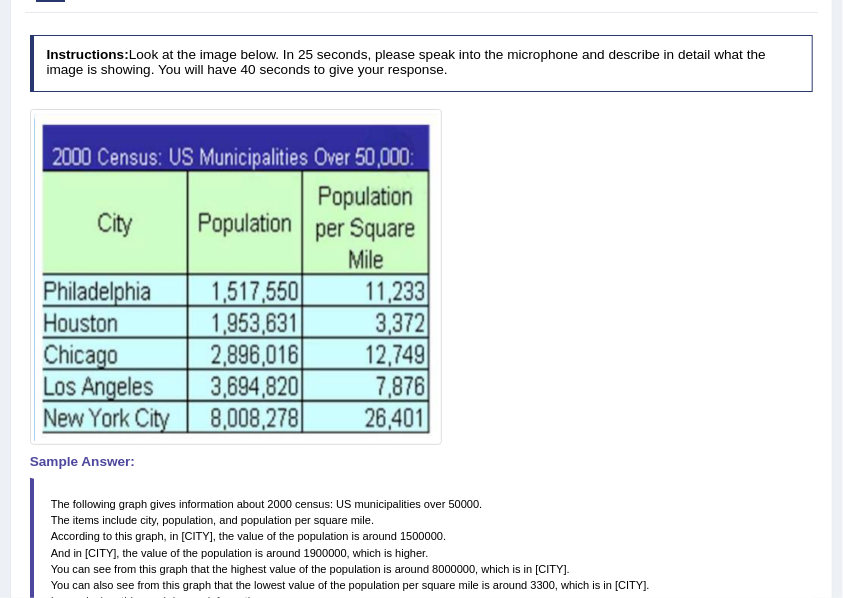 scroll, scrollTop: 238, scrollLeft: 0, axis: vertical 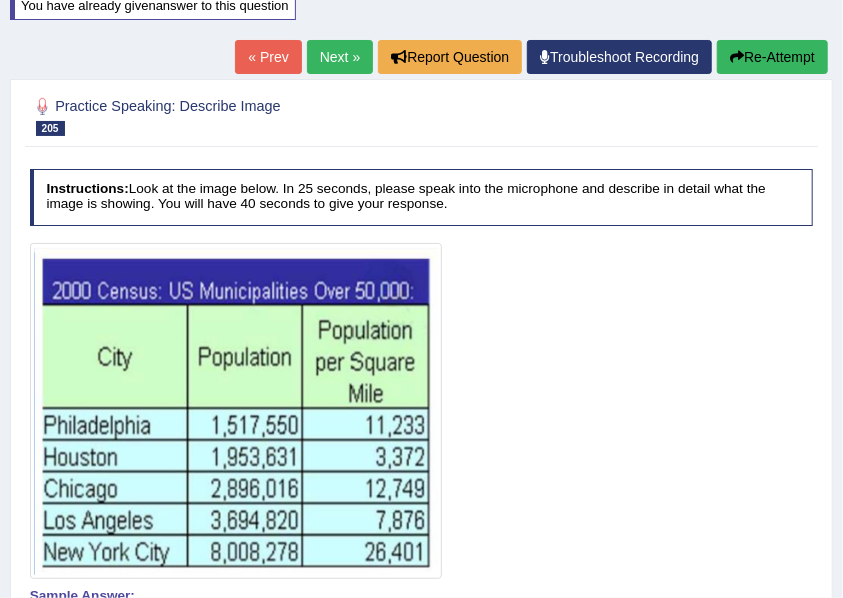 click at bounding box center (737, 57) 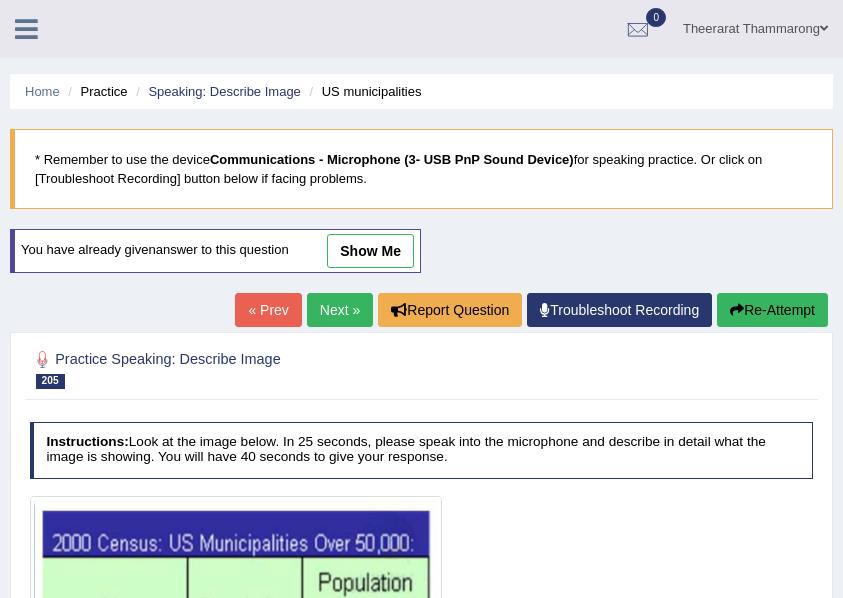 scroll, scrollTop: 365, scrollLeft: 0, axis: vertical 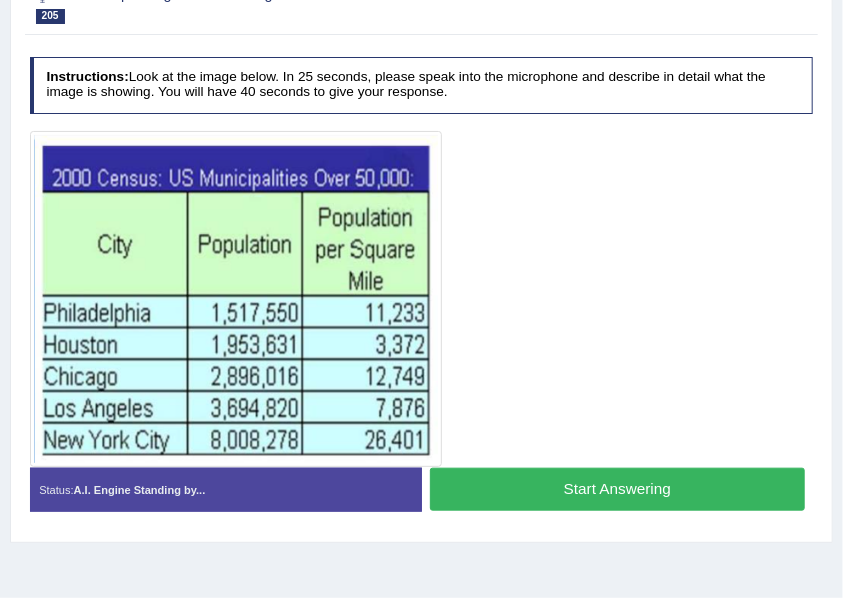 click on "Start Answering" at bounding box center [617, 489] 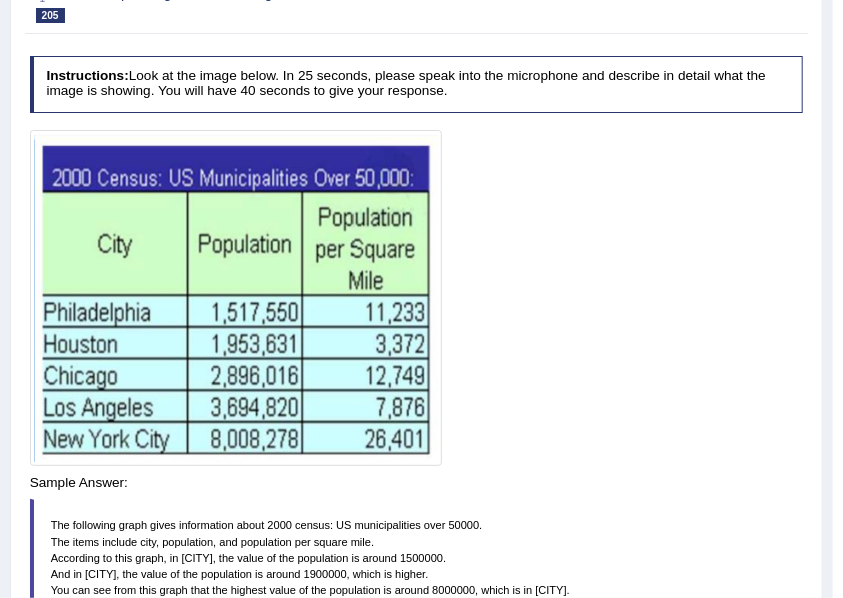 click on "The following graph gives information about 2000 census: US municipalities over 50000.
The items include city, population, and population per square mile.
According to this graph, in [CITY], the value of the population is around 1500000.
And in [CITY], the value of the population is around 1900000, which is higher.
You can see from this graph that the highest value of the population is around 8000000, which is in [CITY].
You can also see from this graph that the lowest value of the population per square mile is around 3300, which is in [CITY].
In conclusion, this graph is very informative." at bounding box center [417, 590] 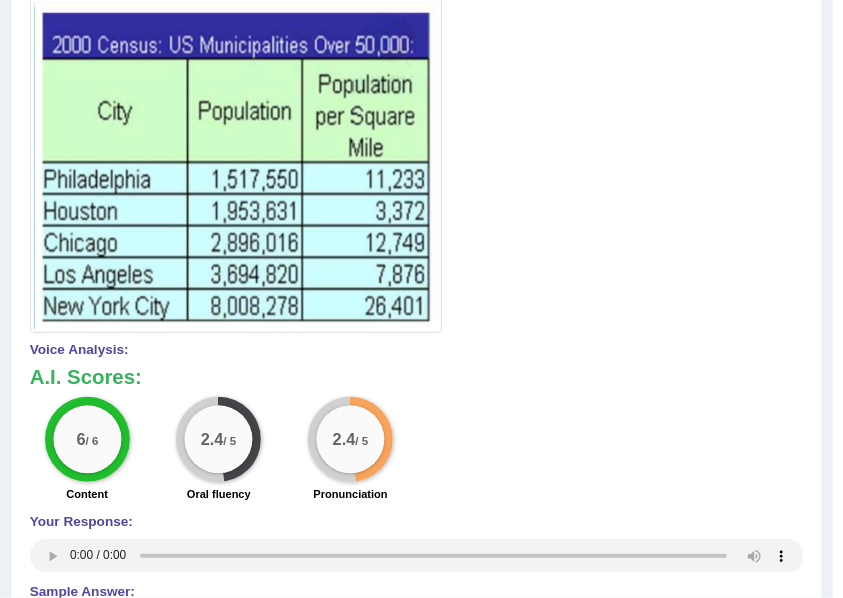 scroll, scrollTop: 284, scrollLeft: 0, axis: vertical 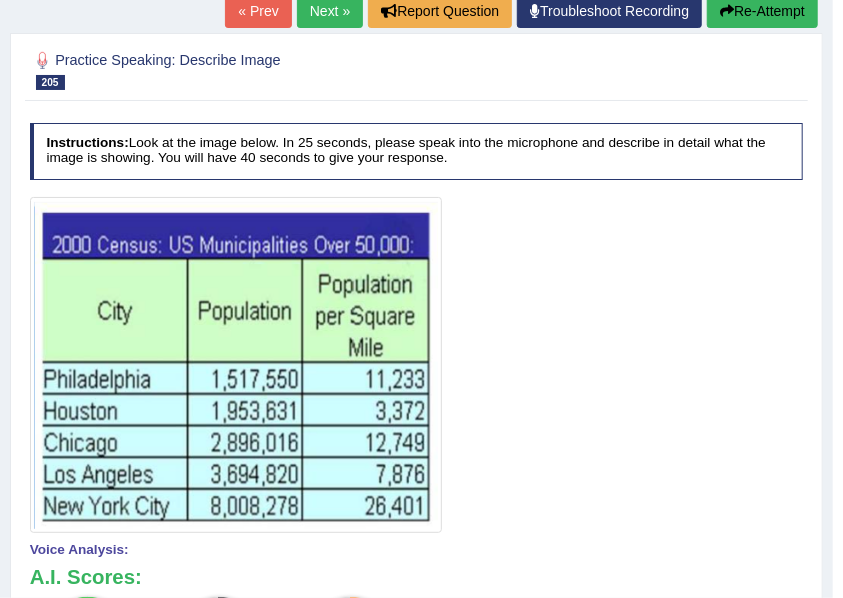 click on "Re-Attempt" at bounding box center (762, 11) 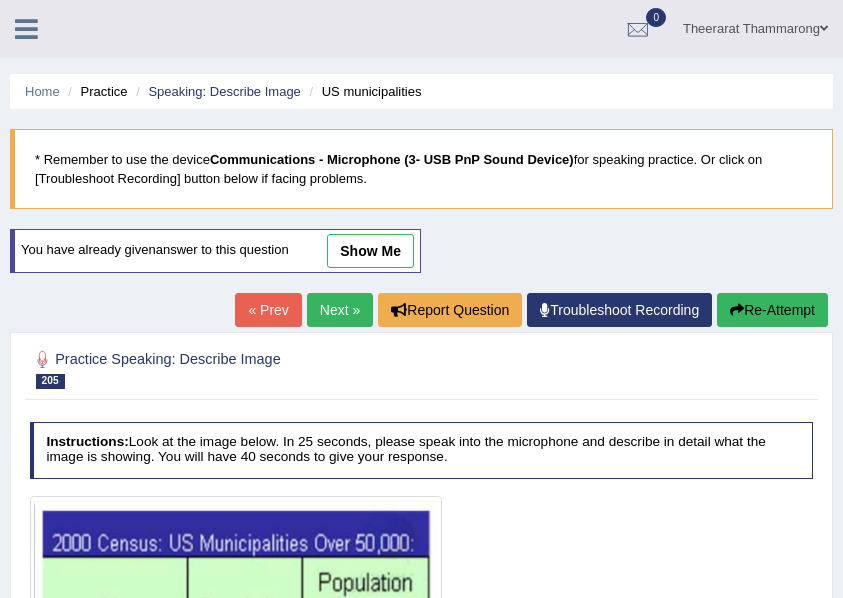 scroll, scrollTop: 290, scrollLeft: 0, axis: vertical 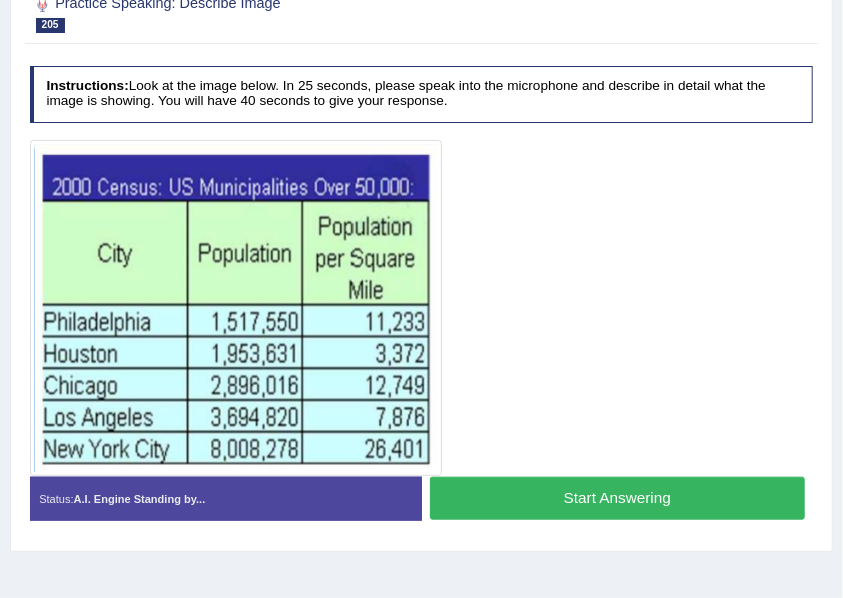click on "Start Answering" at bounding box center (617, 498) 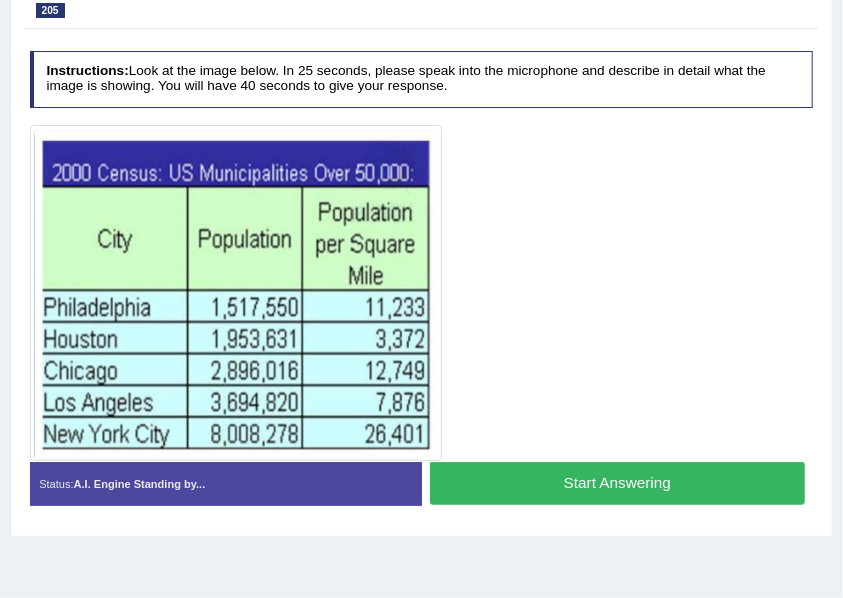 scroll, scrollTop: 342, scrollLeft: 0, axis: vertical 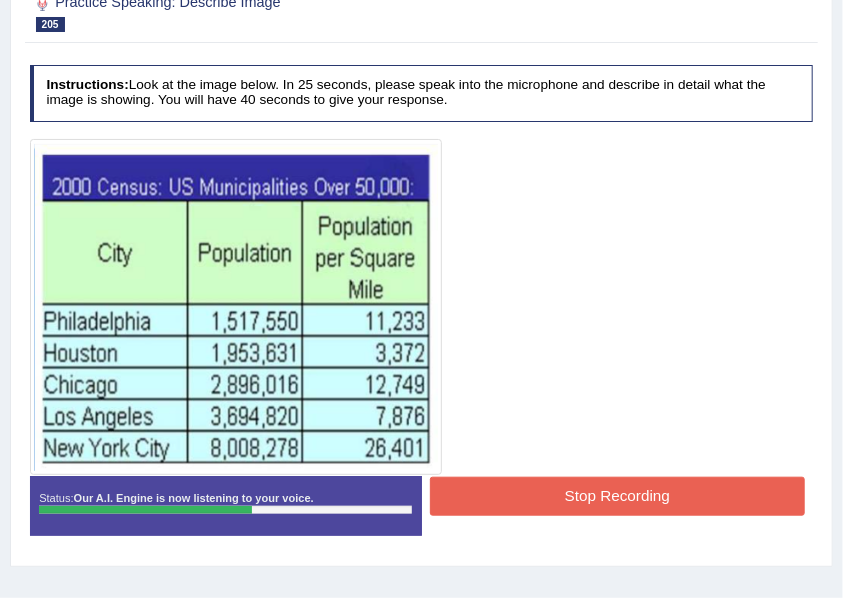 click on "Stop Recording" at bounding box center [617, 496] 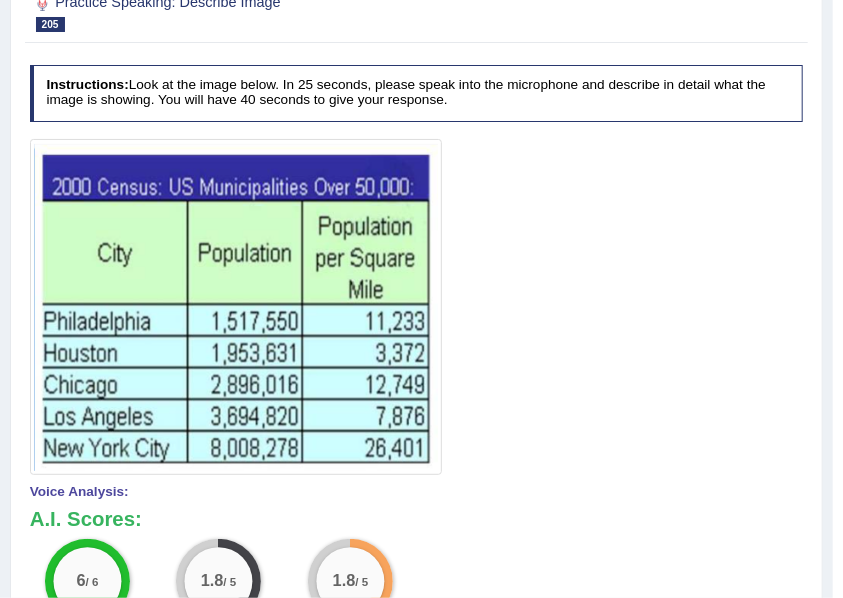 scroll, scrollTop: 142, scrollLeft: 0, axis: vertical 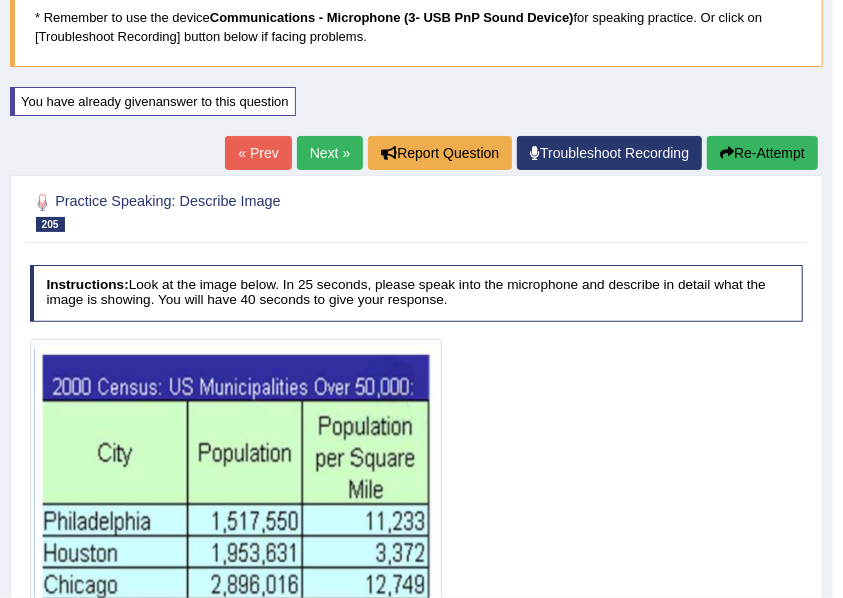 click on "Re-Attempt" at bounding box center [762, 153] 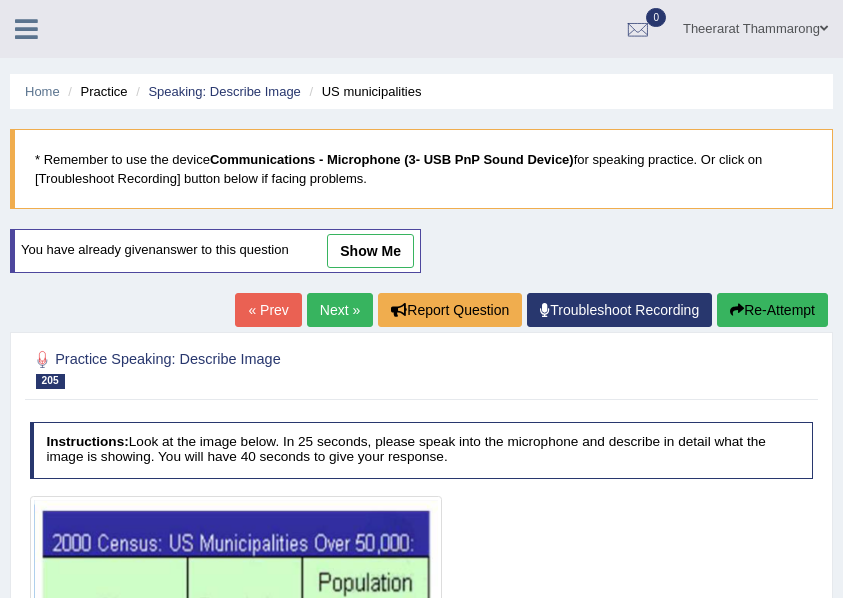 scroll, scrollTop: 320, scrollLeft: 0, axis: vertical 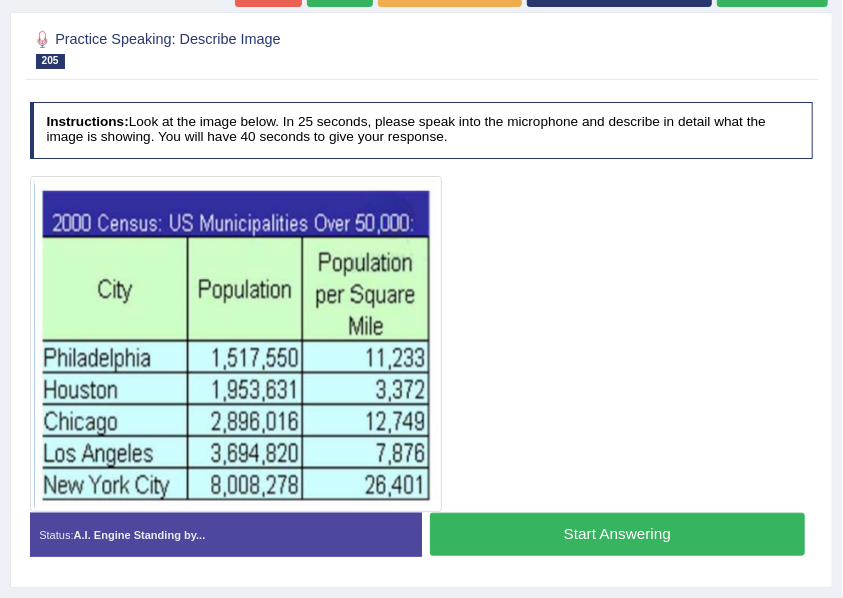 click on "Start Answering" at bounding box center [617, 534] 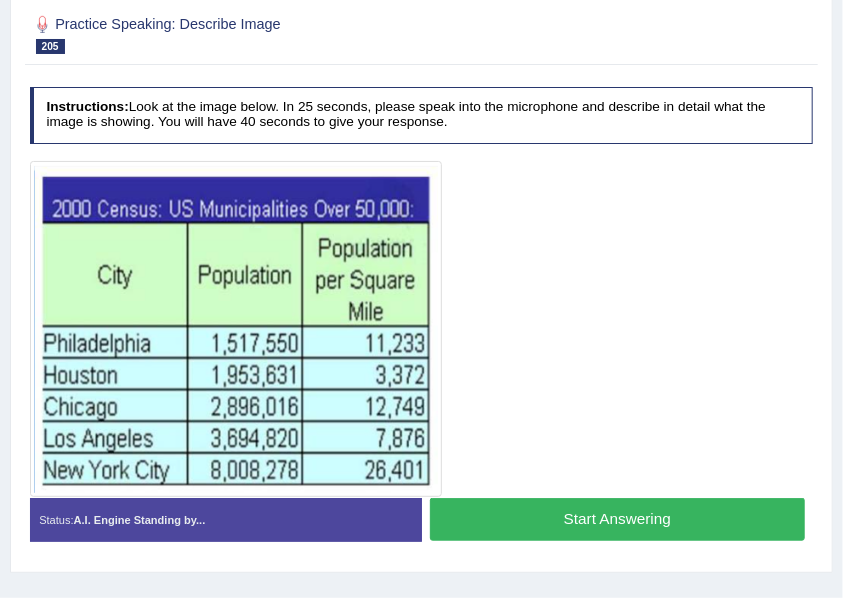 scroll, scrollTop: 306, scrollLeft: 0, axis: vertical 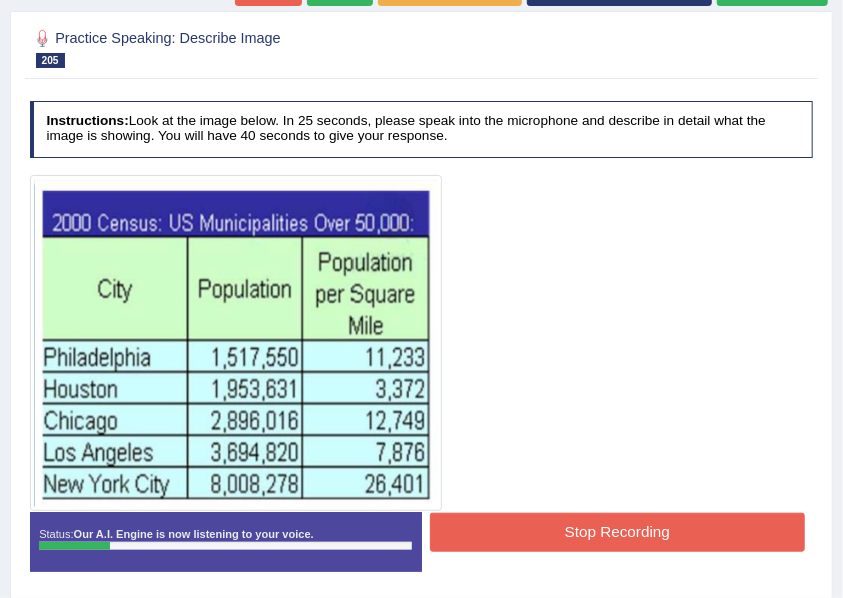 click on "Stop Recording" at bounding box center [617, 532] 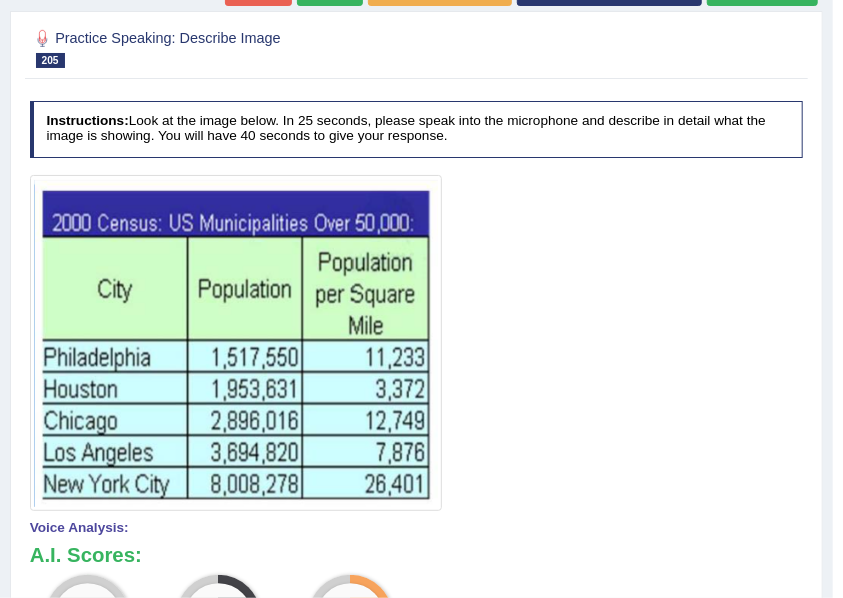 scroll, scrollTop: 172, scrollLeft: 0, axis: vertical 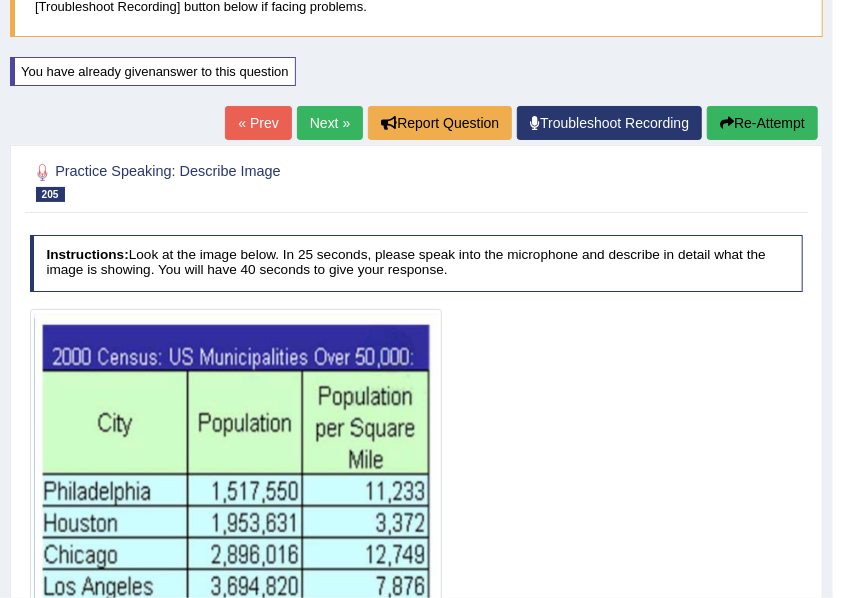 click on "Re-Attempt" at bounding box center [762, 123] 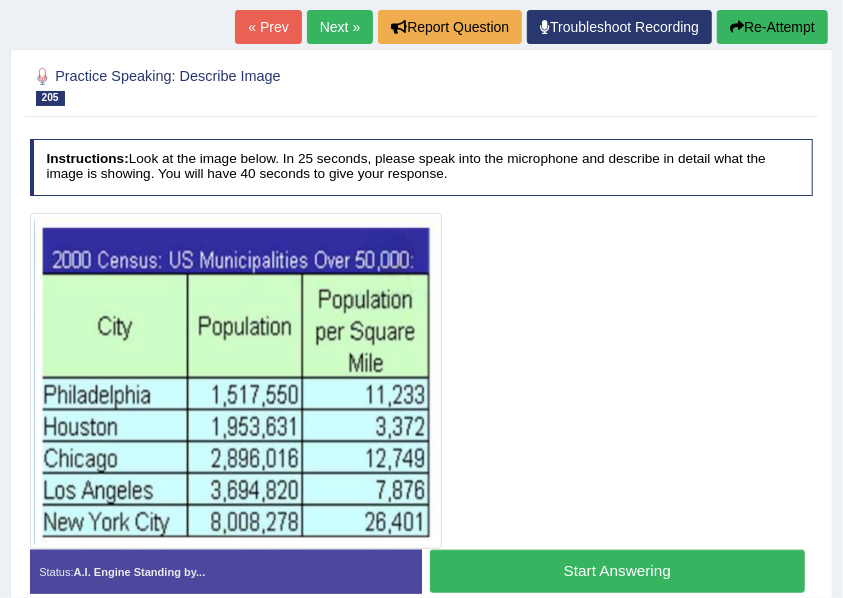 scroll, scrollTop: 350, scrollLeft: 0, axis: vertical 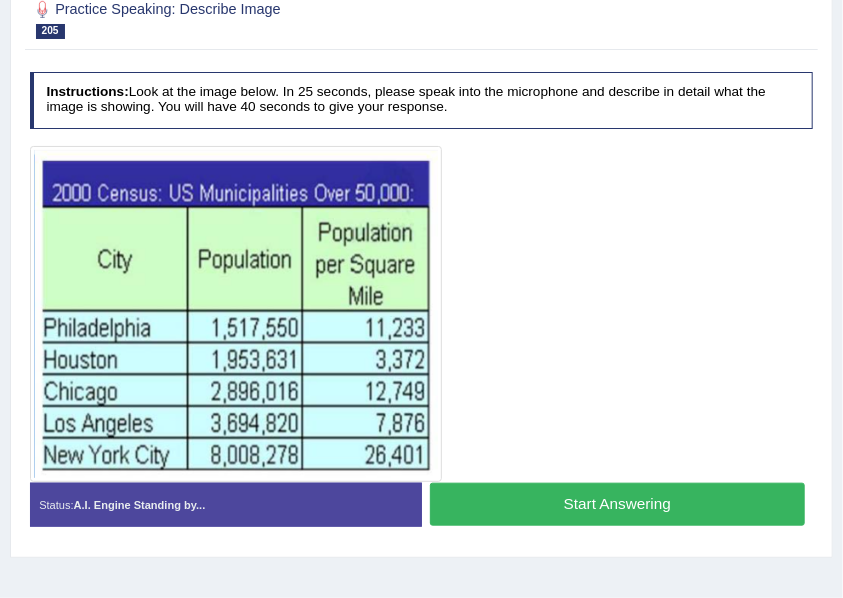 click on "Start Answering" at bounding box center (617, 504) 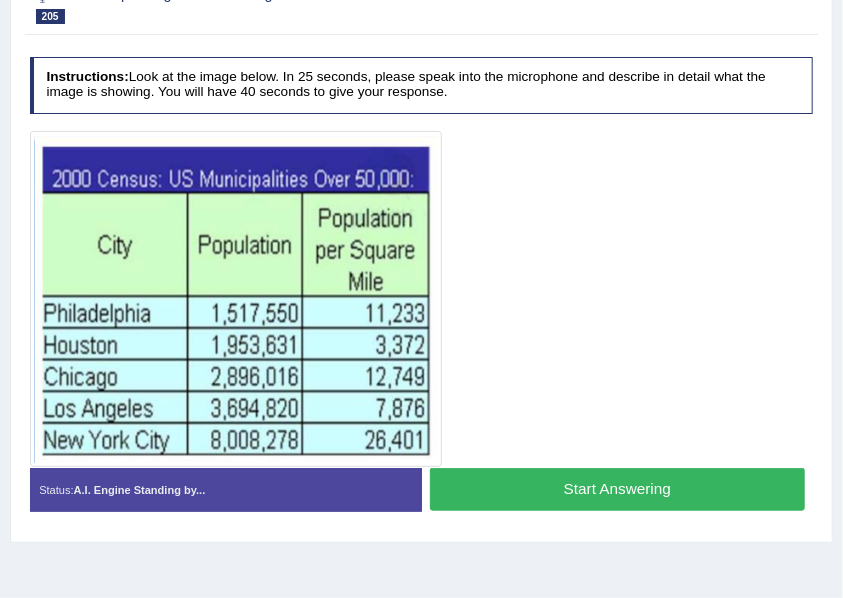scroll, scrollTop: 336, scrollLeft: 0, axis: vertical 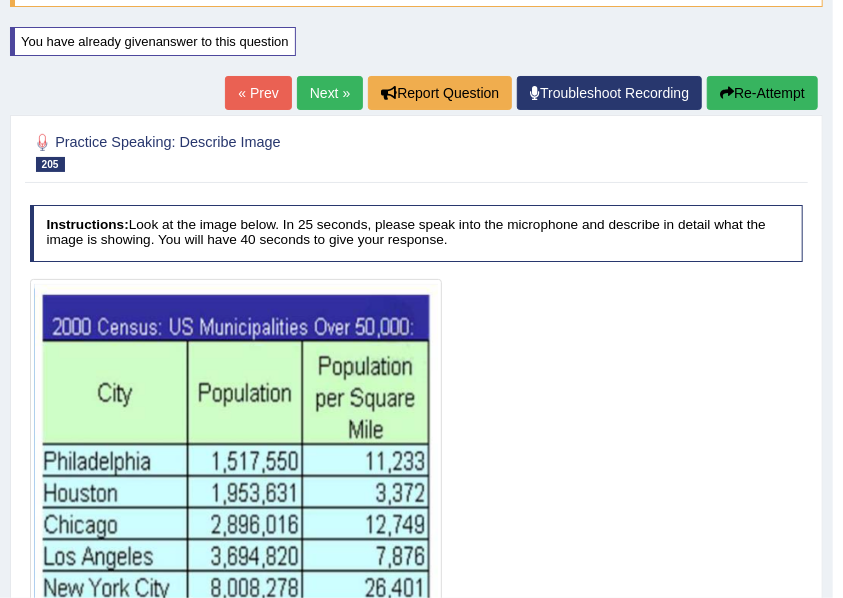 click on "Re-Attempt" at bounding box center (762, 93) 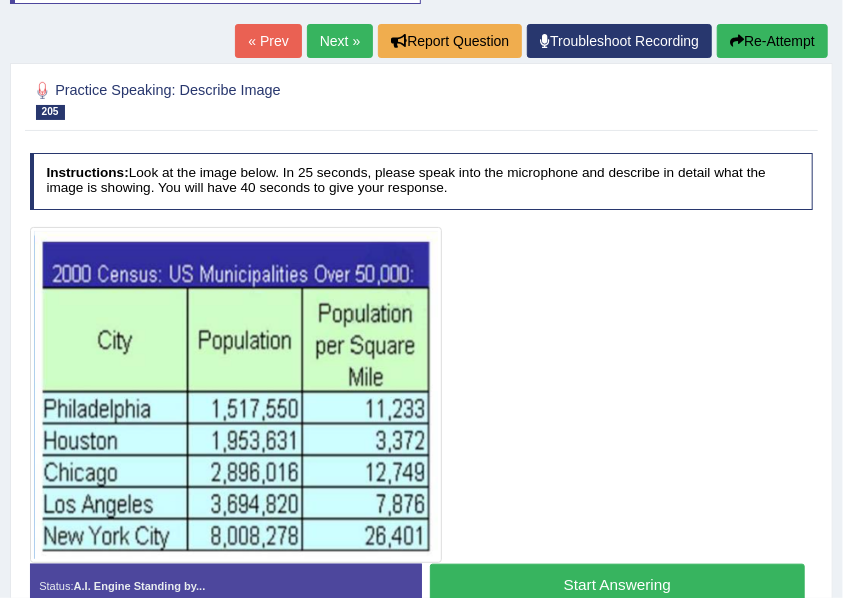 scroll, scrollTop: 452, scrollLeft: 0, axis: vertical 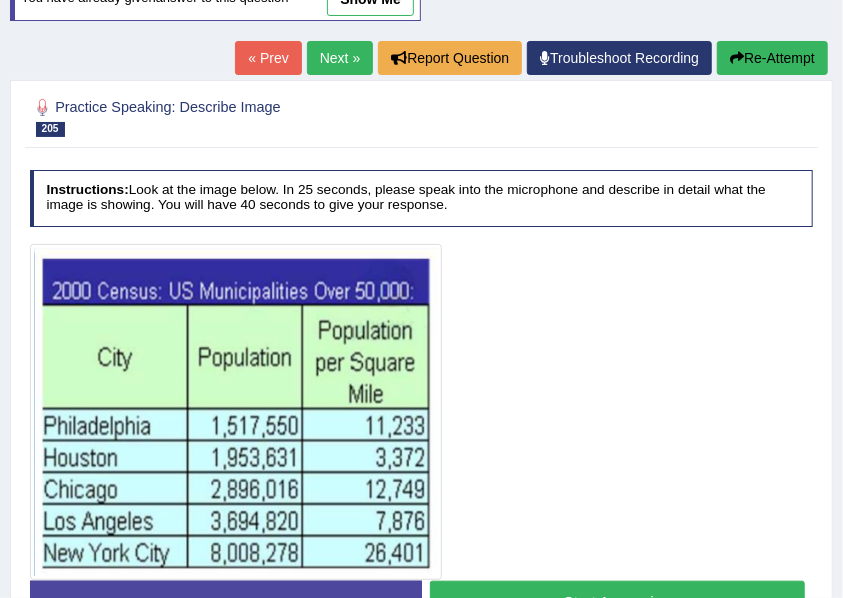 click on "Next »" at bounding box center [340, 58] 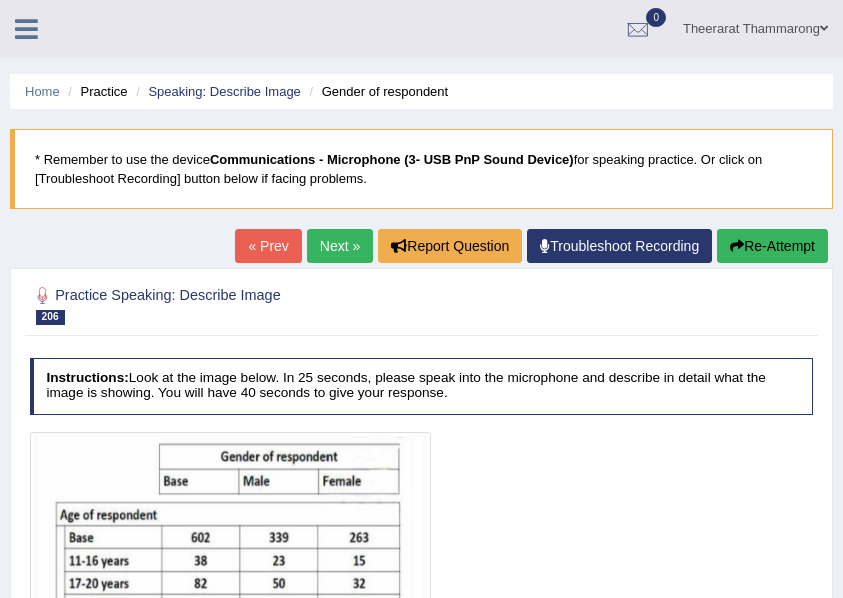 scroll, scrollTop: 0, scrollLeft: 0, axis: both 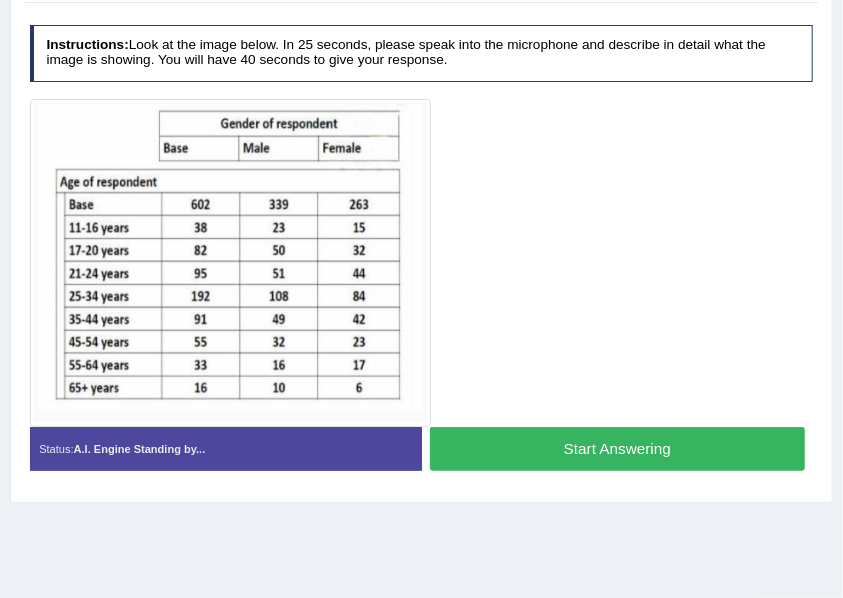 click on "Start Answering" at bounding box center (617, 448) 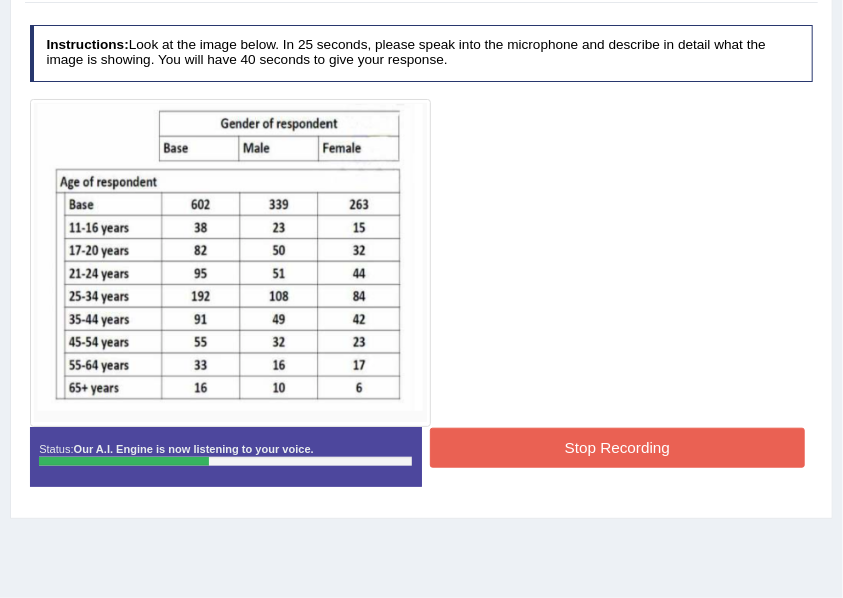 click on "Stop Recording" at bounding box center [617, 447] 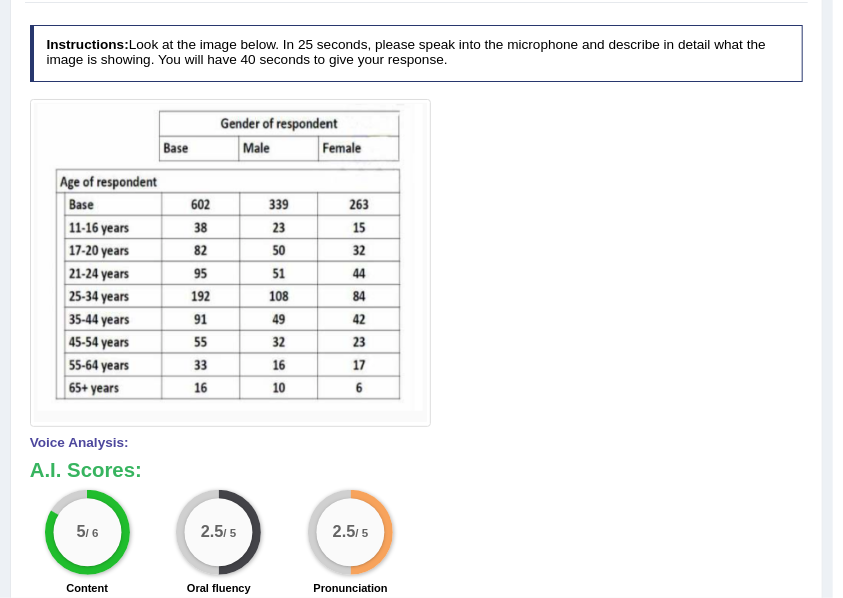 scroll, scrollTop: 133, scrollLeft: 0, axis: vertical 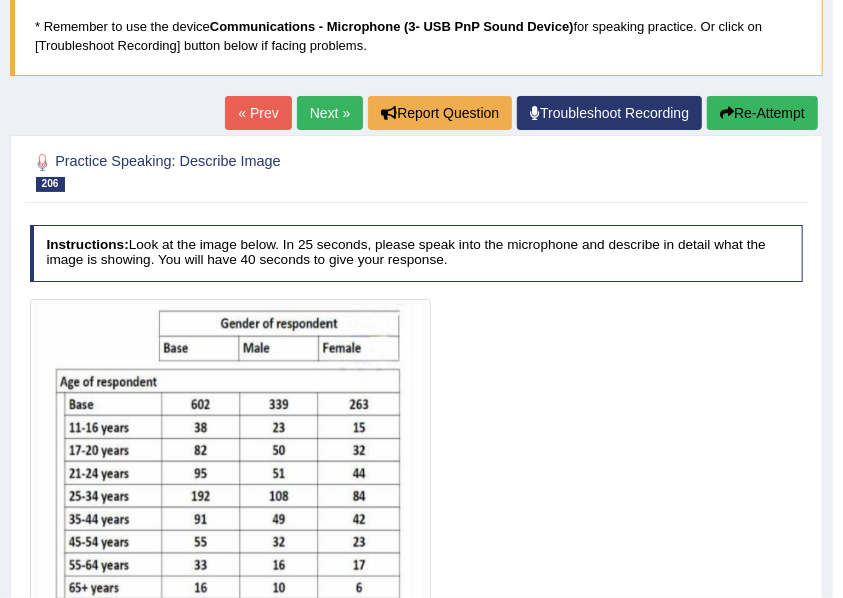 click on "Re-Attempt" at bounding box center [762, 113] 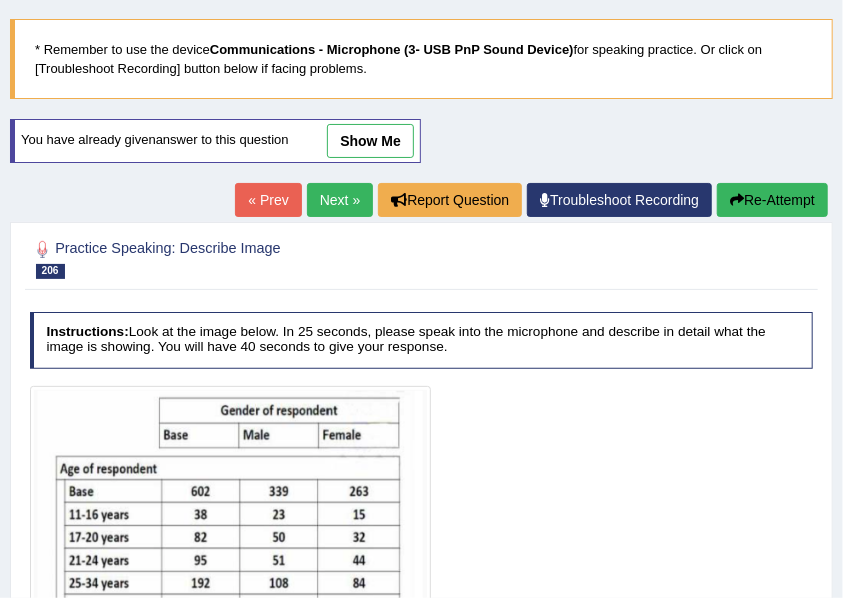 scroll, scrollTop: 310, scrollLeft: 0, axis: vertical 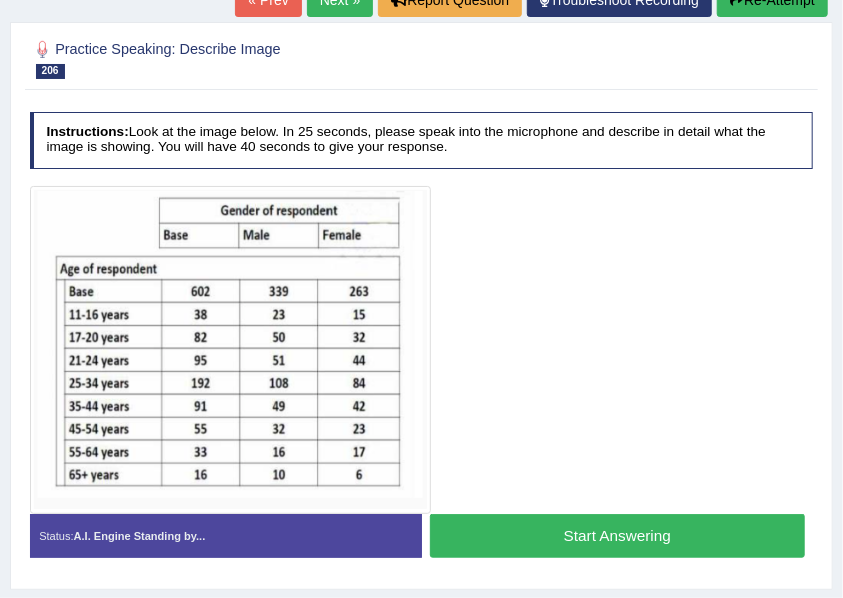 click on "Start Answering" at bounding box center [617, 535] 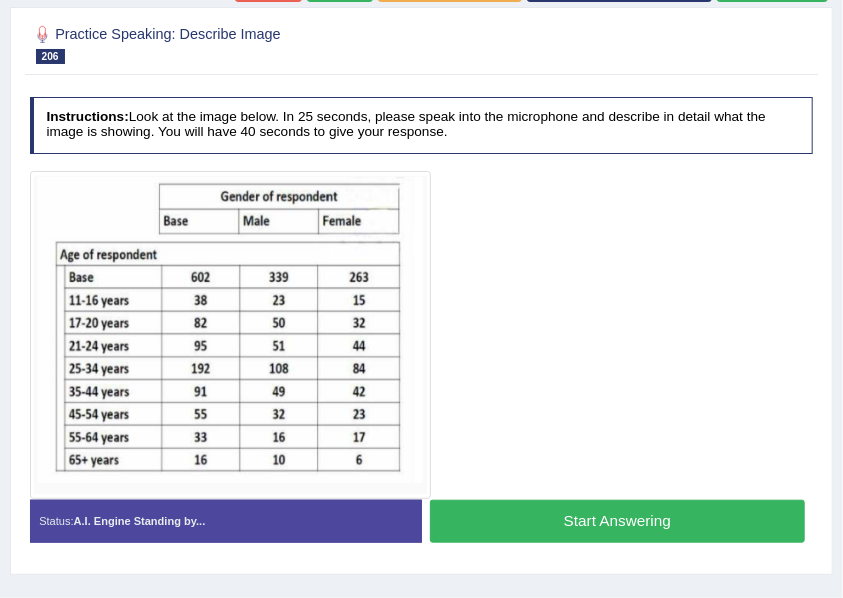 scroll, scrollTop: 296, scrollLeft: 0, axis: vertical 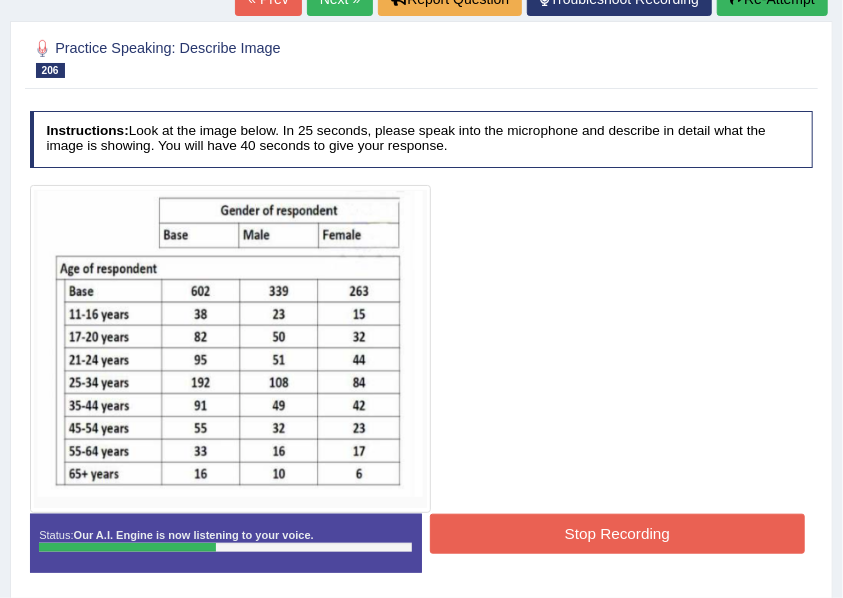 click on "Stop Recording" at bounding box center [617, 533] 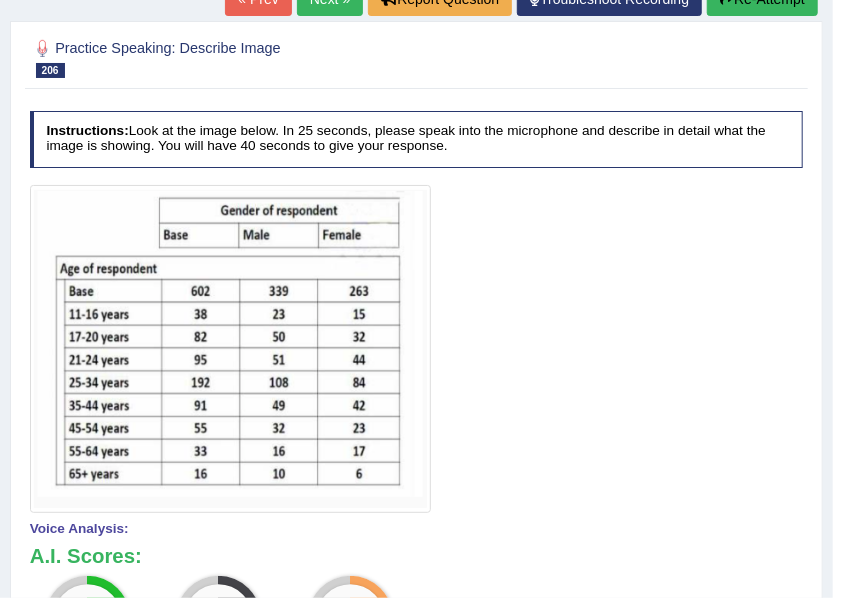 scroll, scrollTop: 163, scrollLeft: 0, axis: vertical 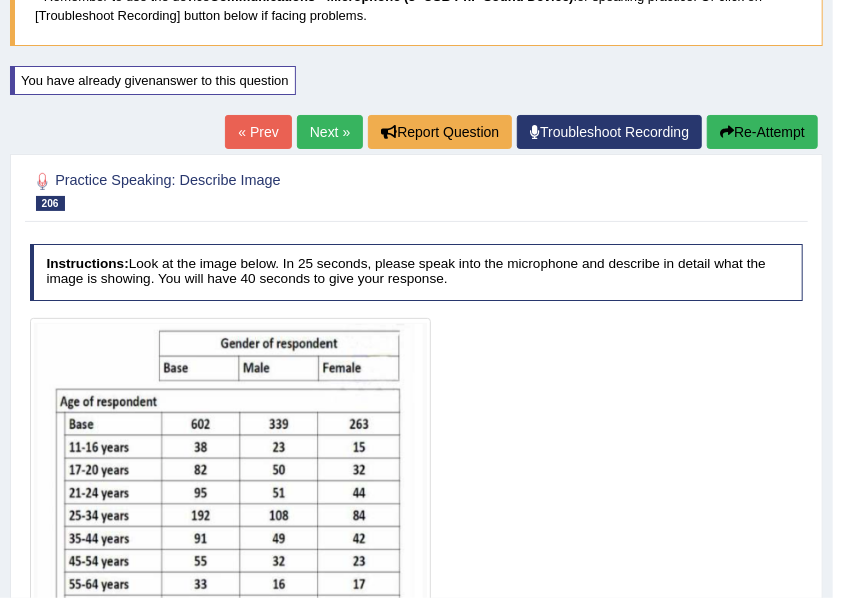 click at bounding box center [727, 132] 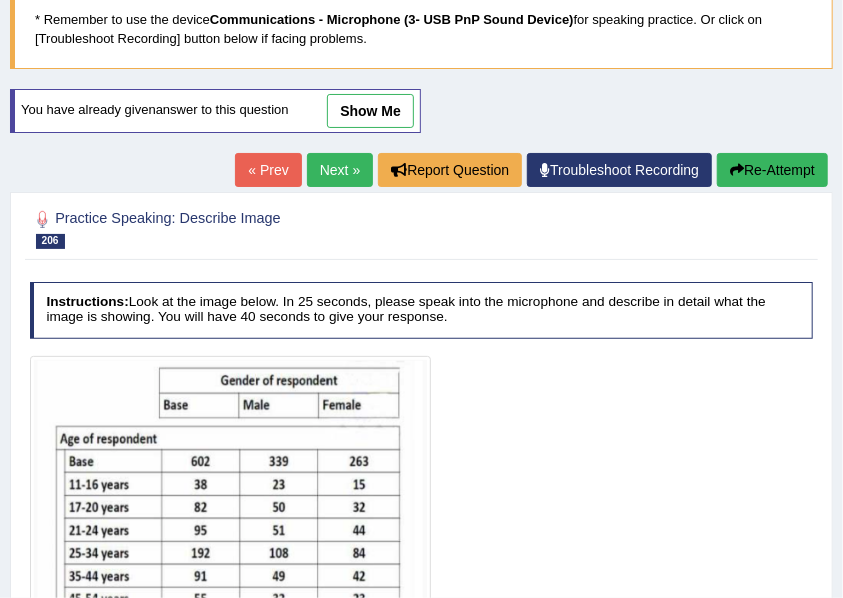 scroll, scrollTop: 140, scrollLeft: 0, axis: vertical 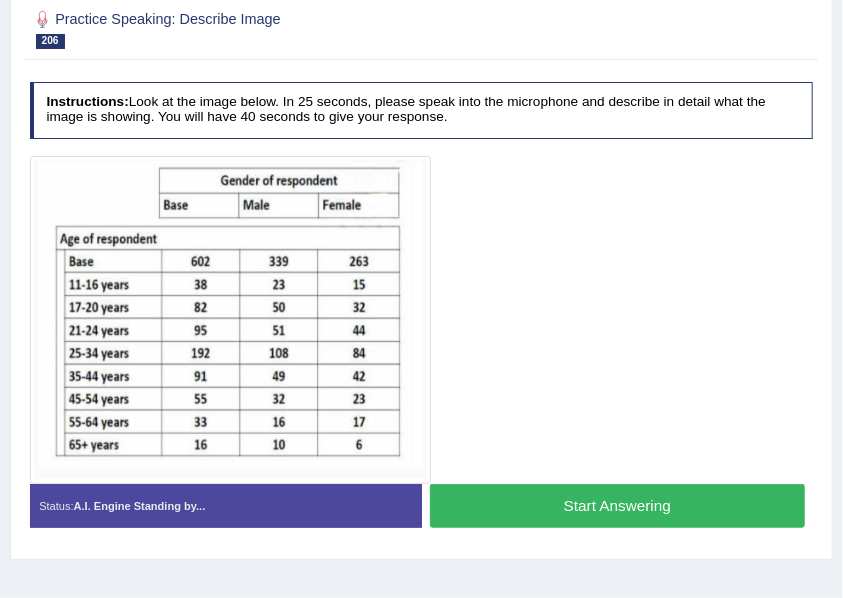 click on "Start Answering" at bounding box center [617, 505] 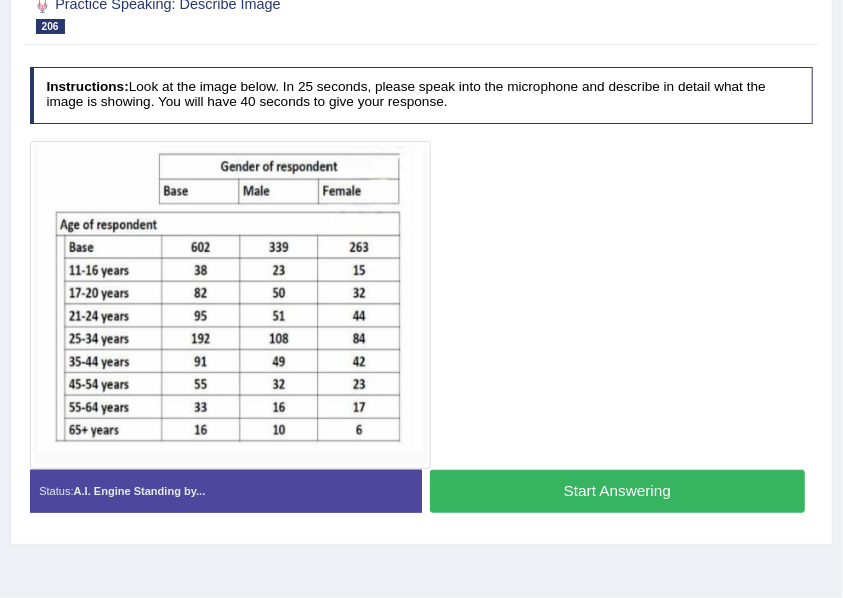 scroll, scrollTop: 326, scrollLeft: 0, axis: vertical 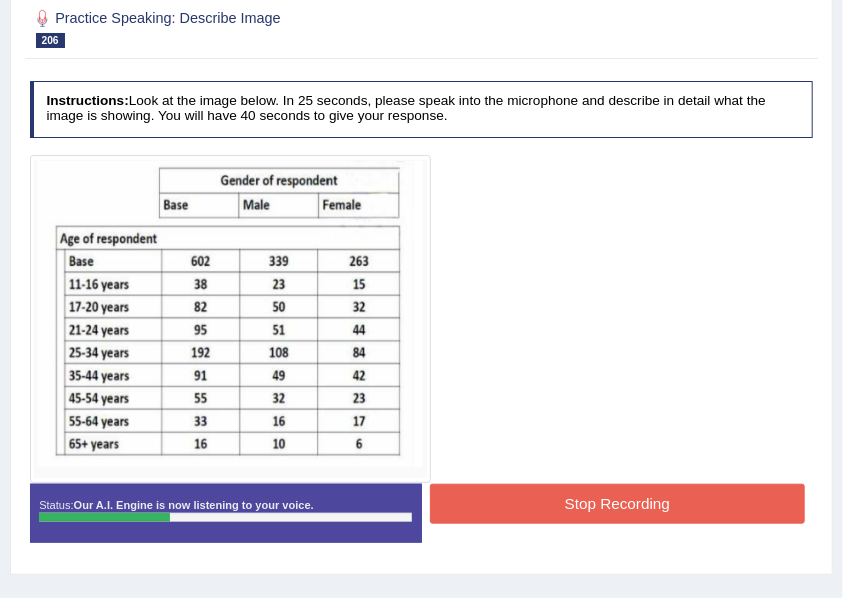 click on "Stop Recording" at bounding box center (617, 503) 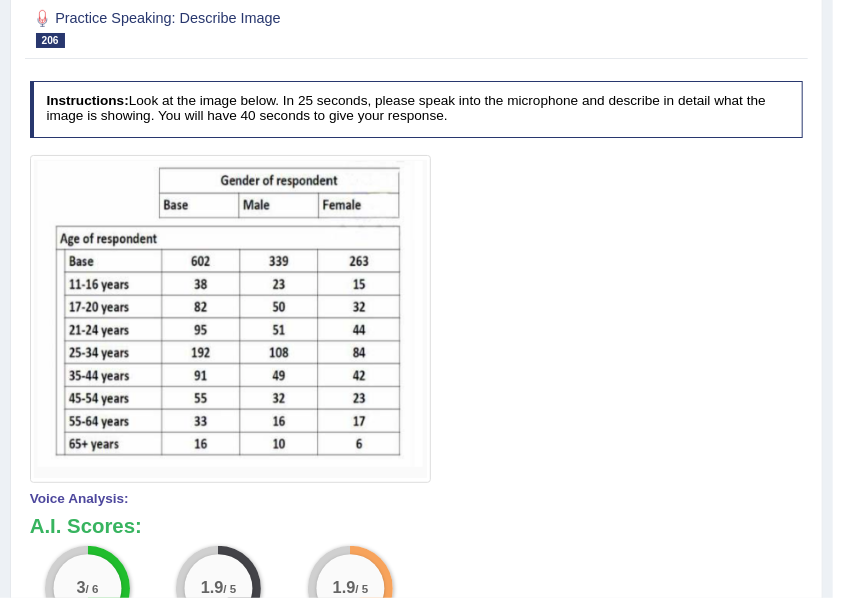 scroll, scrollTop: 193, scrollLeft: 0, axis: vertical 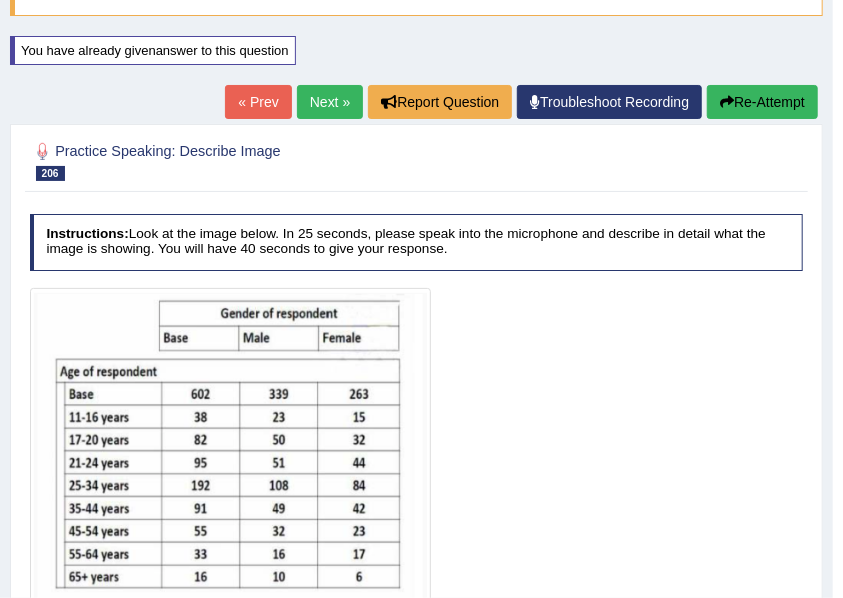 click on "Re-Attempt" at bounding box center (762, 102) 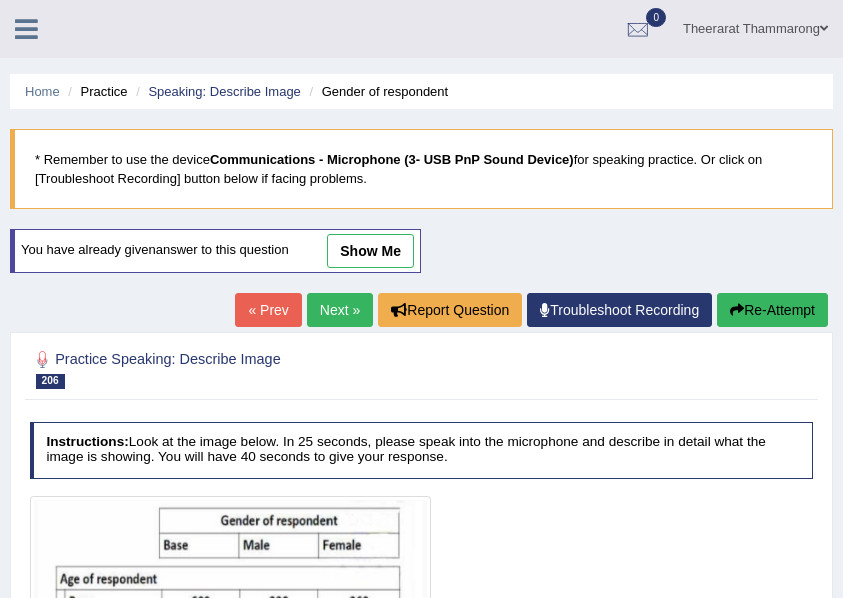 scroll, scrollTop: 193, scrollLeft: 0, axis: vertical 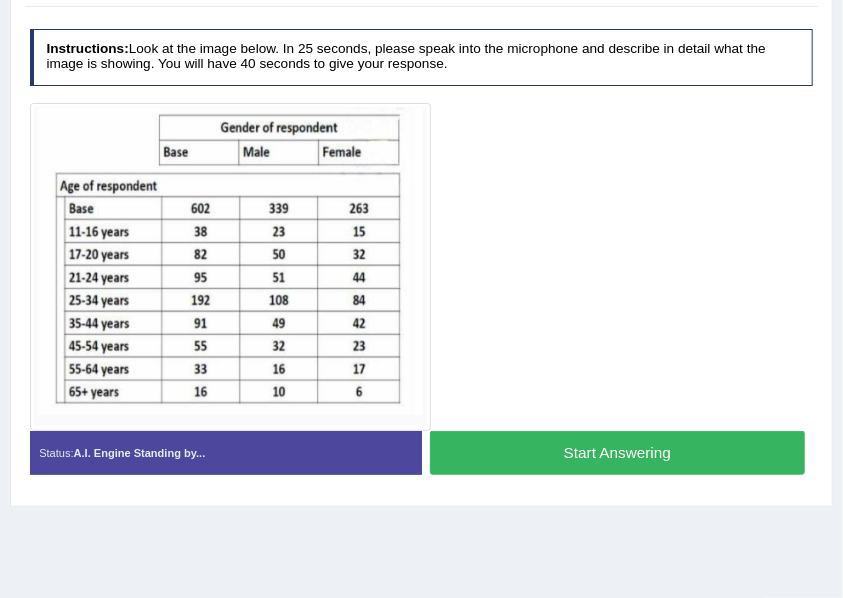 click on "Start Answering" at bounding box center (617, 452) 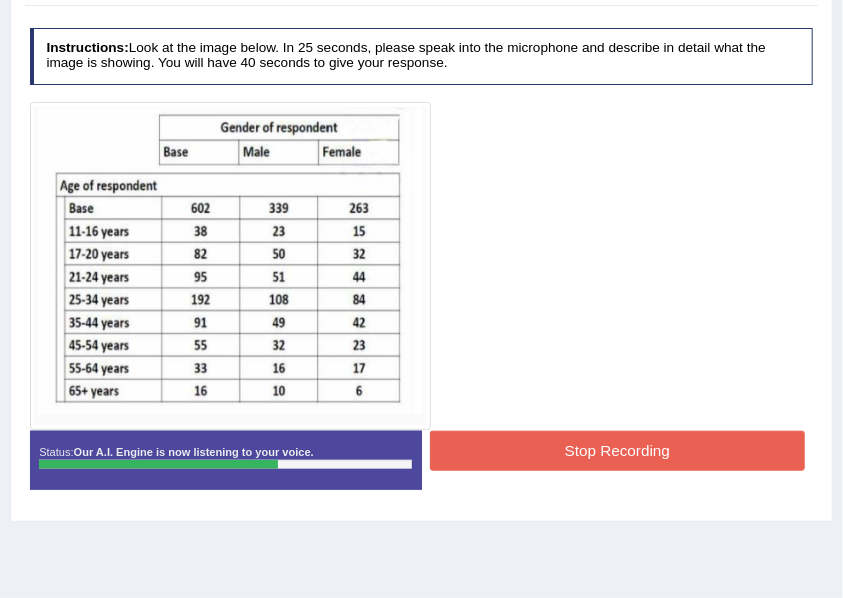 click on "Stop Recording" at bounding box center (617, 450) 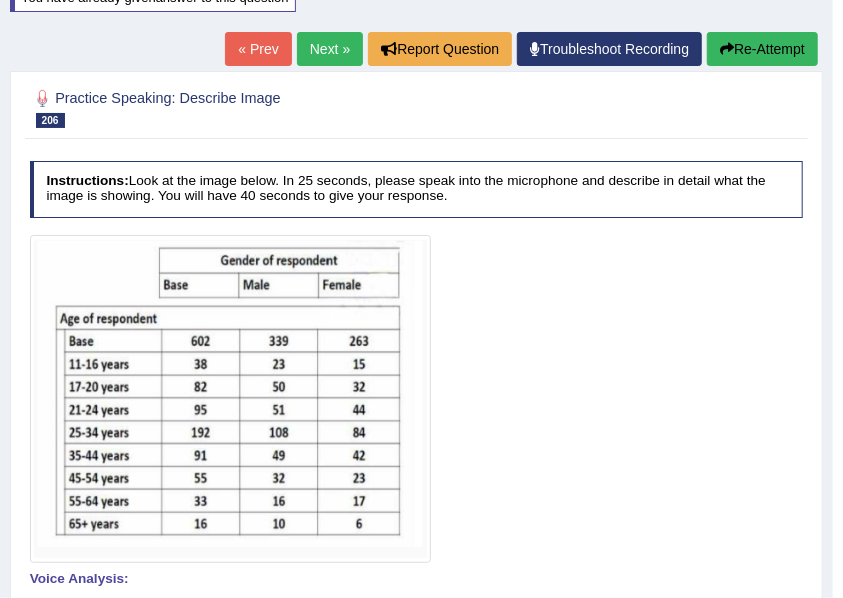 scroll, scrollTop: 179, scrollLeft: 0, axis: vertical 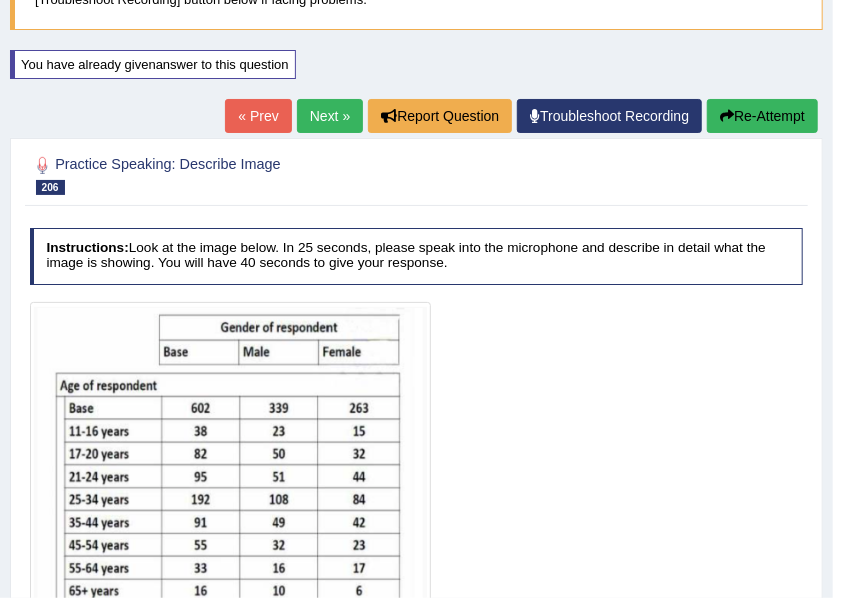 click on "Re-Attempt" at bounding box center (762, 116) 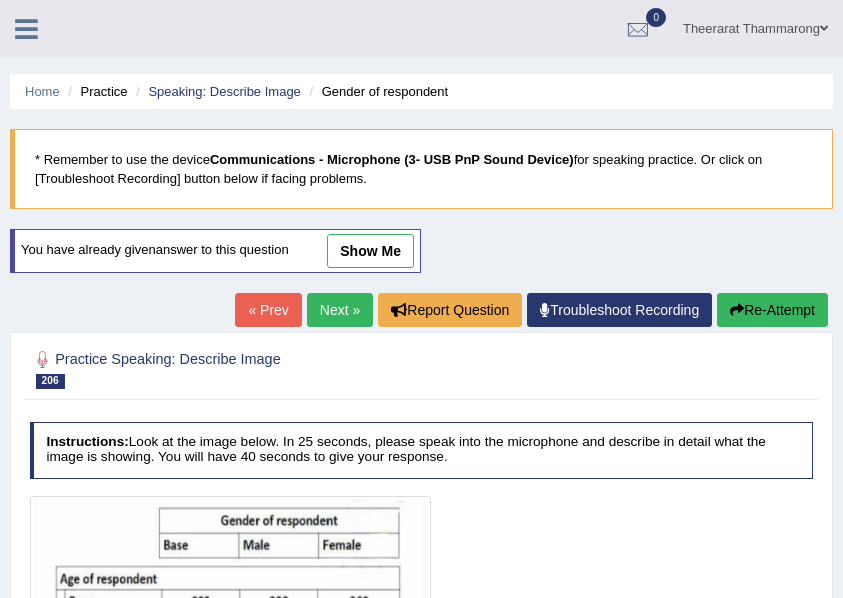 scroll, scrollTop: 156, scrollLeft: 0, axis: vertical 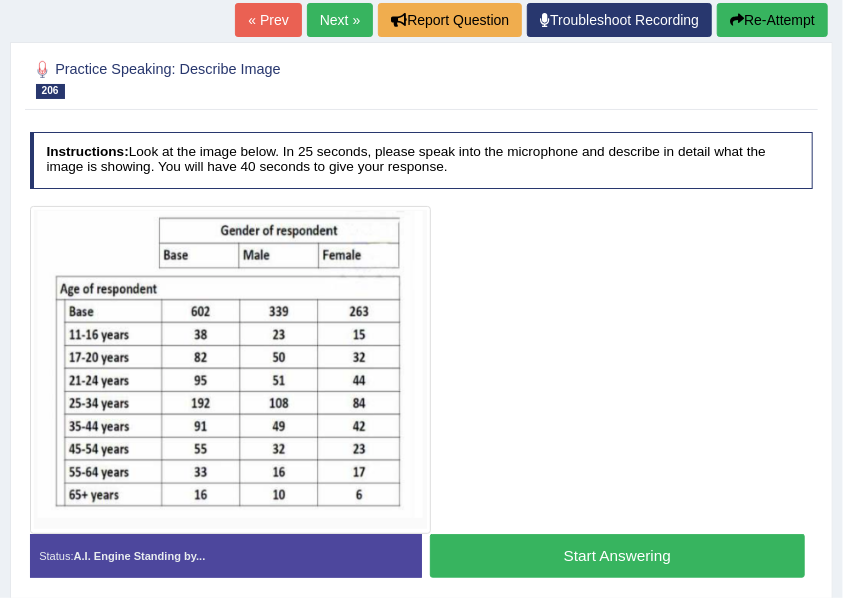 click on "Start Answering" at bounding box center (617, 555) 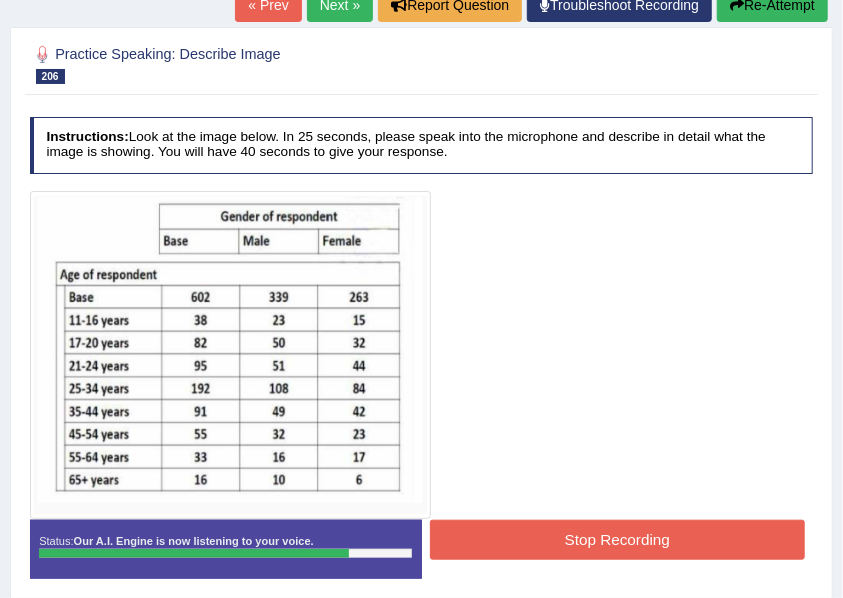 click on "Stop Recording" at bounding box center (617, 539) 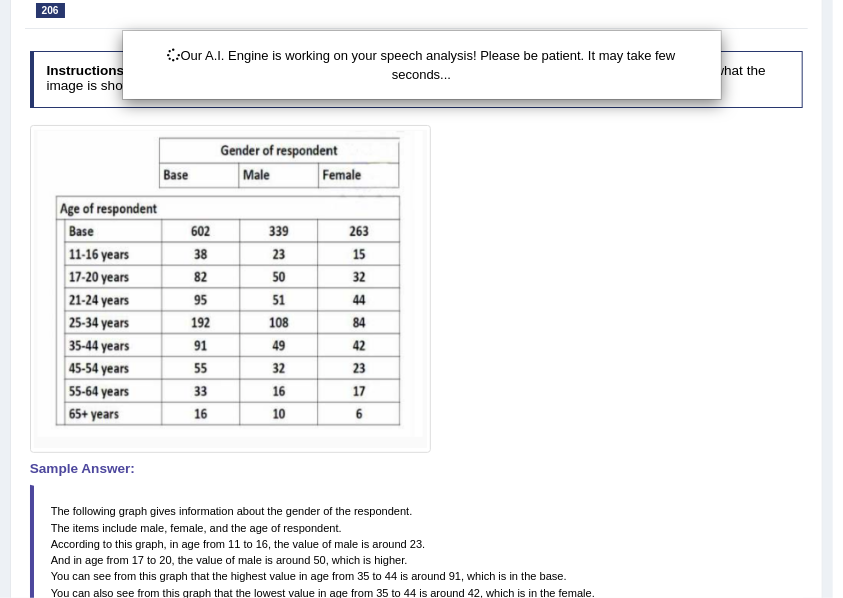 scroll, scrollTop: 490, scrollLeft: 0, axis: vertical 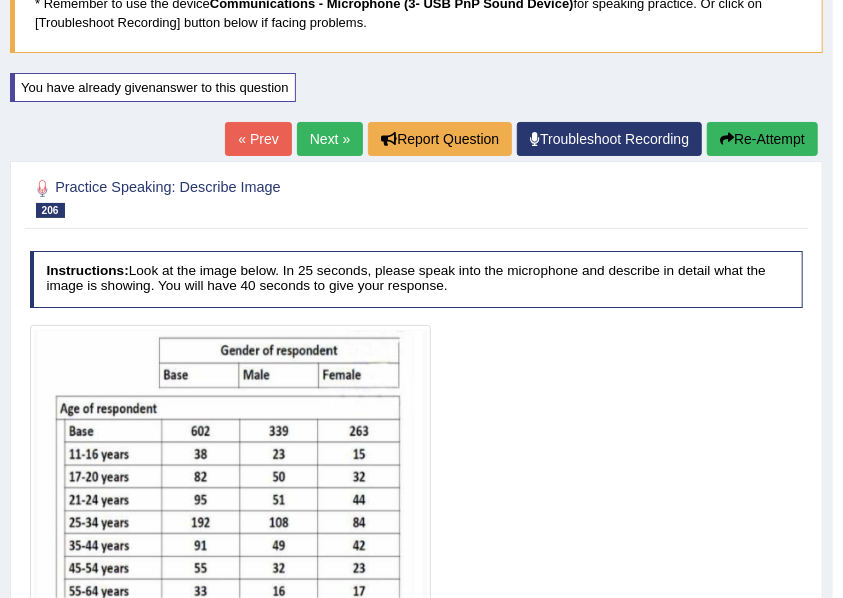 click on "Re-Attempt" at bounding box center (762, 139) 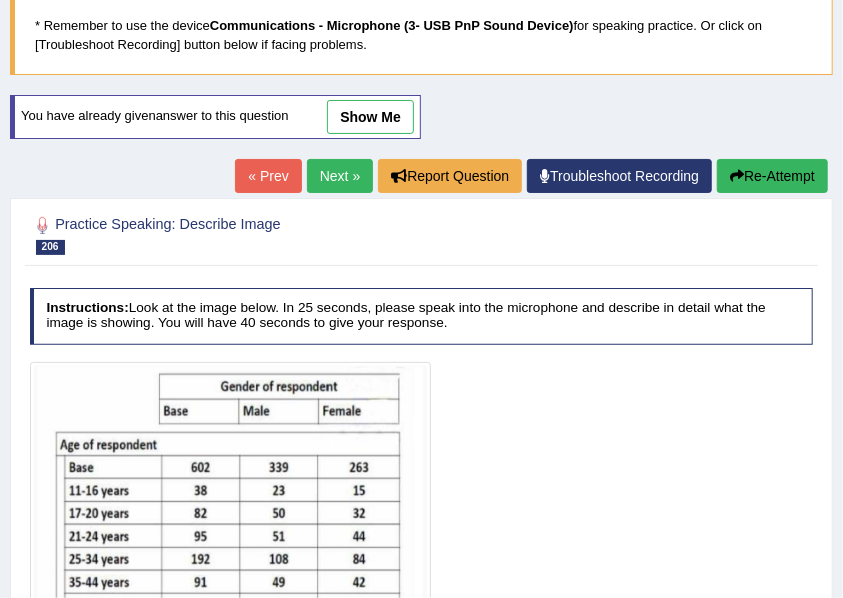 scroll, scrollTop: 267, scrollLeft: 0, axis: vertical 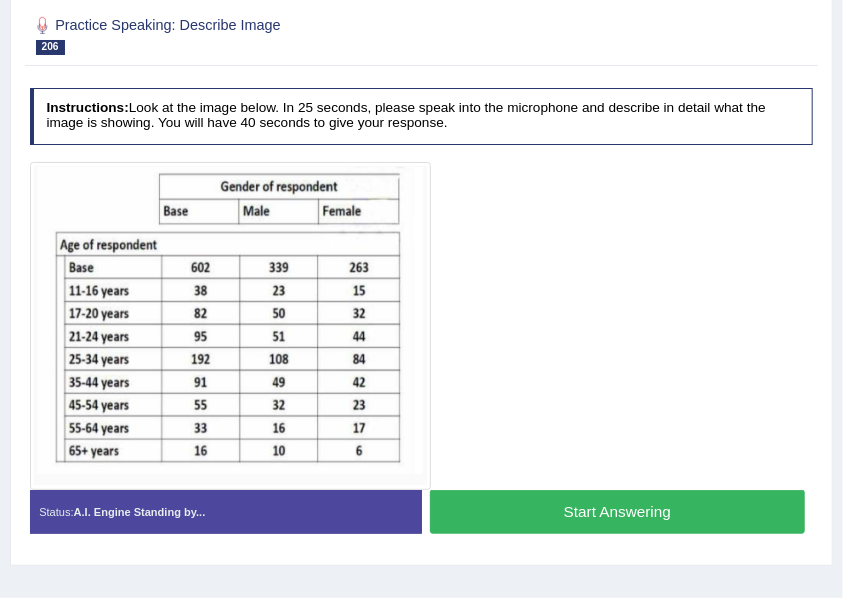click on "Start Answering" at bounding box center [617, 511] 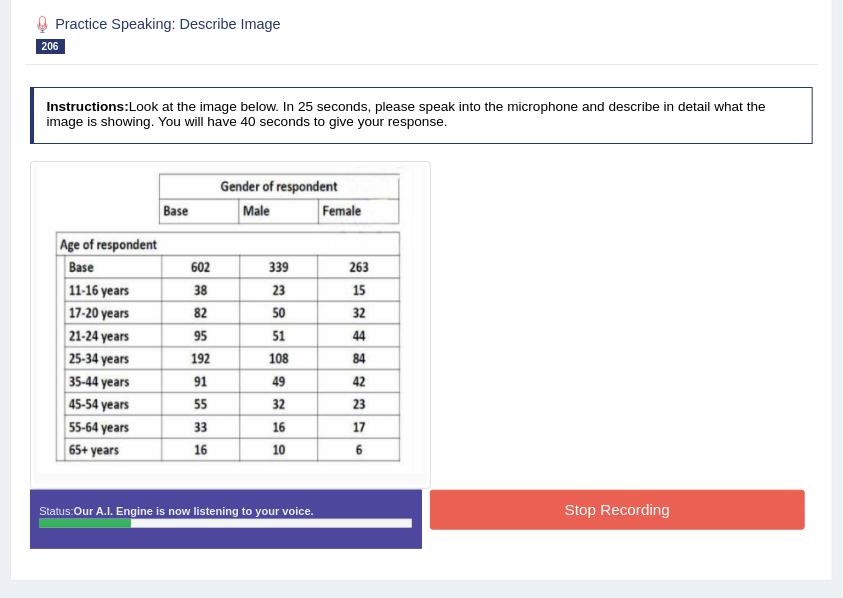 click on "Stop Recording" at bounding box center [617, 509] 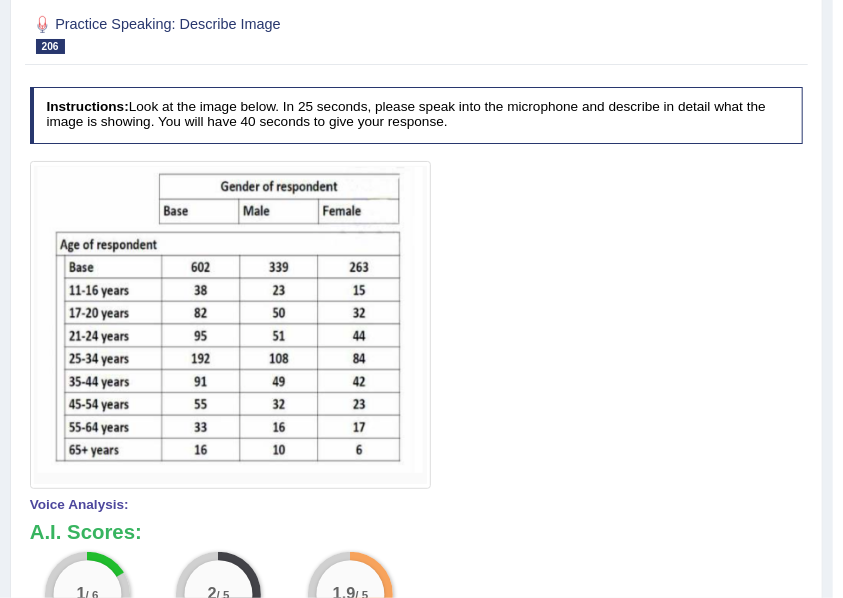 scroll, scrollTop: 186, scrollLeft: 0, axis: vertical 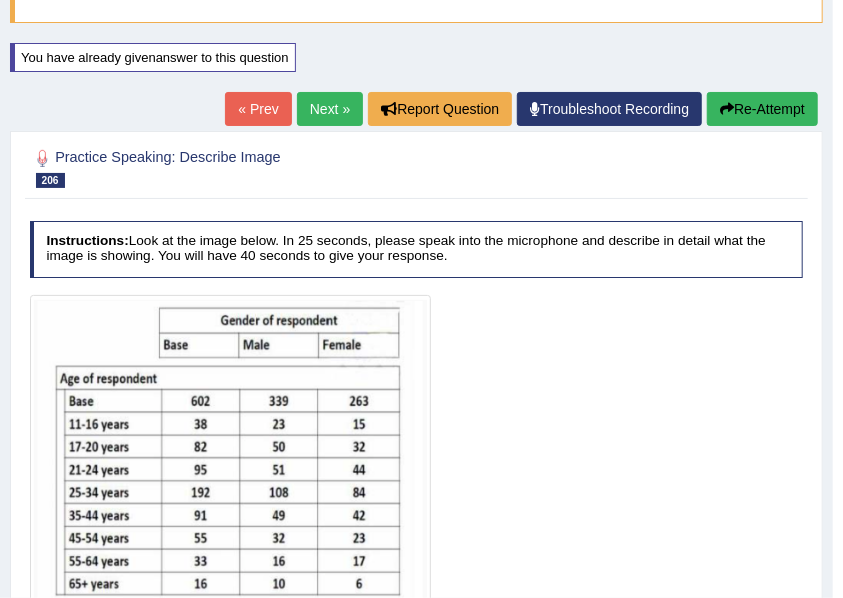 click on "Re-Attempt" at bounding box center [762, 109] 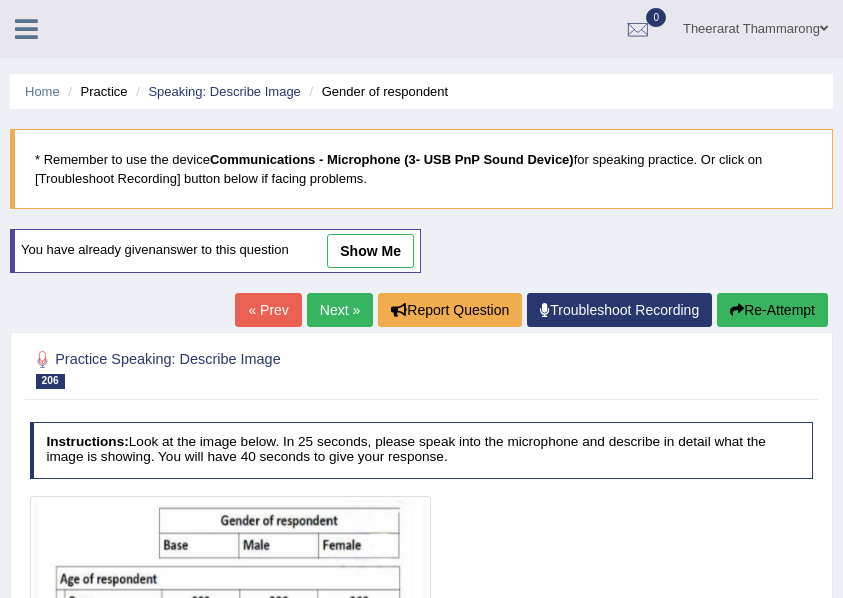 scroll, scrollTop: 186, scrollLeft: 0, axis: vertical 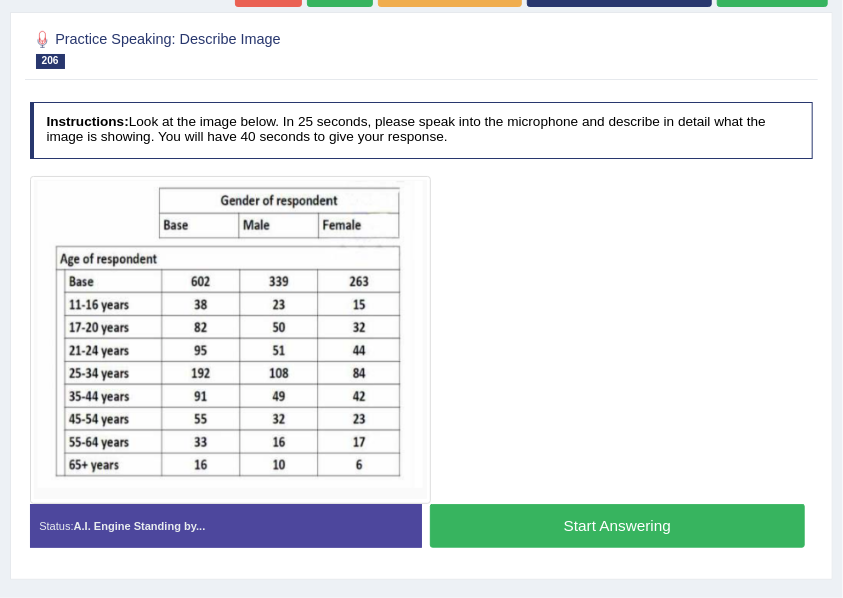 click on "Start Answering" at bounding box center (617, 525) 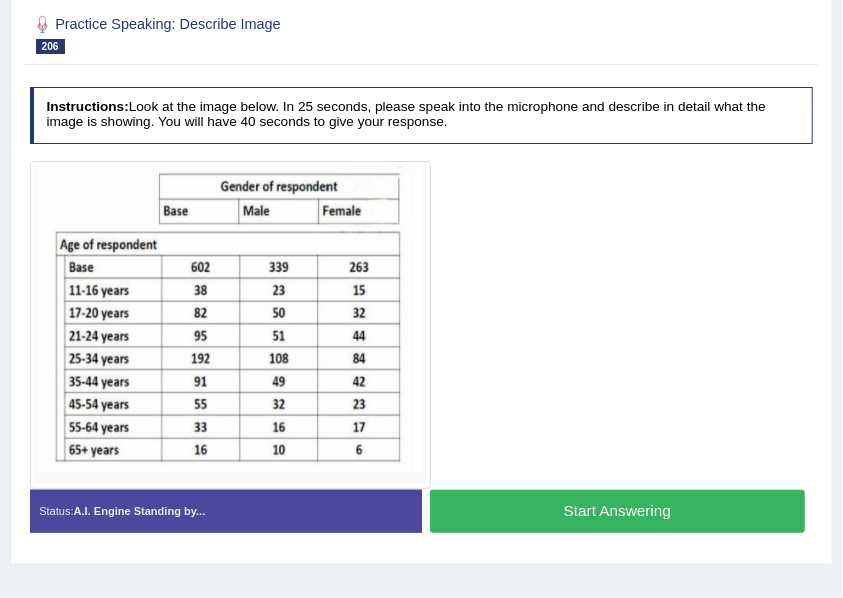 scroll, scrollTop: 306, scrollLeft: 0, axis: vertical 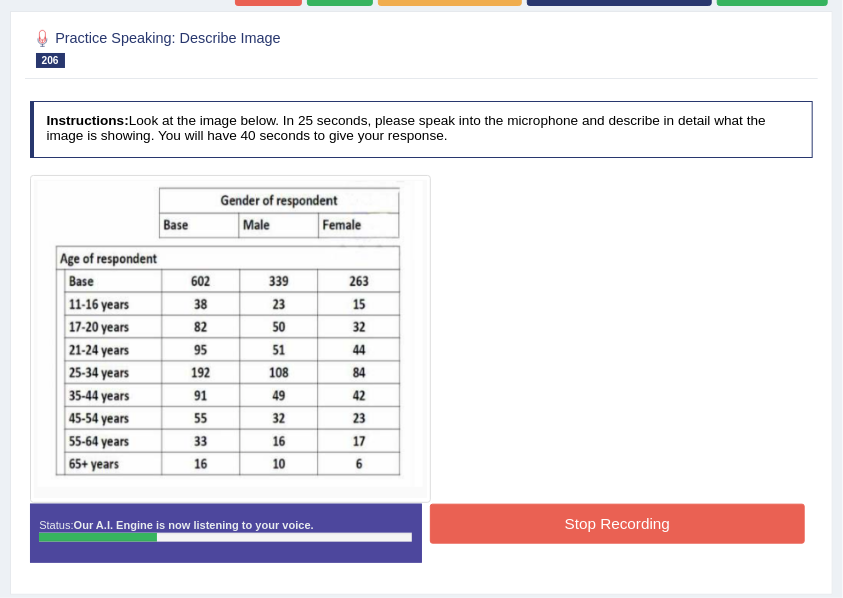 click on "Stop Recording" at bounding box center (617, 523) 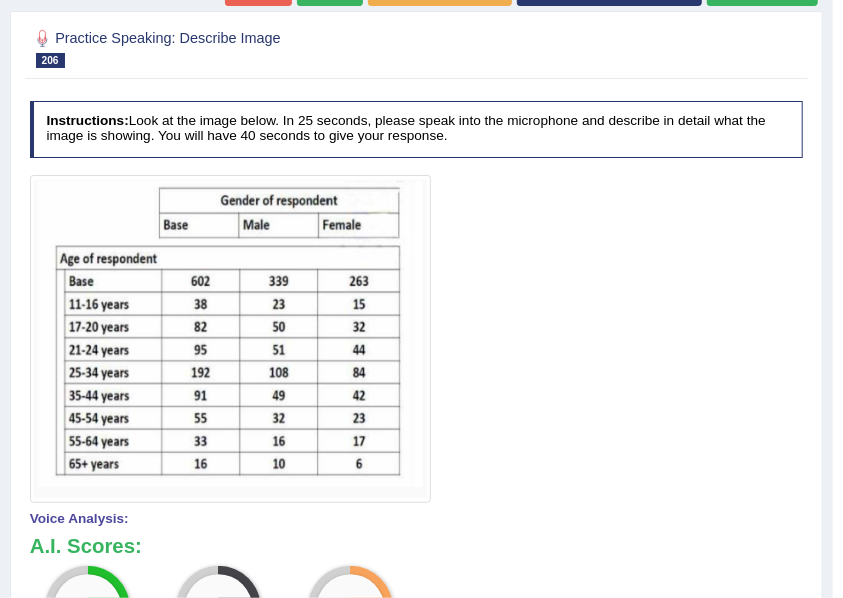 scroll, scrollTop: 239, scrollLeft: 0, axis: vertical 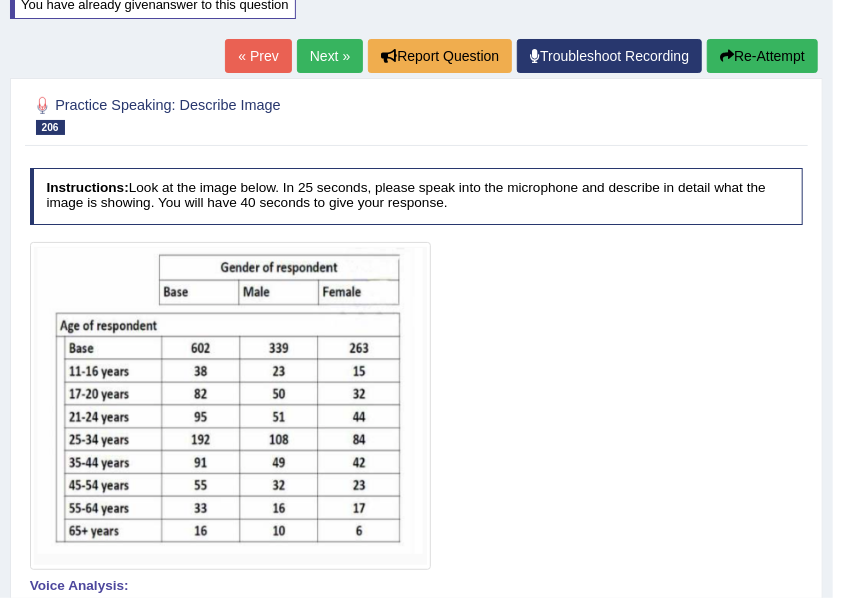 click on "Re-Attempt" at bounding box center [762, 56] 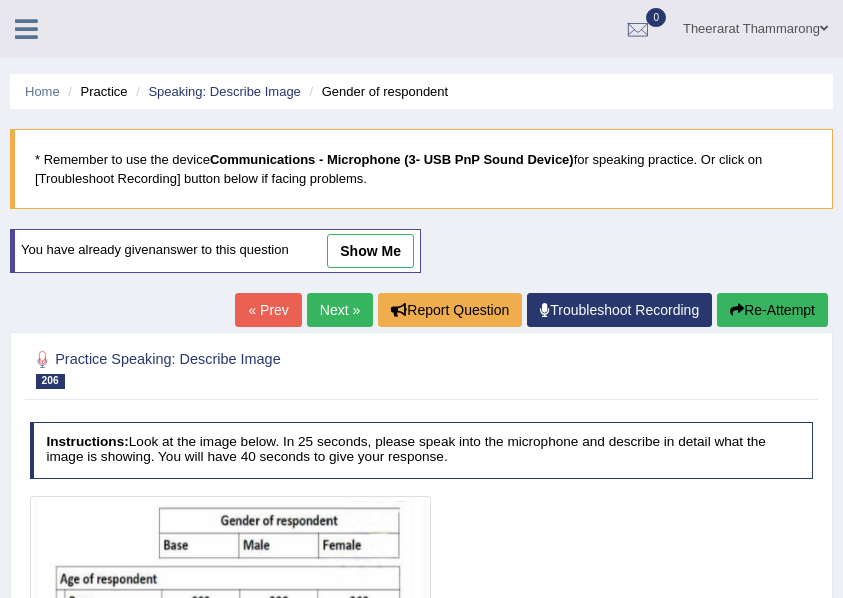 scroll, scrollTop: 232, scrollLeft: 0, axis: vertical 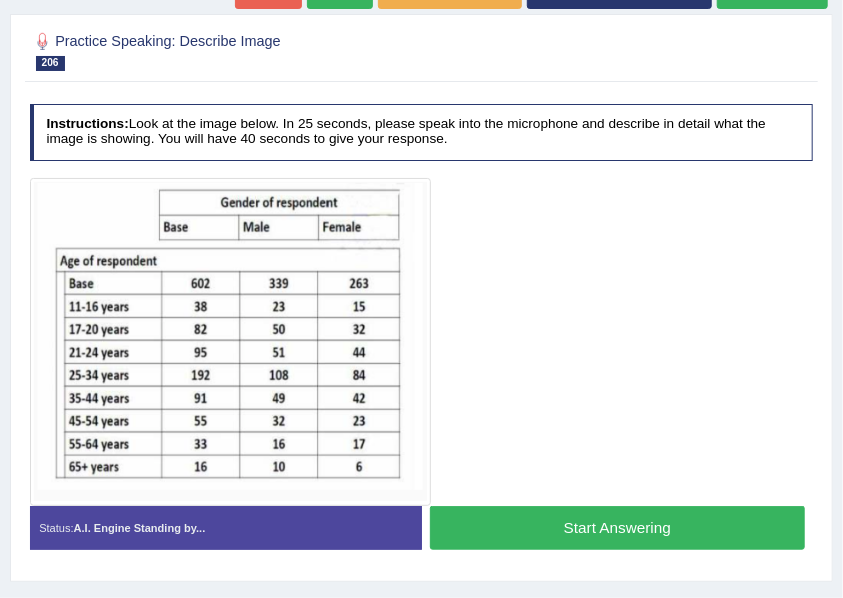 click on "Start Answering" at bounding box center [617, 527] 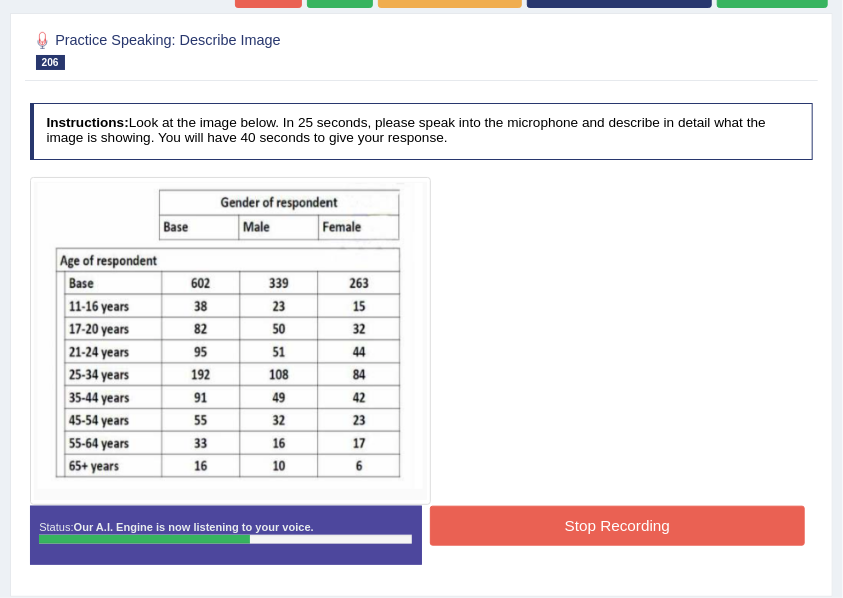 click on "Stop Recording" at bounding box center (617, 525) 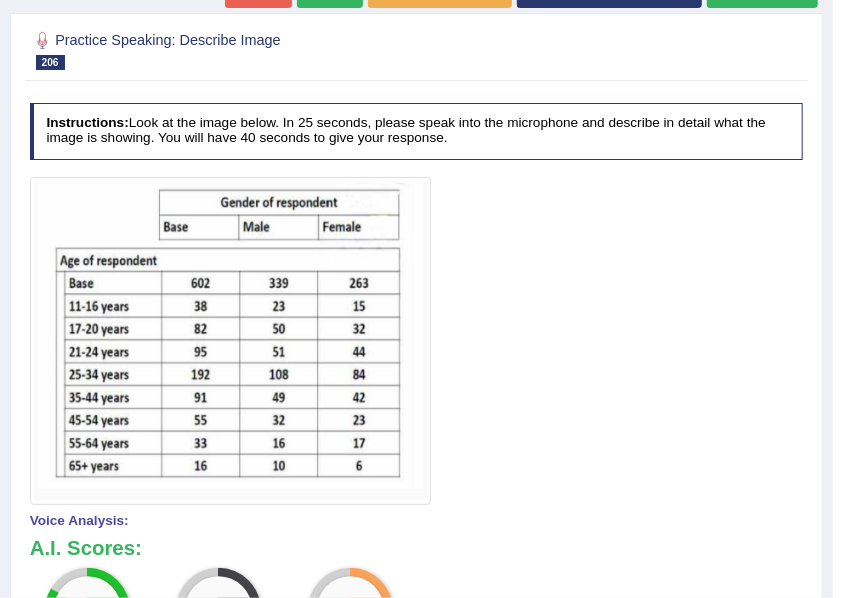 scroll, scrollTop: 171, scrollLeft: 0, axis: vertical 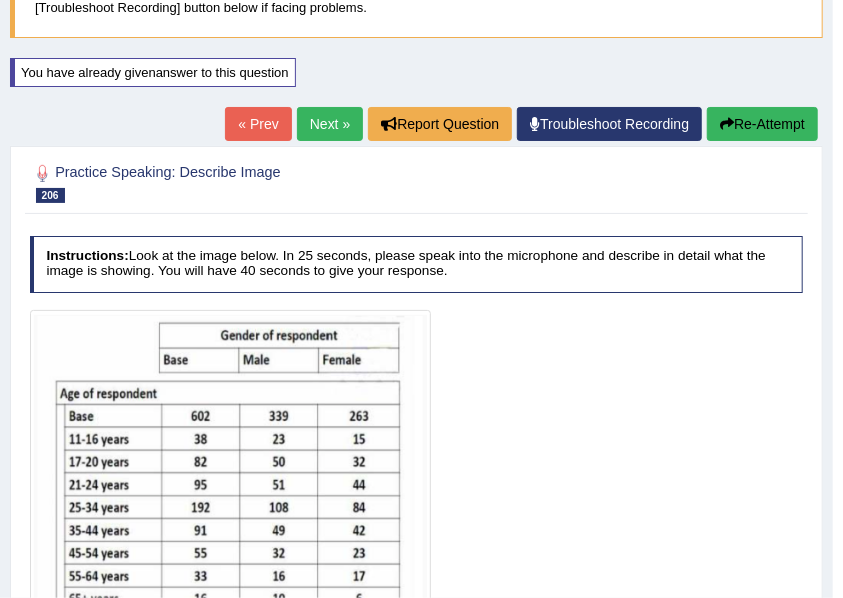 click on "Re-Attempt" at bounding box center (762, 124) 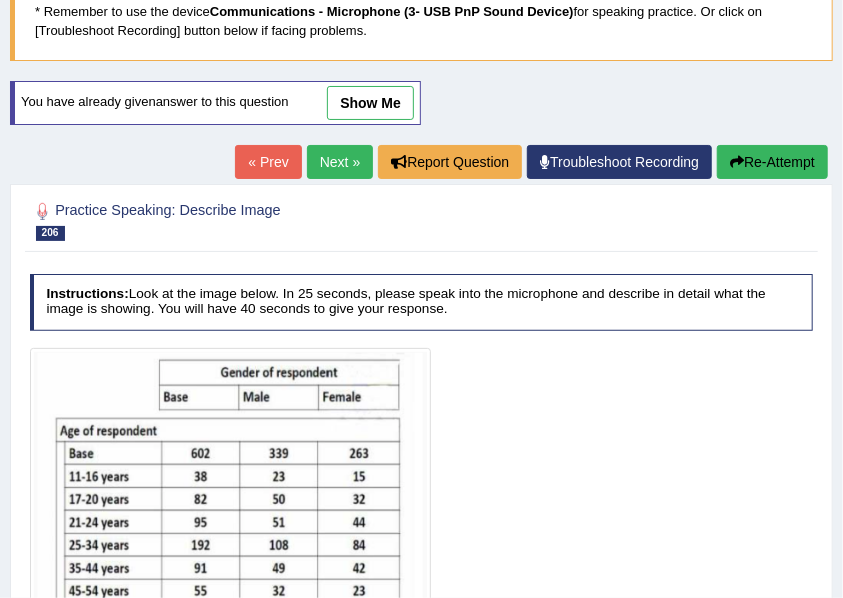 scroll, scrollTop: 148, scrollLeft: 0, axis: vertical 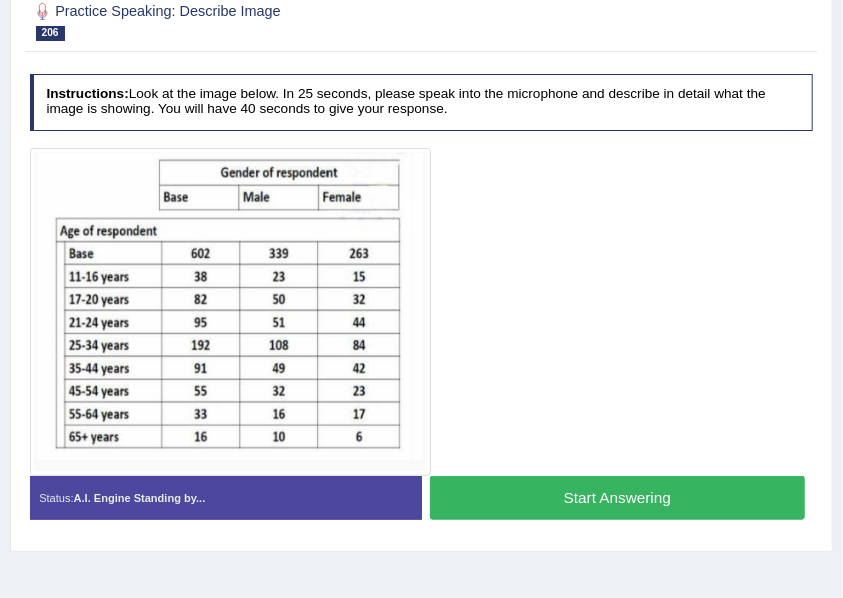click on "Start Answering" at bounding box center (617, 497) 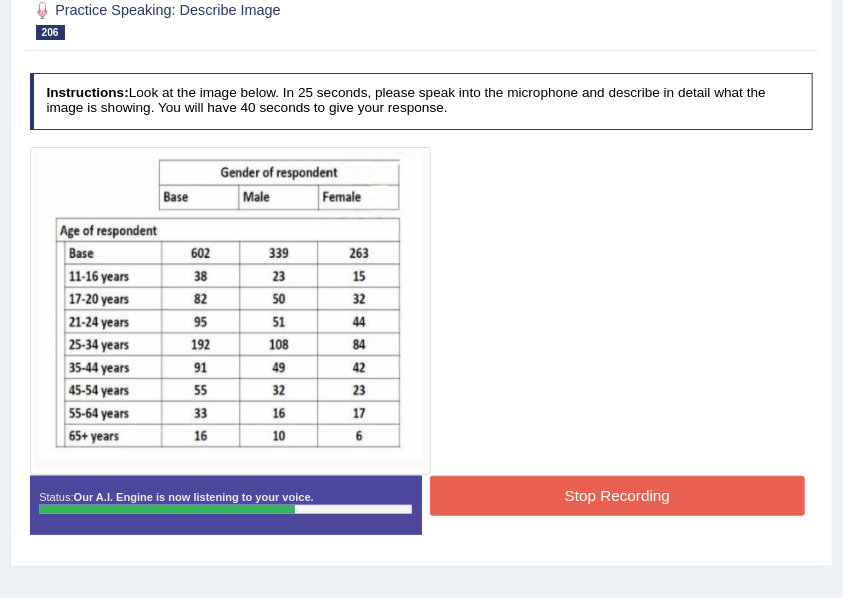 click on "Stop Recording" at bounding box center (617, 495) 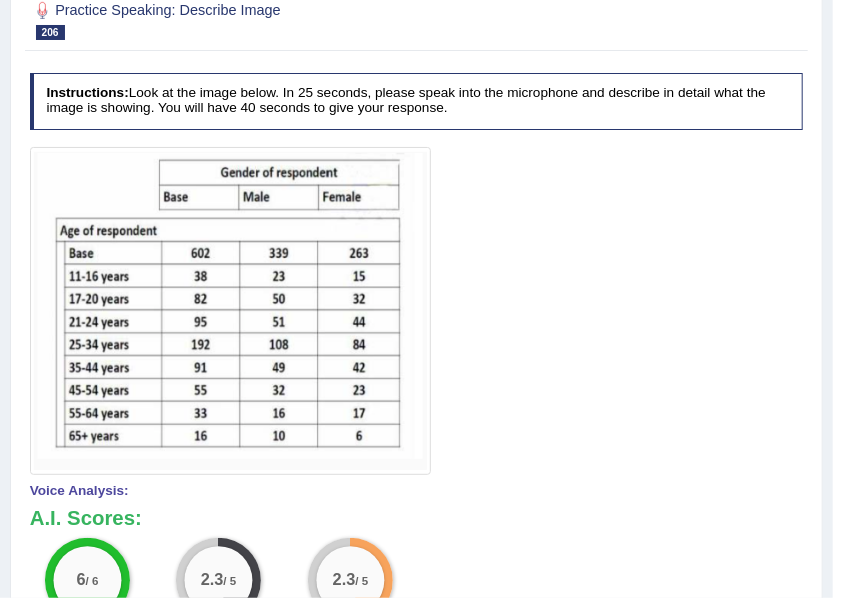 scroll, scrollTop: 201, scrollLeft: 0, axis: vertical 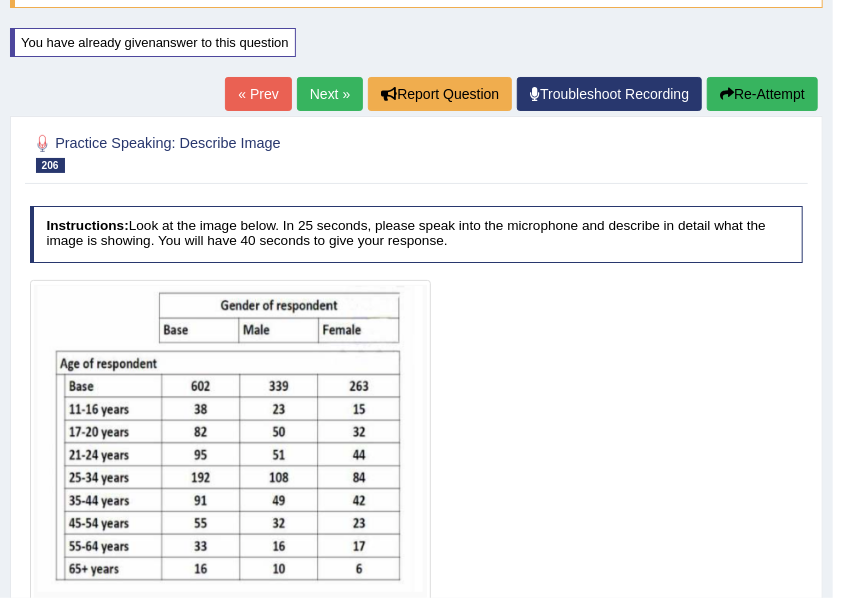 click on "Re-Attempt" at bounding box center [762, 94] 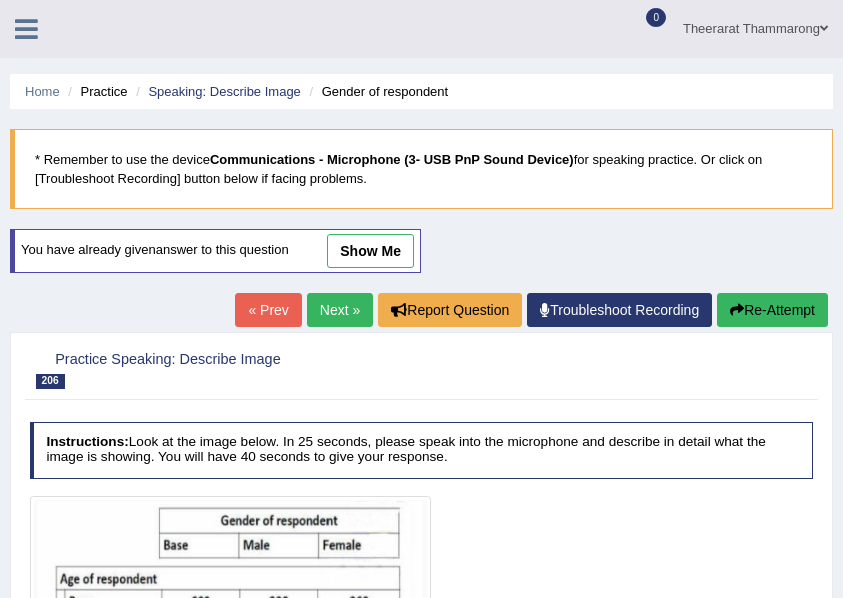 scroll, scrollTop: 334, scrollLeft: 0, axis: vertical 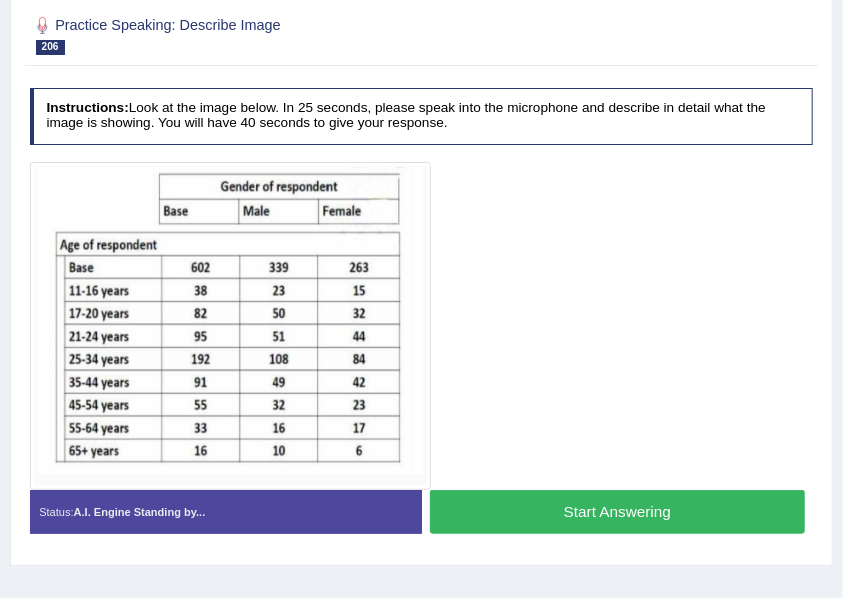 click on "Start Answering" at bounding box center [617, 511] 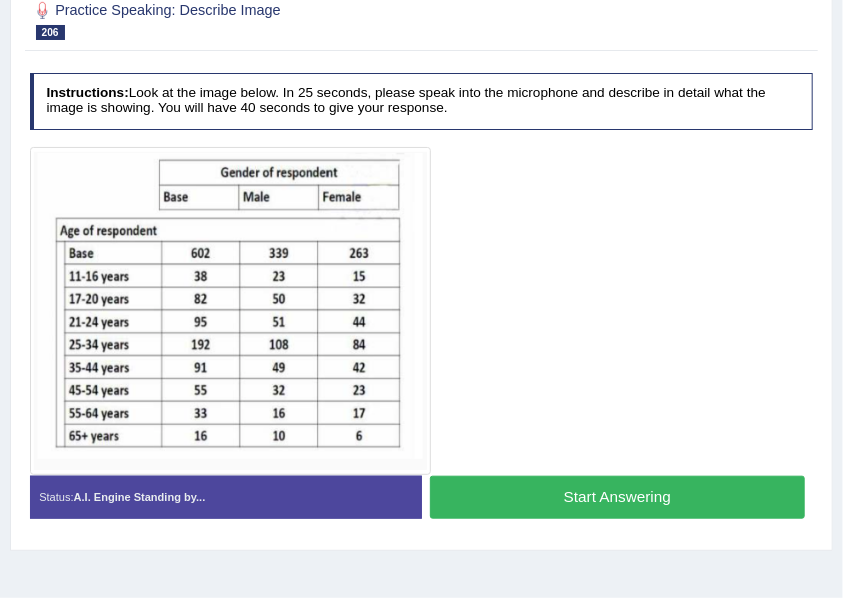 scroll, scrollTop: 320, scrollLeft: 0, axis: vertical 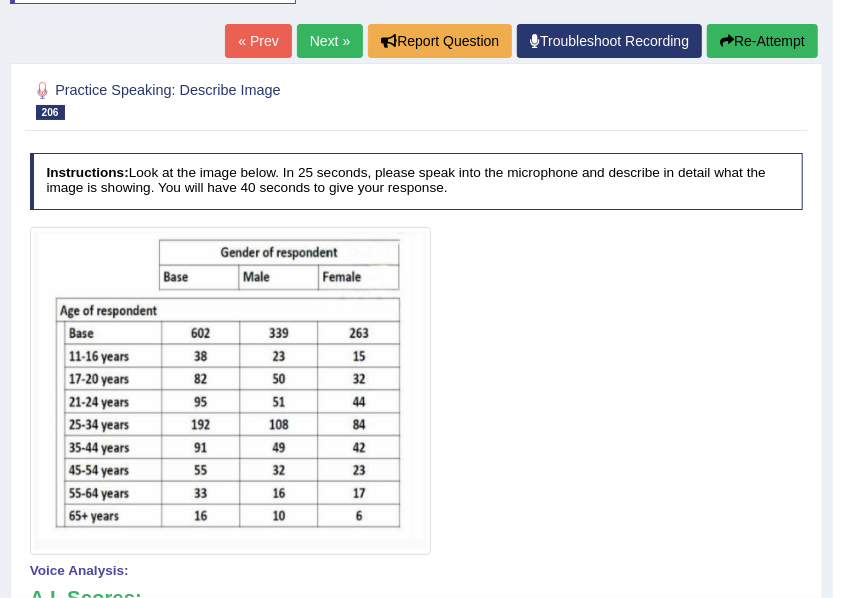 click on "Next »" at bounding box center [330, 41] 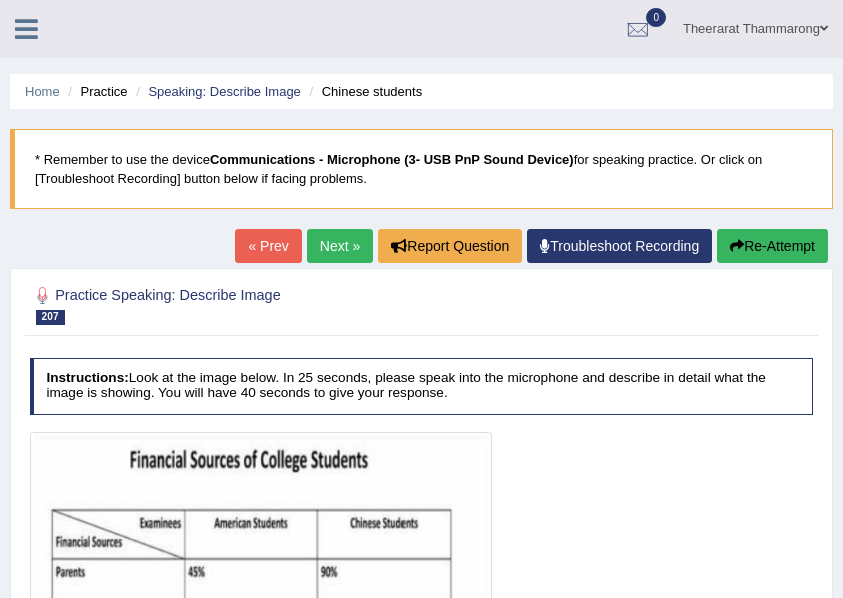 scroll, scrollTop: 0, scrollLeft: 0, axis: both 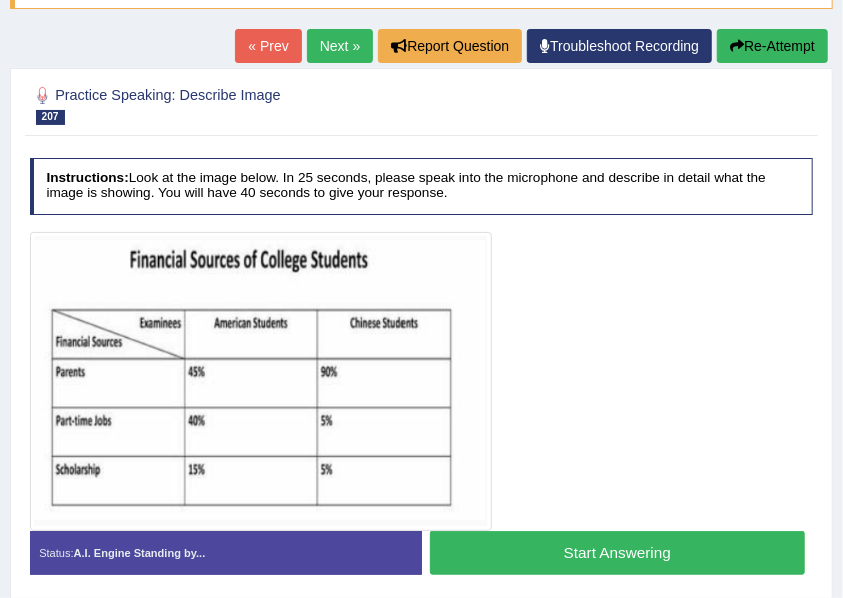 click on "Start Answering" at bounding box center (617, 552) 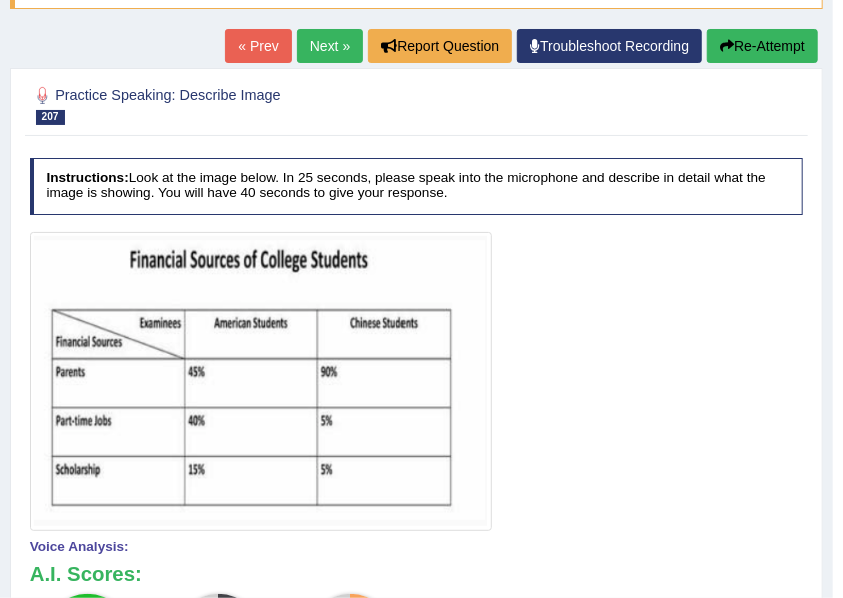 scroll, scrollTop: 133, scrollLeft: 0, axis: vertical 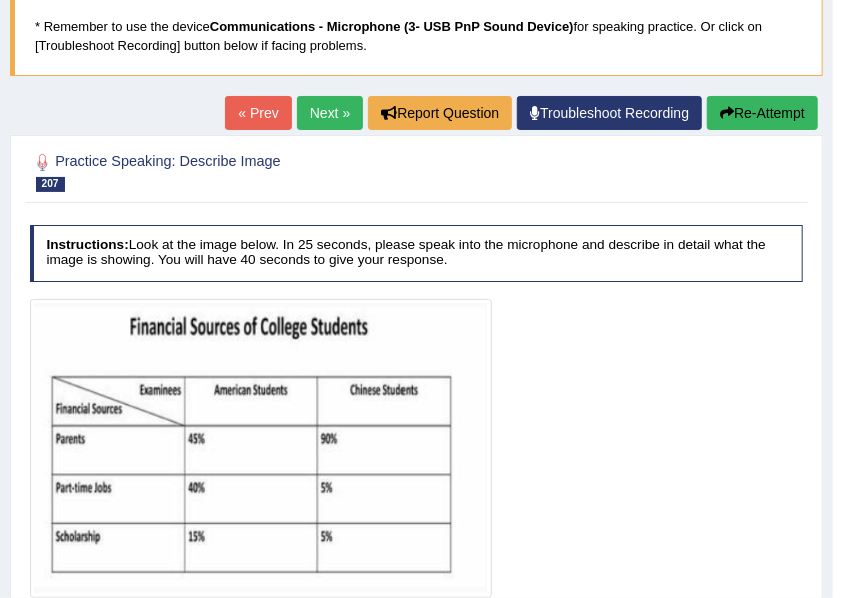 click on "Re-Attempt" at bounding box center [762, 113] 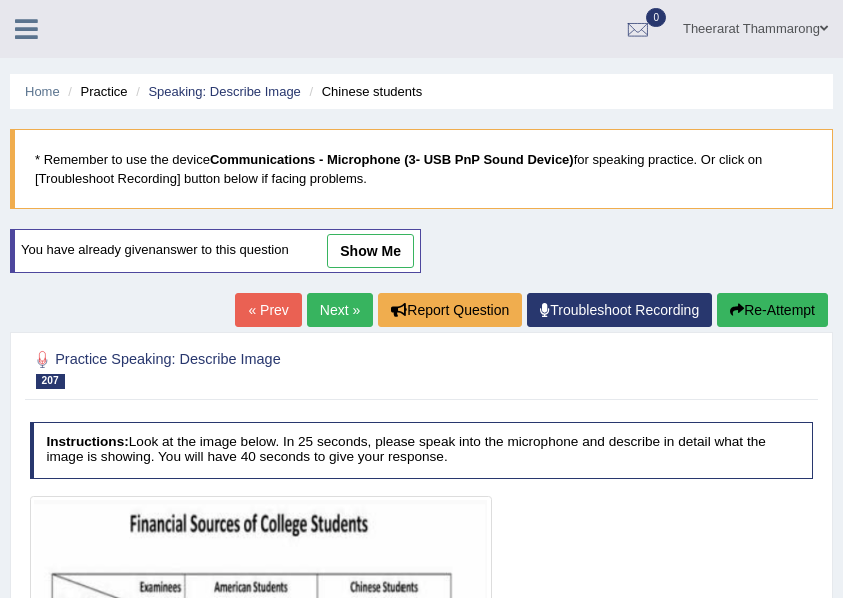 scroll, scrollTop: 377, scrollLeft: 0, axis: vertical 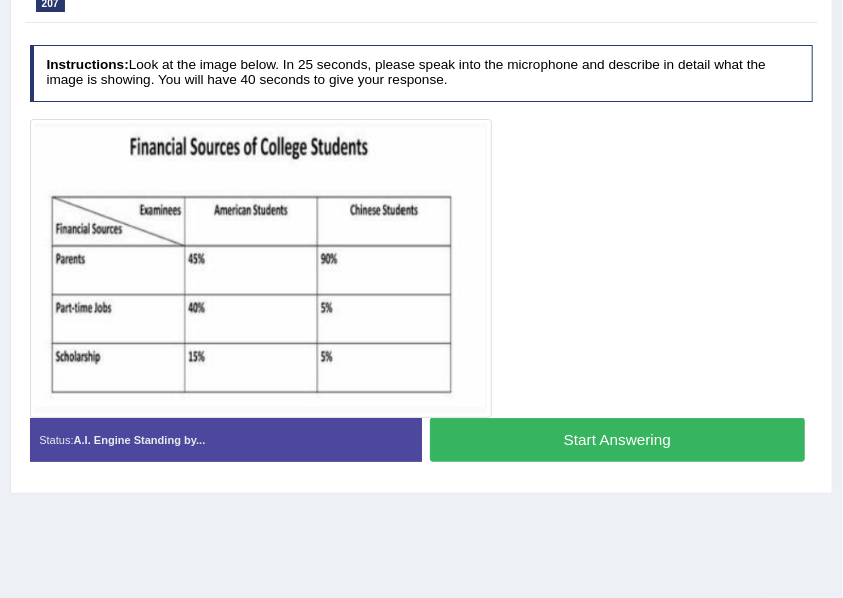 click on "Start Answering" at bounding box center [617, 439] 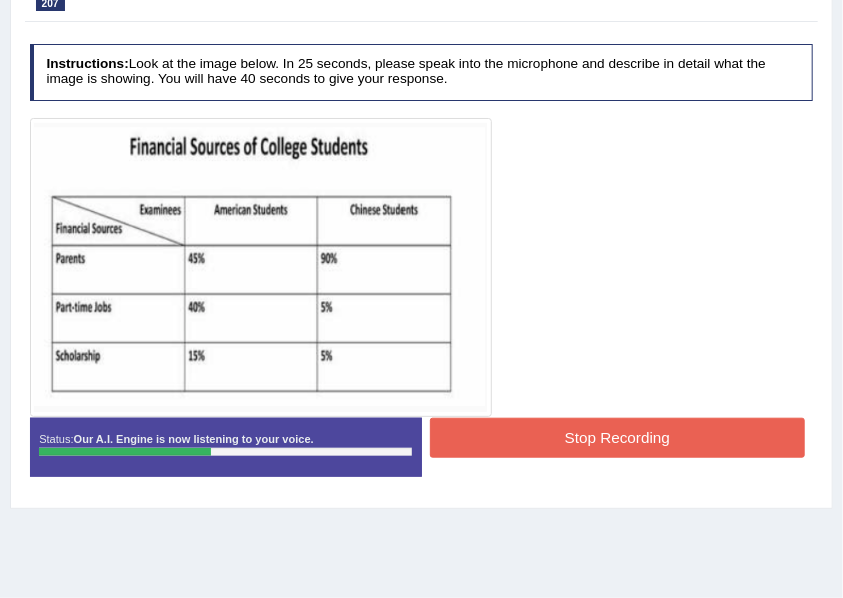 click on "Stop Recording" at bounding box center (617, 437) 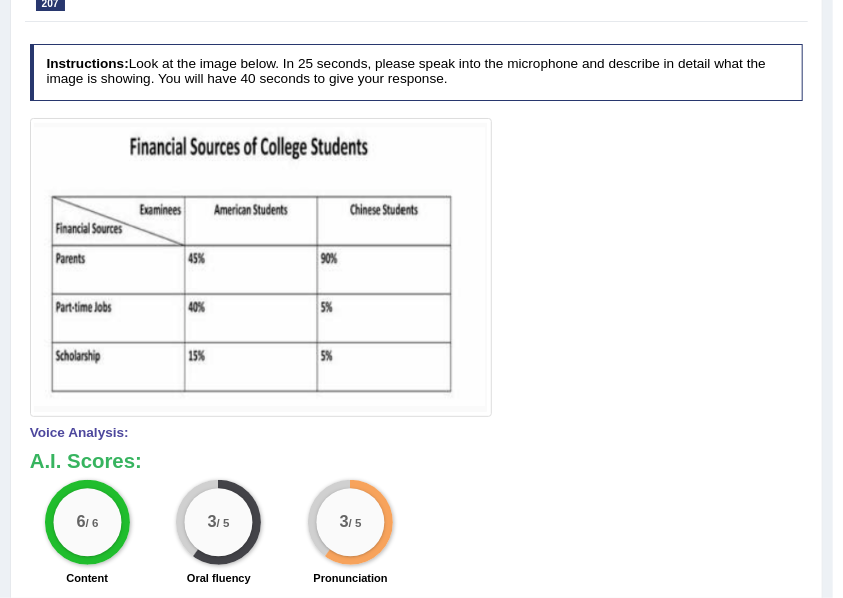scroll, scrollTop: 230, scrollLeft: 0, axis: vertical 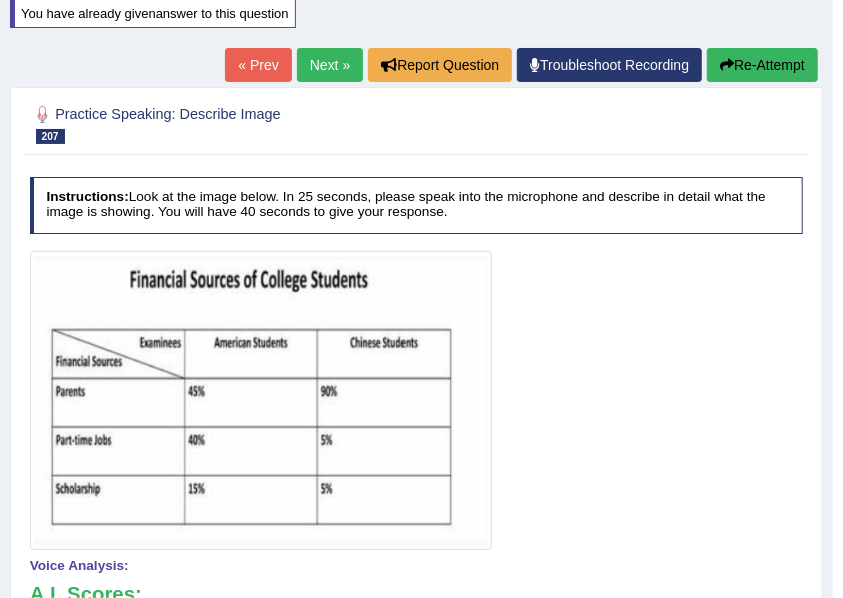click on "Re-Attempt" at bounding box center (762, 65) 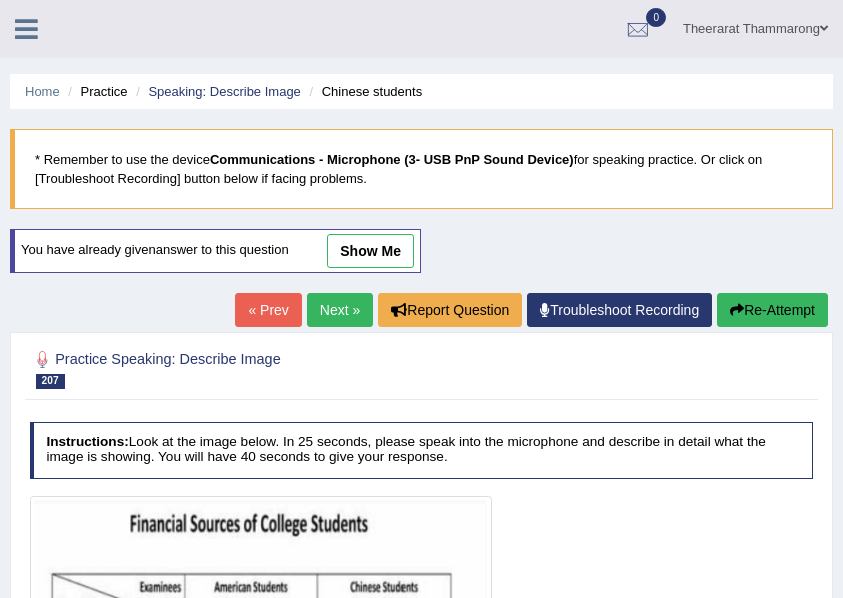 scroll, scrollTop: 230, scrollLeft: 0, axis: vertical 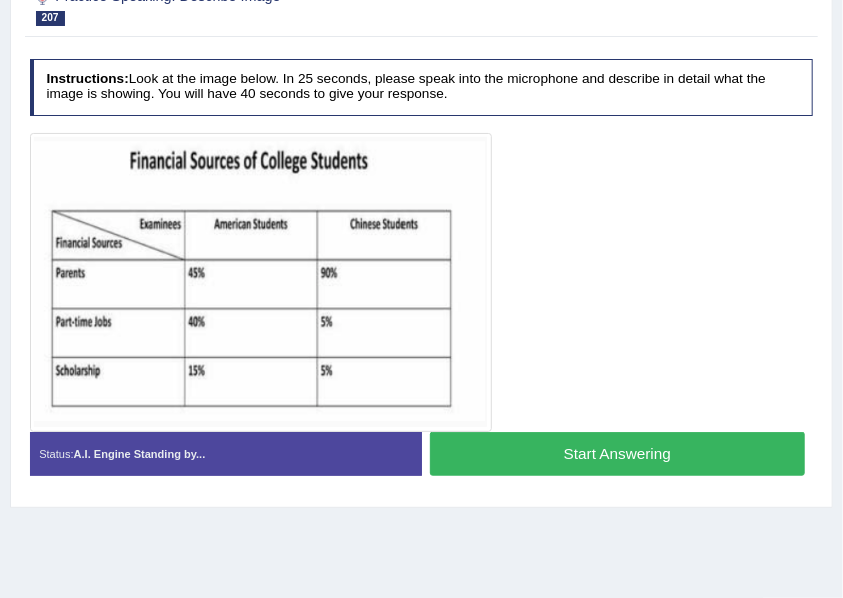 click on "Start Answering" at bounding box center [617, 453] 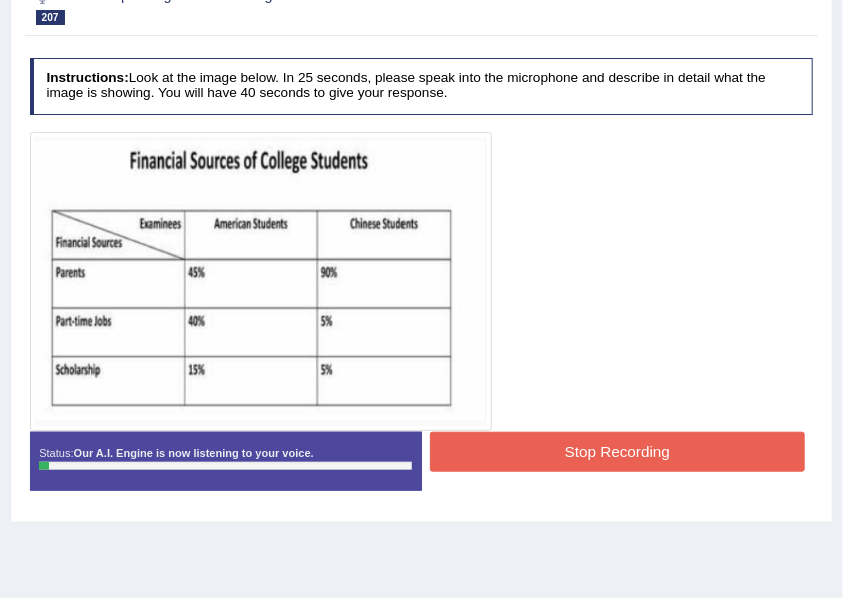 click on "Stop Recording" at bounding box center (617, 451) 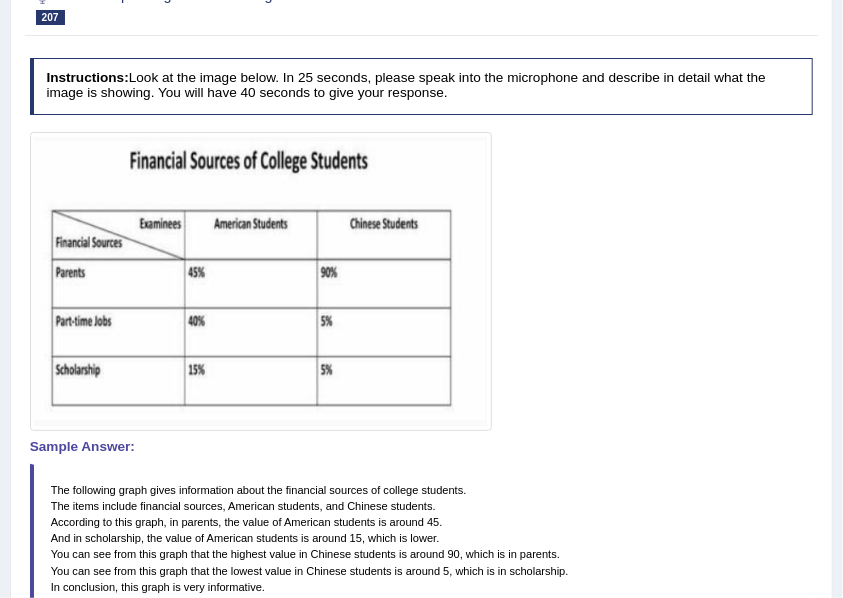 scroll, scrollTop: 282, scrollLeft: 0, axis: vertical 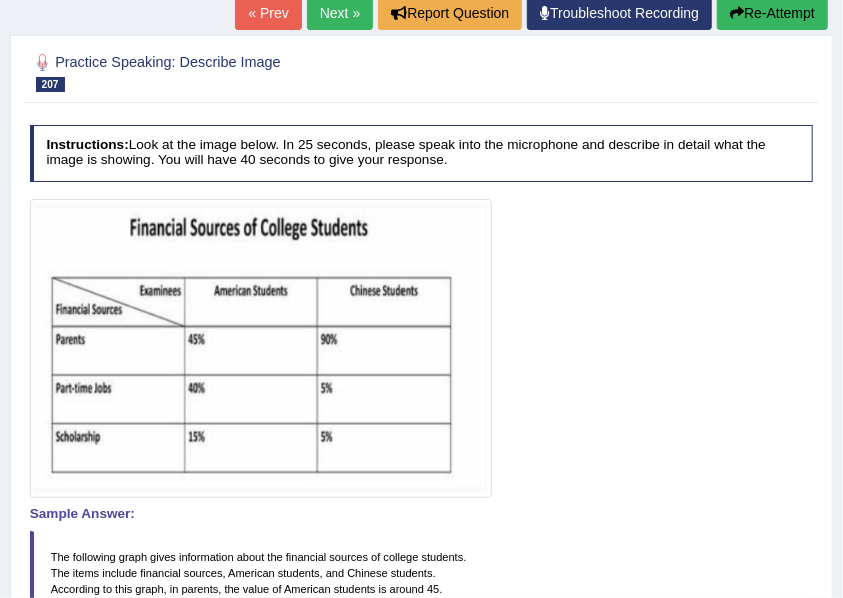 click on "Re-Attempt" at bounding box center (772, 13) 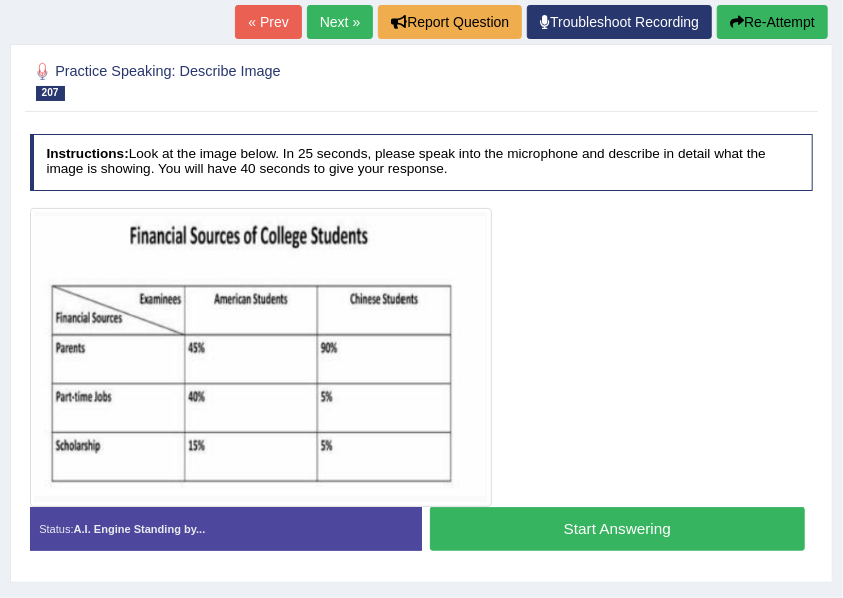 scroll, scrollTop: 288, scrollLeft: 0, axis: vertical 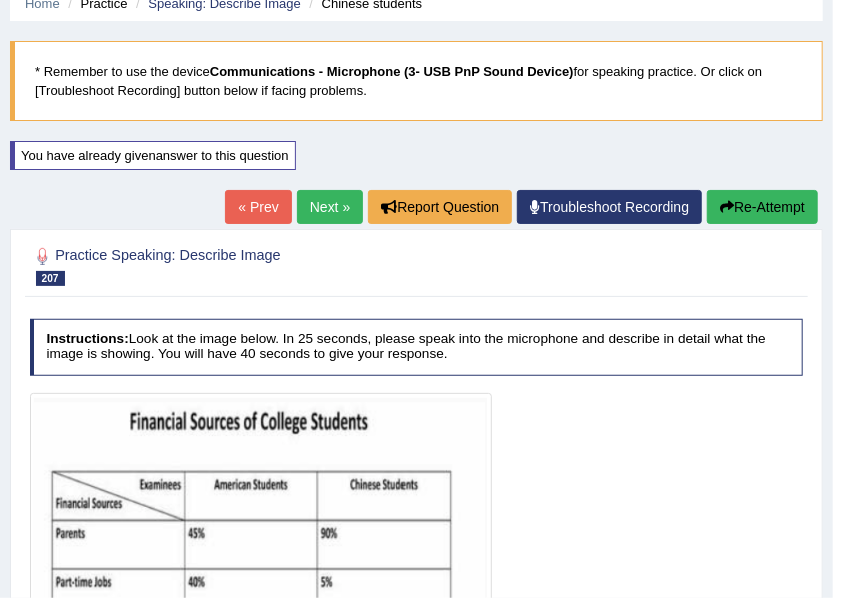 click on "Re-Attempt" at bounding box center (762, 207) 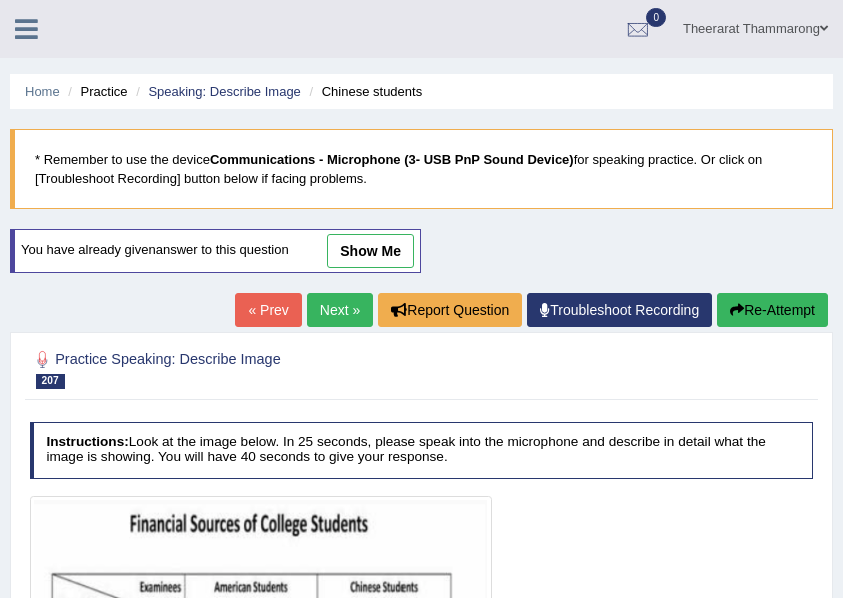 scroll, scrollTop: 88, scrollLeft: 0, axis: vertical 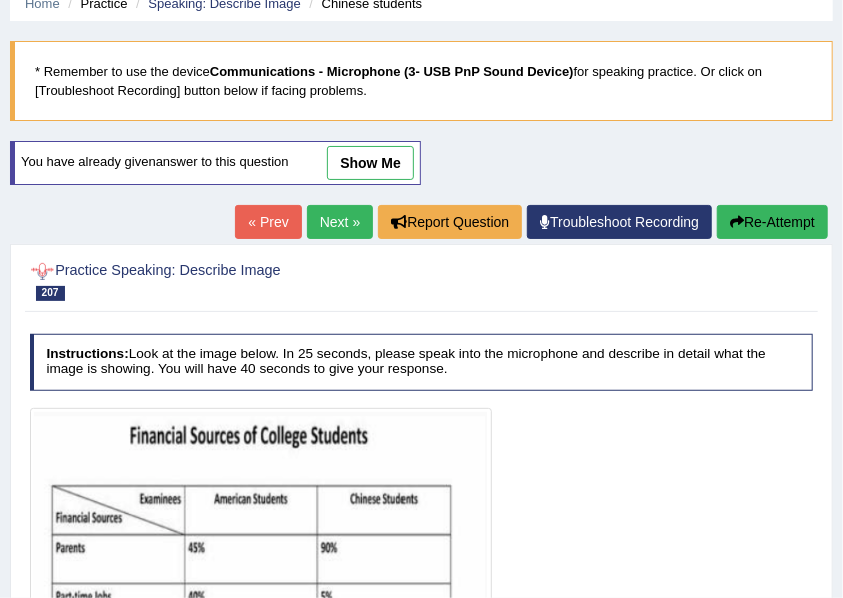 click on "Next »" at bounding box center [340, 222] 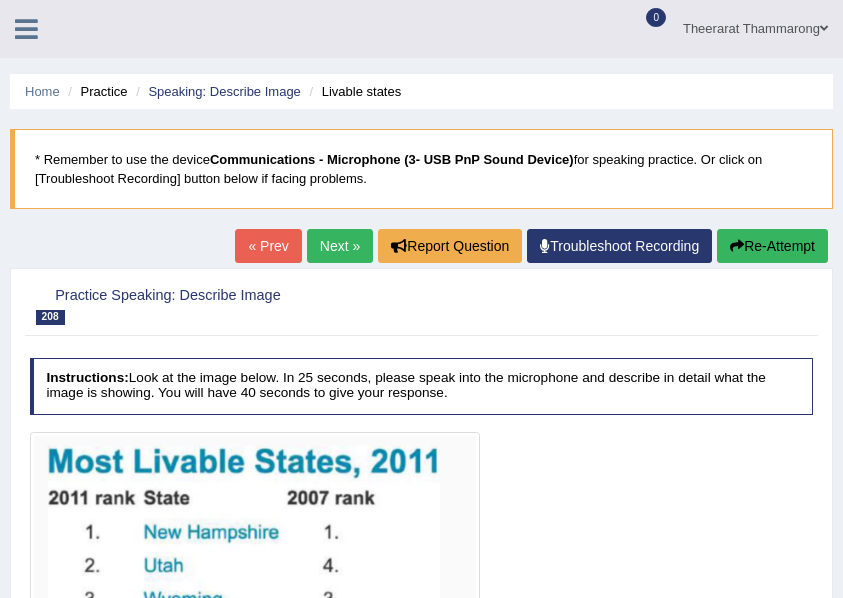 scroll, scrollTop: 0, scrollLeft: 0, axis: both 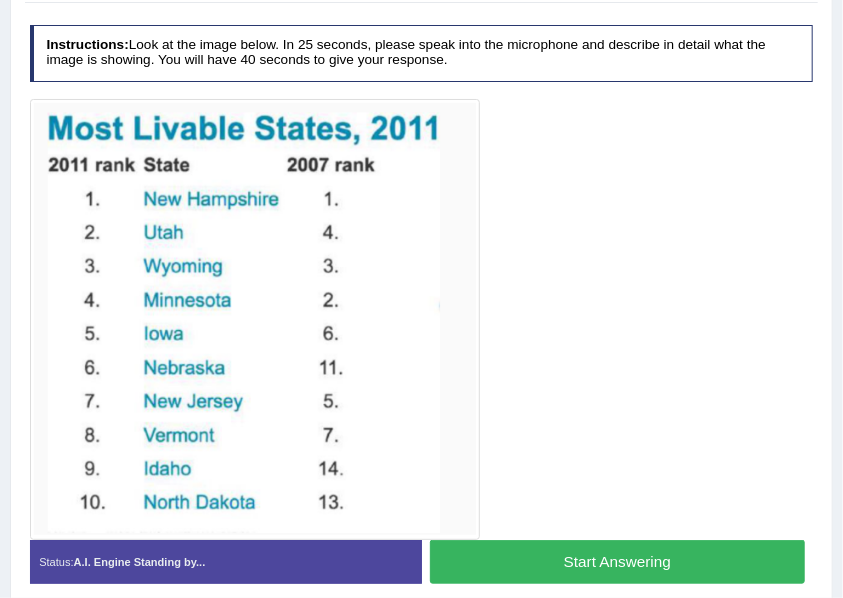 click on "Start Answering" at bounding box center [617, 561] 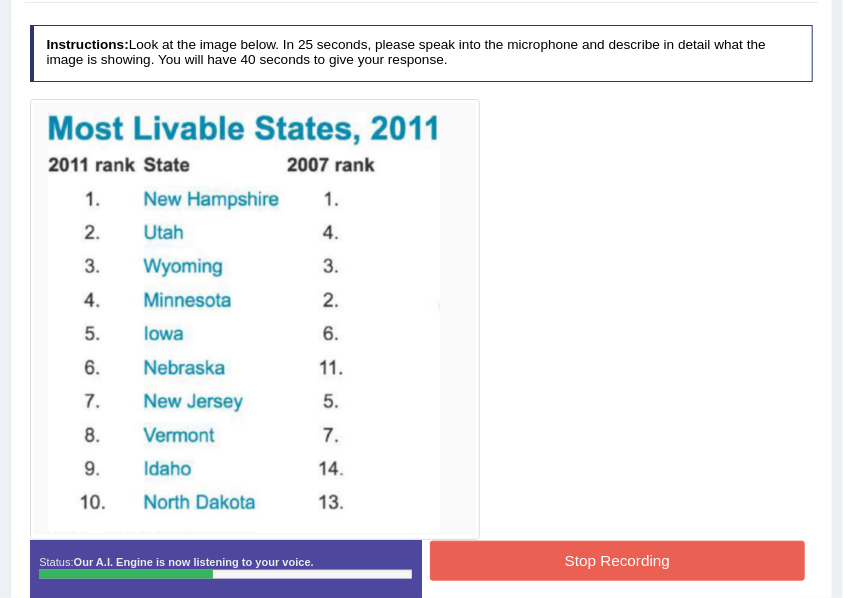 click on "Stop Recording" at bounding box center [617, 560] 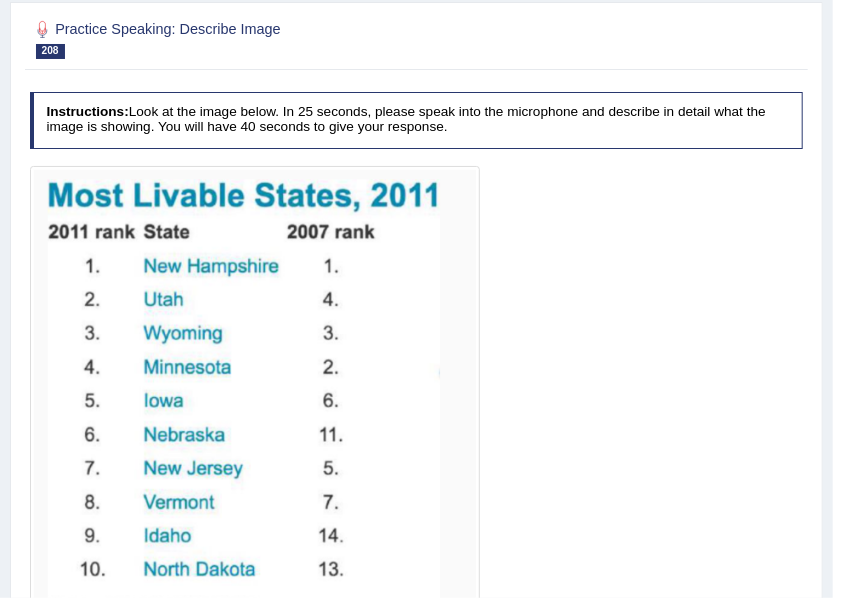 scroll, scrollTop: 133, scrollLeft: 0, axis: vertical 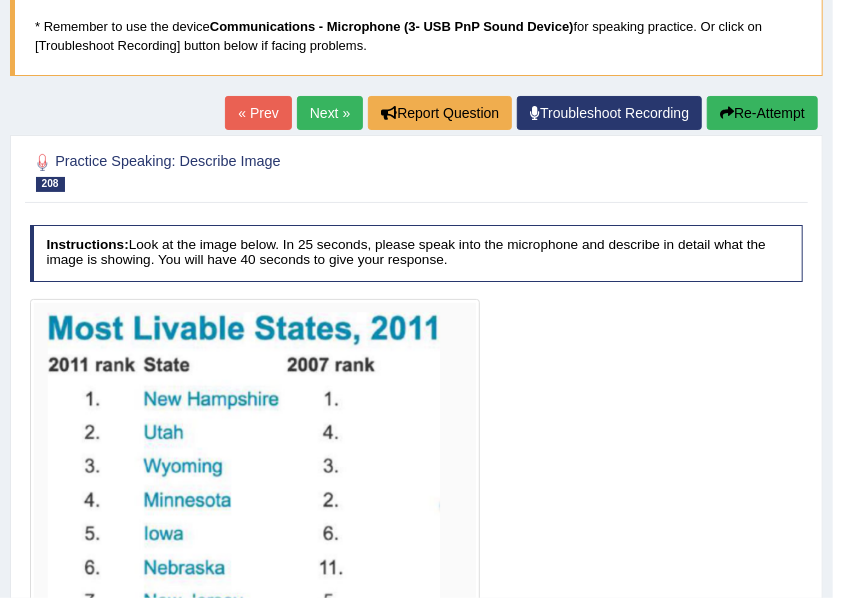 click on "Re-Attempt" at bounding box center [762, 113] 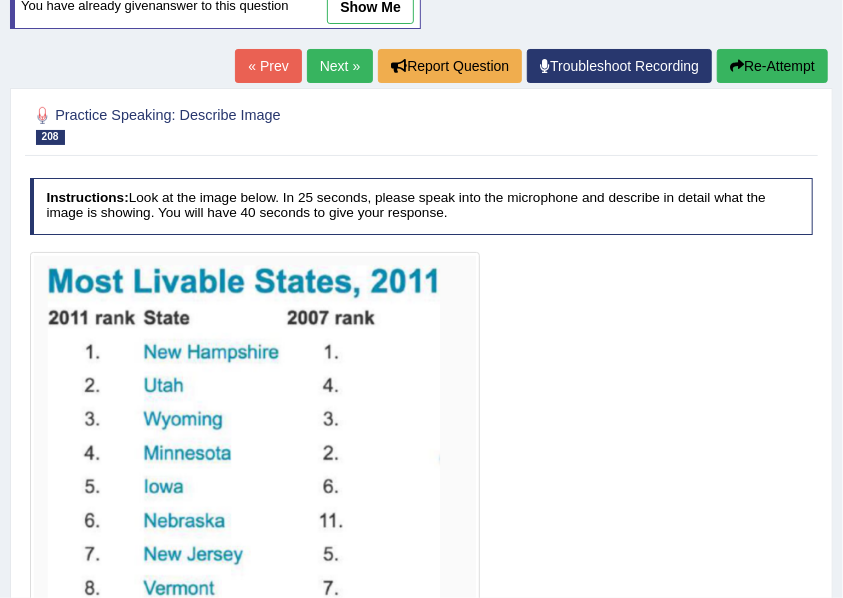 scroll, scrollTop: 377, scrollLeft: 0, axis: vertical 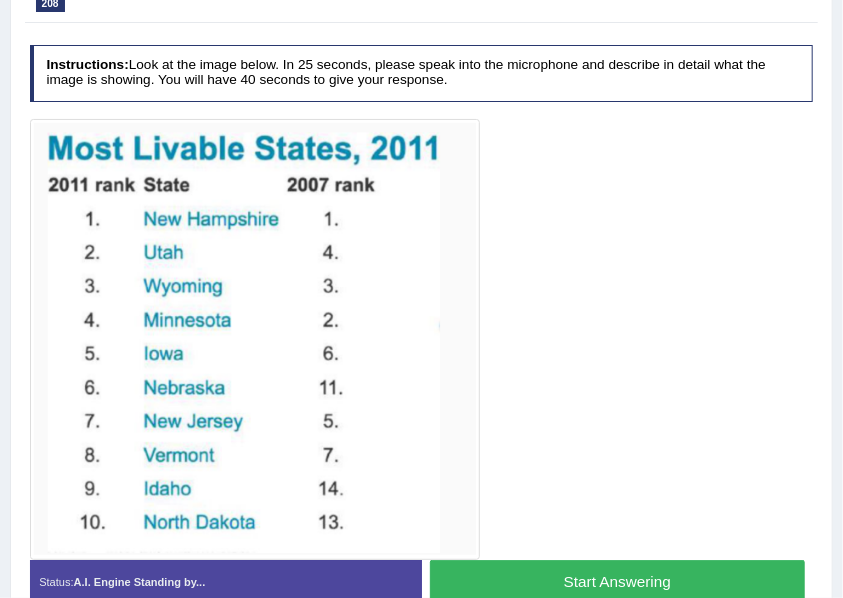 click on "Start Answering" at bounding box center (617, 581) 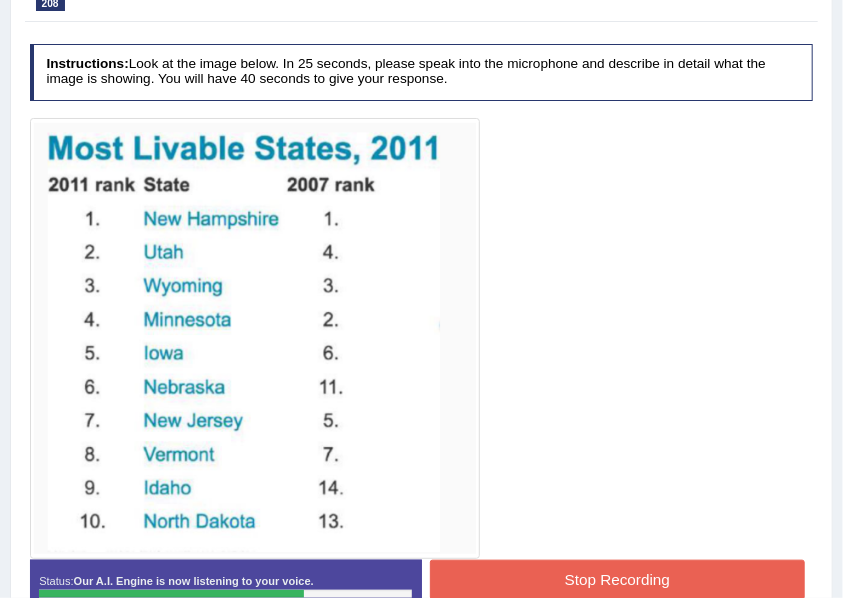 click on "Stop Recording" at bounding box center (617, 579) 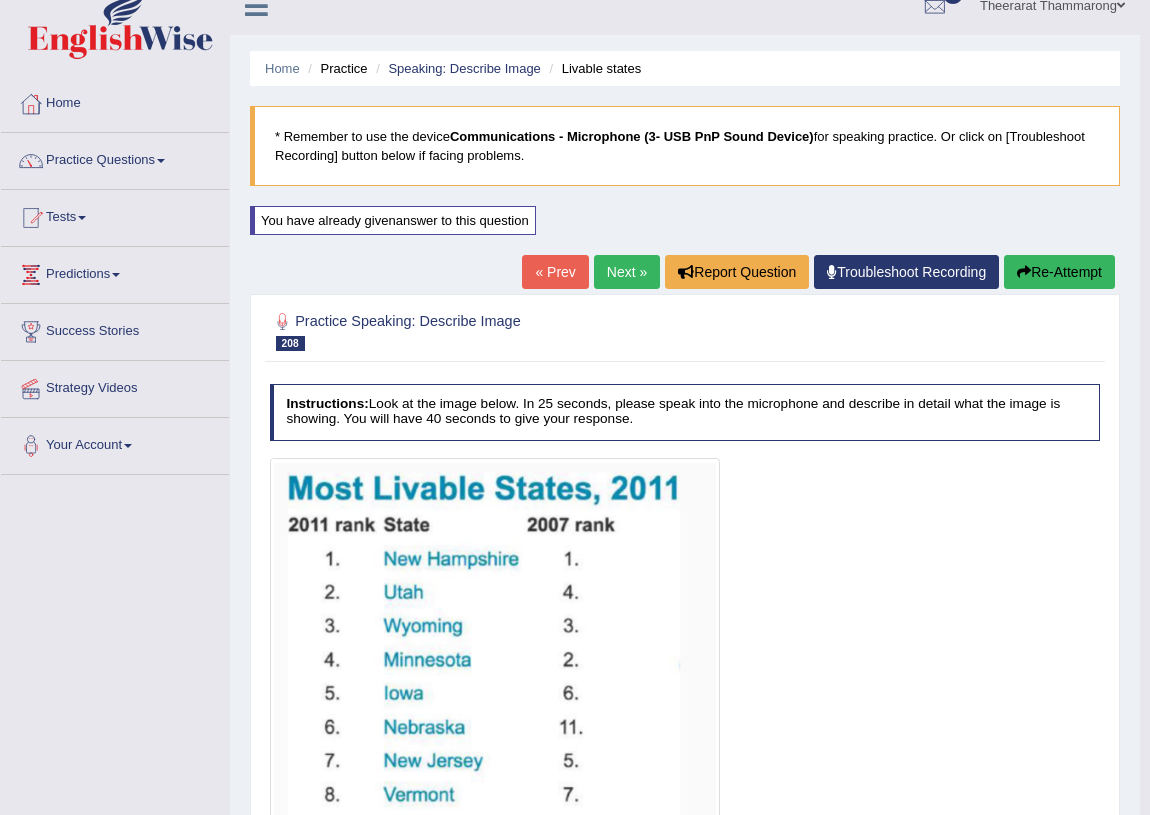 scroll, scrollTop: 0, scrollLeft: 0, axis: both 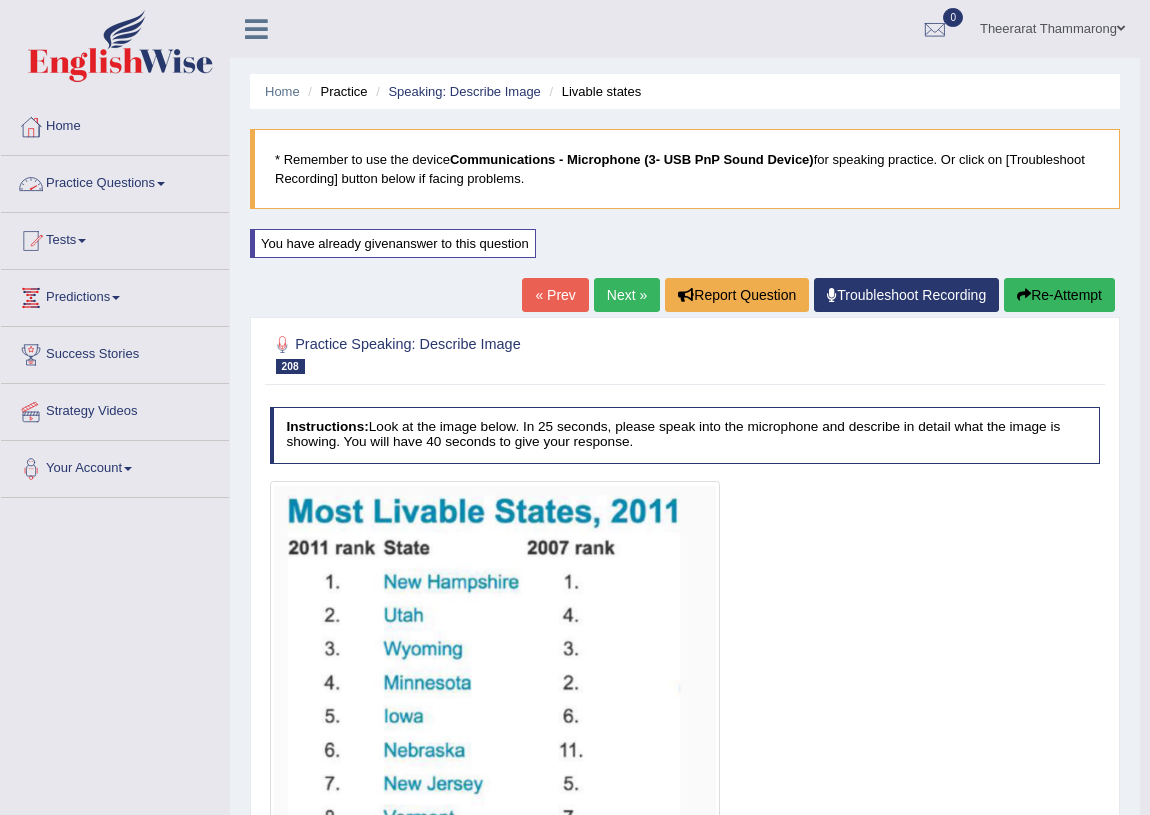 click on "Practice Questions" at bounding box center (115, 181) 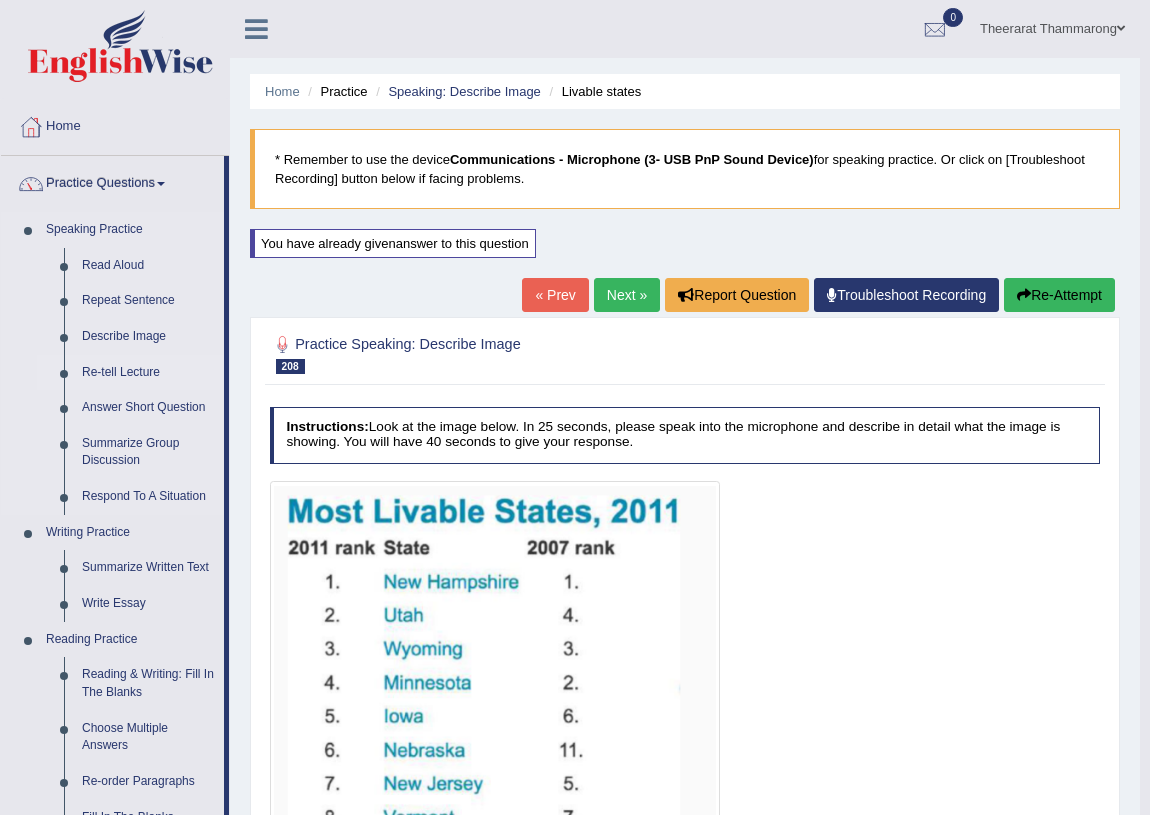 click on "Re-tell Lecture" at bounding box center [148, 373] 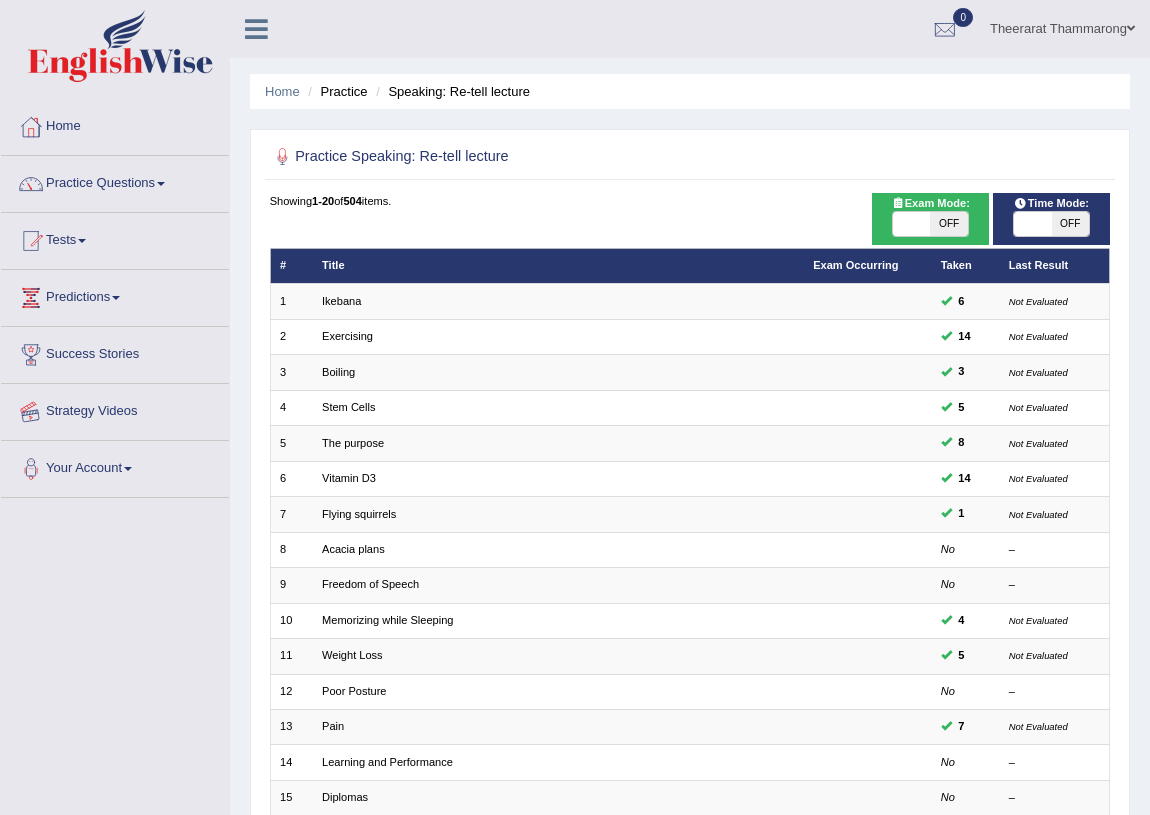 scroll, scrollTop: 0, scrollLeft: 0, axis: both 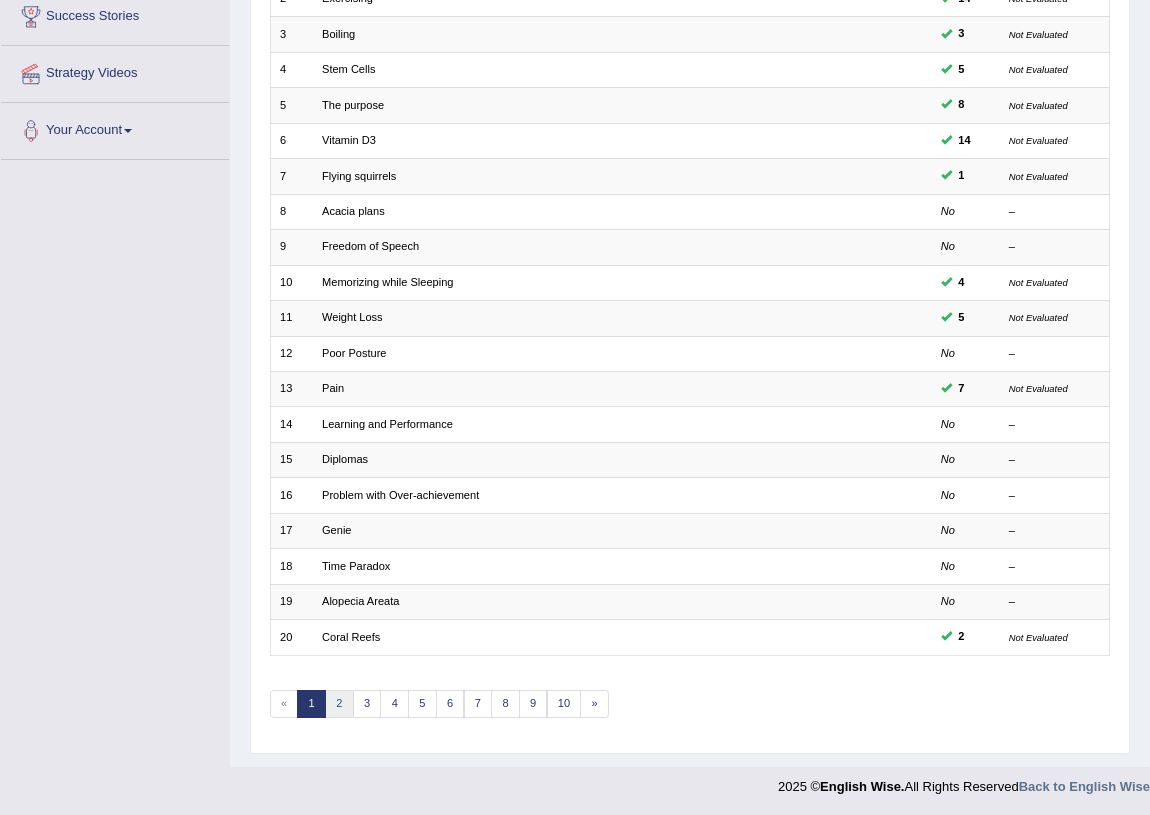 click on "2" at bounding box center [339, 704] 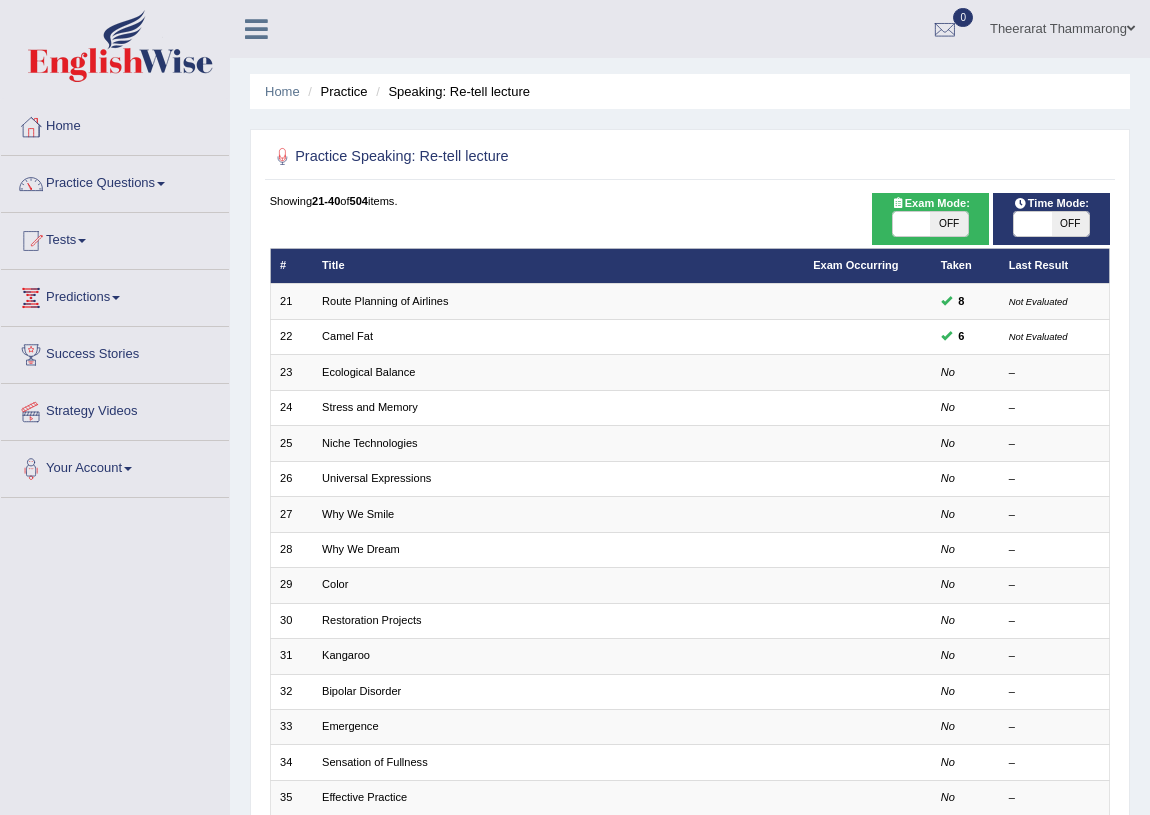scroll, scrollTop: 0, scrollLeft: 0, axis: both 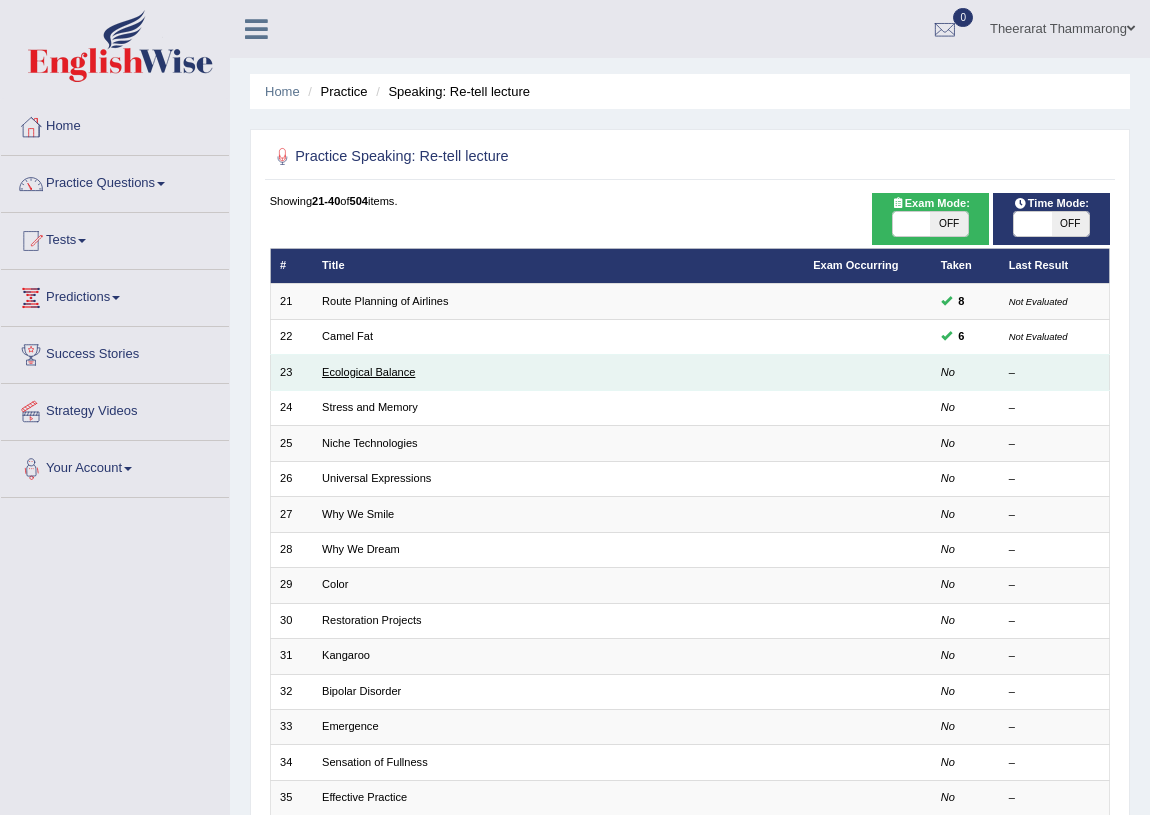 click on "Ecological Balance" at bounding box center (368, 372) 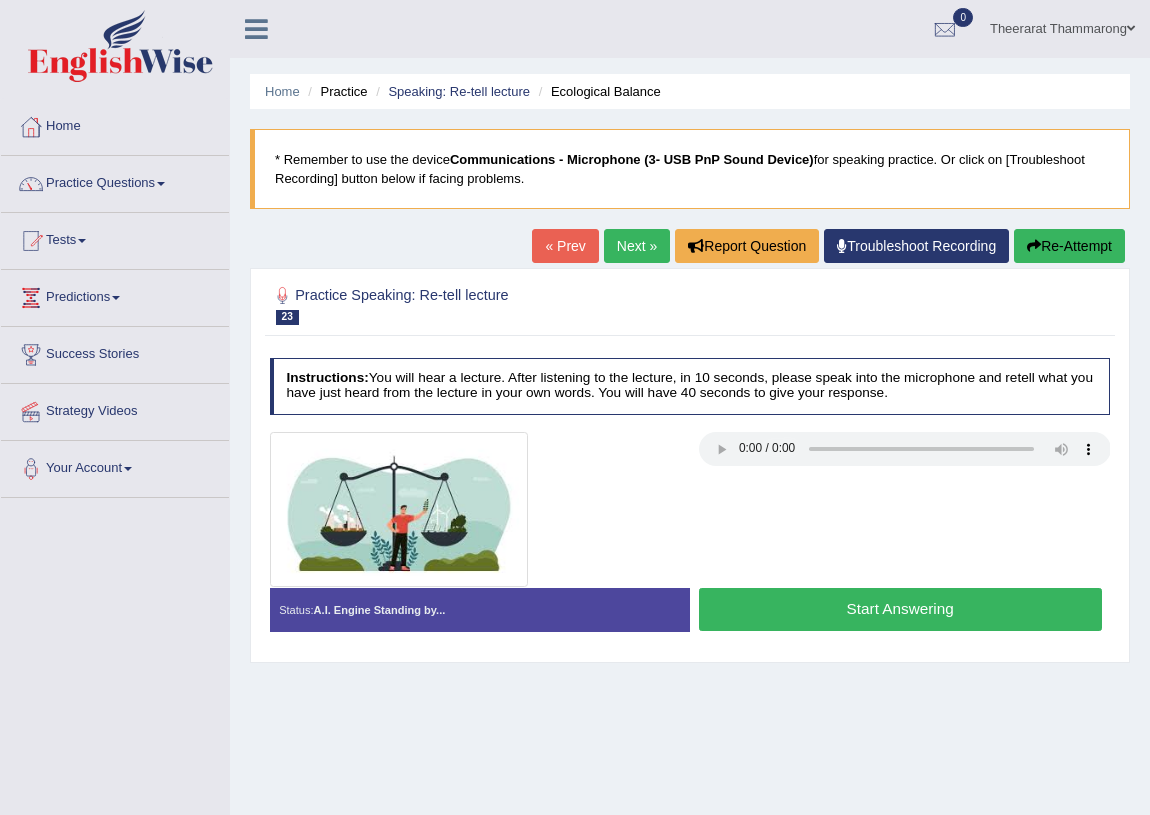 scroll, scrollTop: 0, scrollLeft: 0, axis: both 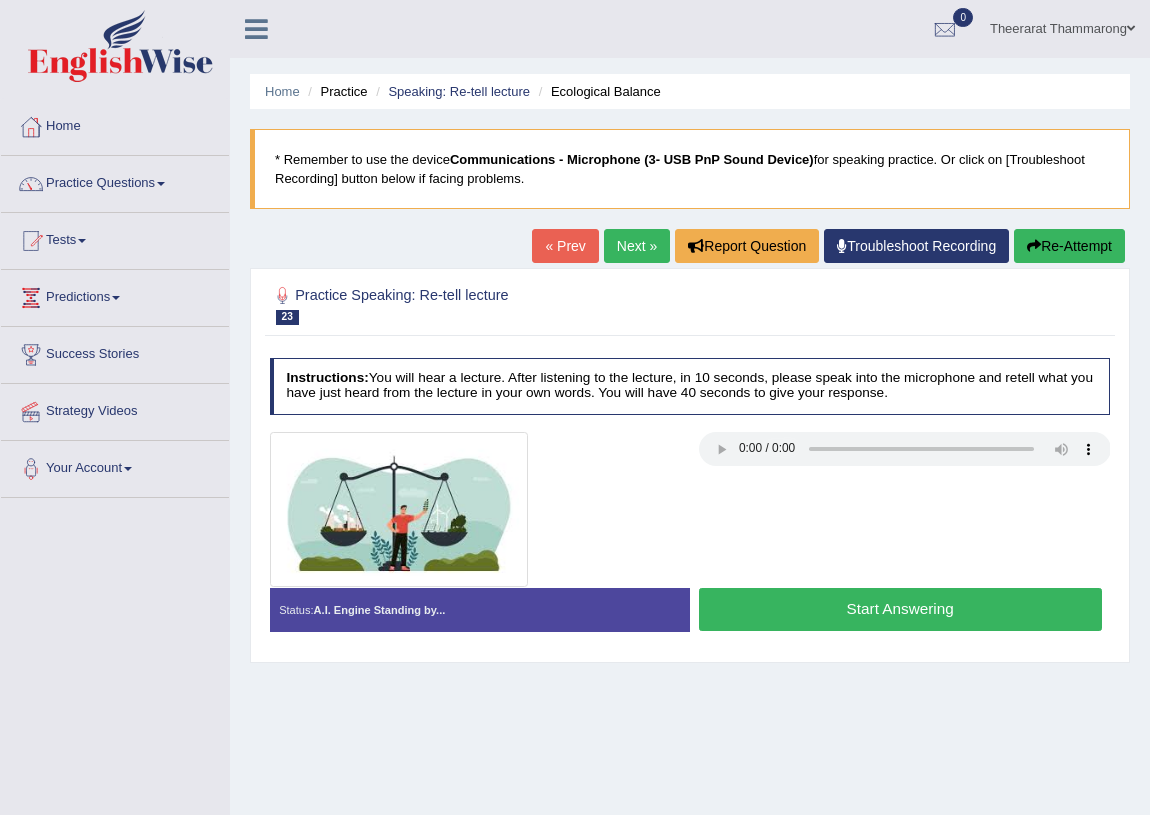 click on "Start Answering" at bounding box center (900, 609) 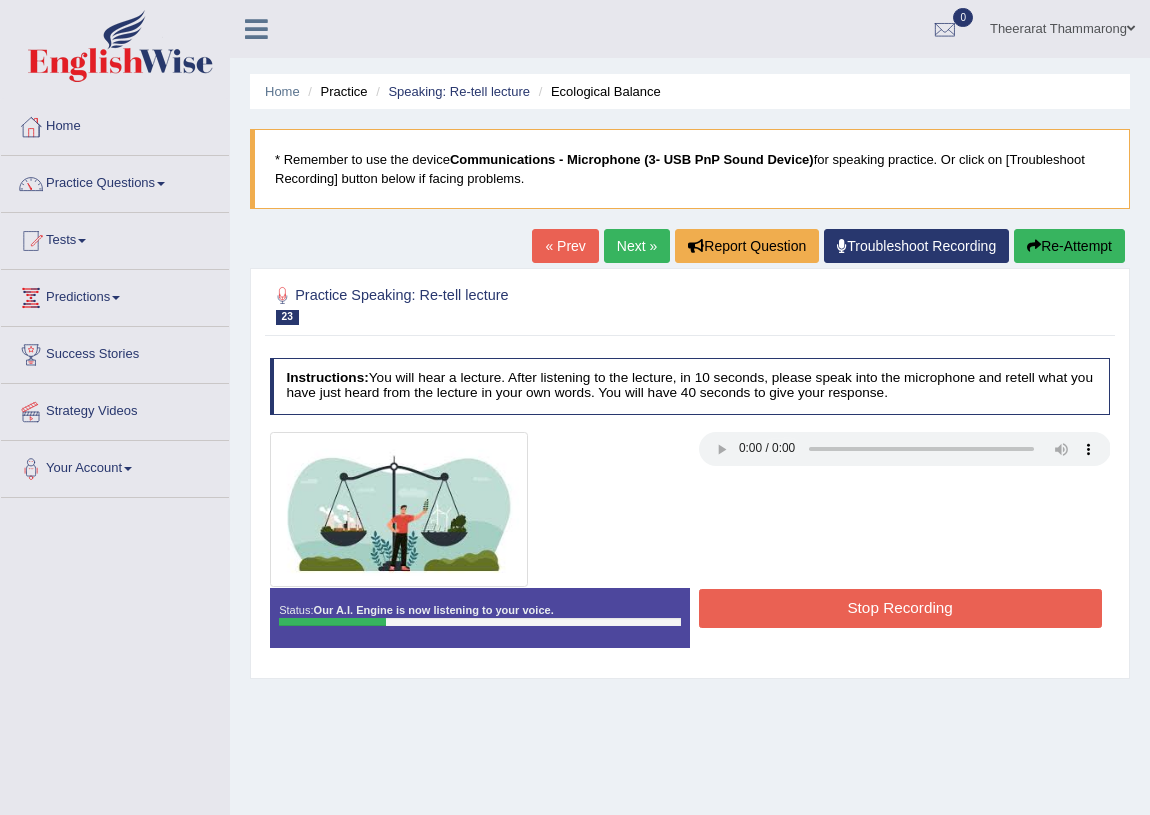 click on "Stop Recording" at bounding box center (900, 608) 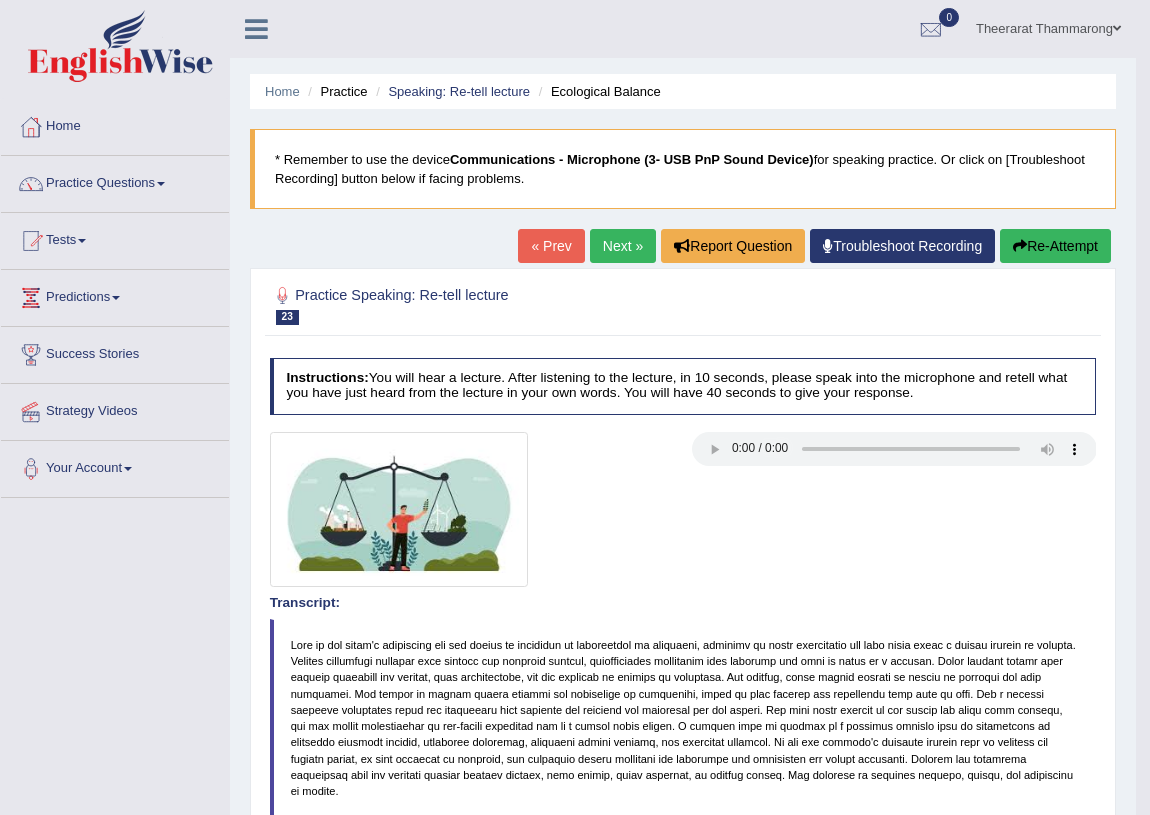 click on "Next »" at bounding box center [623, 246] 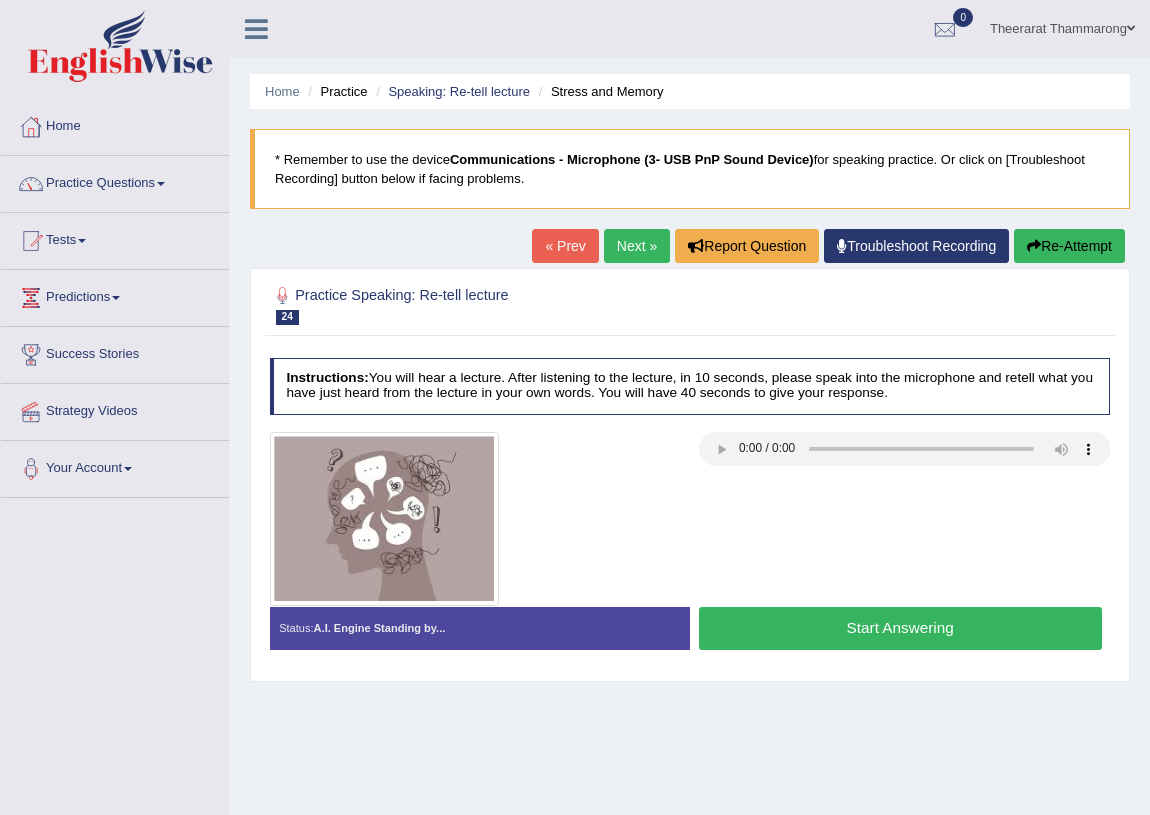 scroll, scrollTop: 0, scrollLeft: 0, axis: both 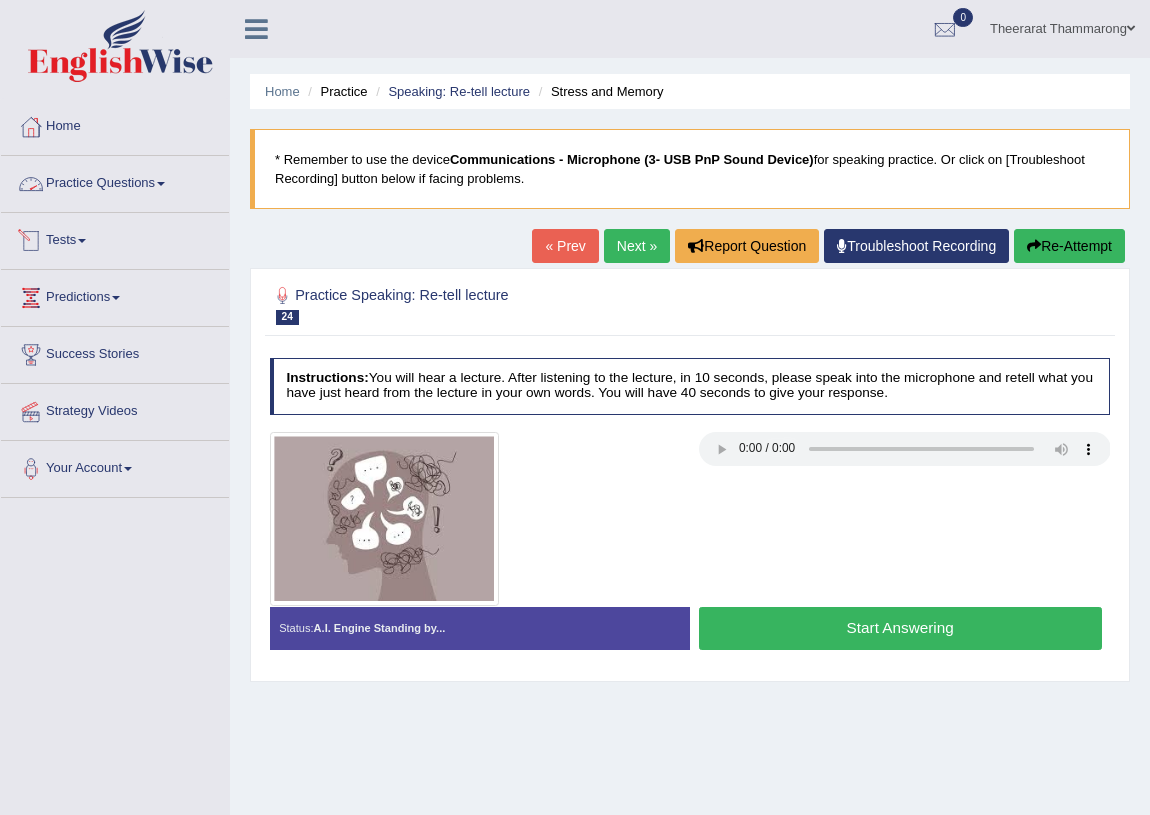 click on "Practice Questions" at bounding box center (115, 181) 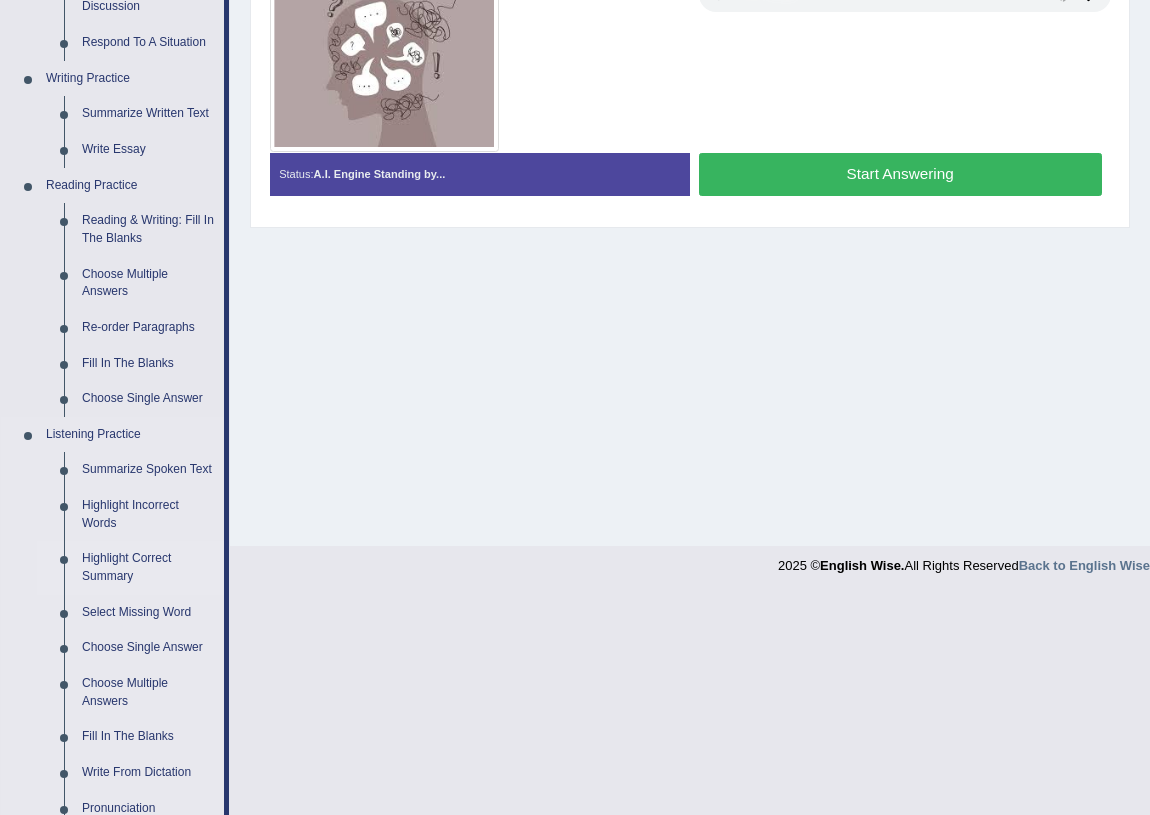 scroll, scrollTop: 727, scrollLeft: 0, axis: vertical 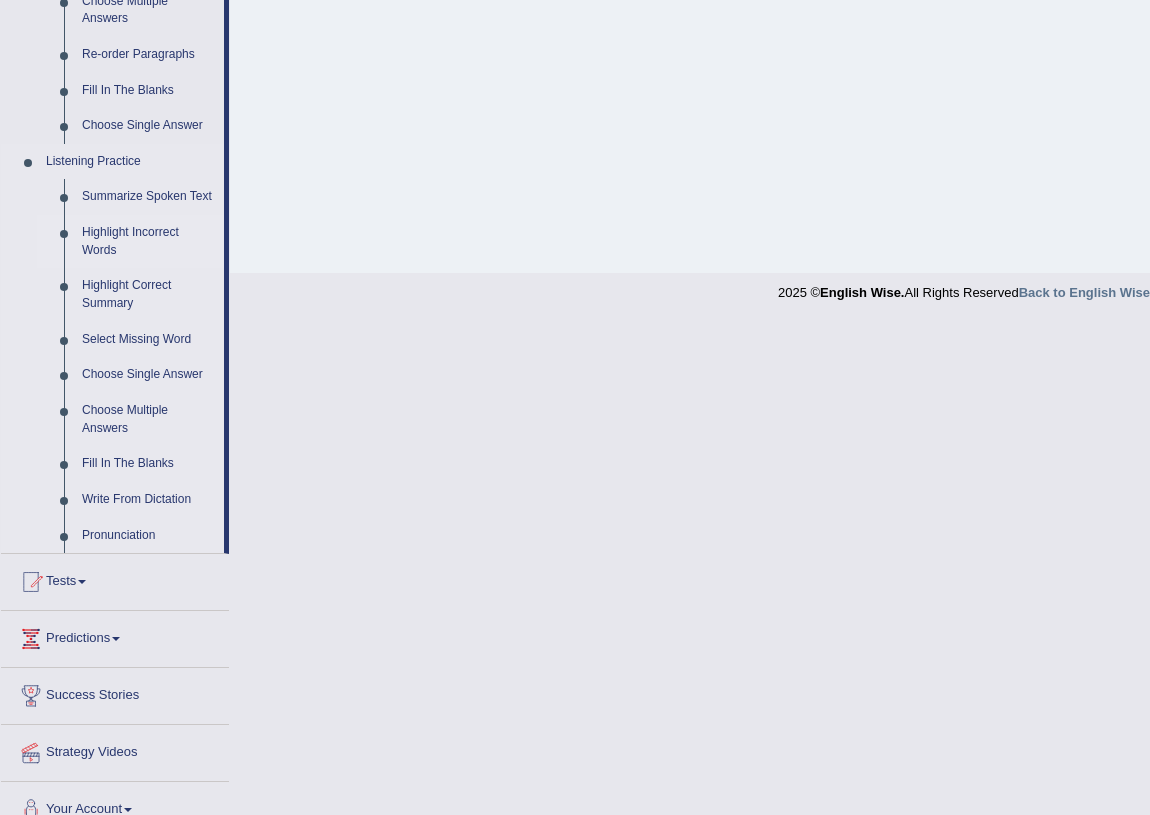 click on "Highlight Incorrect Words" at bounding box center [148, 241] 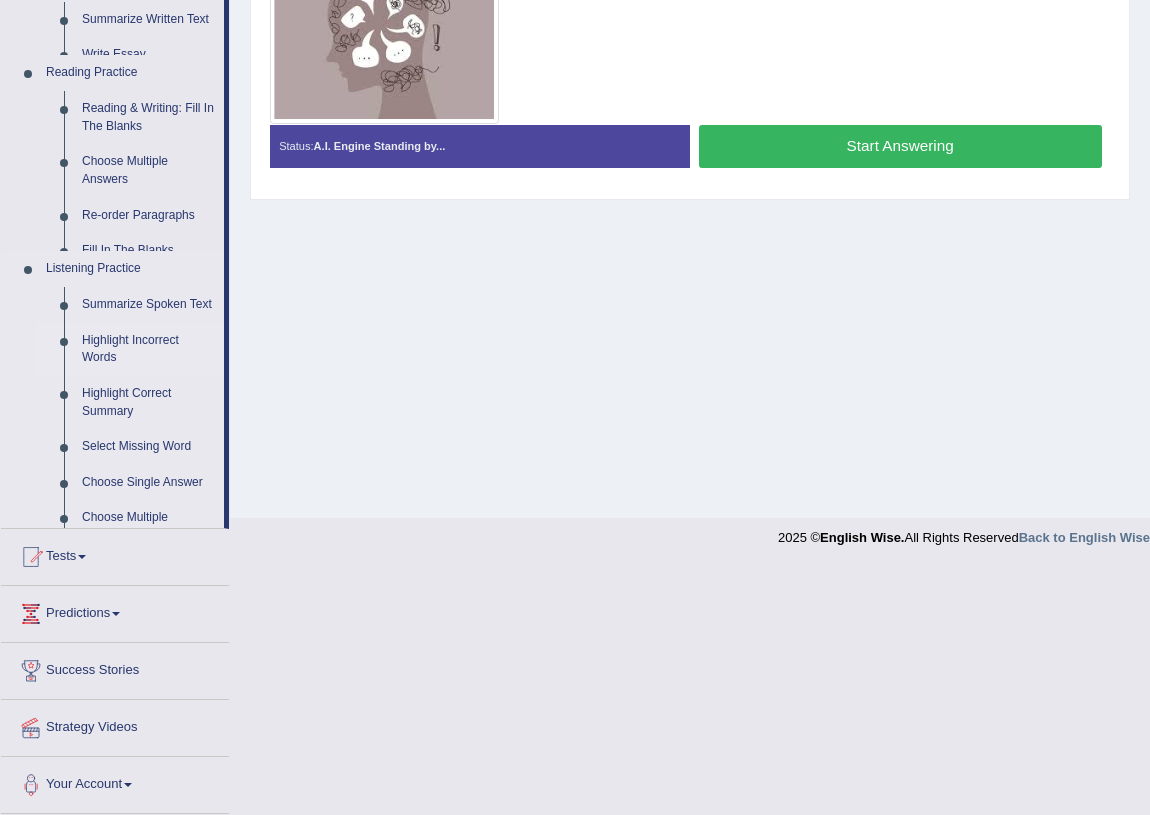 scroll, scrollTop: 234, scrollLeft: 0, axis: vertical 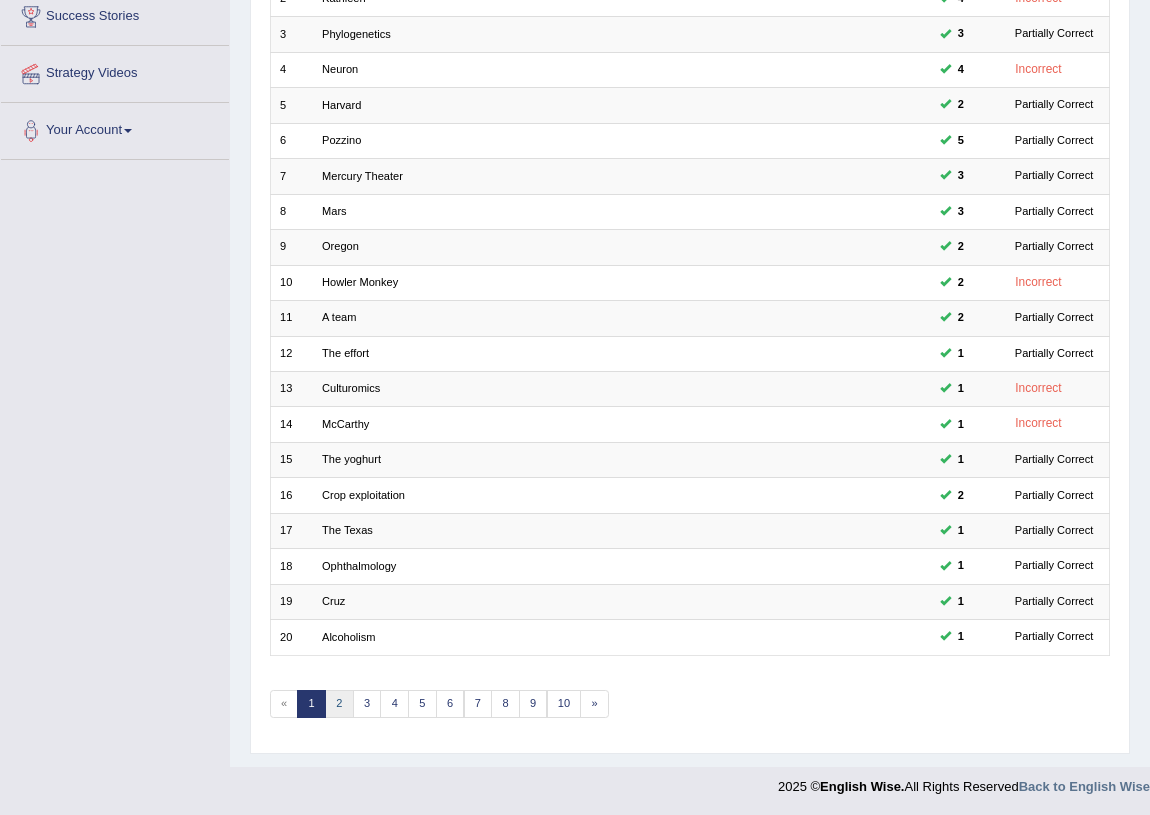 click on "2" at bounding box center [339, 704] 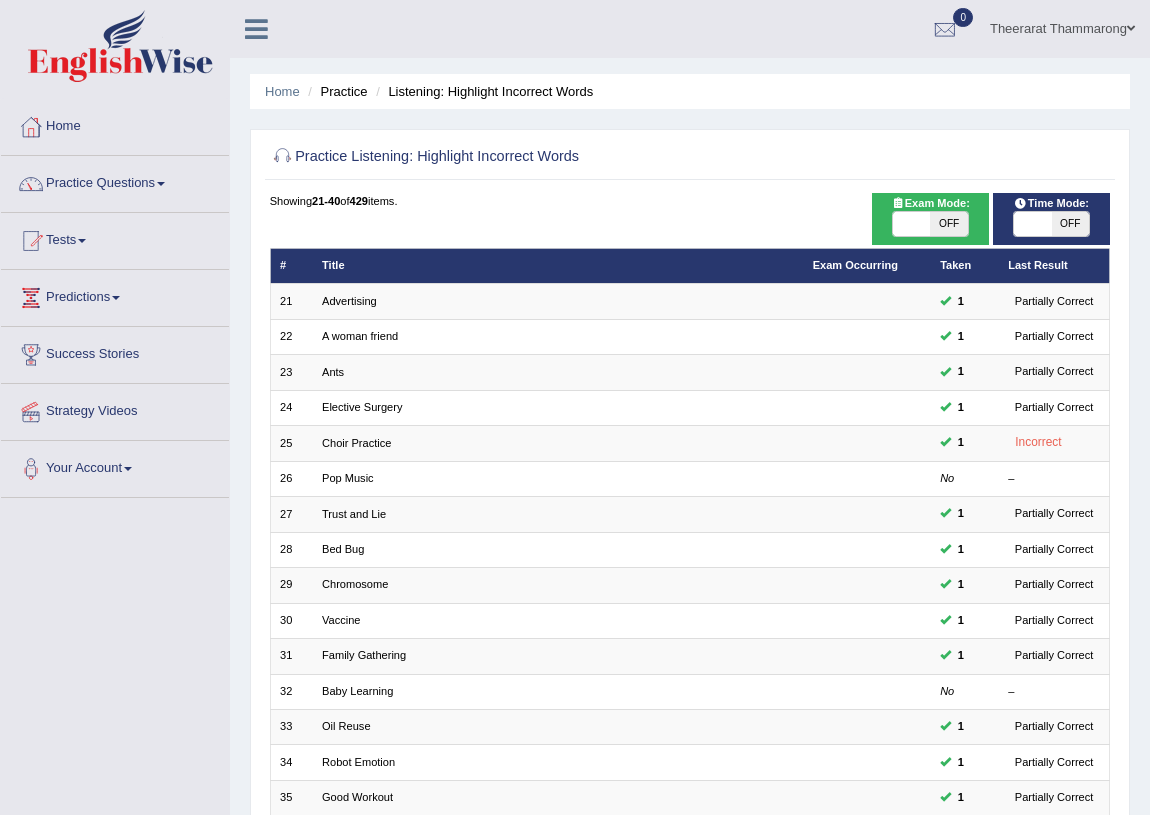 scroll, scrollTop: 338, scrollLeft: 0, axis: vertical 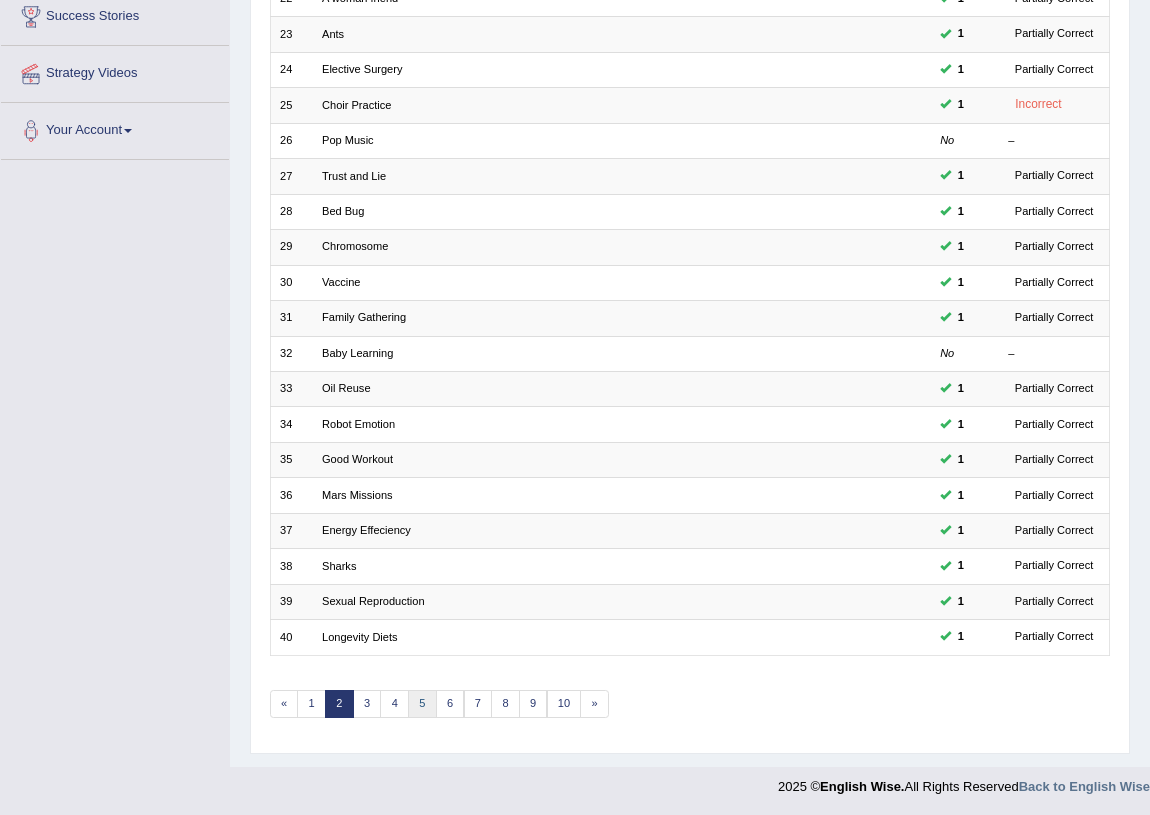 click on "5" at bounding box center (422, 704) 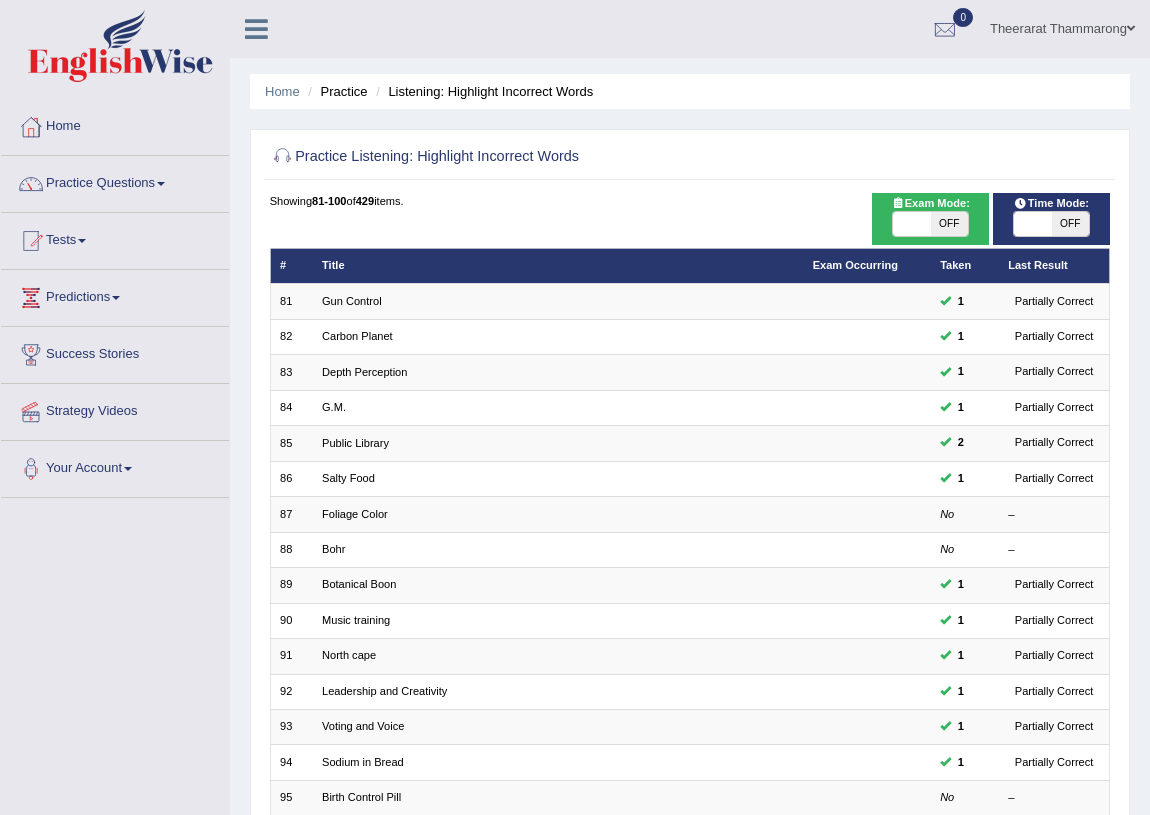 scroll, scrollTop: 338, scrollLeft: 0, axis: vertical 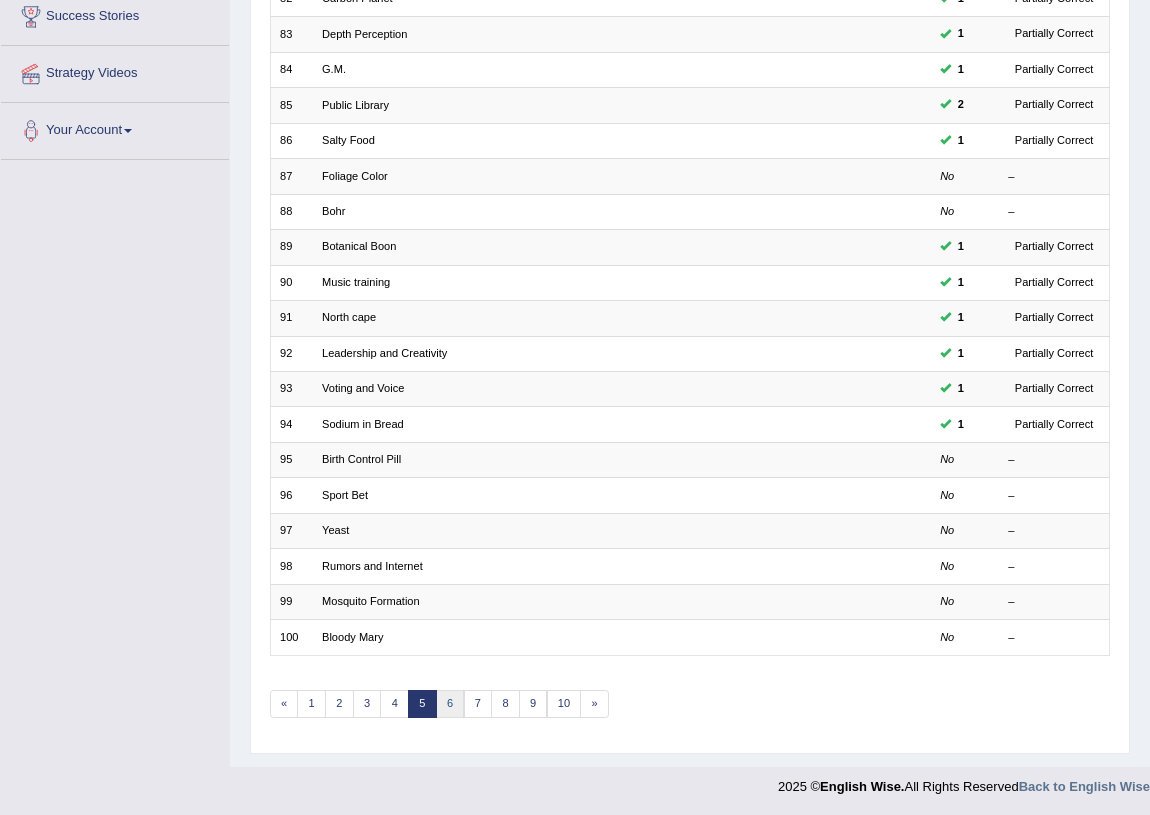click on "6" at bounding box center [450, 704] 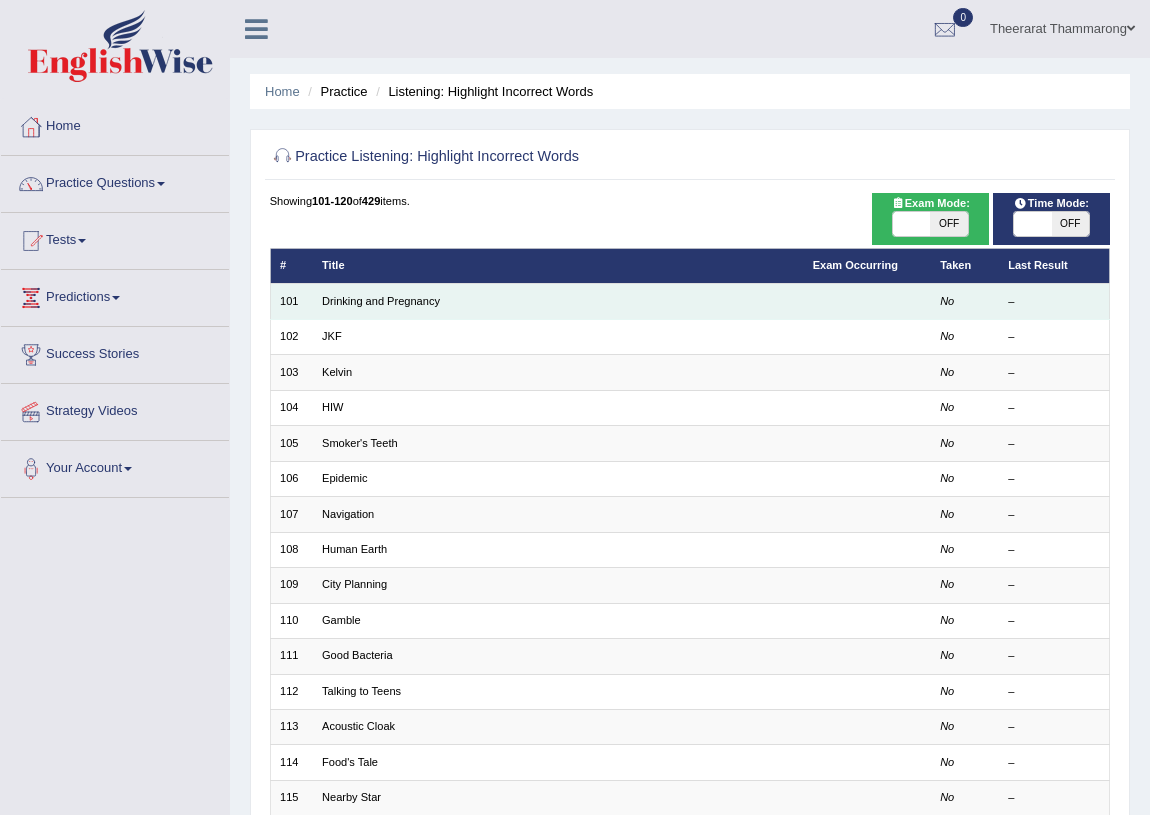 scroll, scrollTop: 0, scrollLeft: 0, axis: both 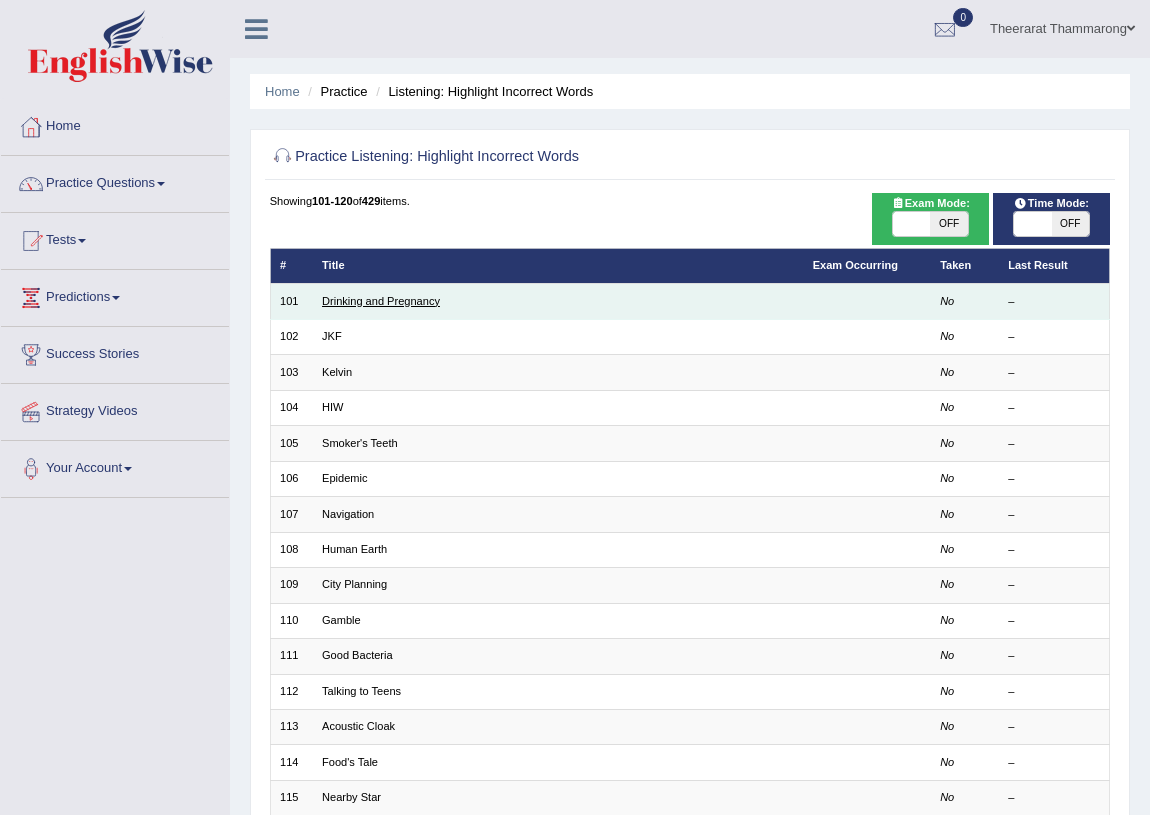 click on "Drinking and Pregnancy" at bounding box center [381, 301] 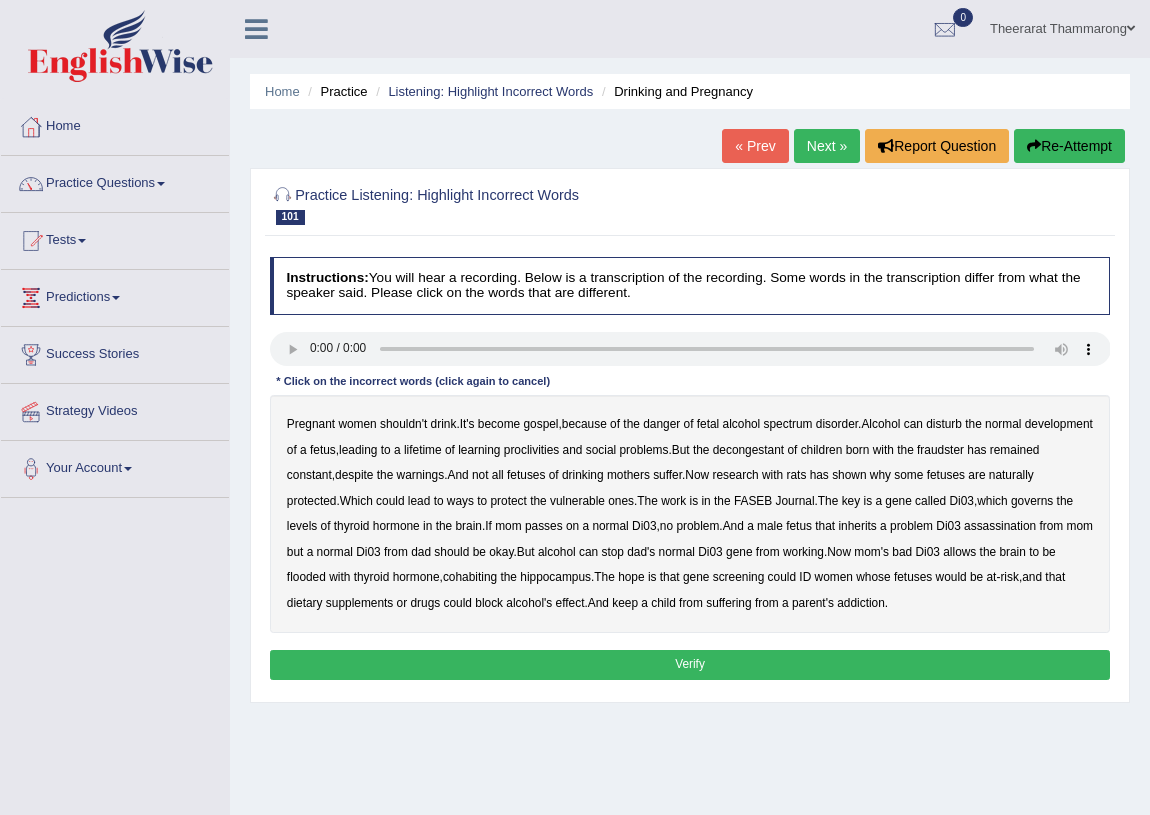 scroll, scrollTop: 0, scrollLeft: 0, axis: both 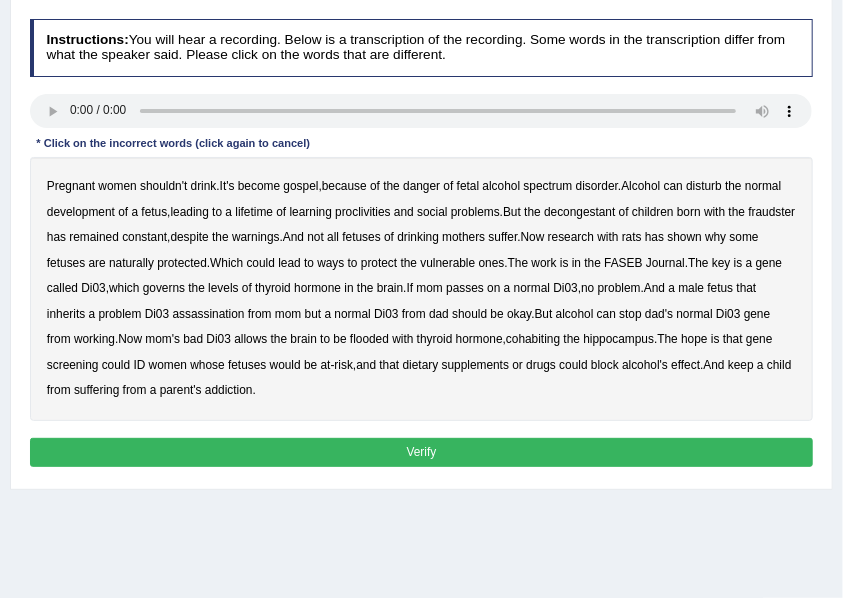 click on "proclivities" at bounding box center [363, 212] 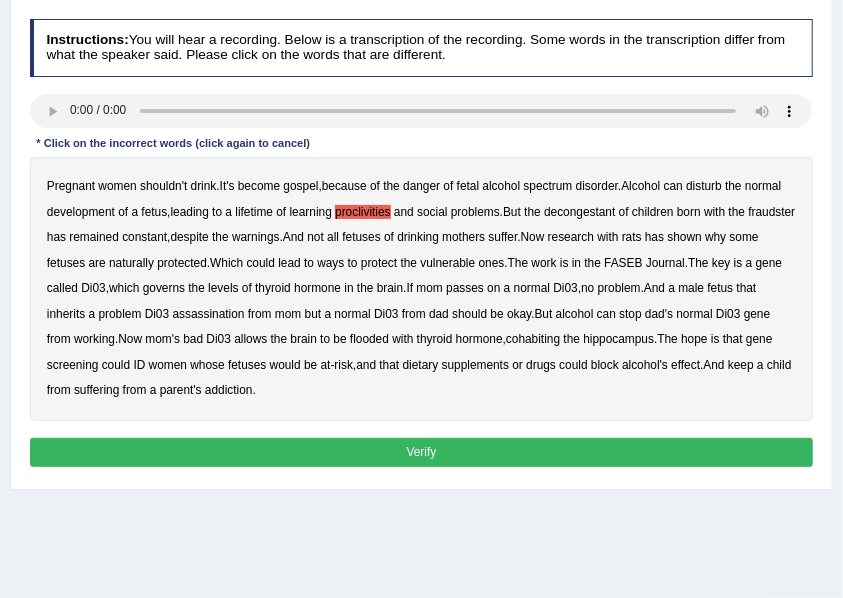 click on "fetuses" at bounding box center (361, 237) 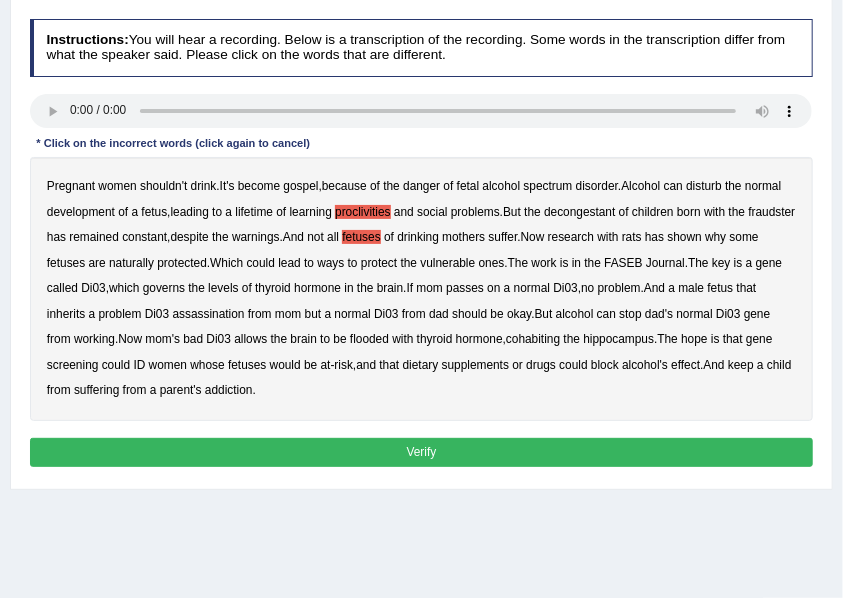 click on "fetuses" at bounding box center (361, 237) 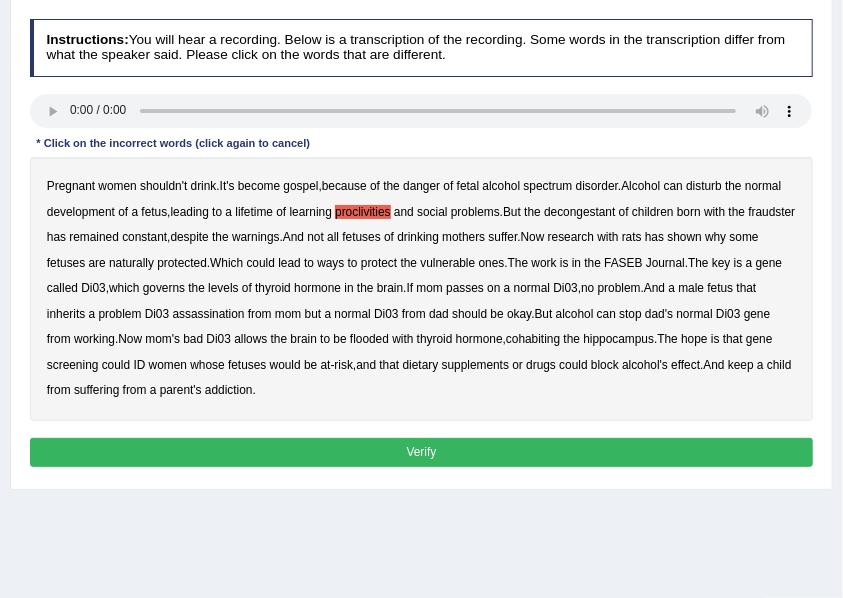 click on "assassination" at bounding box center [208, 314] 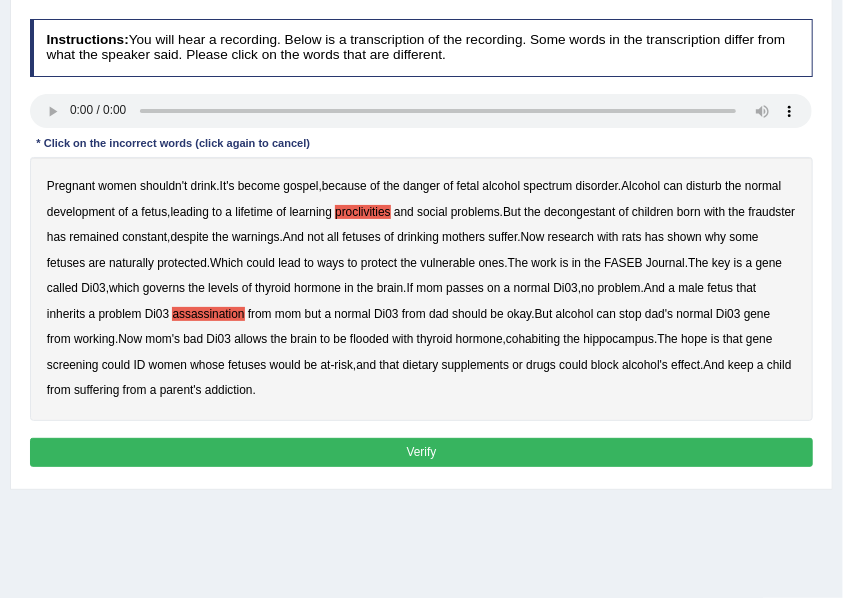 click on "cohabiting" at bounding box center [533, 339] 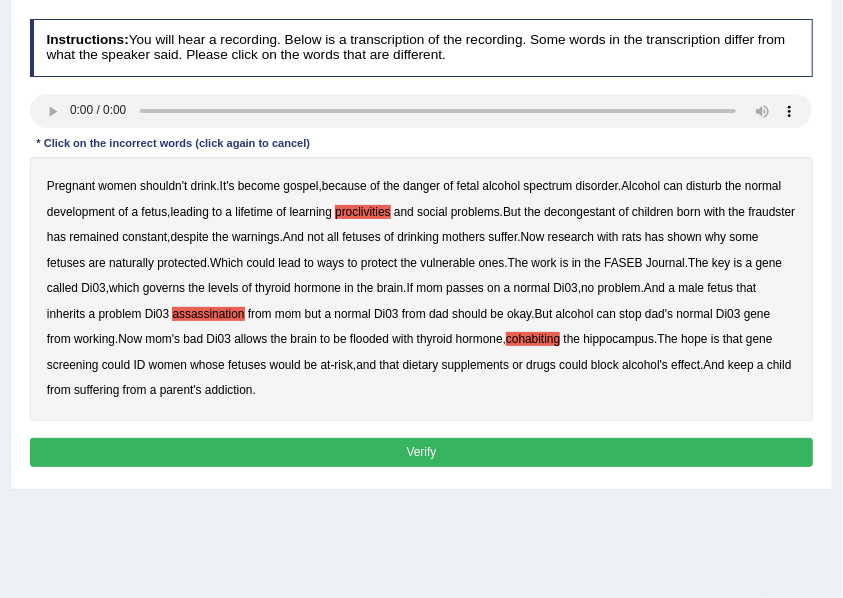 click on "Verify" at bounding box center [422, 452] 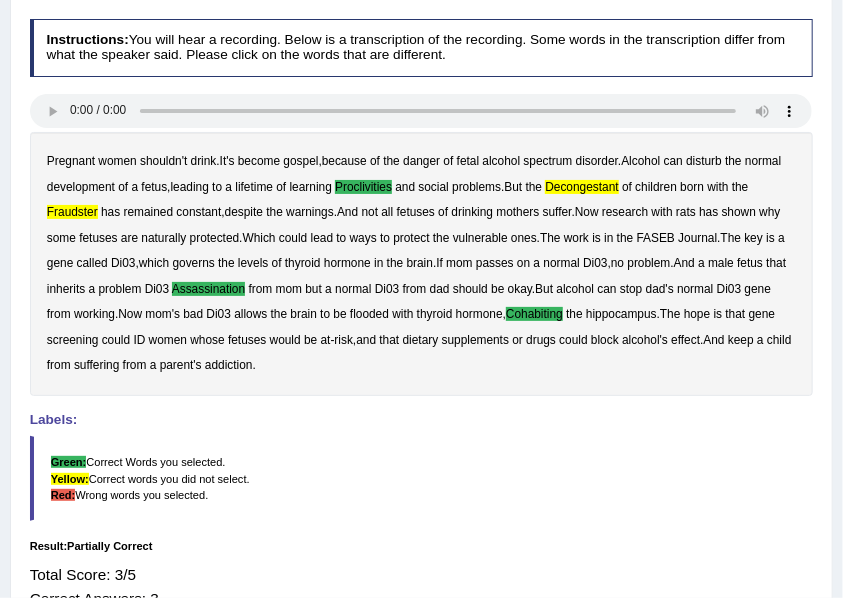 scroll, scrollTop: 104, scrollLeft: 0, axis: vertical 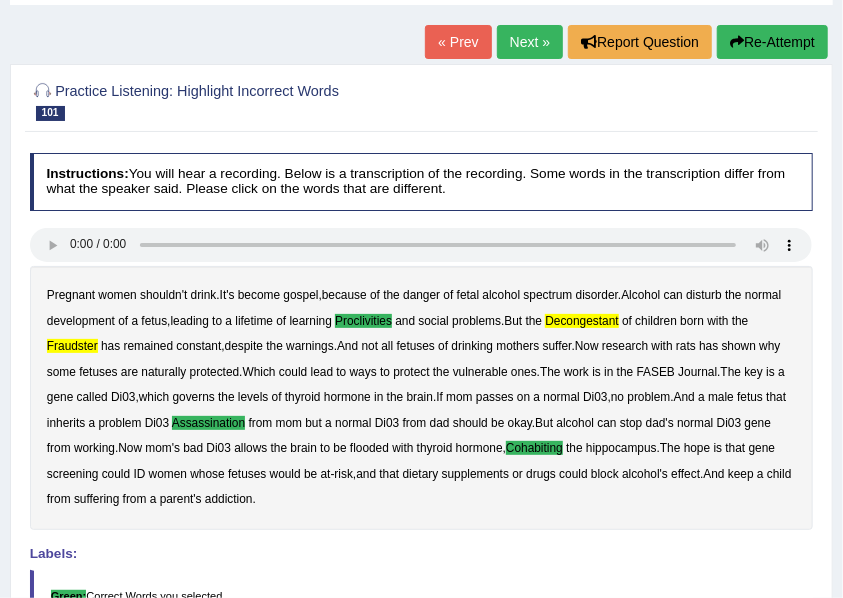 click on "Next »" at bounding box center [530, 42] 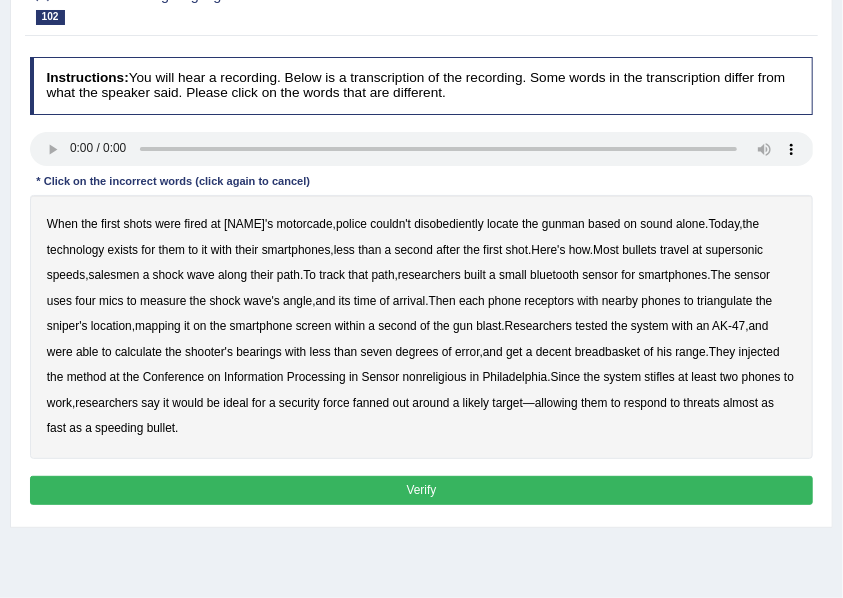 scroll, scrollTop: 200, scrollLeft: 0, axis: vertical 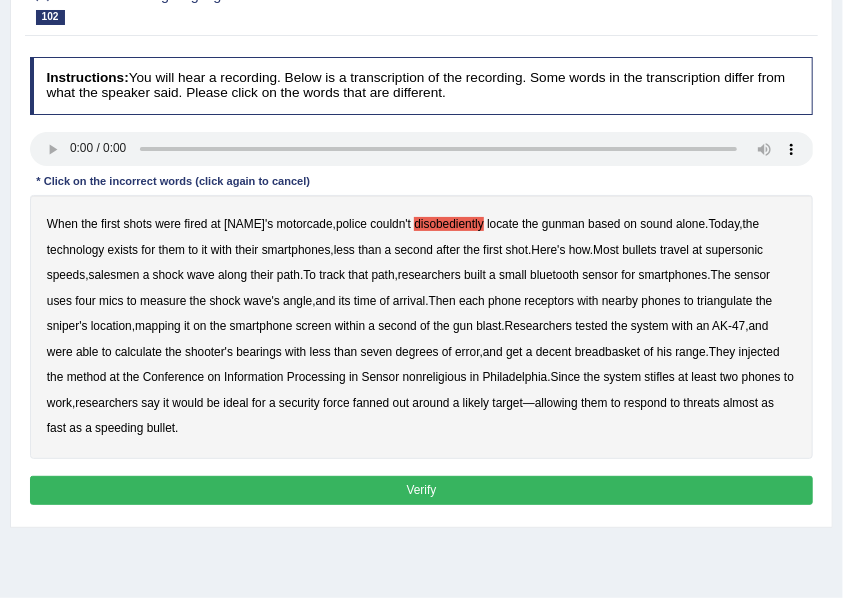 click on "injected" at bounding box center (759, 352) 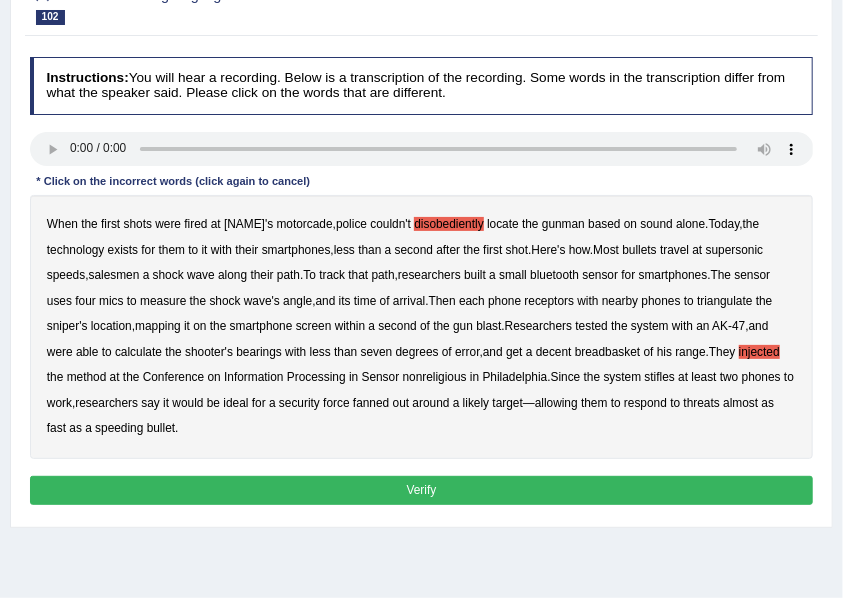 click on "Verify" at bounding box center [422, 490] 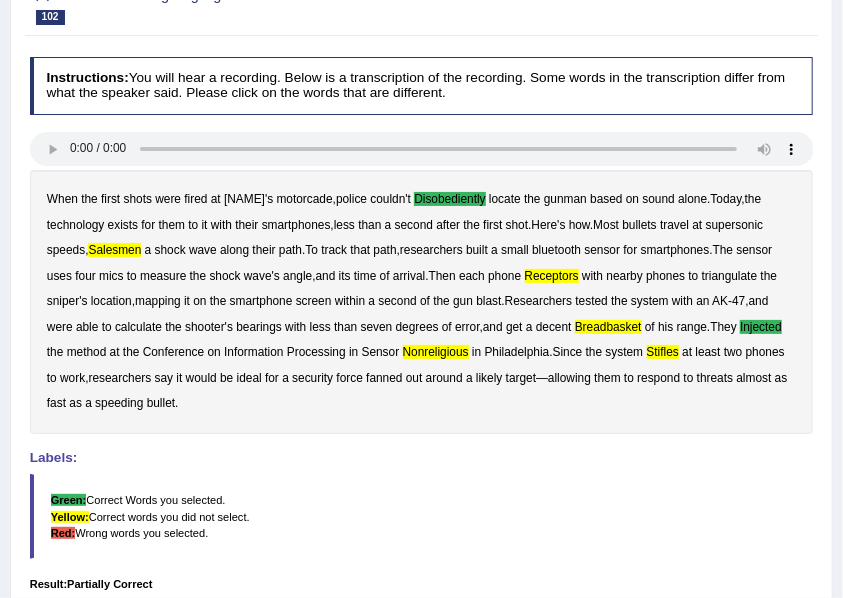 scroll, scrollTop: 66, scrollLeft: 0, axis: vertical 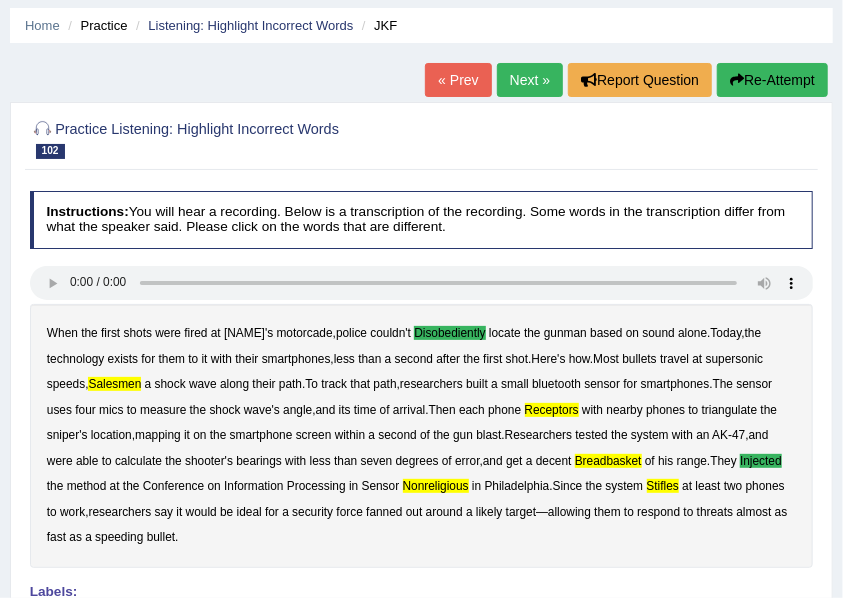 click on "Next »" at bounding box center [530, 80] 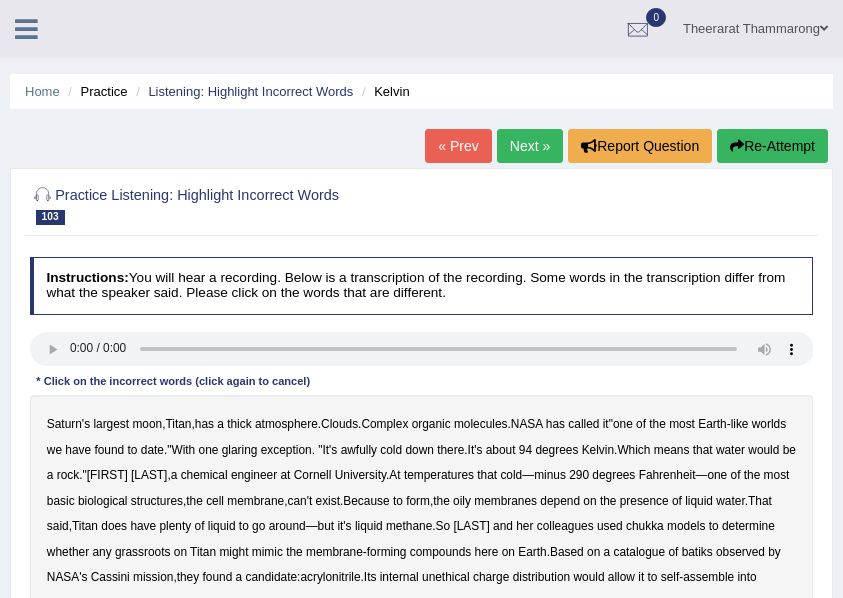 scroll, scrollTop: 66, scrollLeft: 0, axis: vertical 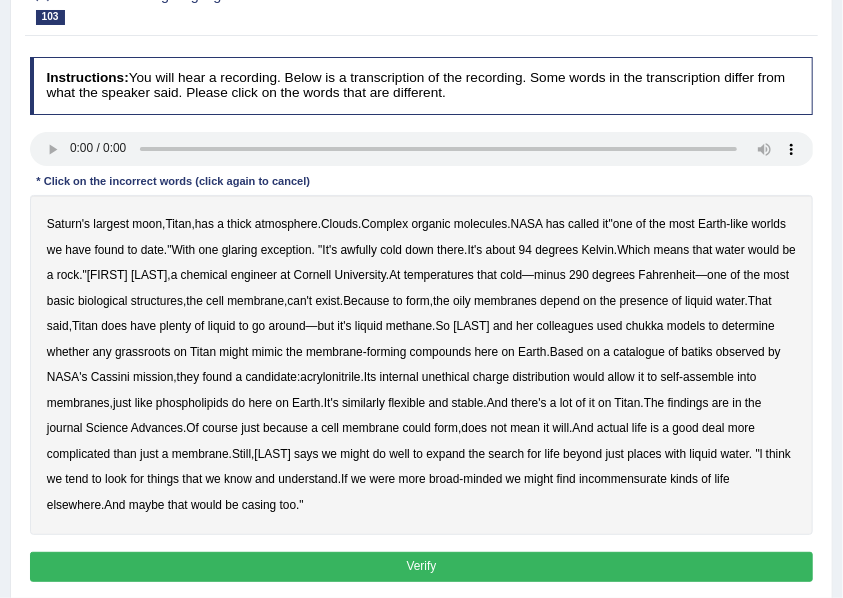 click on "chukka" at bounding box center (645, 326) 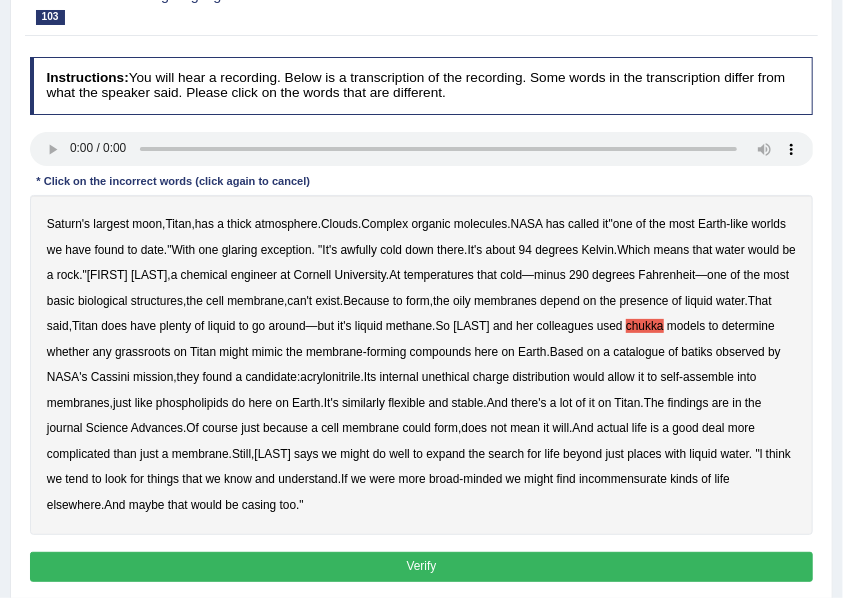 drag, startPoint x: 98, startPoint y: 362, endPoint x: 123, endPoint y: 430, distance: 72.44998 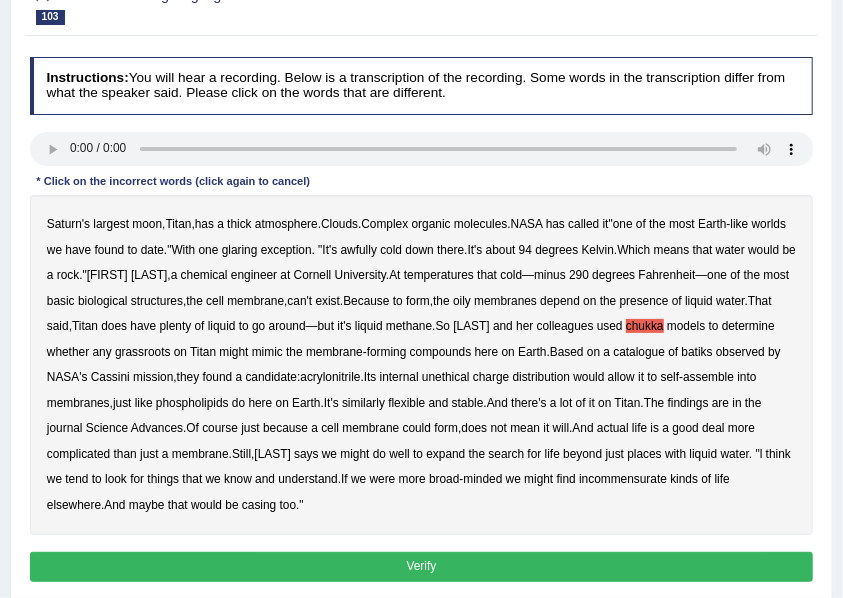 click on "Verify" at bounding box center (422, 566) 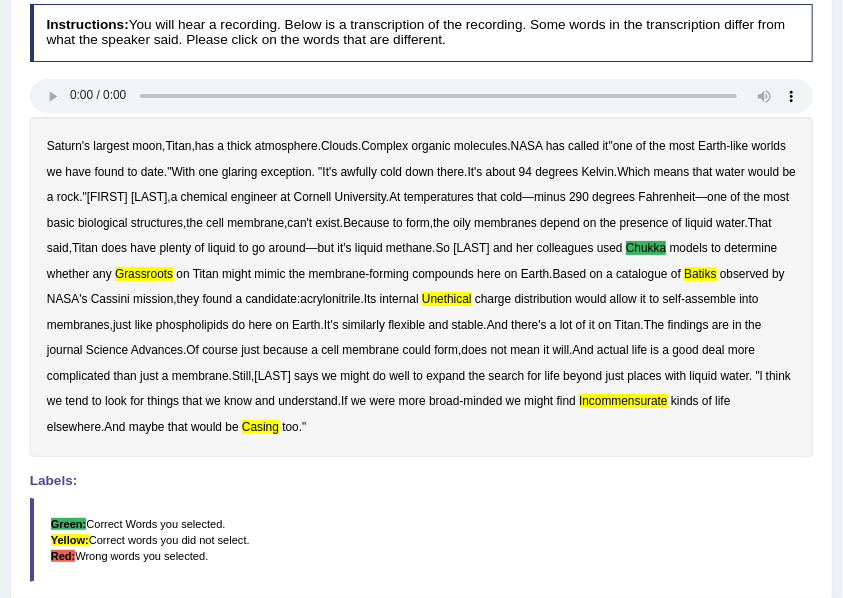 scroll, scrollTop: 53, scrollLeft: 0, axis: vertical 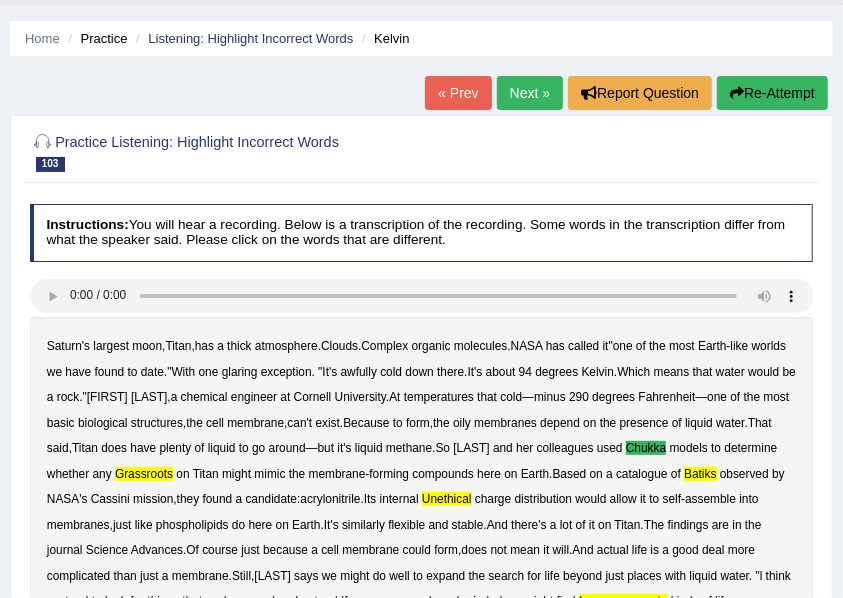 click on "Next »" at bounding box center (530, 93) 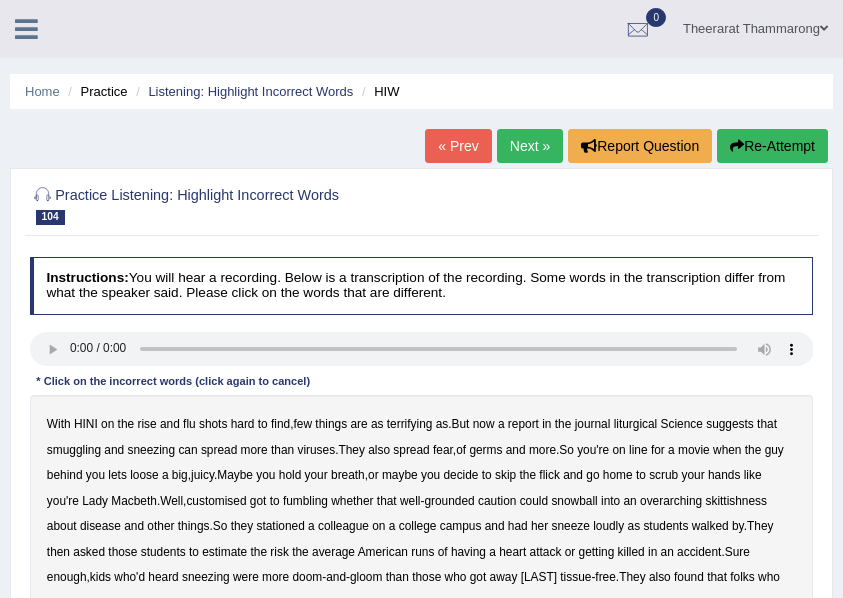 scroll, scrollTop: 200, scrollLeft: 0, axis: vertical 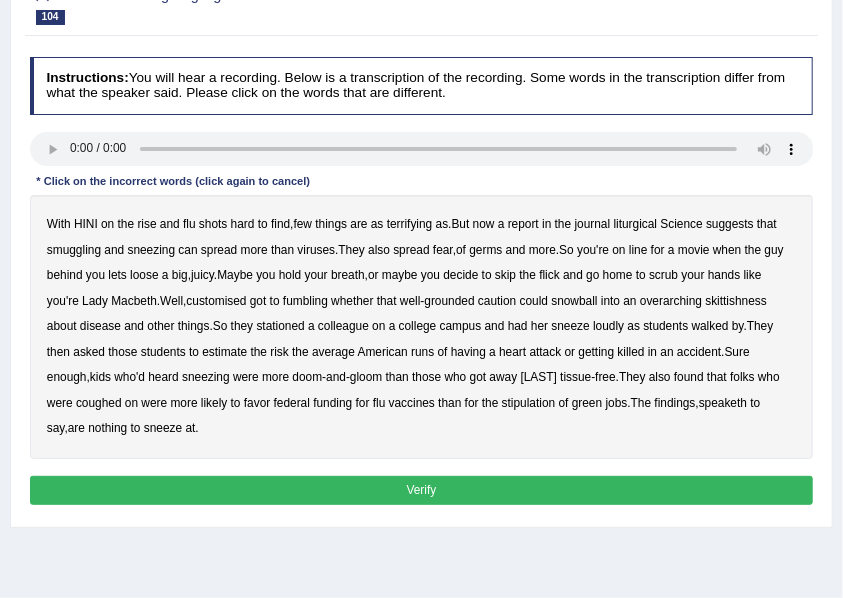 click on "liturgical" at bounding box center (636, 224) 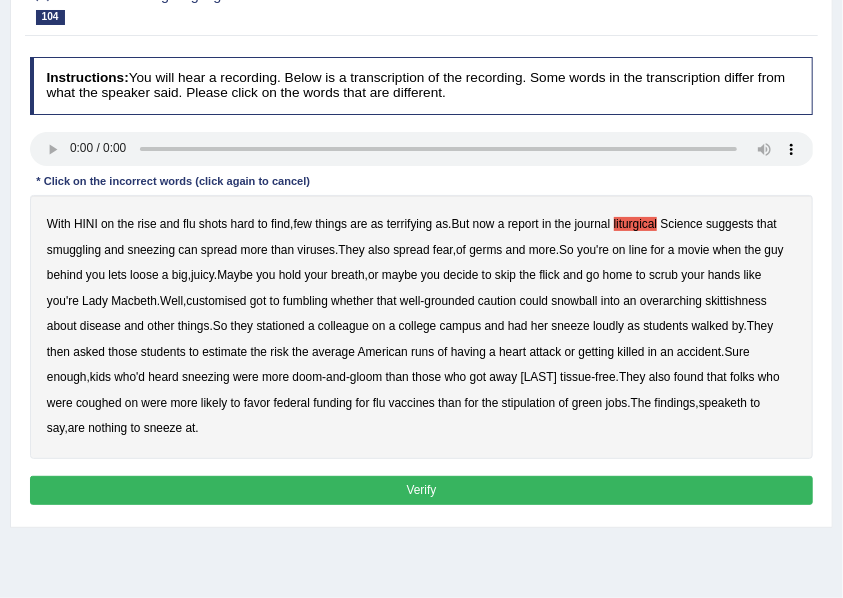 click on "stipulation" at bounding box center [529, 403] 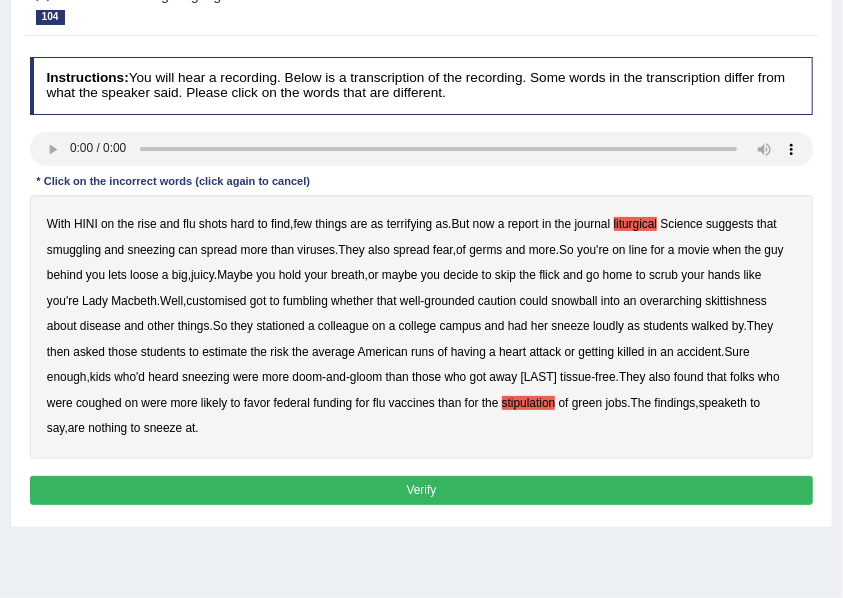 click on "Verify" at bounding box center [422, 490] 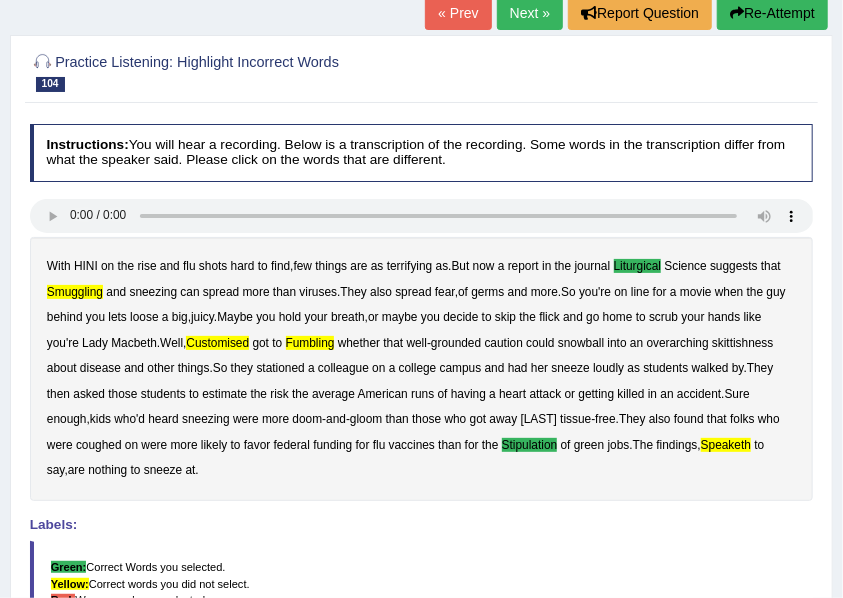 scroll, scrollTop: 0, scrollLeft: 0, axis: both 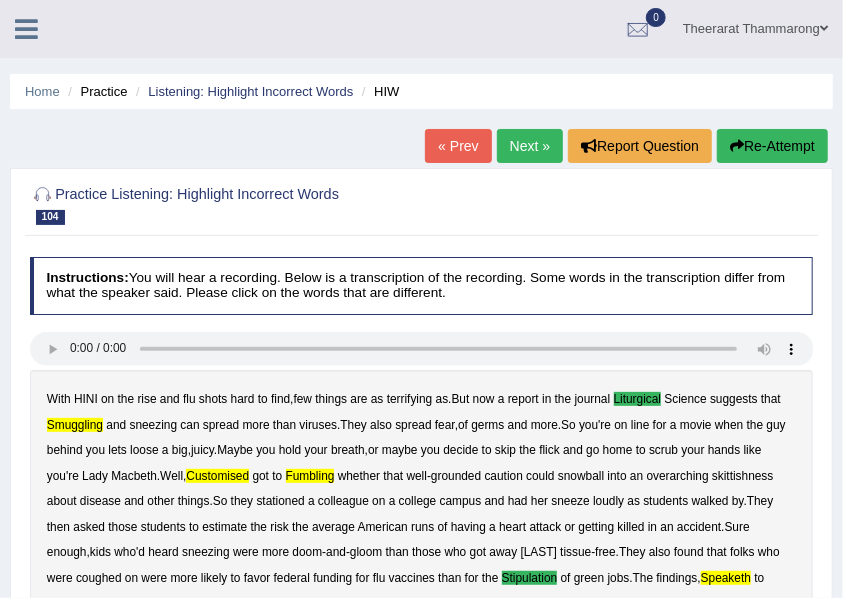 click on "Next »" at bounding box center [530, 146] 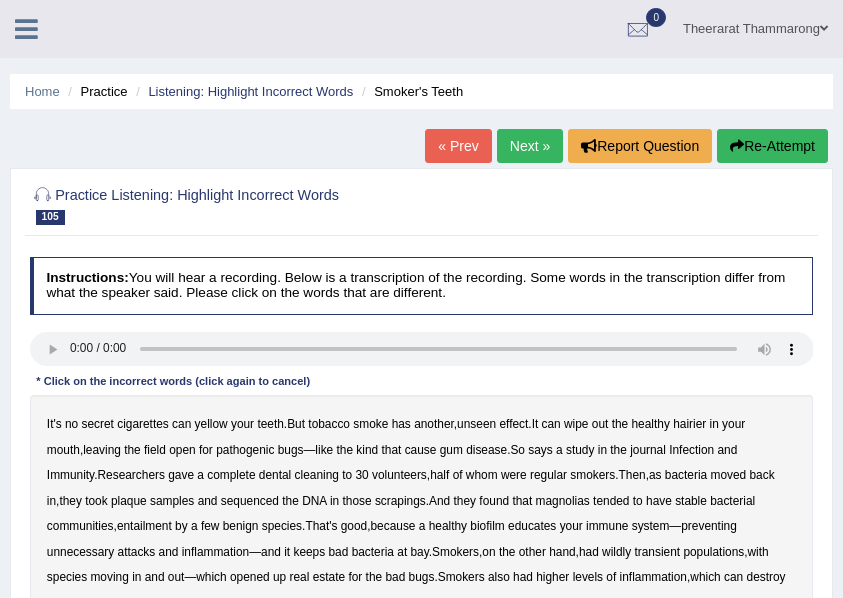 scroll, scrollTop: 200, scrollLeft: 0, axis: vertical 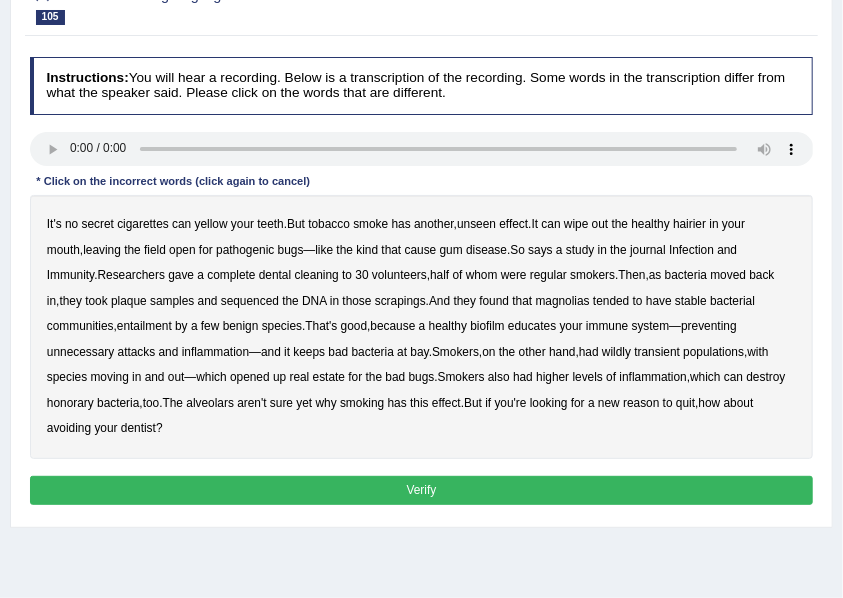 click on "hairier" at bounding box center [689, 224] 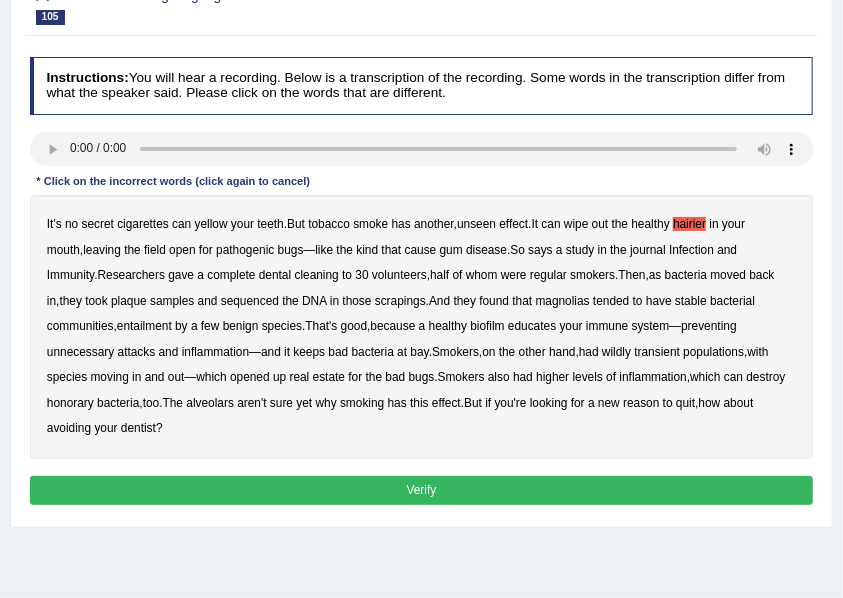 click on "entailment" at bounding box center (144, 326) 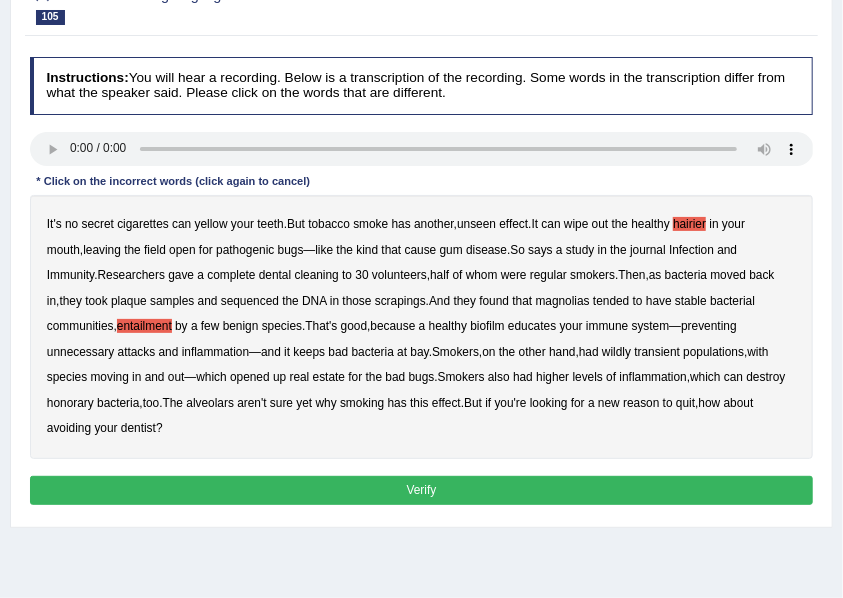 click on "transient" at bounding box center [657, 352] 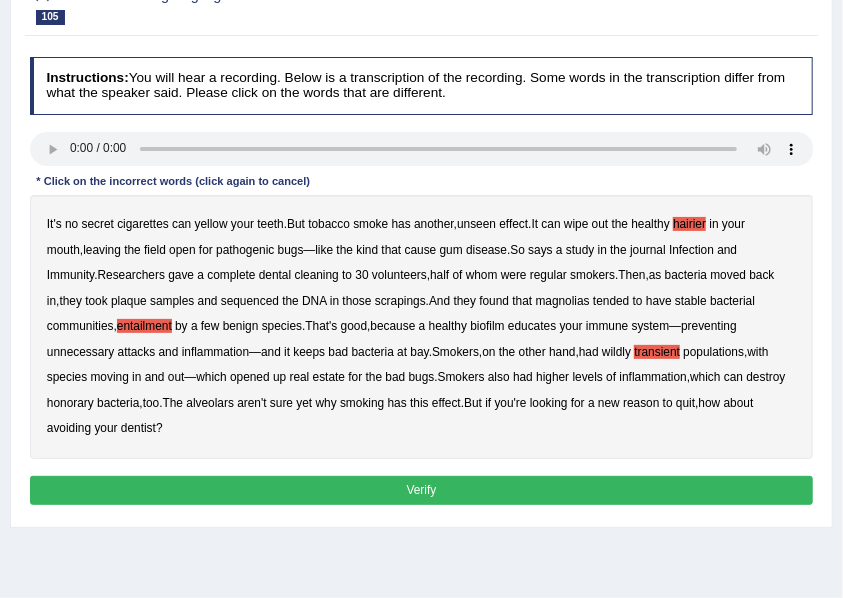 click on "alveolars" at bounding box center [210, 403] 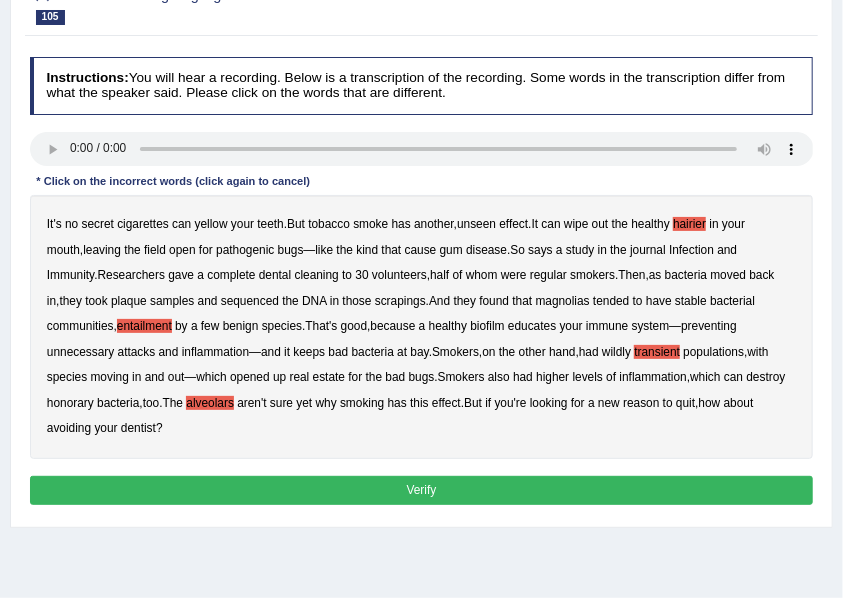 click on "Verify" at bounding box center [422, 490] 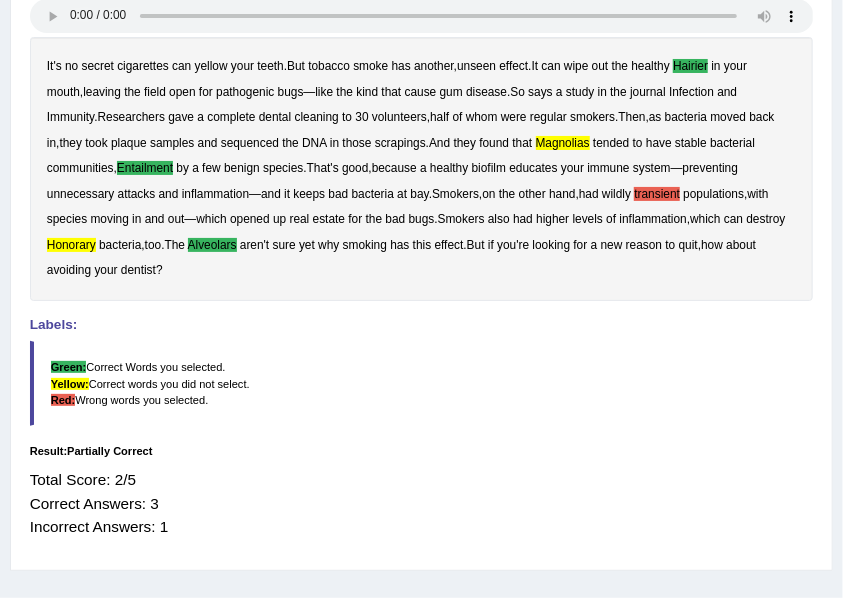 scroll, scrollTop: 133, scrollLeft: 0, axis: vertical 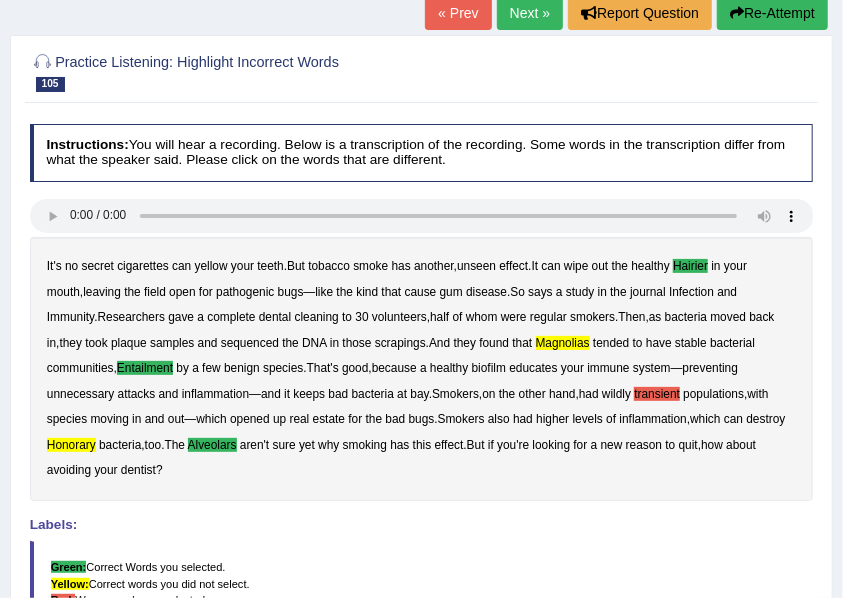click on "Next »" at bounding box center [530, 13] 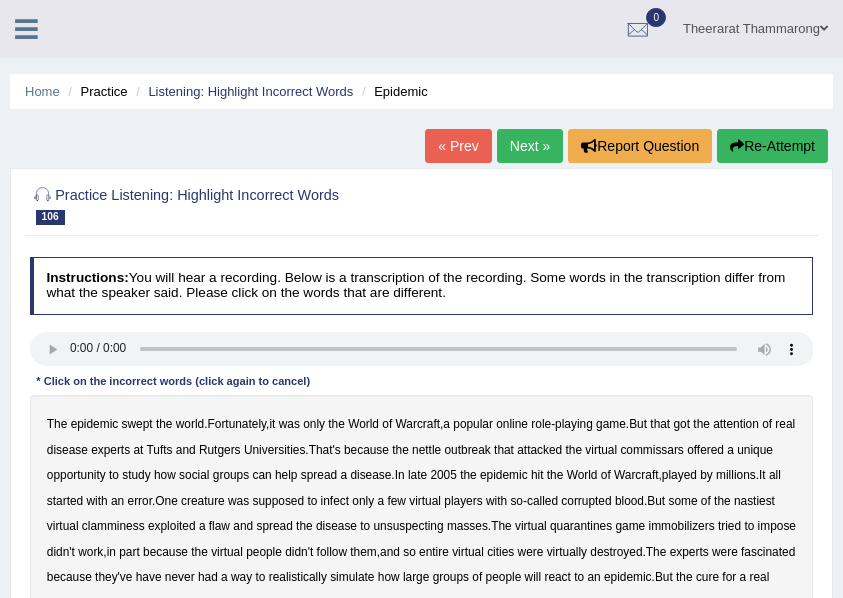 scroll, scrollTop: 66, scrollLeft: 0, axis: vertical 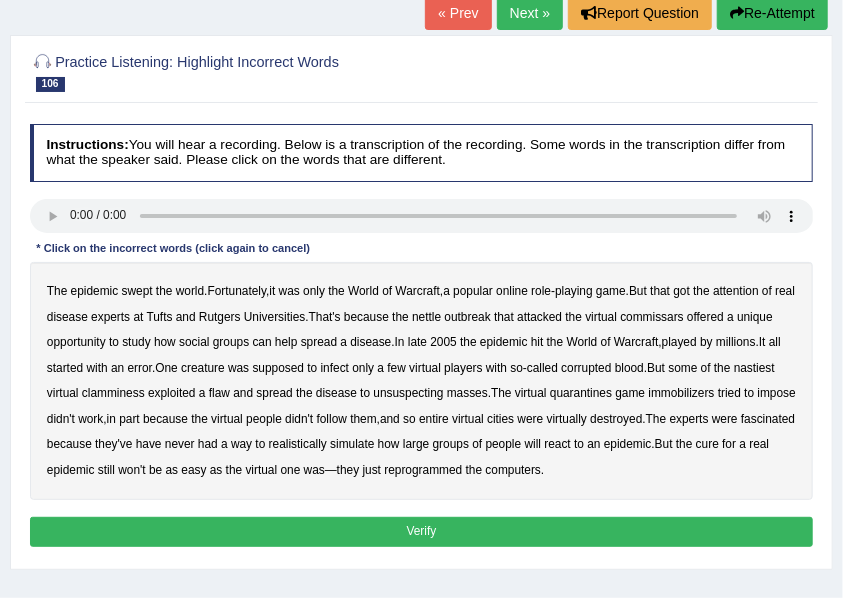 click on "commissars" at bounding box center [651, 317] 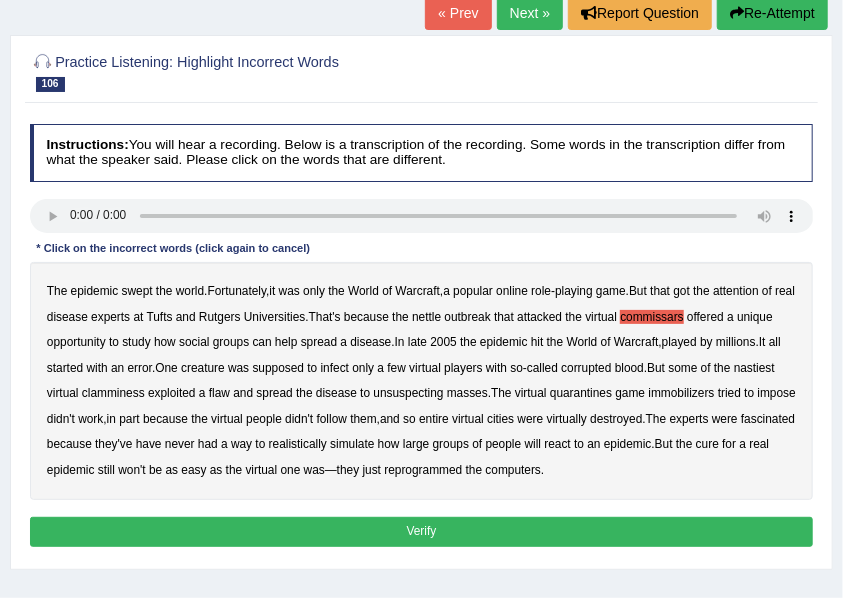 click on "clamminess" at bounding box center (113, 393) 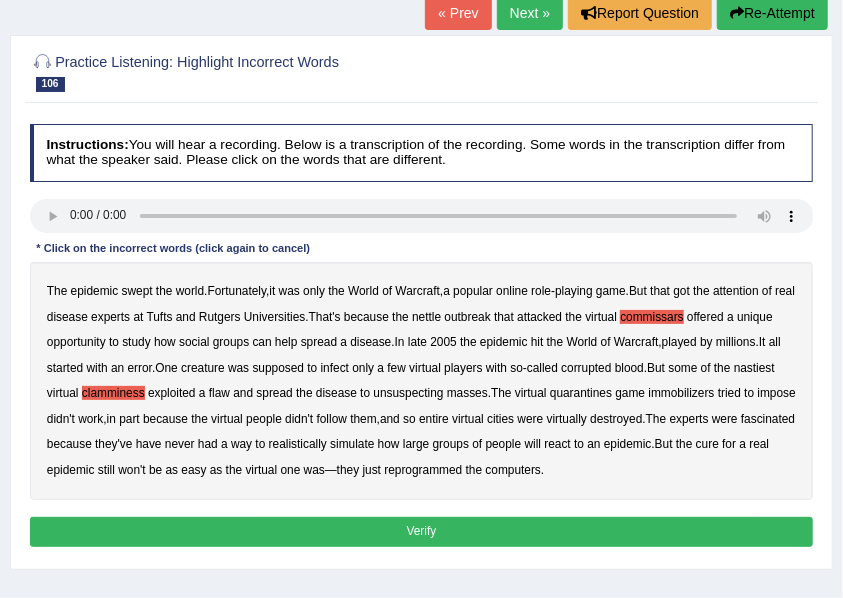 click on "Verify" at bounding box center [422, 531] 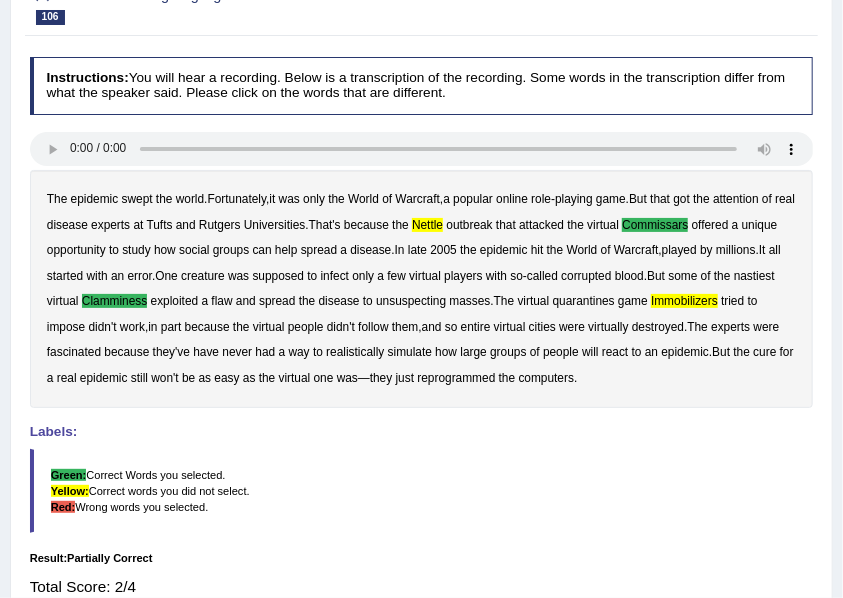 scroll, scrollTop: 0, scrollLeft: 0, axis: both 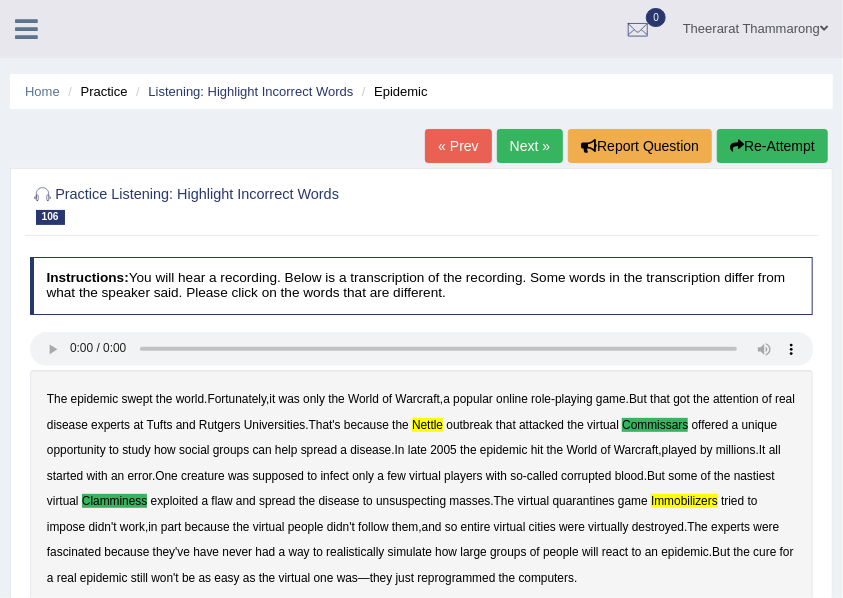 click on "Next »" at bounding box center [530, 146] 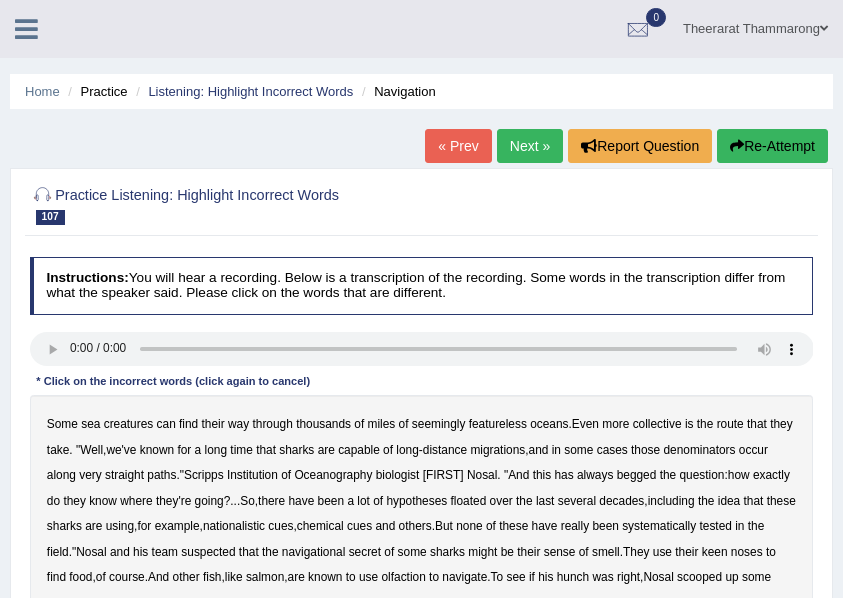 scroll, scrollTop: 200, scrollLeft: 0, axis: vertical 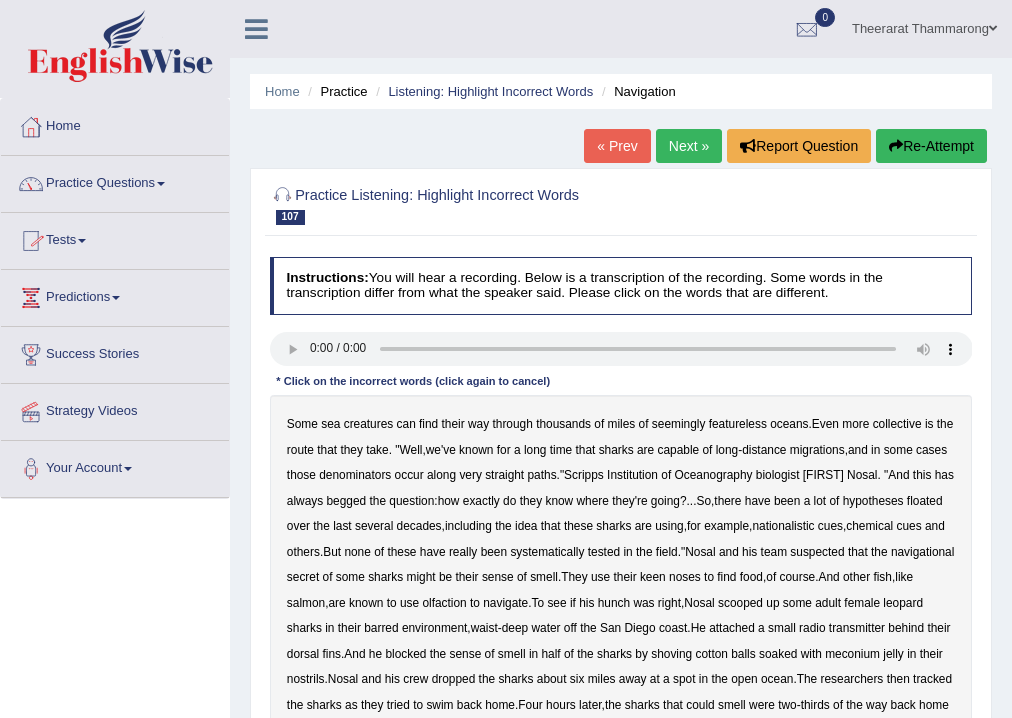 click on "Practice Questions" at bounding box center [115, 181] 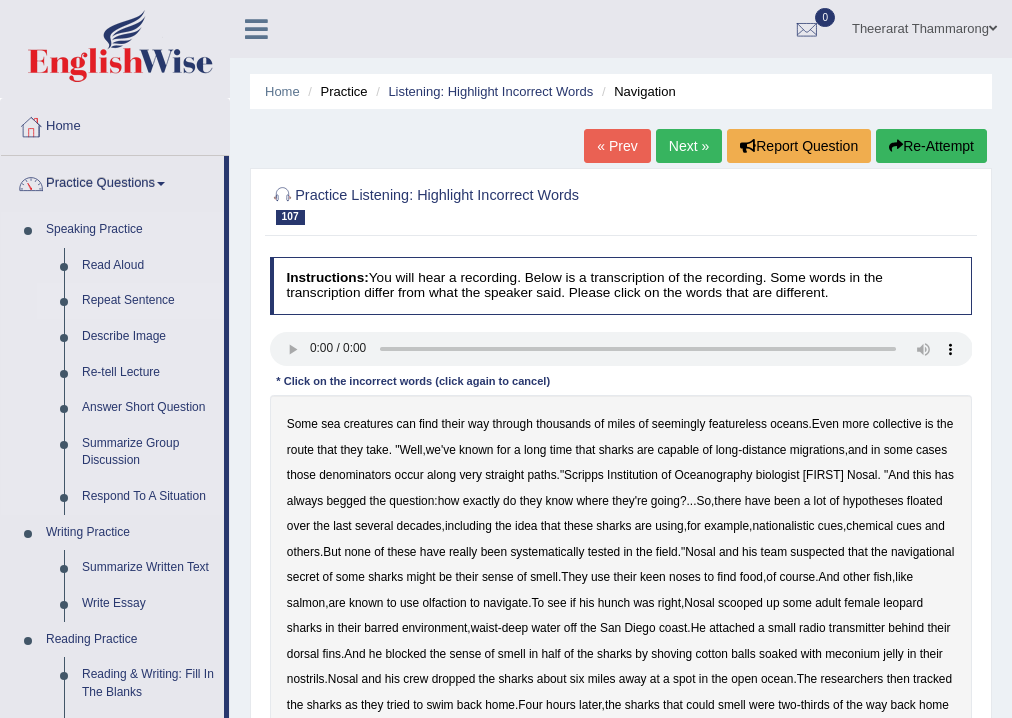 click on "Repeat Sentence" at bounding box center (148, 301) 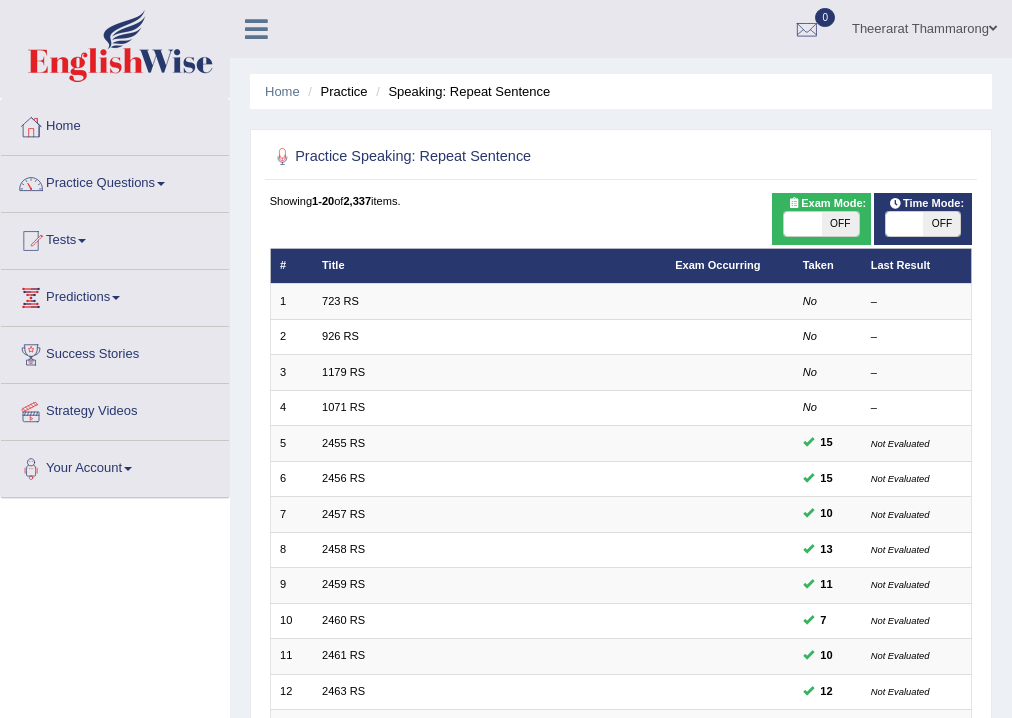 scroll, scrollTop: 0, scrollLeft: 0, axis: both 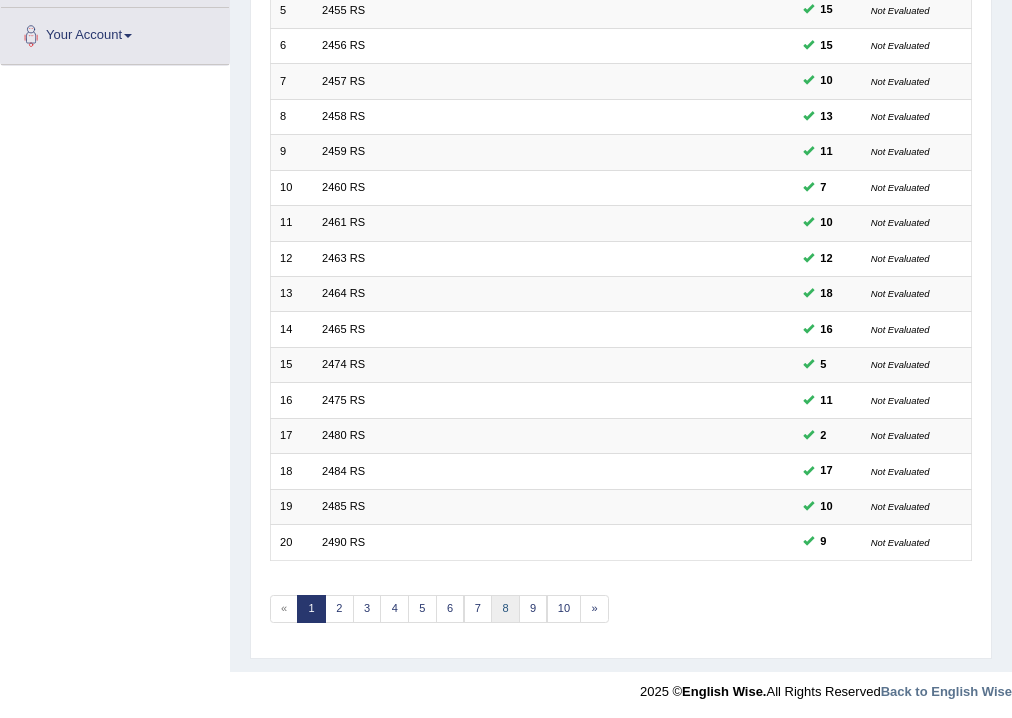 click on "8" at bounding box center [505, 609] 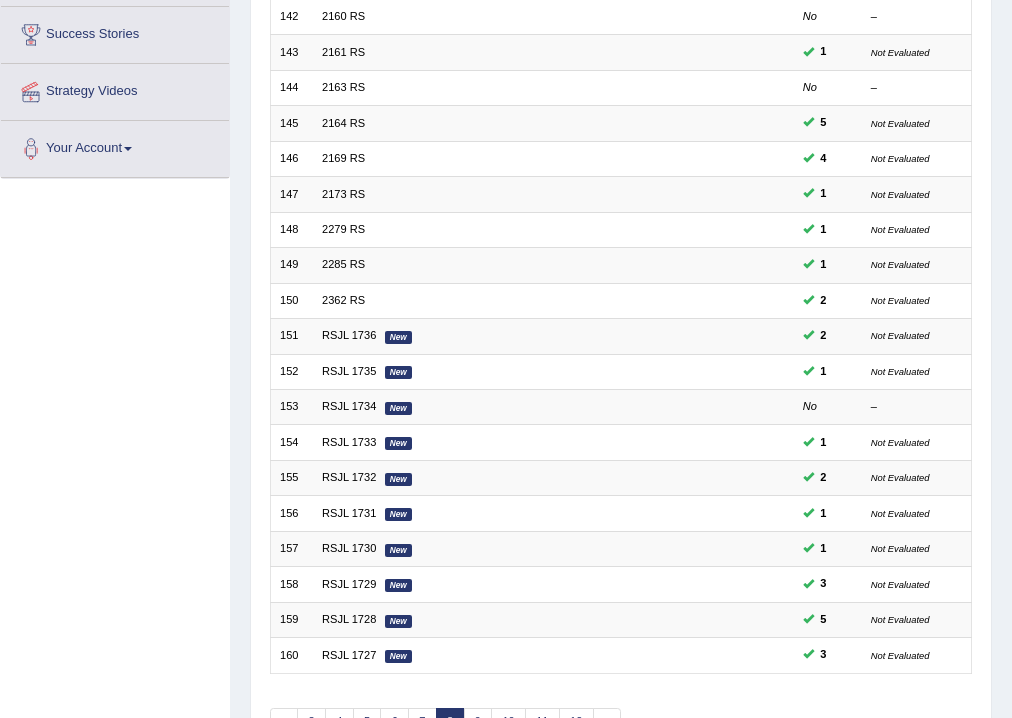 scroll, scrollTop: 320, scrollLeft: 0, axis: vertical 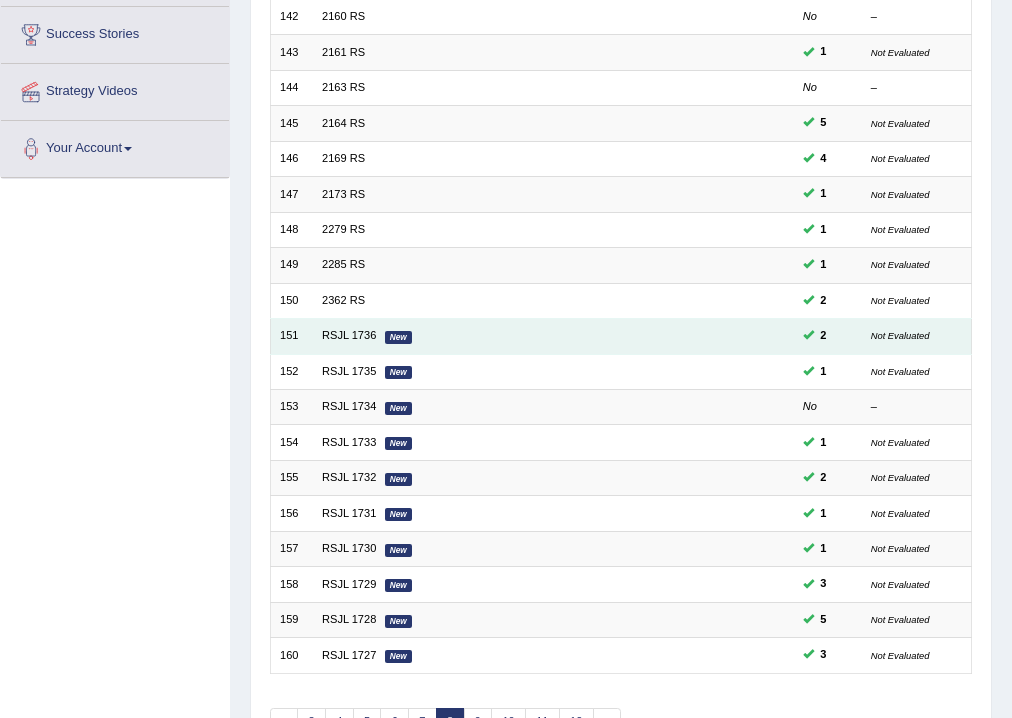 click on "RSJL 1736 New" at bounding box center (489, 336) 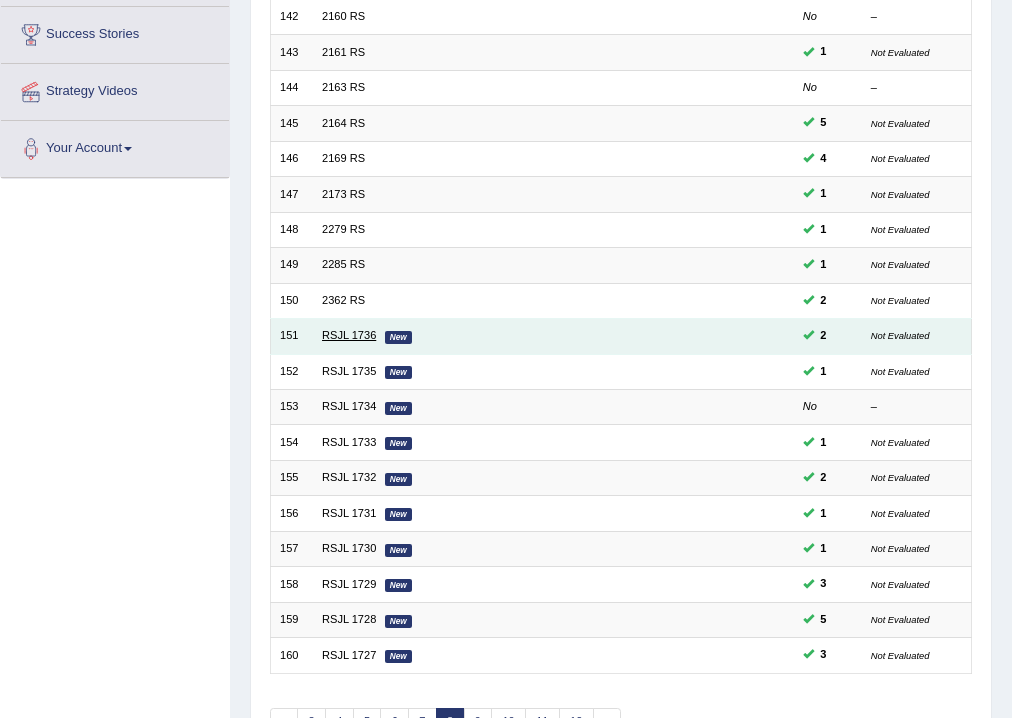 click on "RSJL 1736" at bounding box center [349, 335] 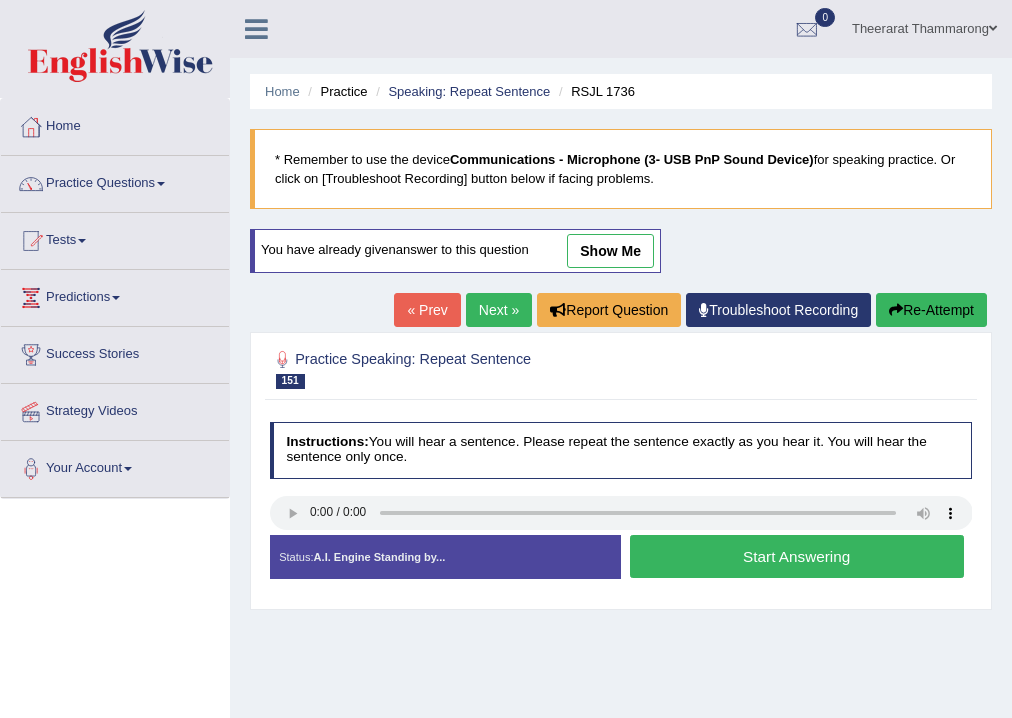 scroll, scrollTop: 0, scrollLeft: 0, axis: both 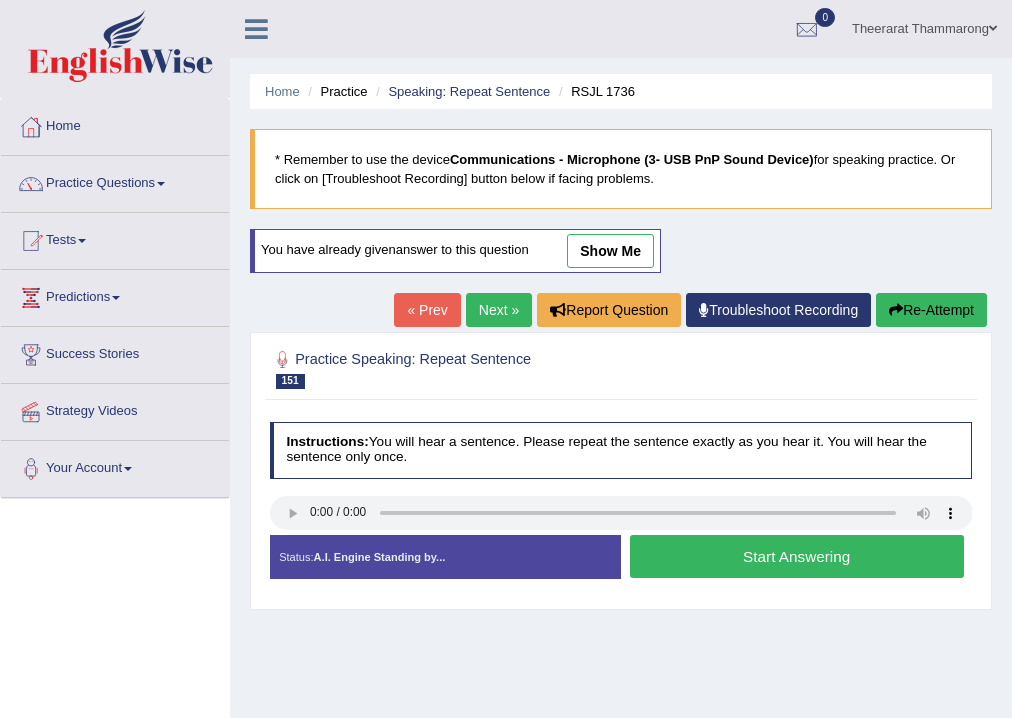 click on "Start Answering" at bounding box center (797, 556) 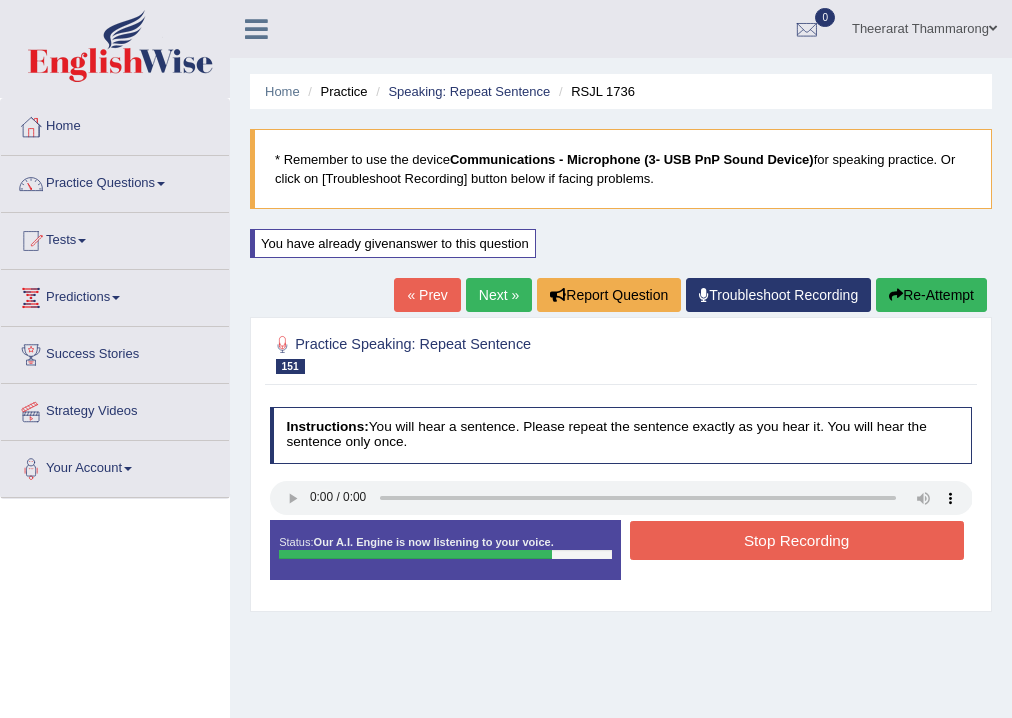 click on "Stop Recording" at bounding box center (797, 540) 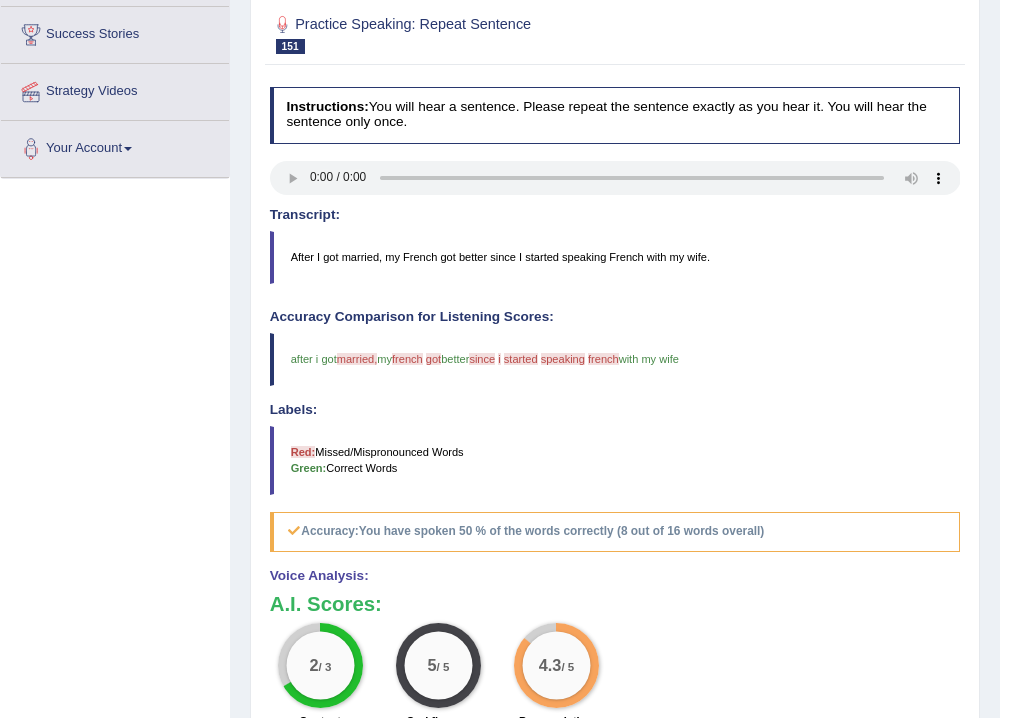 scroll, scrollTop: 160, scrollLeft: 0, axis: vertical 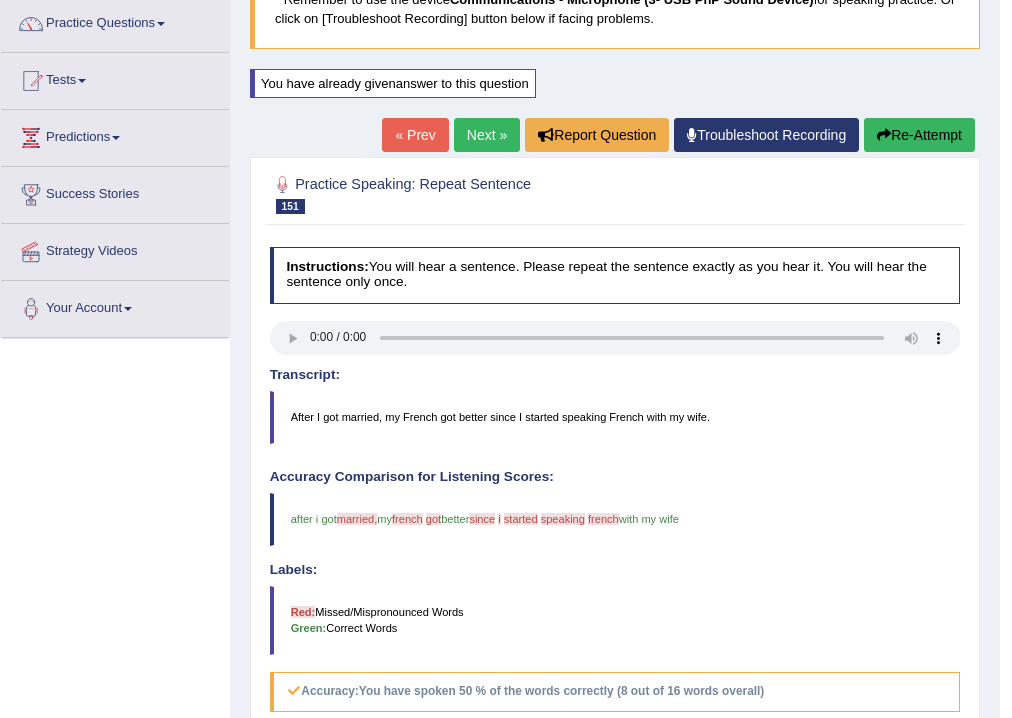 click on "Next »" at bounding box center [487, 135] 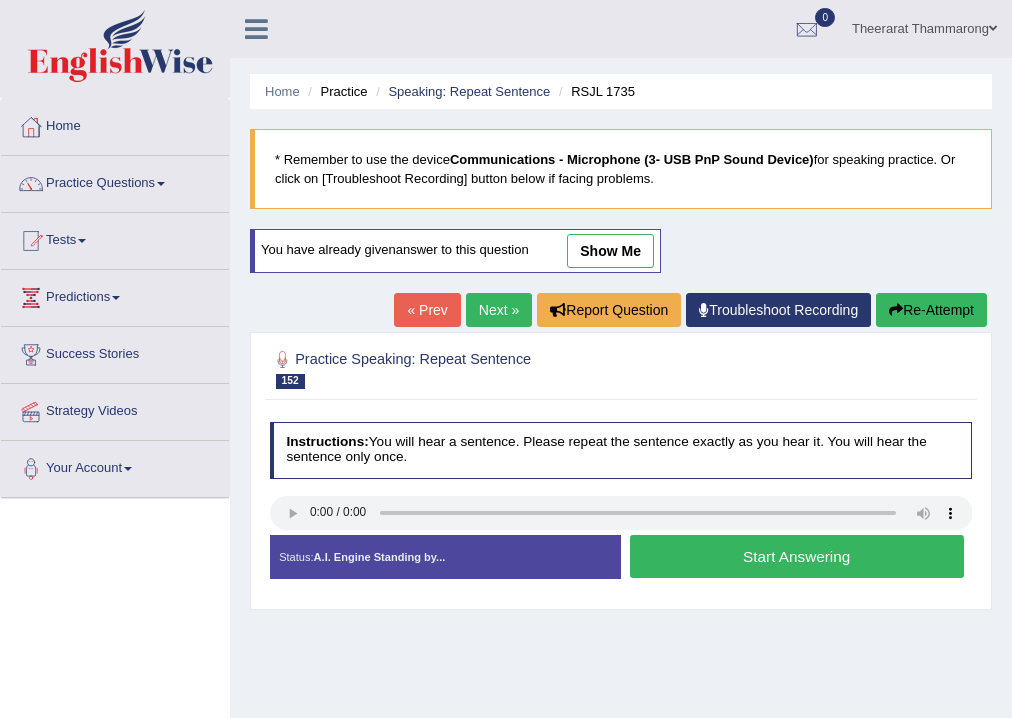 scroll, scrollTop: 0, scrollLeft: 0, axis: both 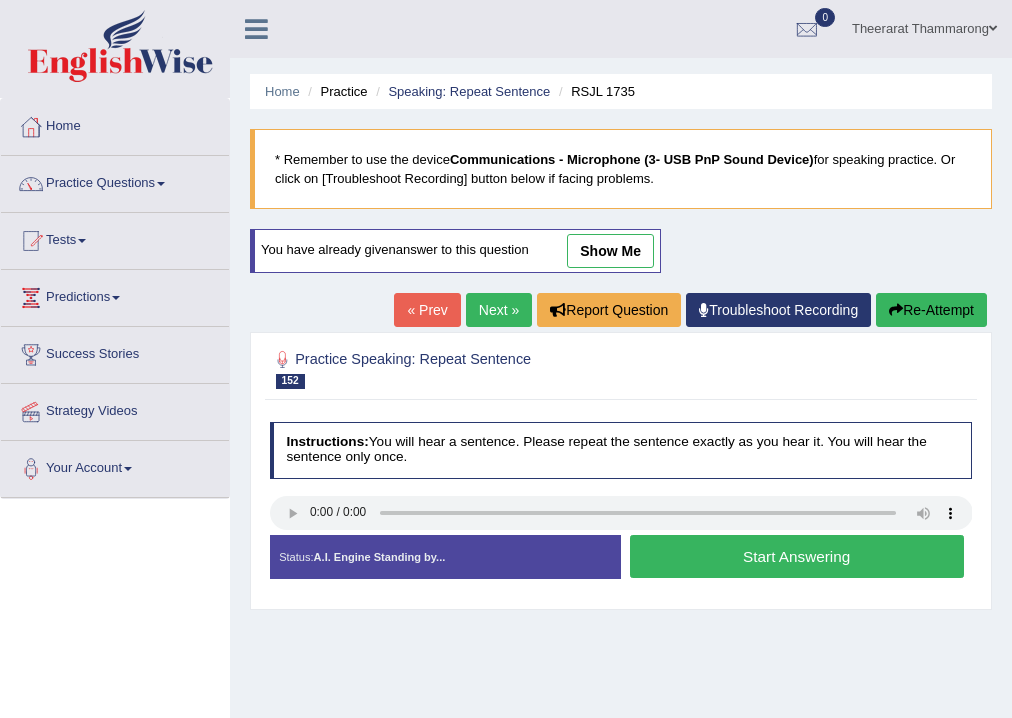 click on "Start Answering" at bounding box center (797, 556) 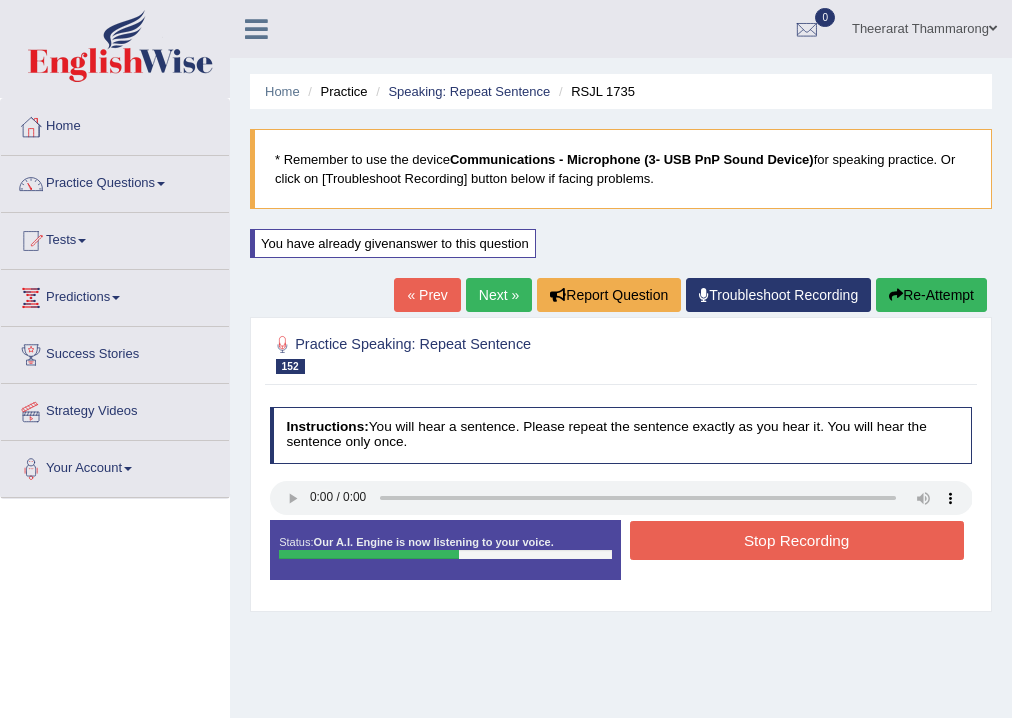 click on "Stop Recording" at bounding box center (797, 540) 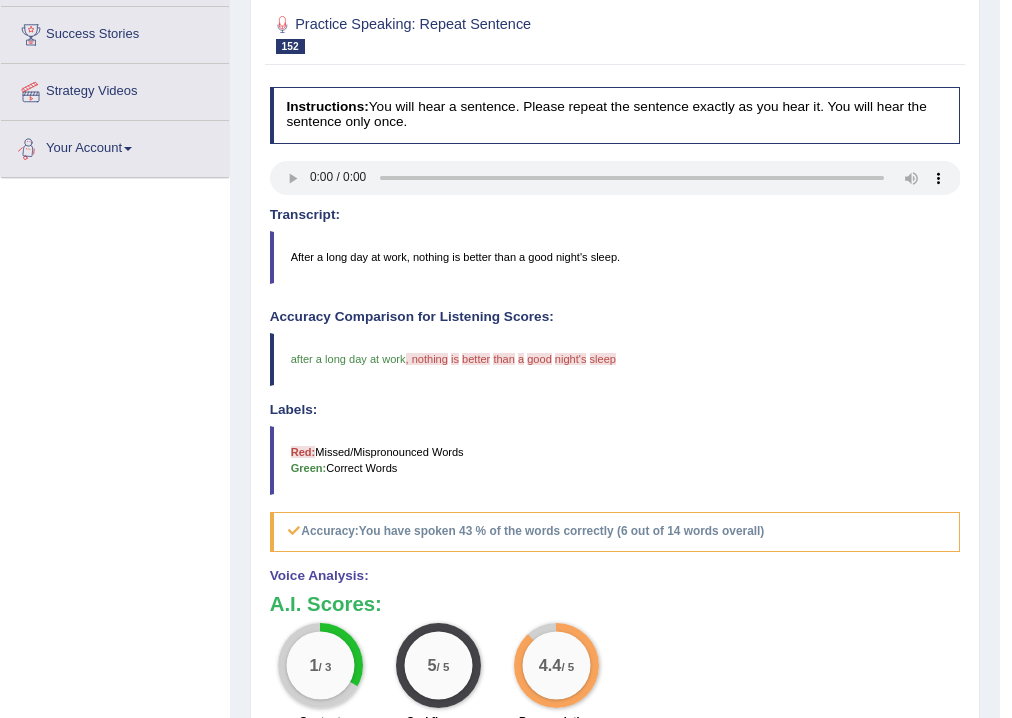scroll, scrollTop: 80, scrollLeft: 0, axis: vertical 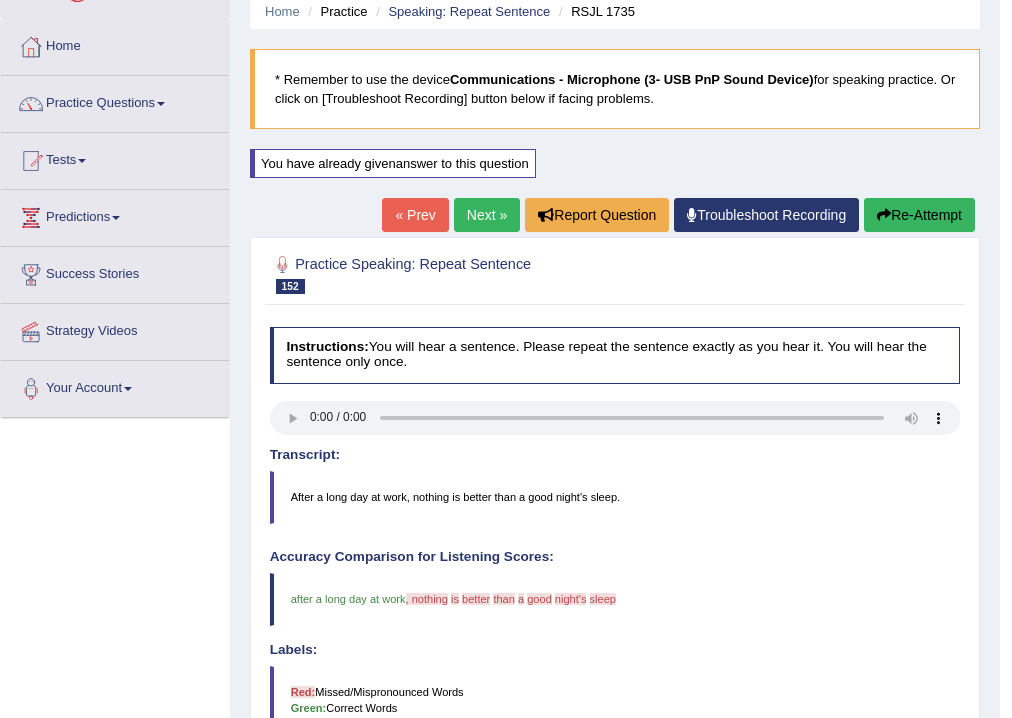 click on "Next »" at bounding box center (487, 215) 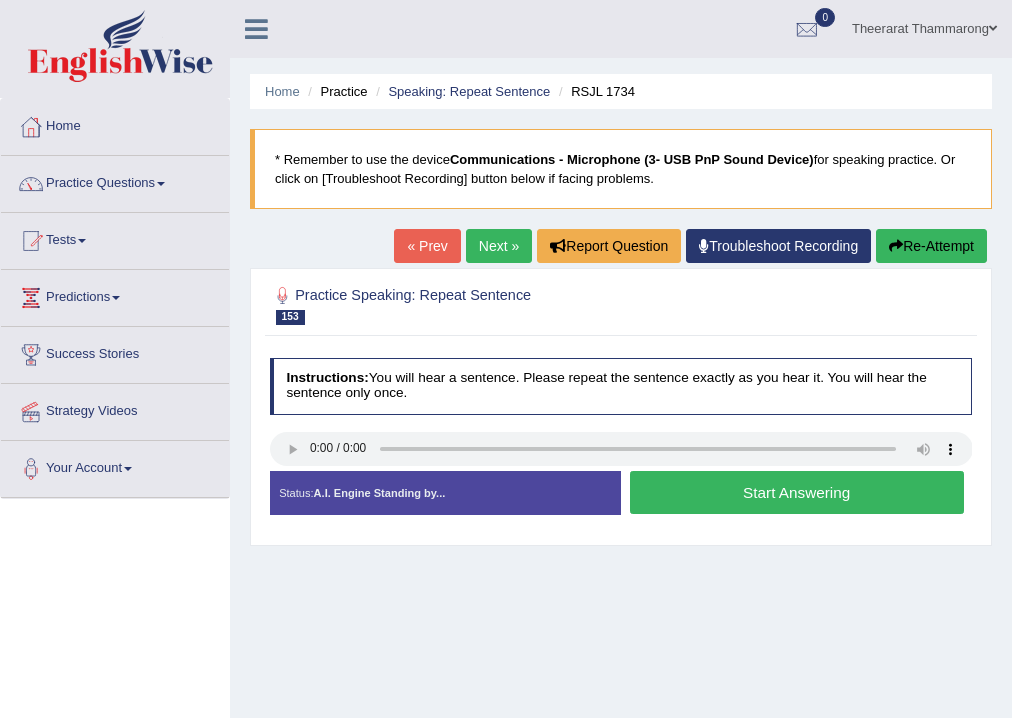scroll, scrollTop: 0, scrollLeft: 0, axis: both 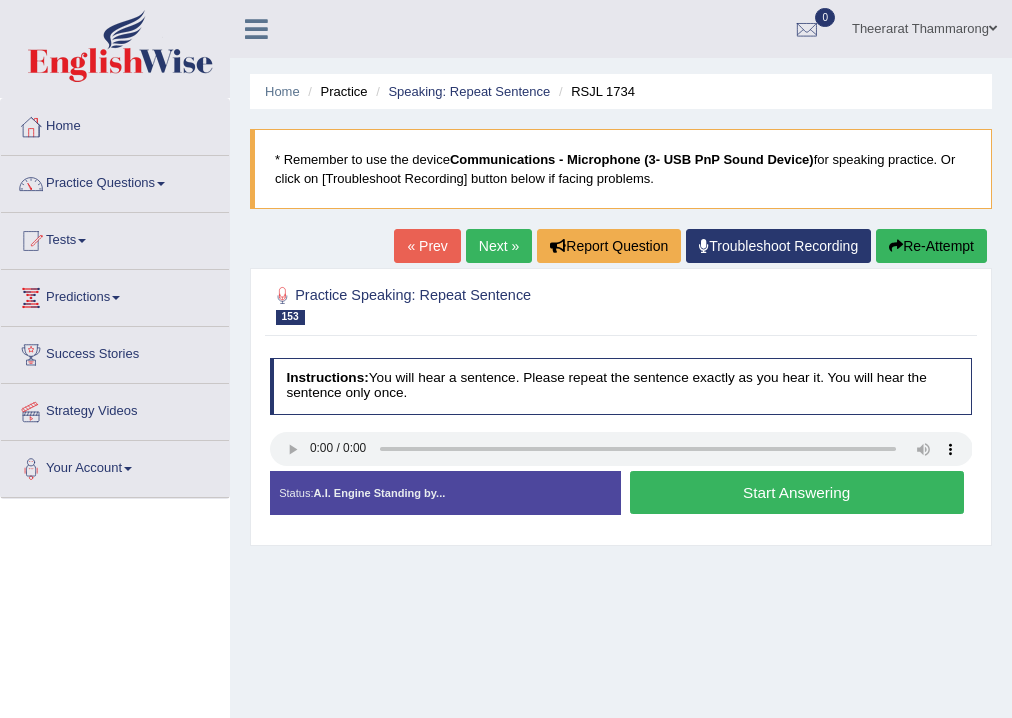 click on "Start Answering" at bounding box center (797, 492) 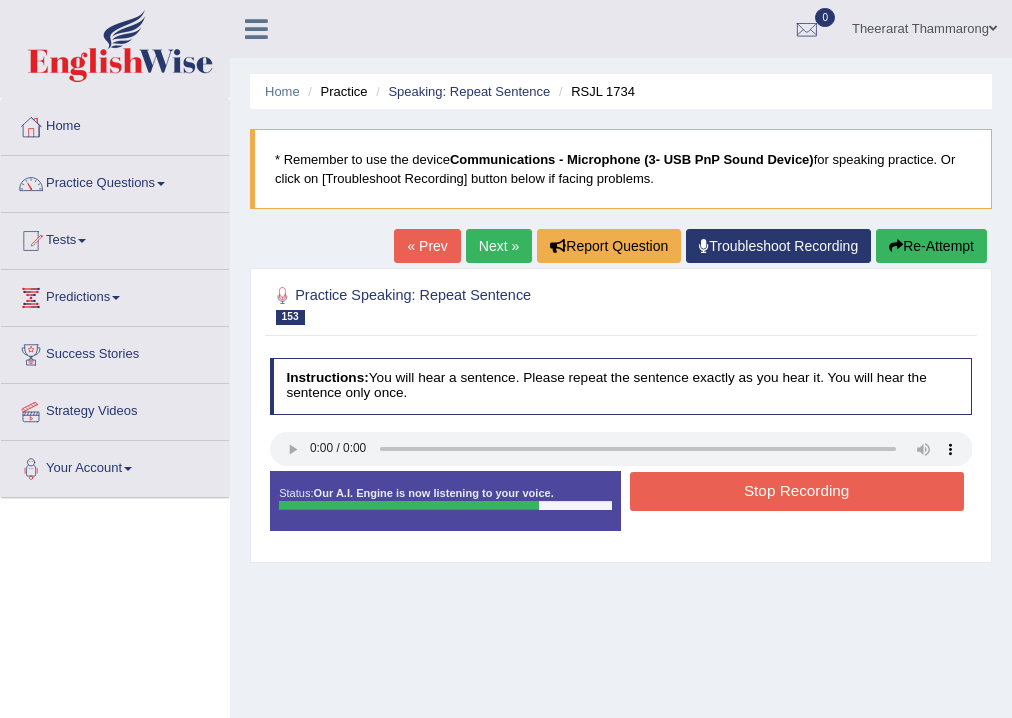 click on "Stop Recording" at bounding box center (797, 491) 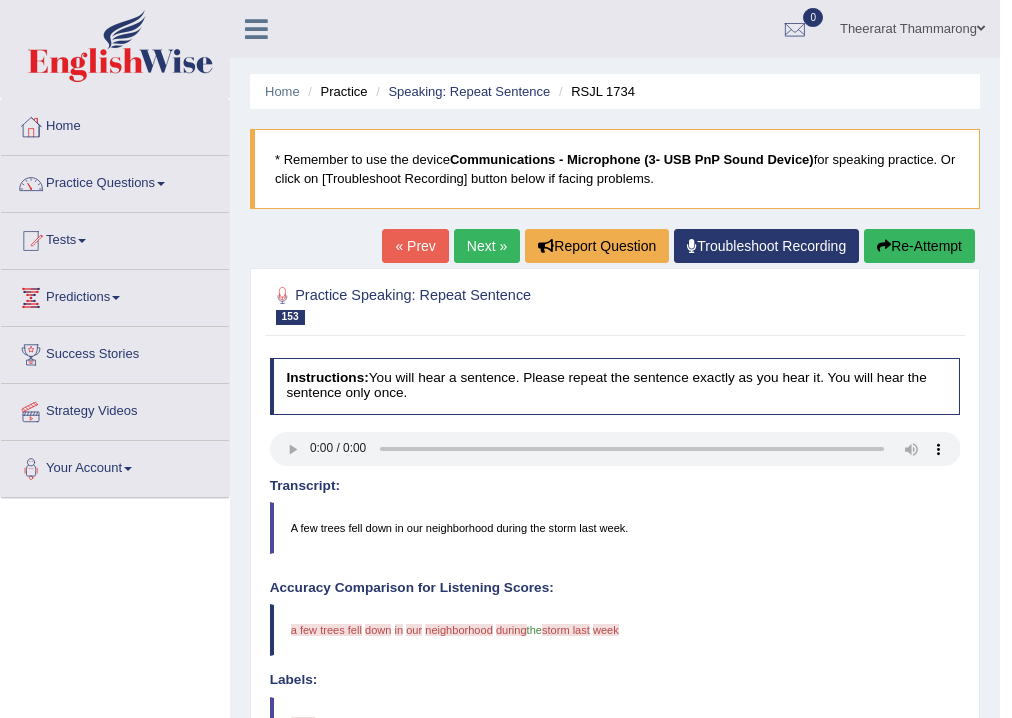 click on "Next »" at bounding box center [487, 246] 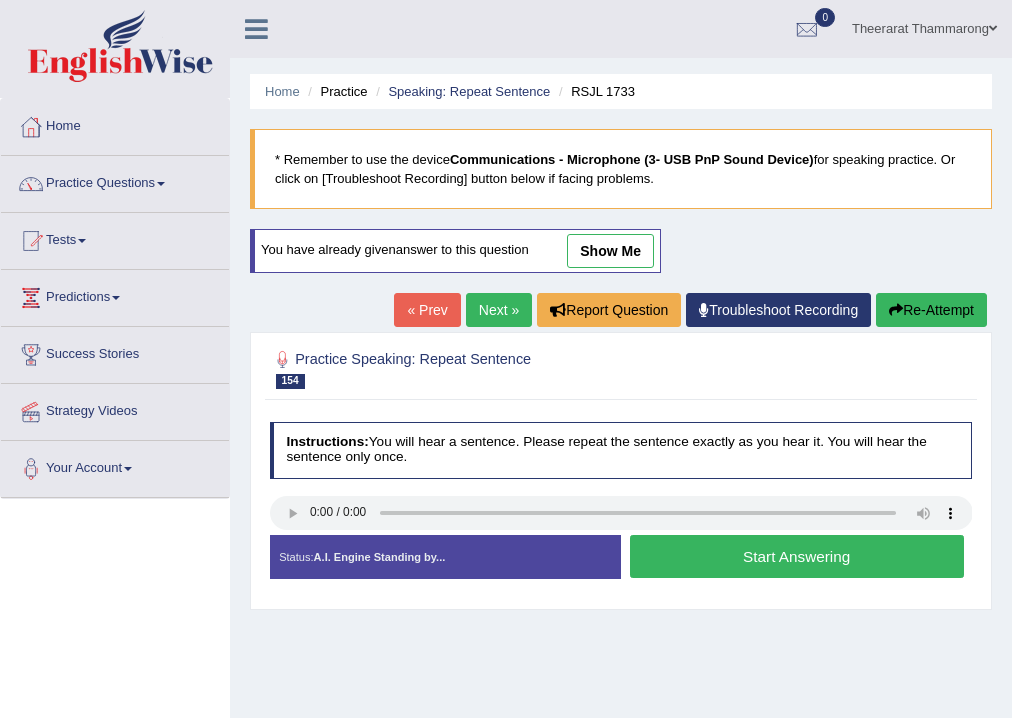 scroll, scrollTop: 0, scrollLeft: 0, axis: both 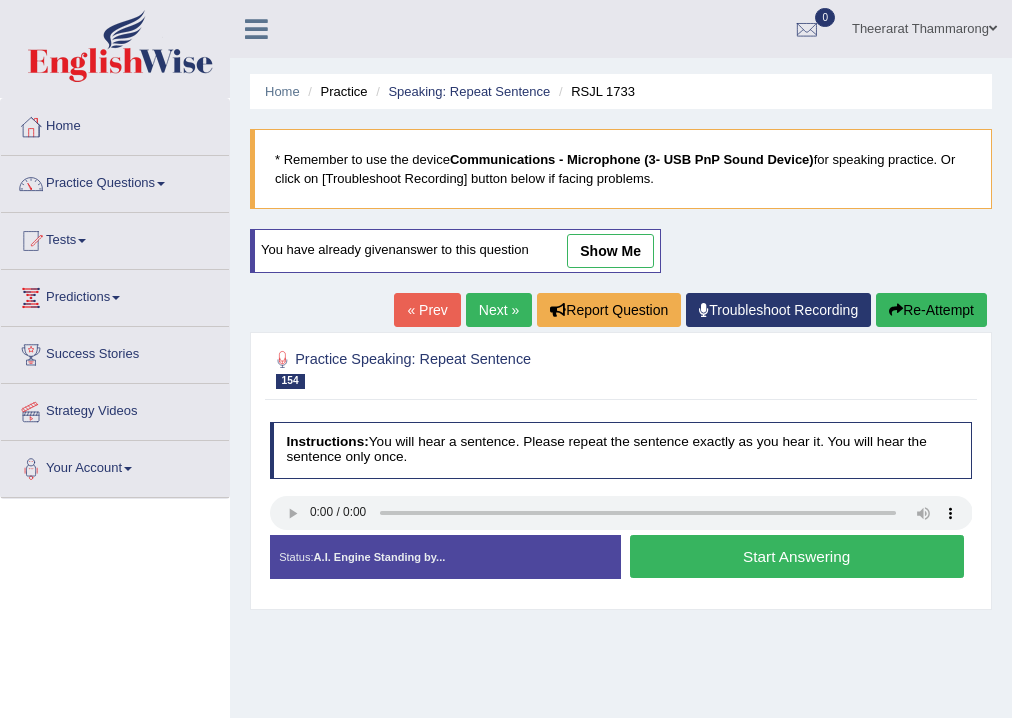 click on "Start Answering" at bounding box center (797, 556) 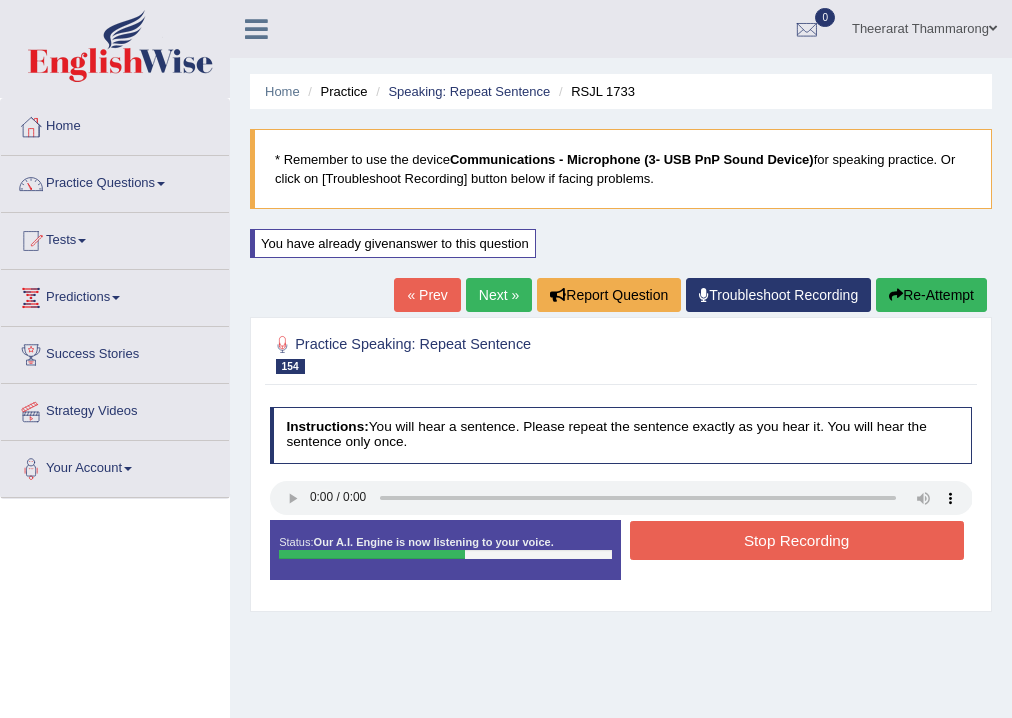click on "Stop Recording" at bounding box center [797, 540] 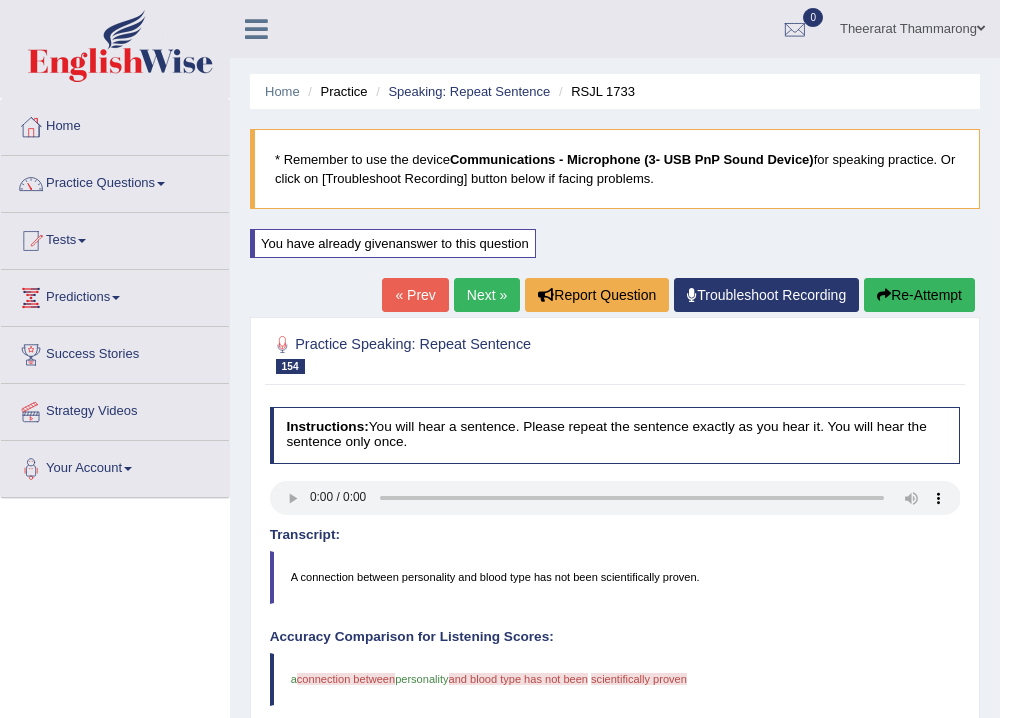 click on "Next »" at bounding box center [487, 295] 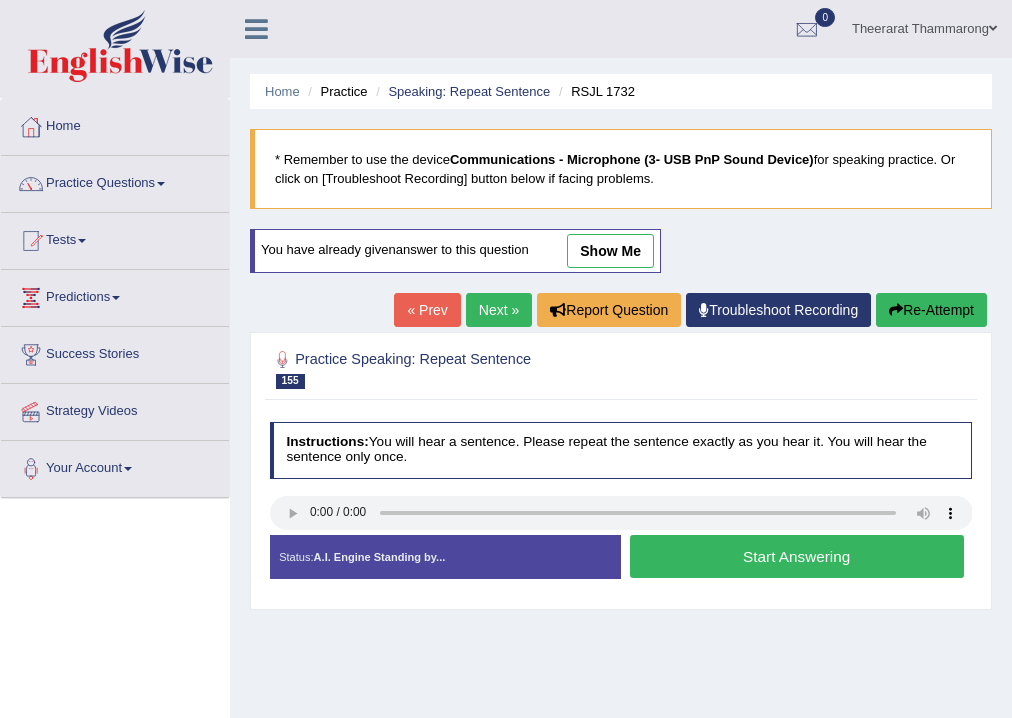 scroll, scrollTop: 0, scrollLeft: 0, axis: both 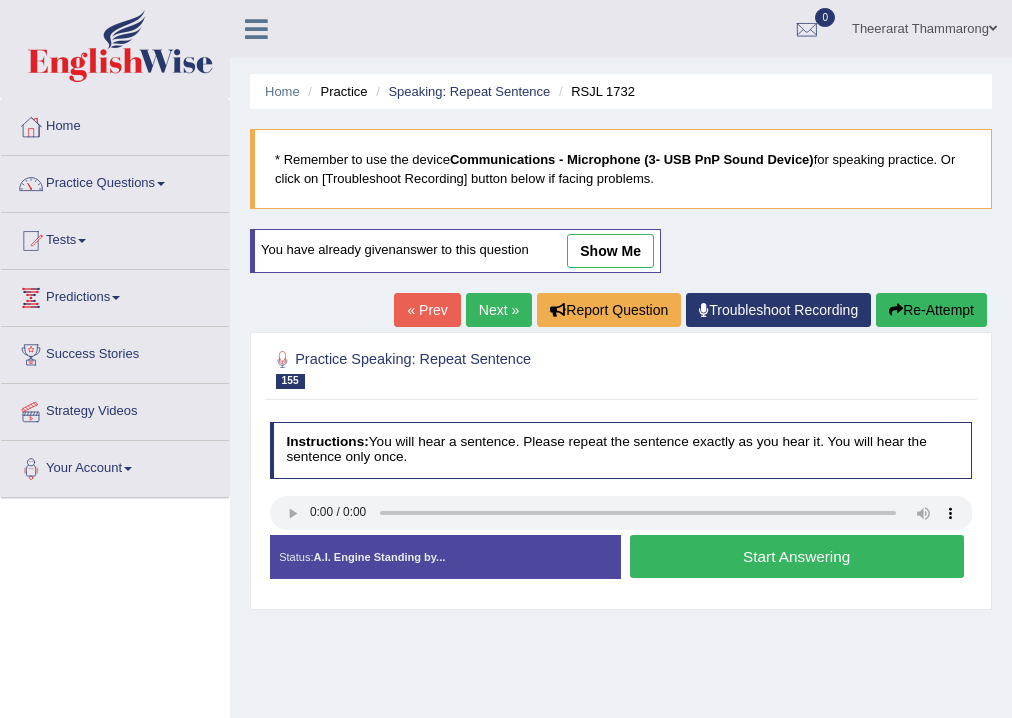 click on "Start Answering" at bounding box center (797, 556) 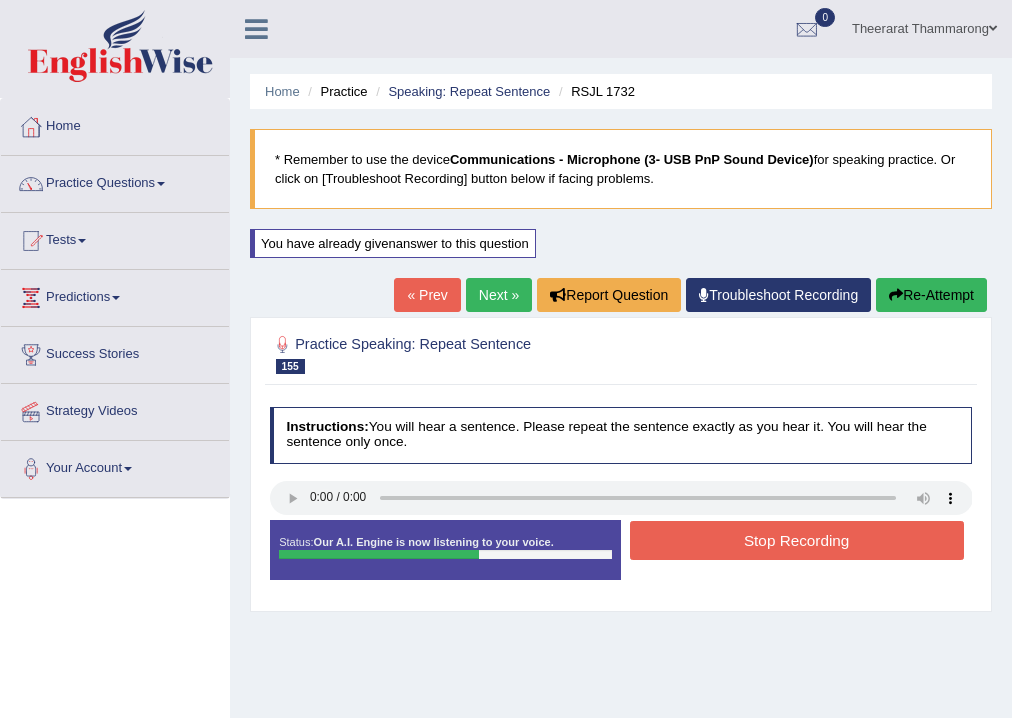 click on "Stop Recording" at bounding box center (797, 540) 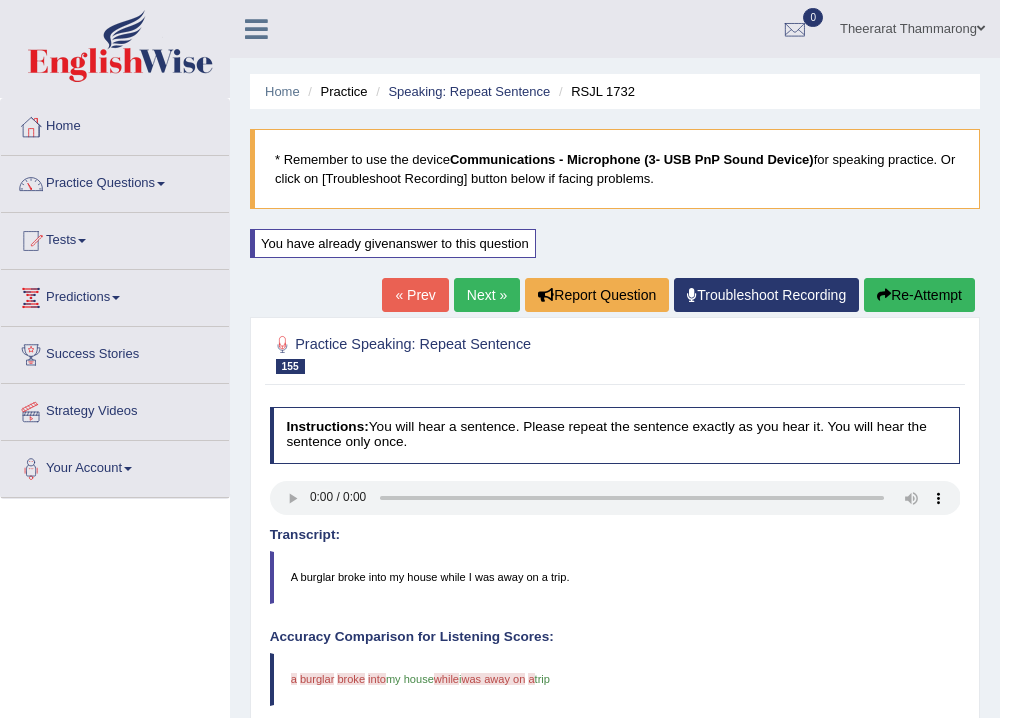 click on "Re-Attempt" at bounding box center (919, 295) 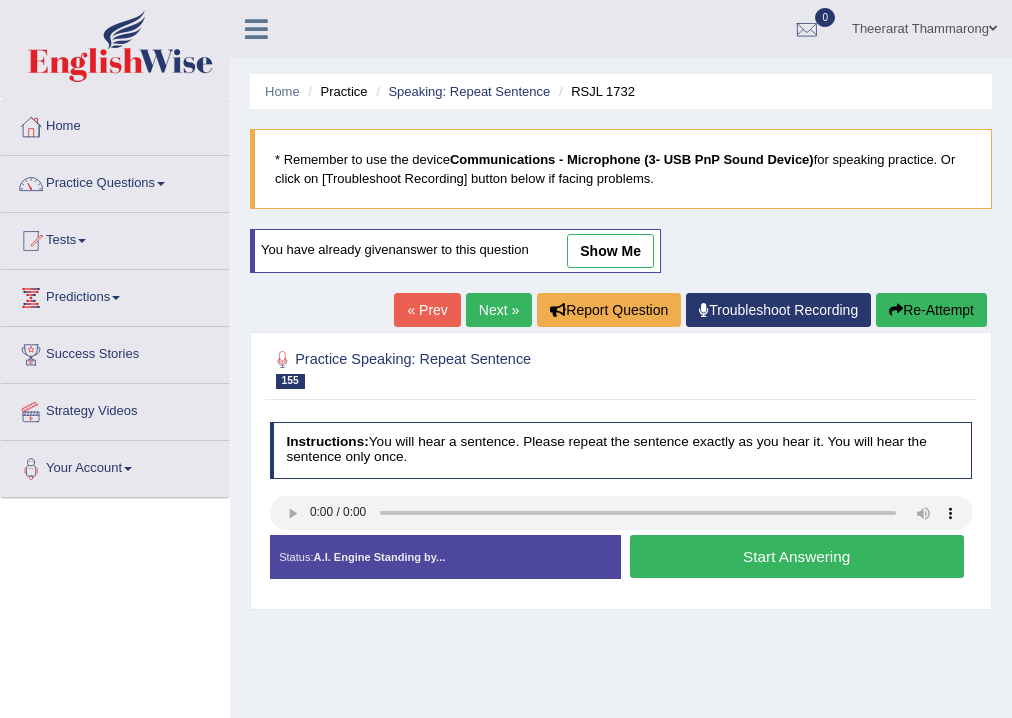 scroll, scrollTop: 0, scrollLeft: 0, axis: both 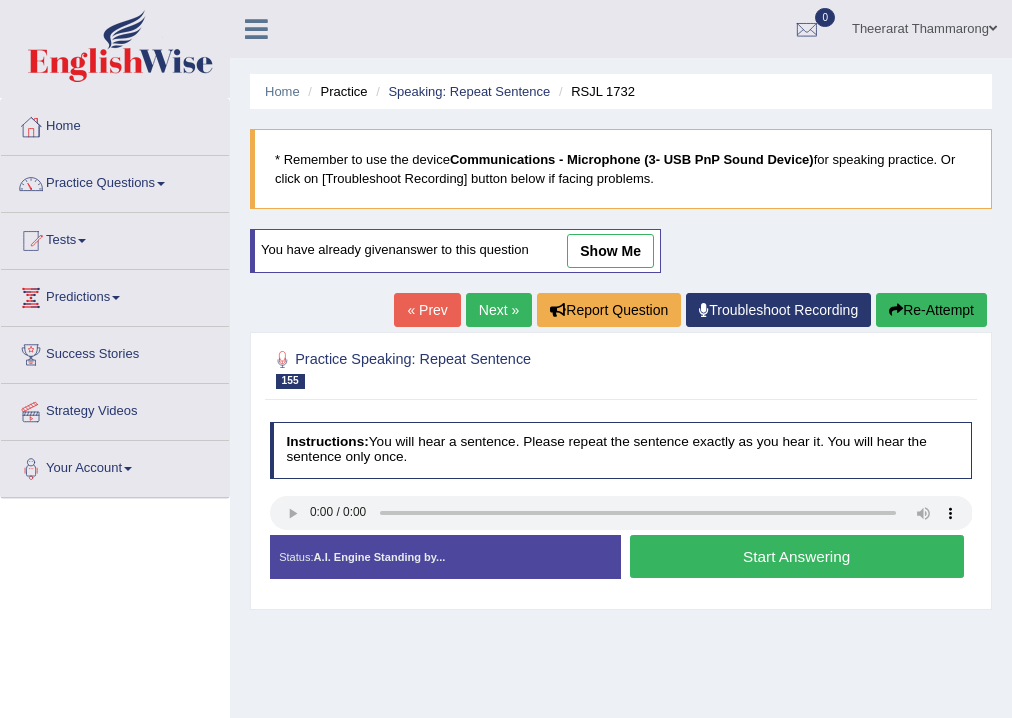 click on "Start Answering" at bounding box center (797, 556) 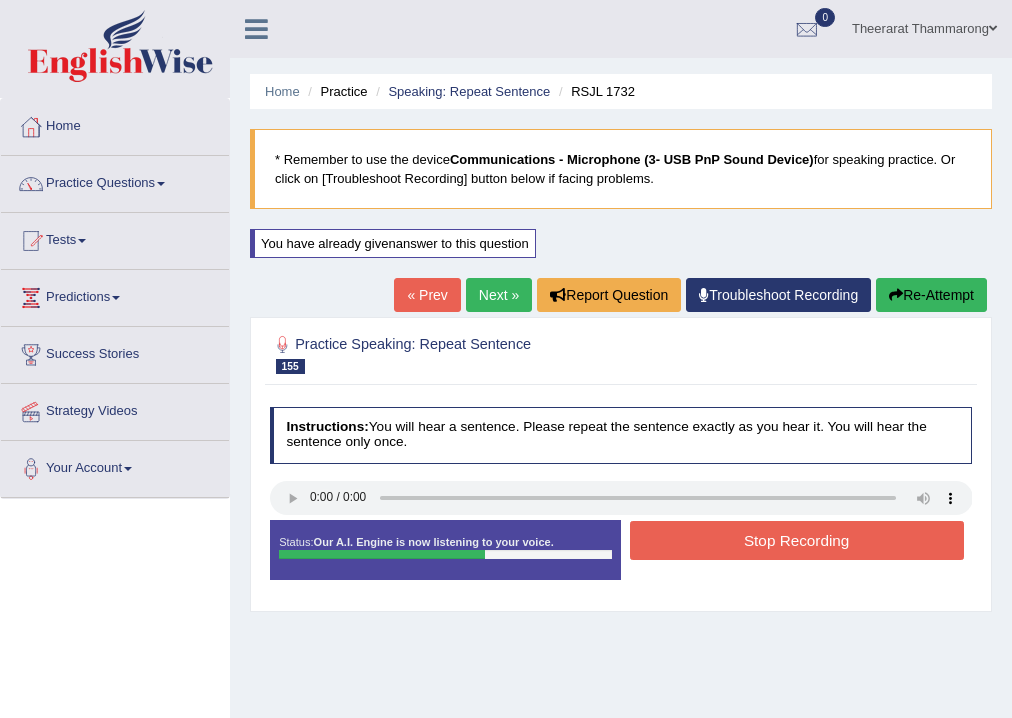 click on "Stop Recording" at bounding box center (797, 540) 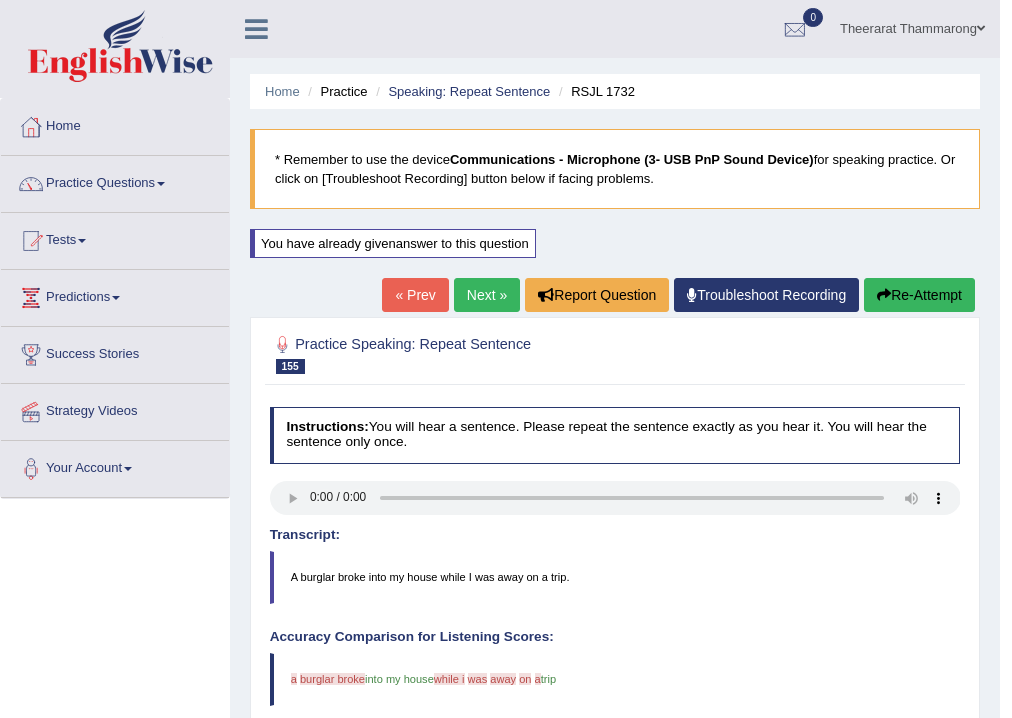 click on "Next »" at bounding box center (487, 295) 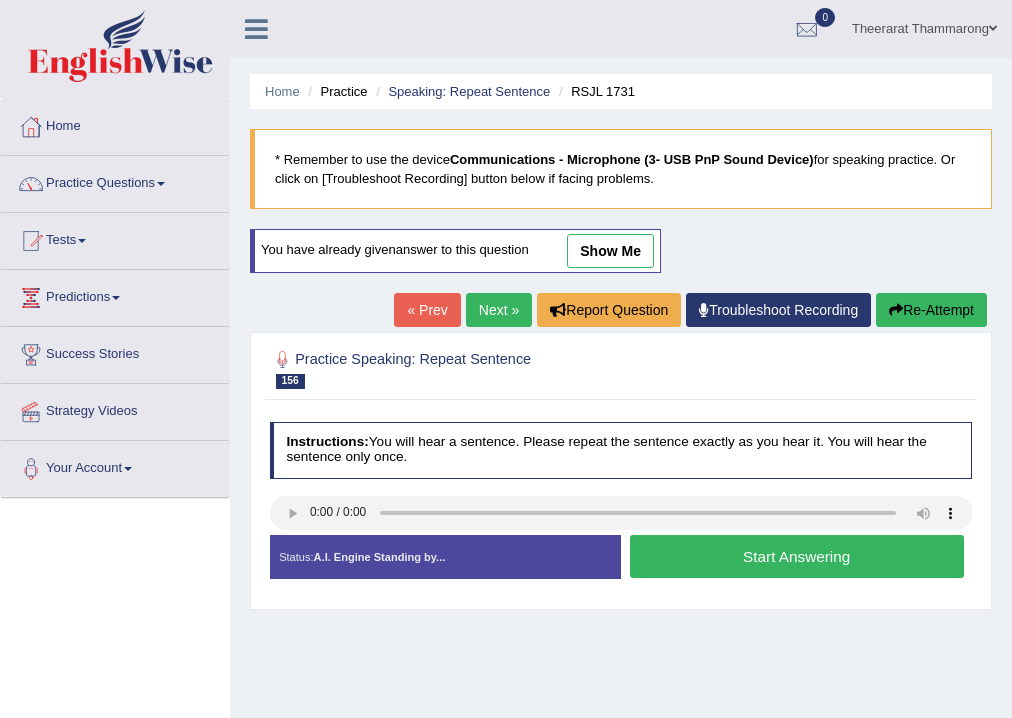 scroll, scrollTop: 0, scrollLeft: 0, axis: both 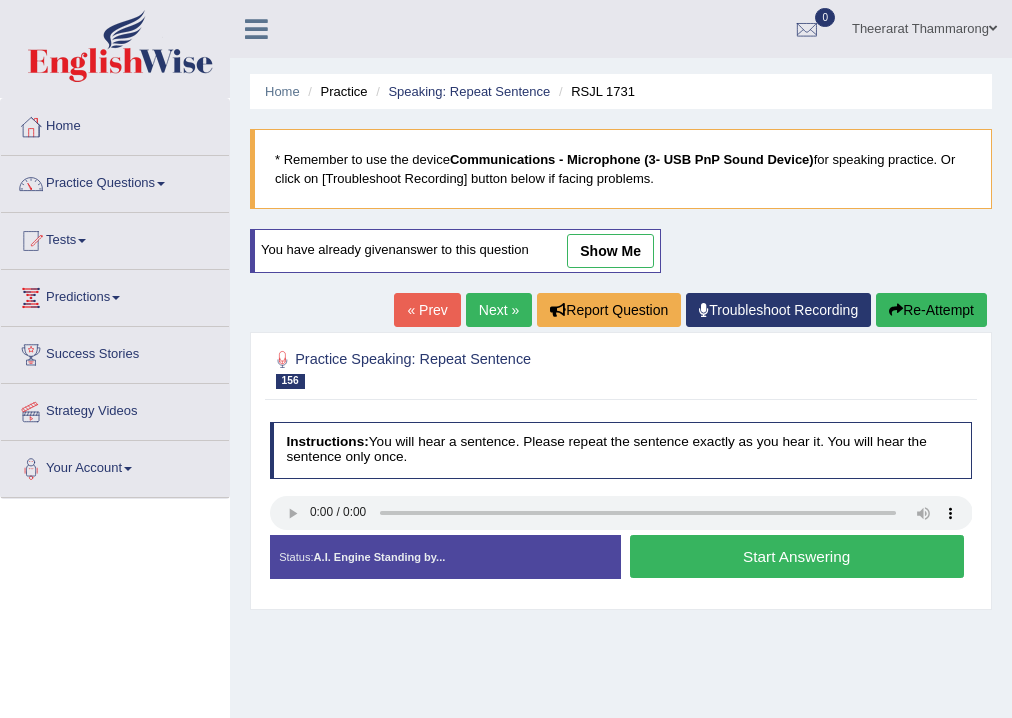 click on "Start Answering" at bounding box center (797, 556) 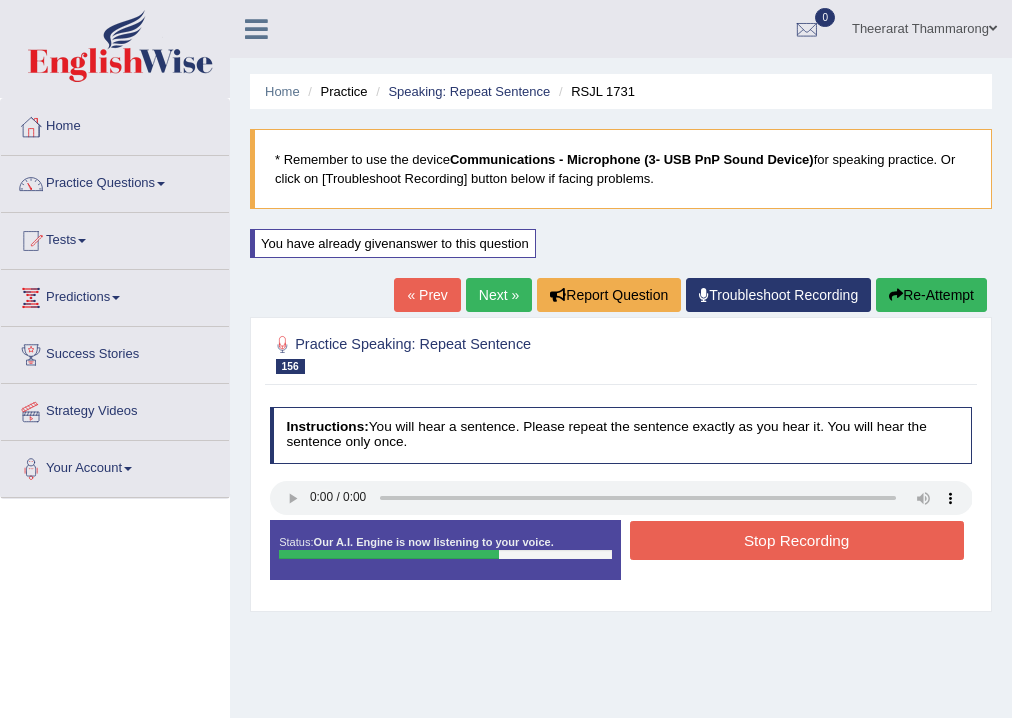 click on "Stop Recording" at bounding box center (797, 540) 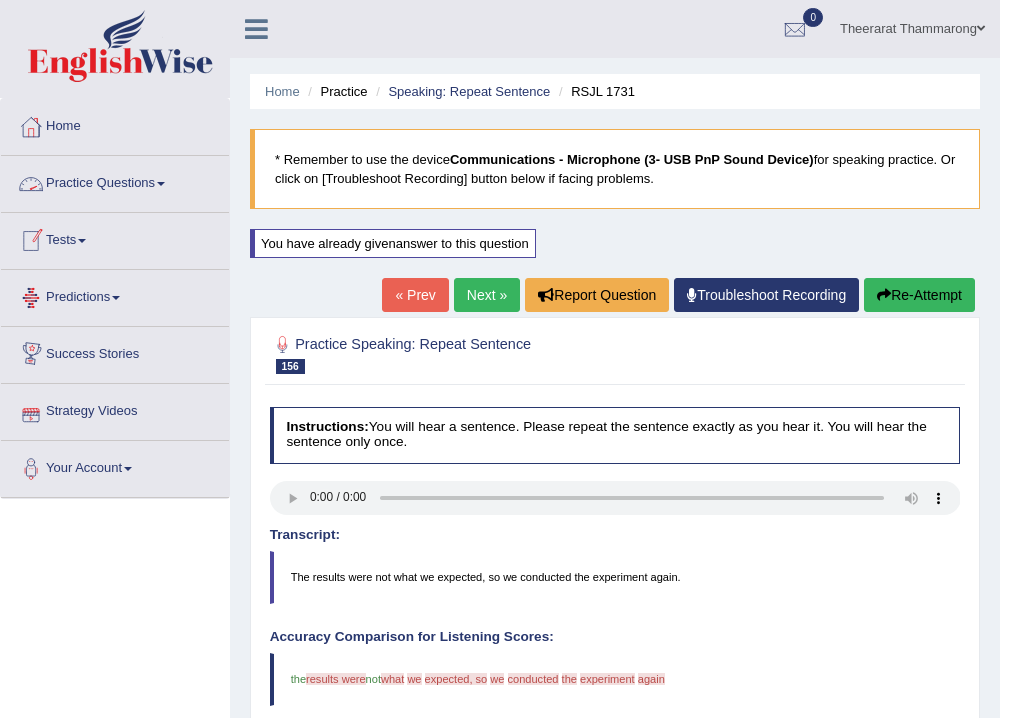 click on "Next »" at bounding box center (487, 295) 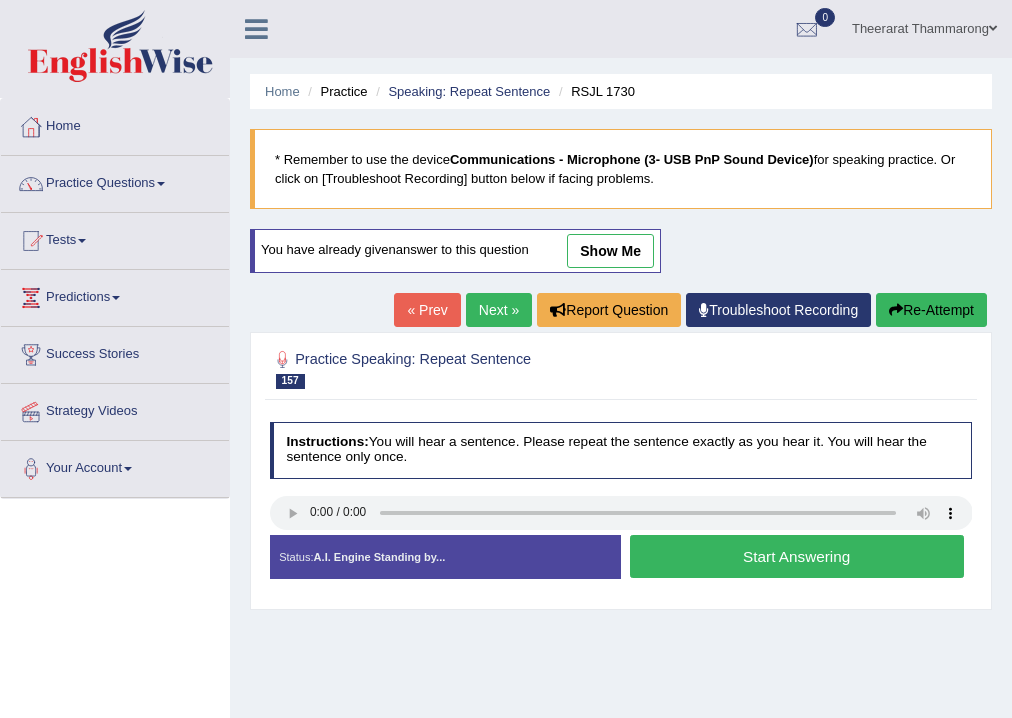 scroll, scrollTop: 0, scrollLeft: 0, axis: both 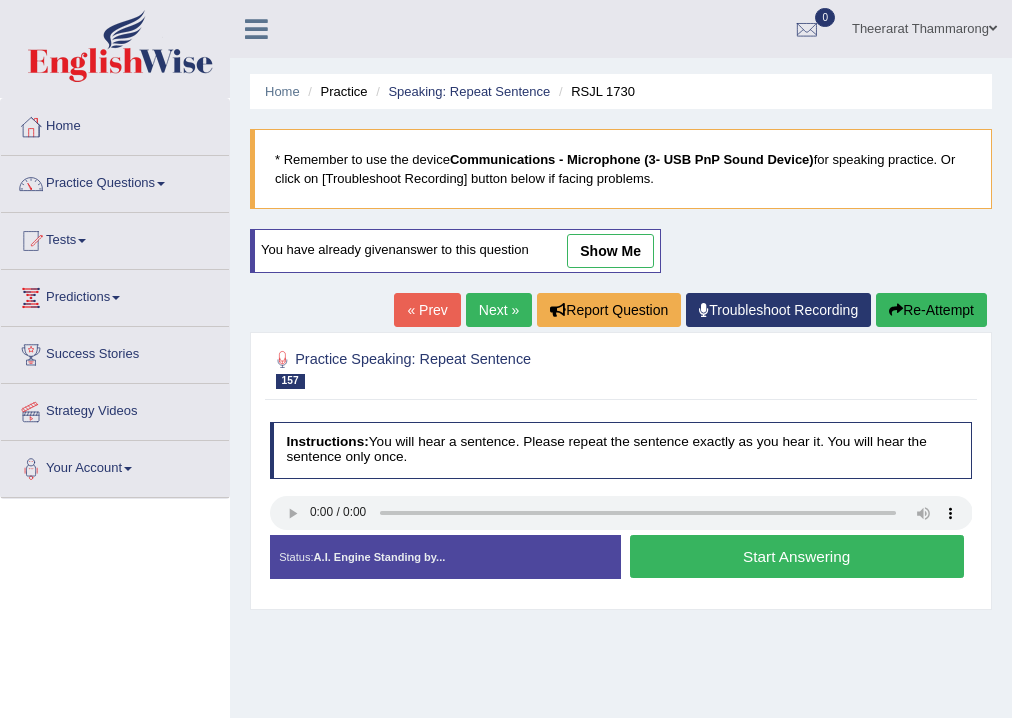 click on "Start Answering" at bounding box center (797, 556) 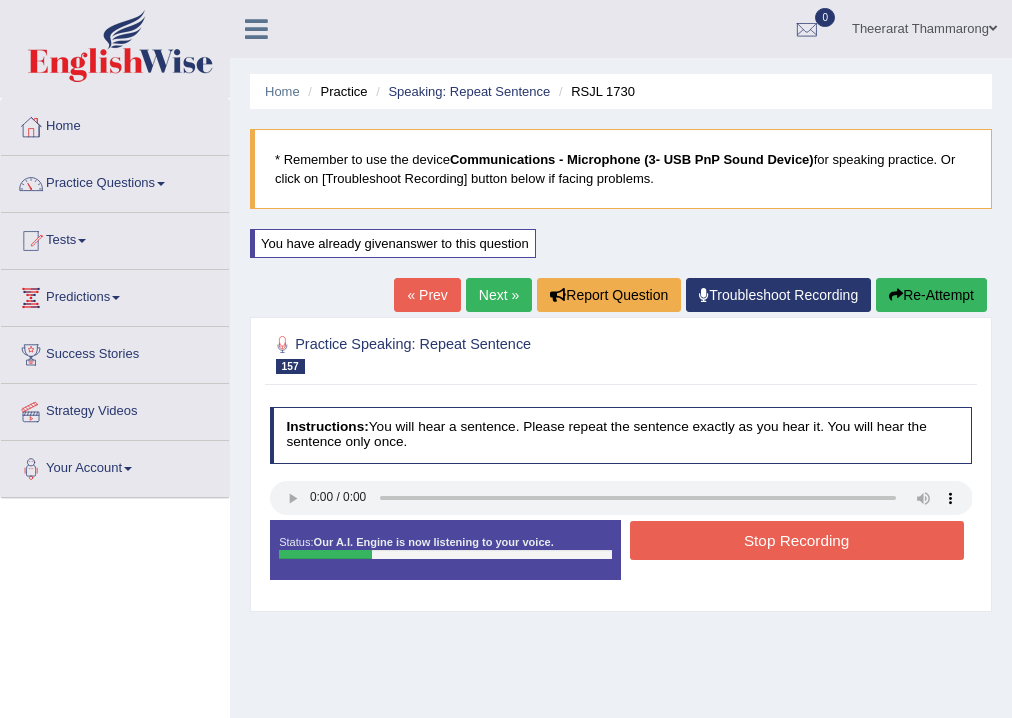click on "Stop Recording" at bounding box center (797, 540) 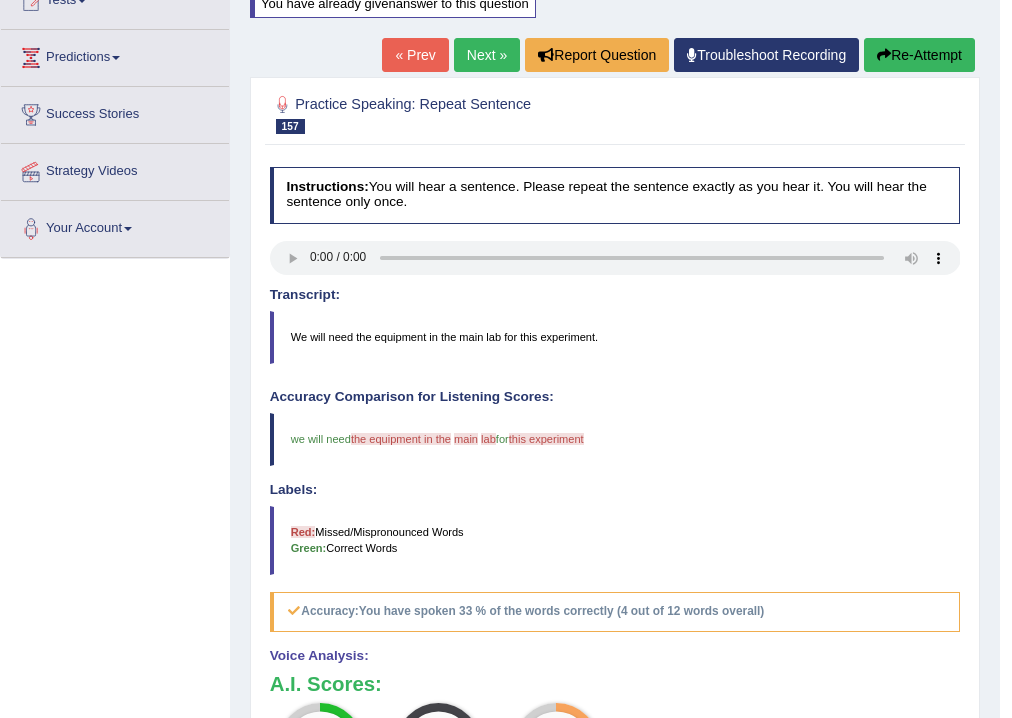 scroll, scrollTop: 0, scrollLeft: 0, axis: both 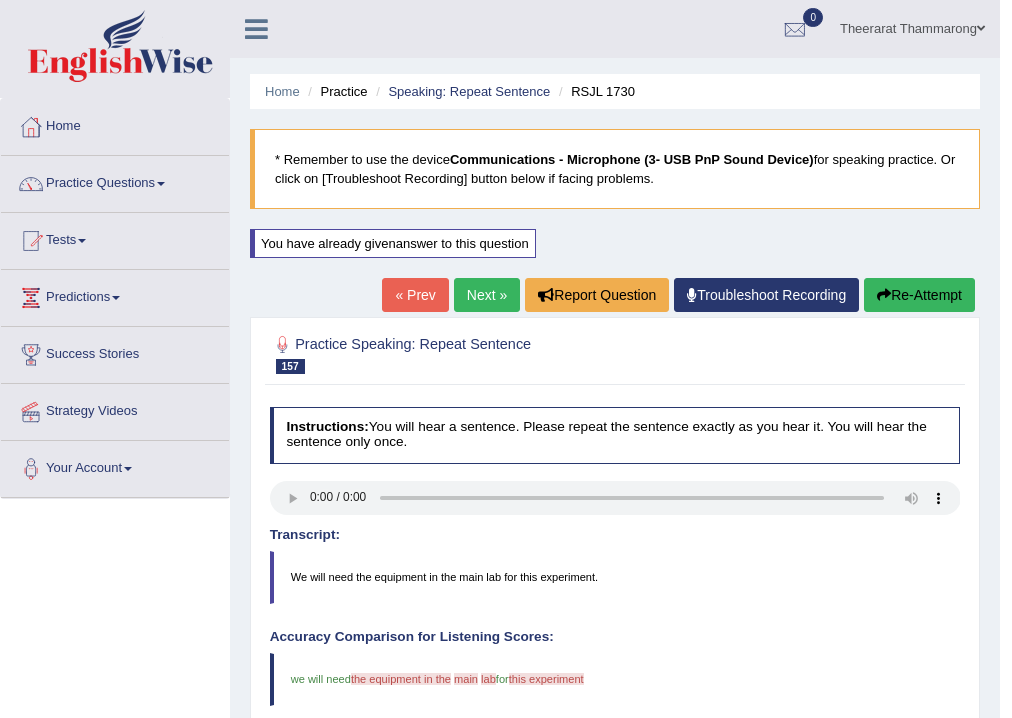 click on "Next »" at bounding box center [487, 295] 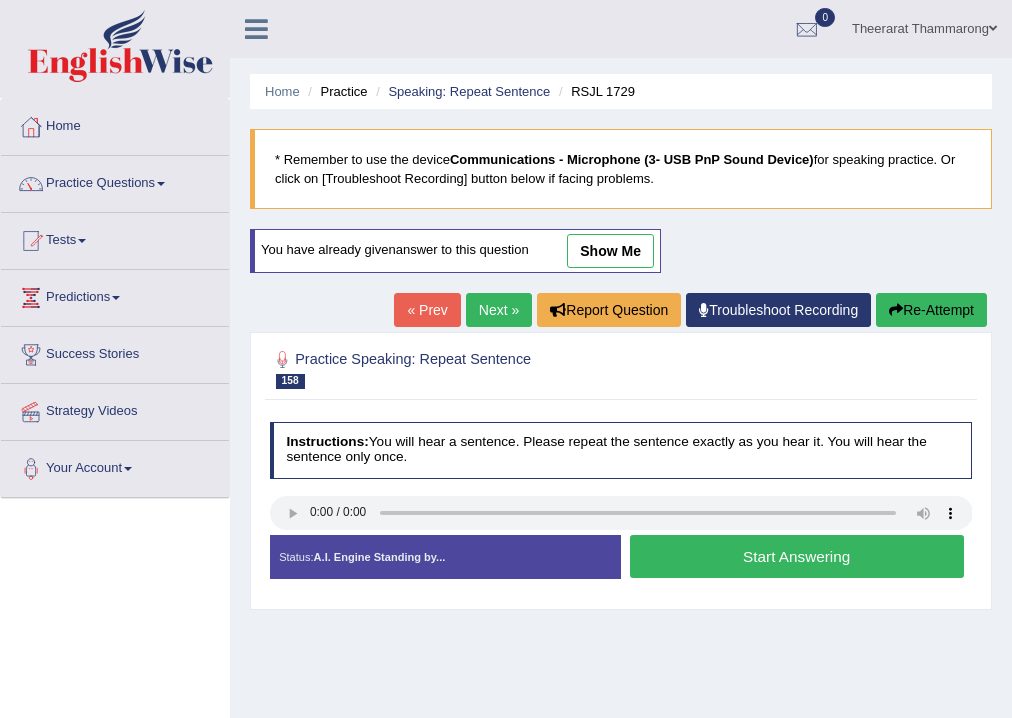 scroll, scrollTop: 0, scrollLeft: 0, axis: both 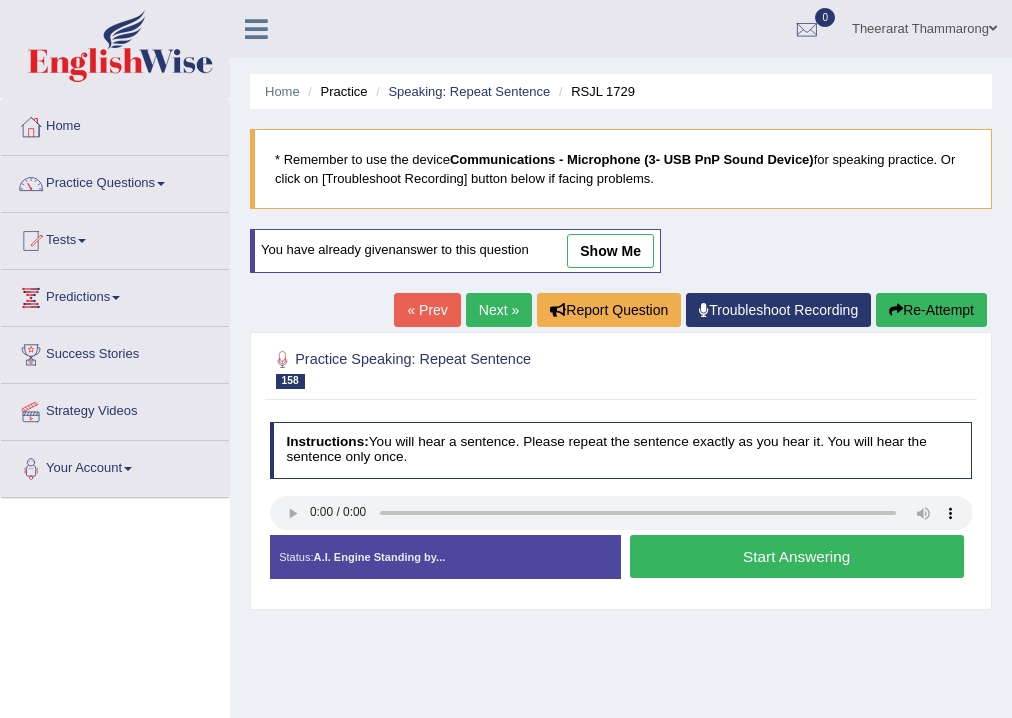 click on "Start Answering" at bounding box center [797, 556] 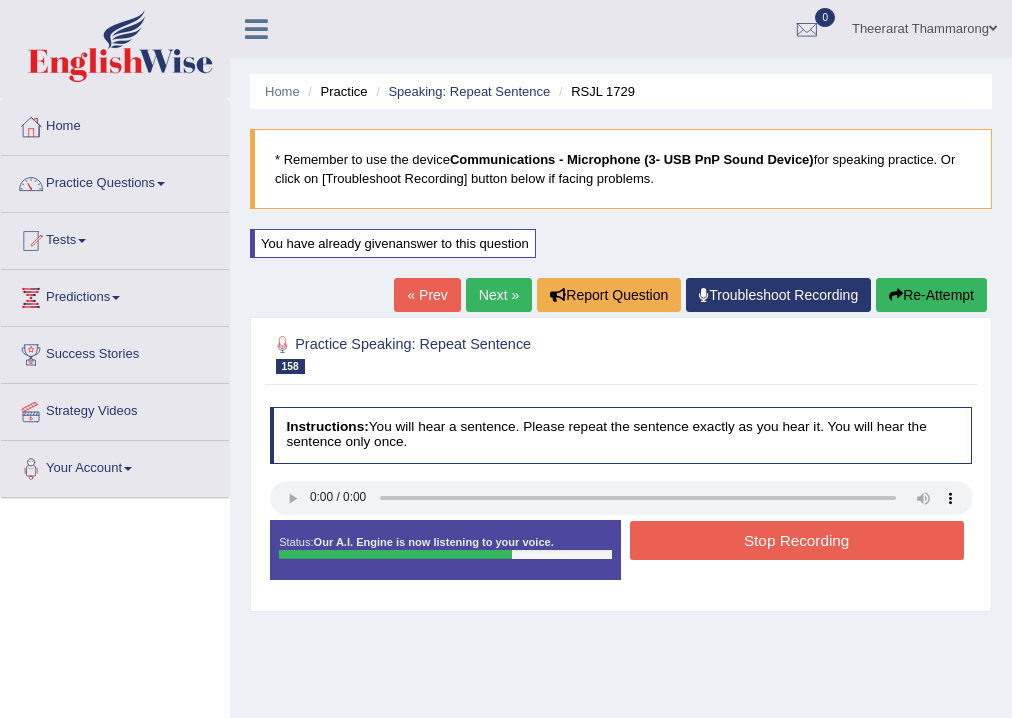 click on "Stop Recording" at bounding box center [797, 540] 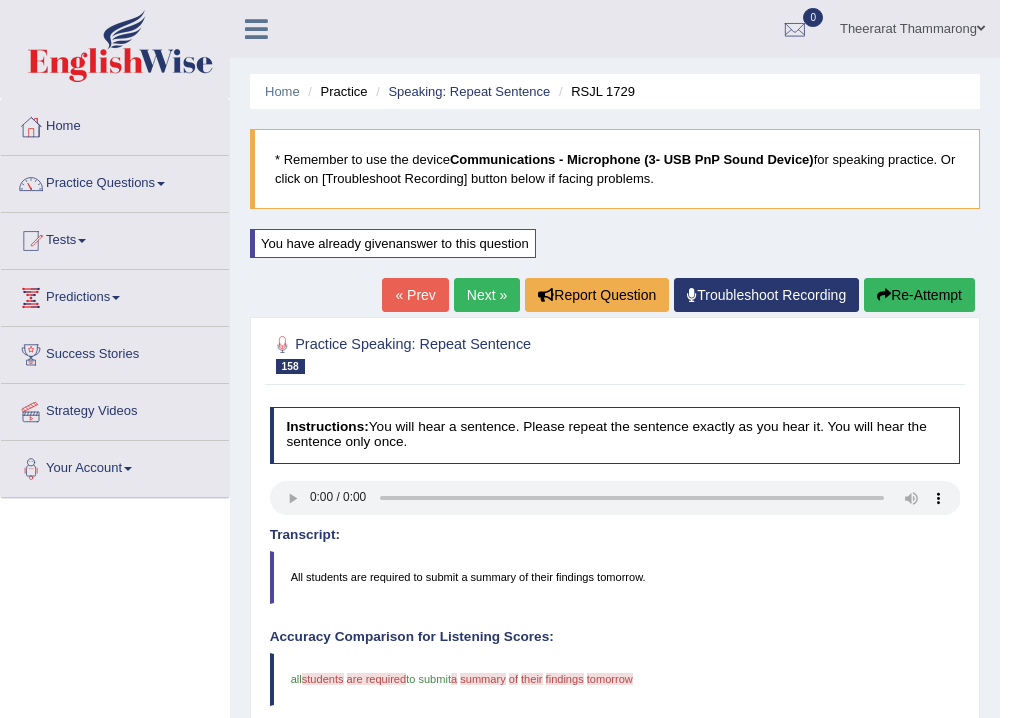 click on "Next »" at bounding box center [487, 295] 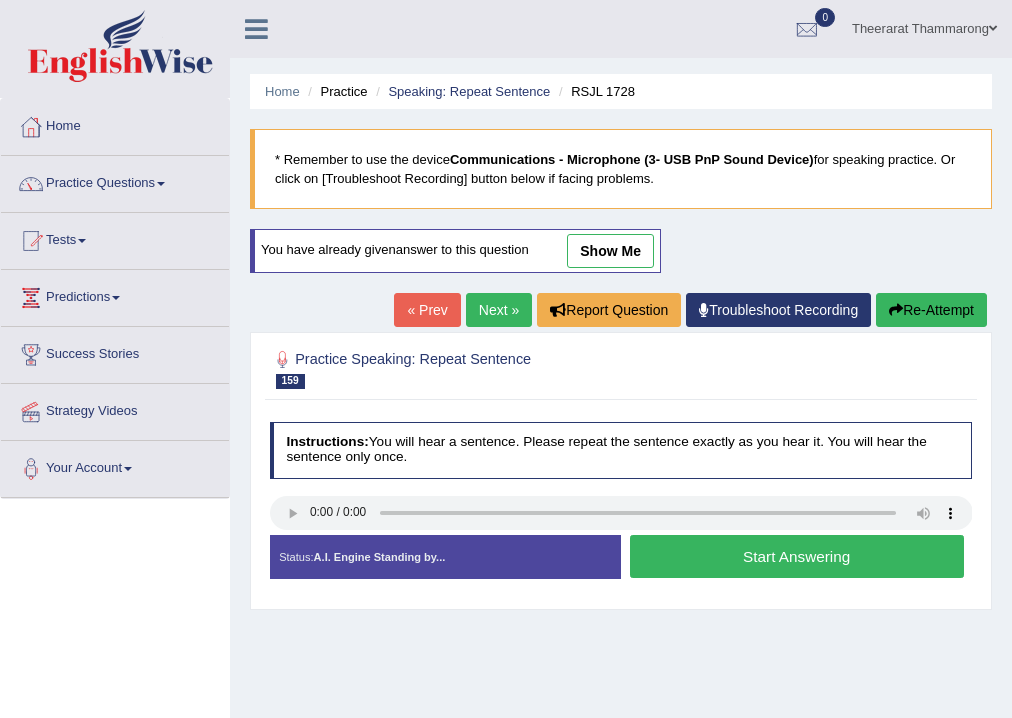 scroll, scrollTop: 0, scrollLeft: 0, axis: both 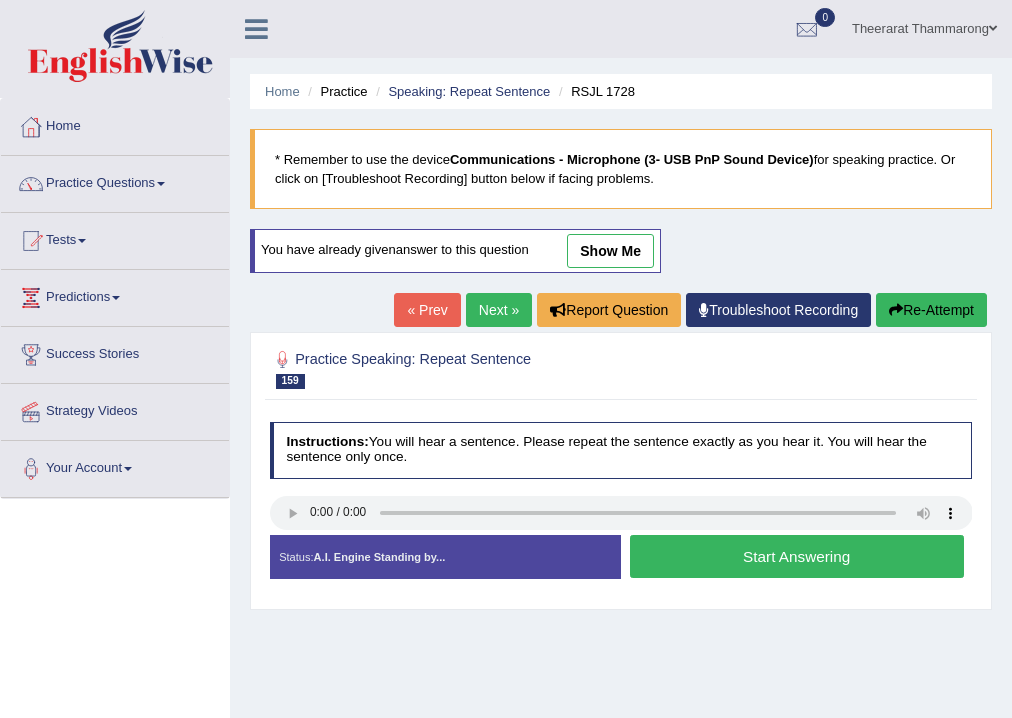click on "Start Answering" at bounding box center [797, 556] 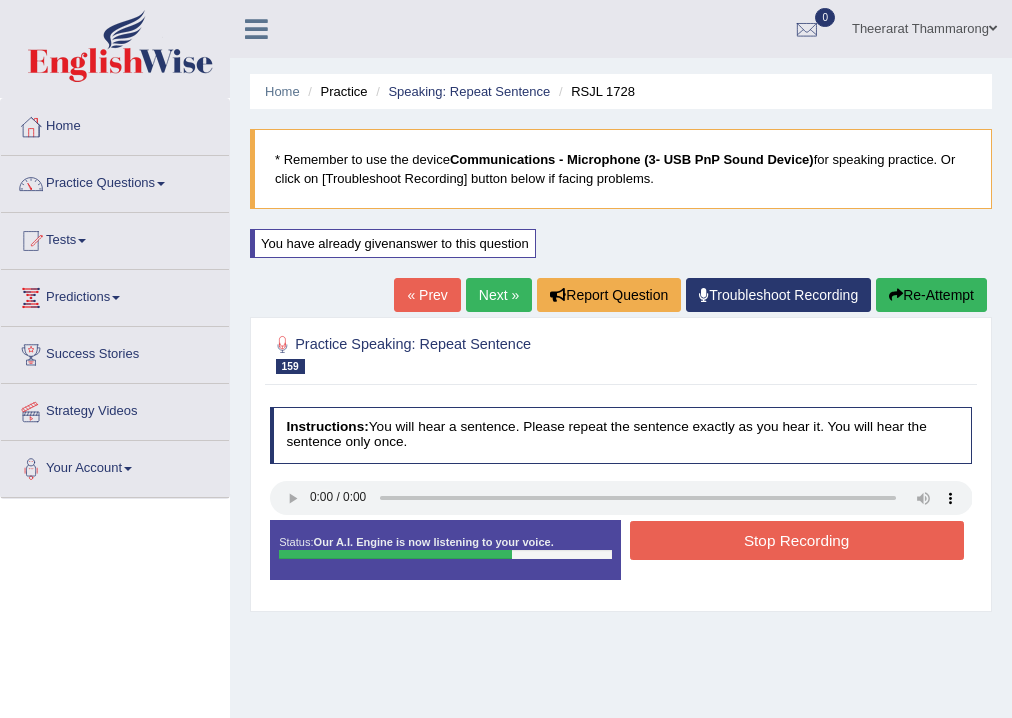 click on "Stop Recording" at bounding box center [797, 540] 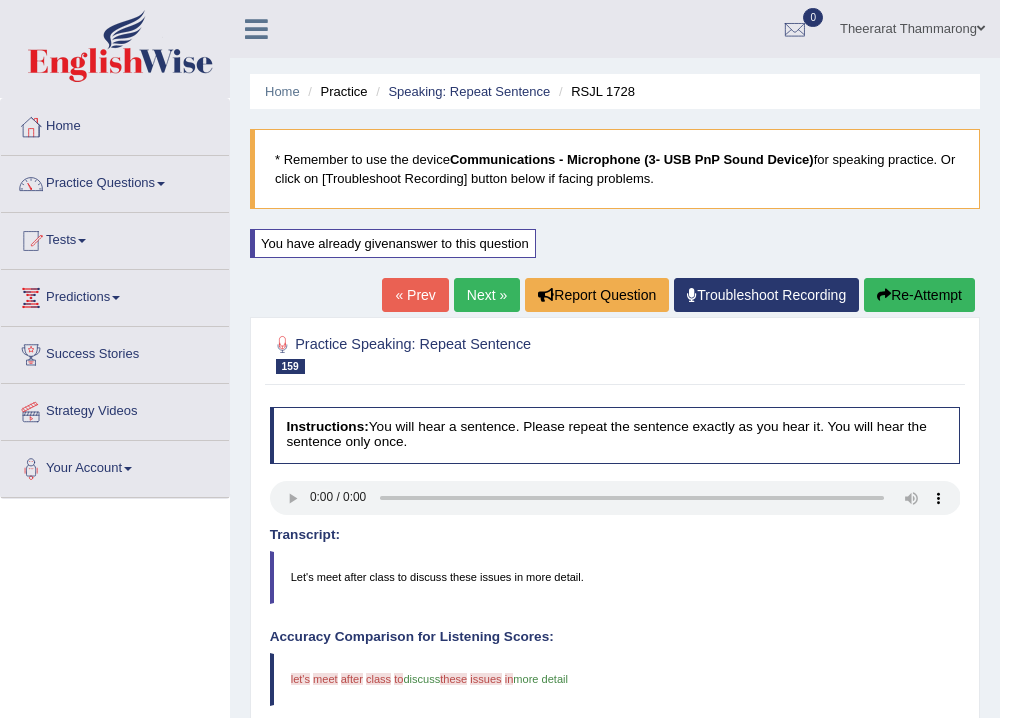 click on "Re-Attempt" at bounding box center (919, 295) 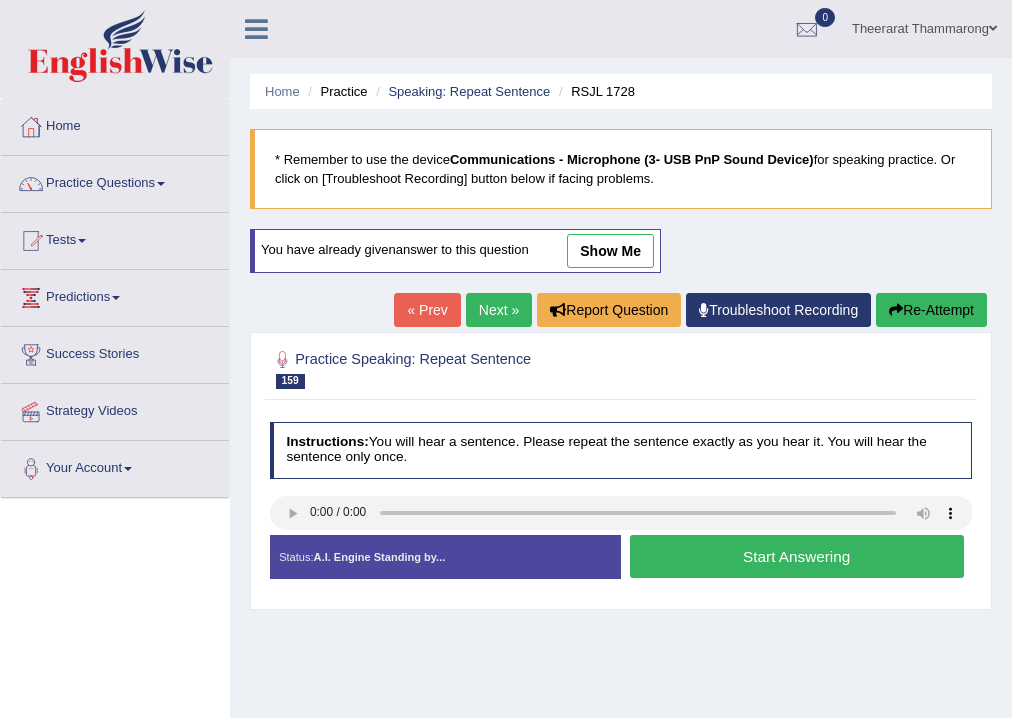 scroll, scrollTop: 0, scrollLeft: 0, axis: both 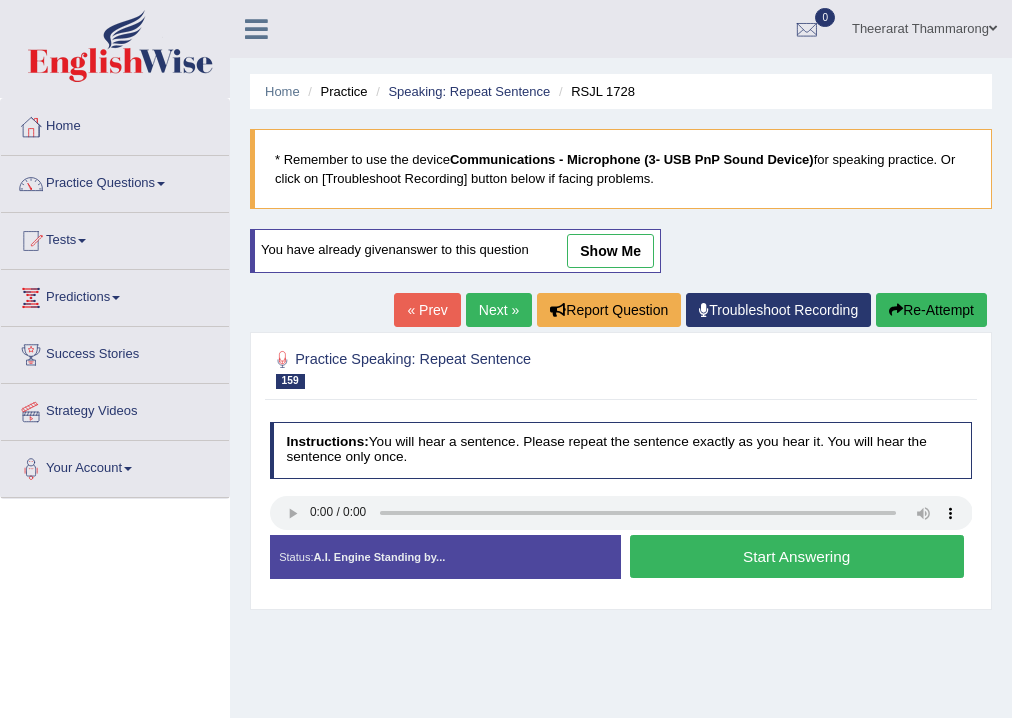 click on "Start Answering" at bounding box center (797, 556) 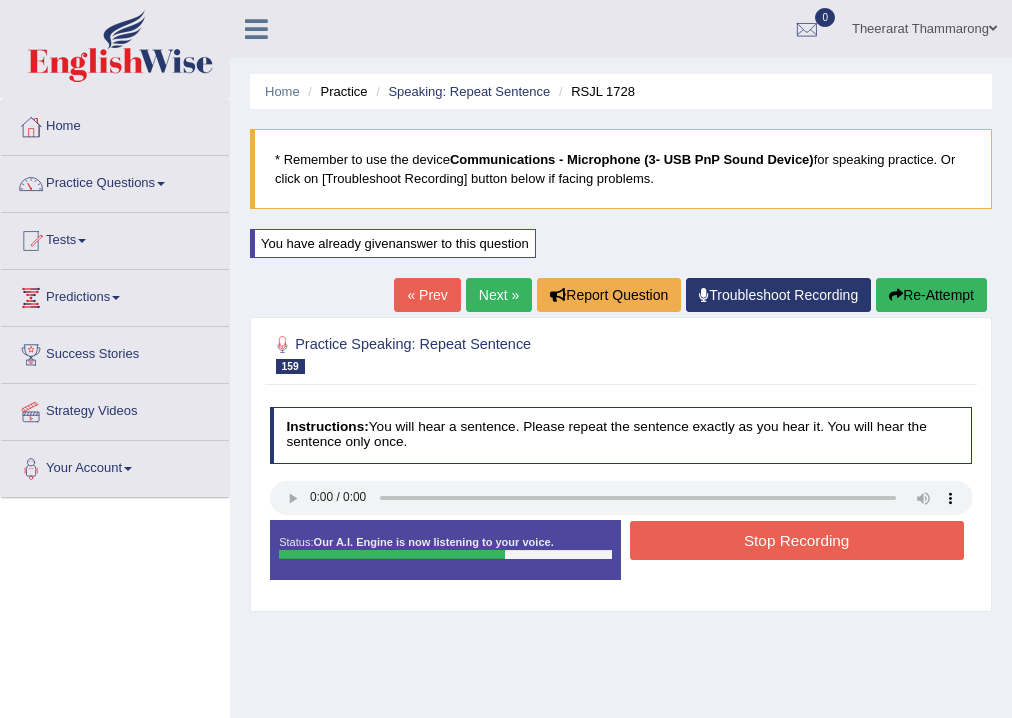 click on "Stop Recording" at bounding box center [797, 540] 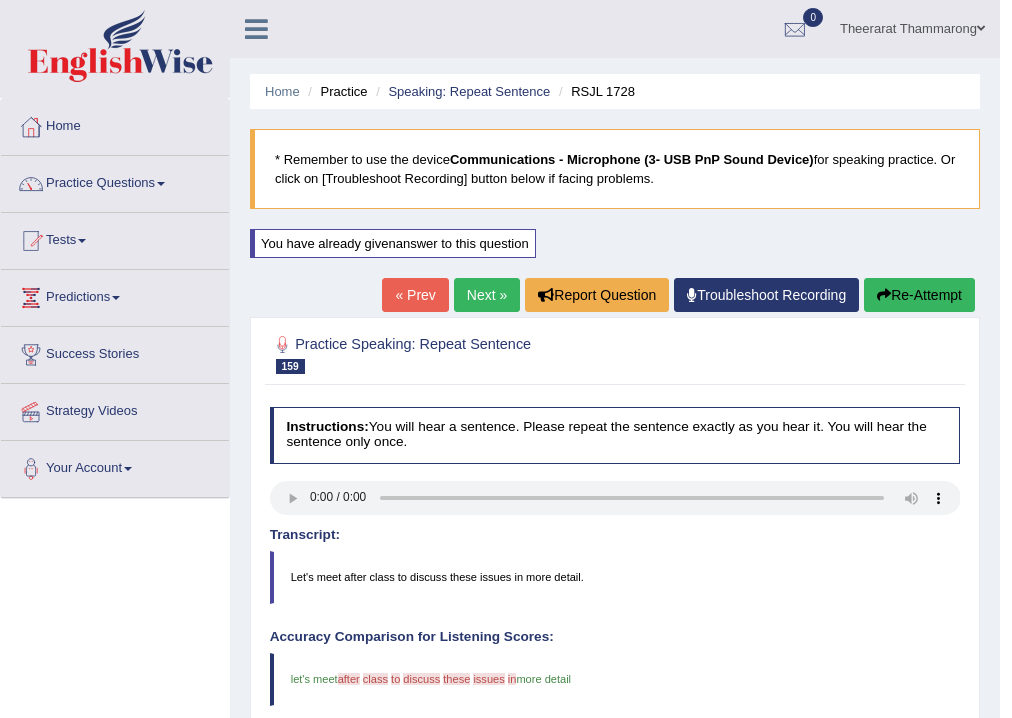 click on "Re-Attempt" at bounding box center [919, 295] 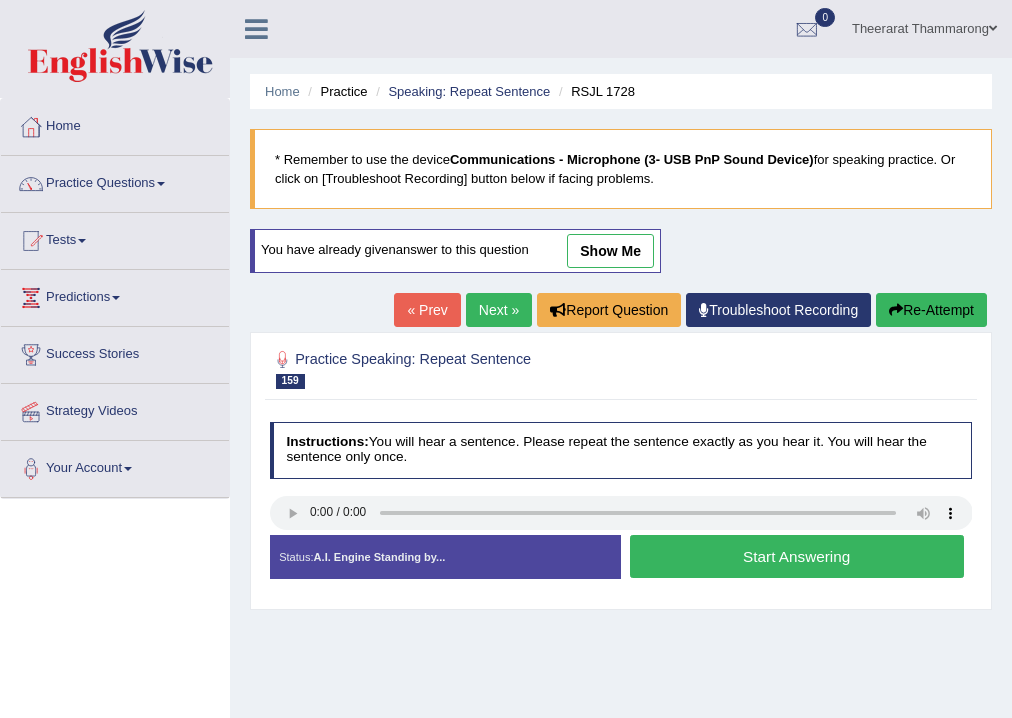 scroll, scrollTop: 0, scrollLeft: 0, axis: both 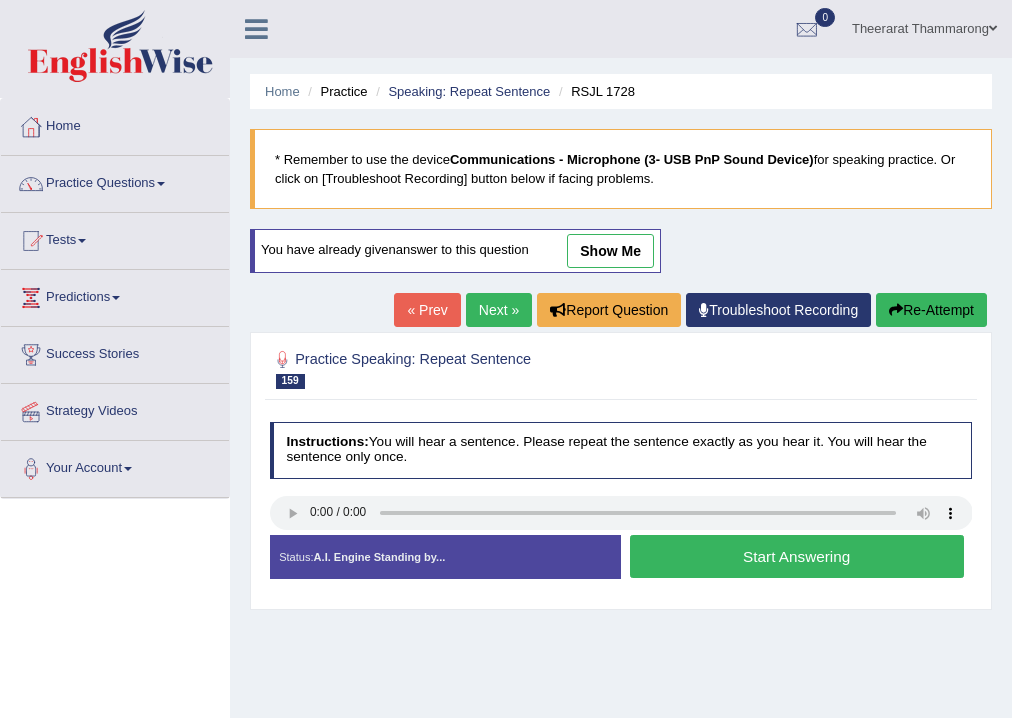 click on "Start Answering" at bounding box center [797, 556] 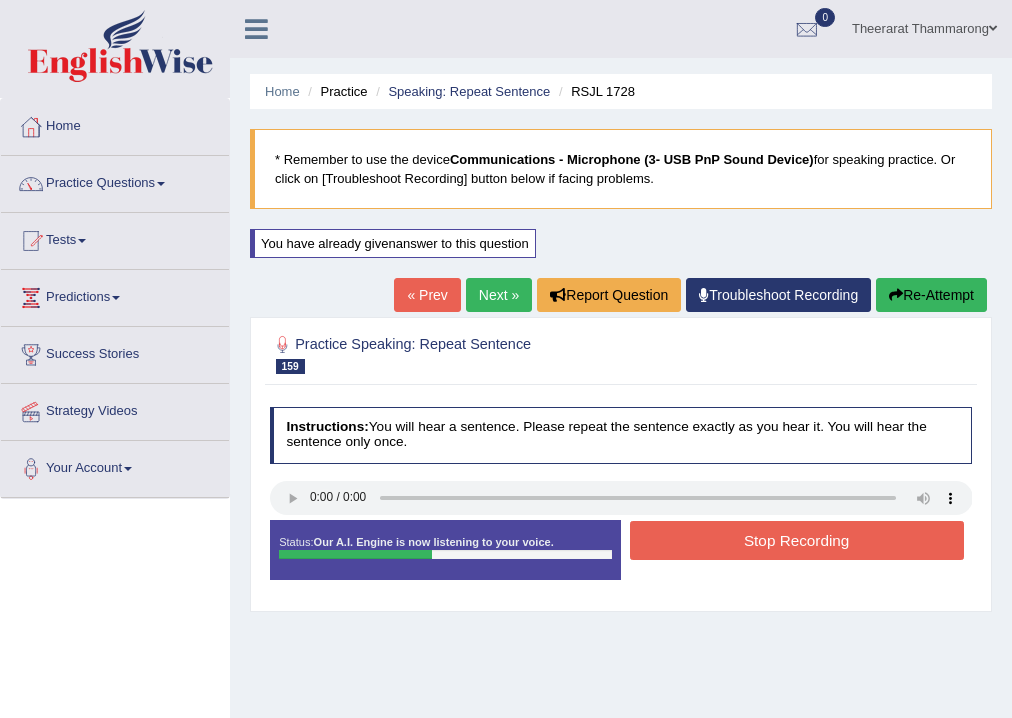 click on "Stop Recording" at bounding box center (797, 540) 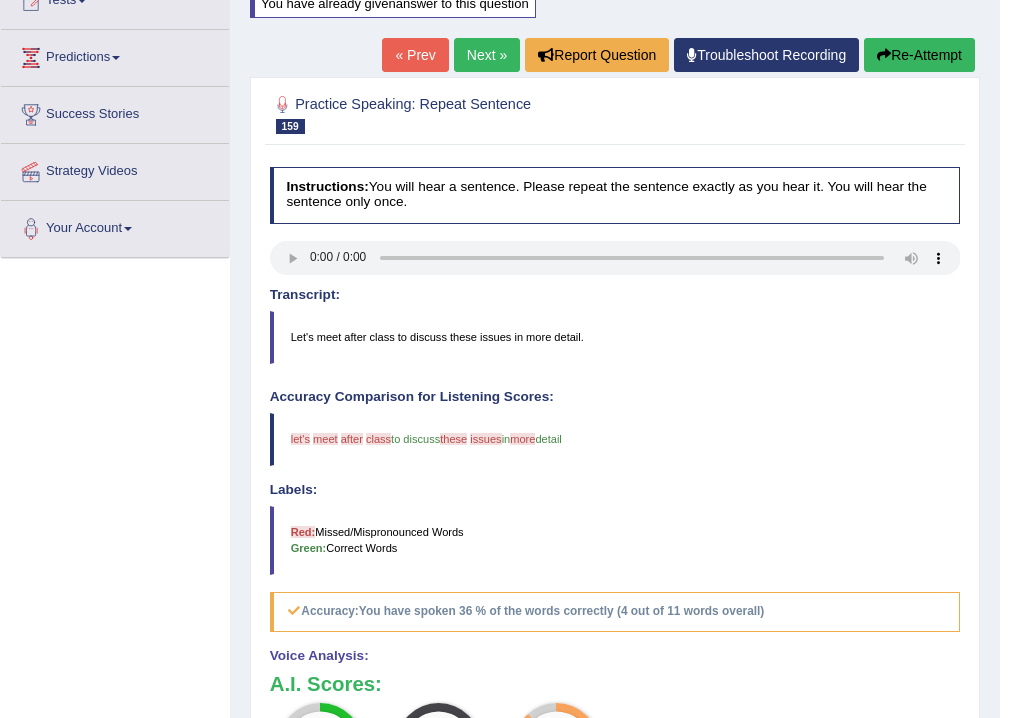 scroll, scrollTop: 160, scrollLeft: 0, axis: vertical 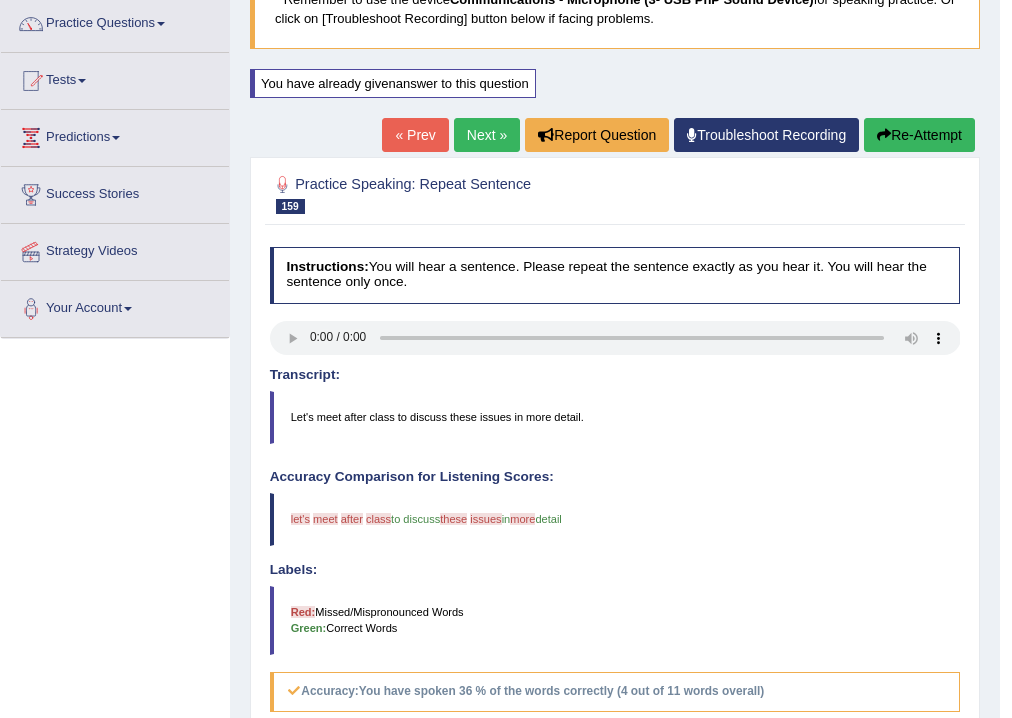 click on "Re-Attempt" at bounding box center [919, 135] 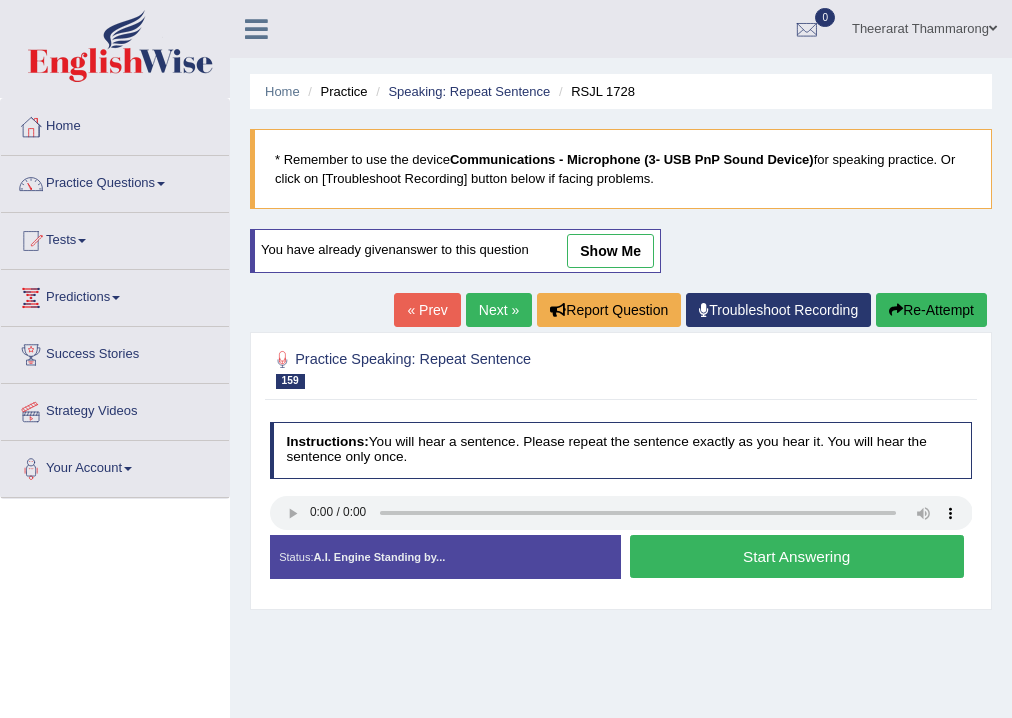 scroll, scrollTop: 166, scrollLeft: 0, axis: vertical 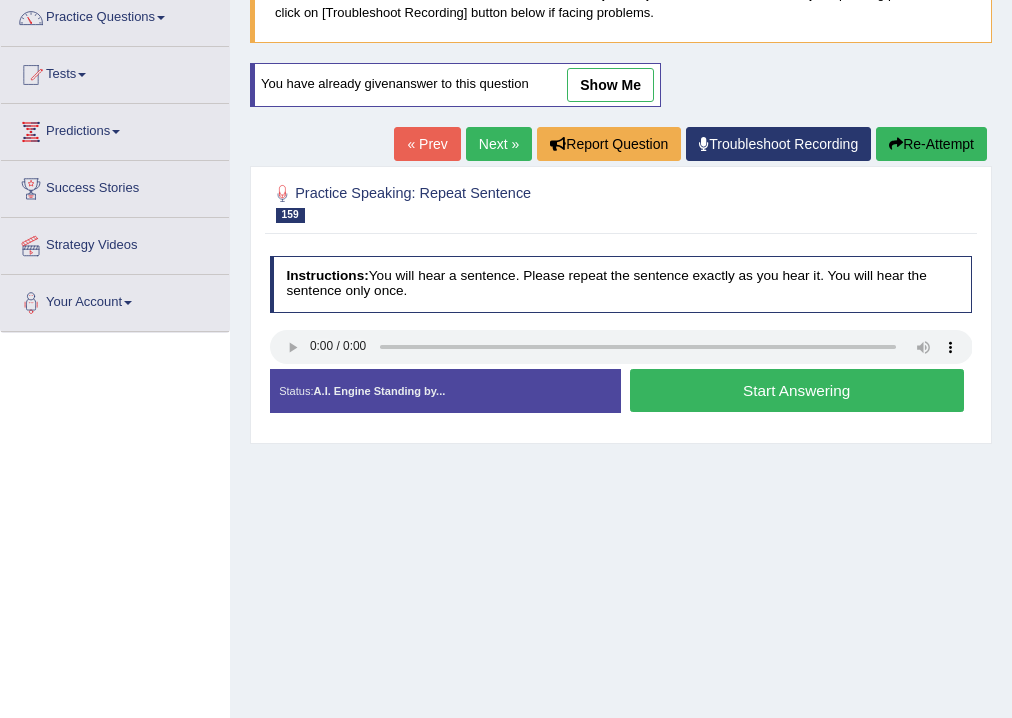 click on "Start Answering" at bounding box center (797, 390) 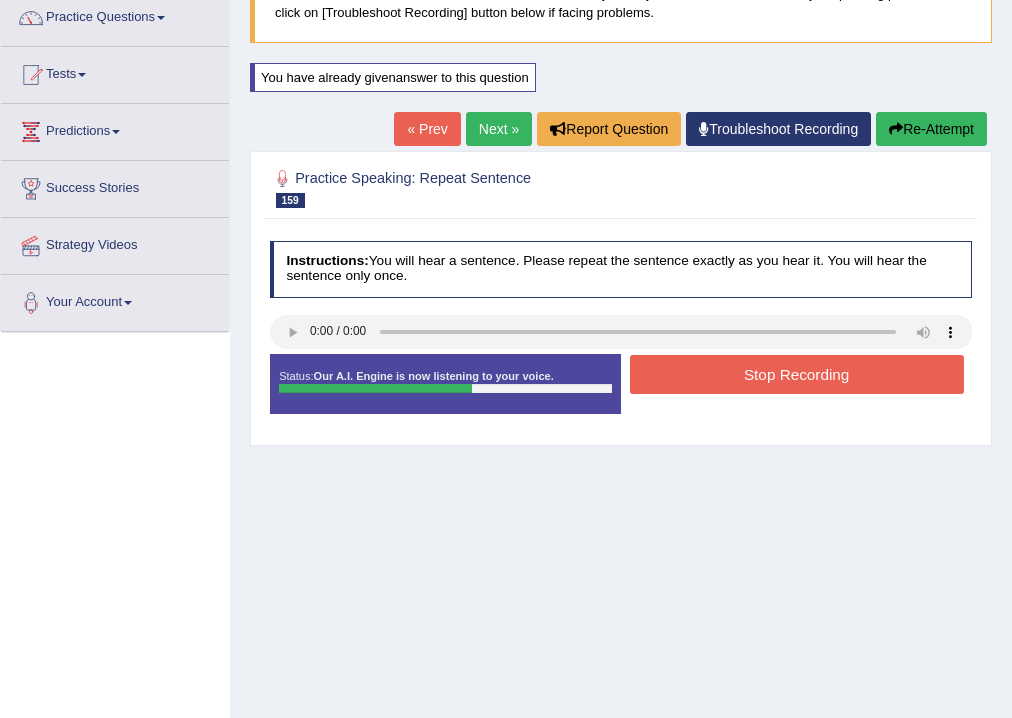 click on "Stop Recording" at bounding box center [797, 374] 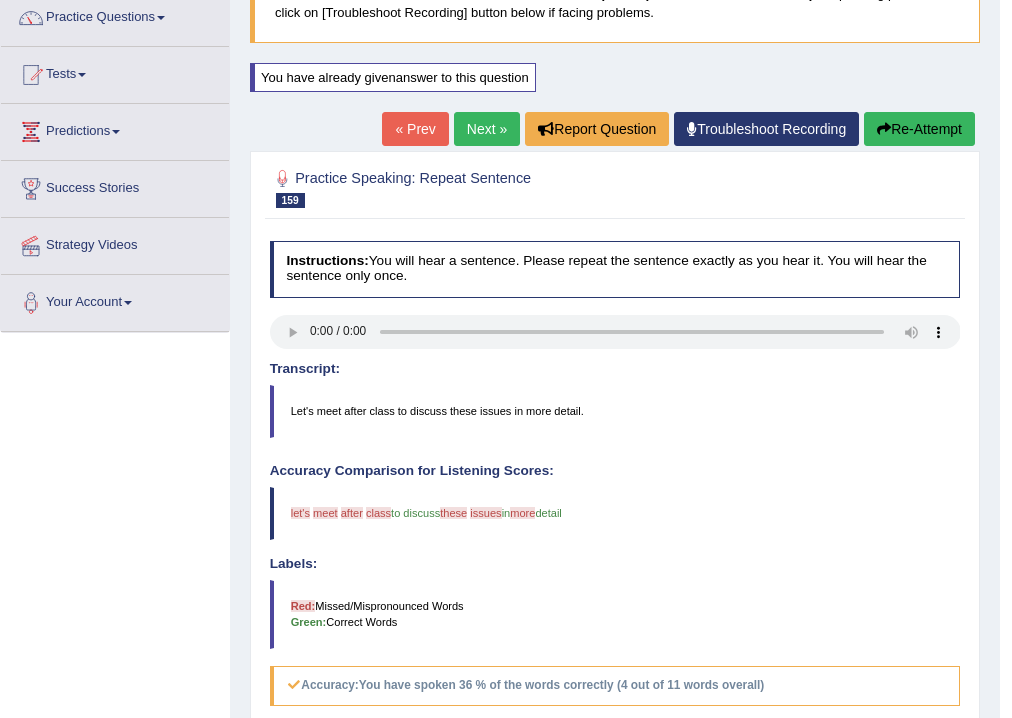 click on "Next »" at bounding box center (487, 129) 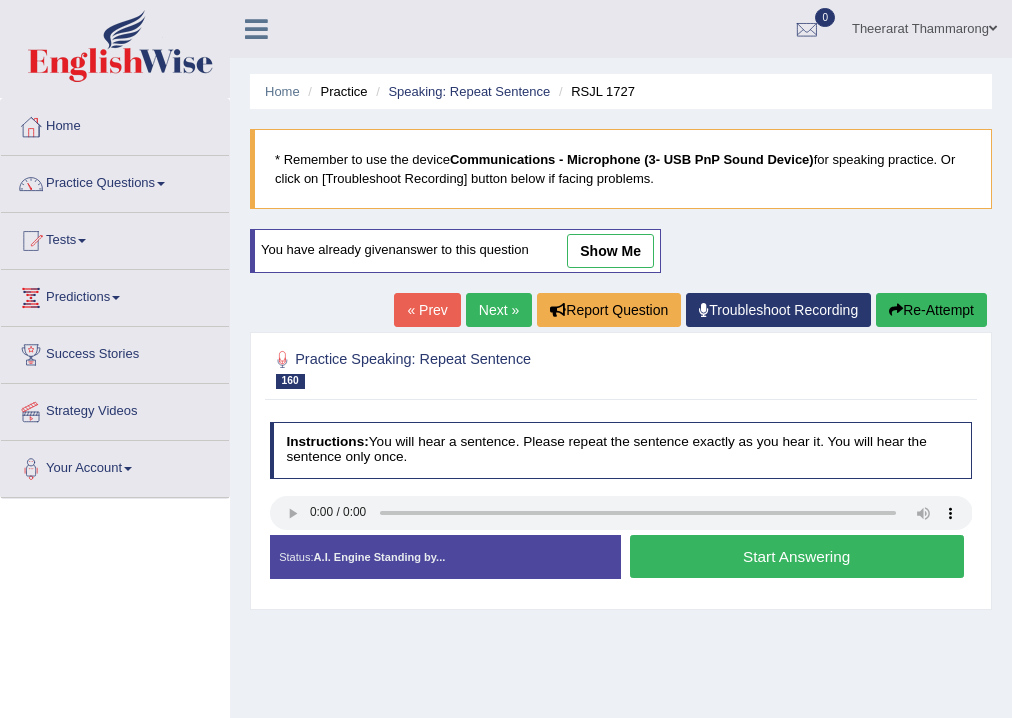 scroll, scrollTop: 0, scrollLeft: 0, axis: both 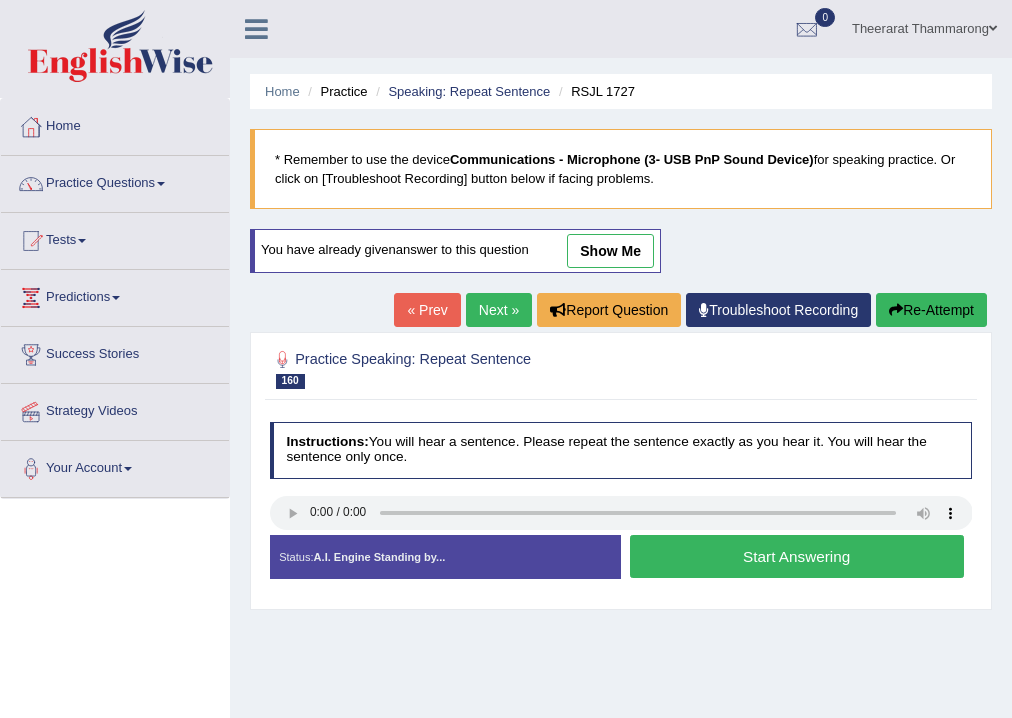 click on "Start Answering" at bounding box center [797, 556] 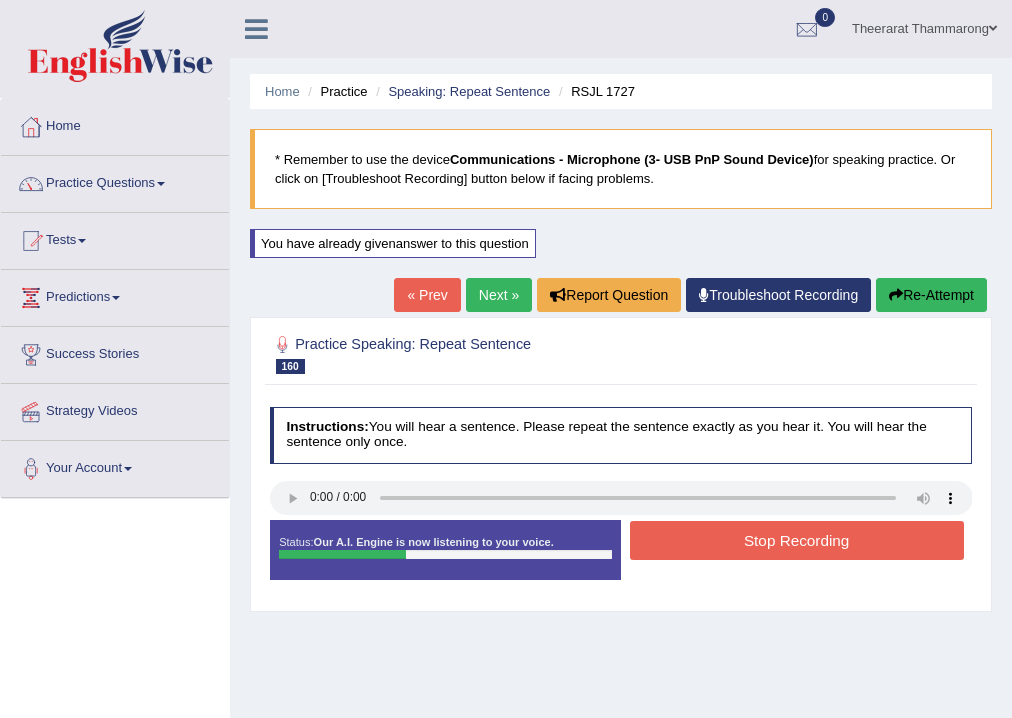 click on "Stop Recording" at bounding box center (797, 540) 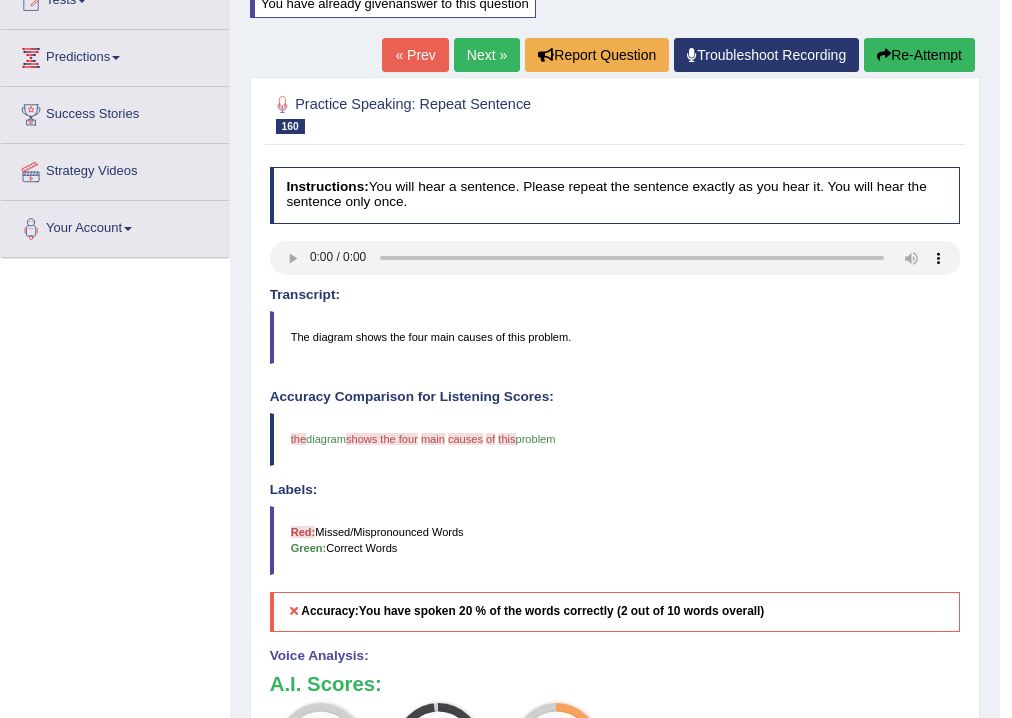scroll, scrollTop: 80, scrollLeft: 0, axis: vertical 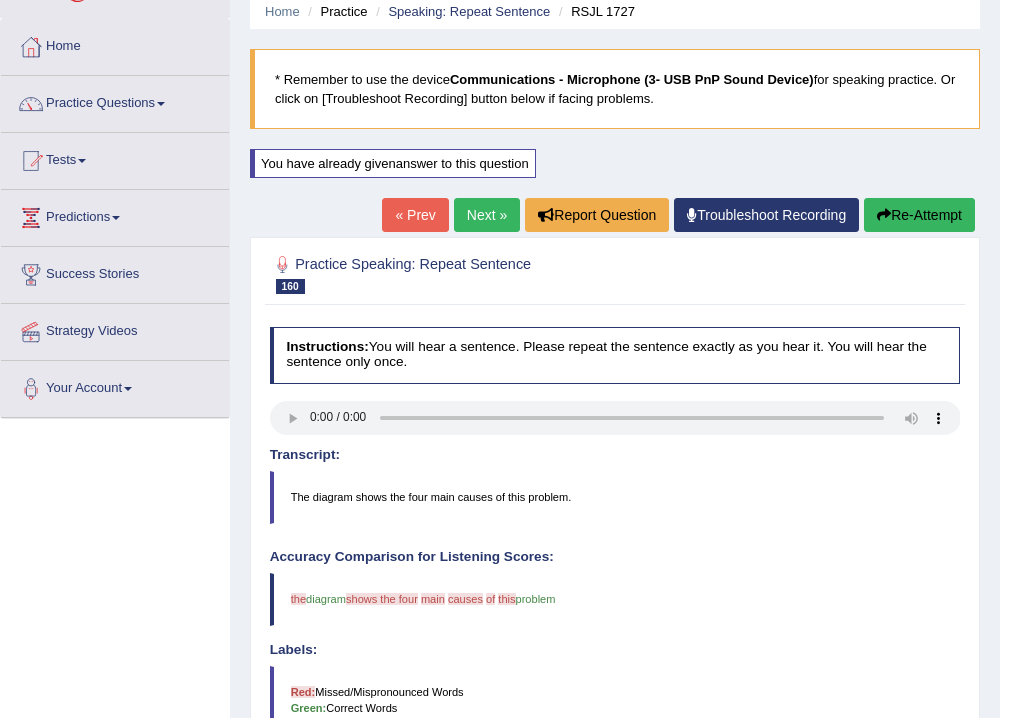 click on "Re-Attempt" at bounding box center [919, 215] 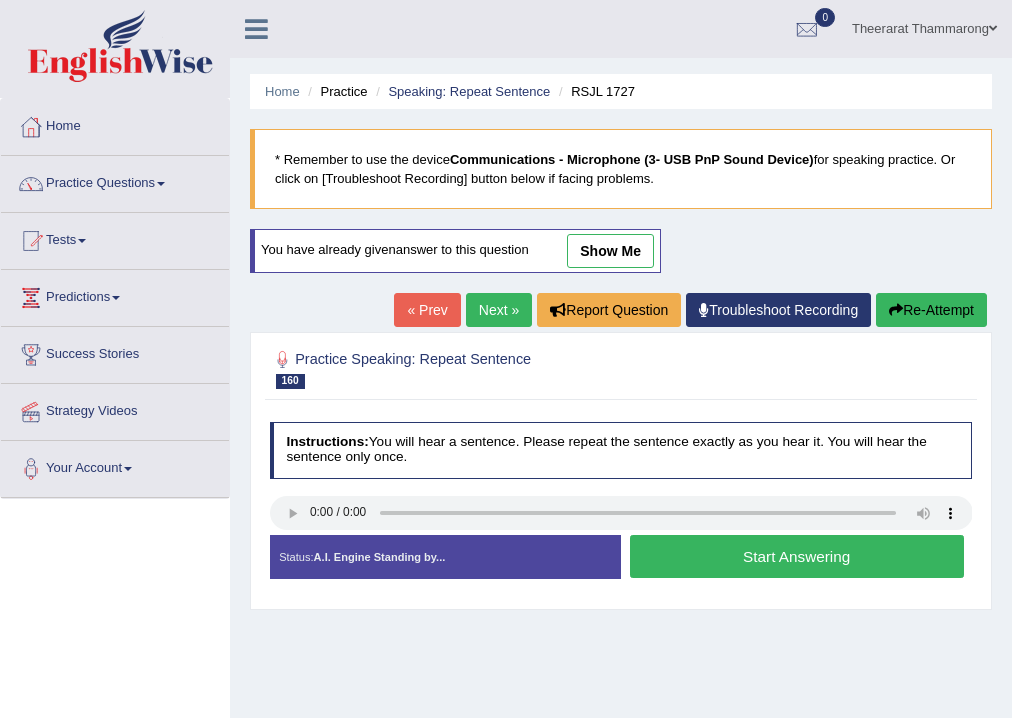 scroll, scrollTop: 80, scrollLeft: 0, axis: vertical 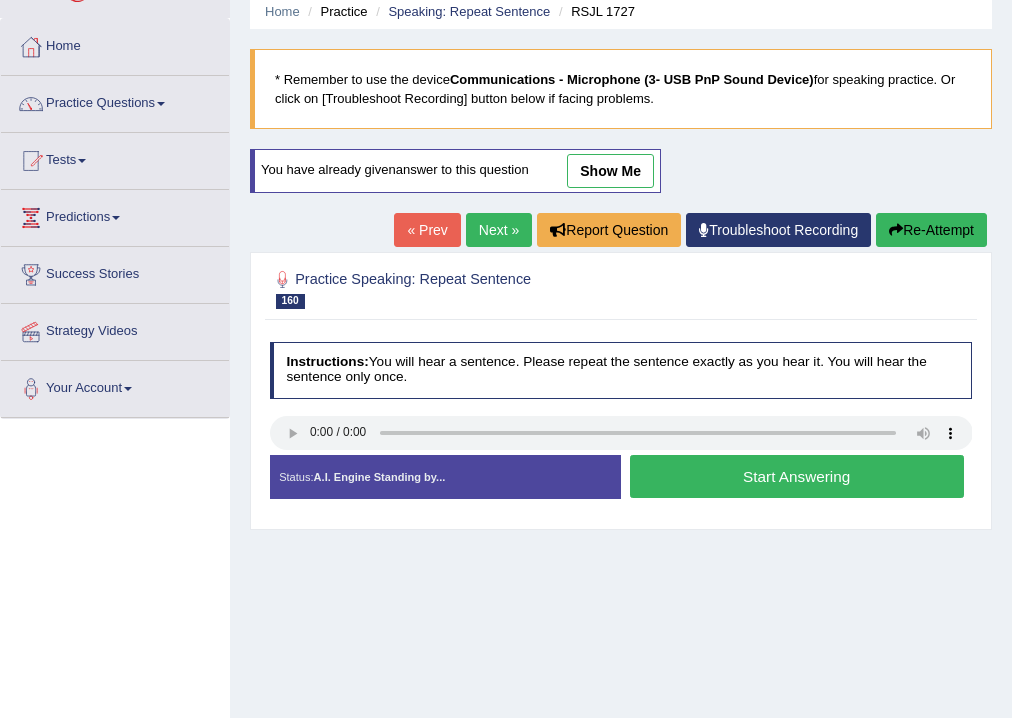 click on "Start Answering" at bounding box center (797, 476) 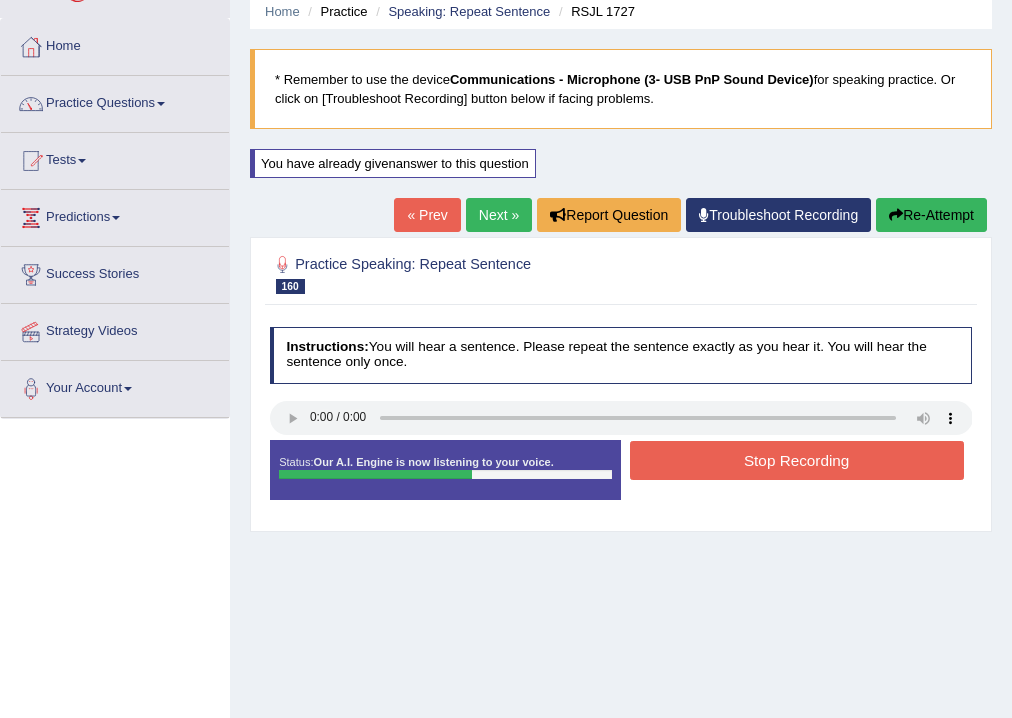click on "Stop Recording" at bounding box center (797, 460) 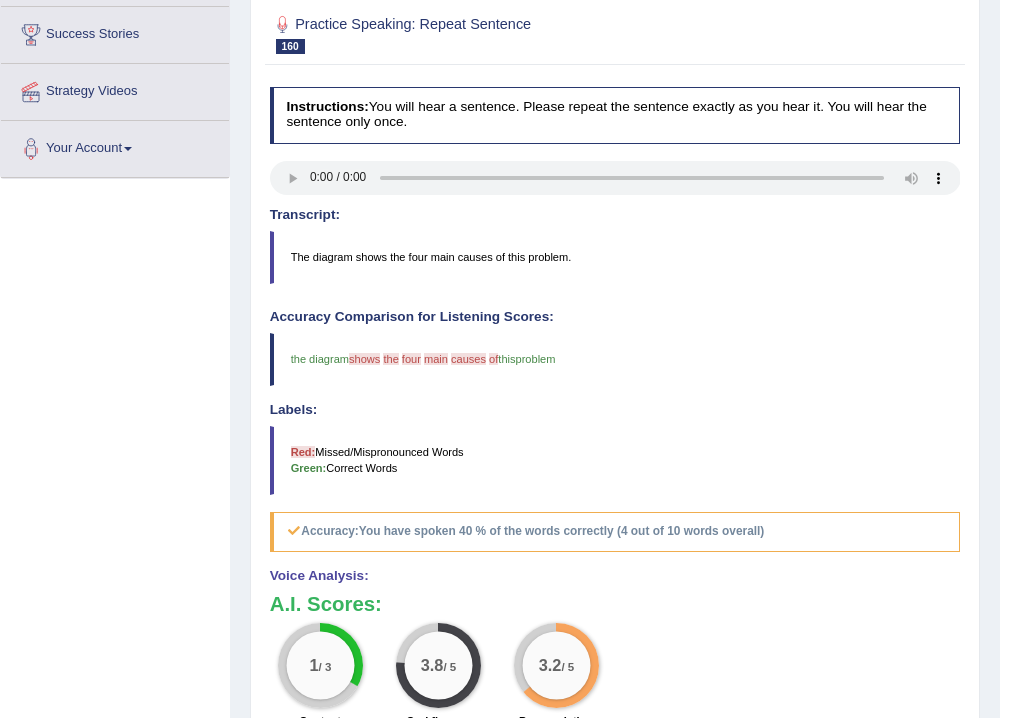 scroll, scrollTop: 80, scrollLeft: 0, axis: vertical 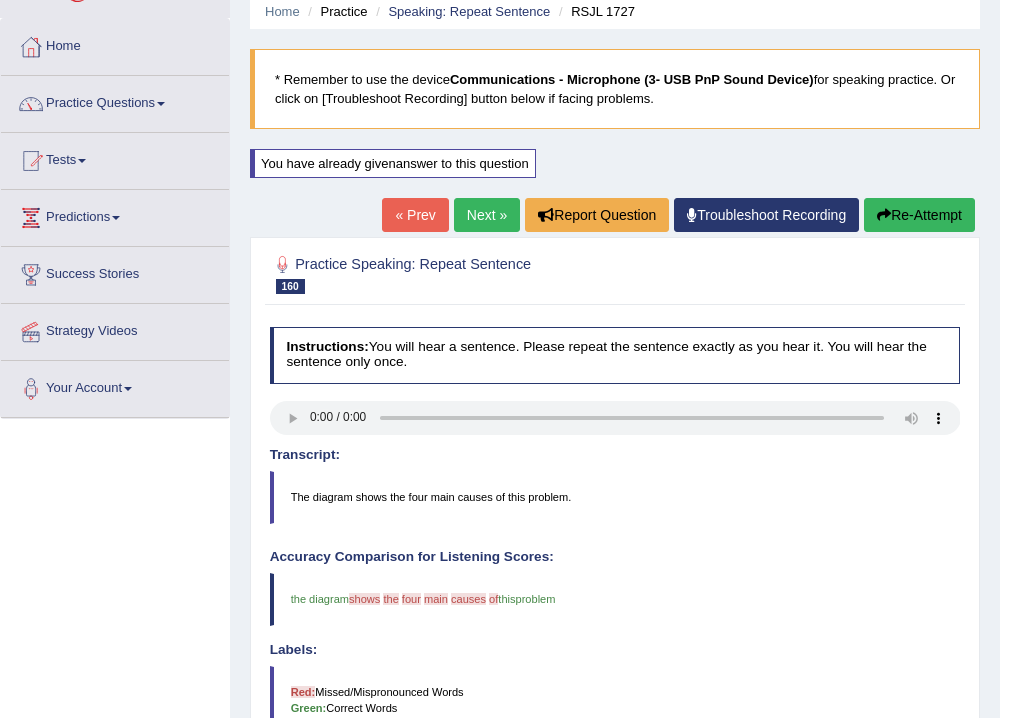 click on "Re-Attempt" at bounding box center [919, 215] 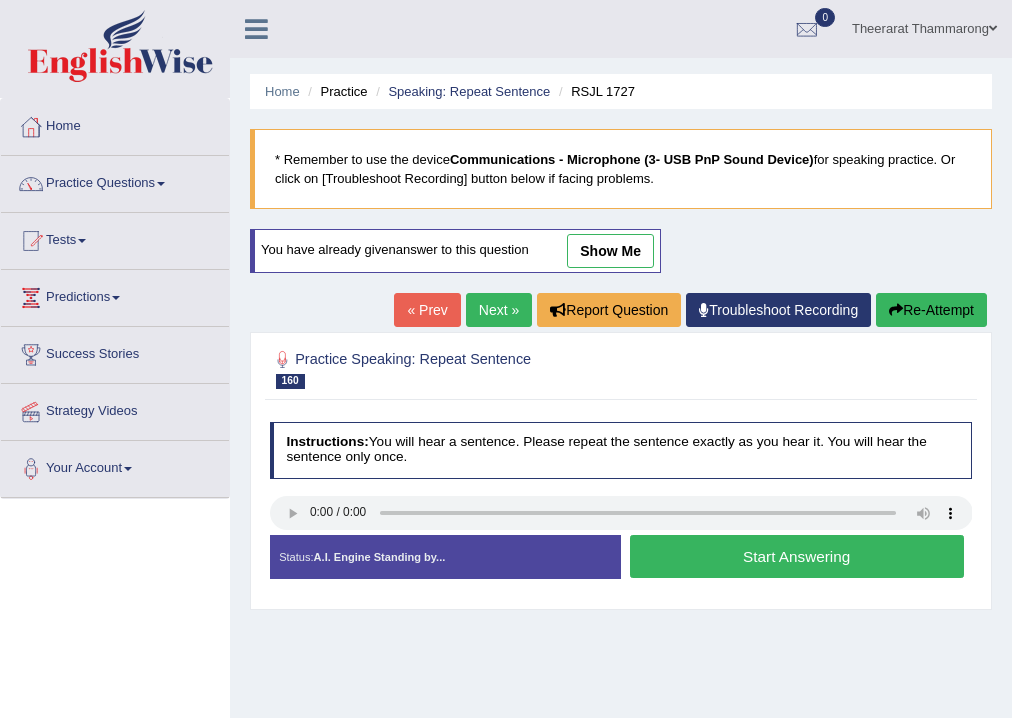 scroll, scrollTop: 80, scrollLeft: 0, axis: vertical 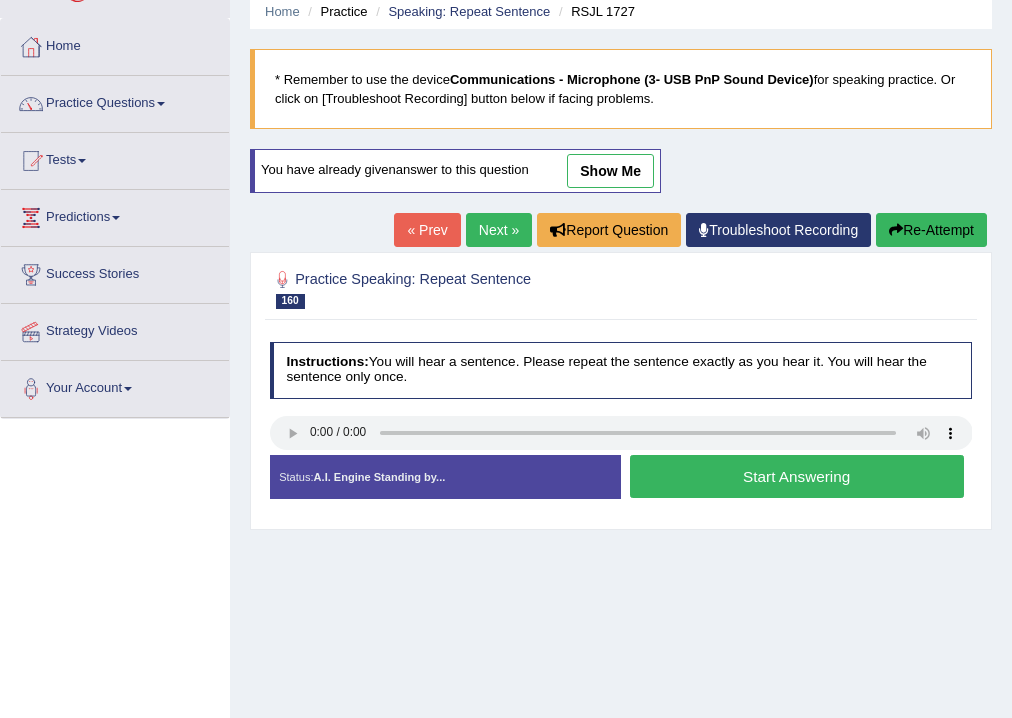 click on "Start Answering" at bounding box center [797, 476] 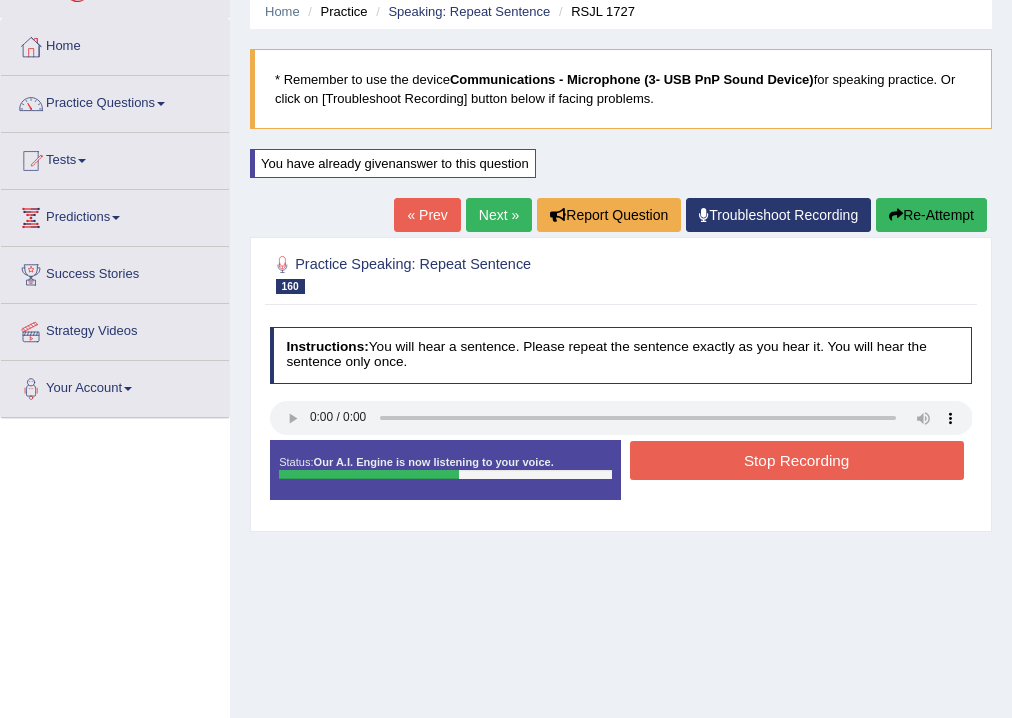 click on "Stop Recording" at bounding box center [797, 460] 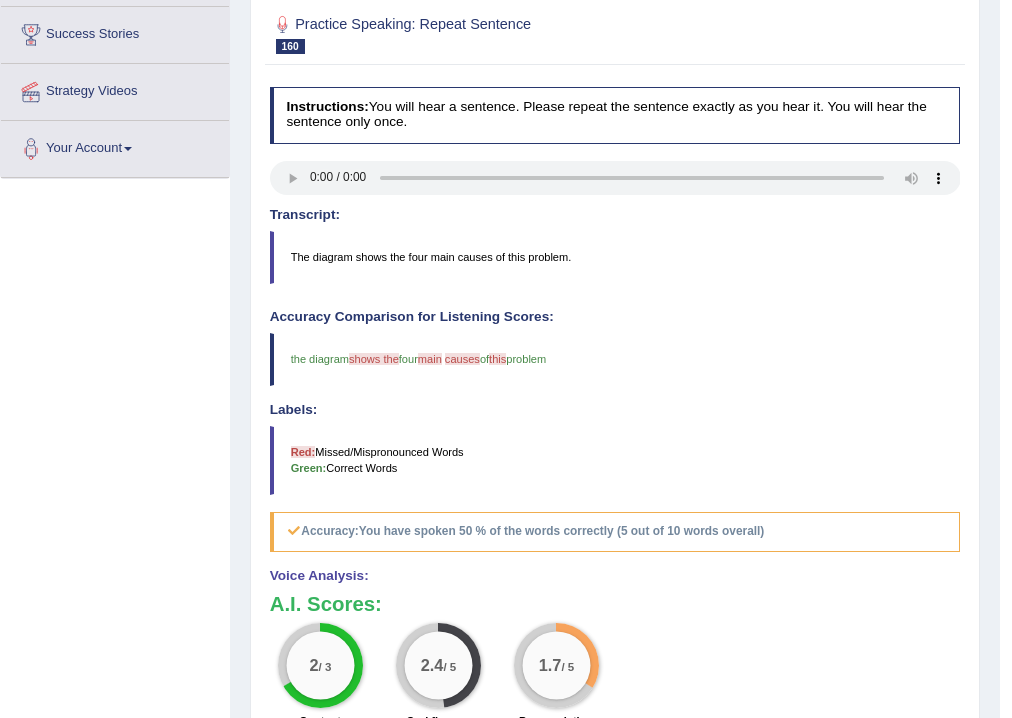 scroll, scrollTop: 80, scrollLeft: 0, axis: vertical 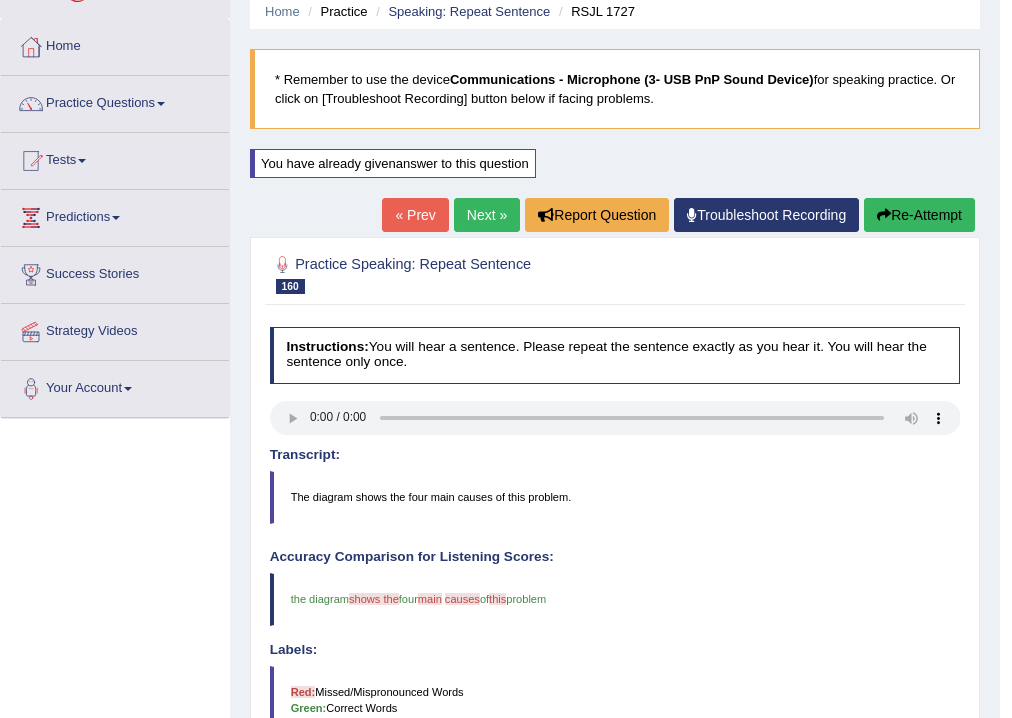 click on "Next »" at bounding box center [487, 215] 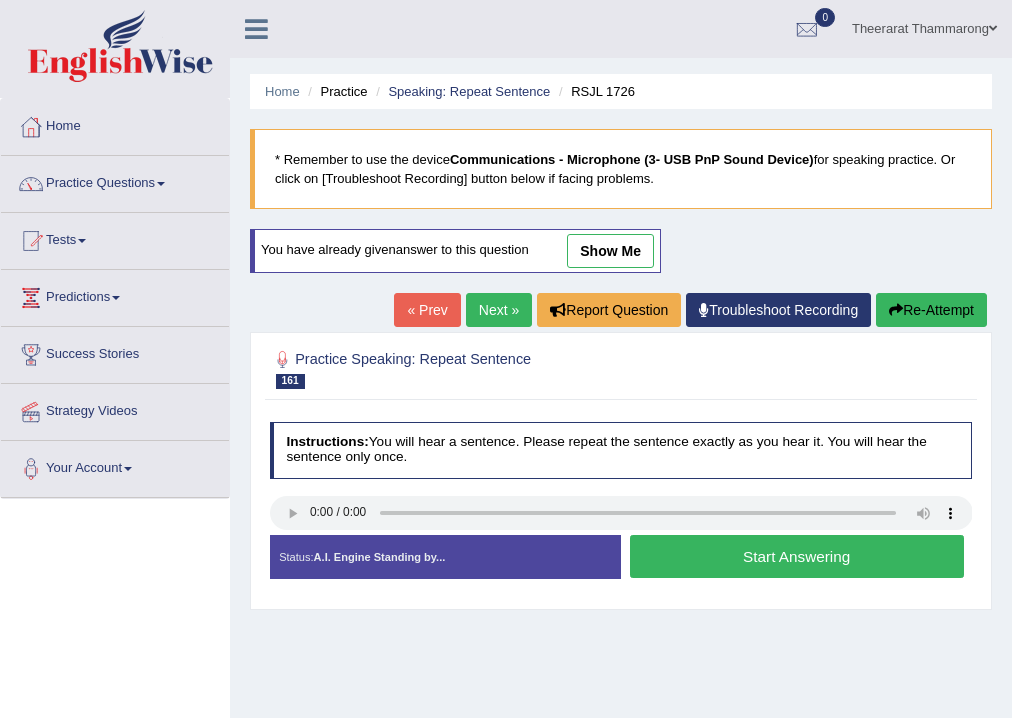 scroll, scrollTop: 0, scrollLeft: 0, axis: both 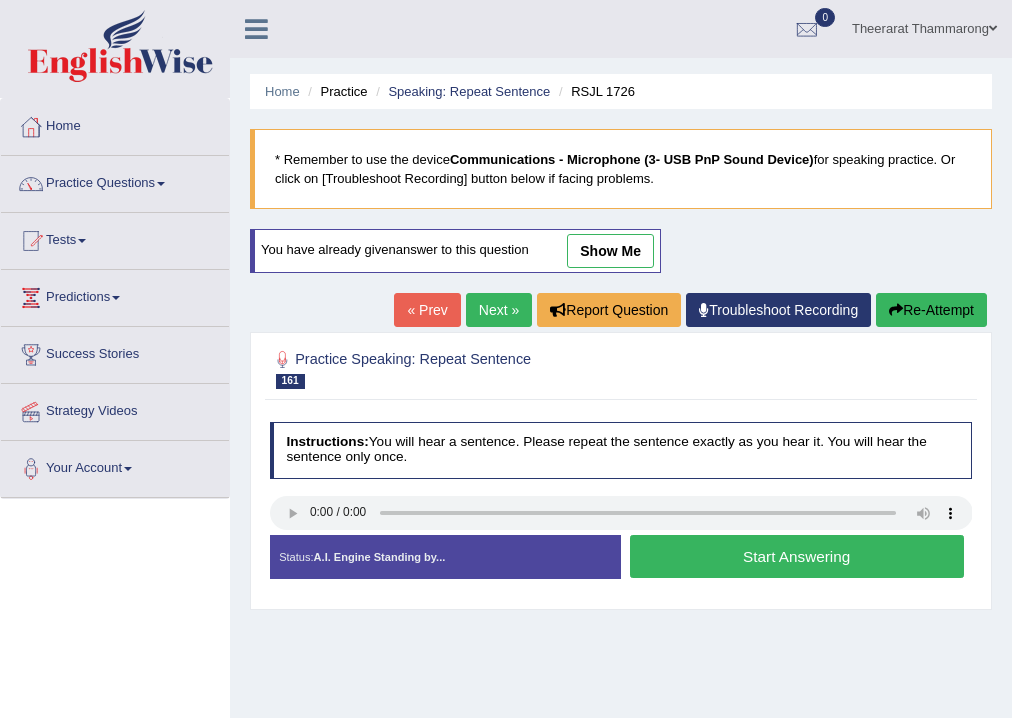 click on "Start Answering" at bounding box center [797, 556] 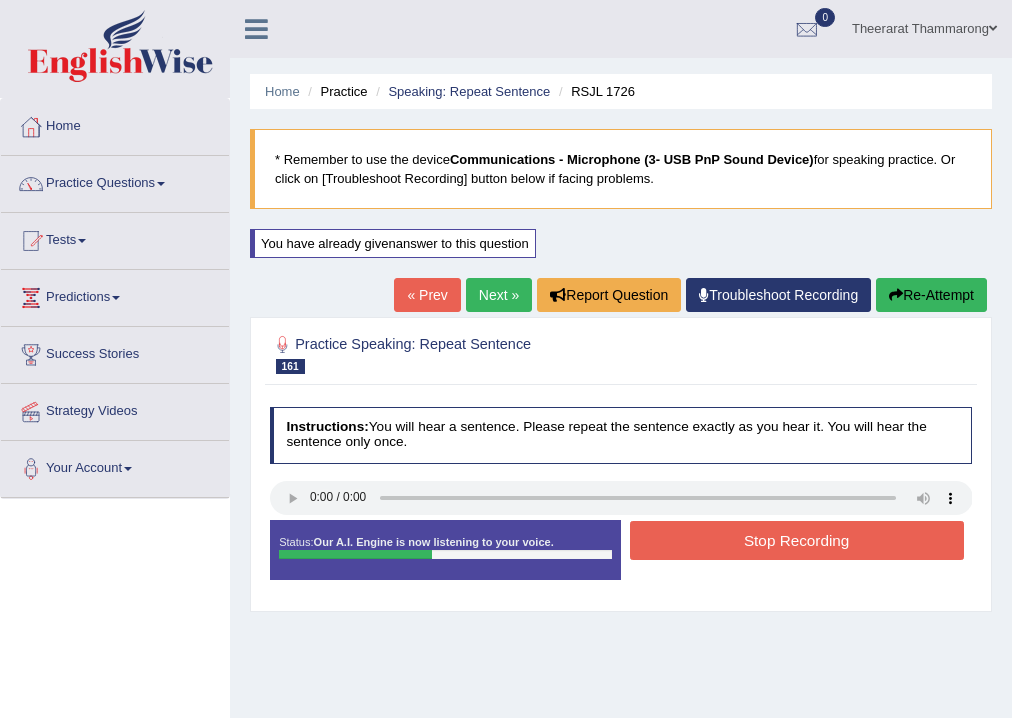 click on "Stop Recording" at bounding box center (797, 540) 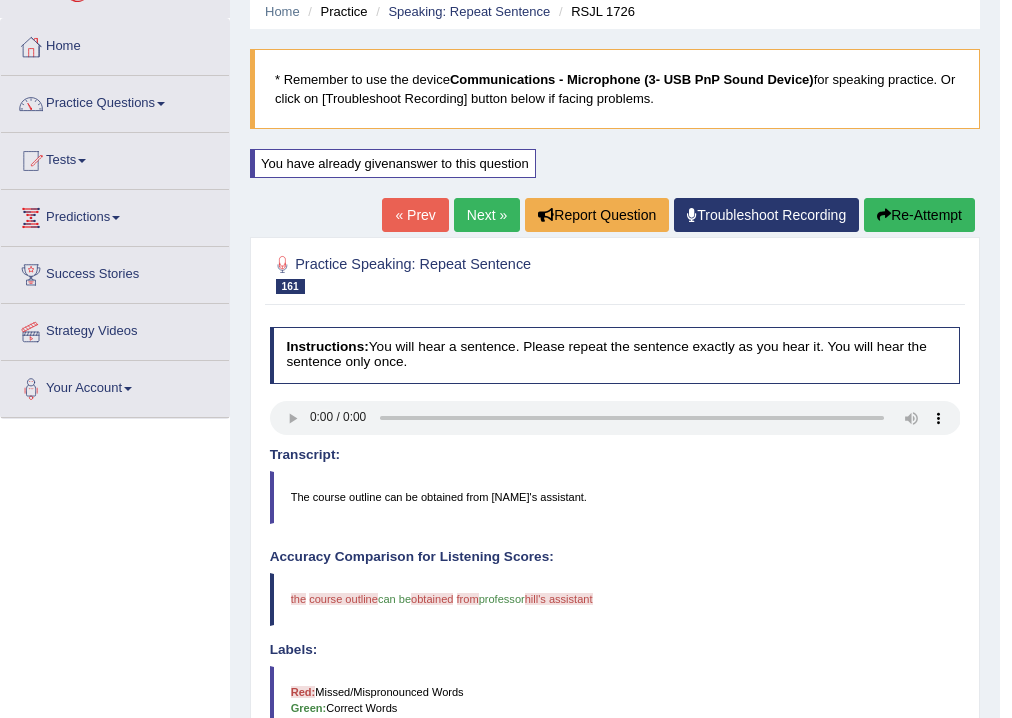 scroll, scrollTop: 160, scrollLeft: 0, axis: vertical 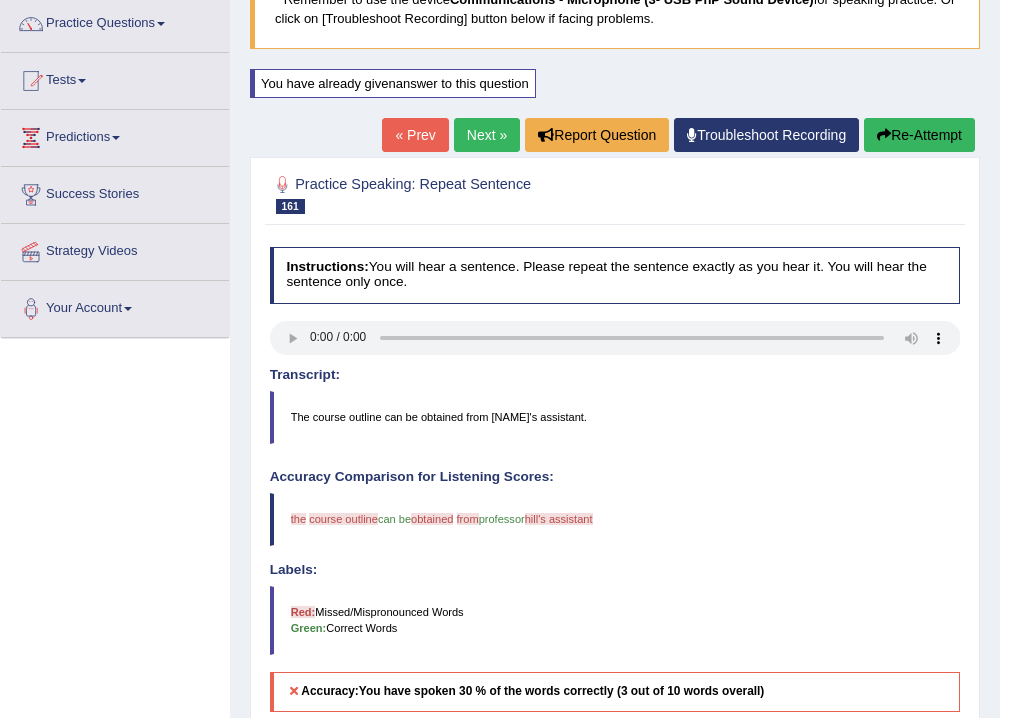 click on "Re-Attempt" at bounding box center [919, 135] 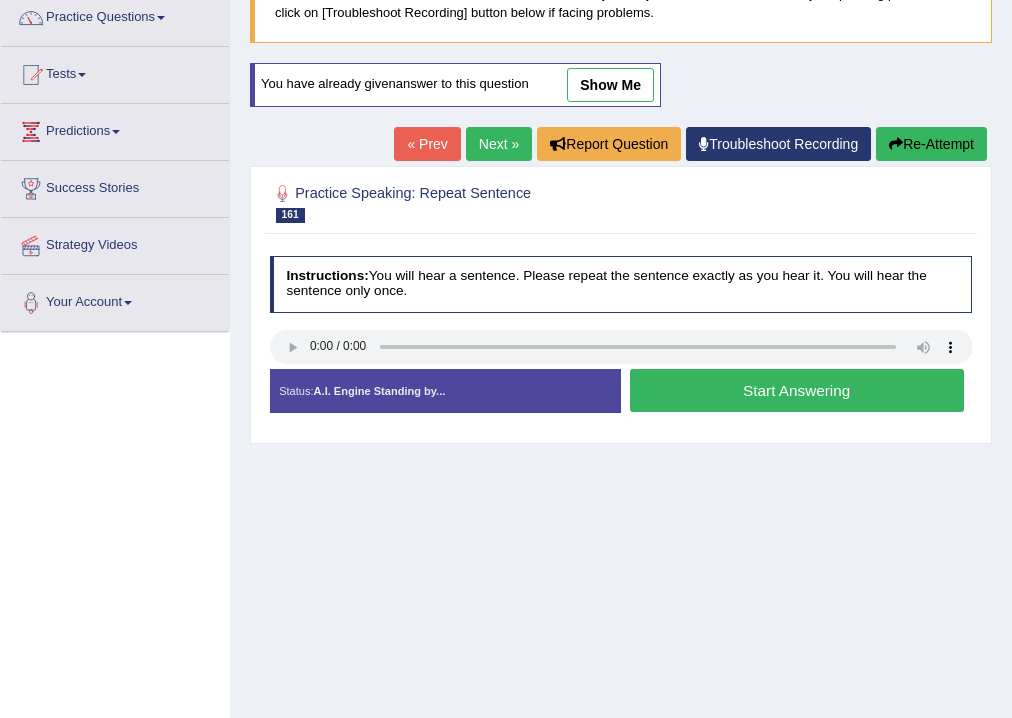 scroll, scrollTop: 166, scrollLeft: 0, axis: vertical 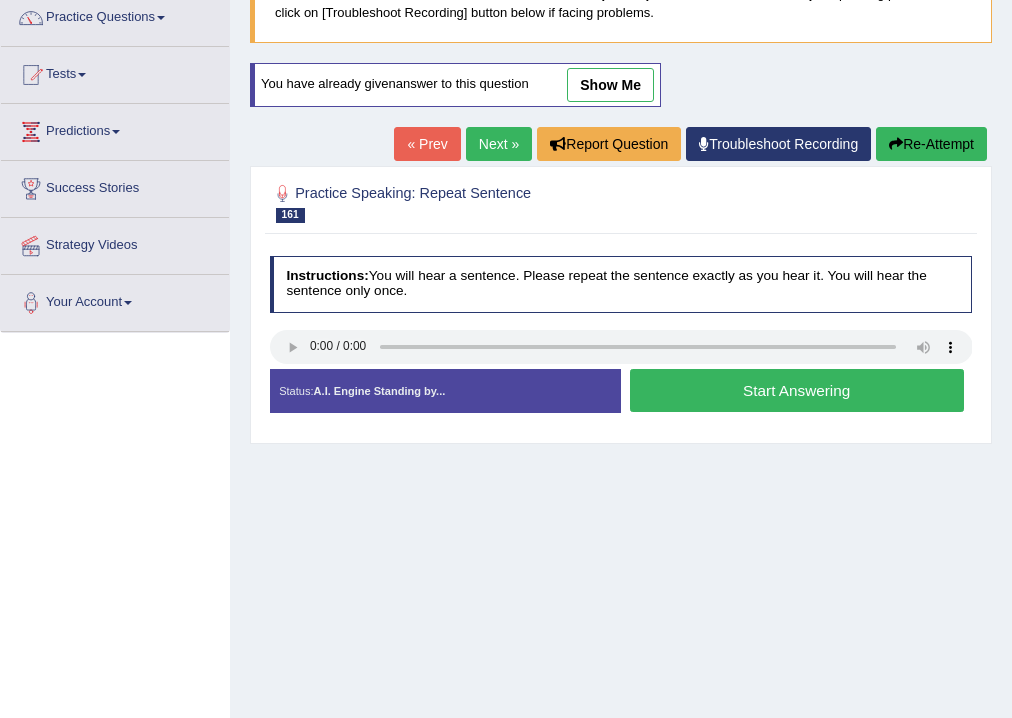 click on "Start Answering" at bounding box center (797, 390) 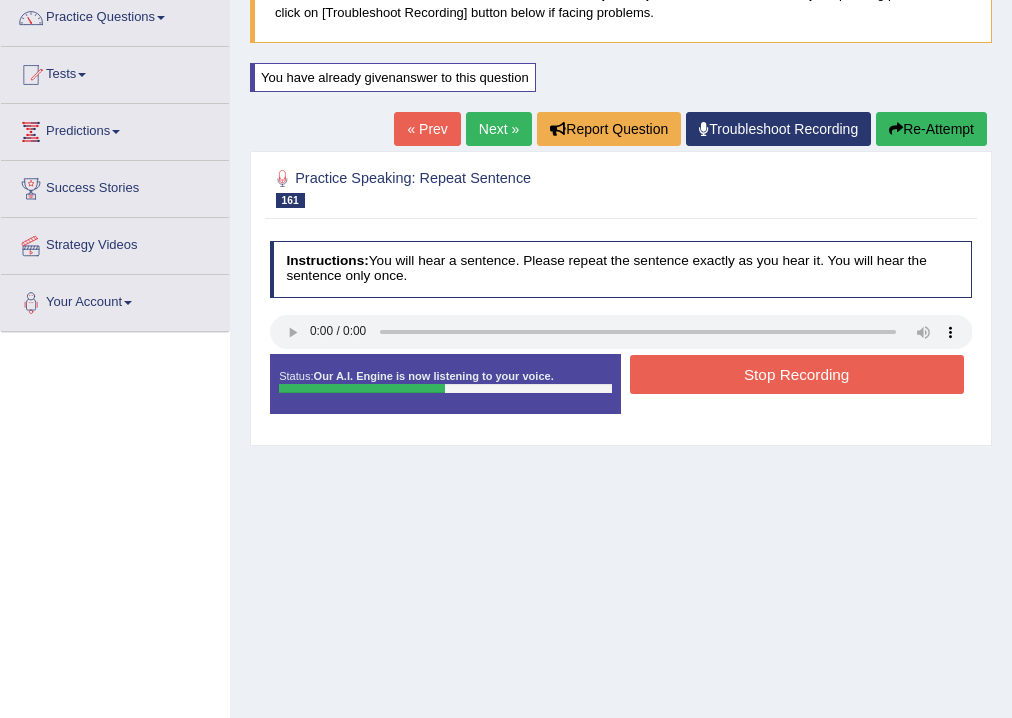 click on "Stop Recording" at bounding box center [797, 374] 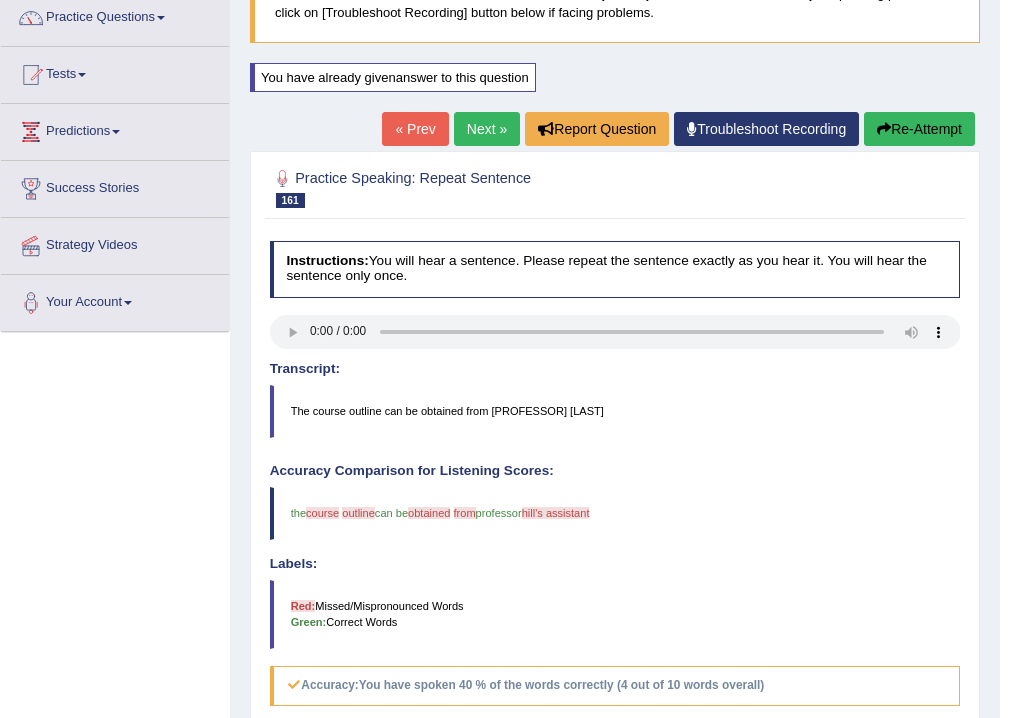 scroll, scrollTop: 86, scrollLeft: 0, axis: vertical 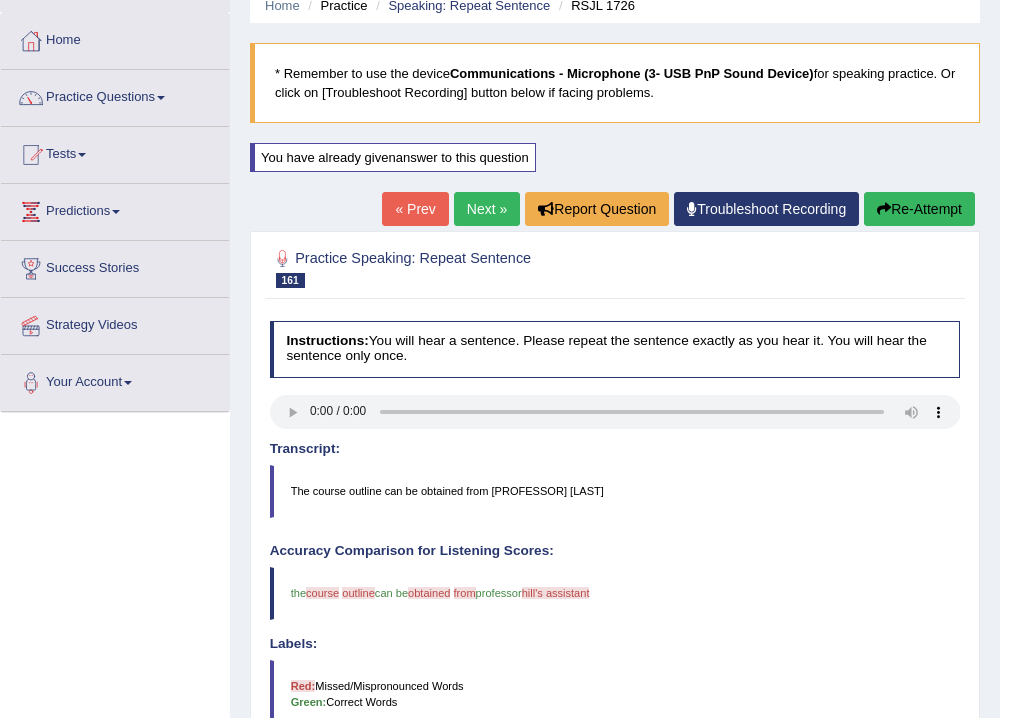 click on "Next »" at bounding box center [487, 209] 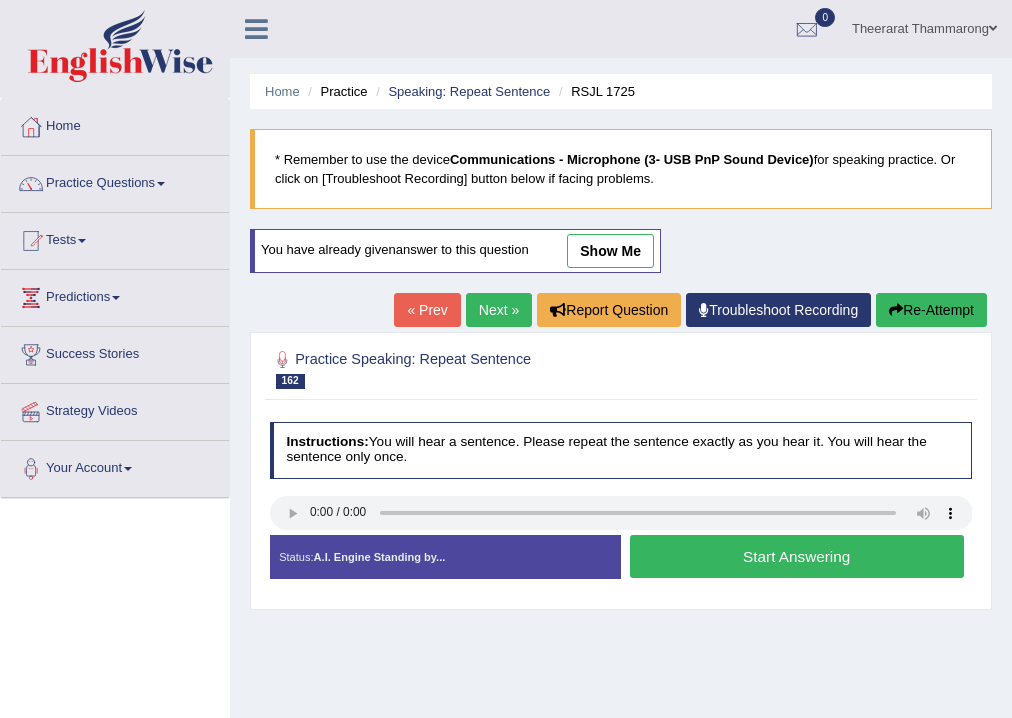 scroll, scrollTop: 0, scrollLeft: 0, axis: both 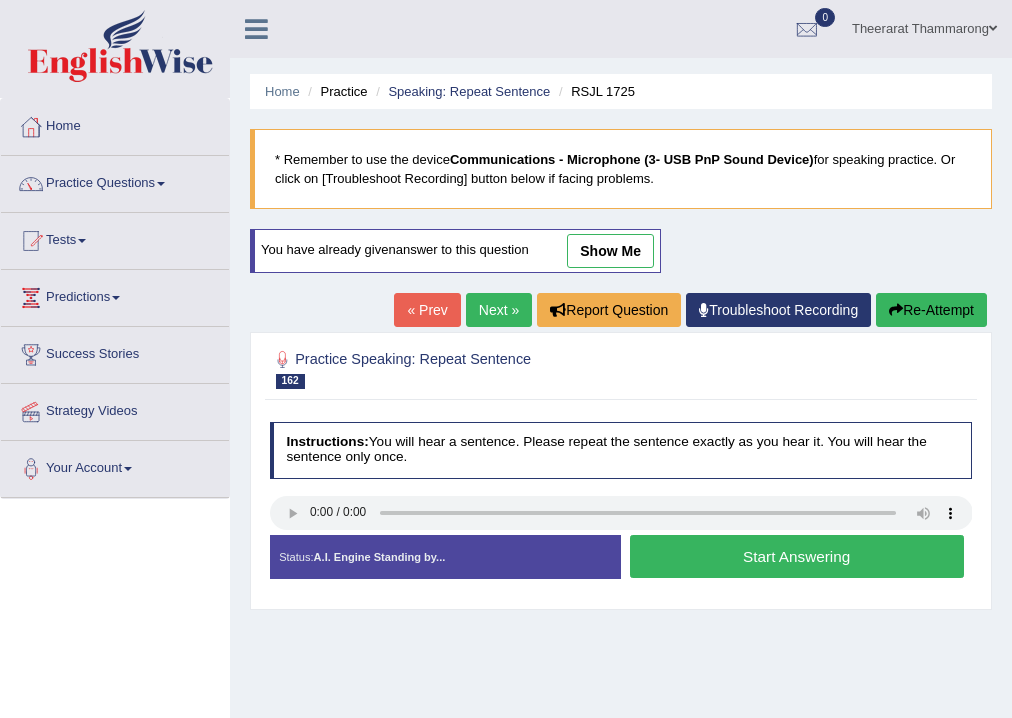 click on "Start Answering" at bounding box center [797, 556] 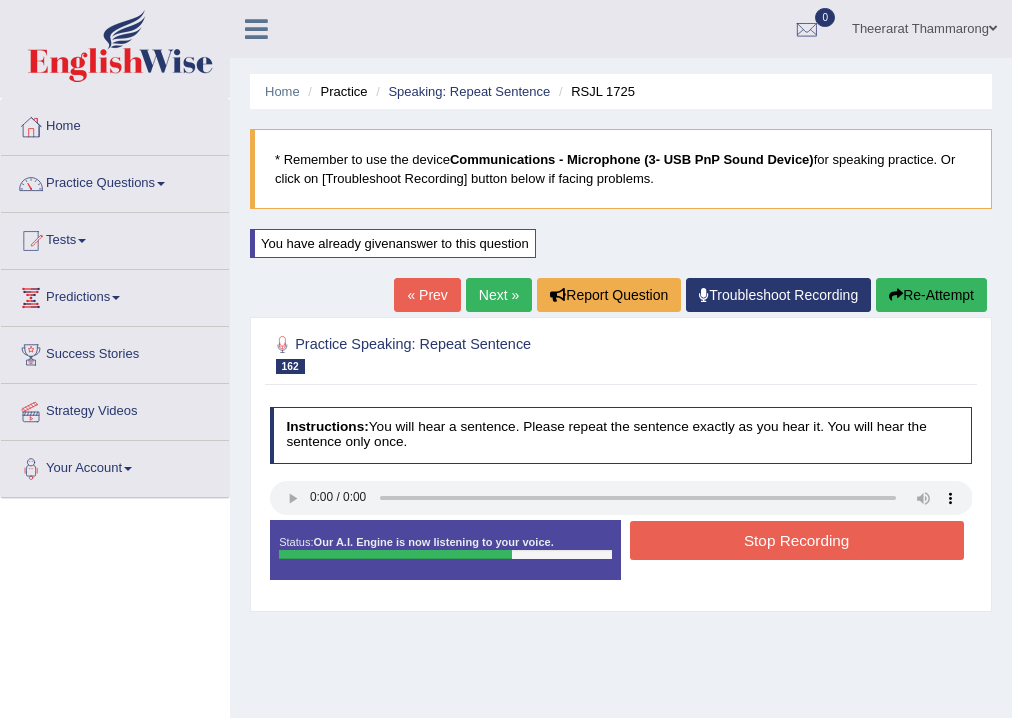 click on "Stop Recording" at bounding box center [797, 540] 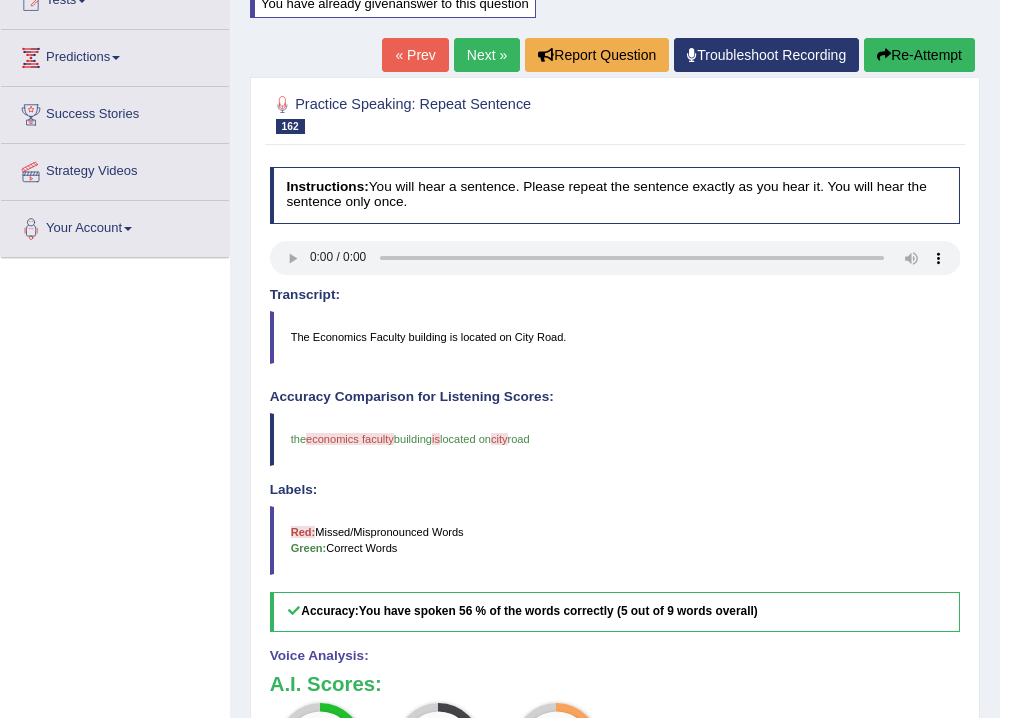 scroll, scrollTop: 0, scrollLeft: 0, axis: both 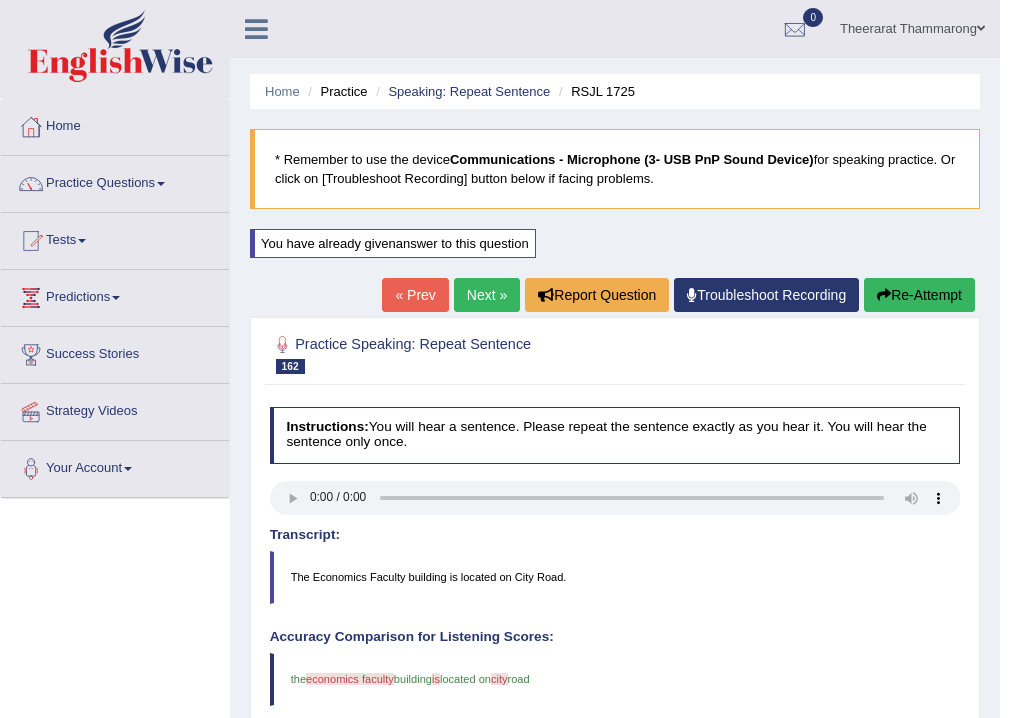 click on "Re-Attempt" at bounding box center [919, 295] 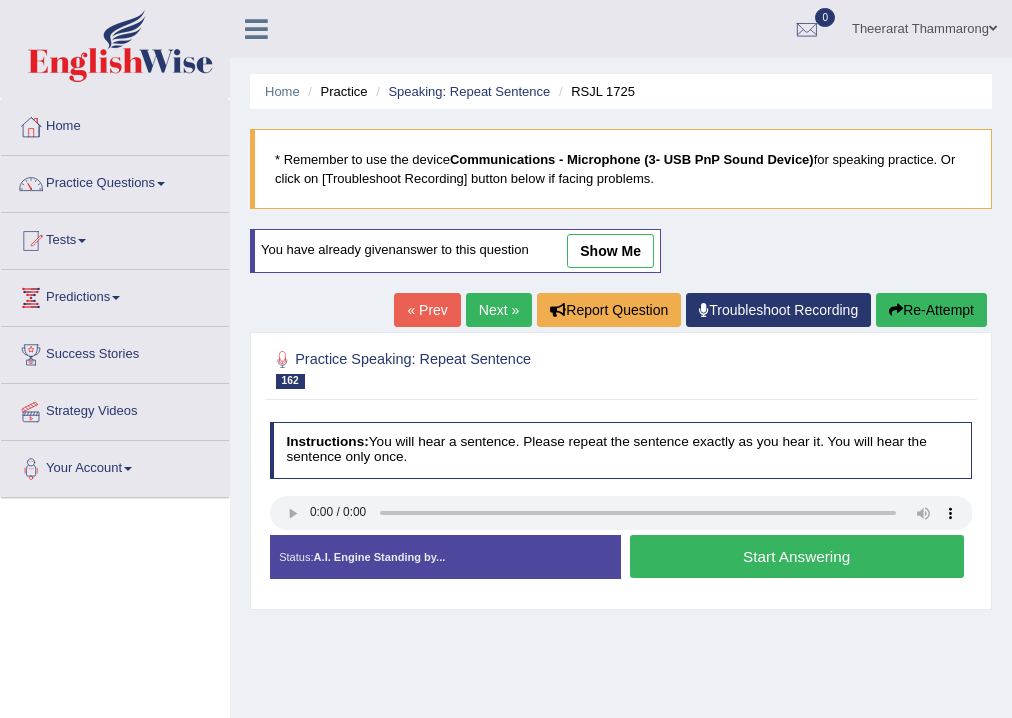 scroll, scrollTop: 0, scrollLeft: 0, axis: both 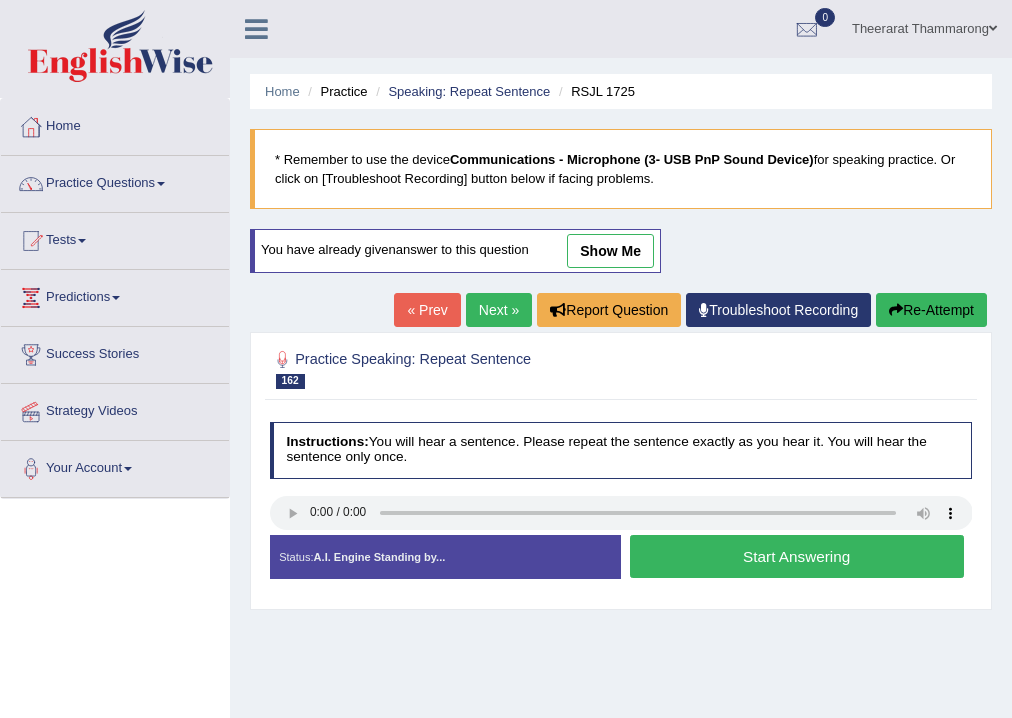 click on "Start Answering" at bounding box center [797, 556] 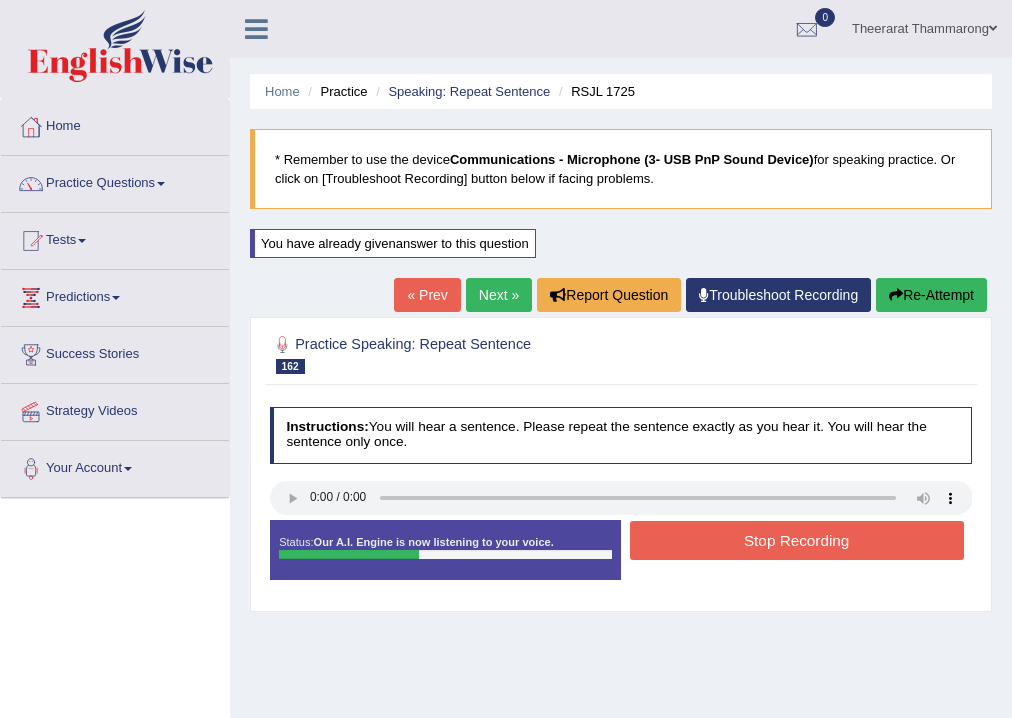 click on "Stop Recording" at bounding box center [797, 540] 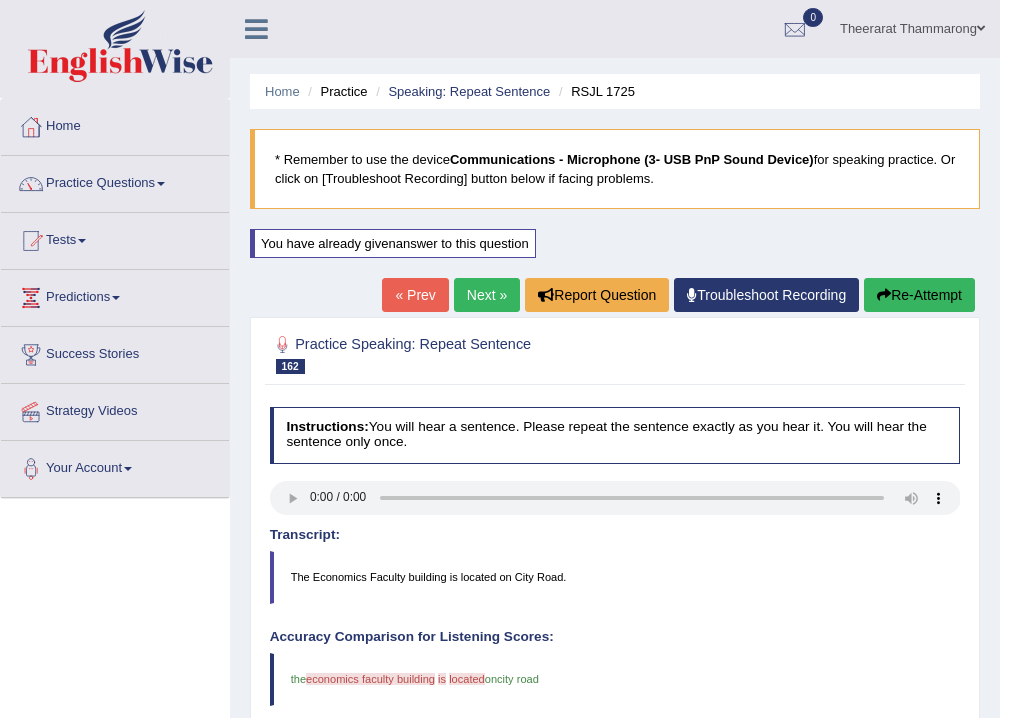 click on "Re-Attempt" at bounding box center (919, 295) 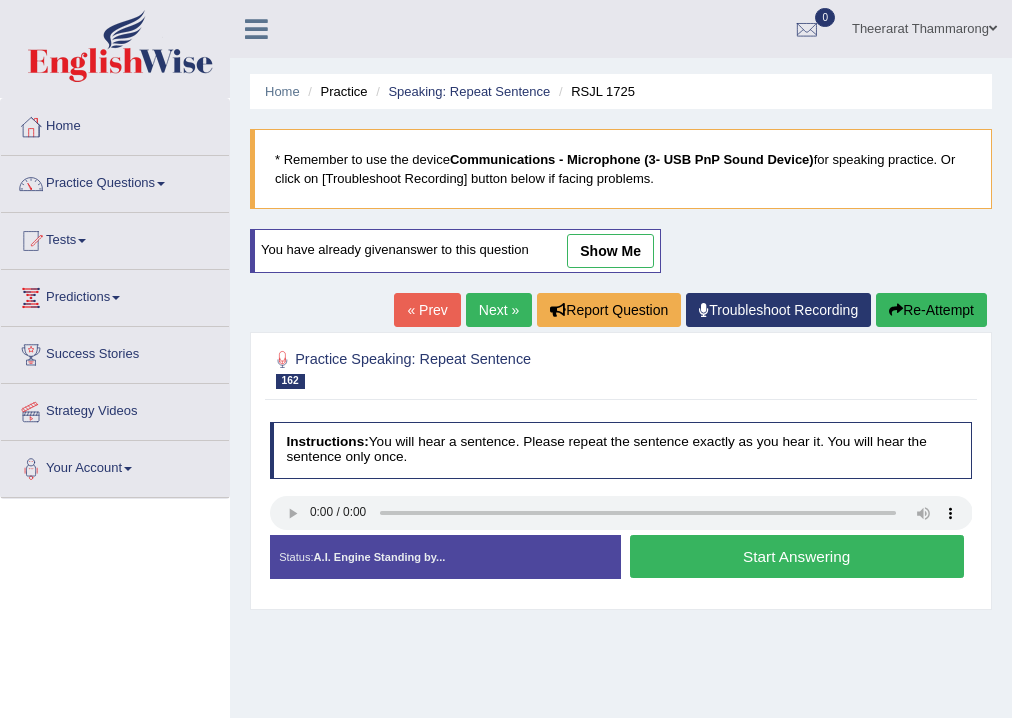 scroll, scrollTop: 0, scrollLeft: 0, axis: both 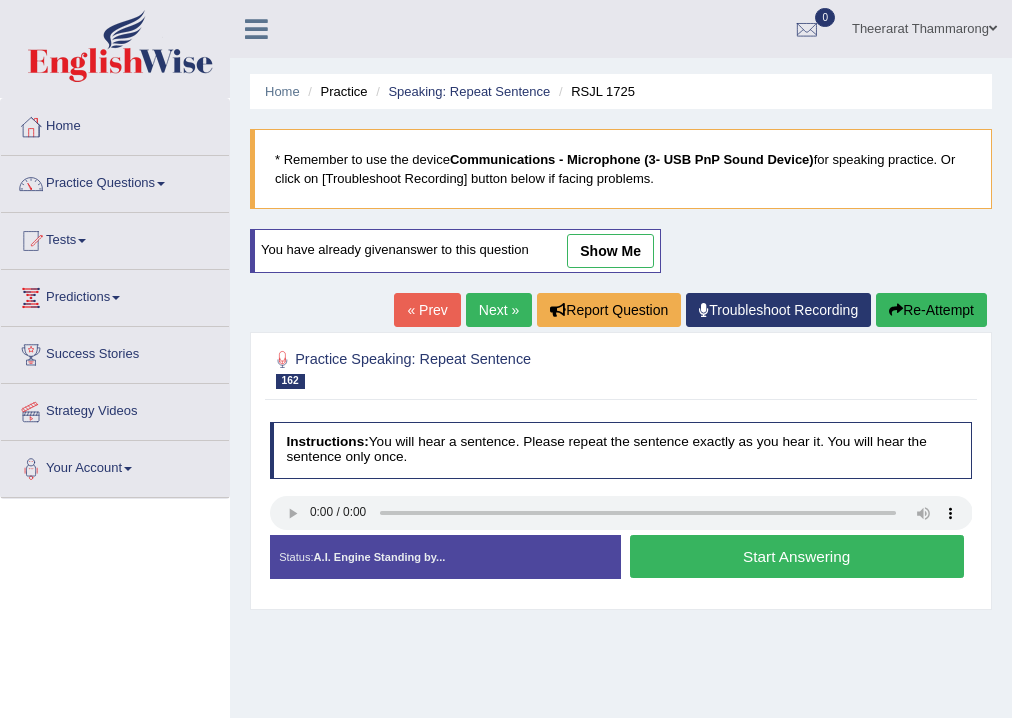 click on "Start Answering" at bounding box center [797, 556] 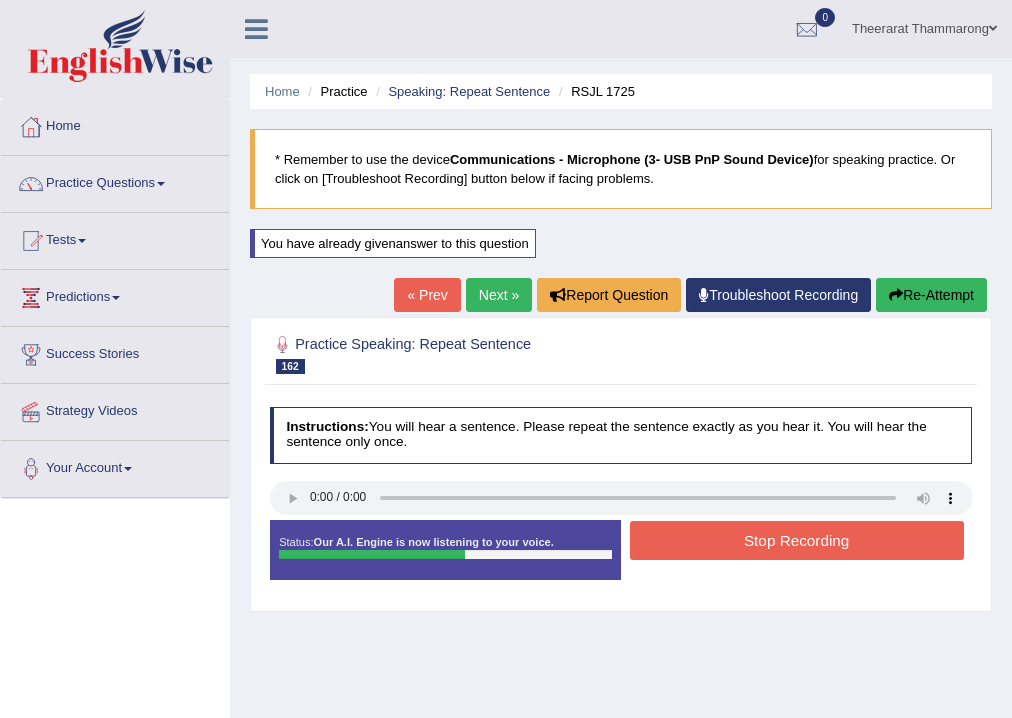 click on "Stop Recording" at bounding box center (797, 540) 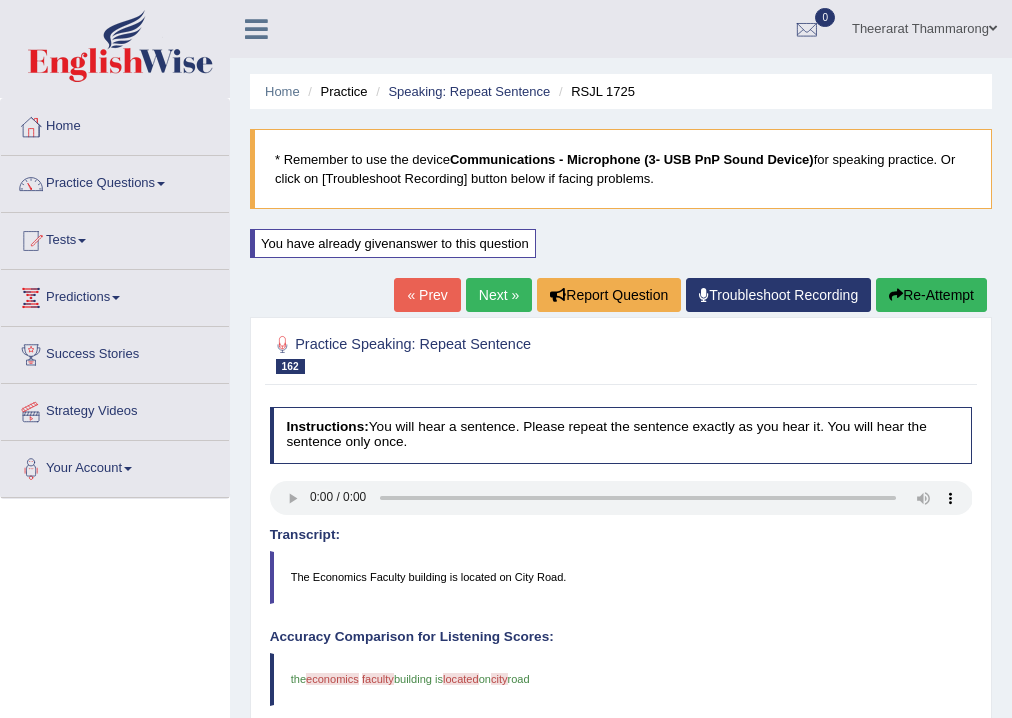 click on "Re-Attempt" at bounding box center (931, 295) 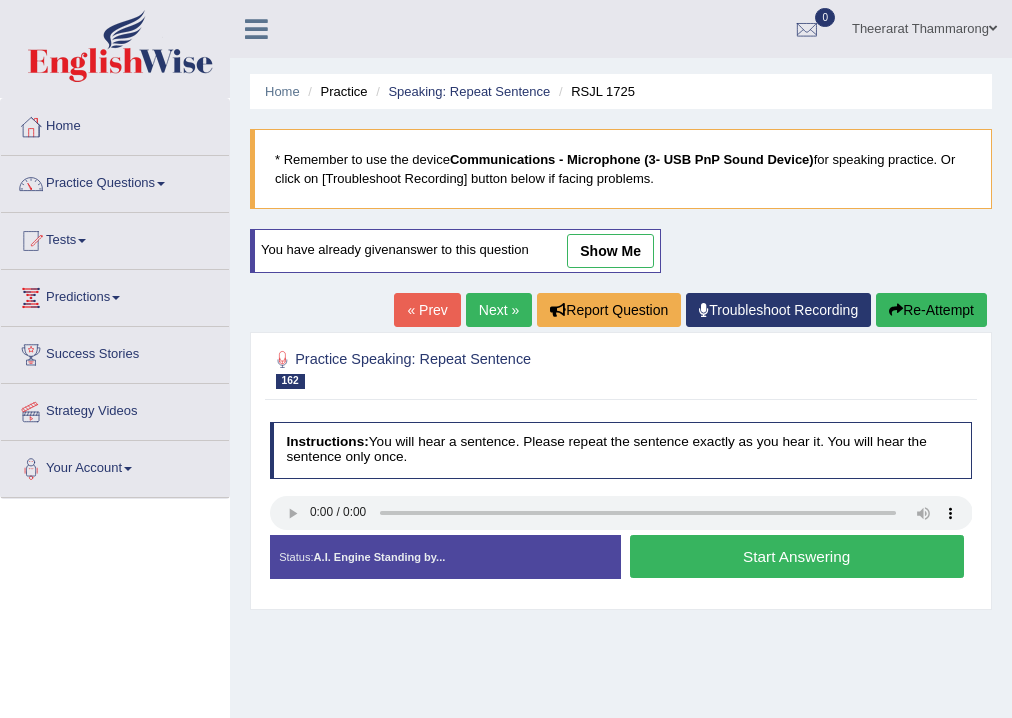 scroll, scrollTop: 0, scrollLeft: 0, axis: both 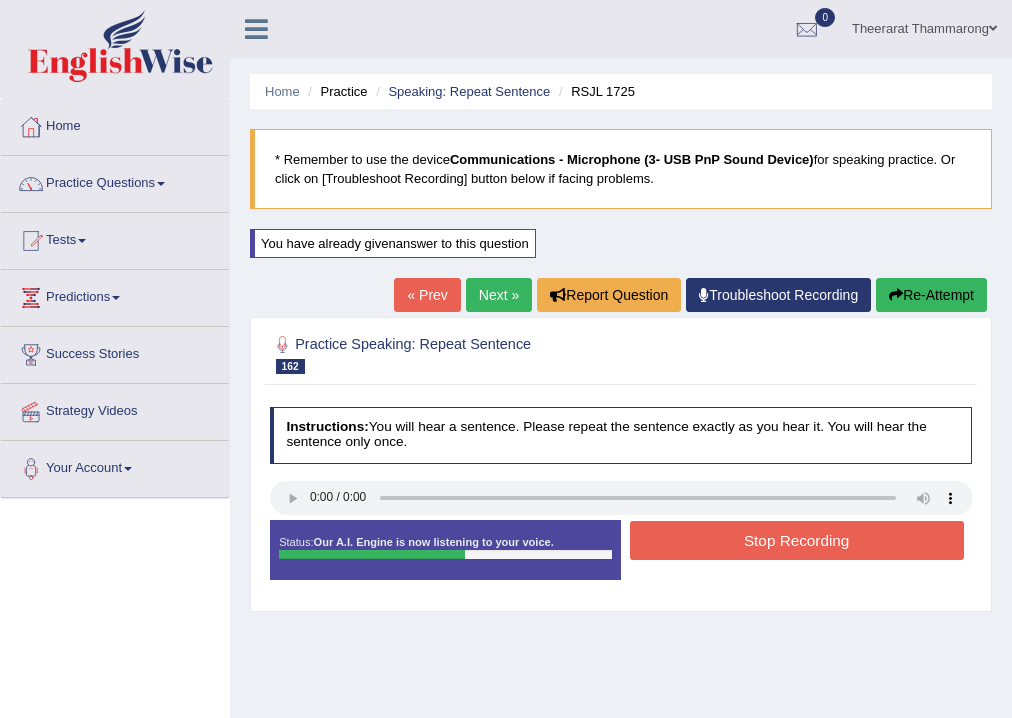 click on "Stop Recording" at bounding box center (797, 540) 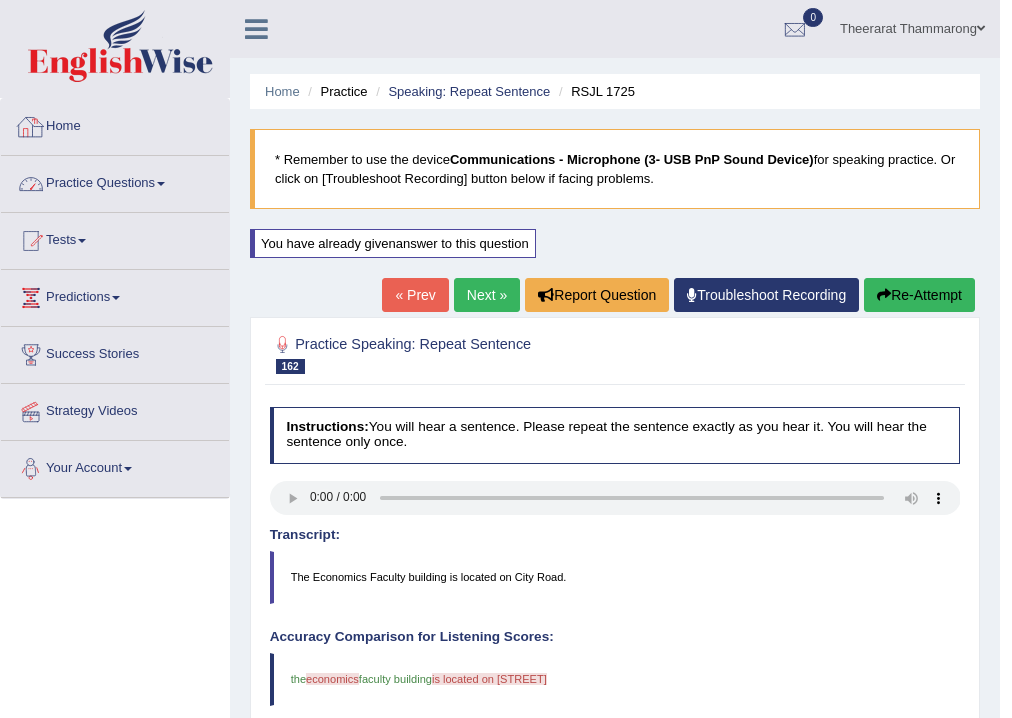 click on "Practice Questions" at bounding box center [115, 181] 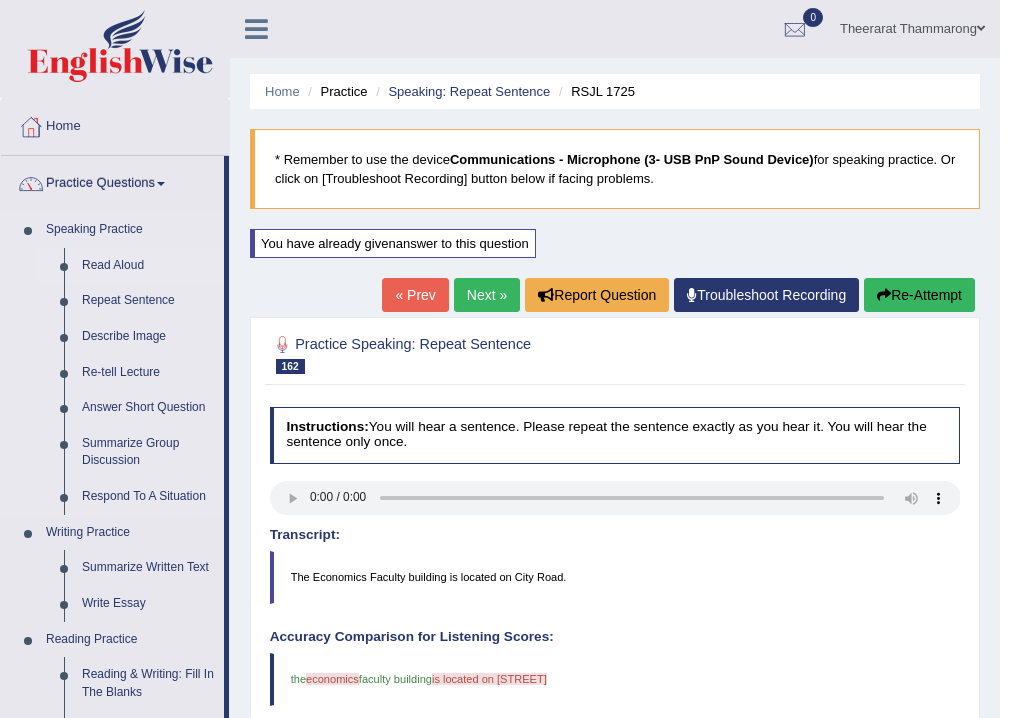 click on "Read Aloud" at bounding box center [148, 266] 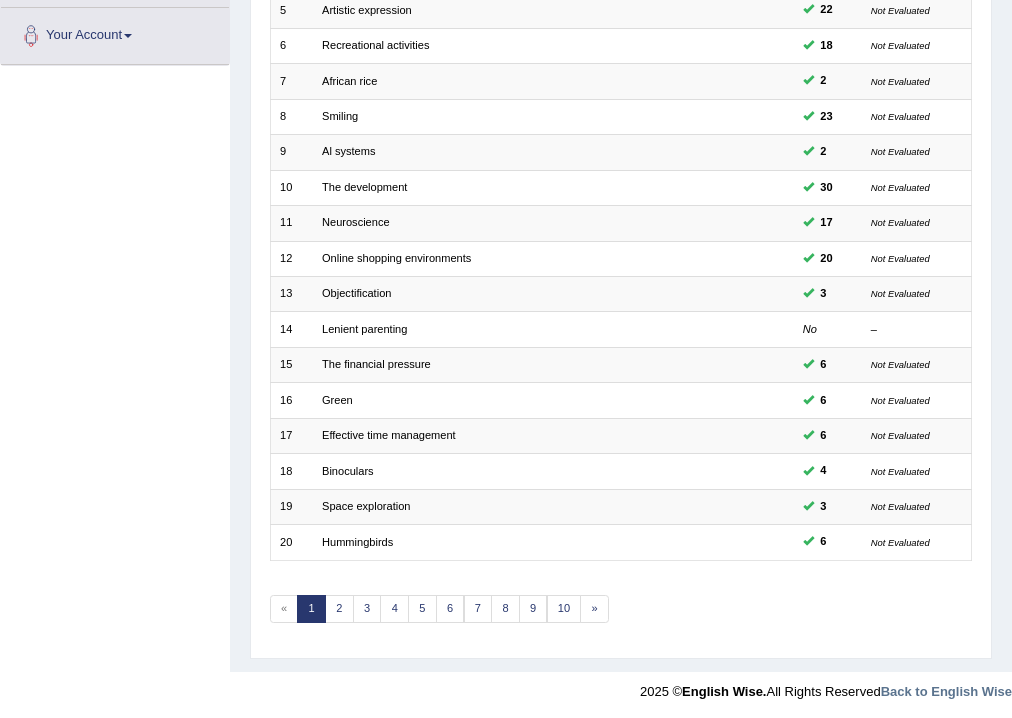 scroll, scrollTop: 433, scrollLeft: 0, axis: vertical 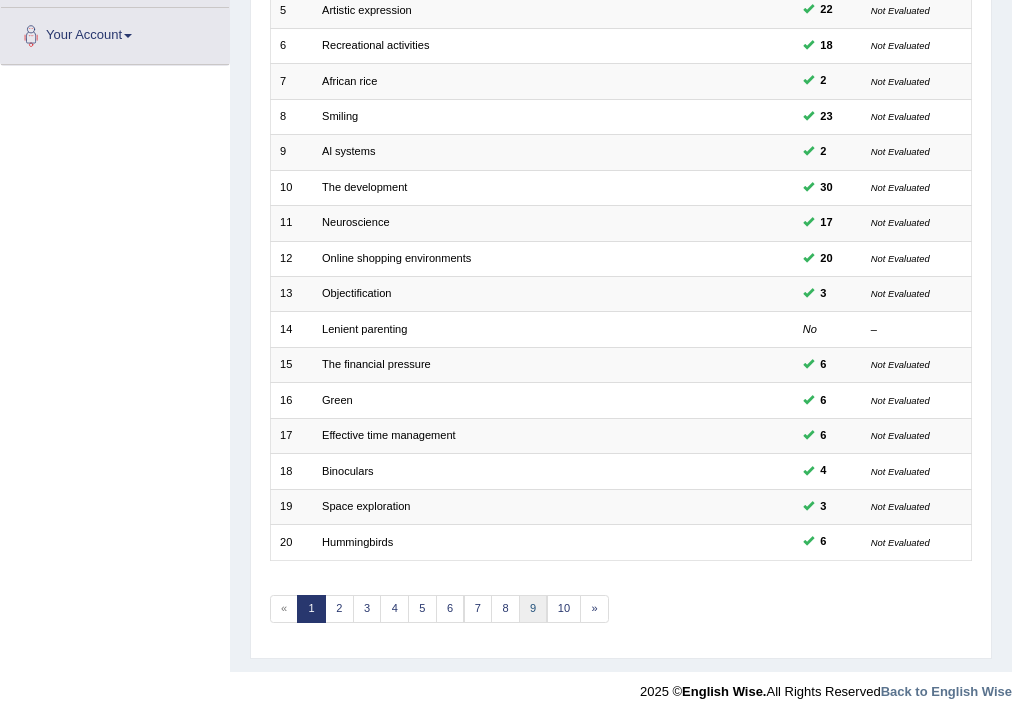 click on "9" at bounding box center (533, 609) 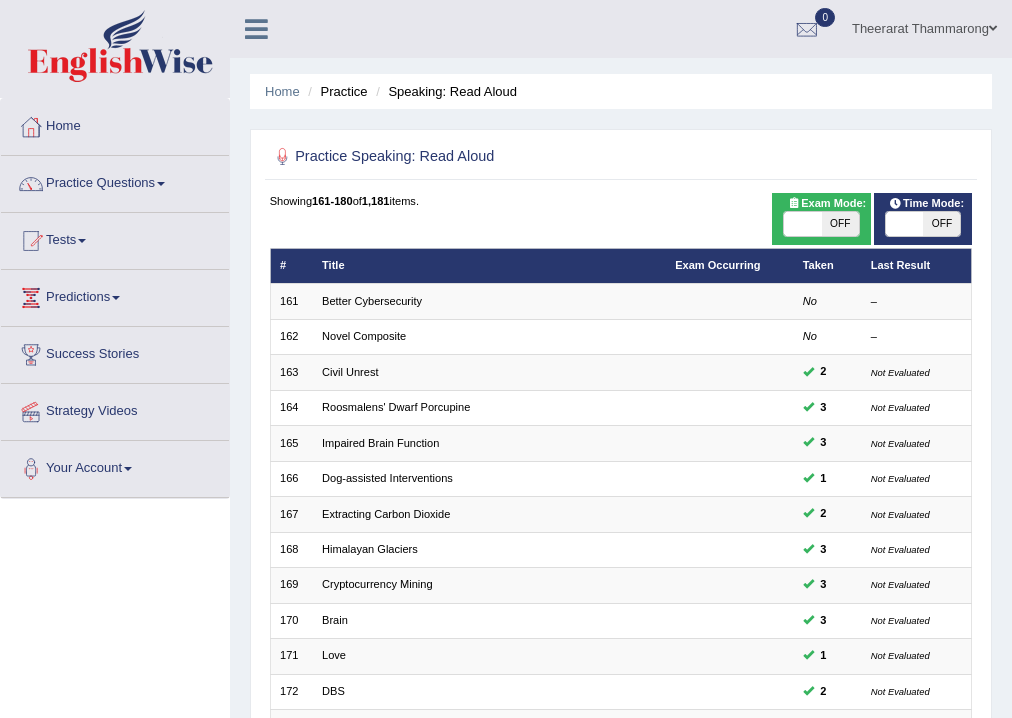 scroll, scrollTop: 320, scrollLeft: 0, axis: vertical 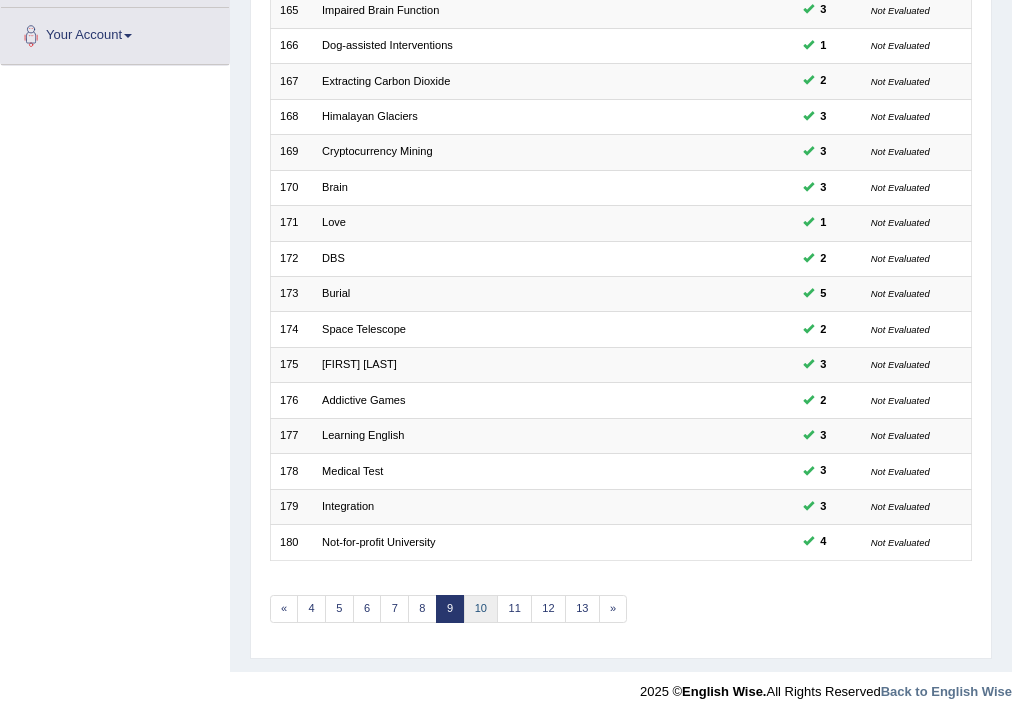 click on "10" at bounding box center [481, 609] 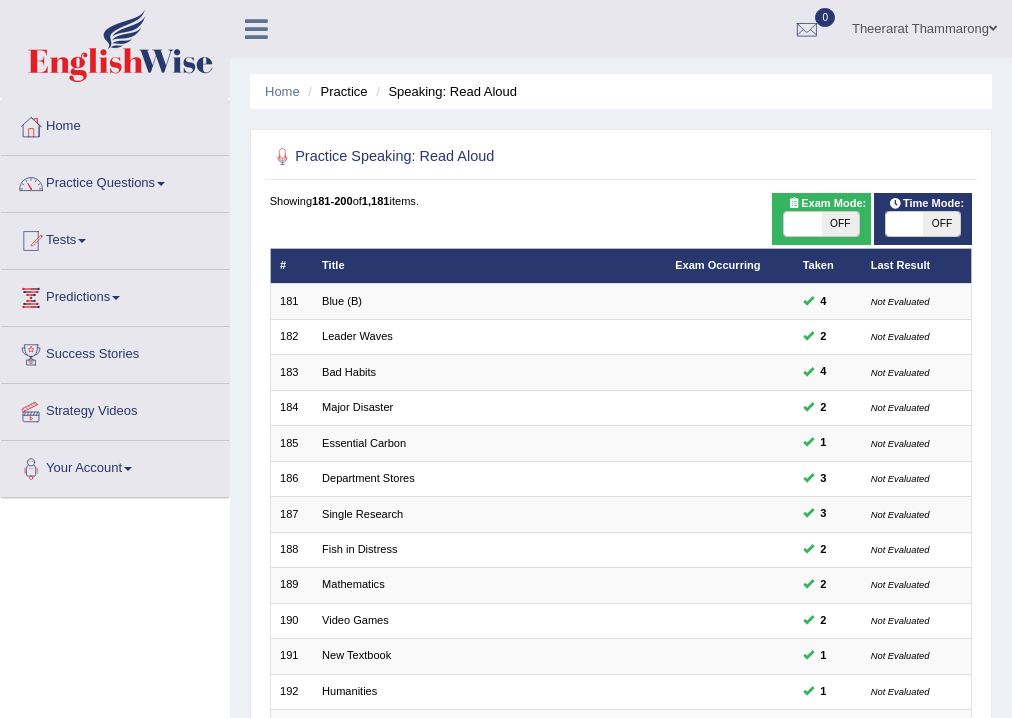 scroll, scrollTop: 400, scrollLeft: 0, axis: vertical 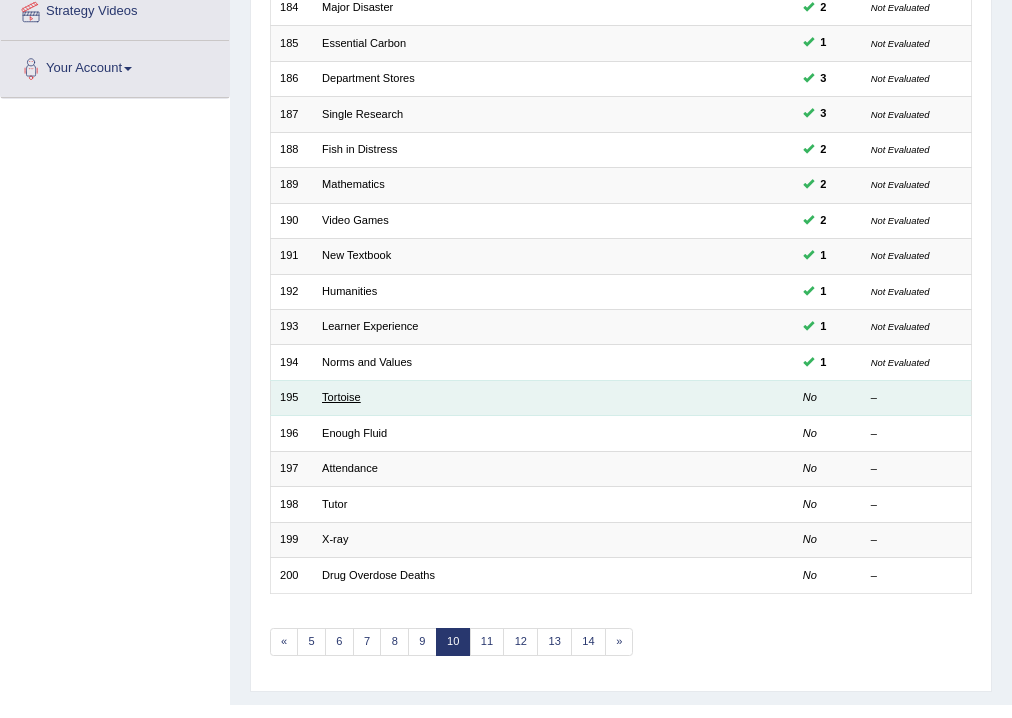 click on "Tortoise" at bounding box center (341, 397) 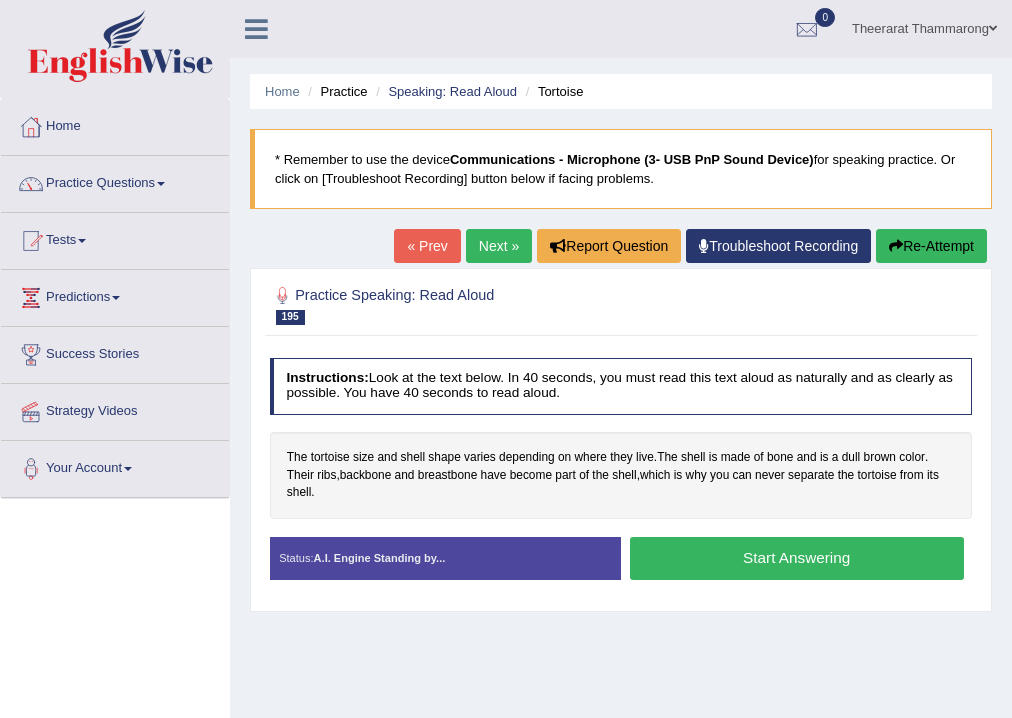 scroll, scrollTop: 0, scrollLeft: 0, axis: both 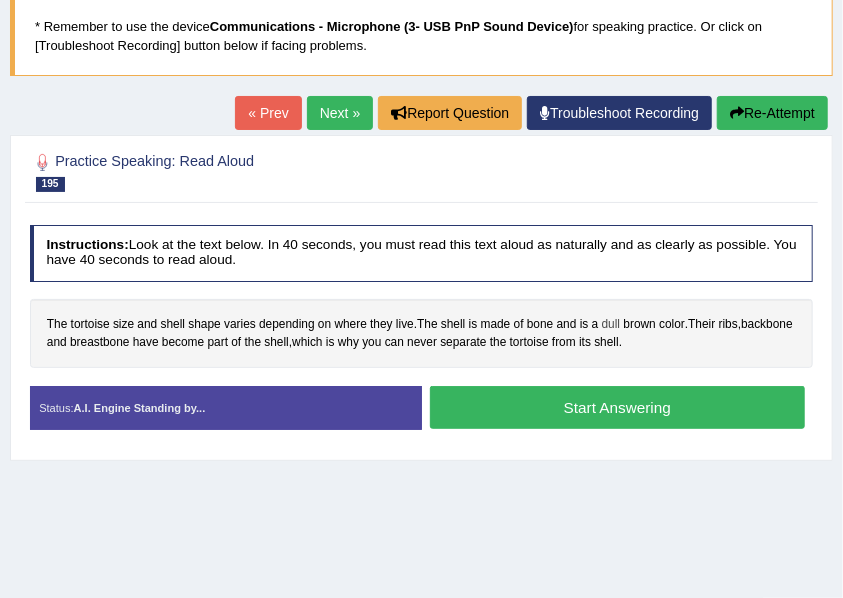 click on "dull" at bounding box center [611, 325] 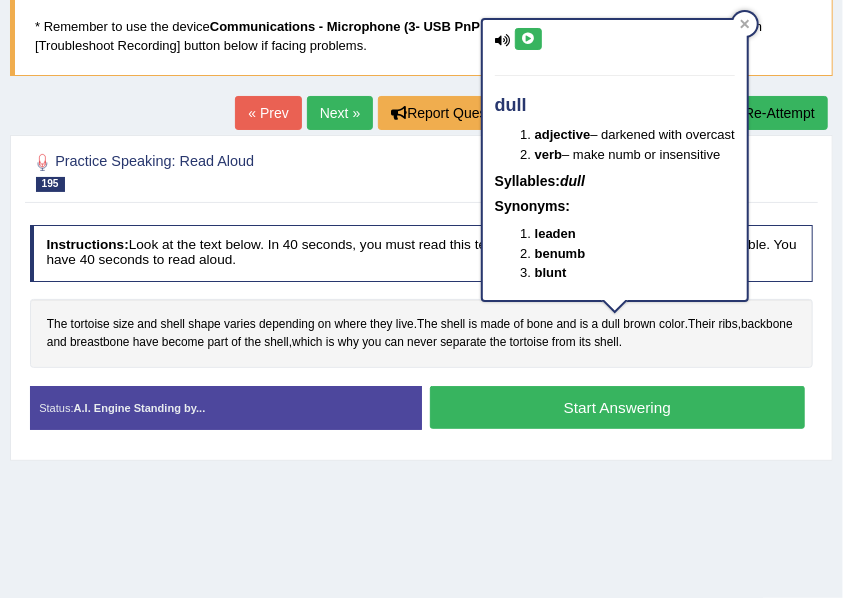 click at bounding box center (528, 39) 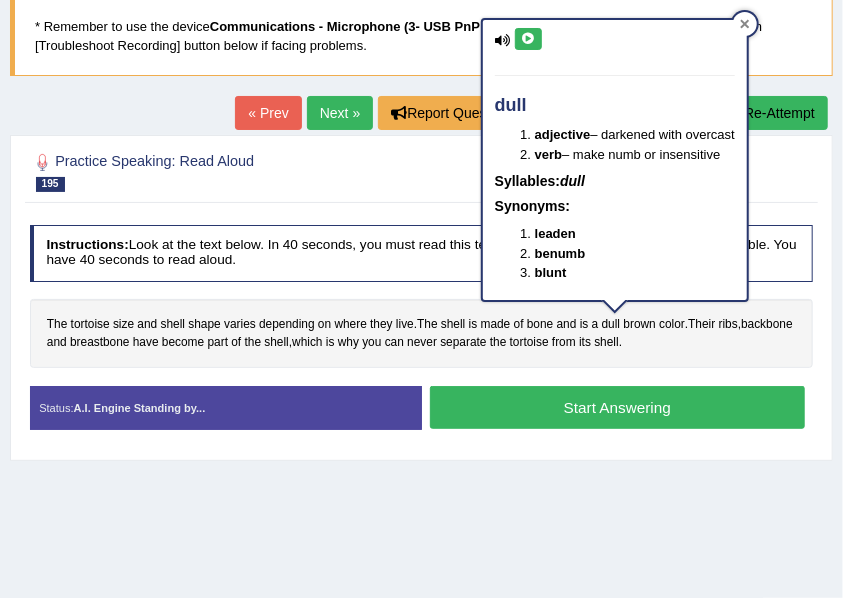 click 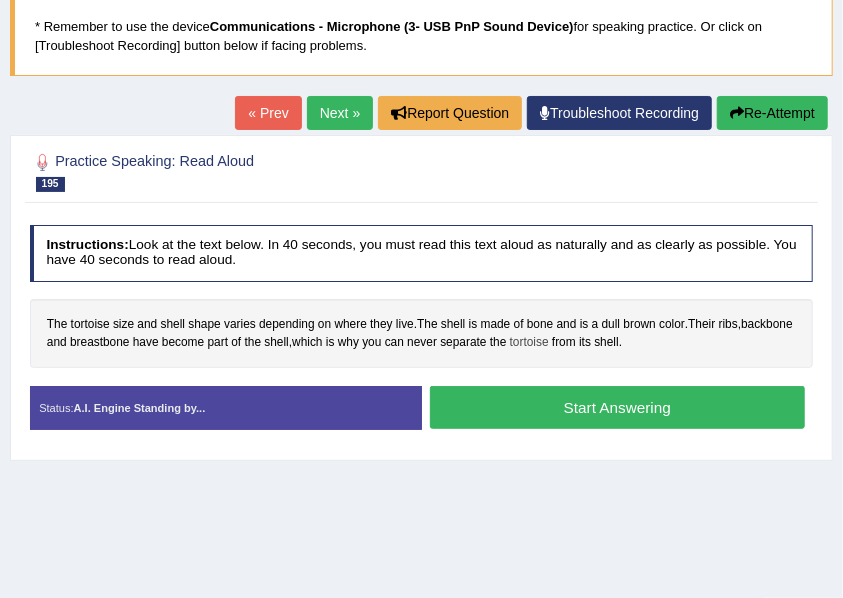 click on "tortoise" at bounding box center [529, 343] 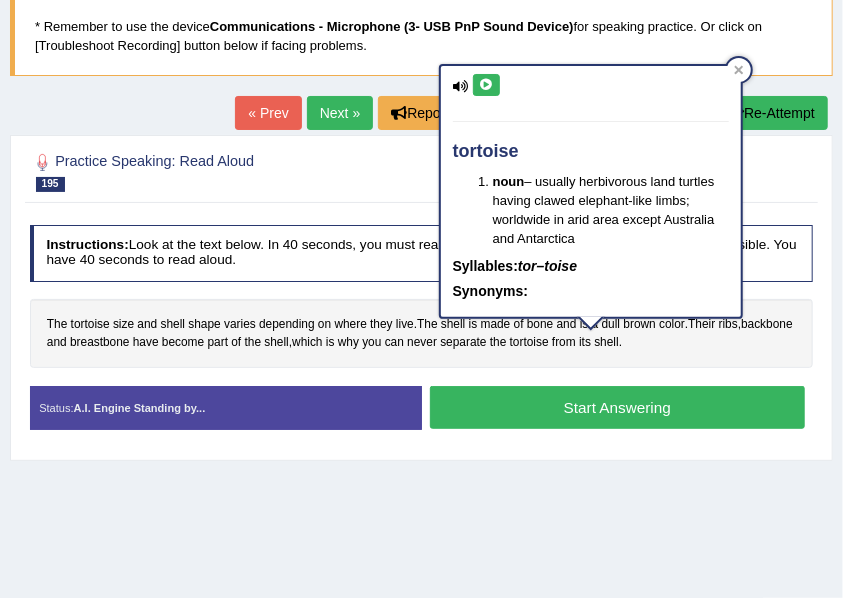 click at bounding box center [486, 85] 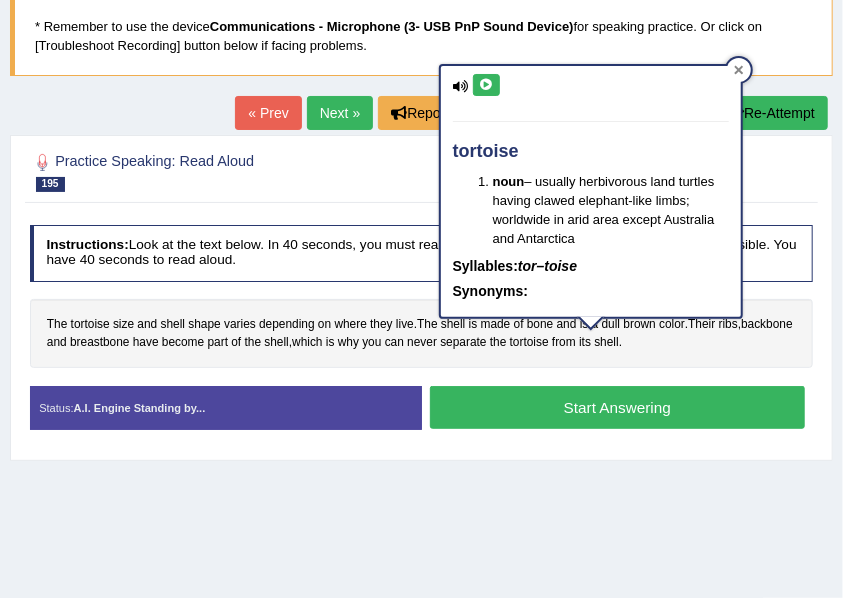 click 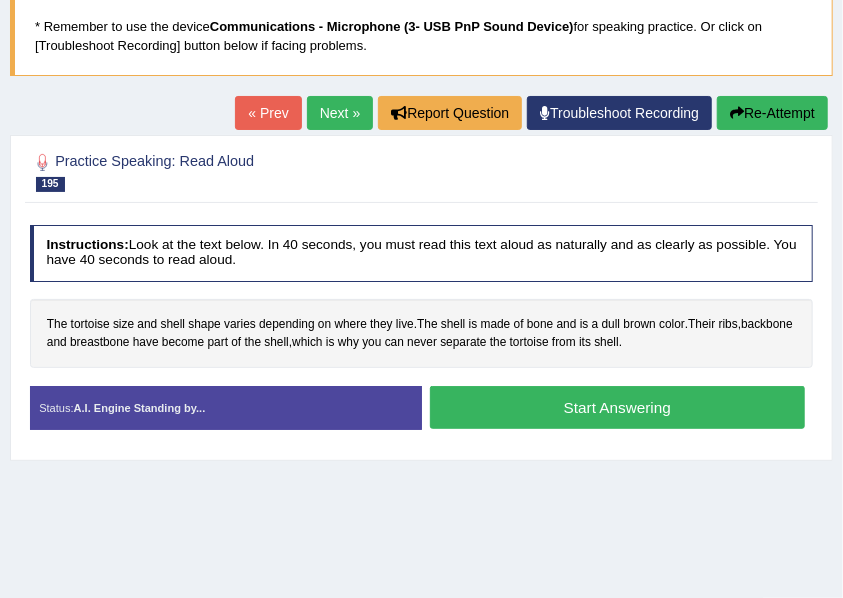 click on "Start Answering" at bounding box center (617, 407) 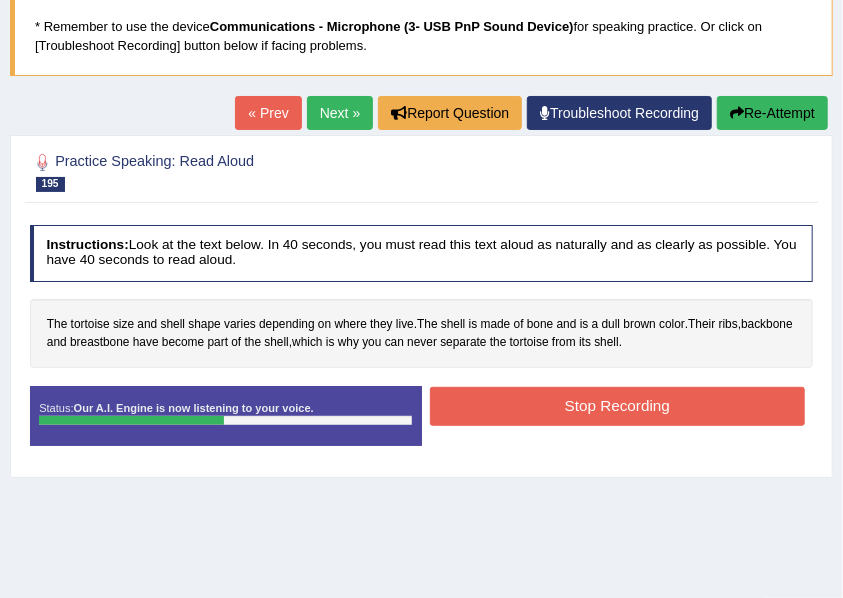 click on "Stop Recording" at bounding box center (617, 406) 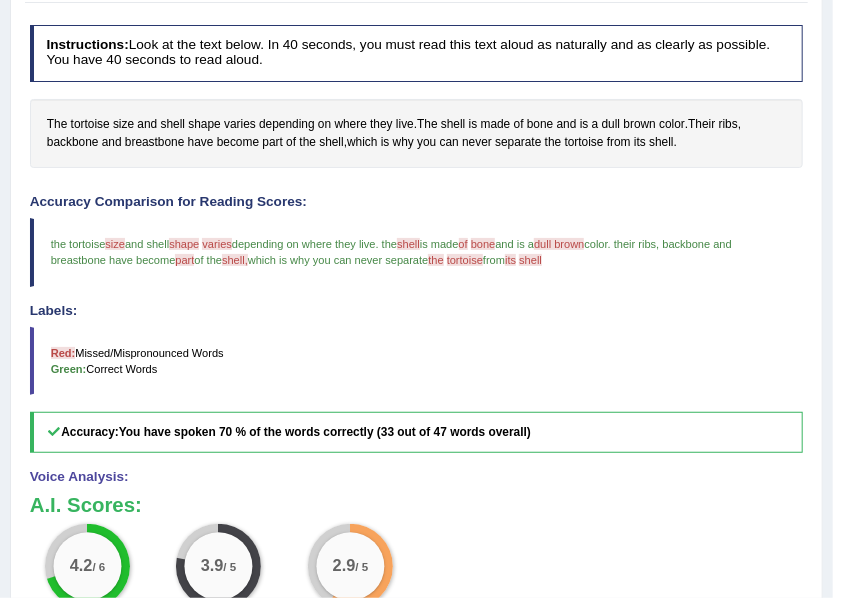 scroll, scrollTop: 133, scrollLeft: 0, axis: vertical 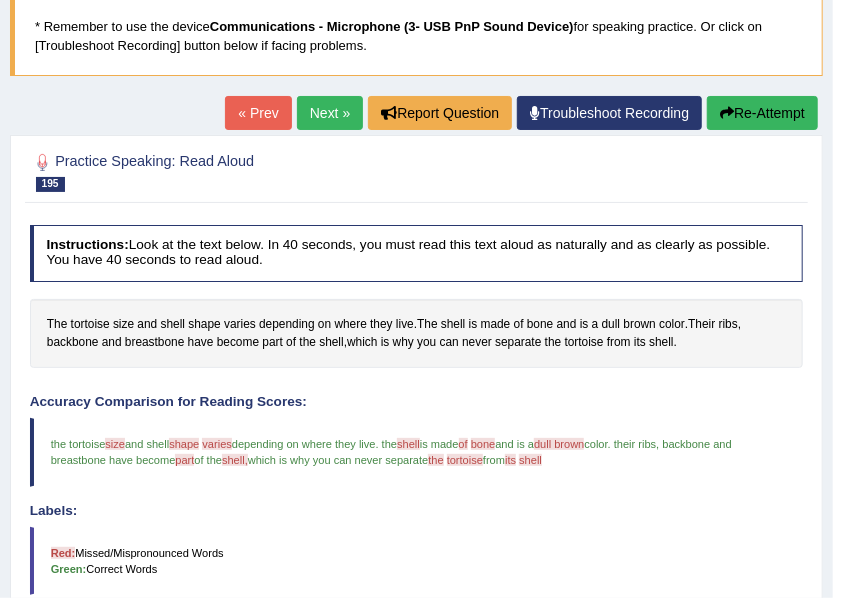 click on "Next »" at bounding box center (330, 113) 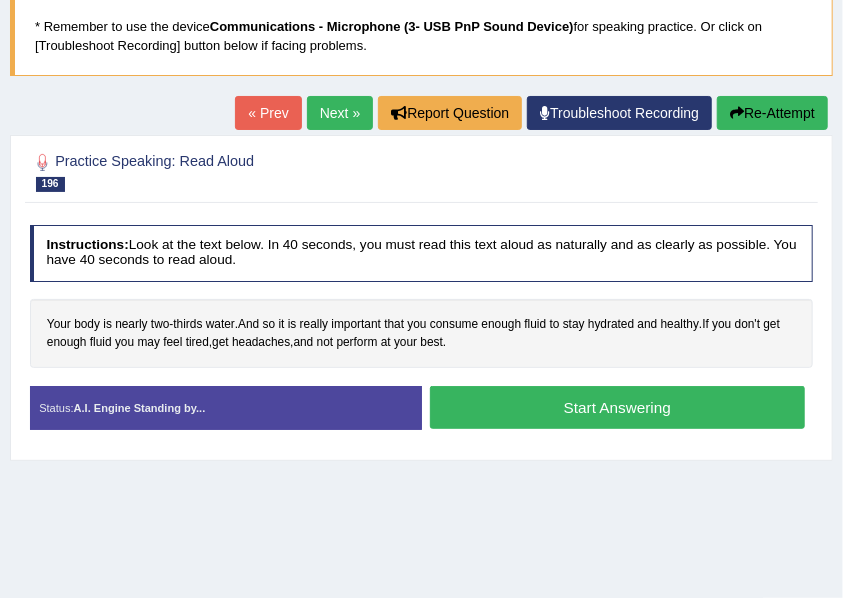 scroll, scrollTop: 133, scrollLeft: 0, axis: vertical 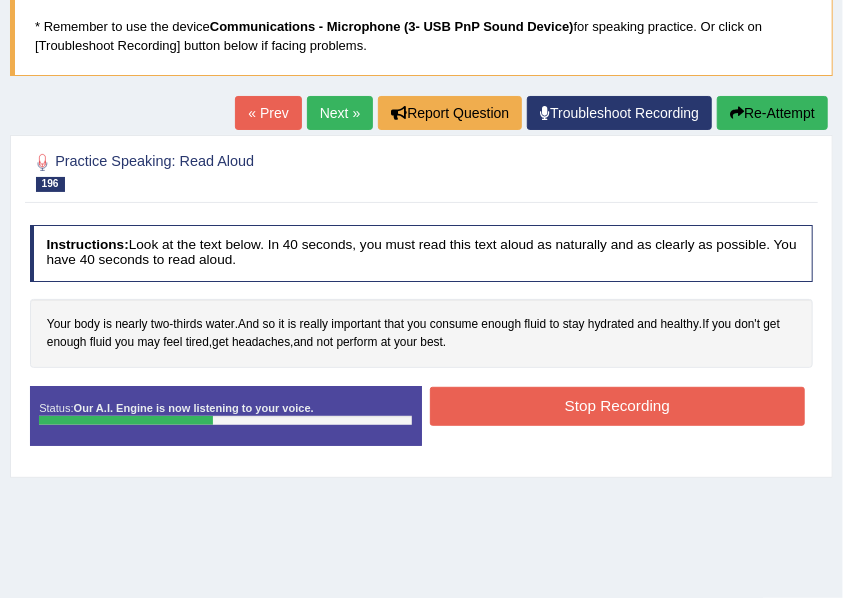 click on "Stop Recording" at bounding box center (617, 406) 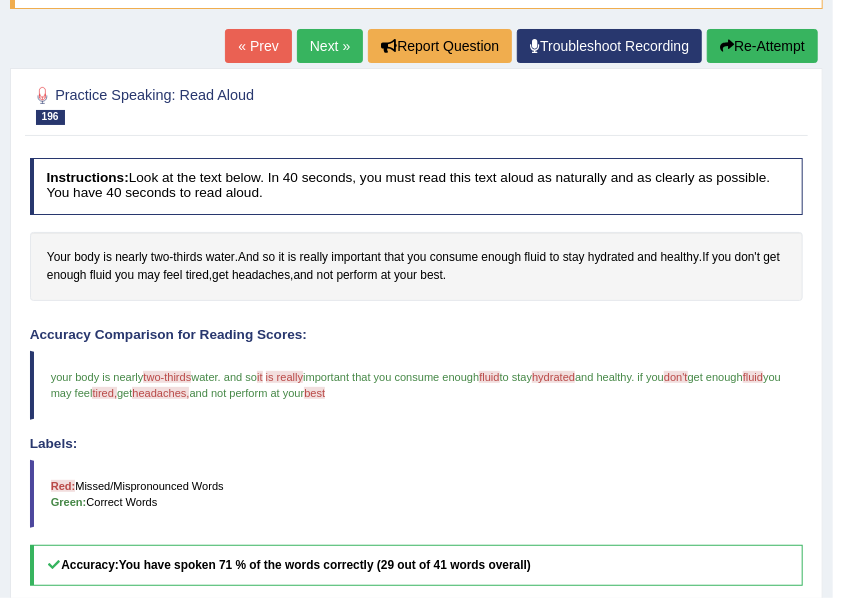 scroll, scrollTop: 133, scrollLeft: 0, axis: vertical 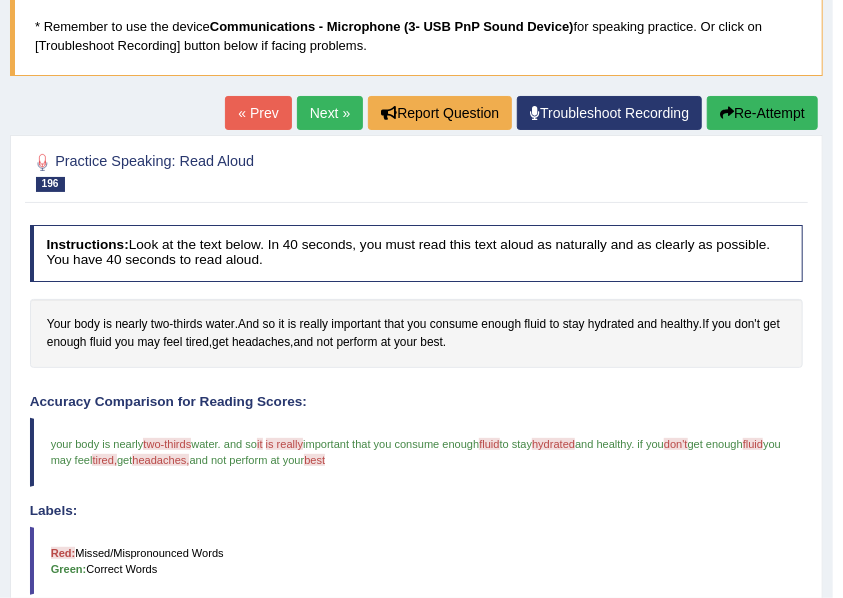 click on "Re-Attempt" at bounding box center [762, 113] 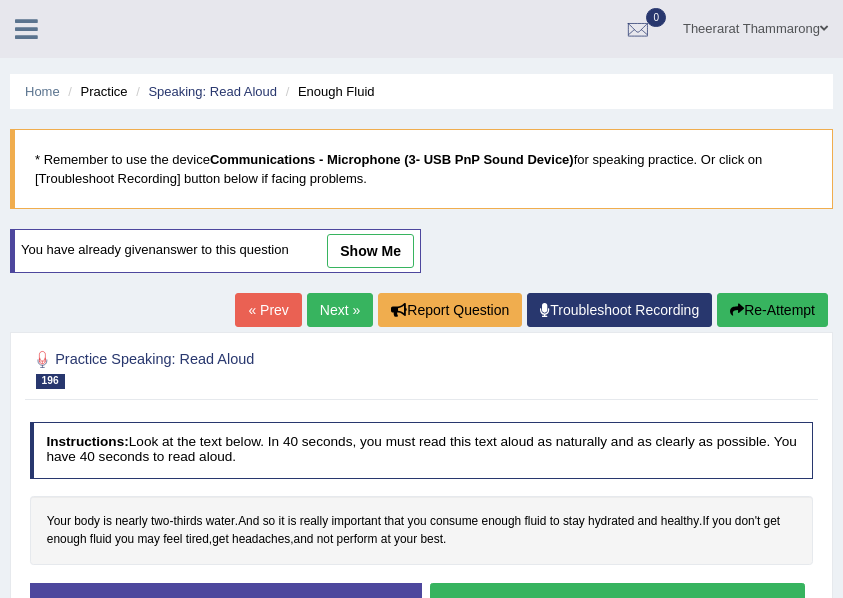 scroll, scrollTop: 244, scrollLeft: 0, axis: vertical 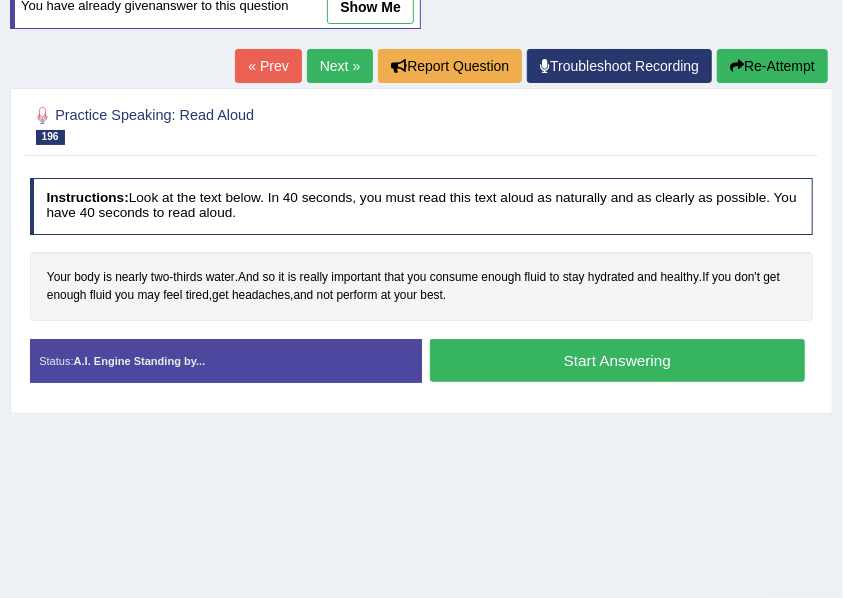 click on "Start Answering" at bounding box center [617, 360] 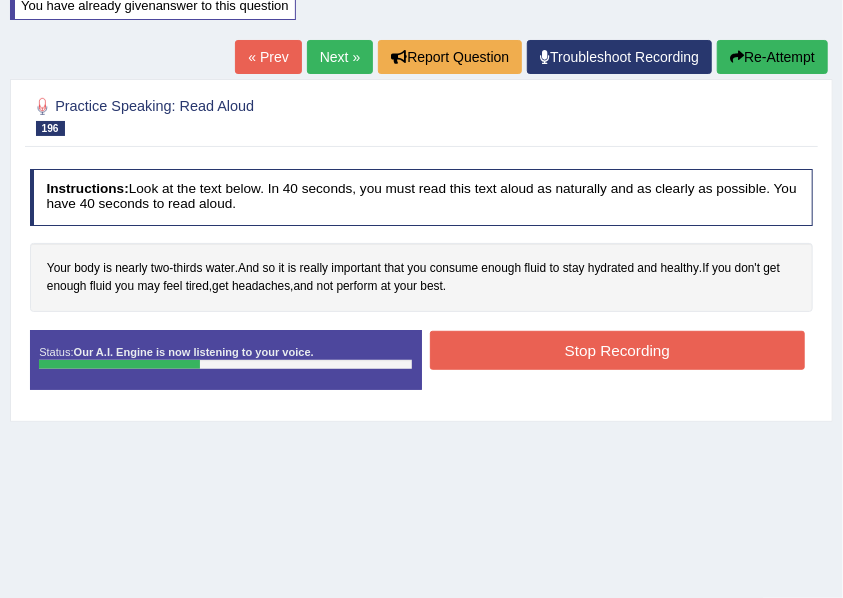 click on "Stop Recording" at bounding box center [617, 350] 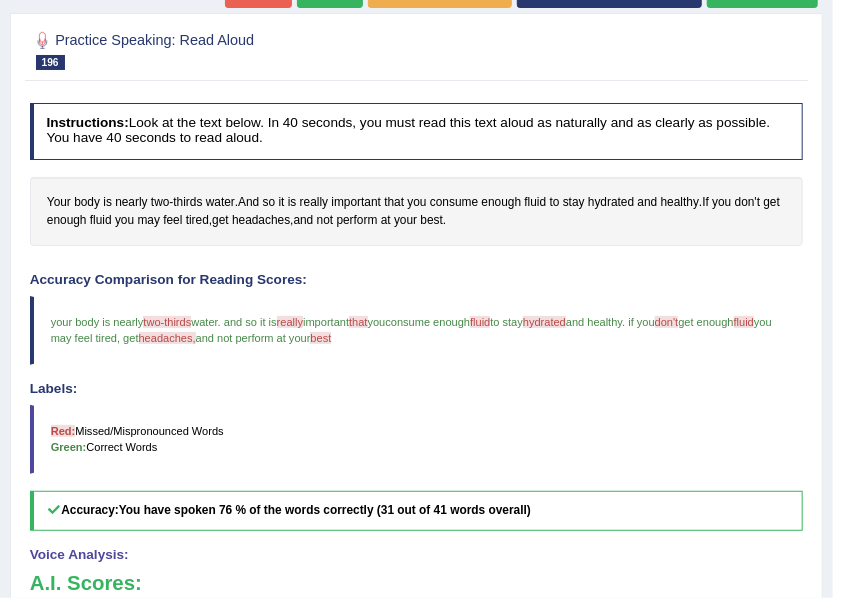 scroll, scrollTop: 238, scrollLeft: 0, axis: vertical 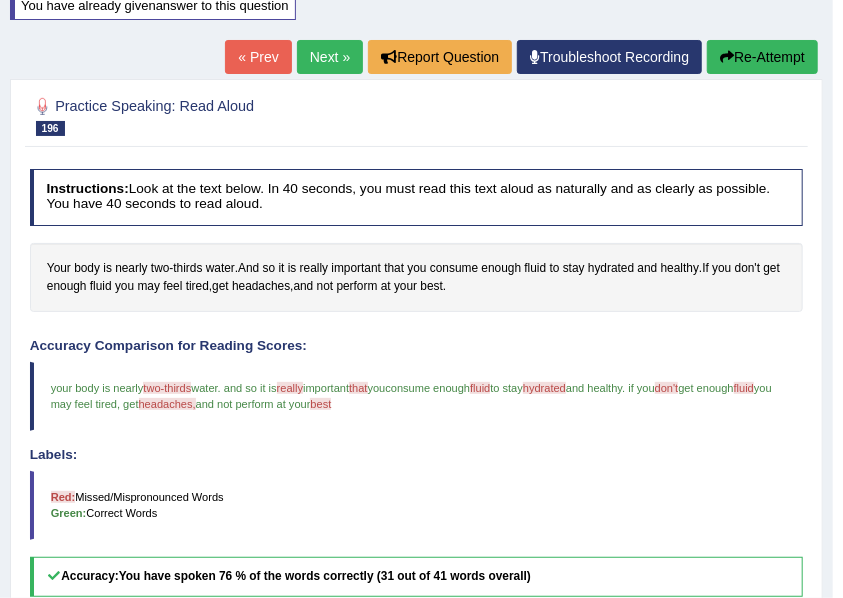 click on "Next »" at bounding box center (330, 57) 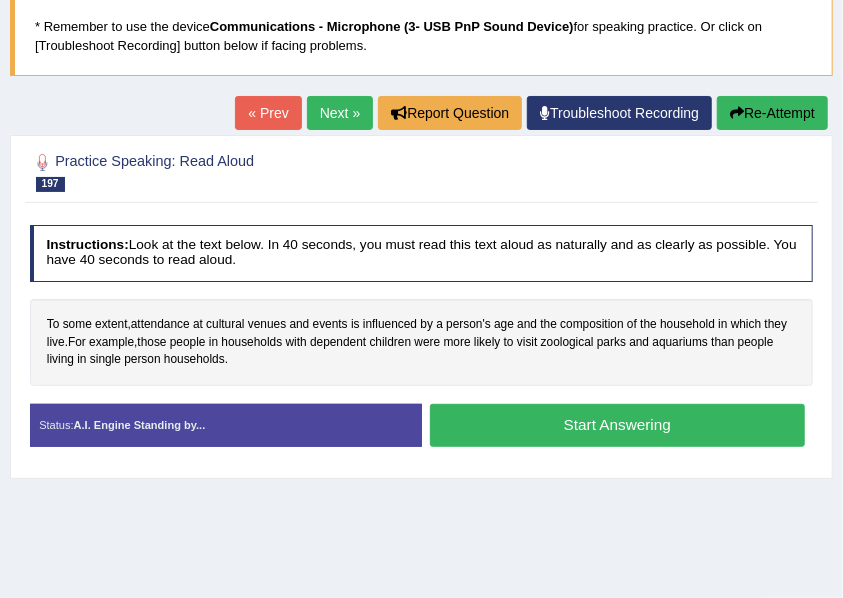 scroll, scrollTop: 133, scrollLeft: 0, axis: vertical 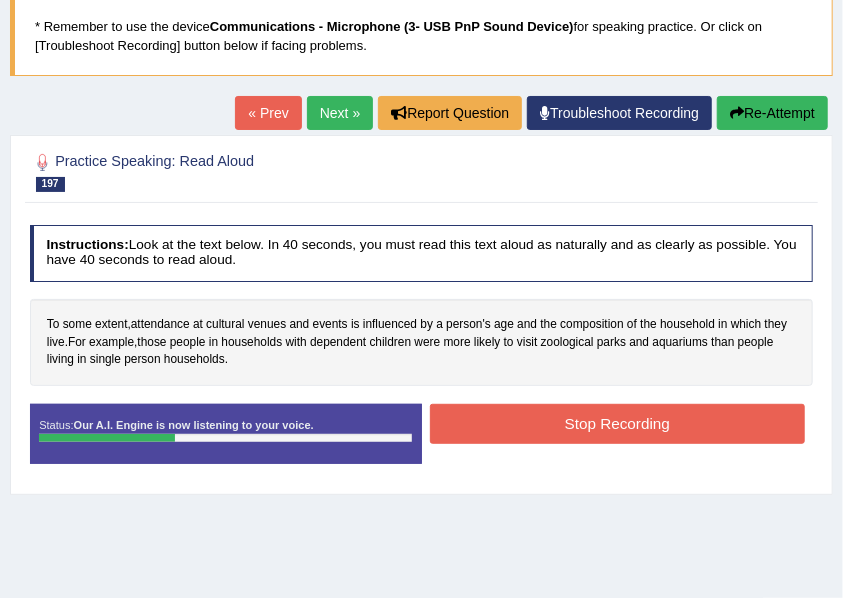 click on "Stop Recording" at bounding box center [617, 423] 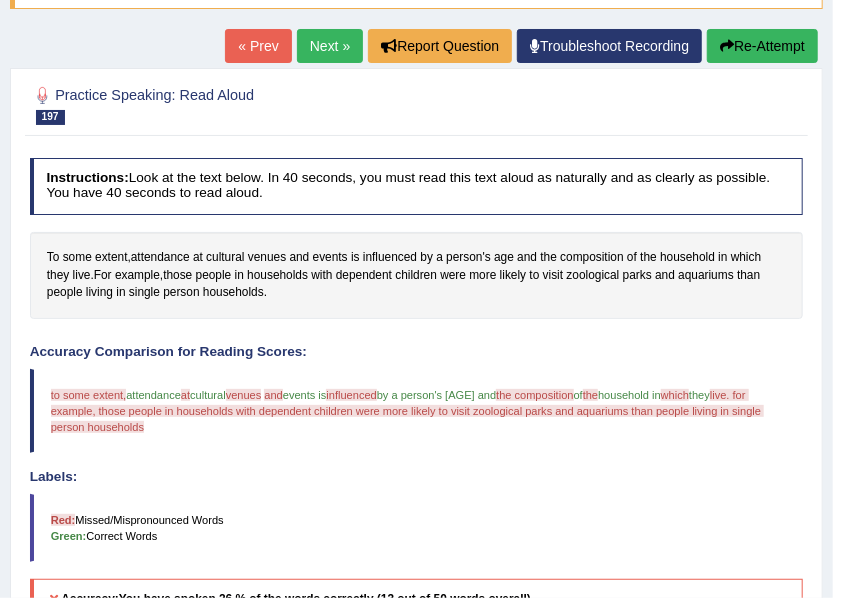 scroll, scrollTop: 133, scrollLeft: 0, axis: vertical 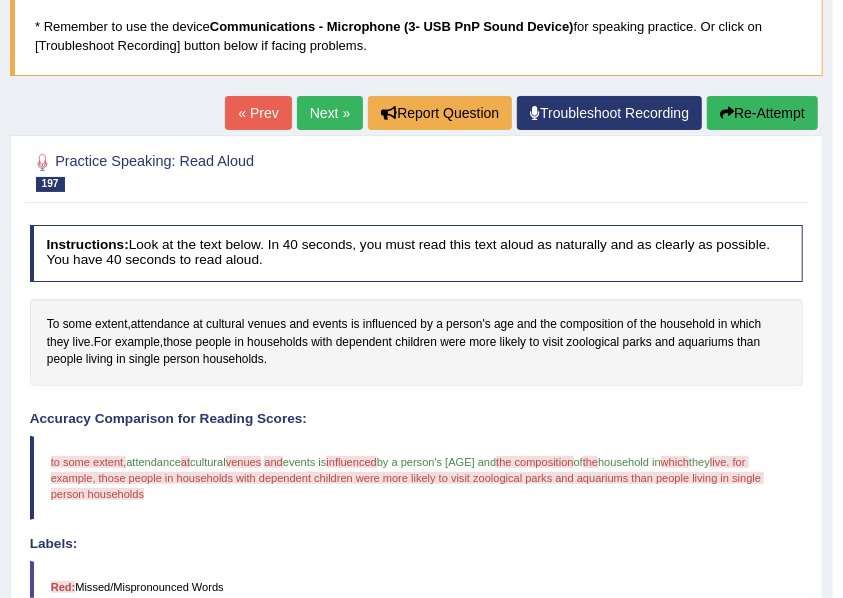 click on "Re-Attempt" at bounding box center (762, 113) 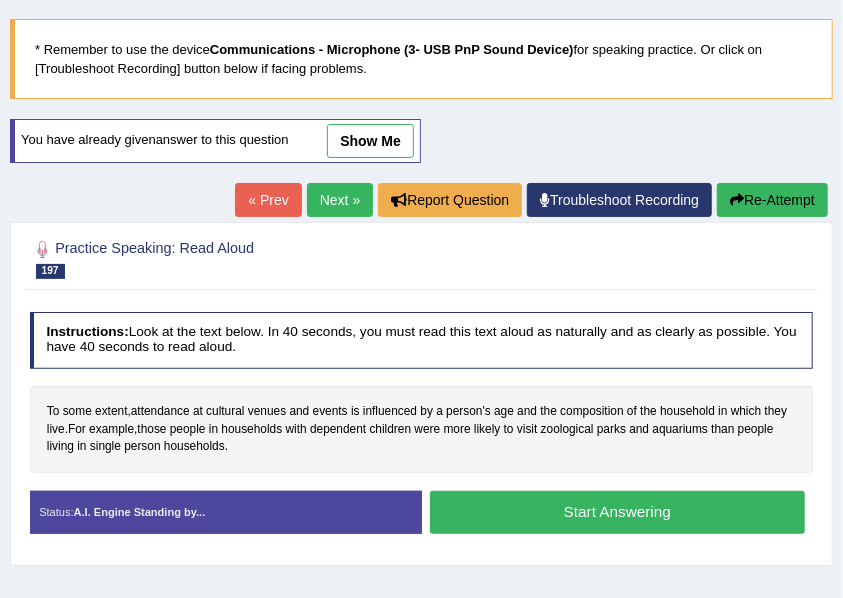 scroll, scrollTop: 110, scrollLeft: 0, axis: vertical 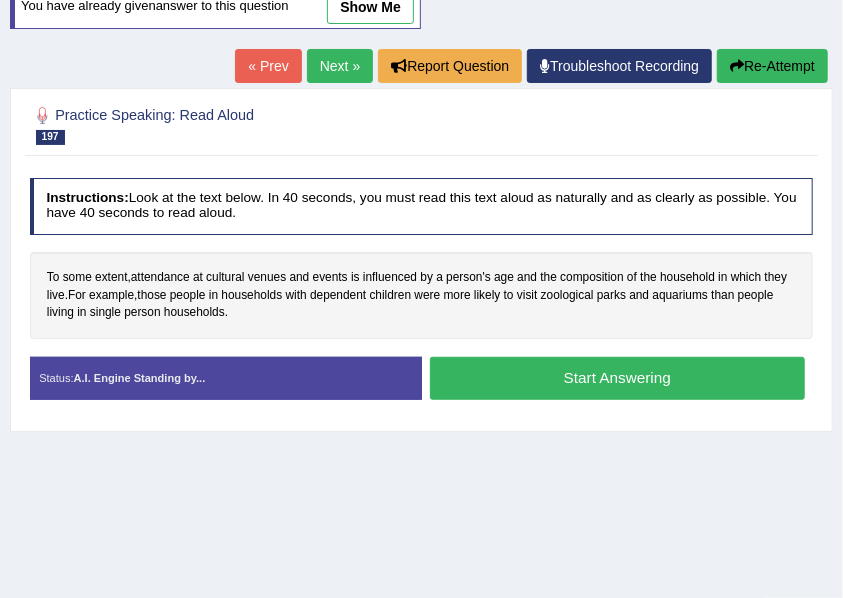 click on "Start Answering" at bounding box center (617, 378) 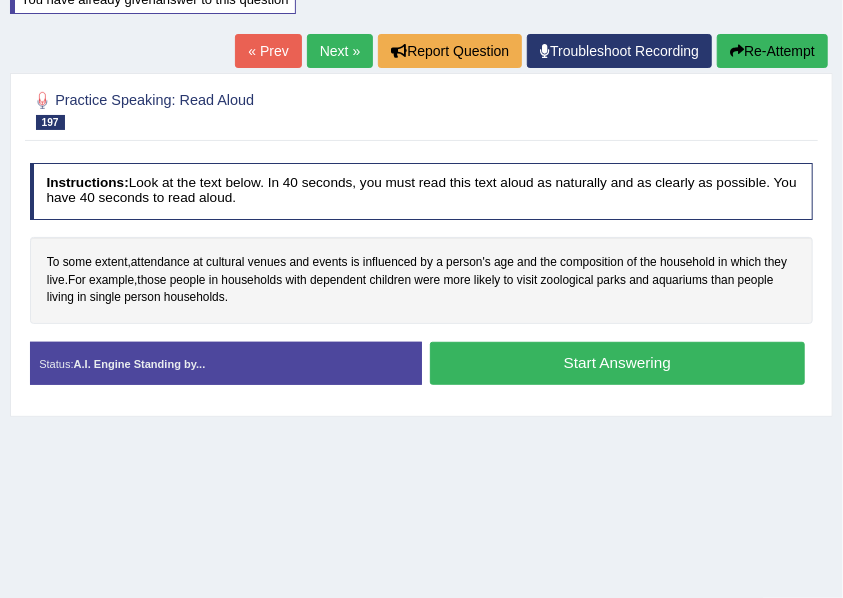 scroll, scrollTop: 238, scrollLeft: 0, axis: vertical 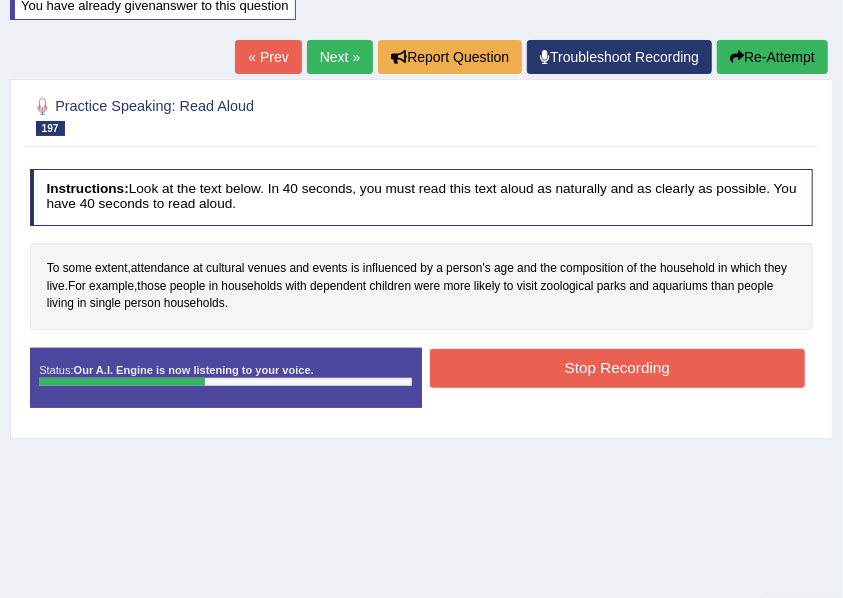 drag, startPoint x: 468, startPoint y: 274, endPoint x: 468, endPoint y: 294, distance: 20 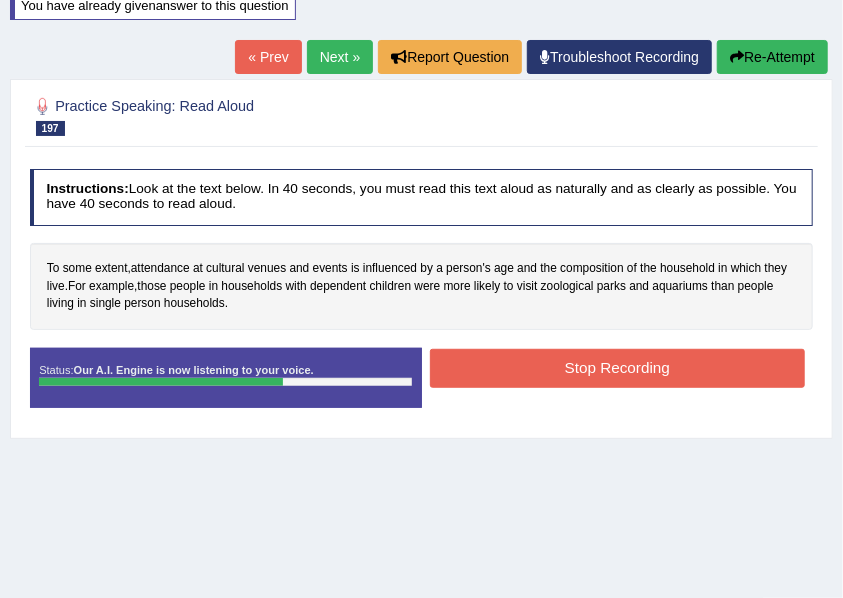 click on "Stop Recording" at bounding box center (617, 368) 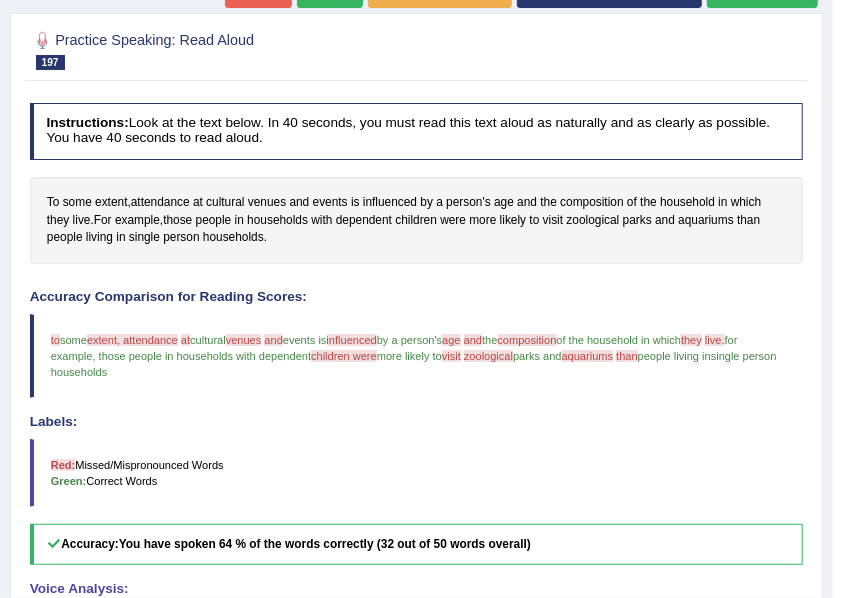 scroll, scrollTop: 171, scrollLeft: 0, axis: vertical 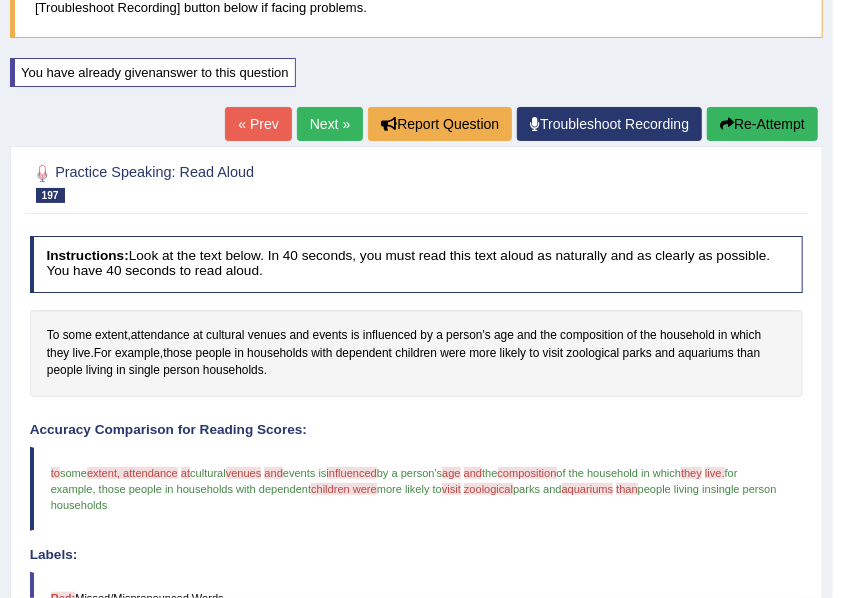 click on "Re-Attempt" at bounding box center [762, 124] 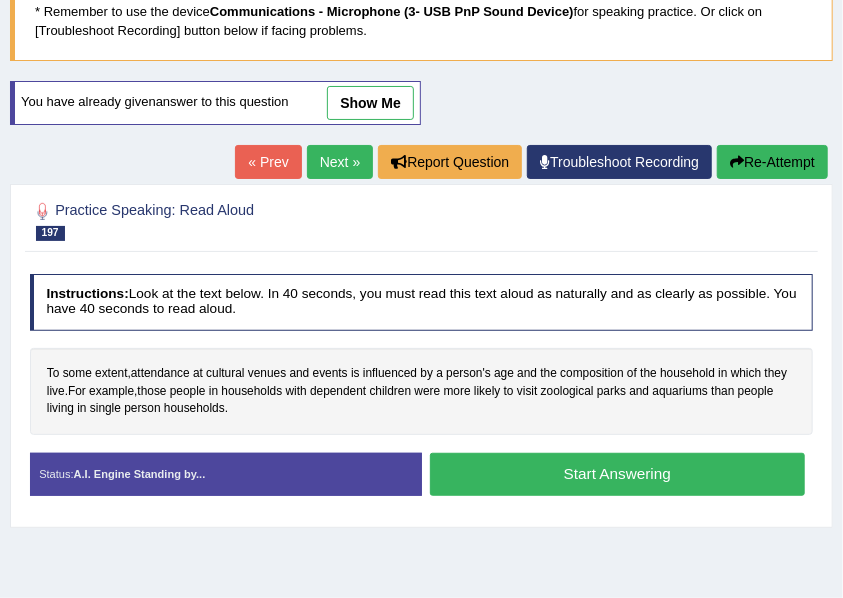 scroll, scrollTop: 0, scrollLeft: 0, axis: both 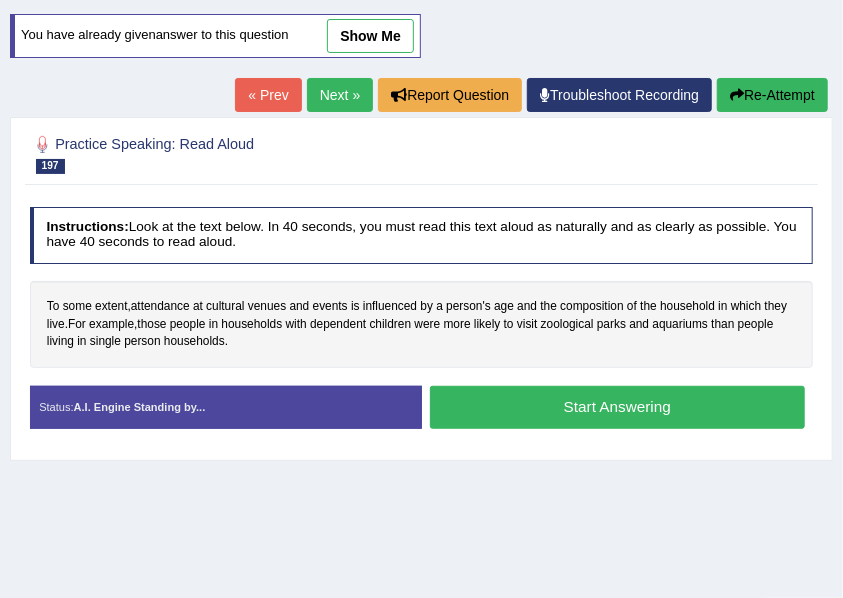 click on "Start Answering" at bounding box center (617, 407) 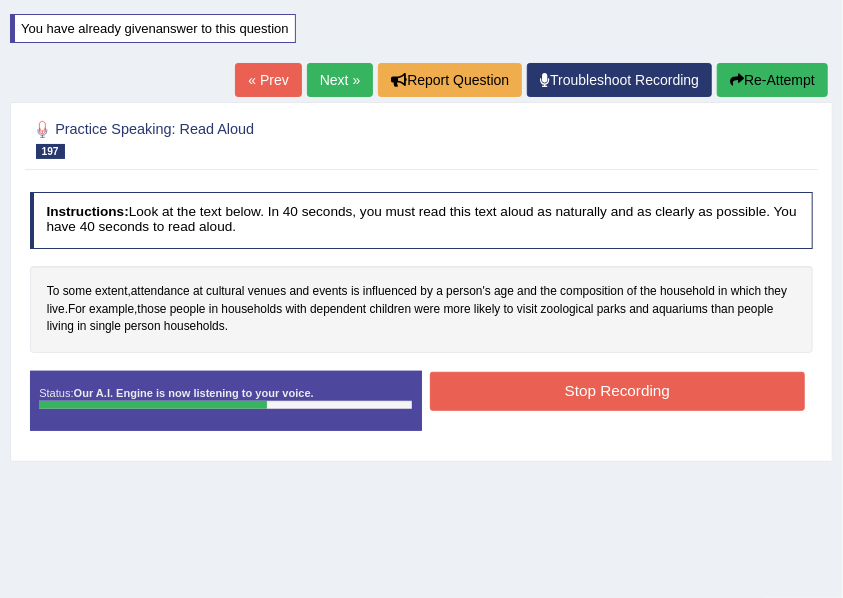 click on "Stop Recording" at bounding box center [617, 391] 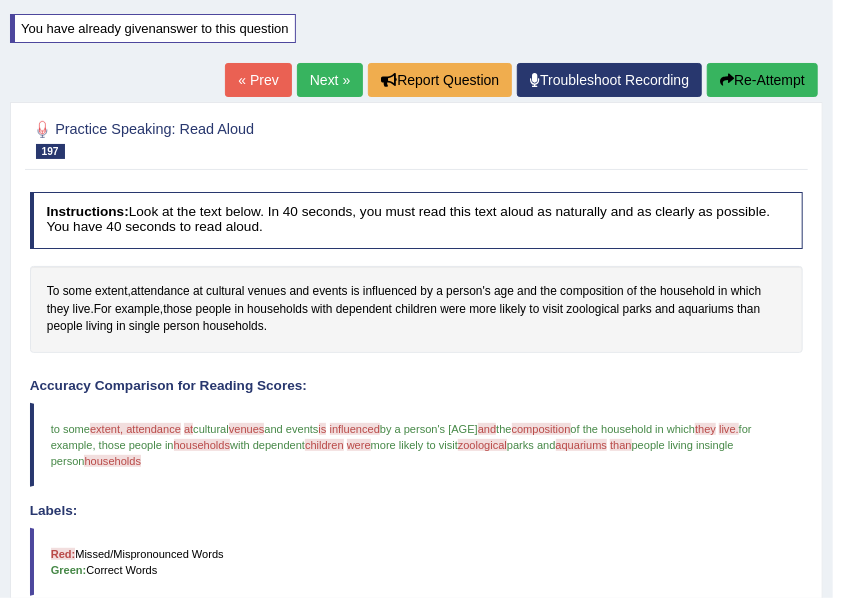 scroll, scrollTop: 82, scrollLeft: 0, axis: vertical 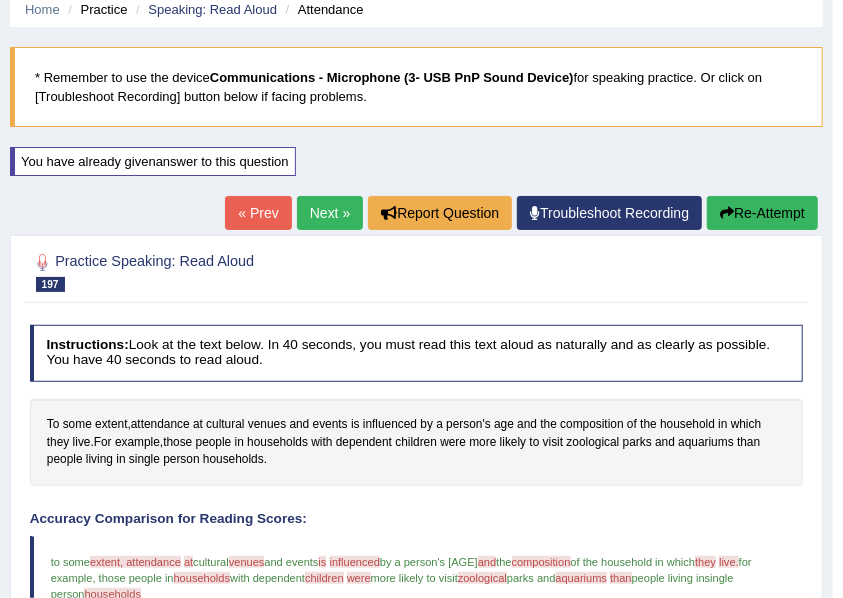 click on "Next »" at bounding box center [330, 213] 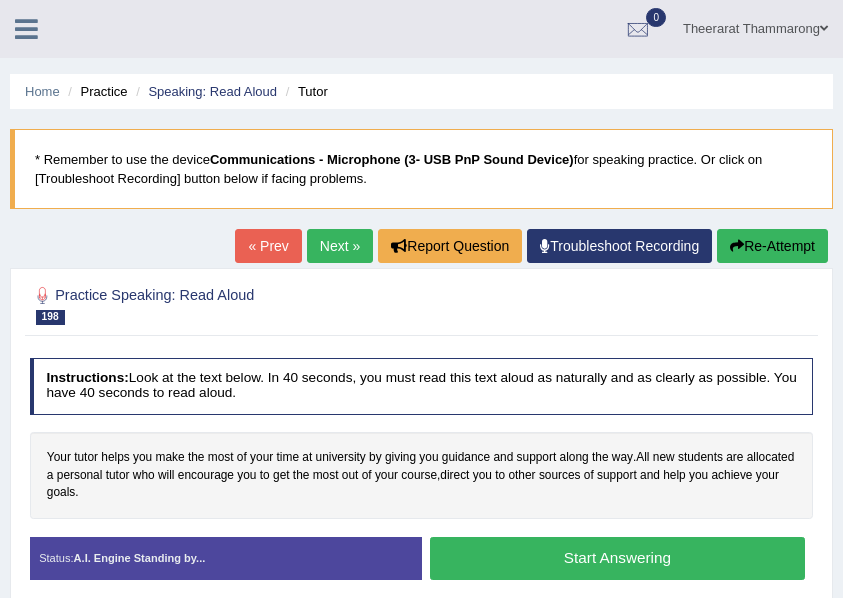 scroll, scrollTop: 200, scrollLeft: 0, axis: vertical 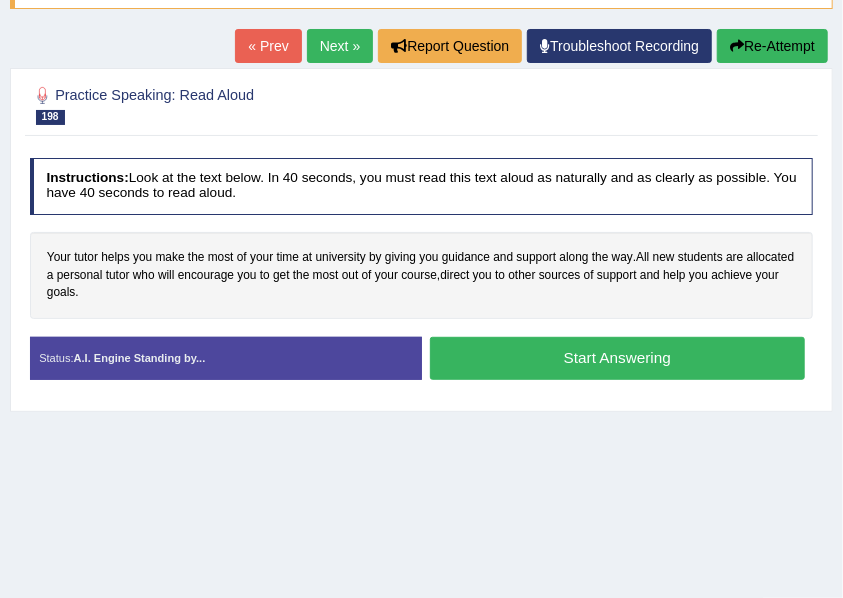 click on "Start Answering" at bounding box center [617, 358] 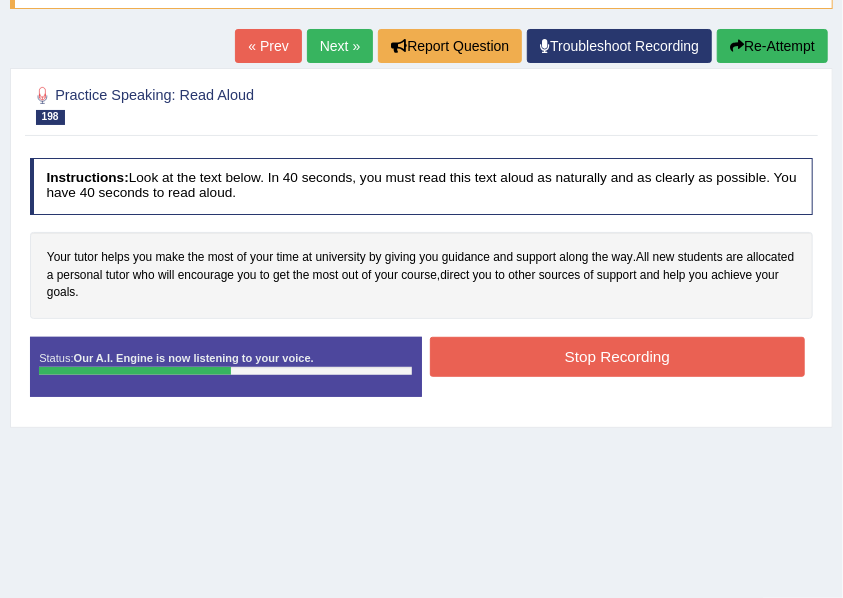click on "Stop Recording" at bounding box center (617, 356) 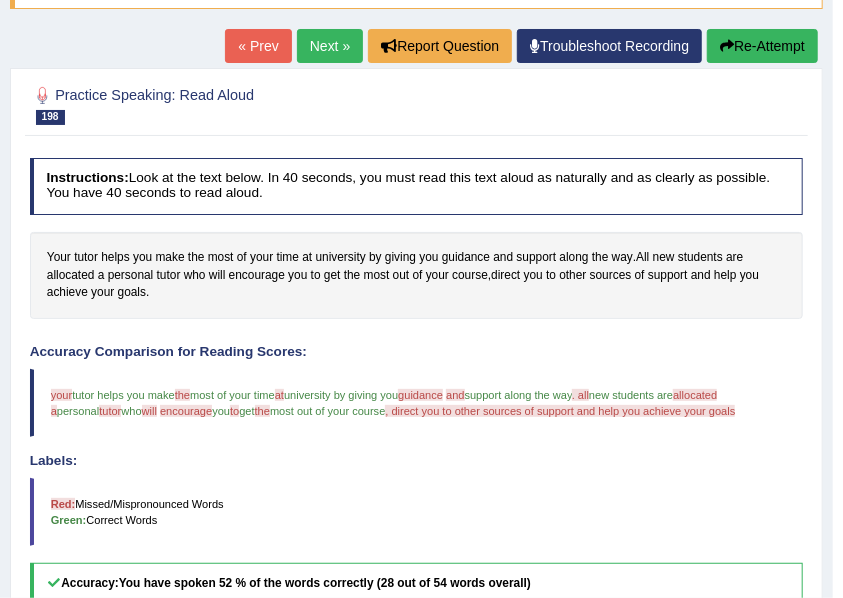click on "Re-Attempt" at bounding box center (762, 46) 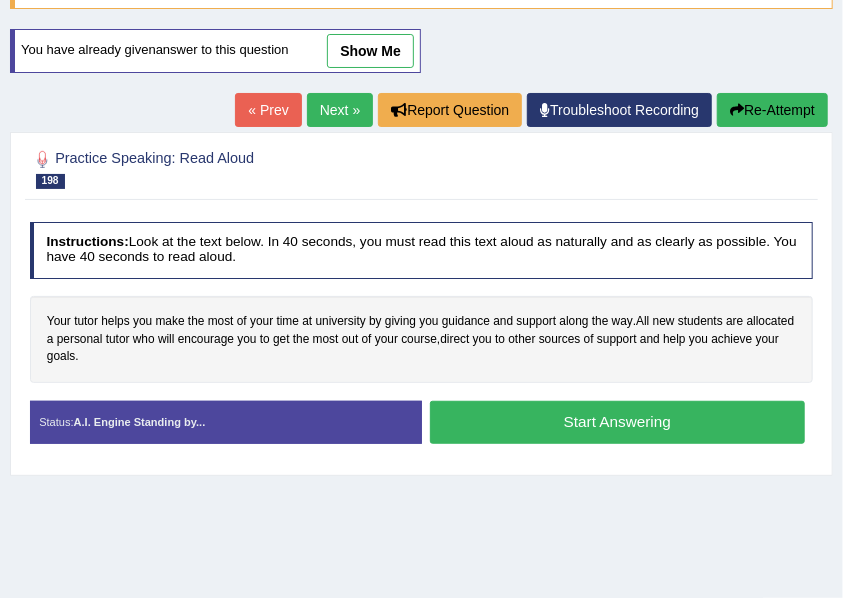scroll, scrollTop: 333, scrollLeft: 0, axis: vertical 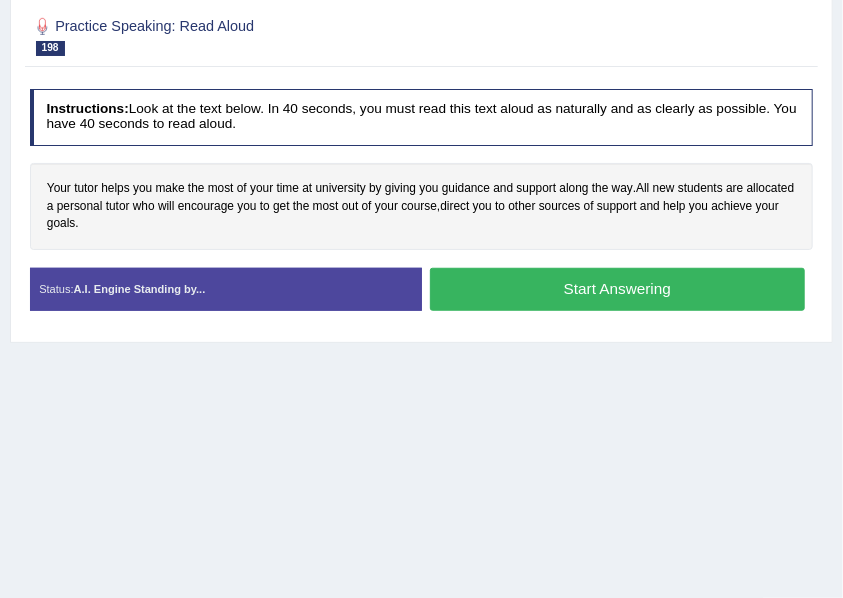click on "Start Answering" at bounding box center (617, 289) 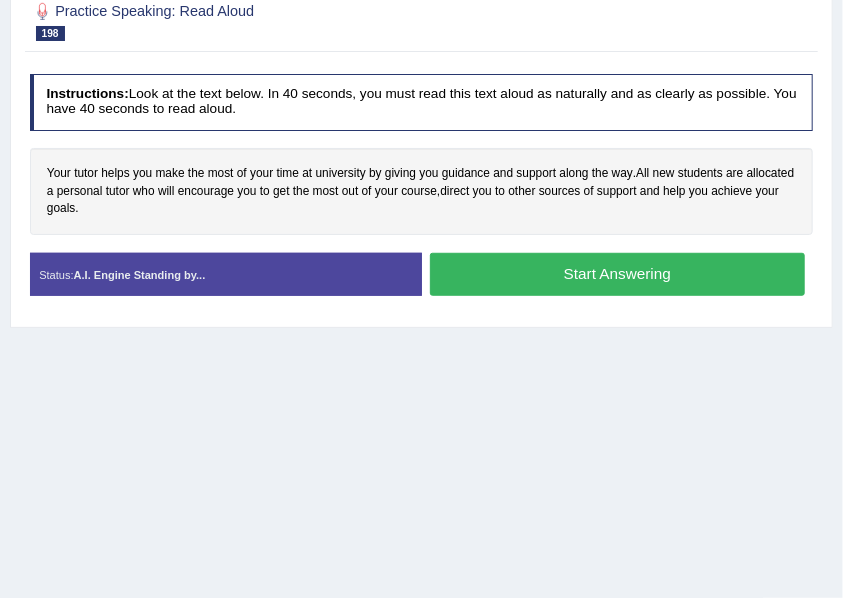 scroll, scrollTop: 319, scrollLeft: 0, axis: vertical 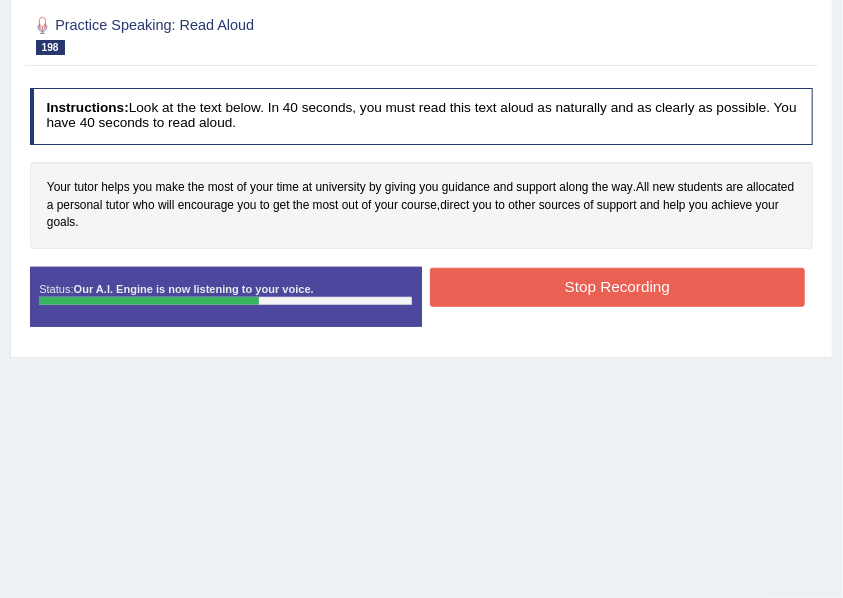 click on "Stop Recording" at bounding box center (617, 287) 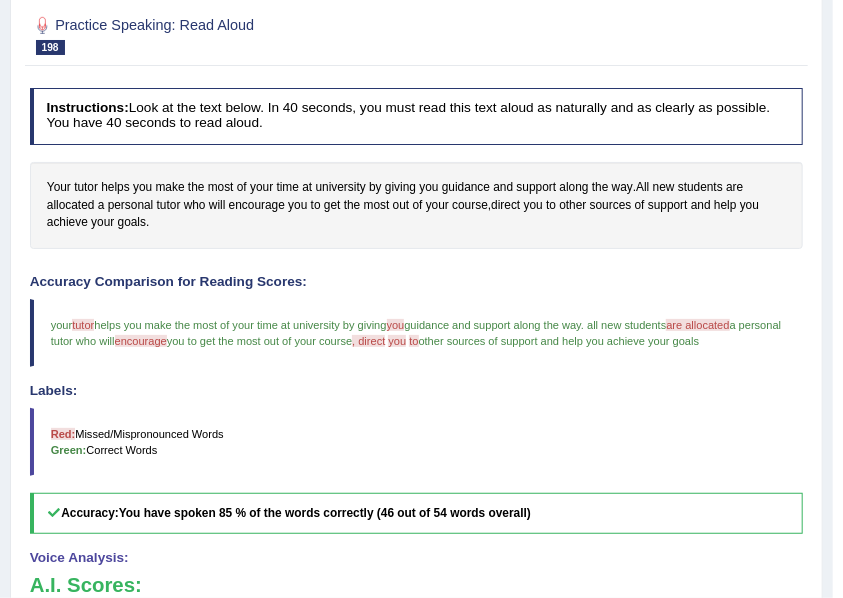 scroll, scrollTop: 186, scrollLeft: 0, axis: vertical 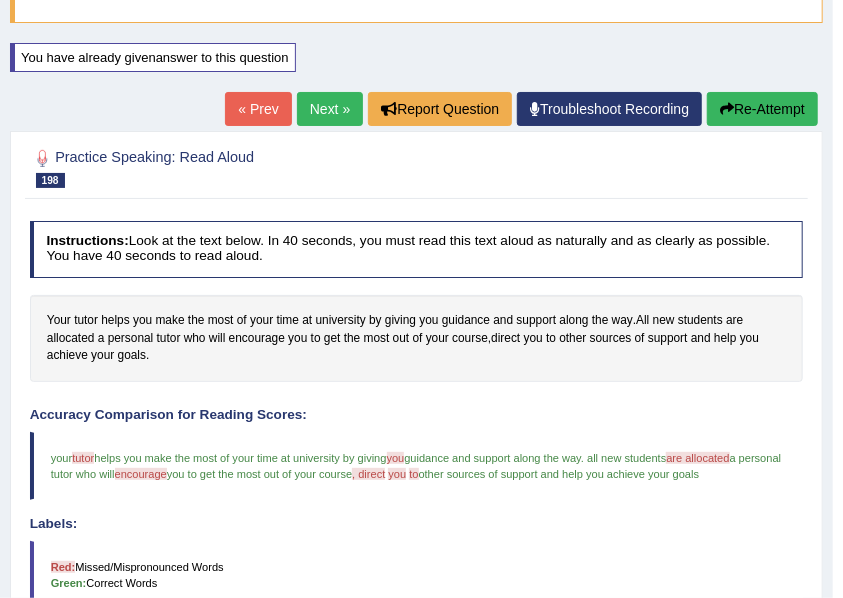 click on "Re-Attempt" at bounding box center [762, 109] 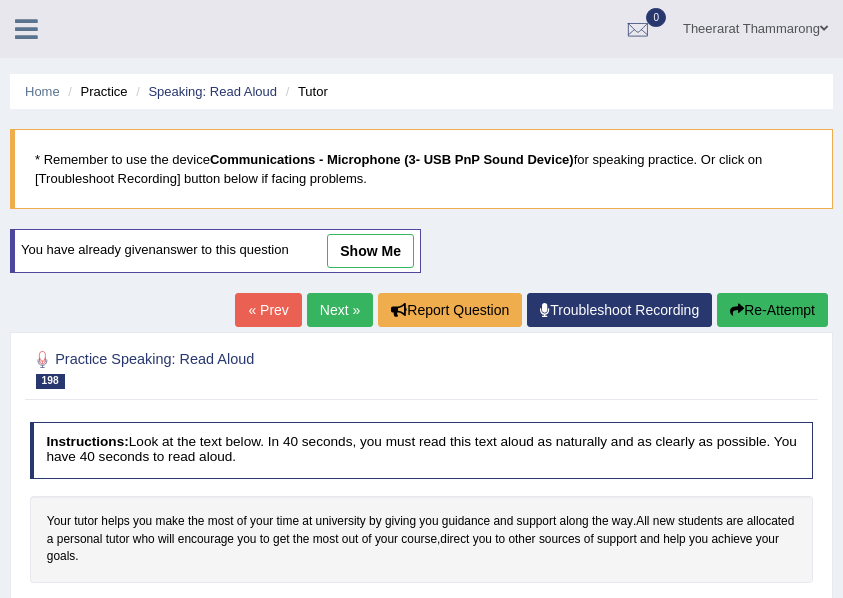 scroll, scrollTop: 186, scrollLeft: 0, axis: vertical 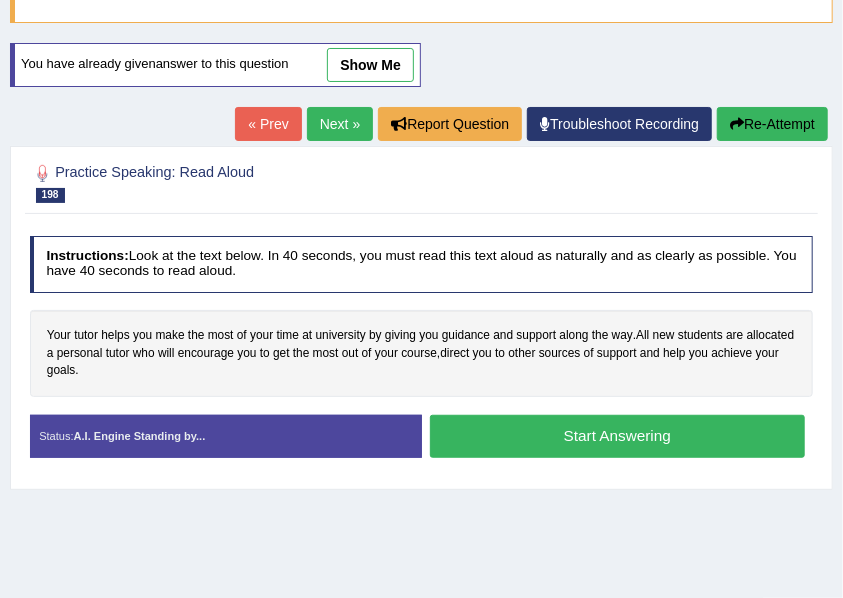 click on "Start Answering" at bounding box center (617, 436) 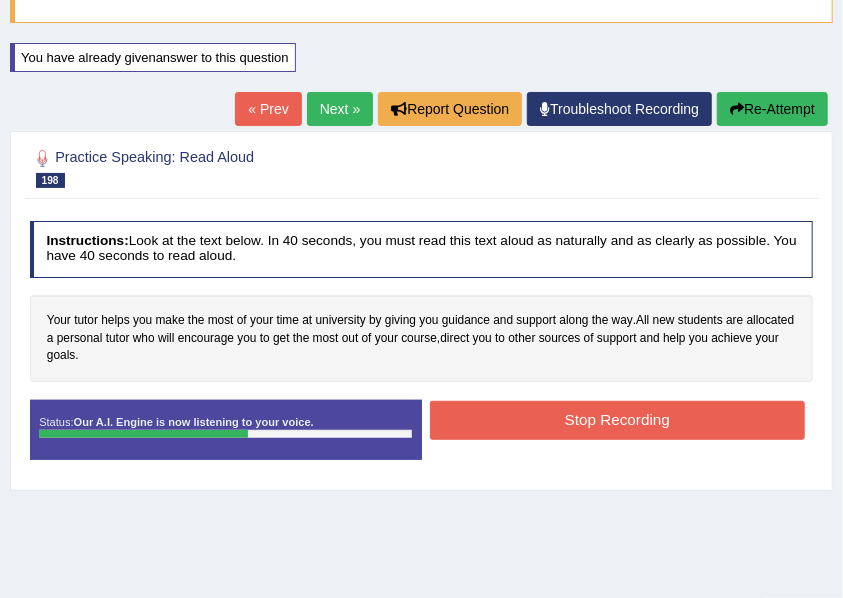 click on "Stop Recording" at bounding box center (617, 420) 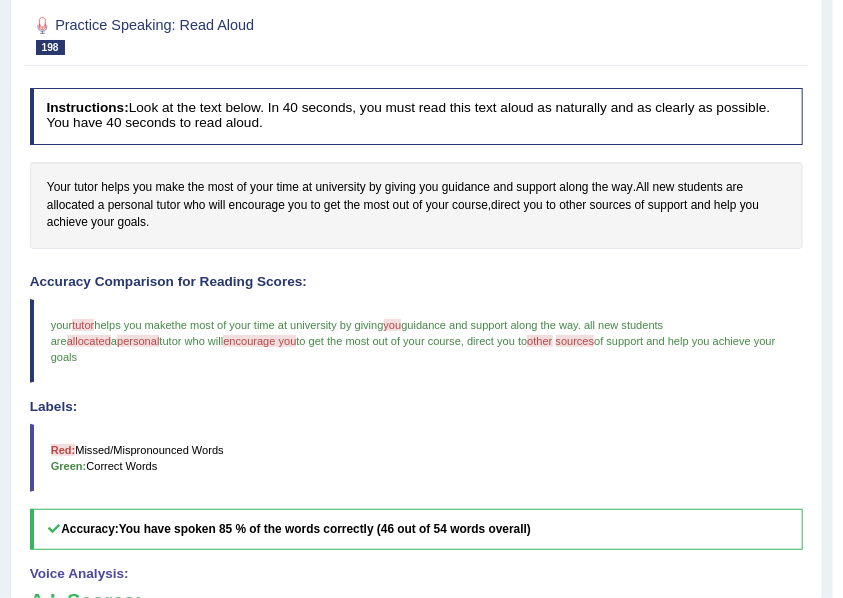 scroll, scrollTop: 186, scrollLeft: 0, axis: vertical 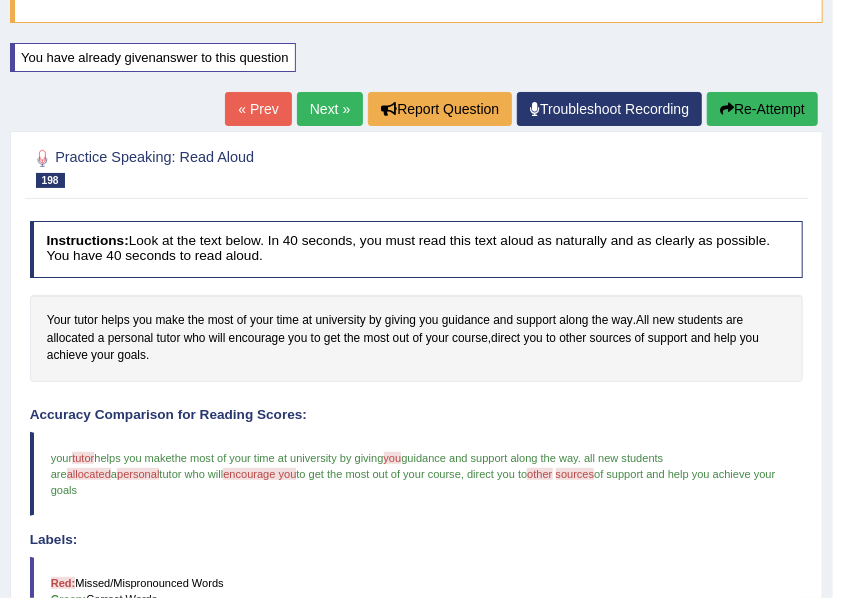 click on "Next »" at bounding box center [330, 109] 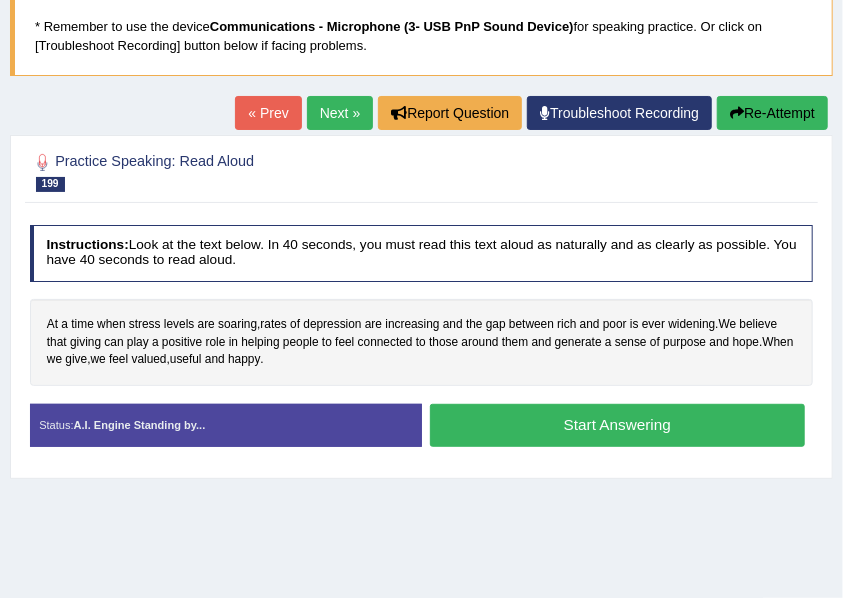 scroll, scrollTop: 0, scrollLeft: 0, axis: both 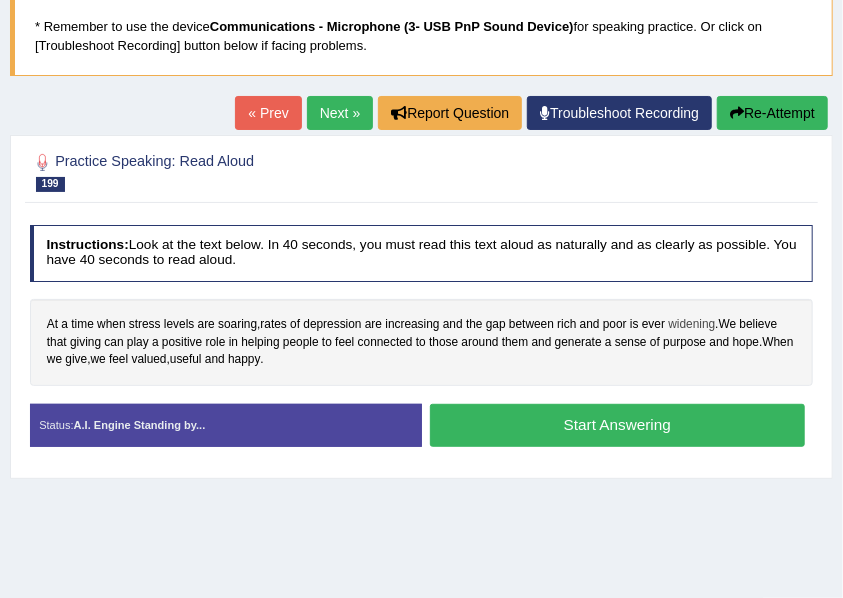 click on "widening" at bounding box center (691, 325) 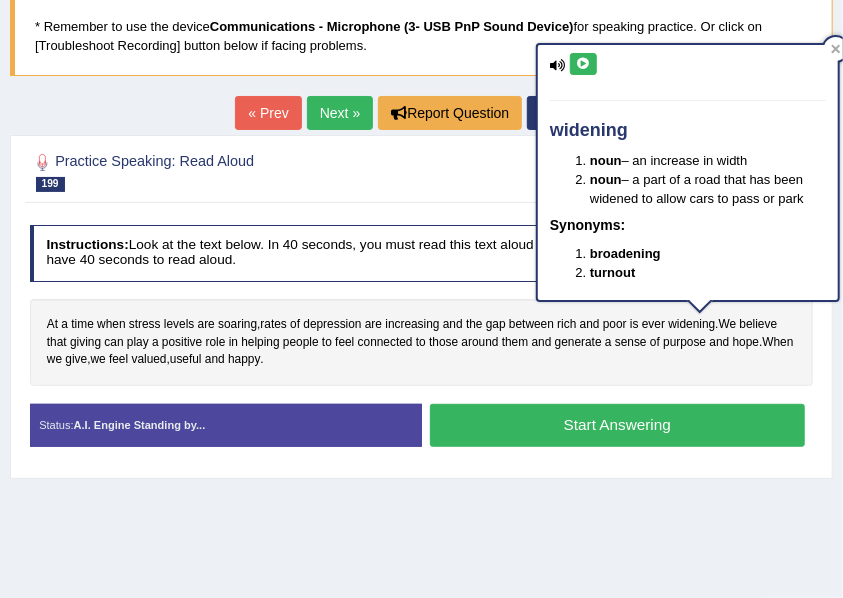 click at bounding box center [583, 64] 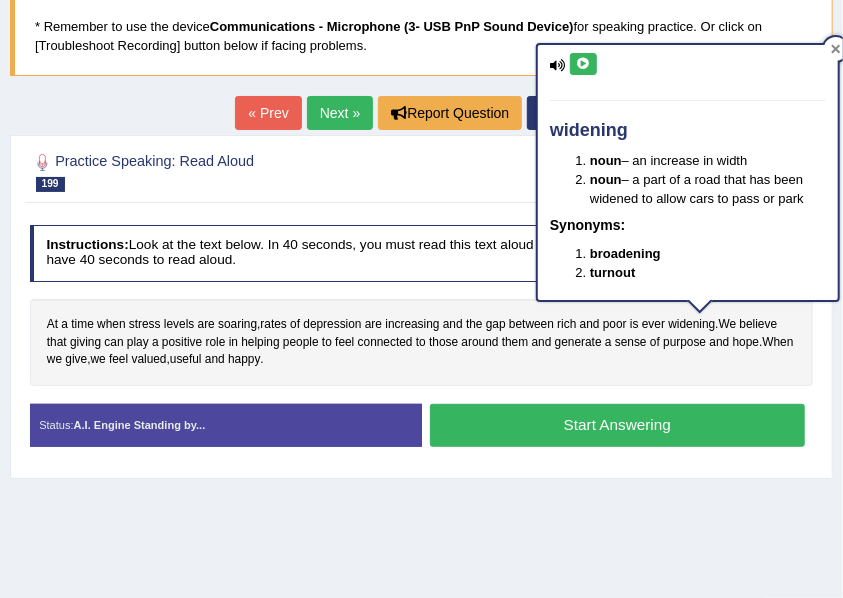 click 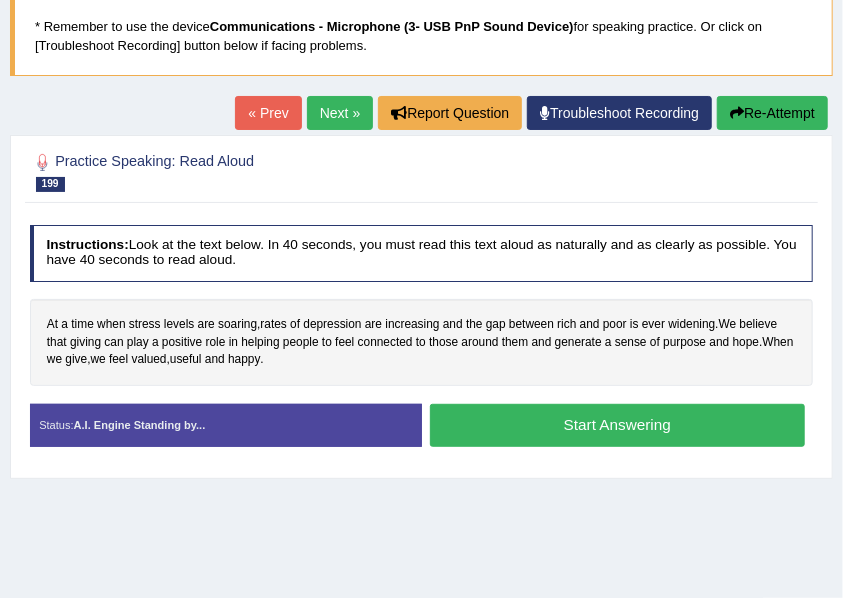 click on "Start Answering" at bounding box center [617, 425] 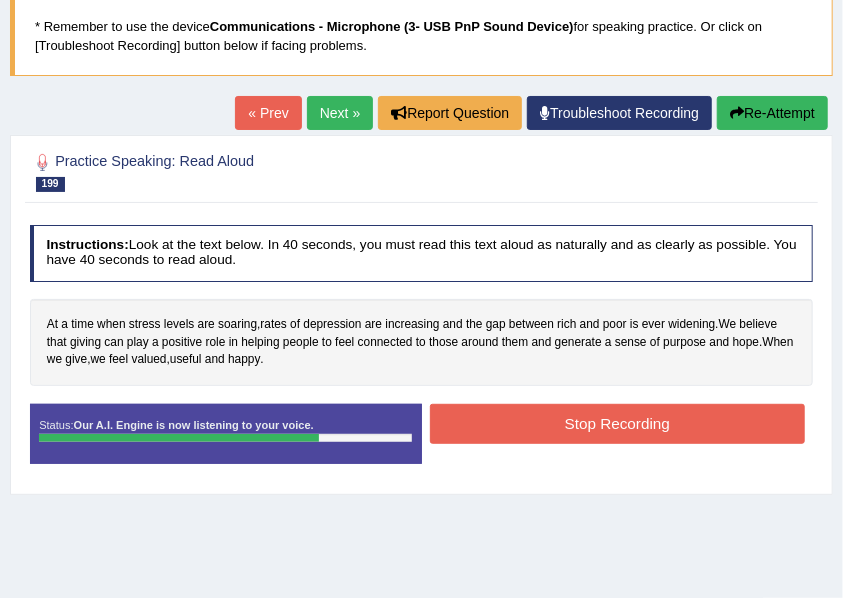 click on "Stop Recording" at bounding box center (617, 423) 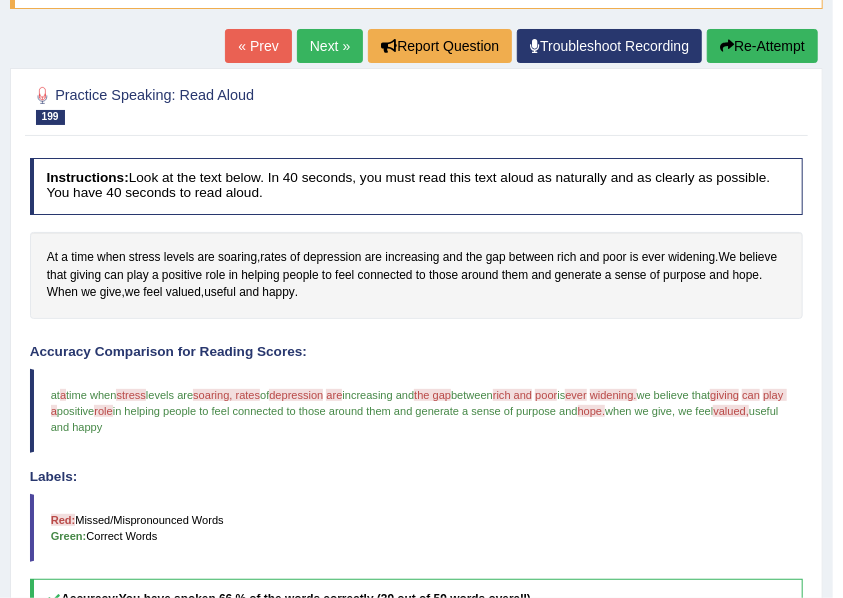 scroll, scrollTop: 66, scrollLeft: 0, axis: vertical 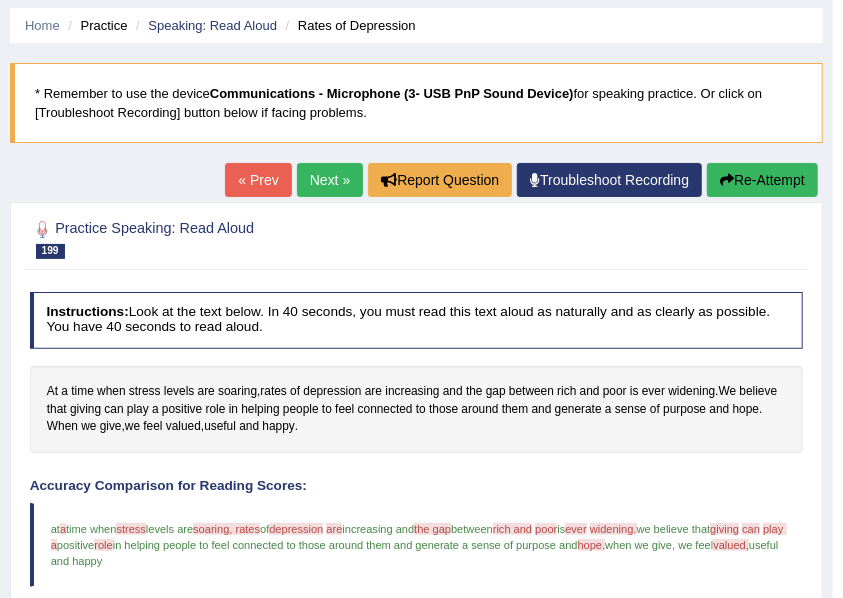 click on "Re-Attempt" at bounding box center (762, 180) 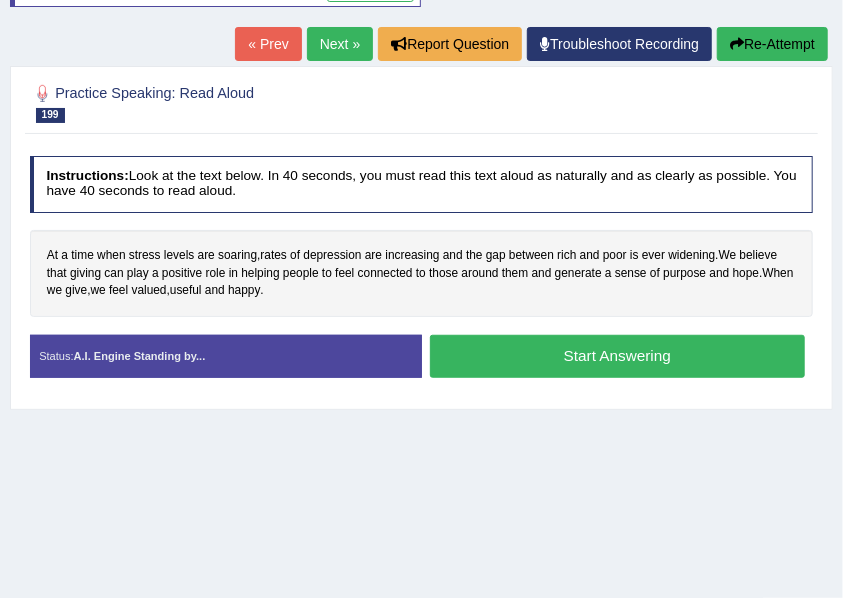 scroll, scrollTop: 266, scrollLeft: 0, axis: vertical 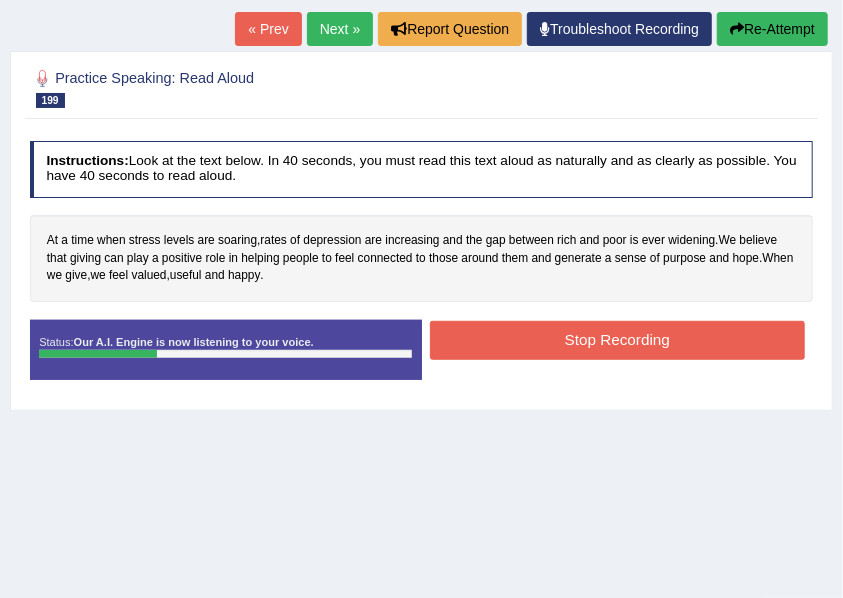 click on "Stop Recording" at bounding box center (617, 340) 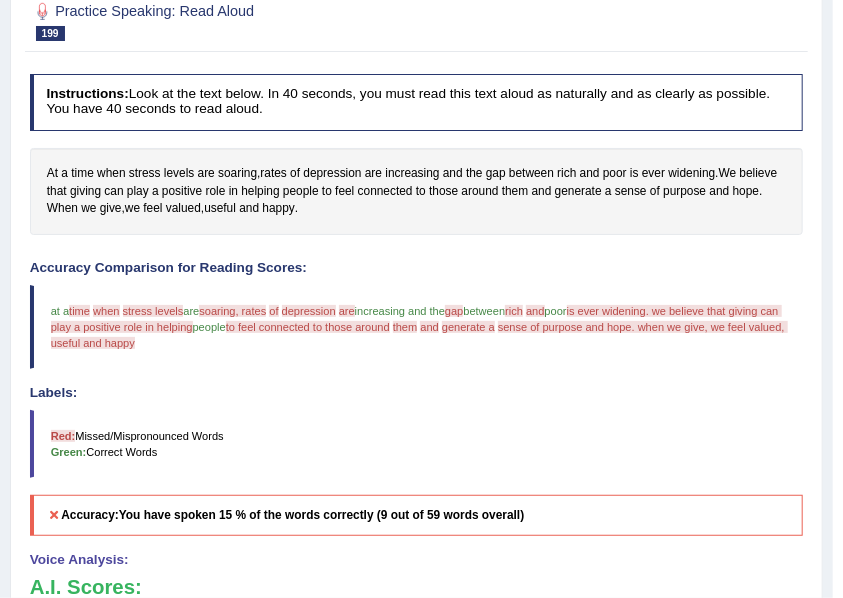 scroll, scrollTop: 200, scrollLeft: 0, axis: vertical 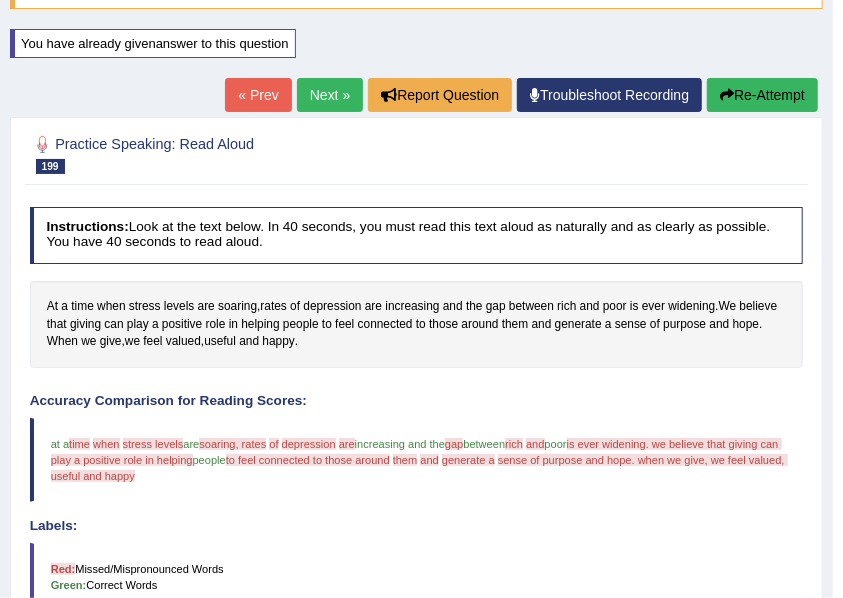 click on "Next »" at bounding box center [330, 95] 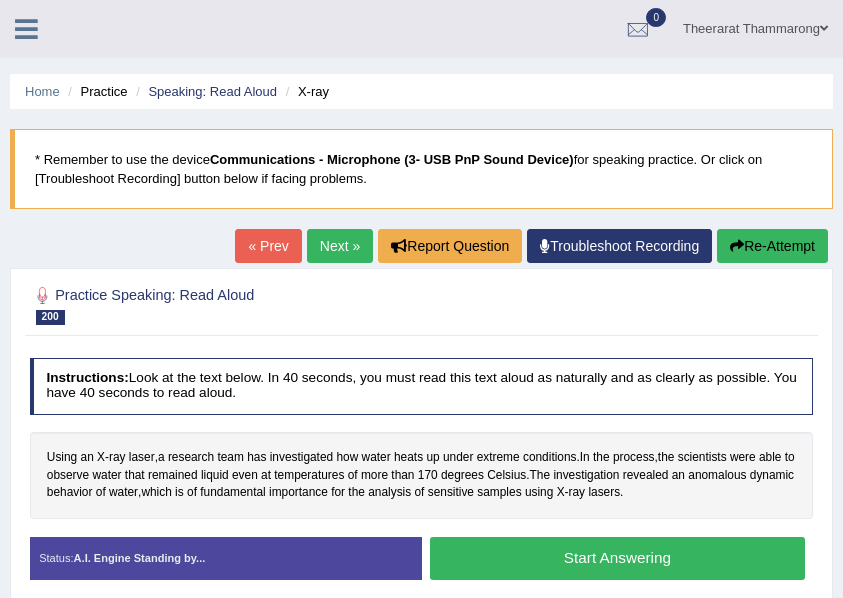 scroll, scrollTop: 133, scrollLeft: 0, axis: vertical 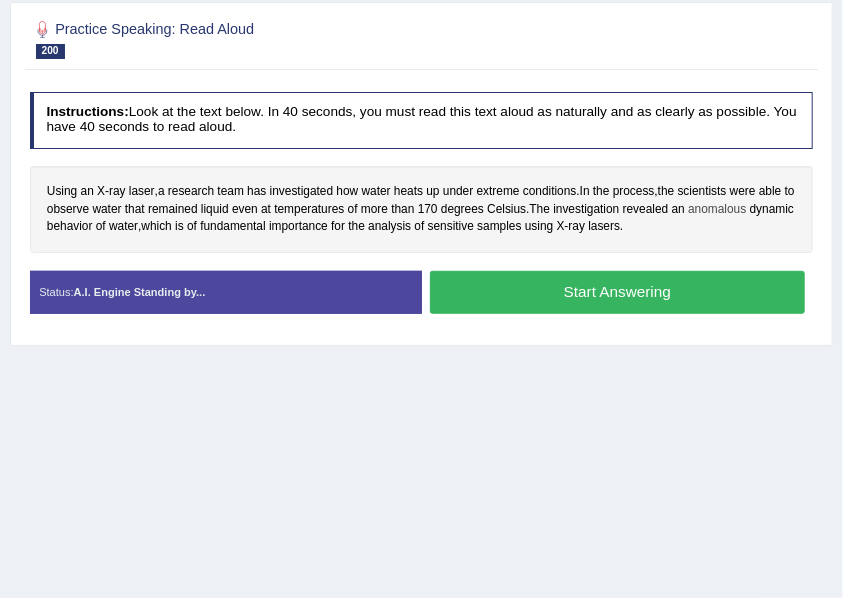 click on "anomalous" at bounding box center (717, 210) 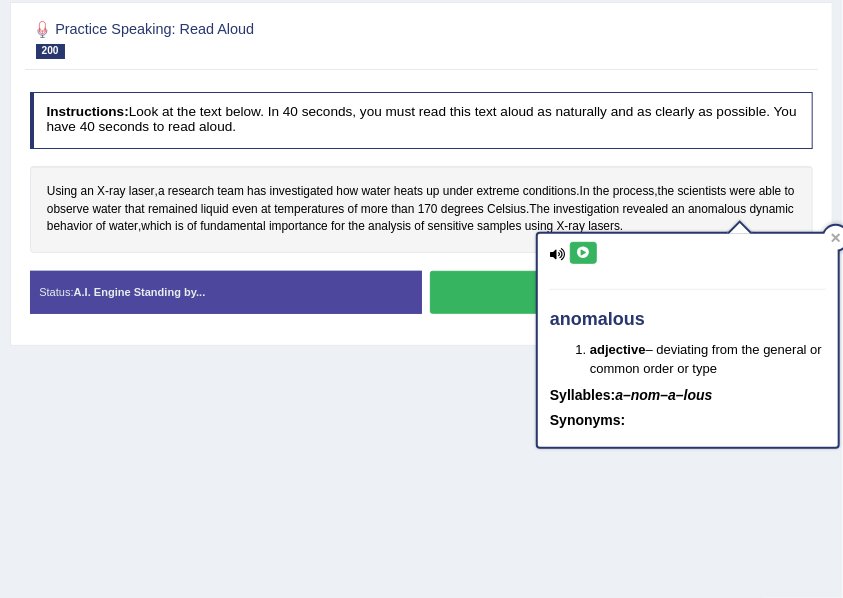 click at bounding box center [583, 253] 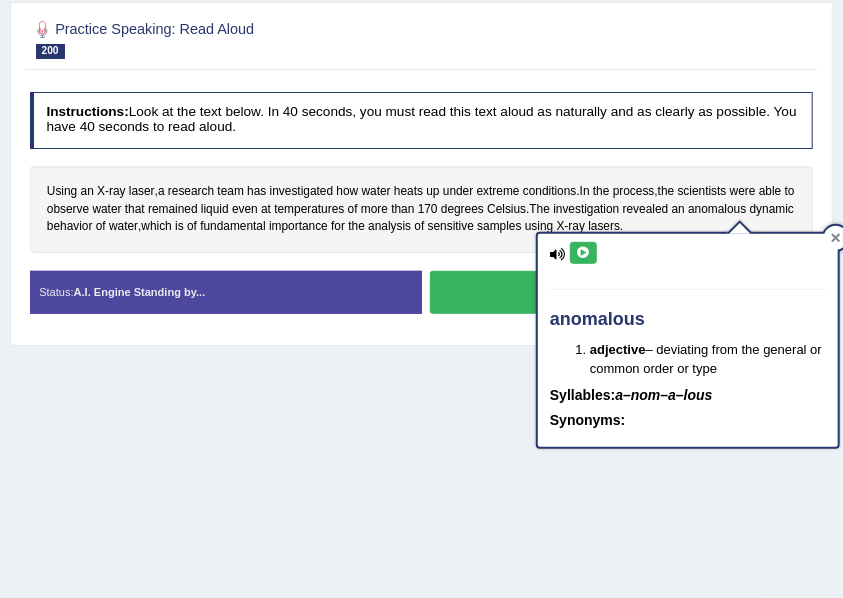 click 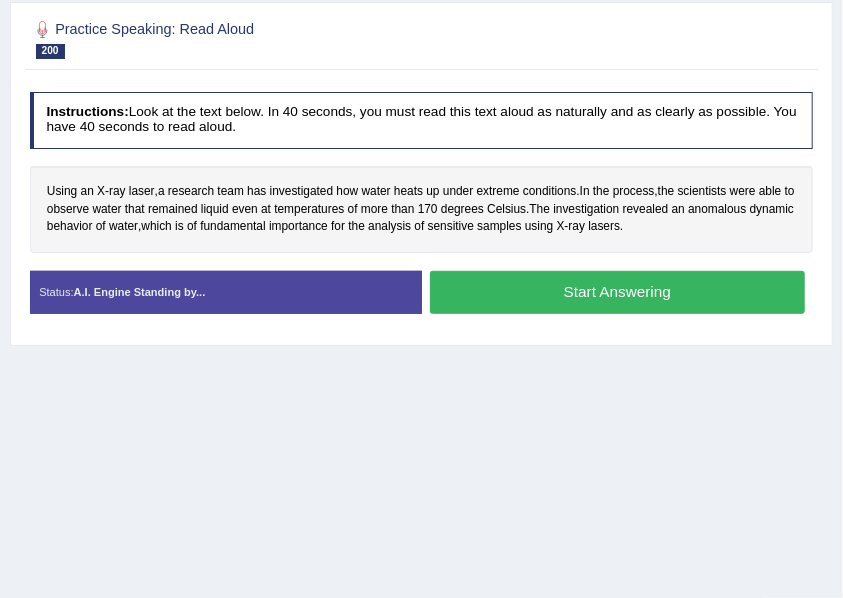 click on "Start Answering" at bounding box center [617, 292] 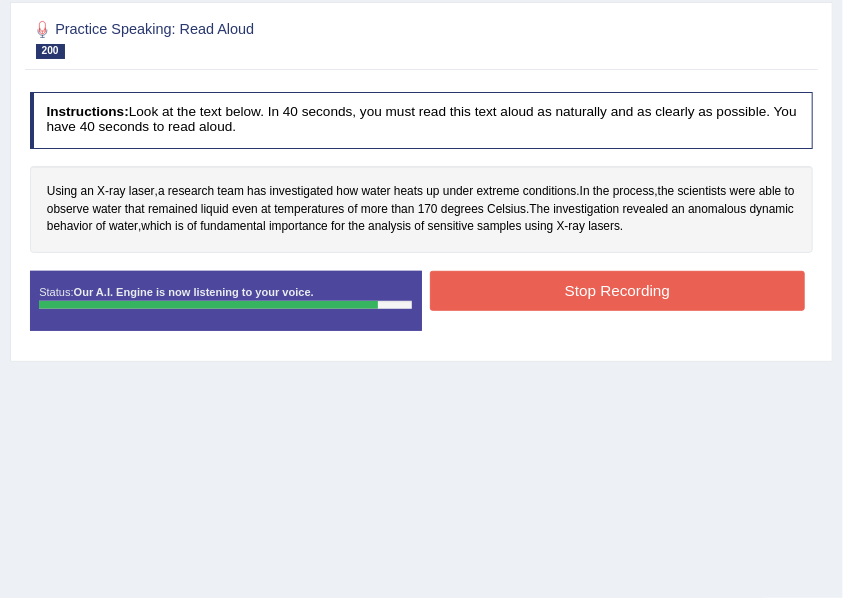 click on "Stop Recording" at bounding box center [617, 290] 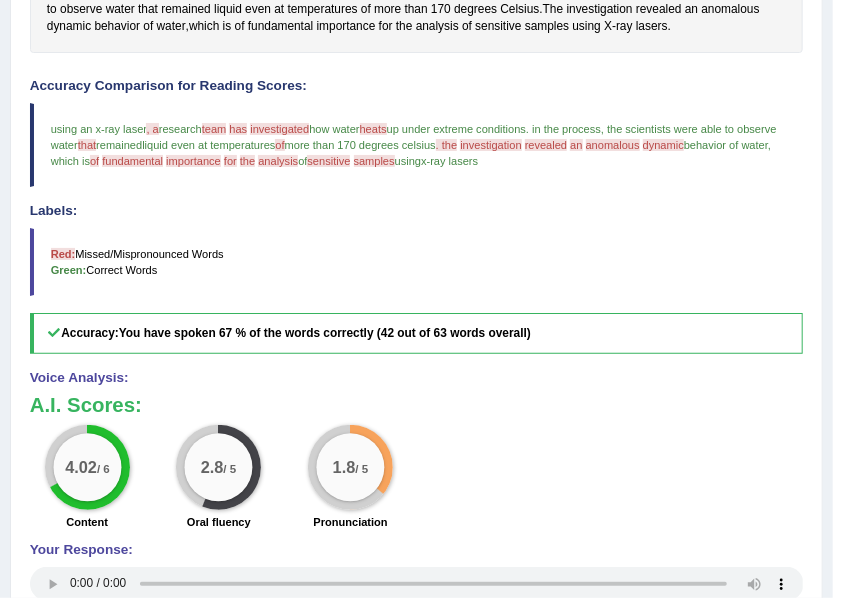 scroll, scrollTop: 533, scrollLeft: 0, axis: vertical 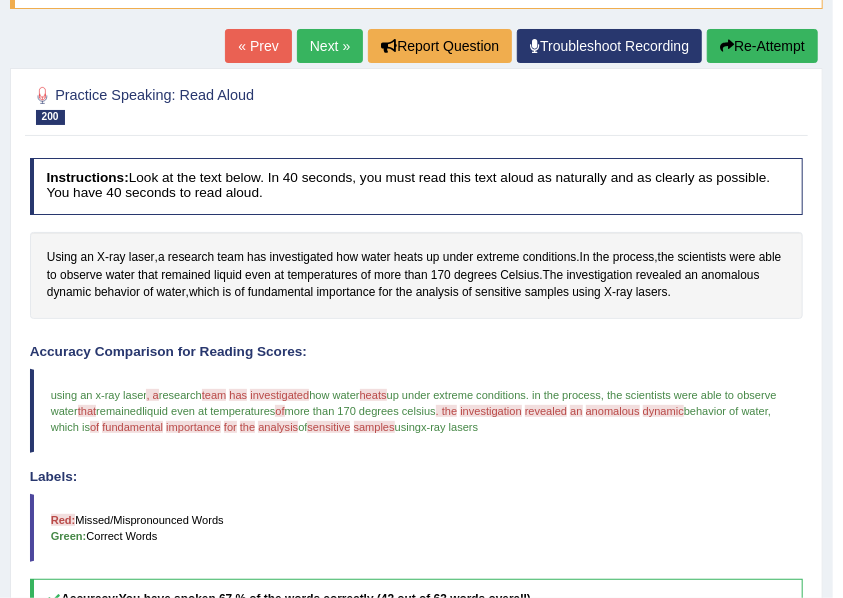 click on "Re-Attempt" at bounding box center (762, 46) 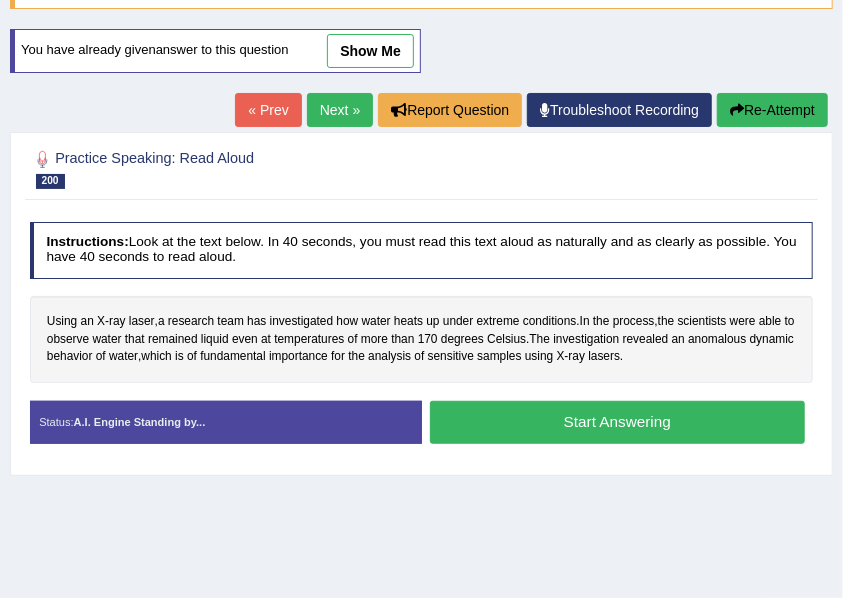 scroll, scrollTop: 200, scrollLeft: 0, axis: vertical 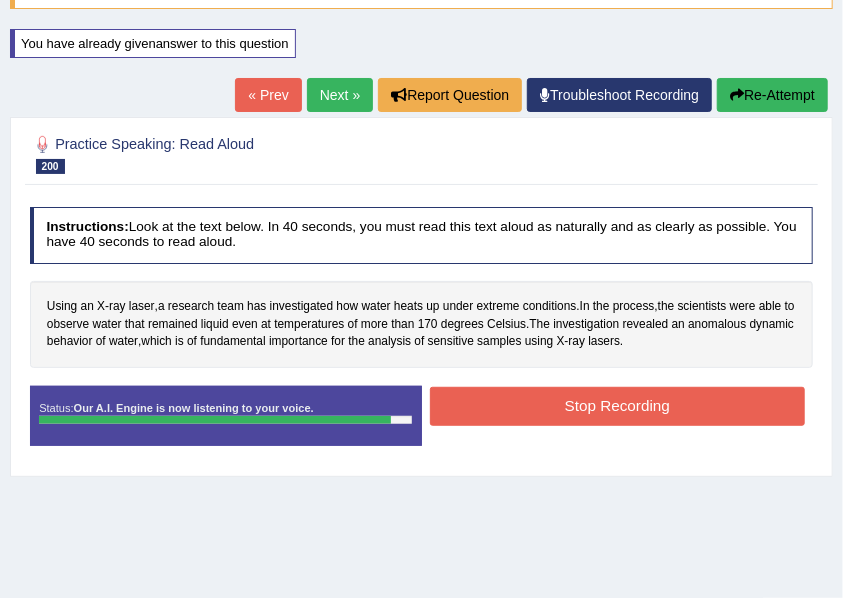 click on "Stop Recording" at bounding box center [617, 406] 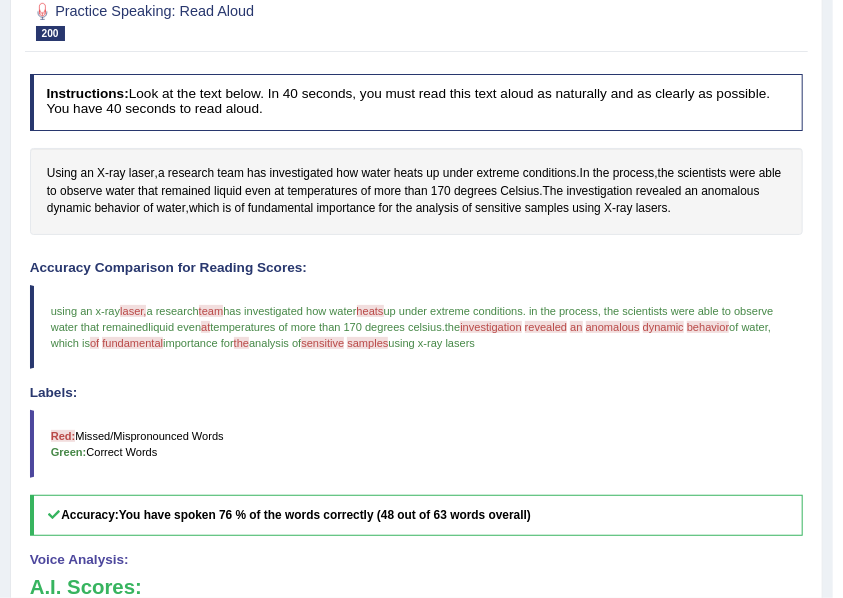 scroll, scrollTop: 200, scrollLeft: 0, axis: vertical 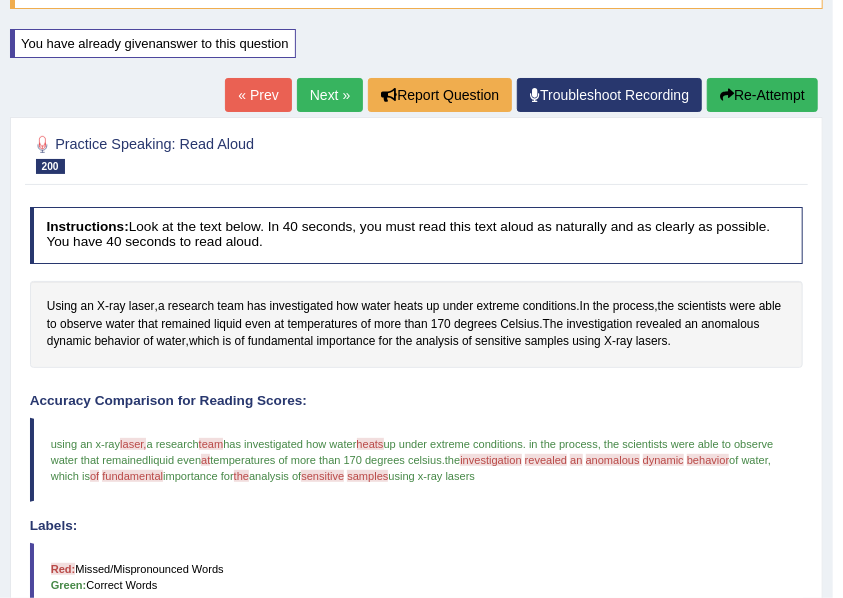 click on "Next »" at bounding box center [330, 95] 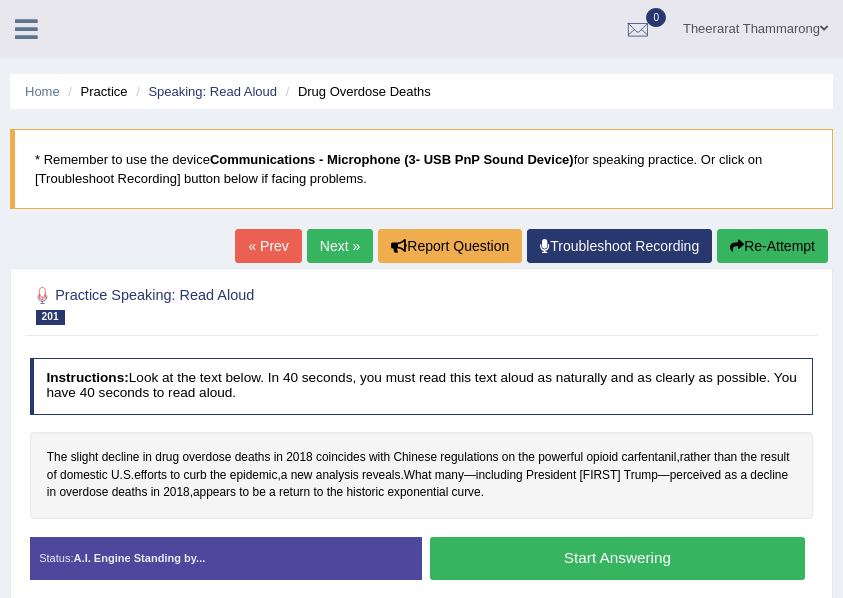 scroll, scrollTop: 133, scrollLeft: 0, axis: vertical 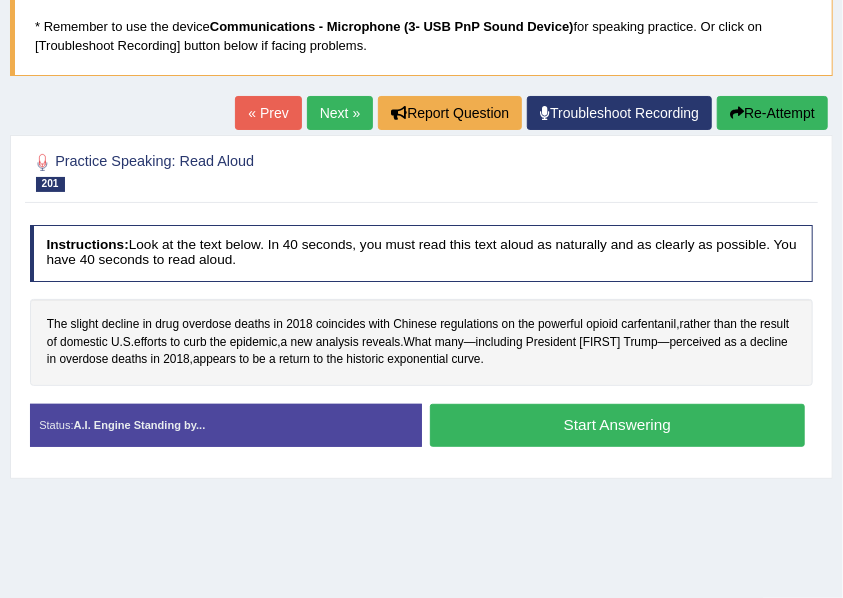 click on "Next »" at bounding box center [340, 113] 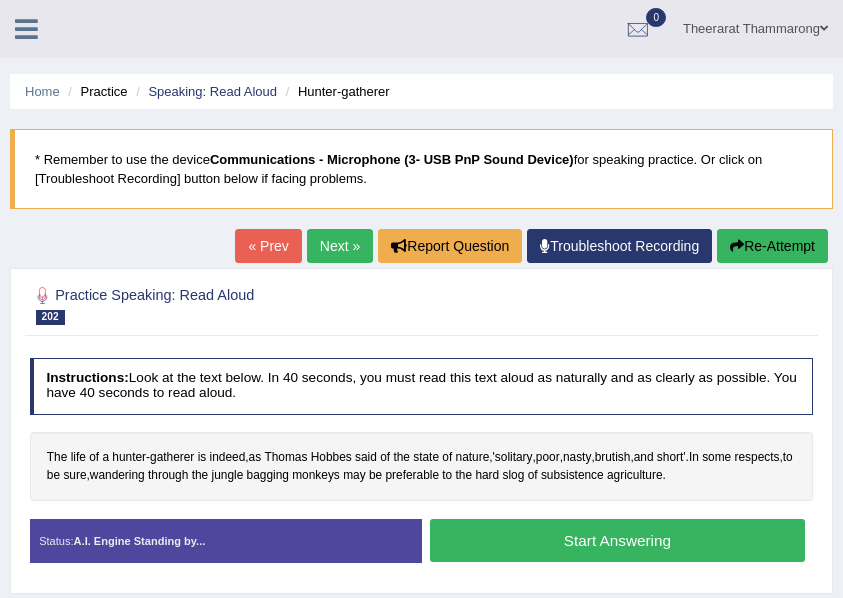 scroll, scrollTop: 0, scrollLeft: 0, axis: both 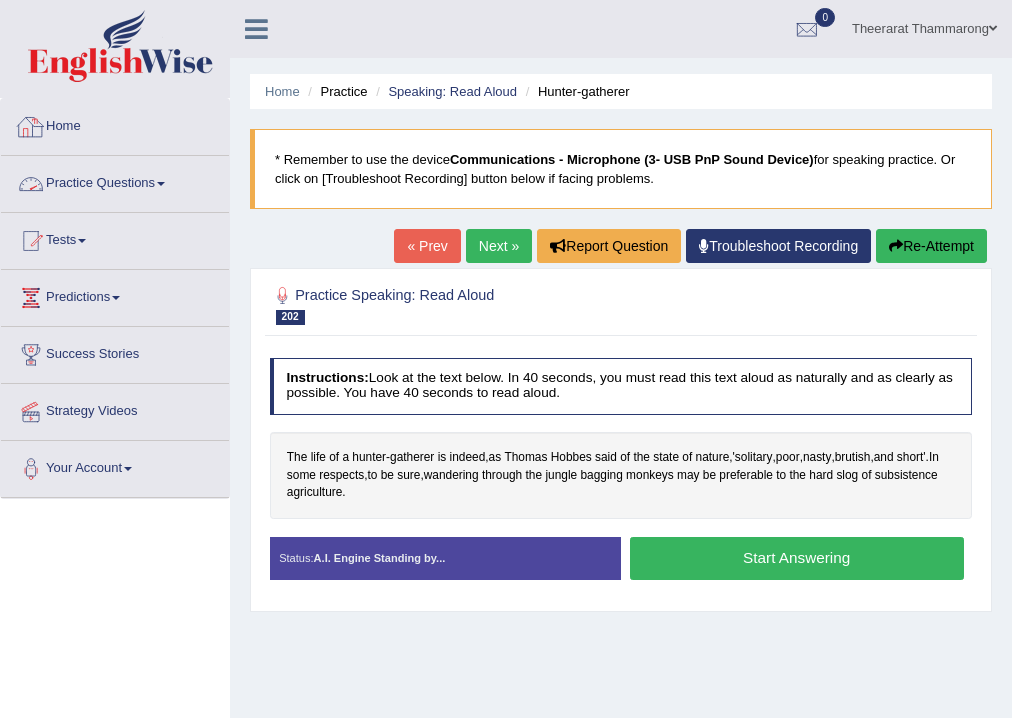 click on "Practice Questions" at bounding box center (115, 181) 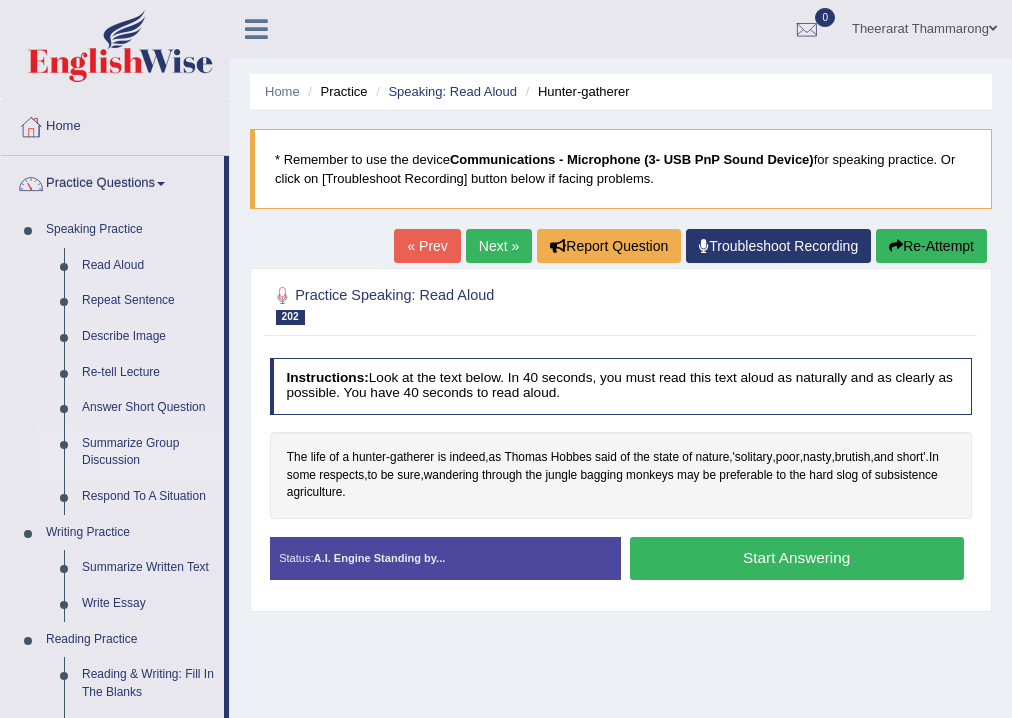 click on "Summarize Group Discussion" at bounding box center (148, 452) 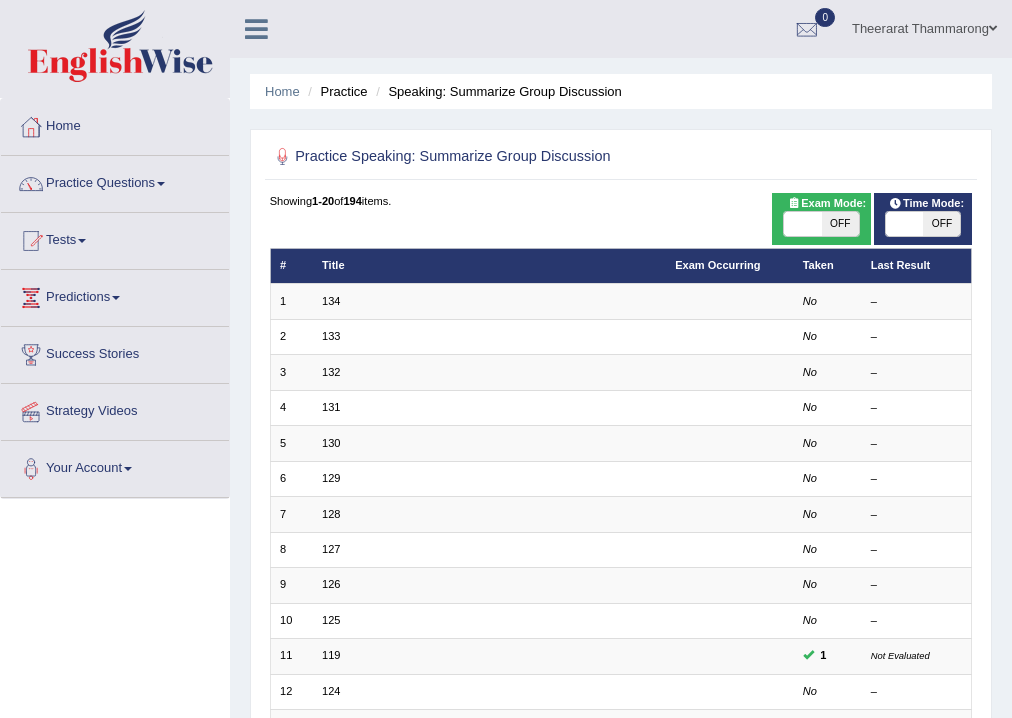 scroll, scrollTop: 240, scrollLeft: 0, axis: vertical 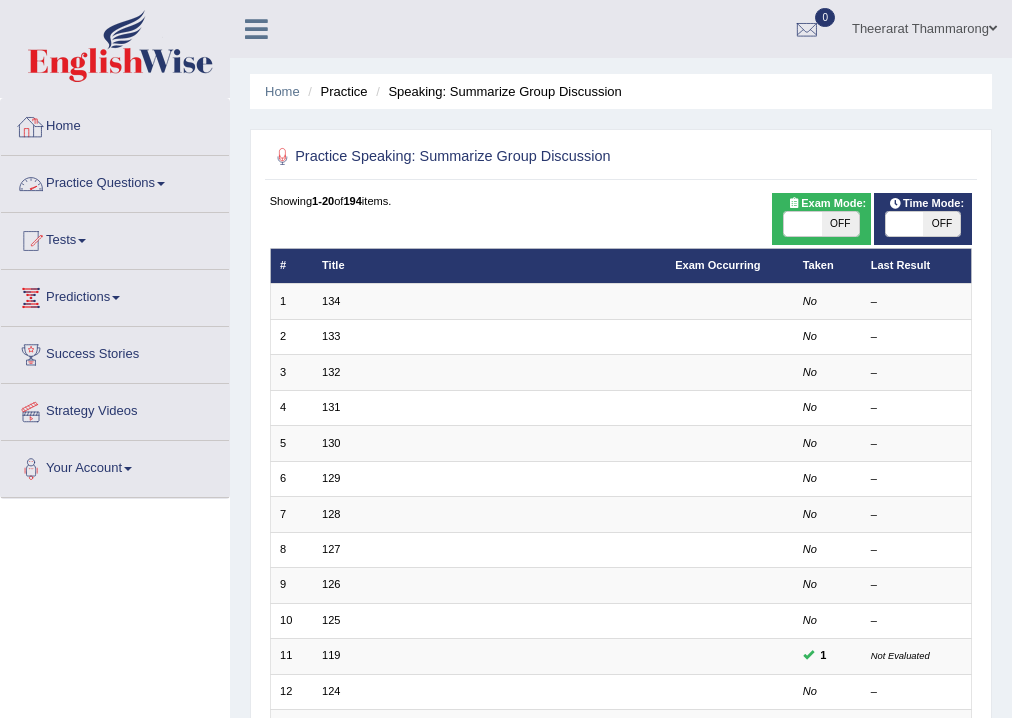 click on "Practice Questions" at bounding box center [115, 181] 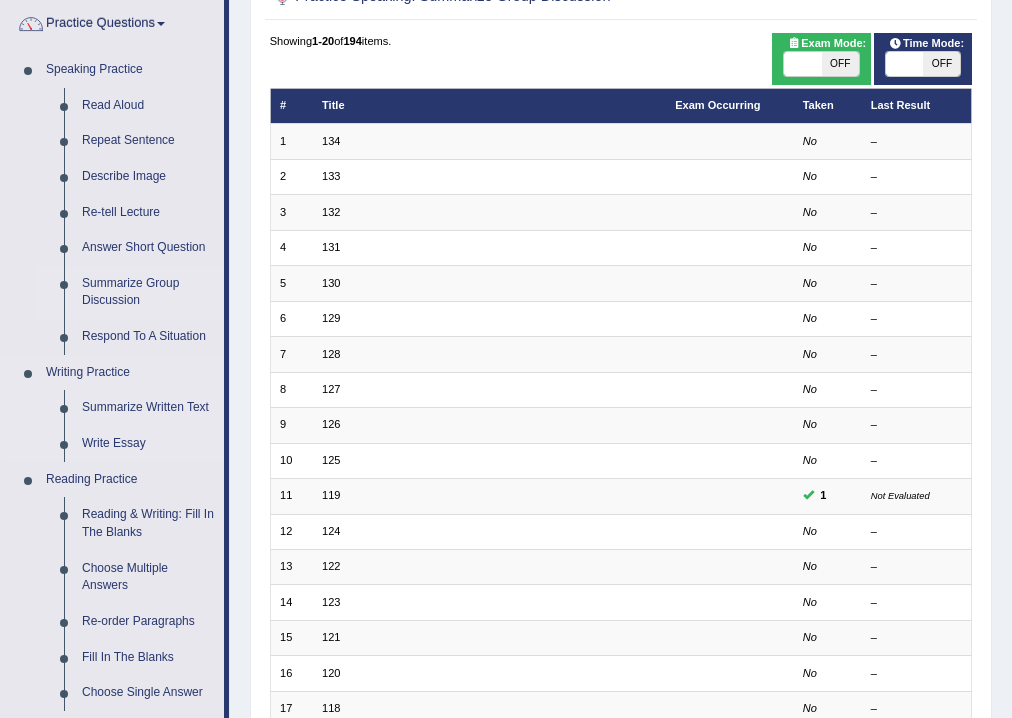scroll, scrollTop: 240, scrollLeft: 0, axis: vertical 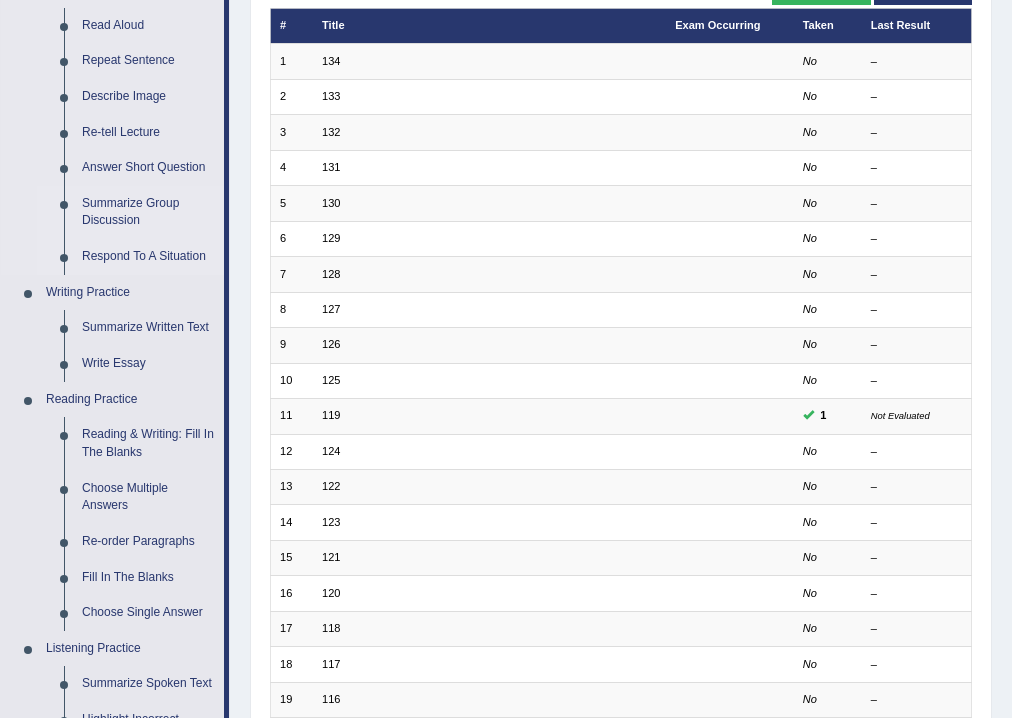 click on "Respond To A Situation" at bounding box center [148, 257] 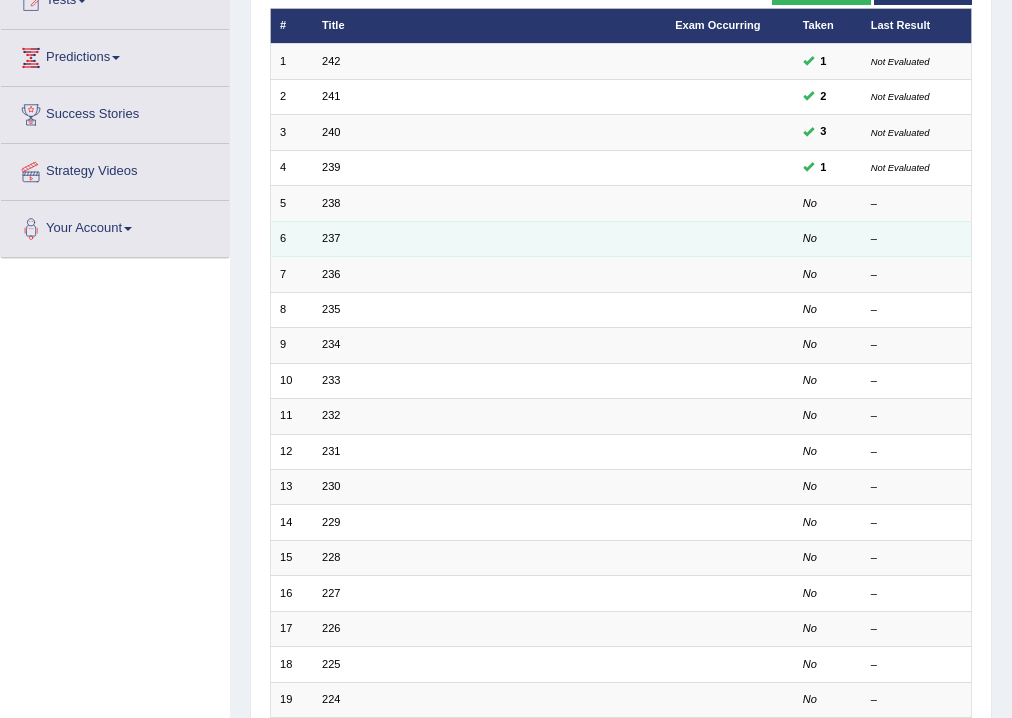 scroll, scrollTop: 240, scrollLeft: 0, axis: vertical 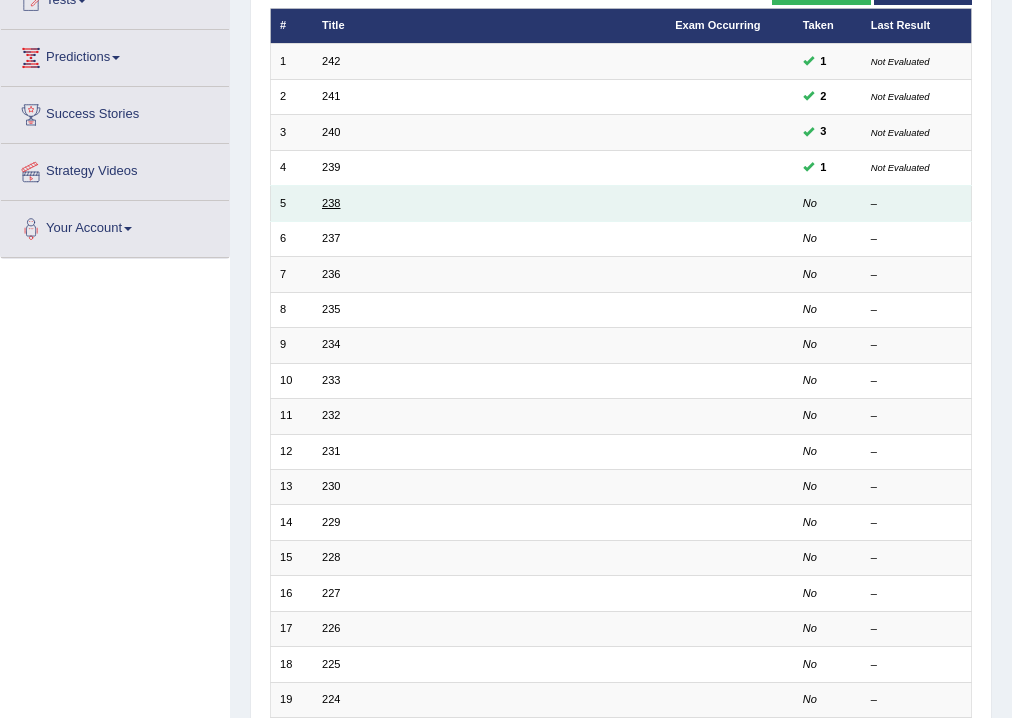 click on "238" at bounding box center [331, 203] 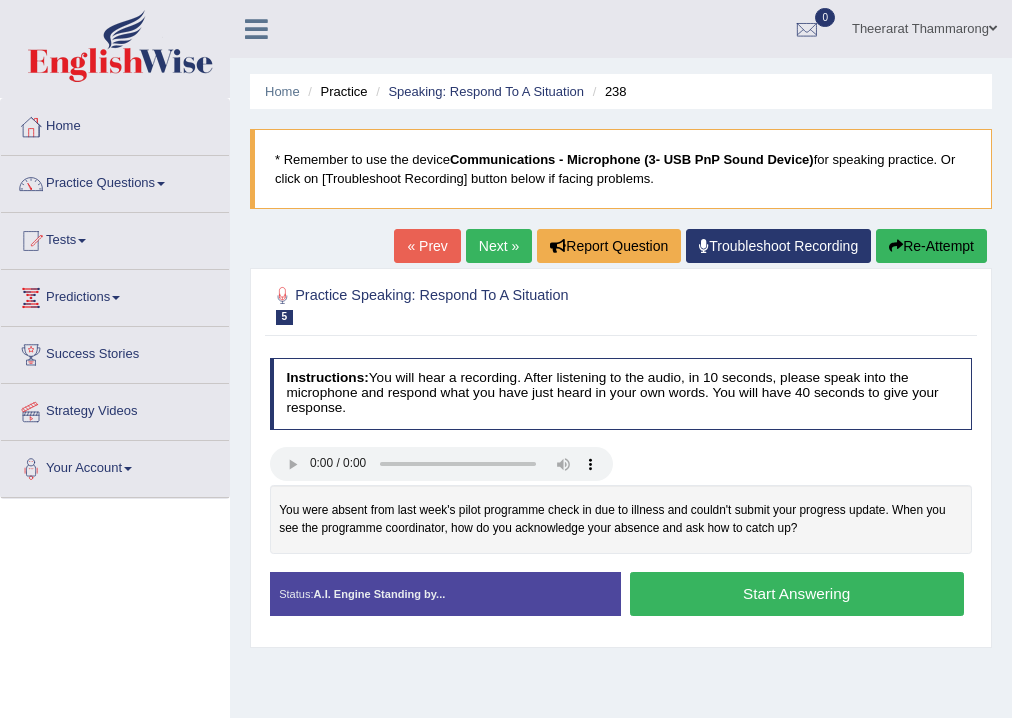 scroll, scrollTop: 0, scrollLeft: 0, axis: both 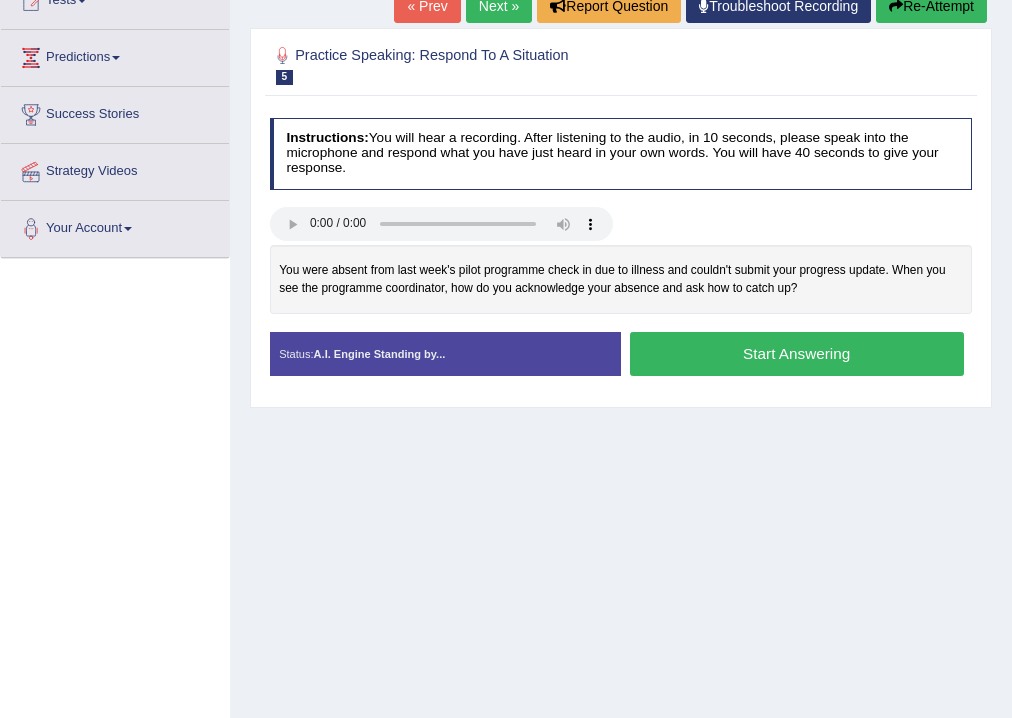 click on "Start Answering" at bounding box center [797, 353] 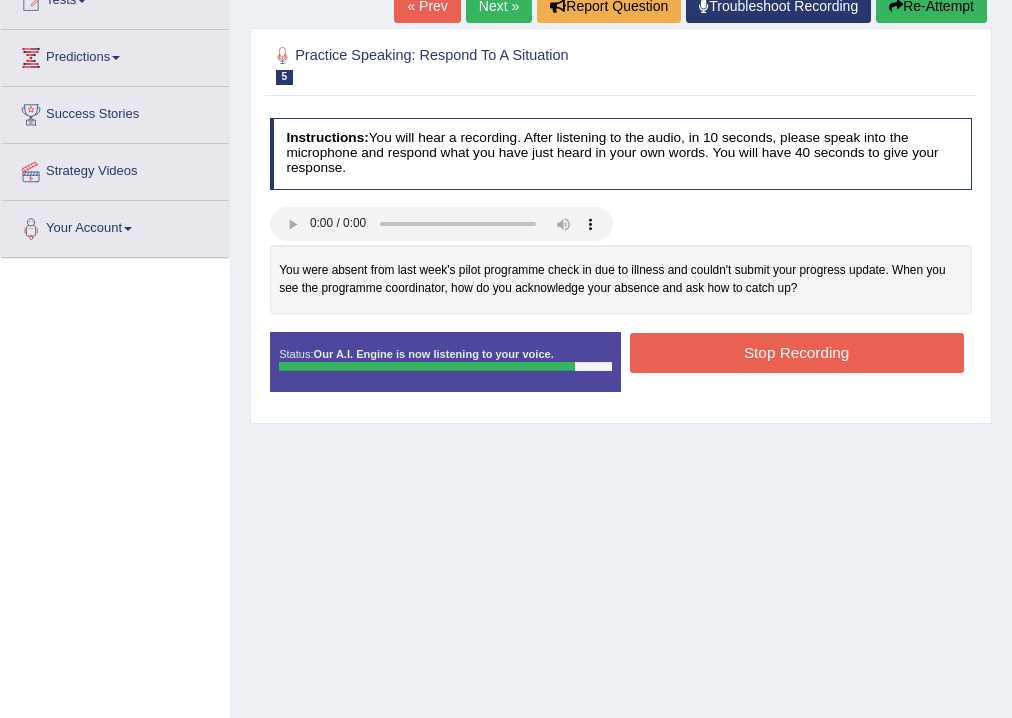 click on "Stop Recording" at bounding box center [797, 352] 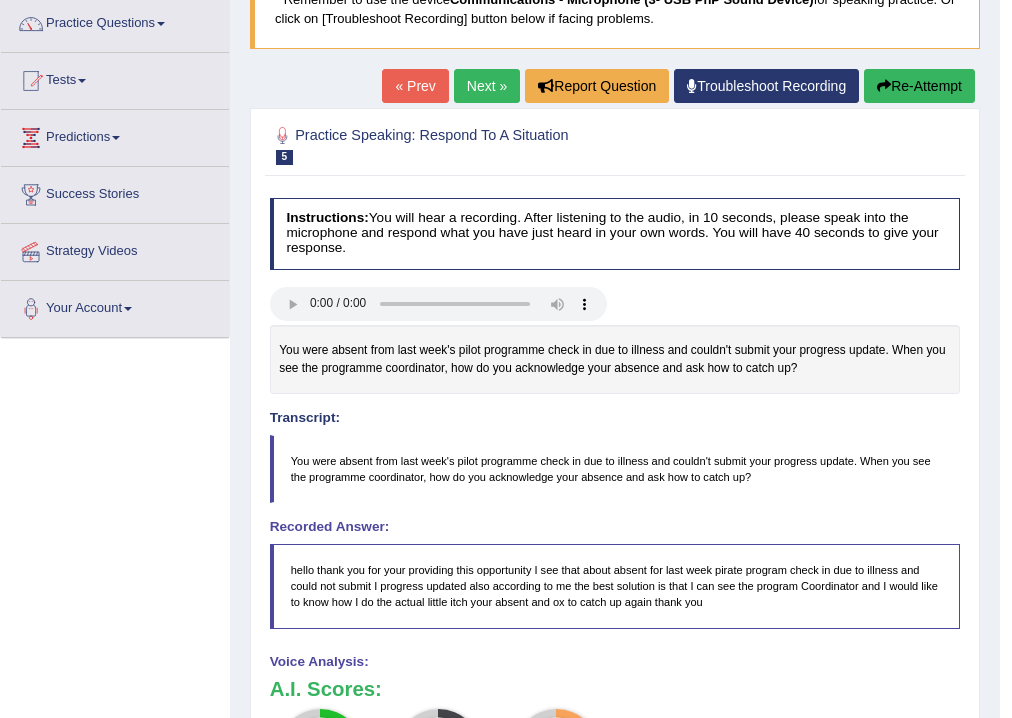 scroll, scrollTop: 0, scrollLeft: 0, axis: both 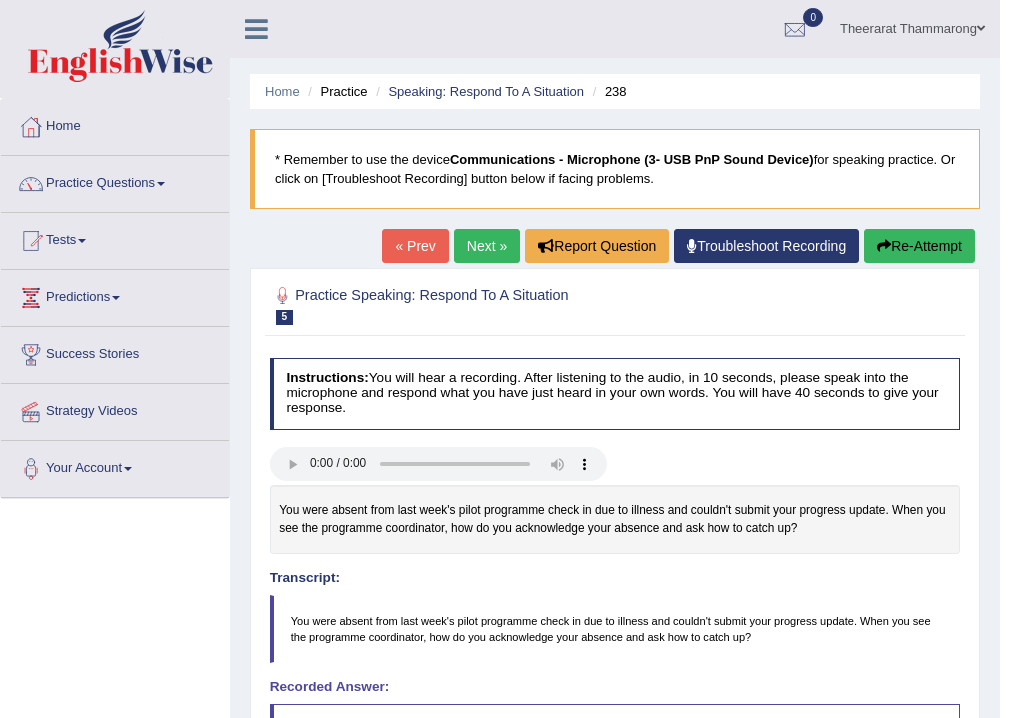 click on "Next »" at bounding box center (487, 246) 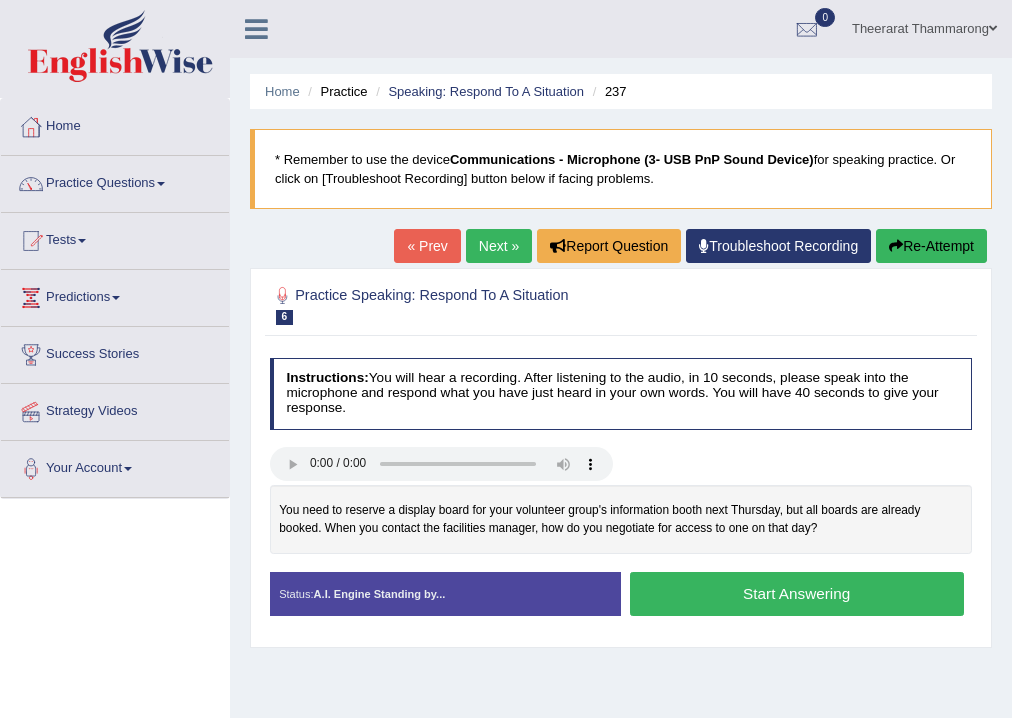 scroll, scrollTop: 0, scrollLeft: 0, axis: both 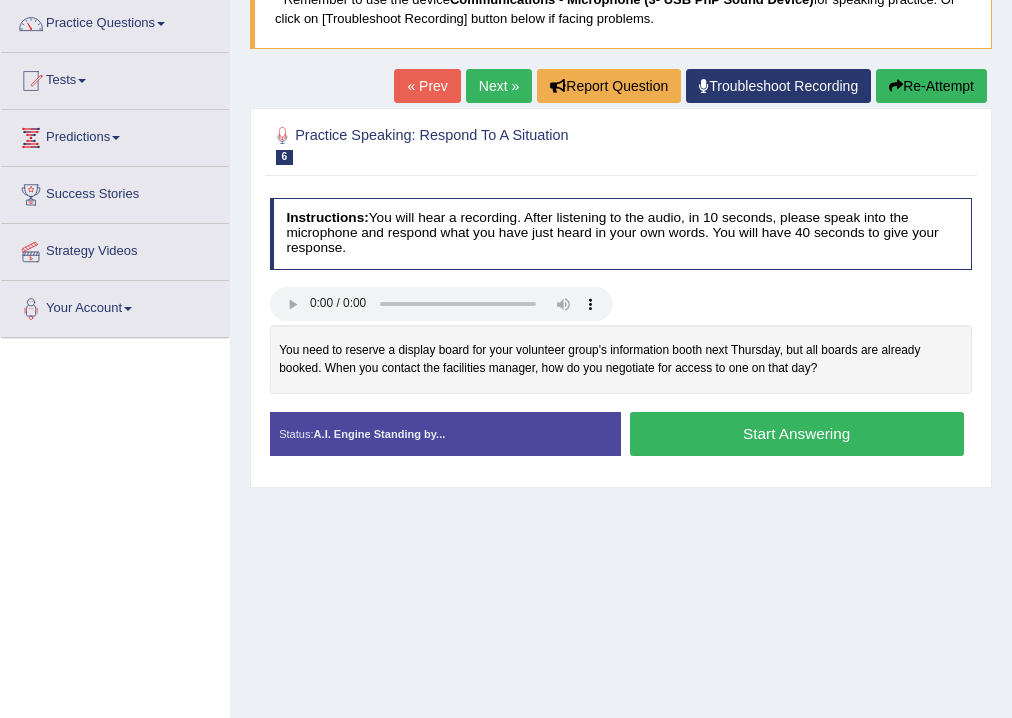 click on "Start Answering" at bounding box center (797, 433) 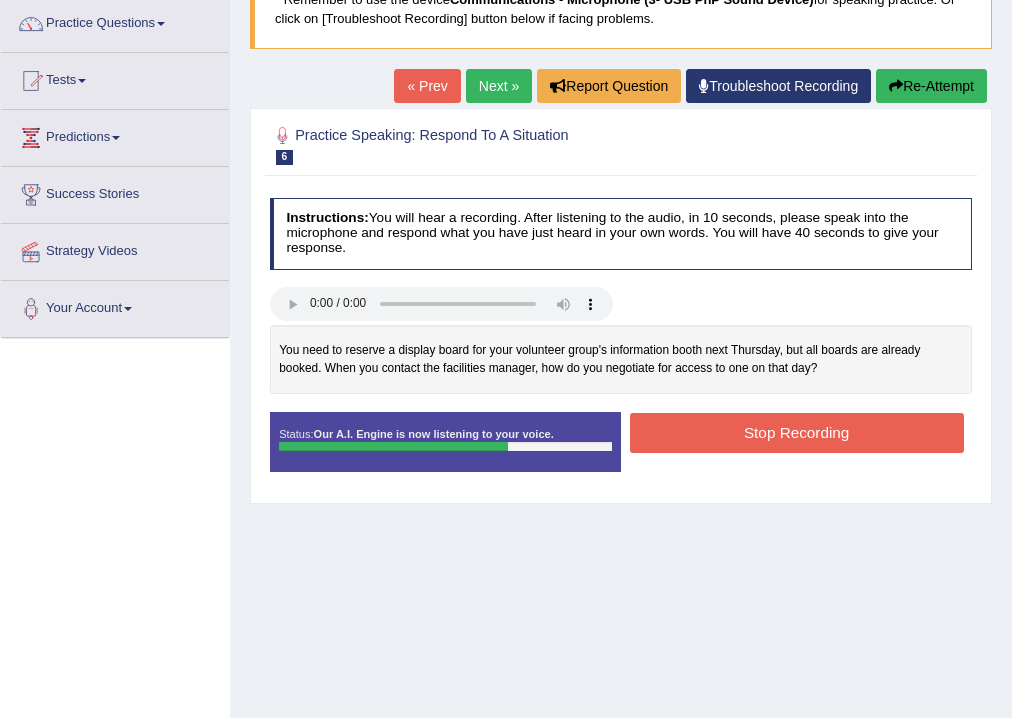 click on "Stop Recording" at bounding box center [797, 432] 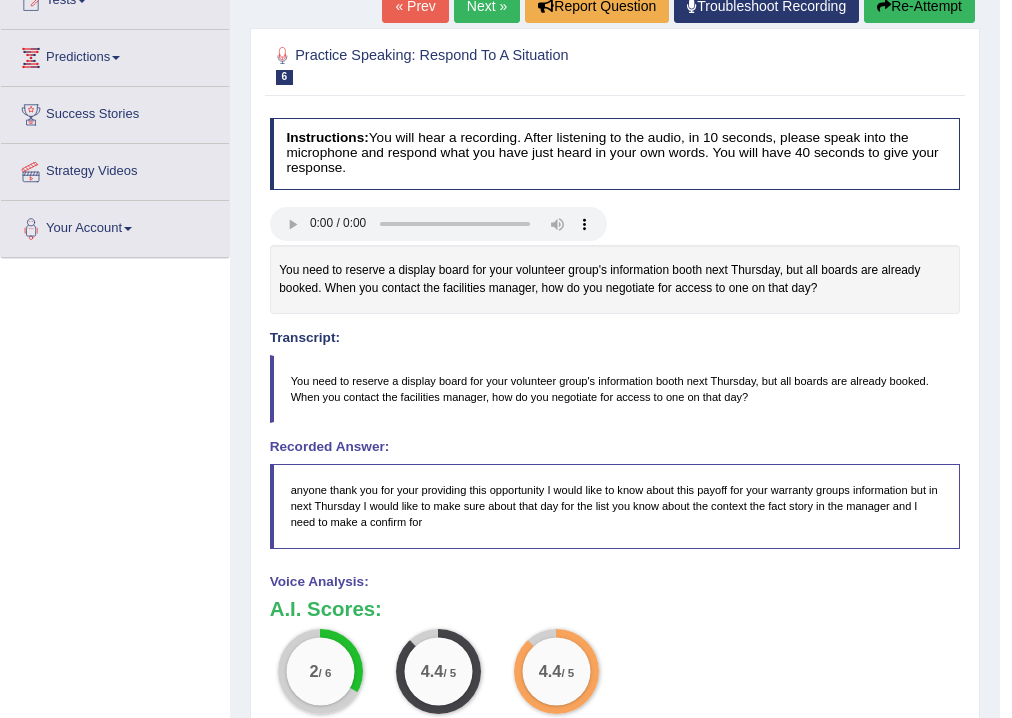 scroll, scrollTop: 0, scrollLeft: 0, axis: both 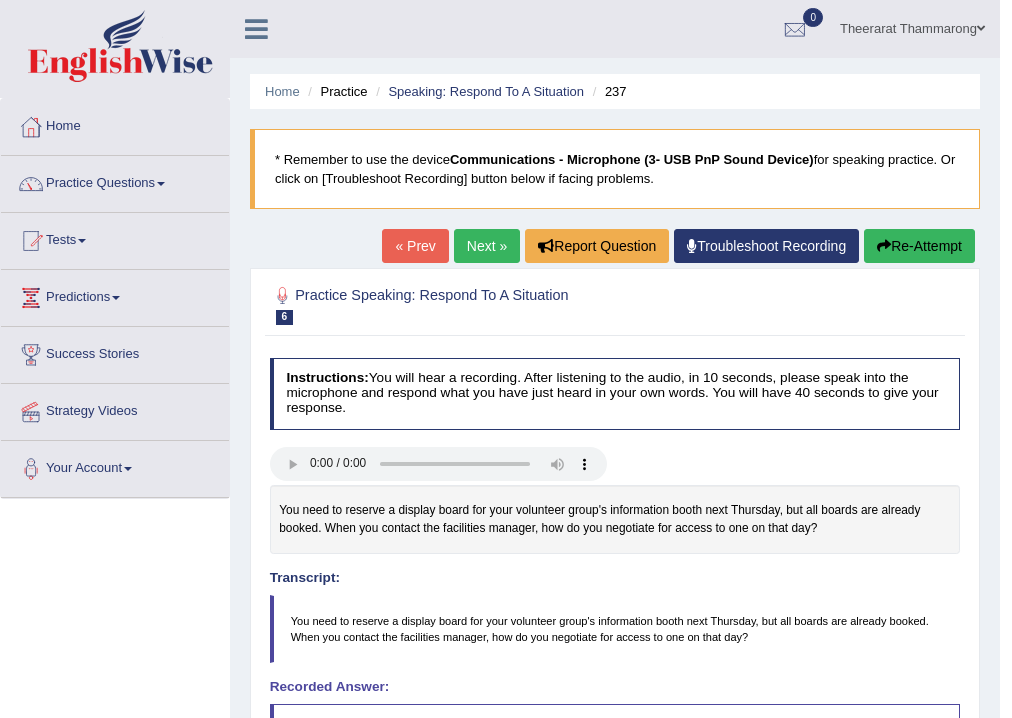 click on "Re-Attempt" at bounding box center [919, 246] 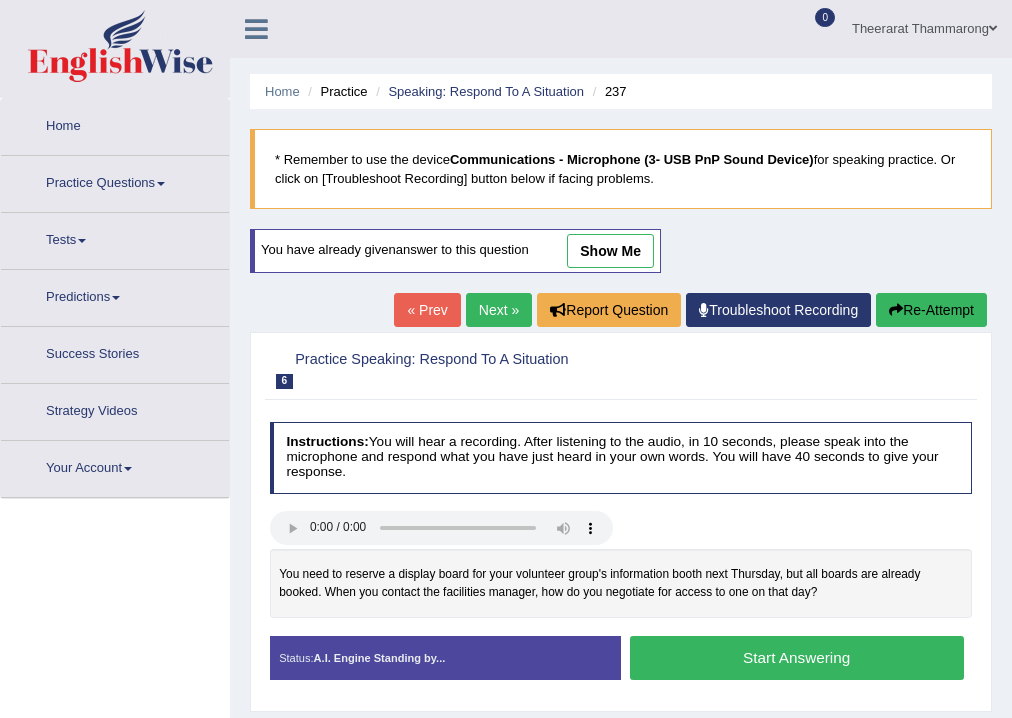 scroll, scrollTop: 0, scrollLeft: 0, axis: both 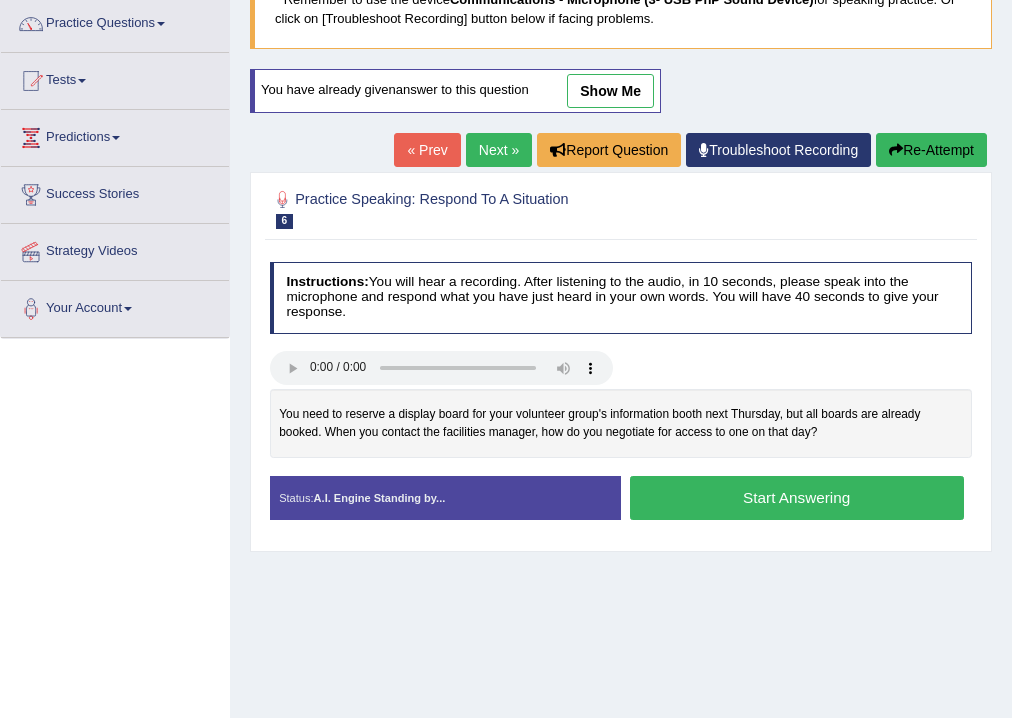 click on "Start Answering" at bounding box center [797, 497] 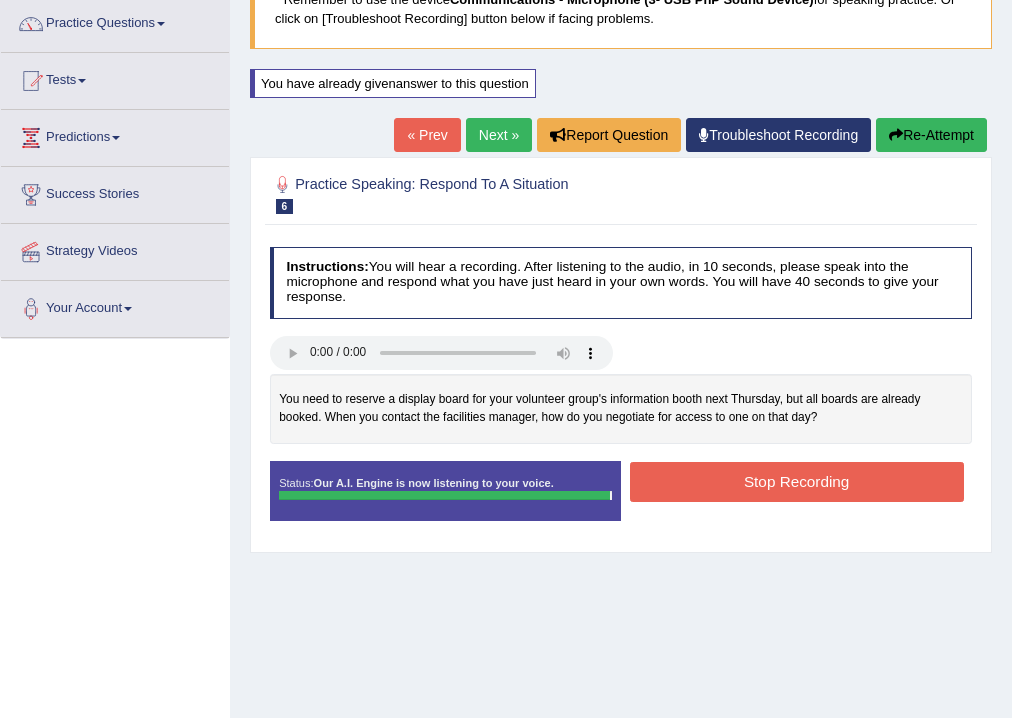 click on "Stop Recording" at bounding box center (797, 481) 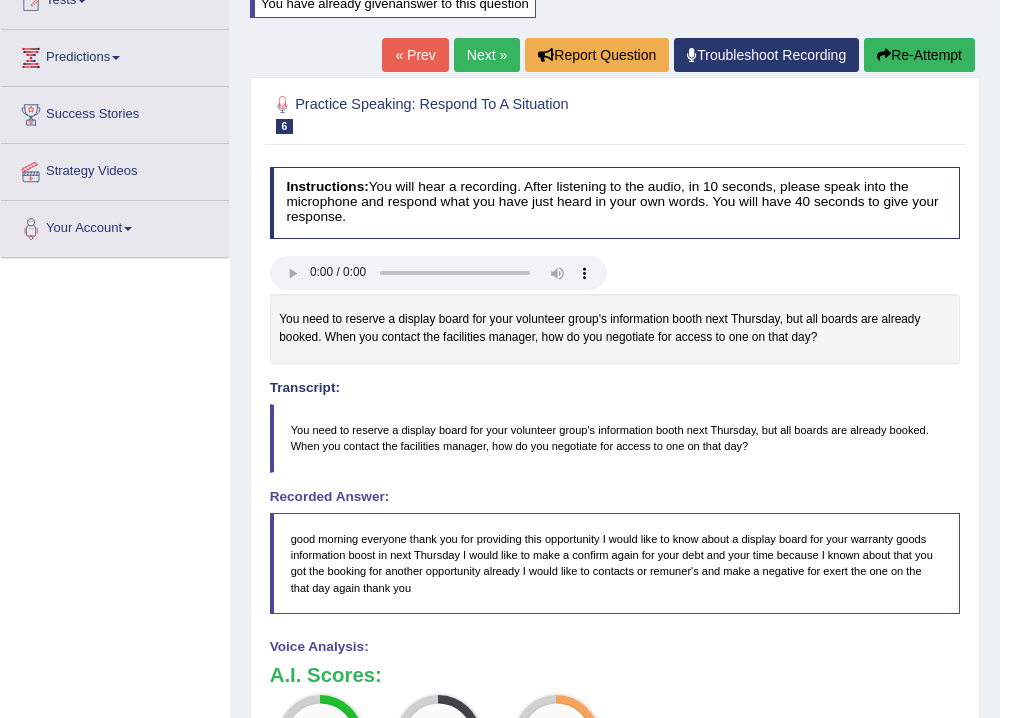 scroll, scrollTop: 160, scrollLeft: 0, axis: vertical 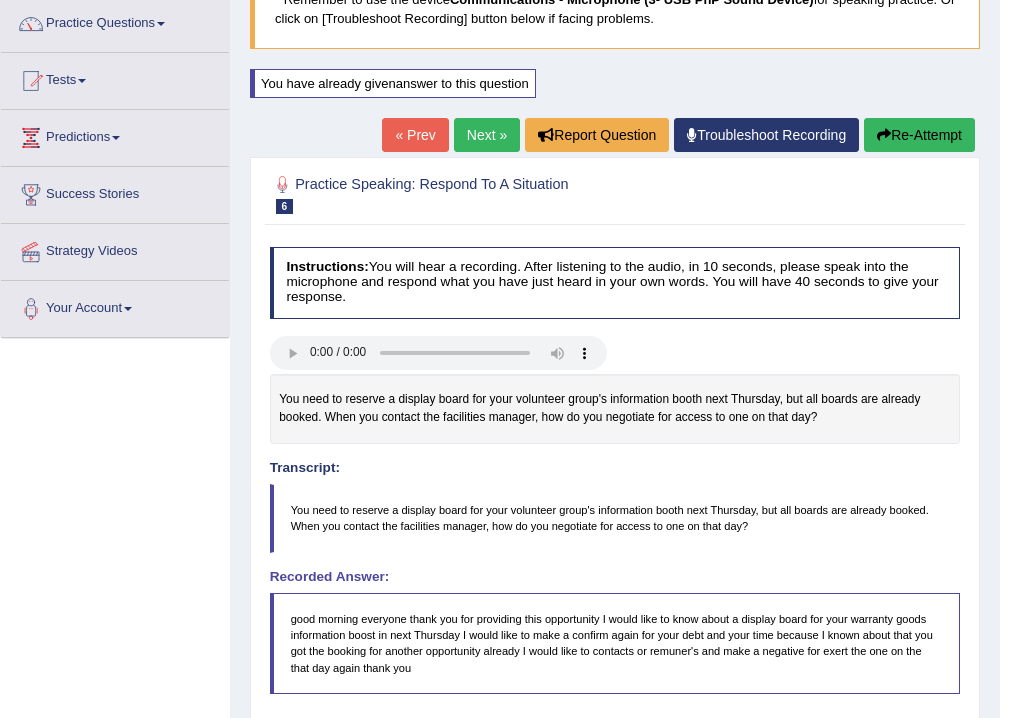 click on "Re-Attempt" at bounding box center (919, 135) 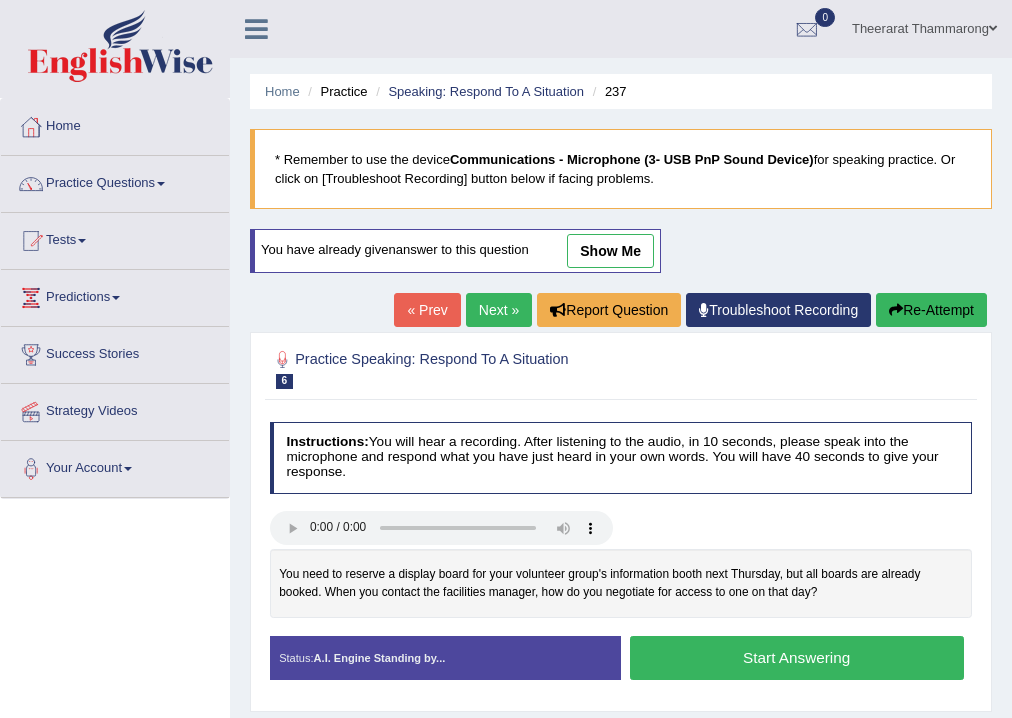 scroll, scrollTop: 166, scrollLeft: 0, axis: vertical 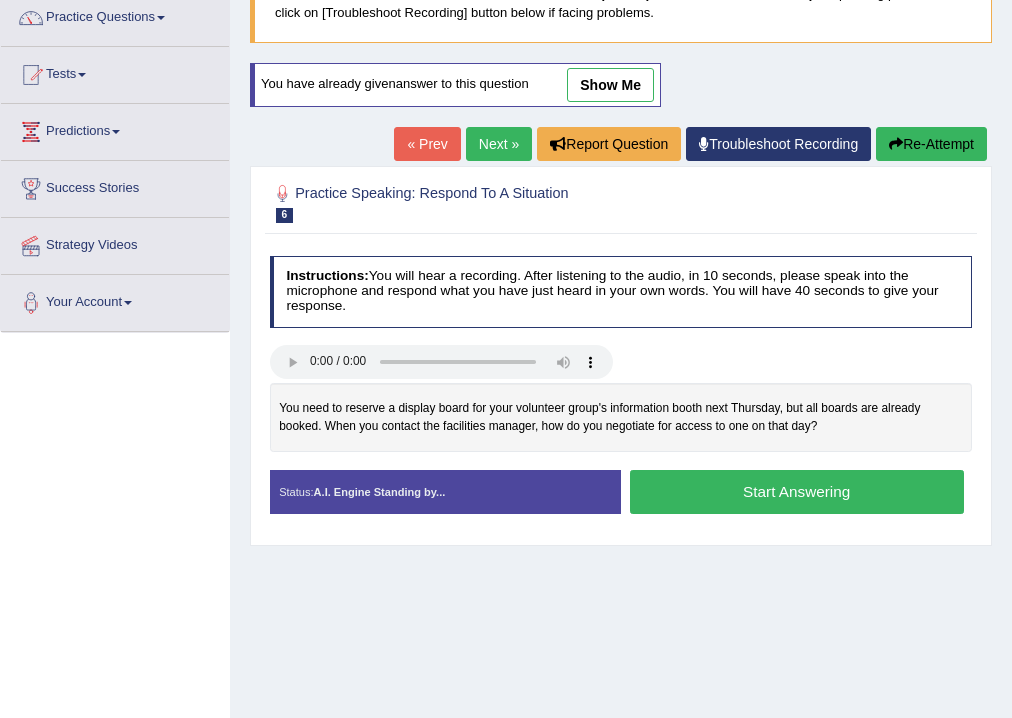 click on "Start Answering" at bounding box center (797, 491) 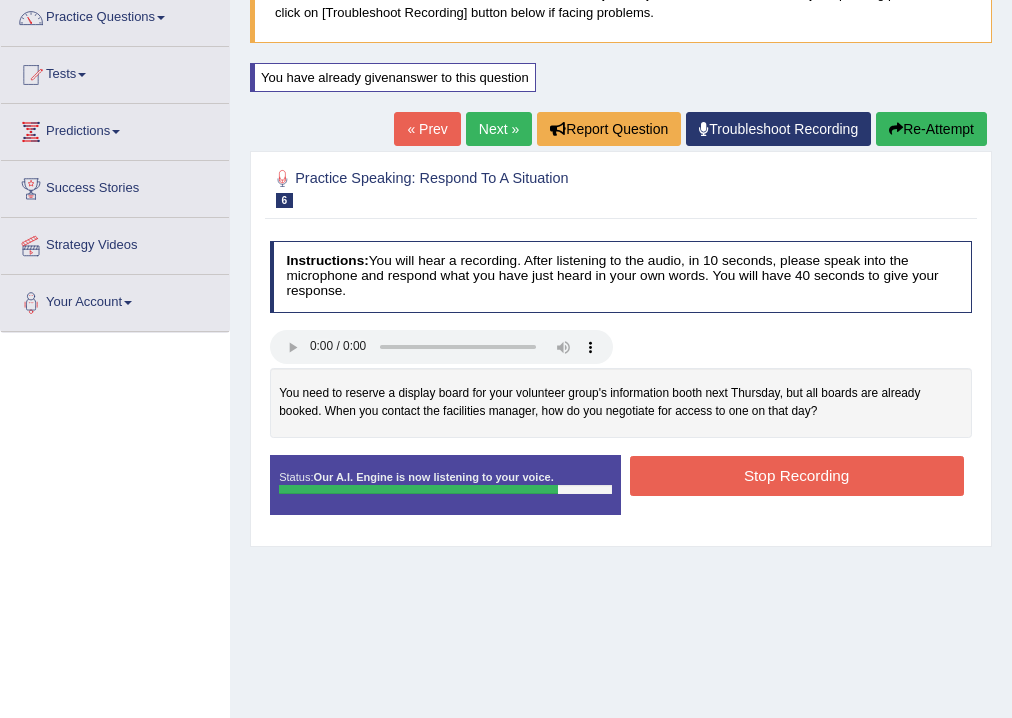 click on "Stop Recording" at bounding box center (797, 475) 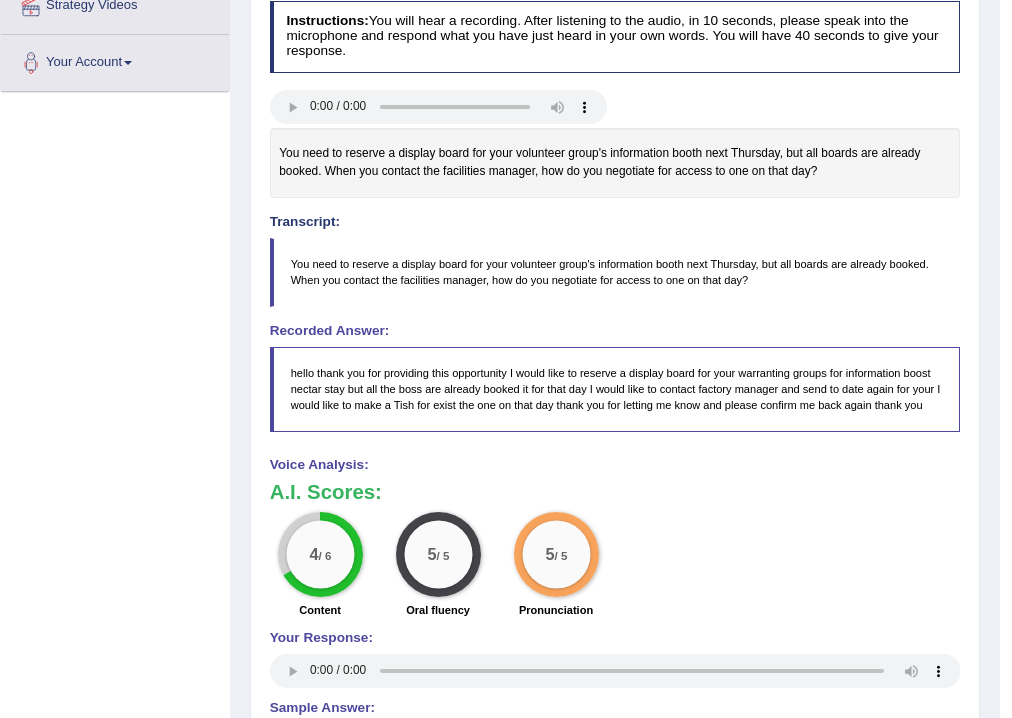 scroll, scrollTop: 486, scrollLeft: 0, axis: vertical 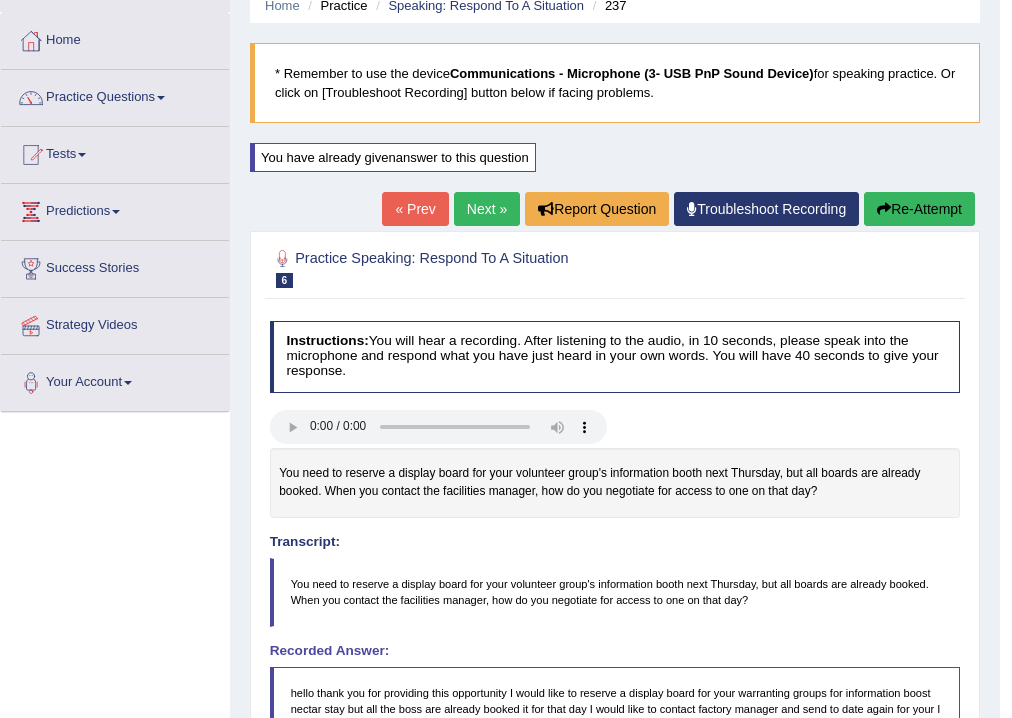 click on "Next »" at bounding box center [487, 209] 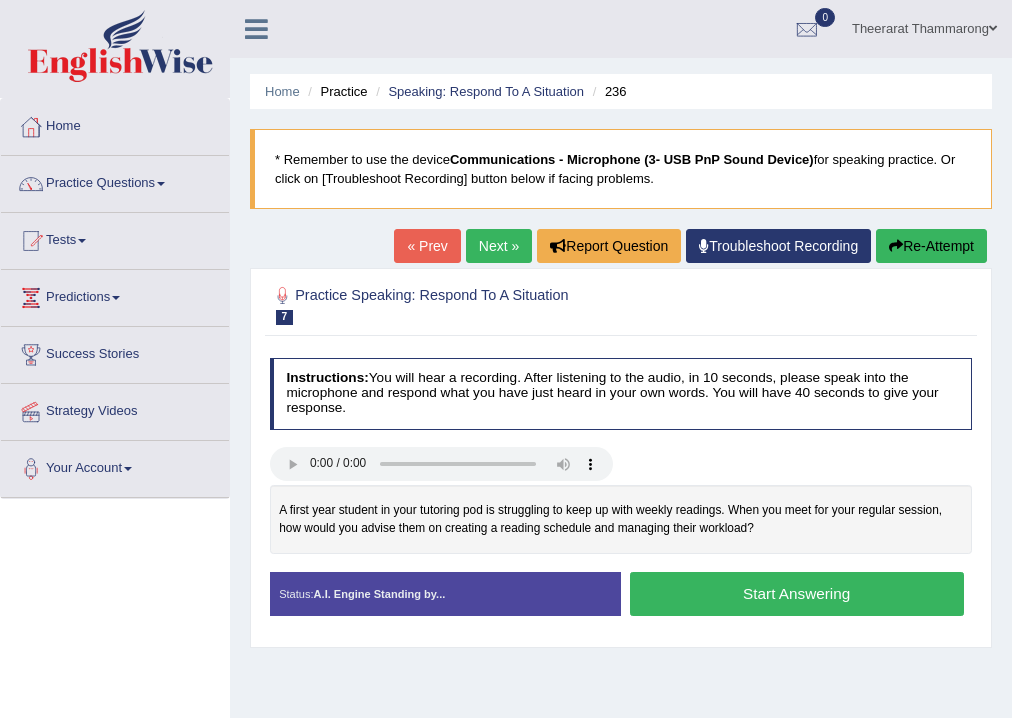 scroll, scrollTop: 160, scrollLeft: 0, axis: vertical 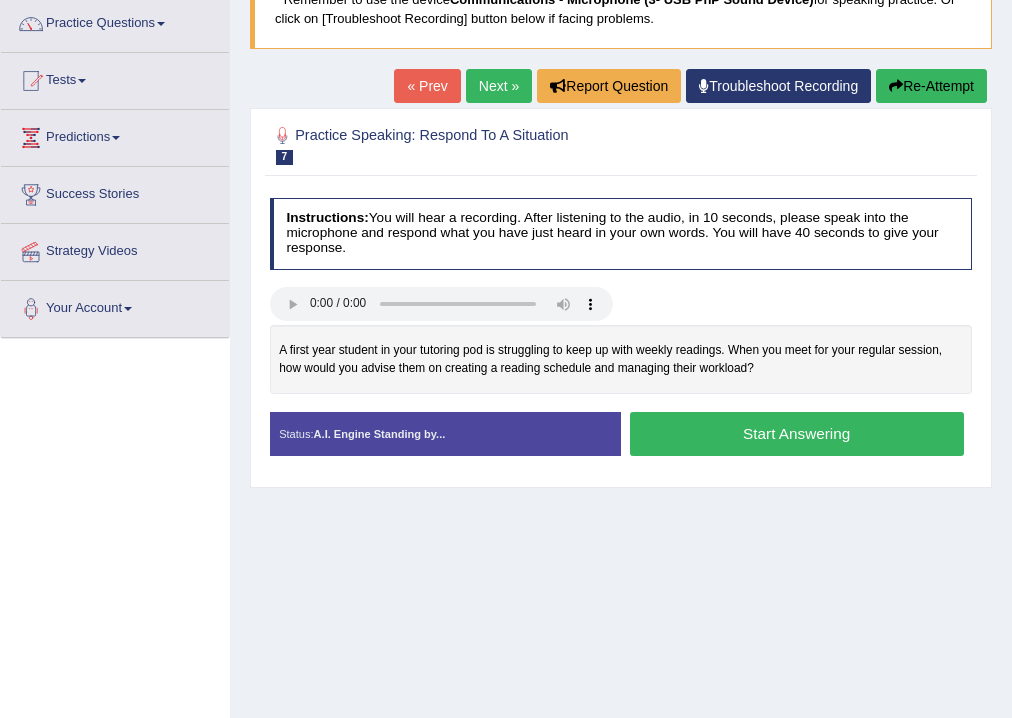 click on "Start Answering" at bounding box center [797, 433] 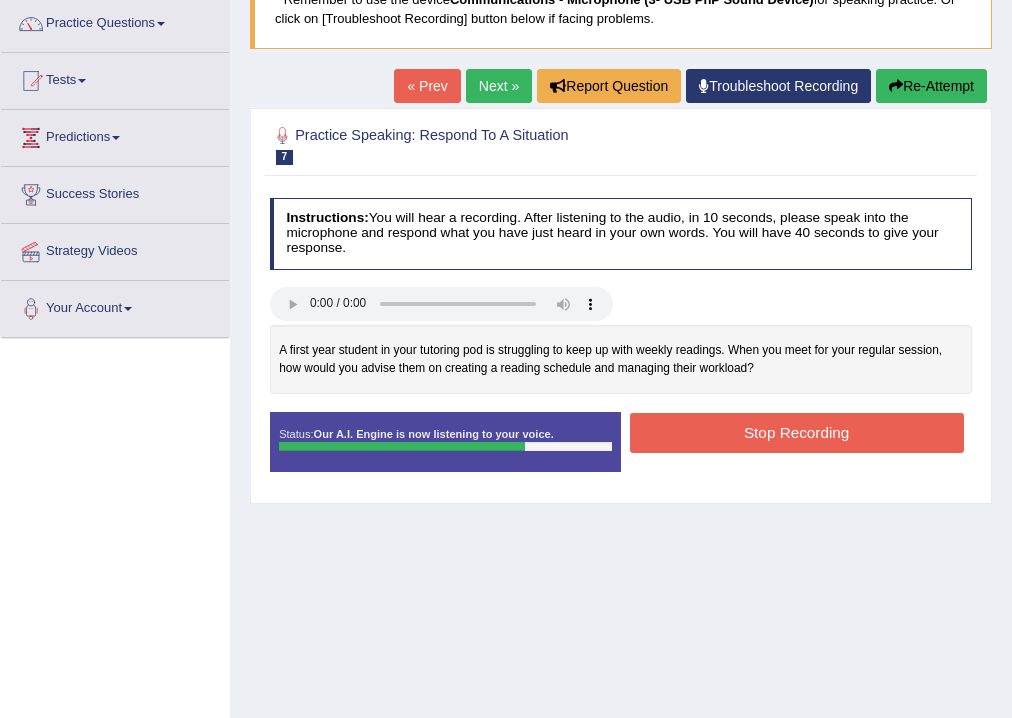 click on "Stop Recording" at bounding box center [797, 432] 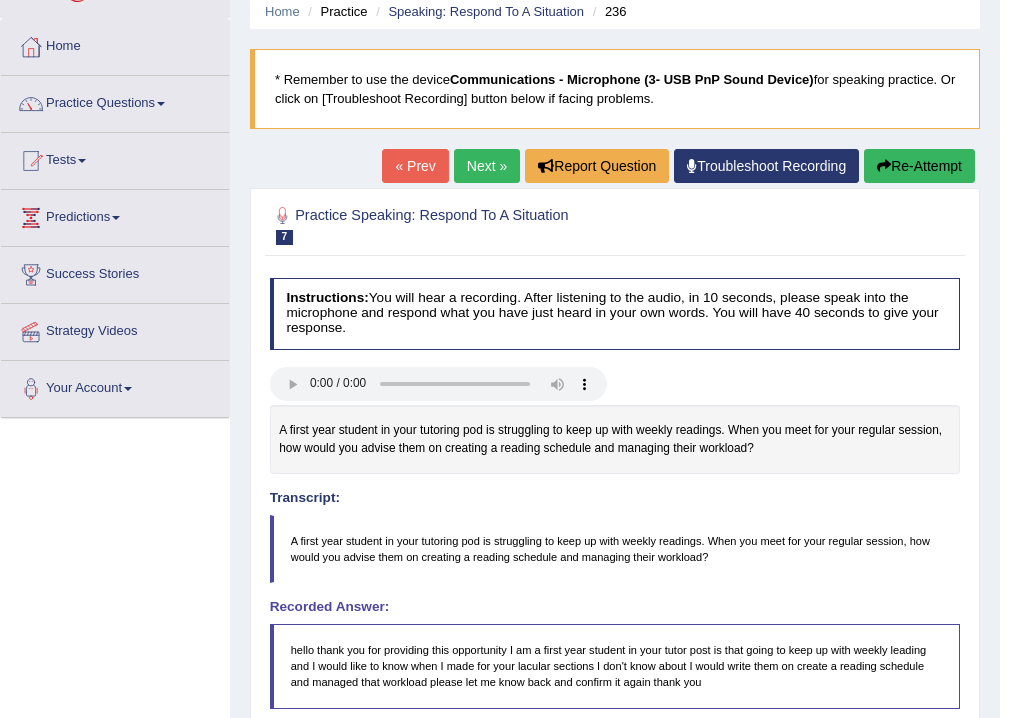 scroll, scrollTop: 0, scrollLeft: 0, axis: both 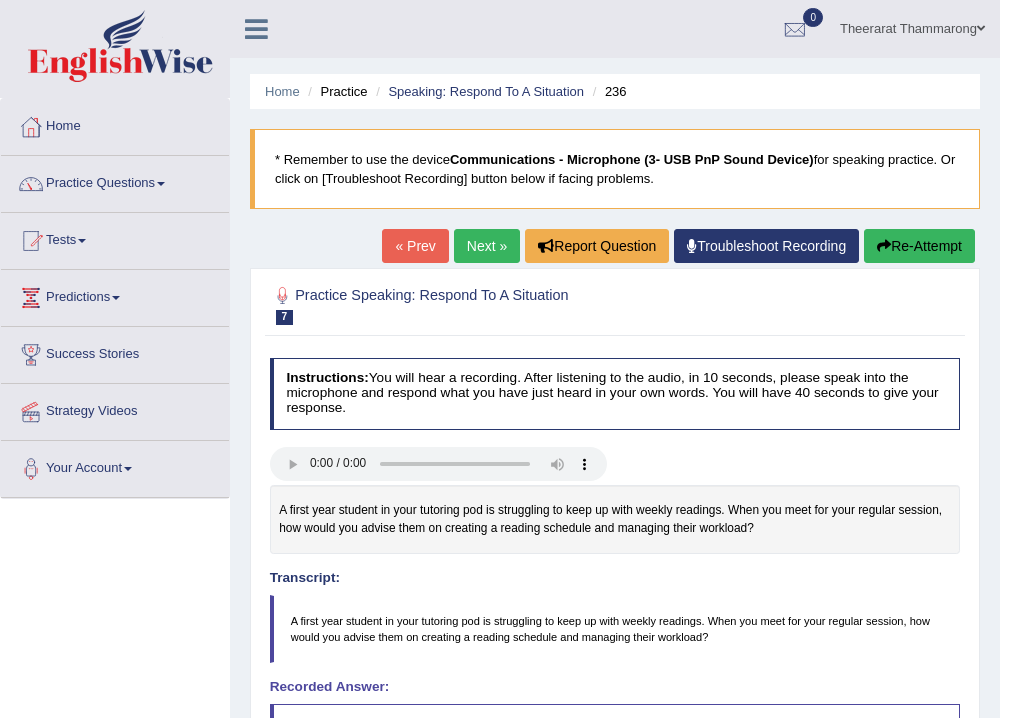 click on "Next »" at bounding box center (487, 246) 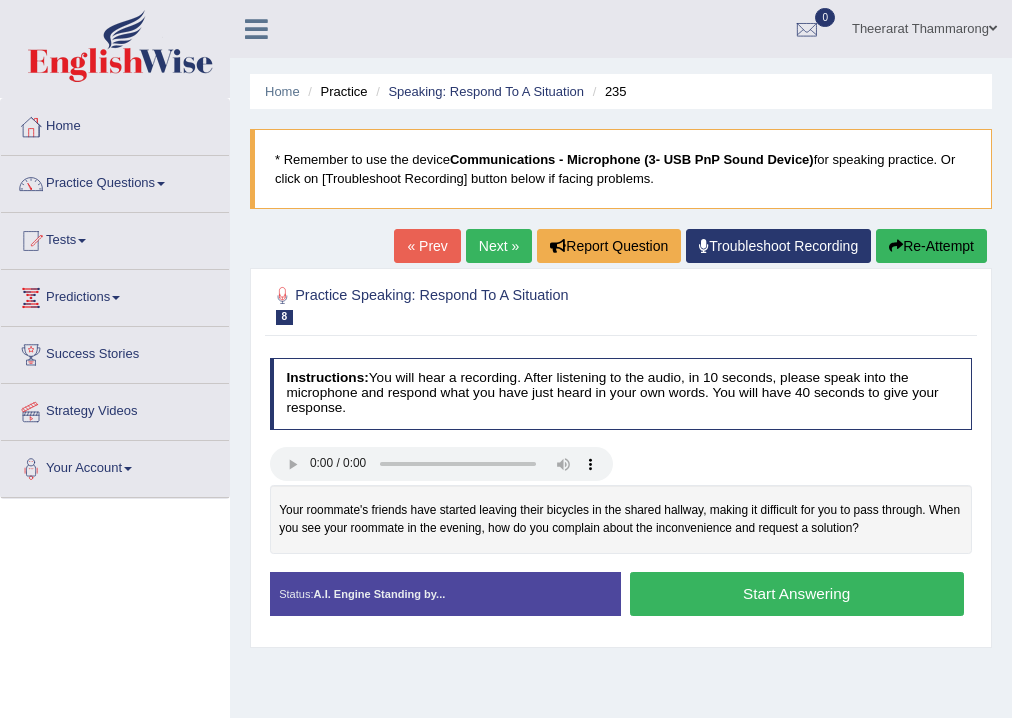 scroll, scrollTop: 160, scrollLeft: 0, axis: vertical 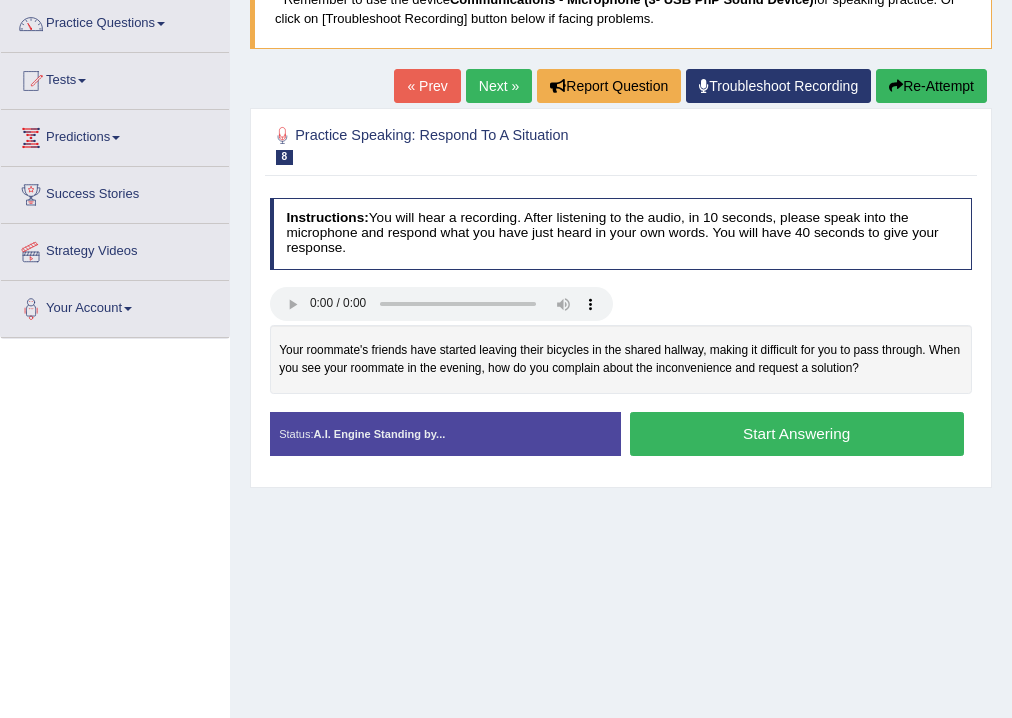 click on "Start Answering" at bounding box center (797, 433) 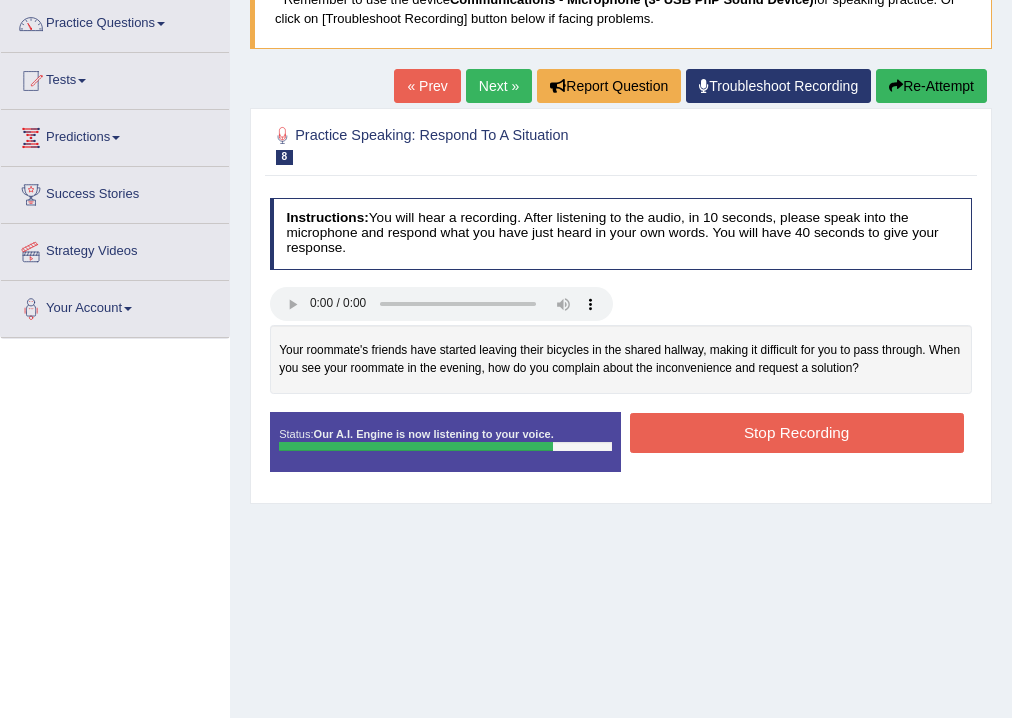 click on "Stop Recording" at bounding box center [797, 432] 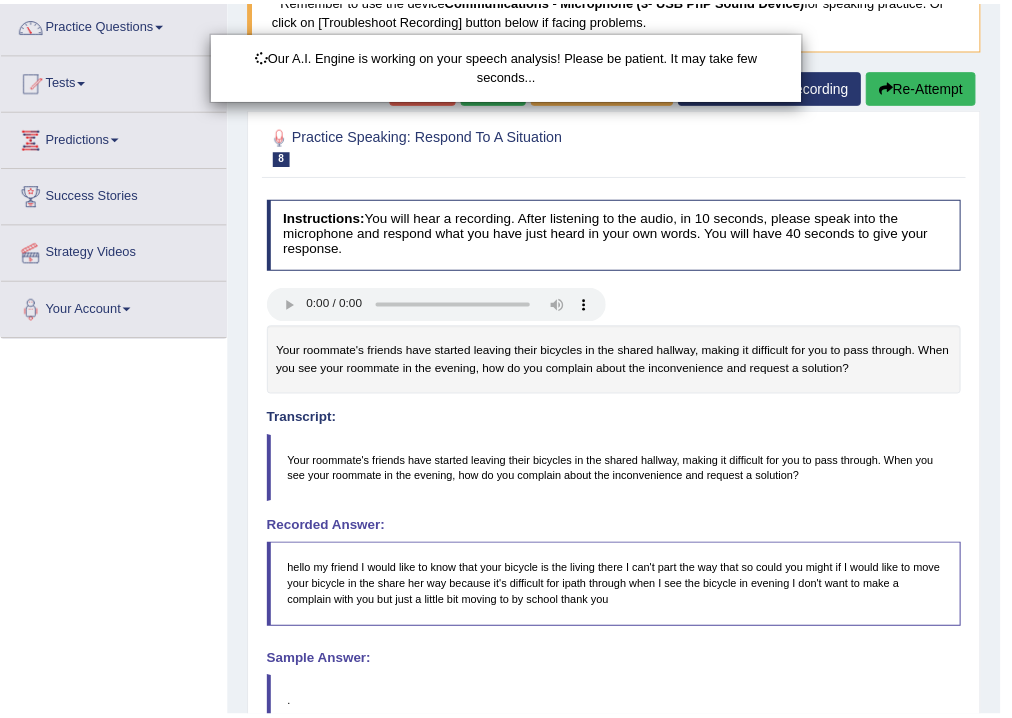 scroll, scrollTop: 320, scrollLeft: 0, axis: vertical 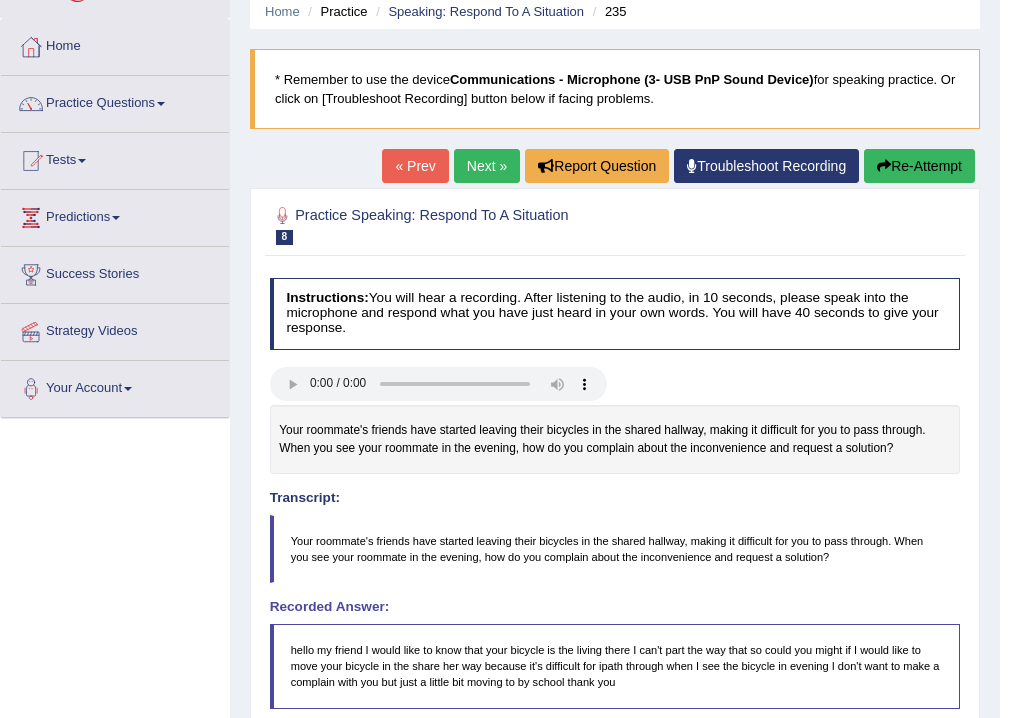 click at bounding box center [884, 166] 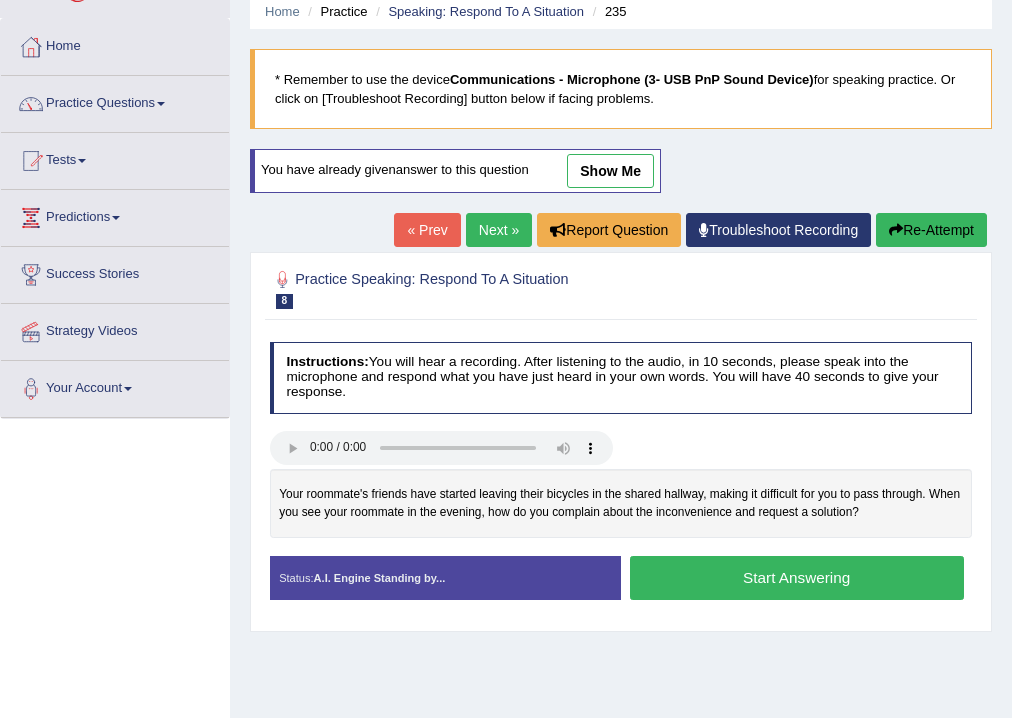 scroll, scrollTop: 0, scrollLeft: 0, axis: both 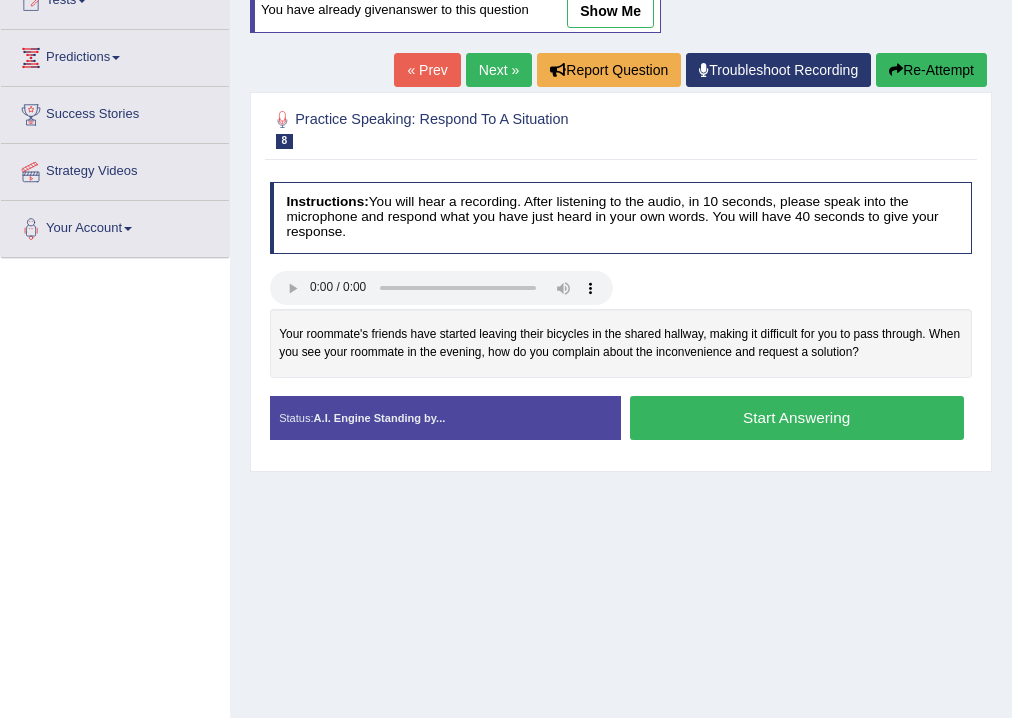 click on "Start Answering" at bounding box center [797, 417] 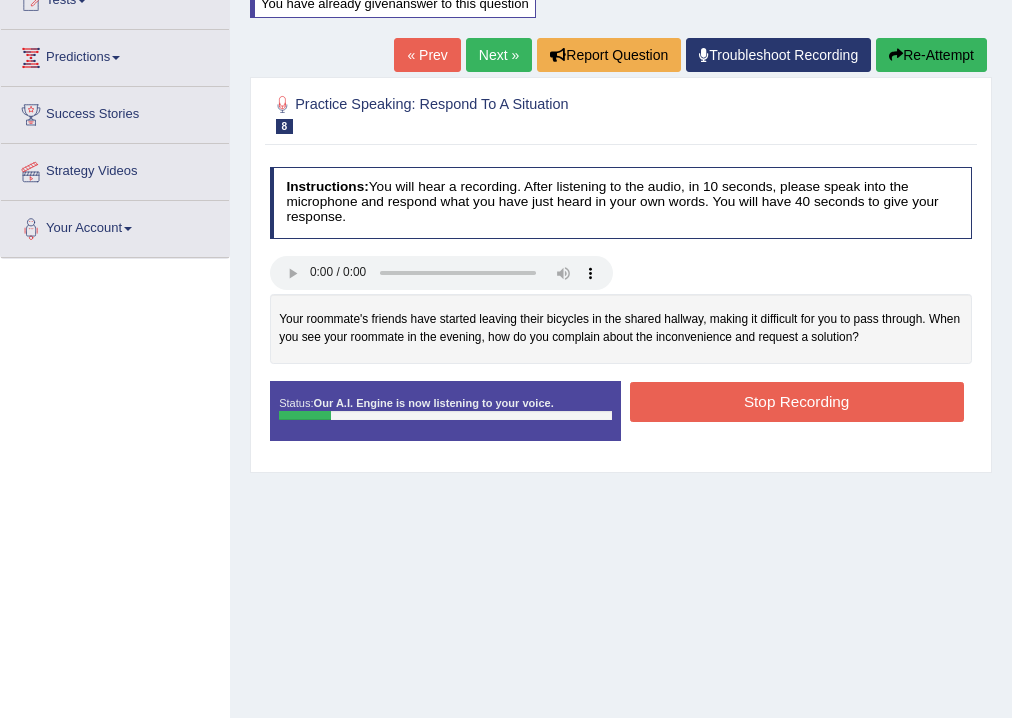 click on "Stop Recording" at bounding box center (797, 401) 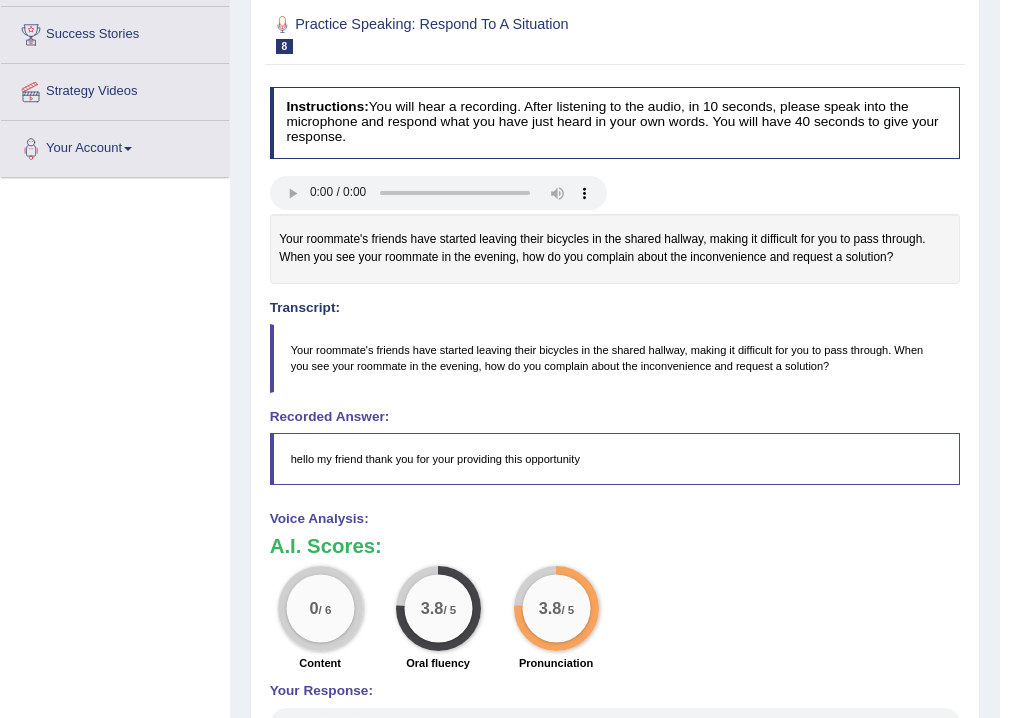 scroll, scrollTop: 240, scrollLeft: 0, axis: vertical 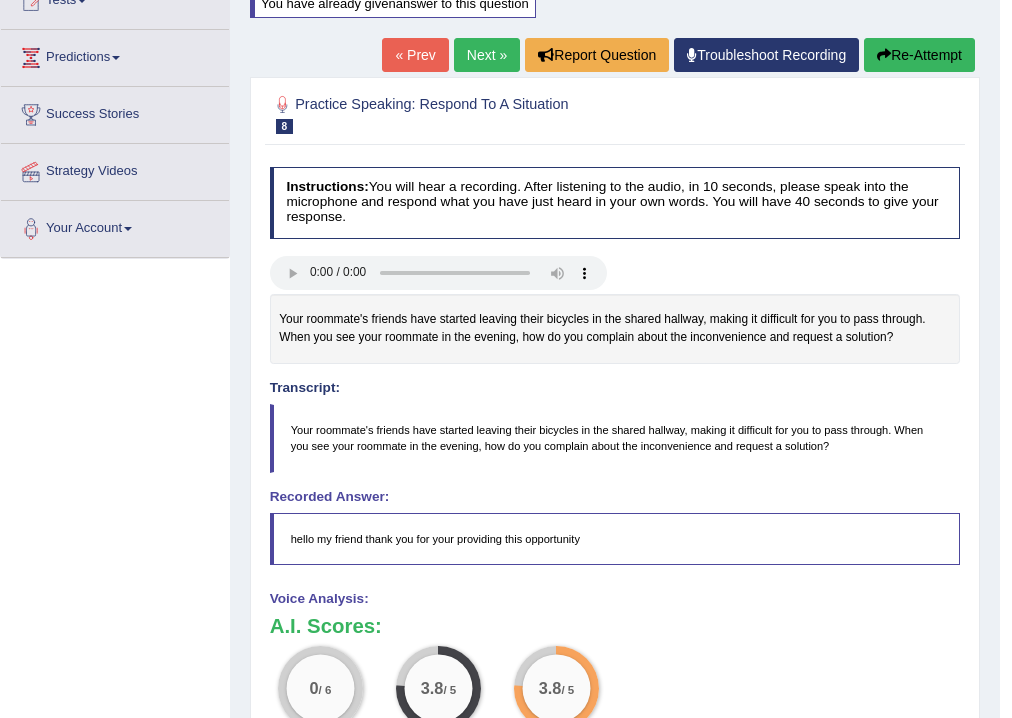 click on "Re-Attempt" at bounding box center [919, 55] 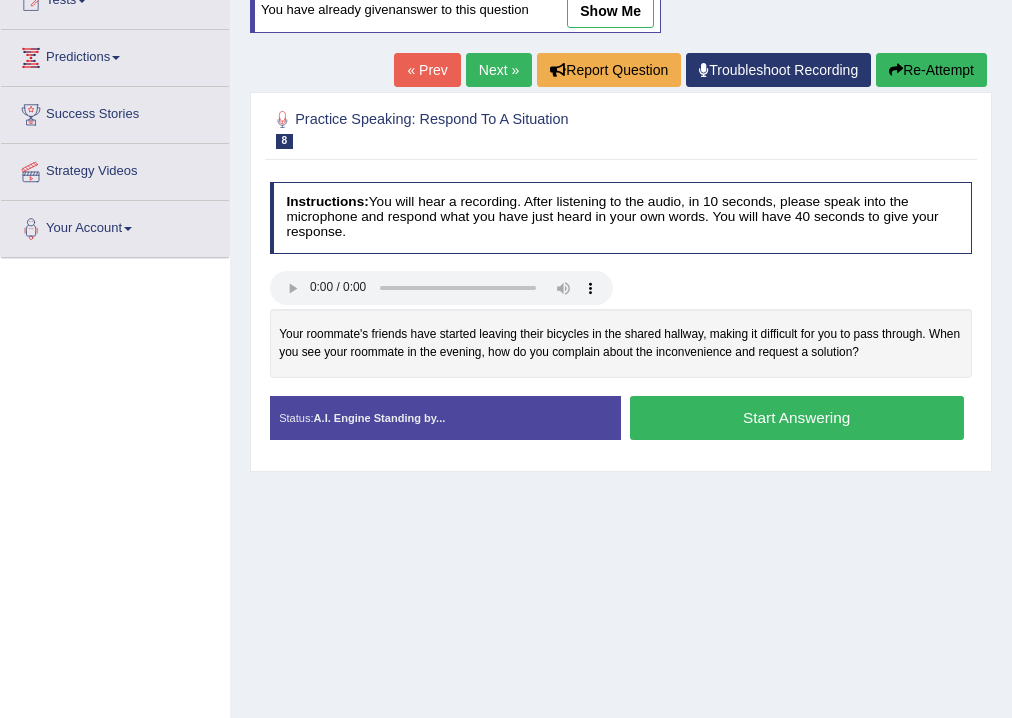 scroll, scrollTop: 0, scrollLeft: 0, axis: both 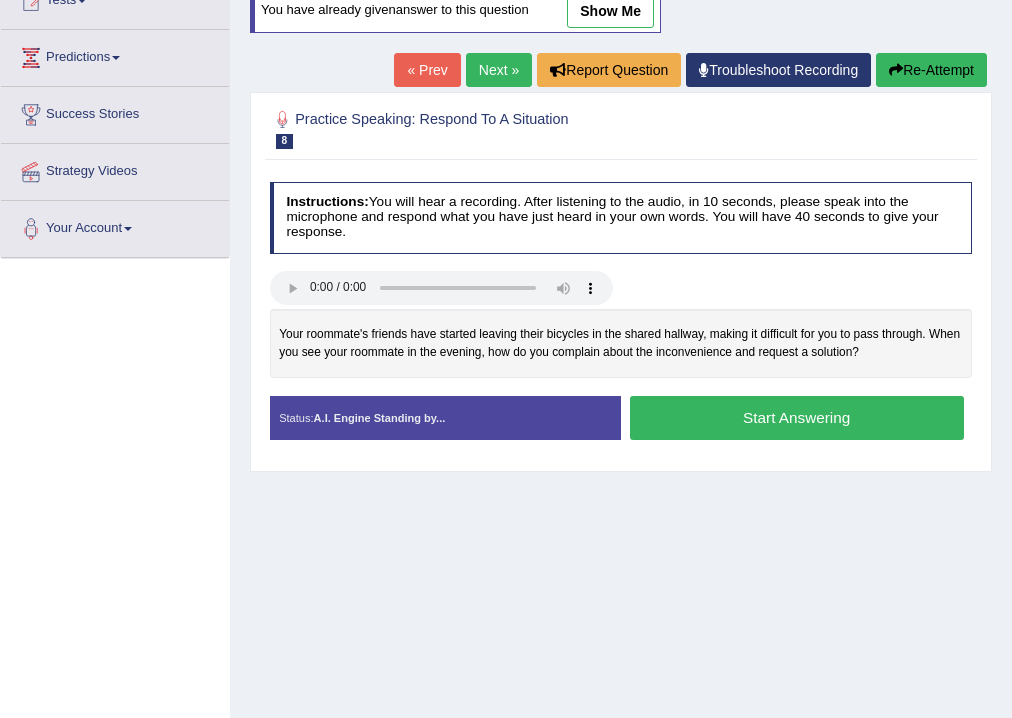click on "Start Answering" at bounding box center (797, 417) 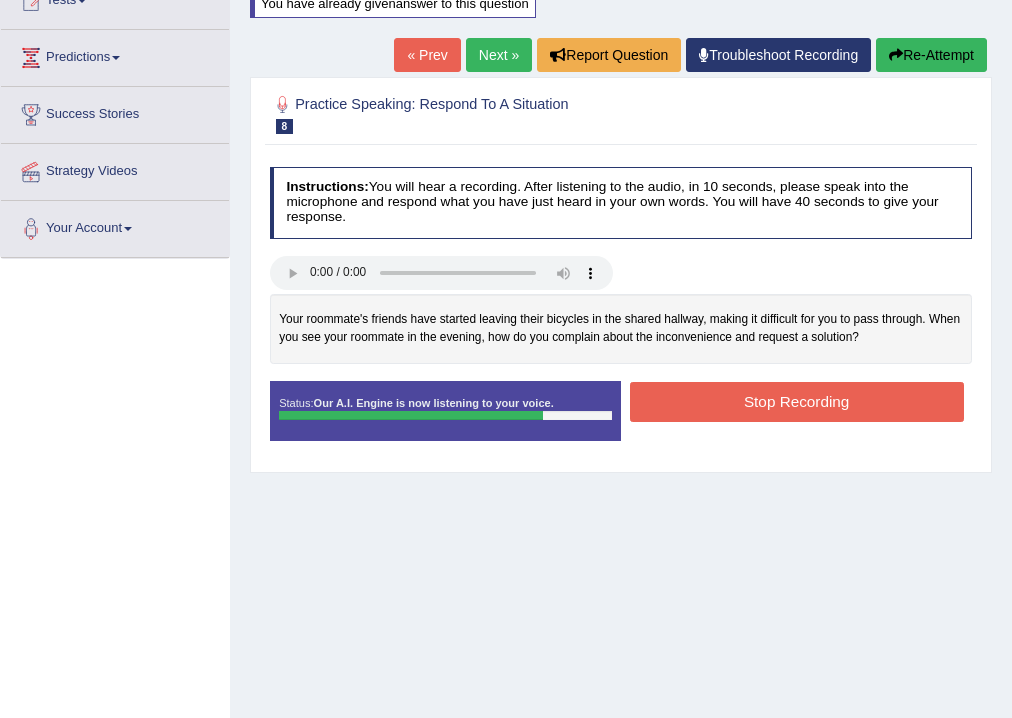 click on "Stop Recording" at bounding box center (797, 401) 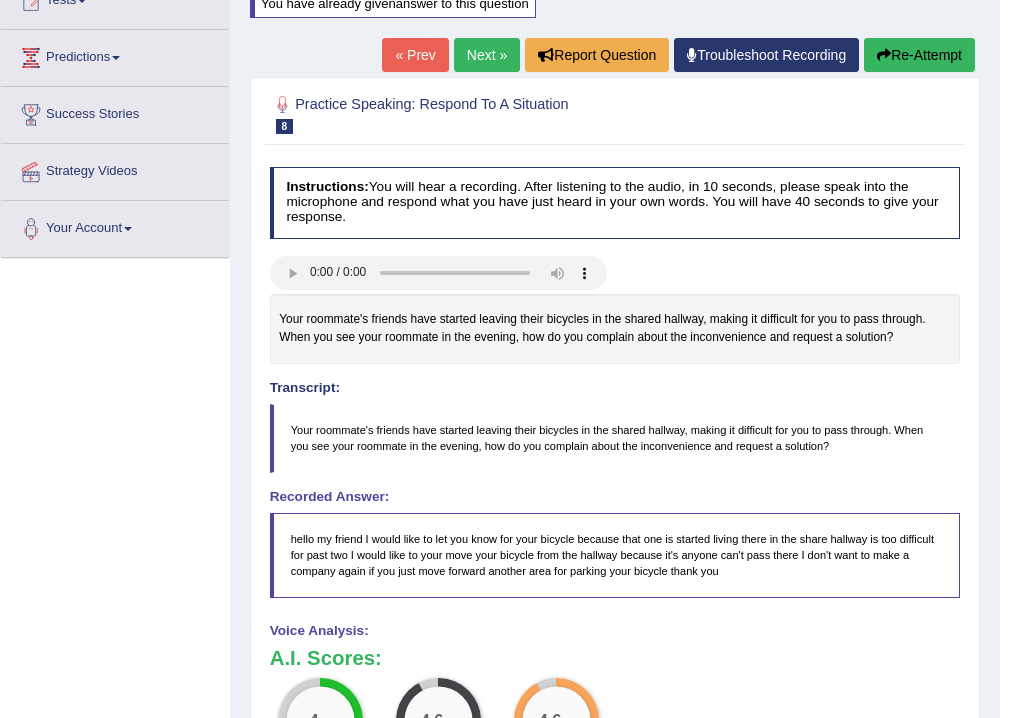 scroll, scrollTop: 160, scrollLeft: 0, axis: vertical 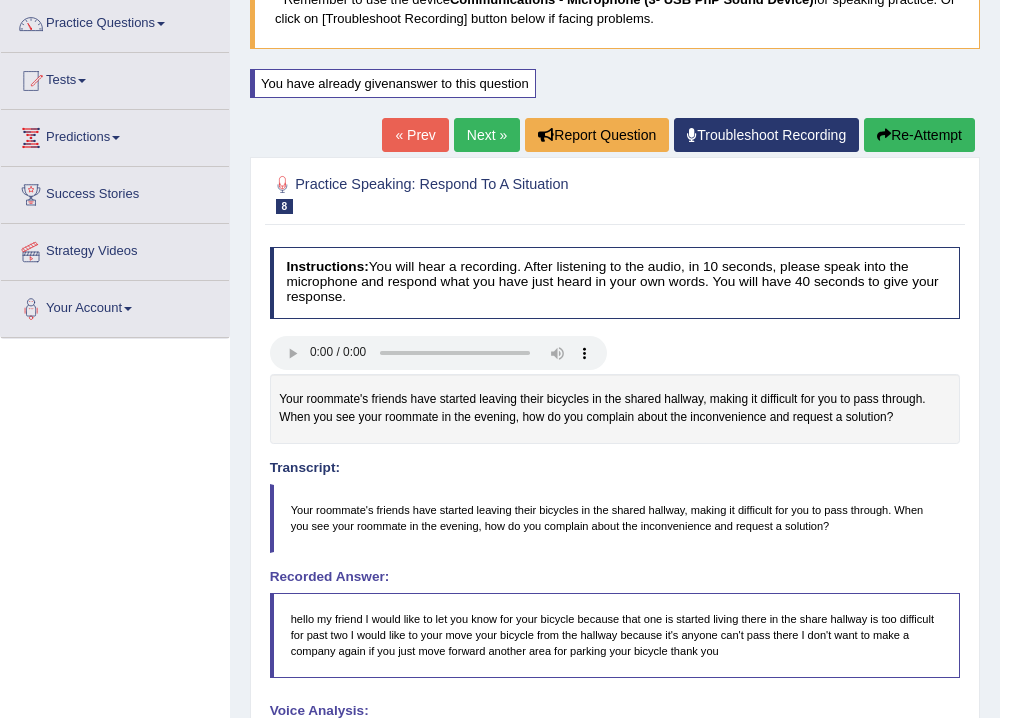 drag, startPoint x: 920, startPoint y: 126, endPoint x: 916, endPoint y: 140, distance: 14.56022 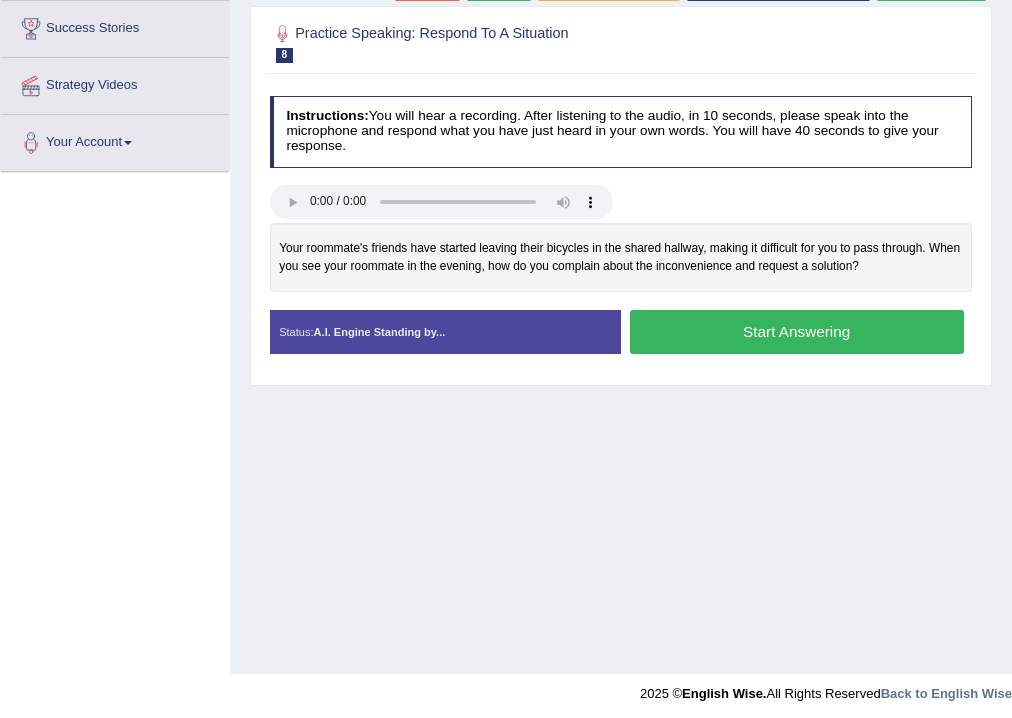 scroll, scrollTop: 326, scrollLeft: 0, axis: vertical 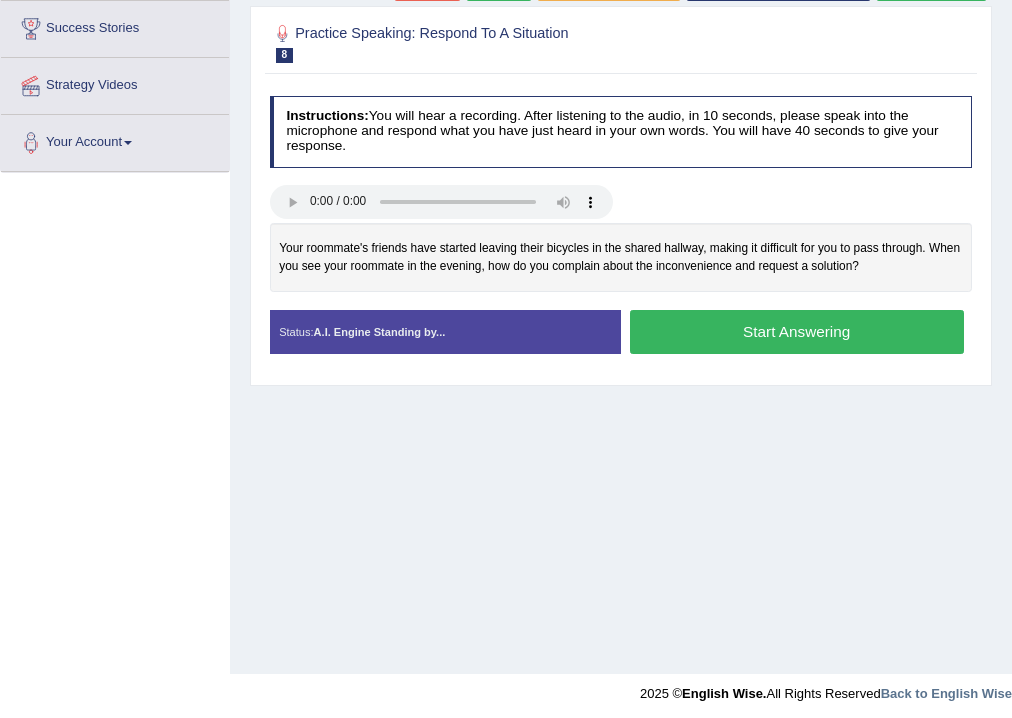 click on "Start Answering" at bounding box center (797, 331) 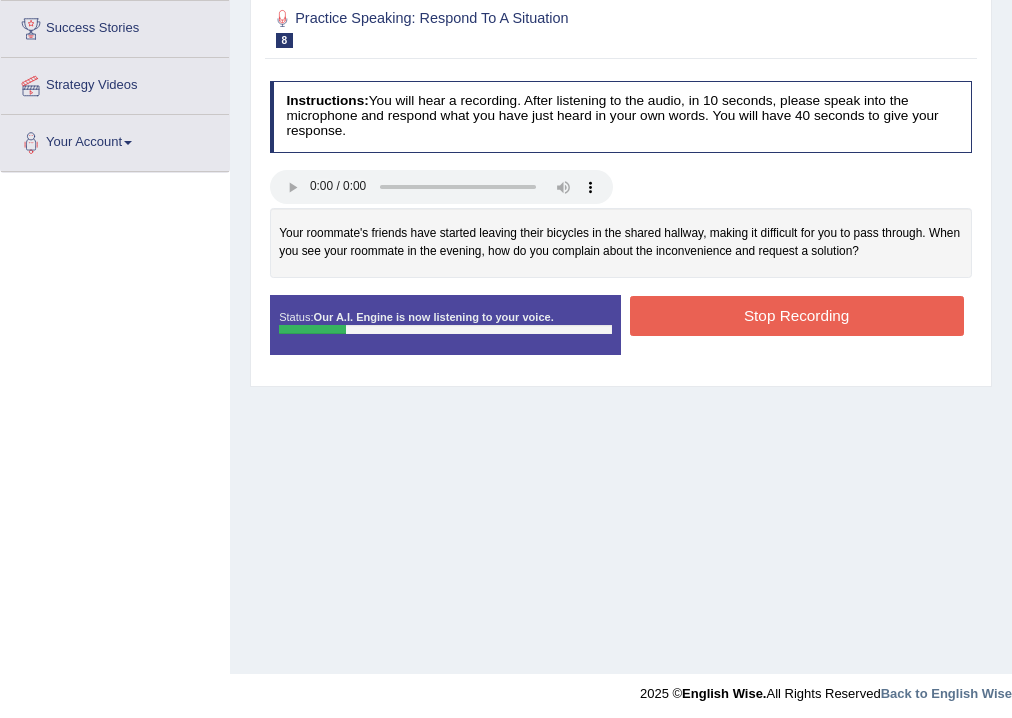 click on "Stop Recording" at bounding box center (797, 315) 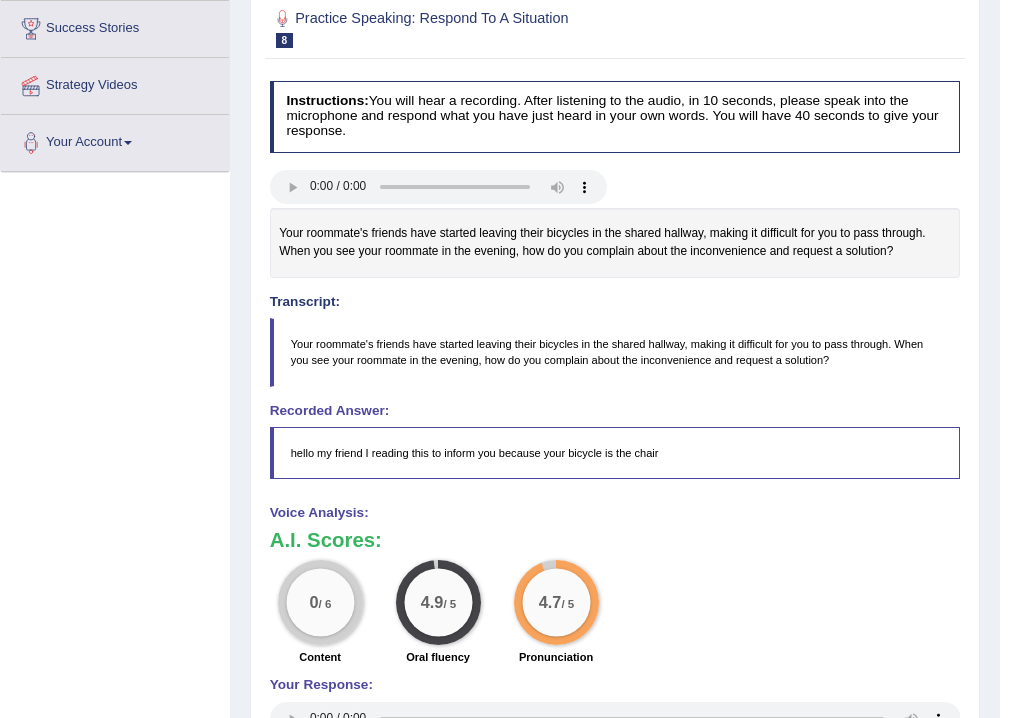 scroll, scrollTop: 166, scrollLeft: 0, axis: vertical 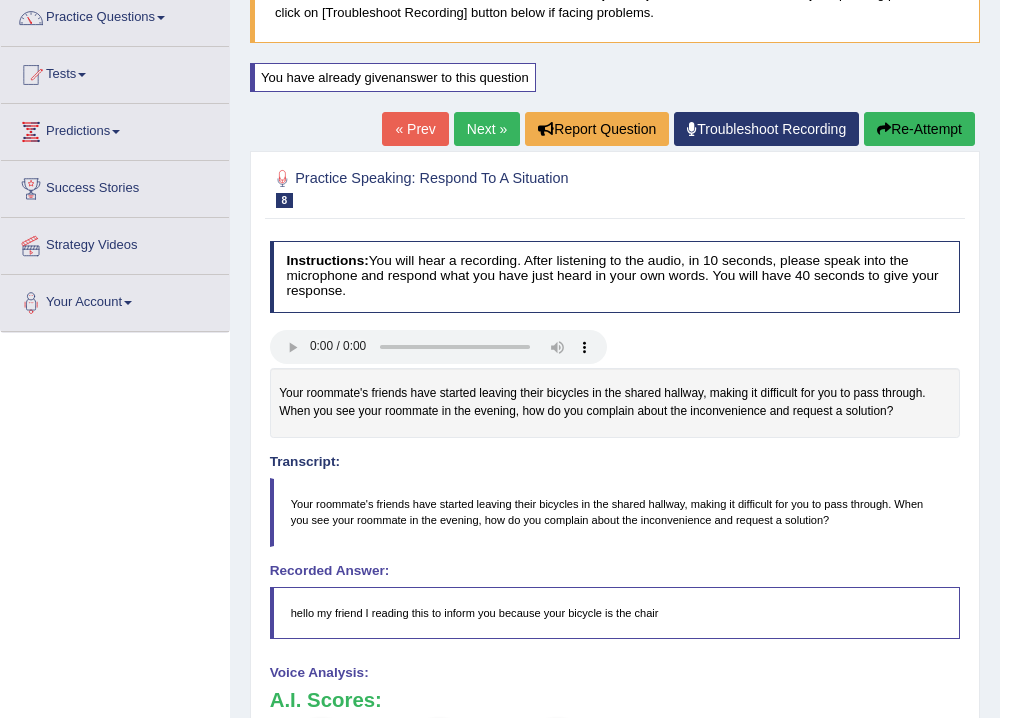 click on "Re-Attempt" at bounding box center (919, 129) 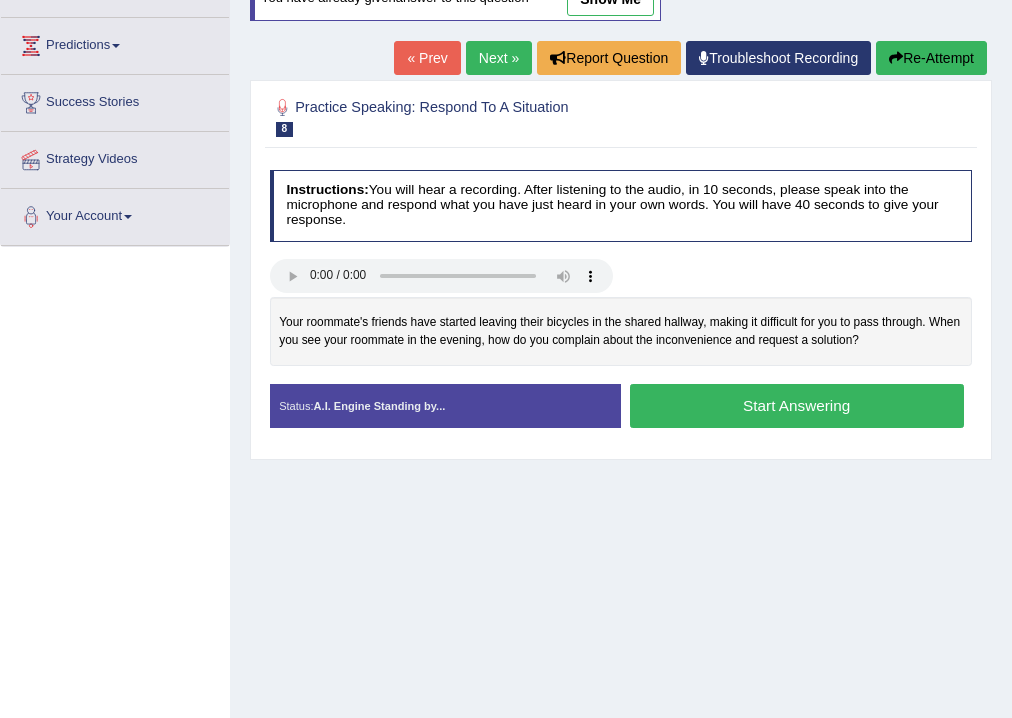 scroll, scrollTop: 252, scrollLeft: 0, axis: vertical 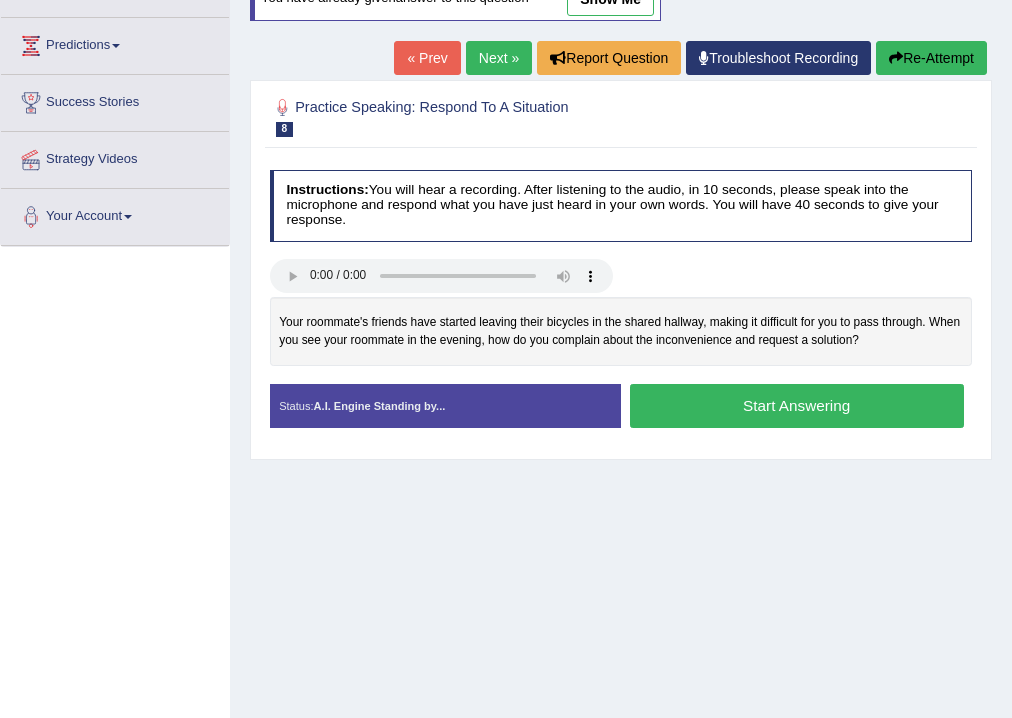 click on "Start Answering" at bounding box center (797, 405) 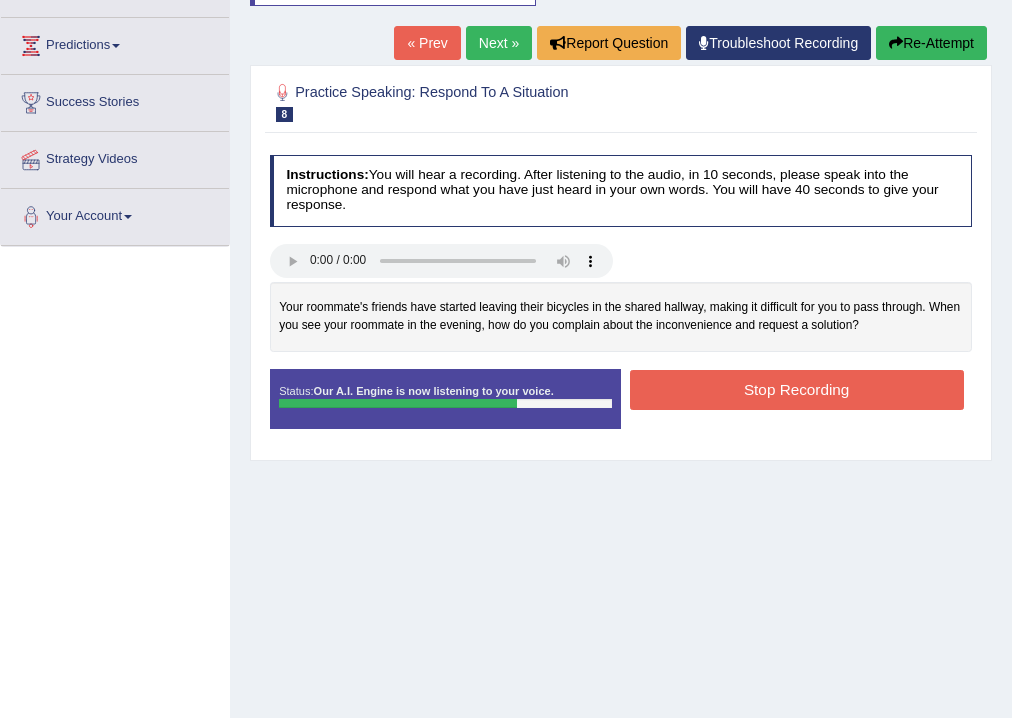 click on "Stop Recording" at bounding box center (797, 389) 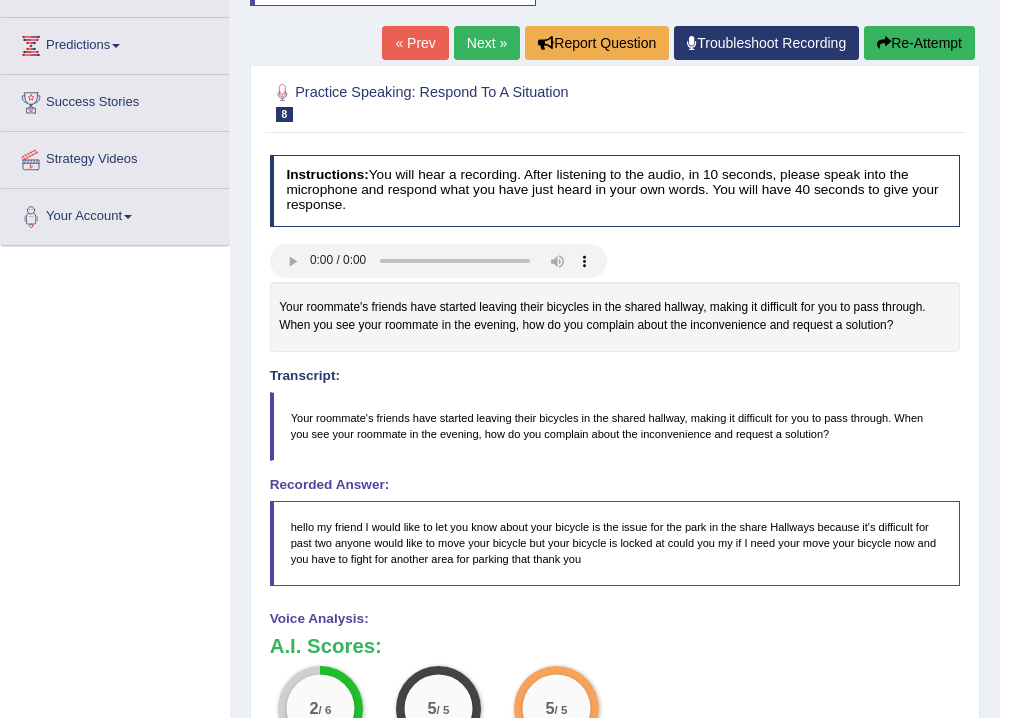scroll, scrollTop: 172, scrollLeft: 0, axis: vertical 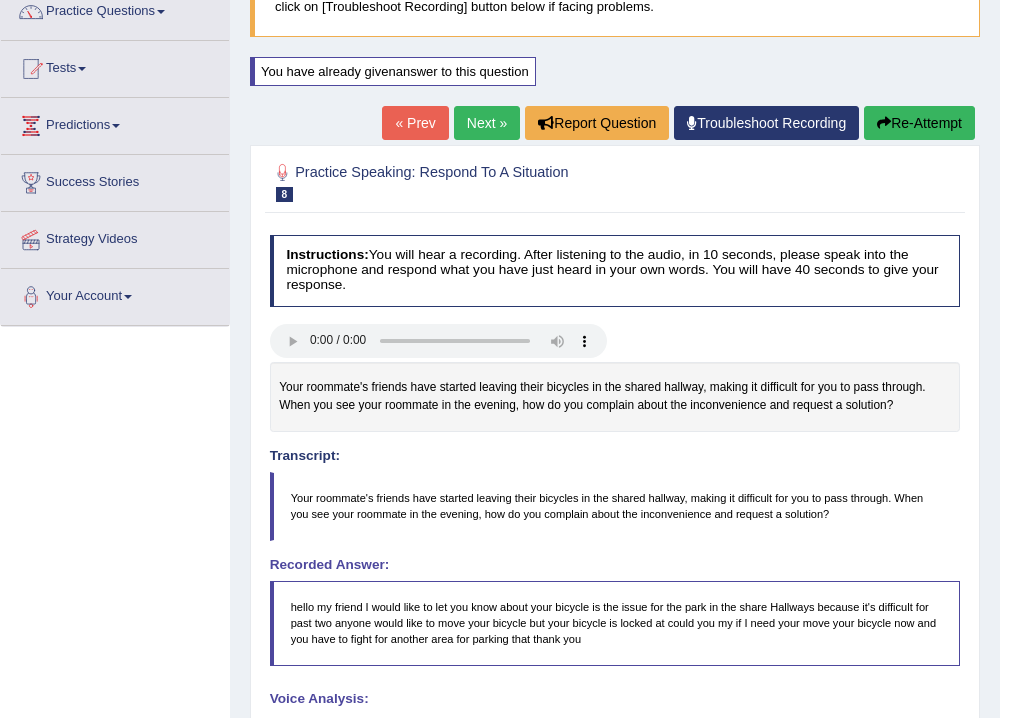 click on "Re-Attempt" at bounding box center (919, 123) 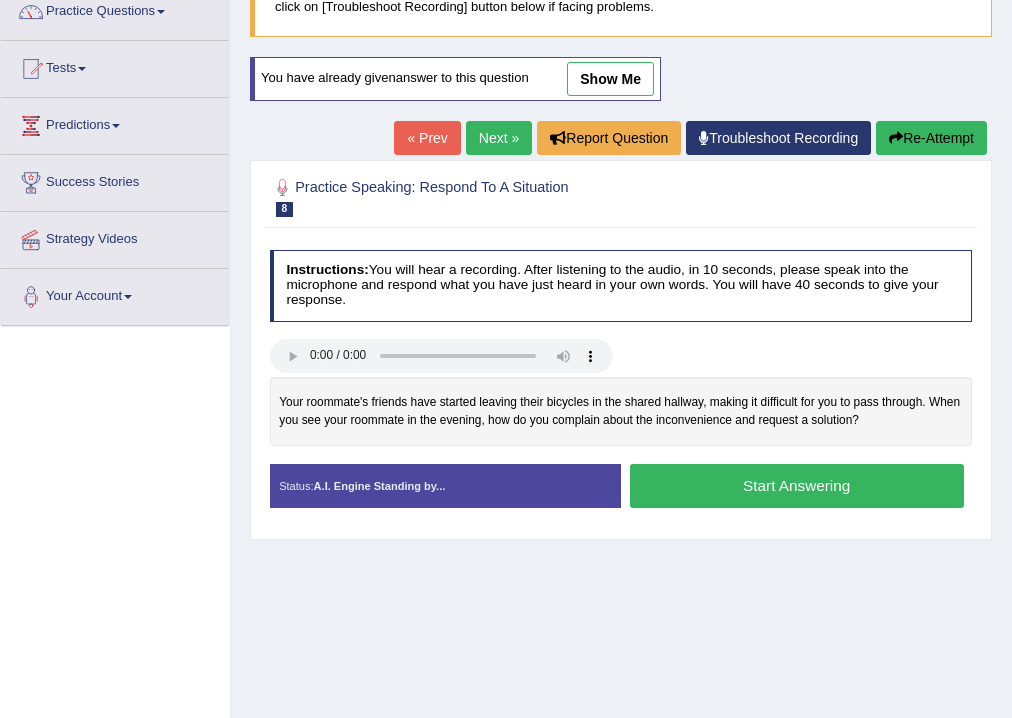 scroll, scrollTop: 172, scrollLeft: 0, axis: vertical 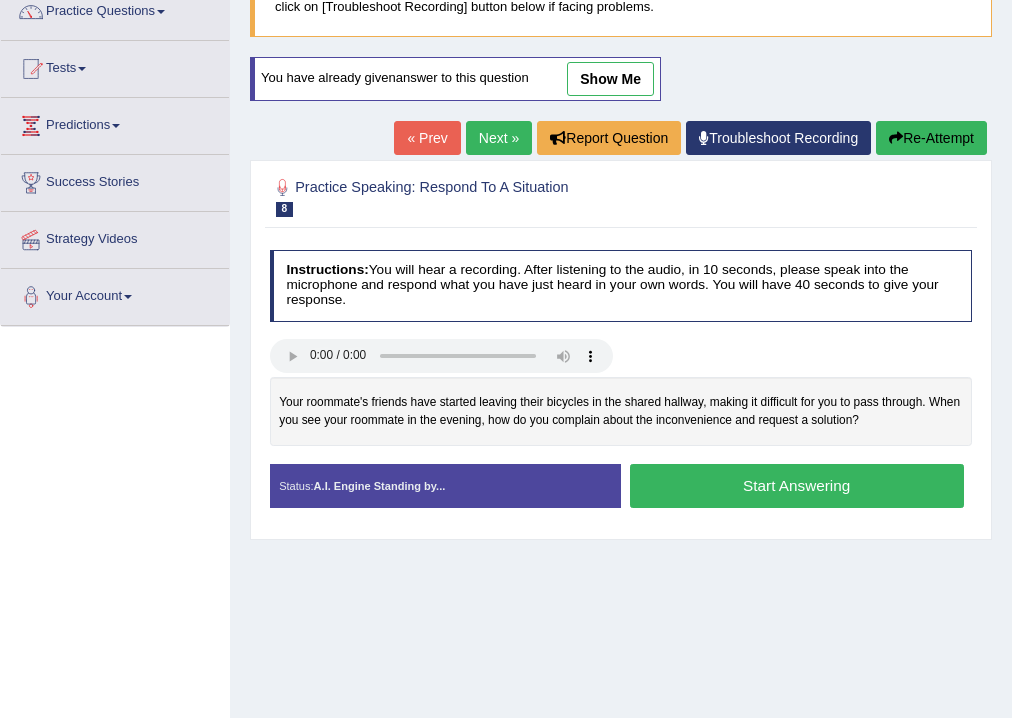 click on "Start Answering" at bounding box center [797, 485] 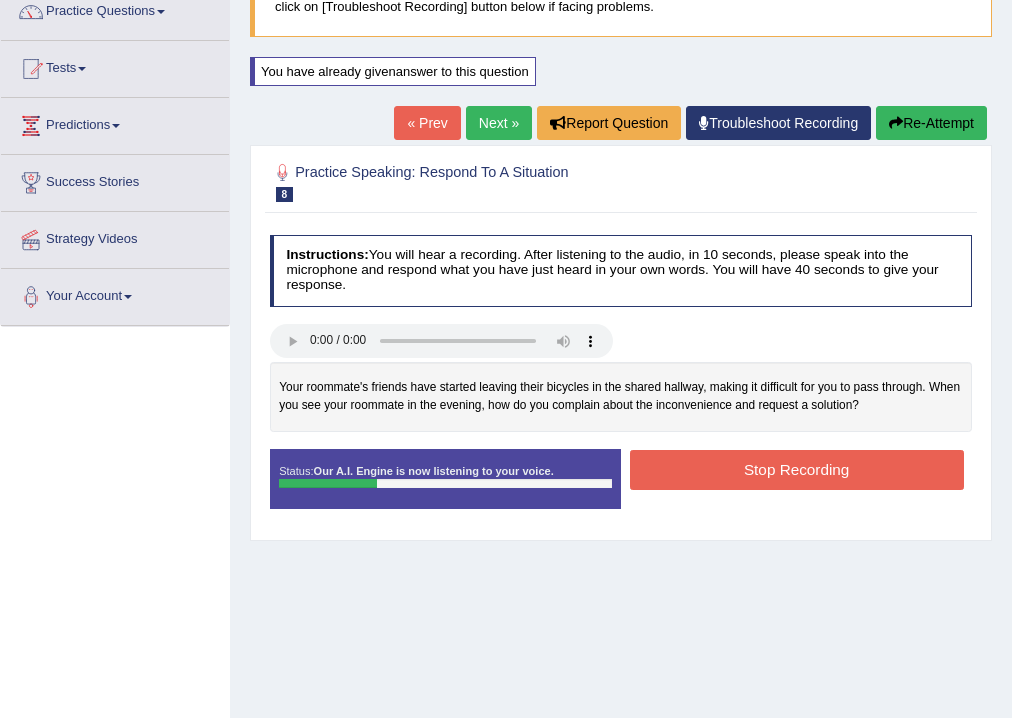 click on "Stop Recording" at bounding box center (797, 469) 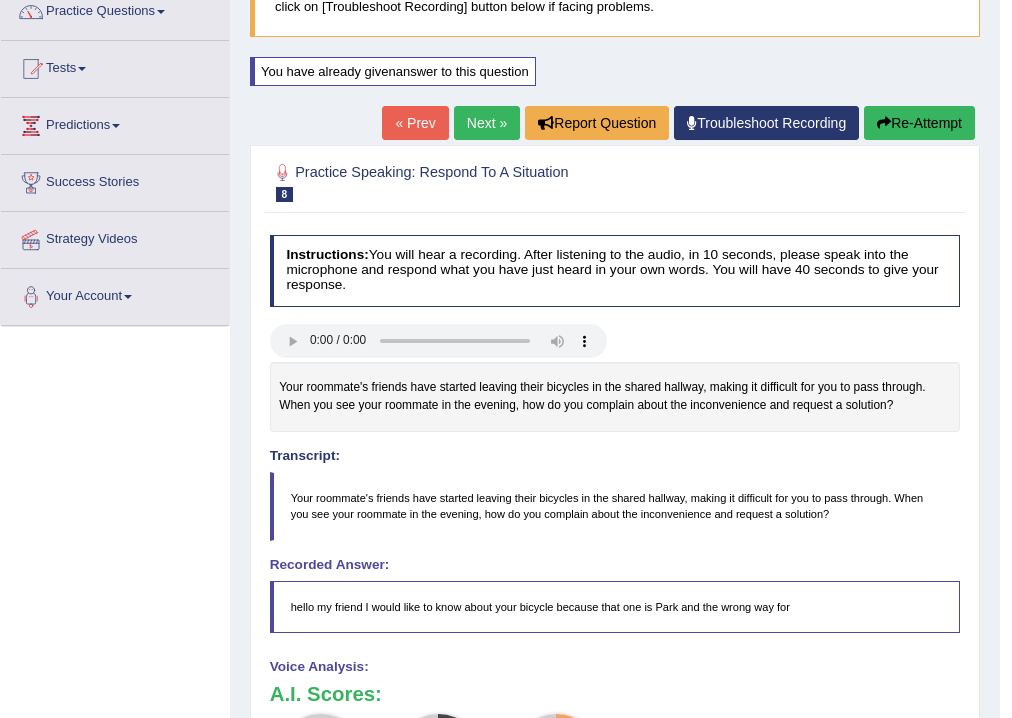 click on "Next »" at bounding box center (487, 123) 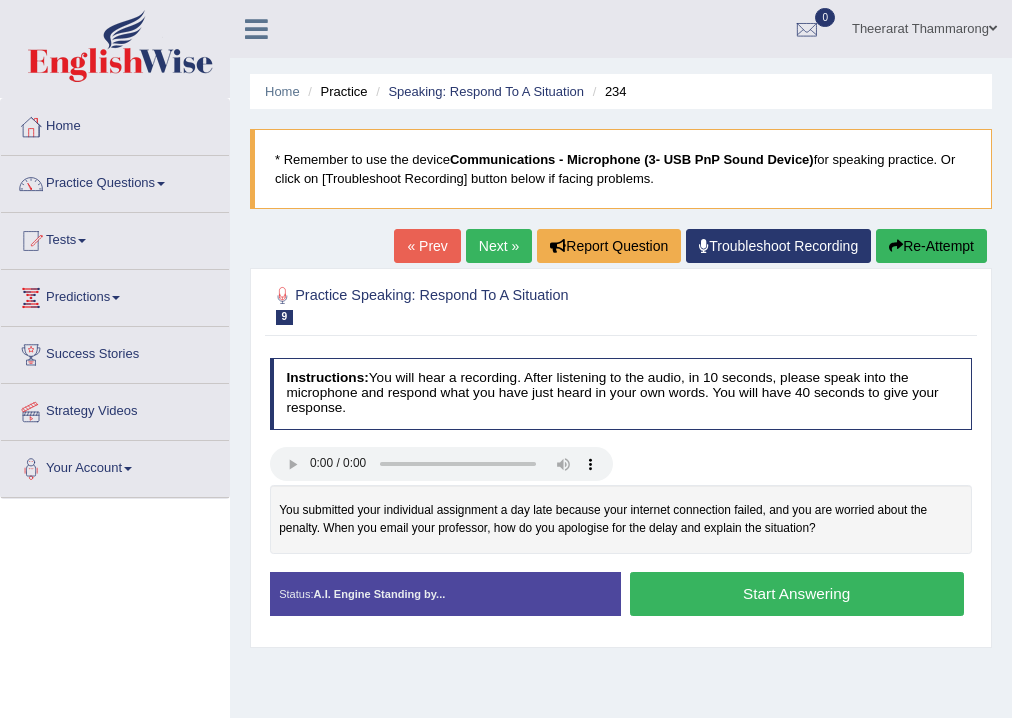 scroll, scrollTop: 160, scrollLeft: 0, axis: vertical 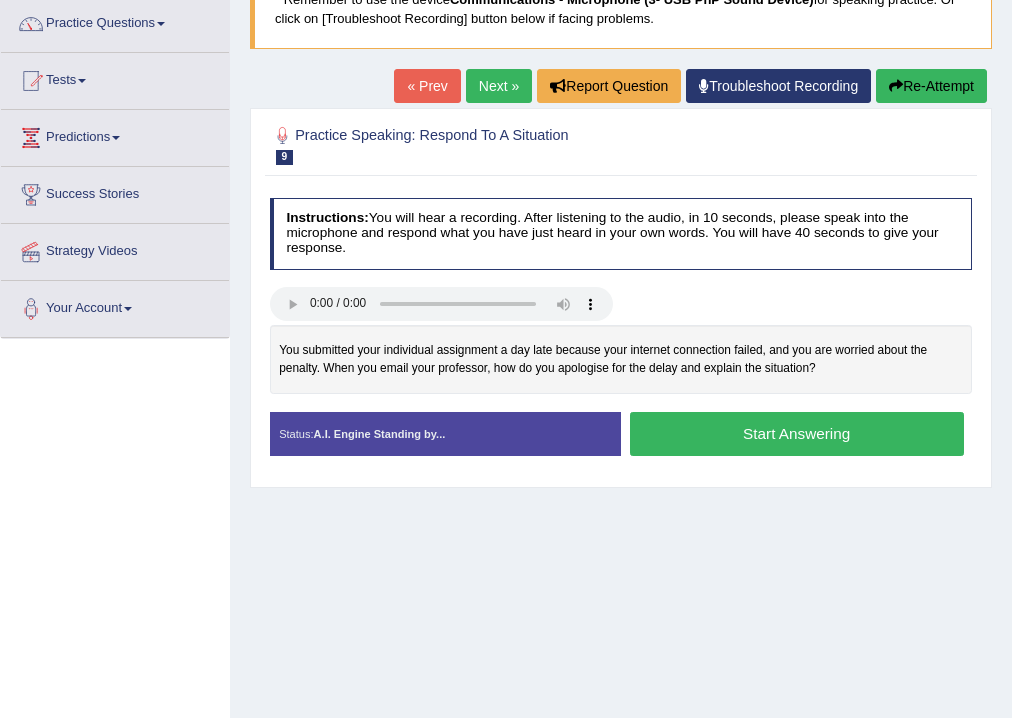 click on "Start Answering" at bounding box center (797, 433) 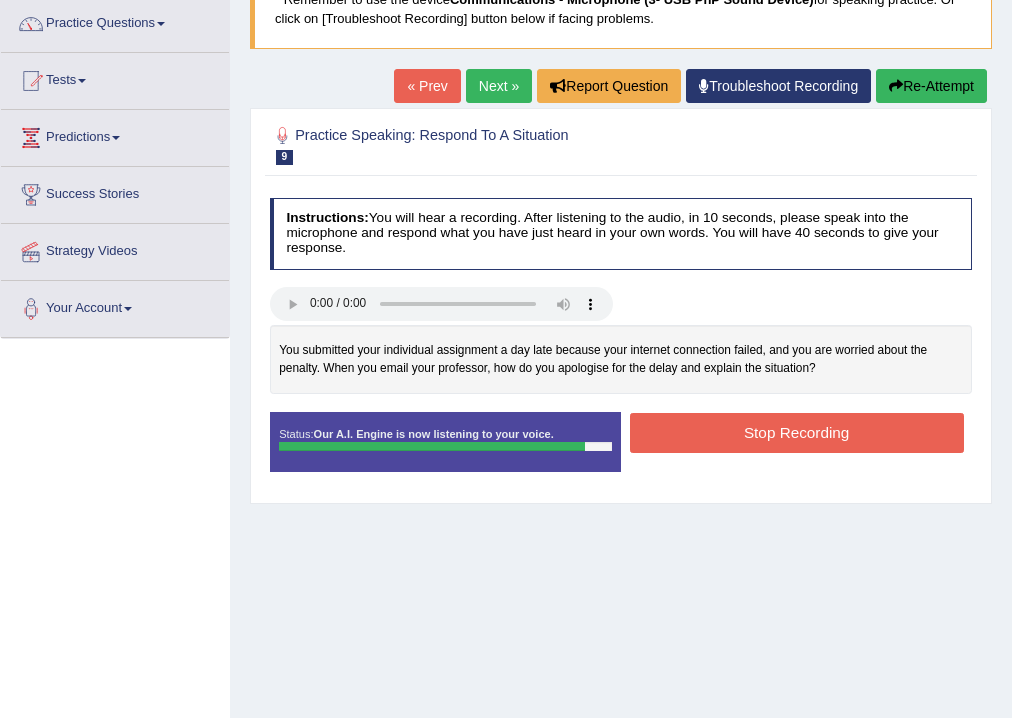 click on "Stop Recording" at bounding box center [797, 432] 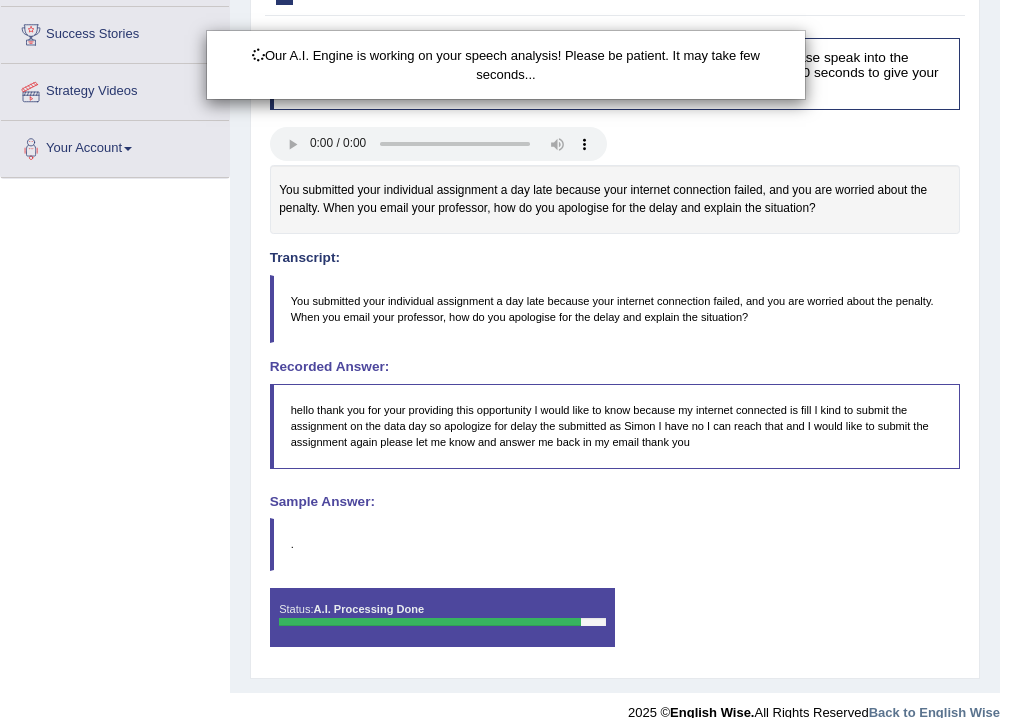 scroll, scrollTop: 342, scrollLeft: 0, axis: vertical 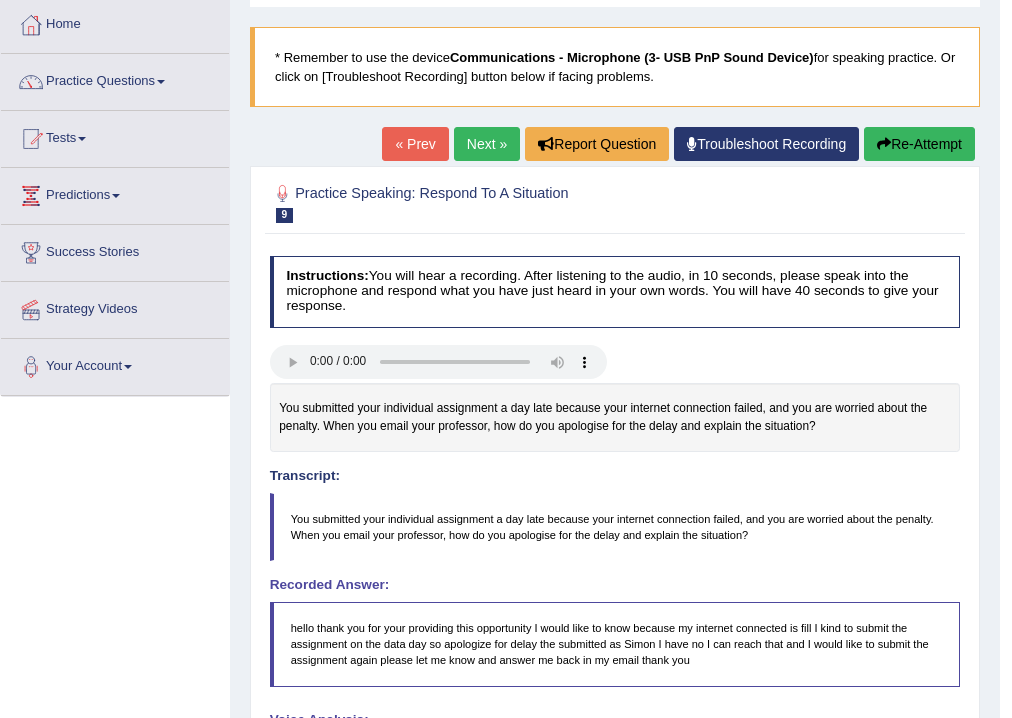 click on "Re-Attempt" at bounding box center (919, 144) 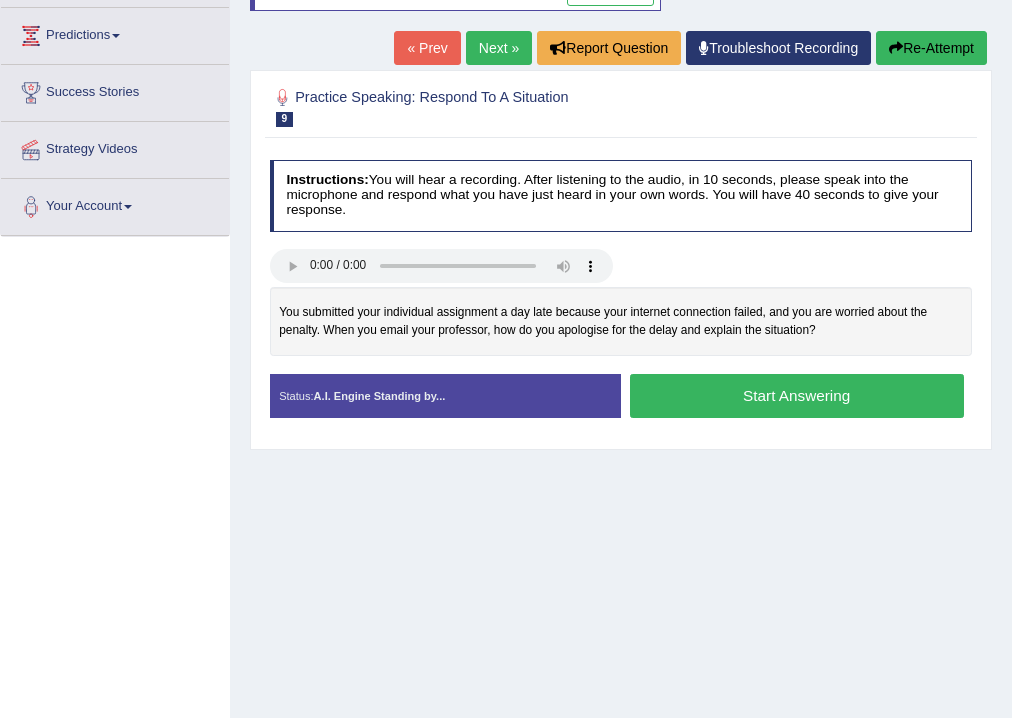 scroll, scrollTop: 262, scrollLeft: 0, axis: vertical 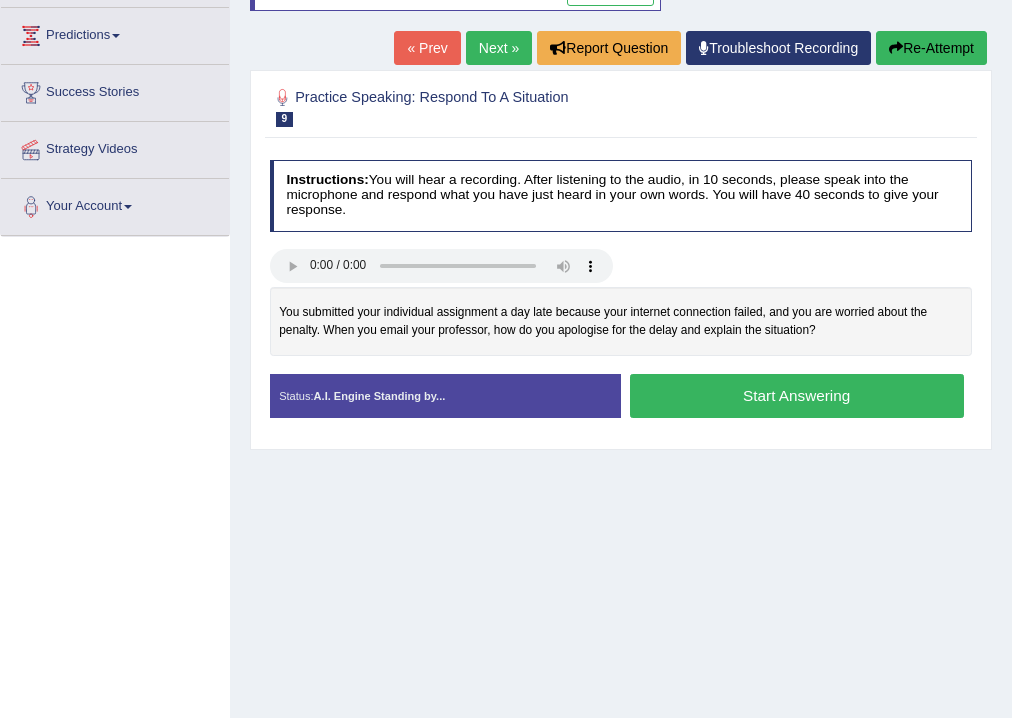 click on "Start Answering" at bounding box center (797, 395) 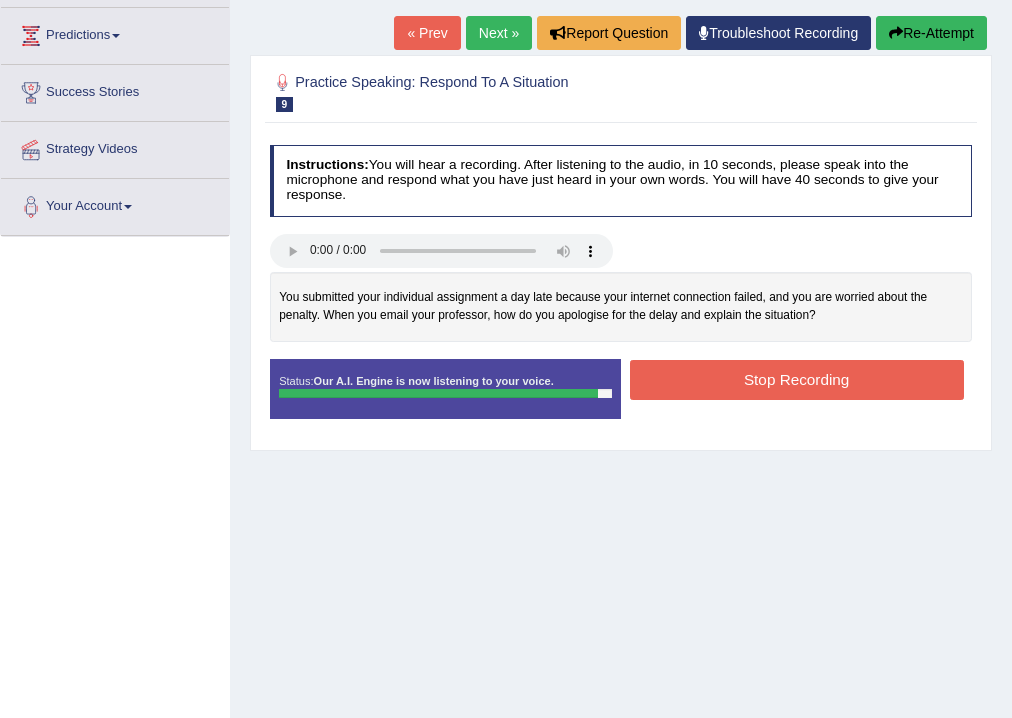 click on "Stop Recording" at bounding box center [797, 379] 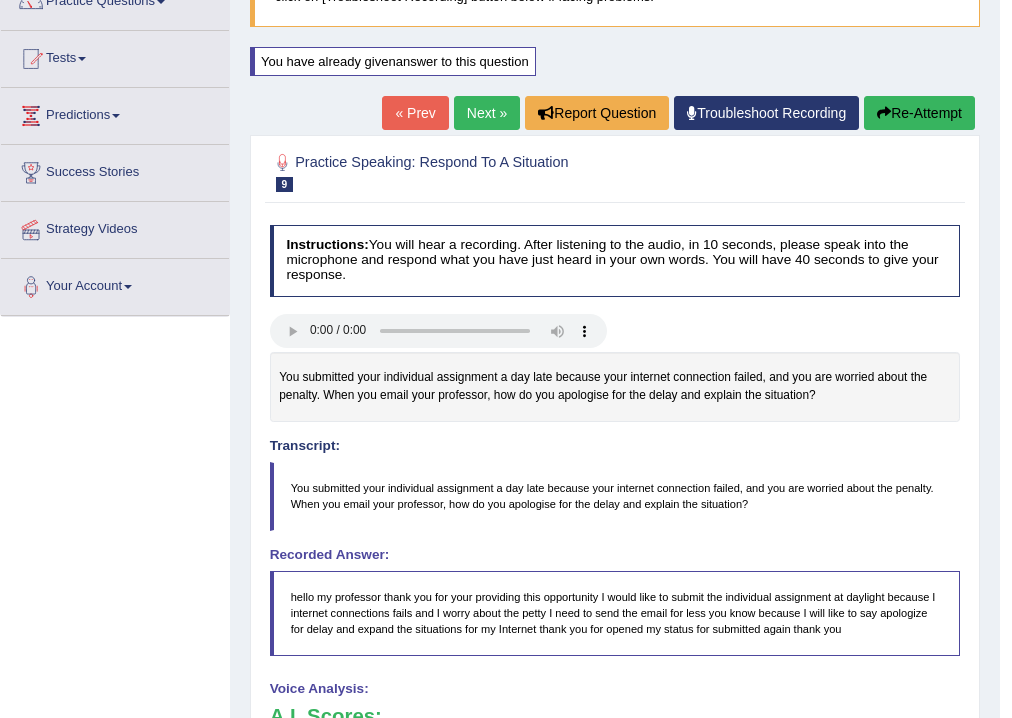 scroll, scrollTop: 0, scrollLeft: 0, axis: both 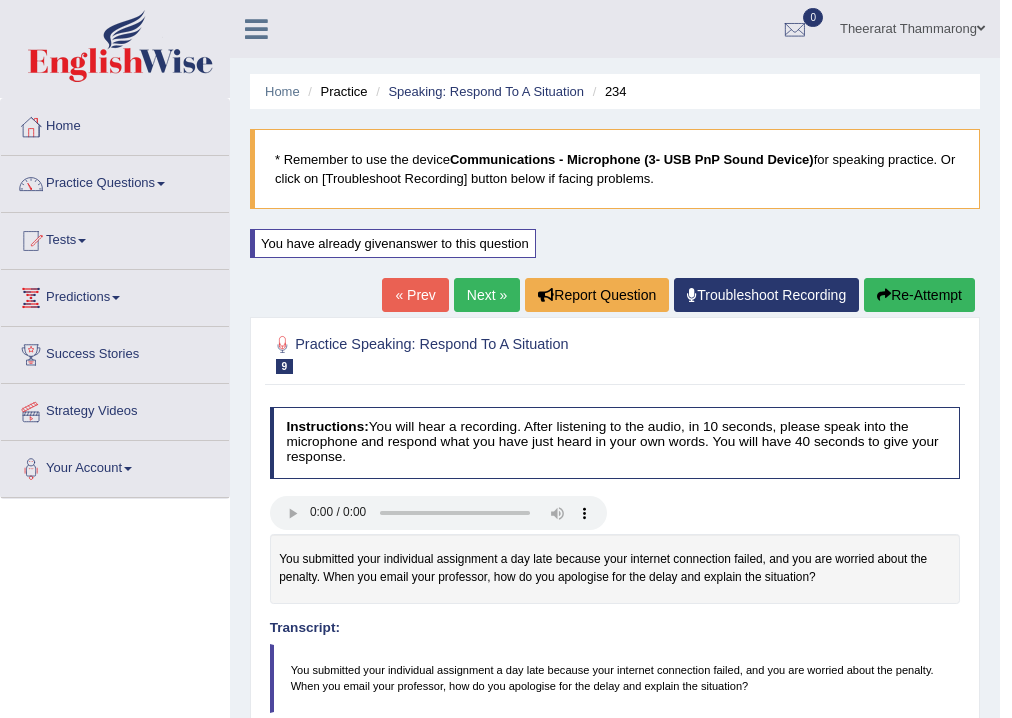 click on "Next »" at bounding box center [487, 295] 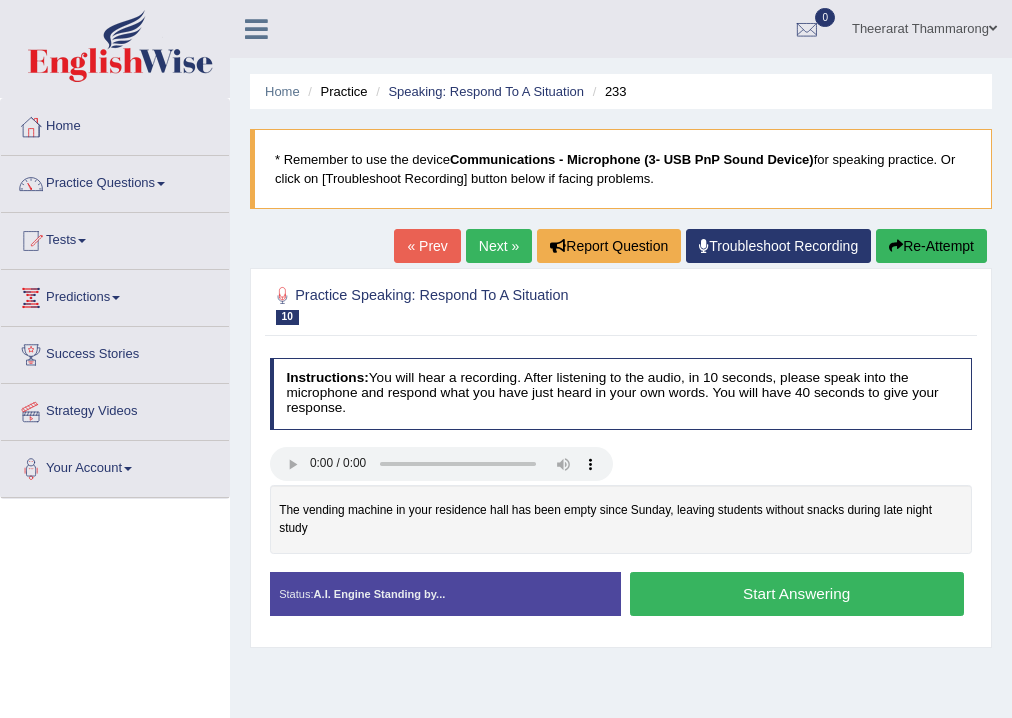 scroll, scrollTop: 0, scrollLeft: 0, axis: both 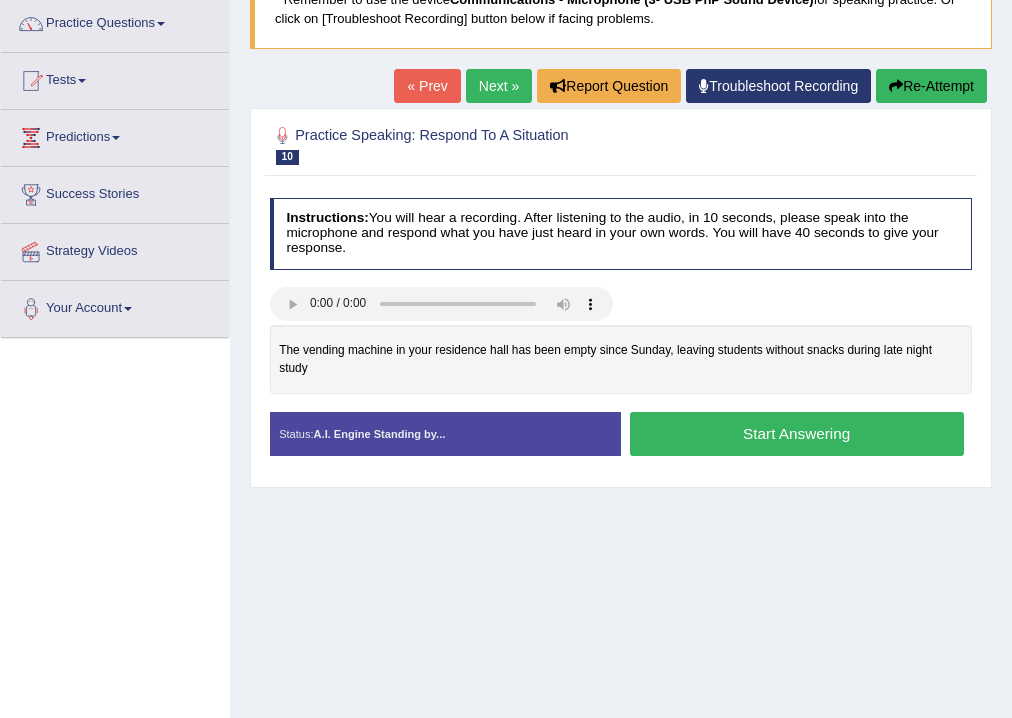 click on "Start Answering" at bounding box center [797, 433] 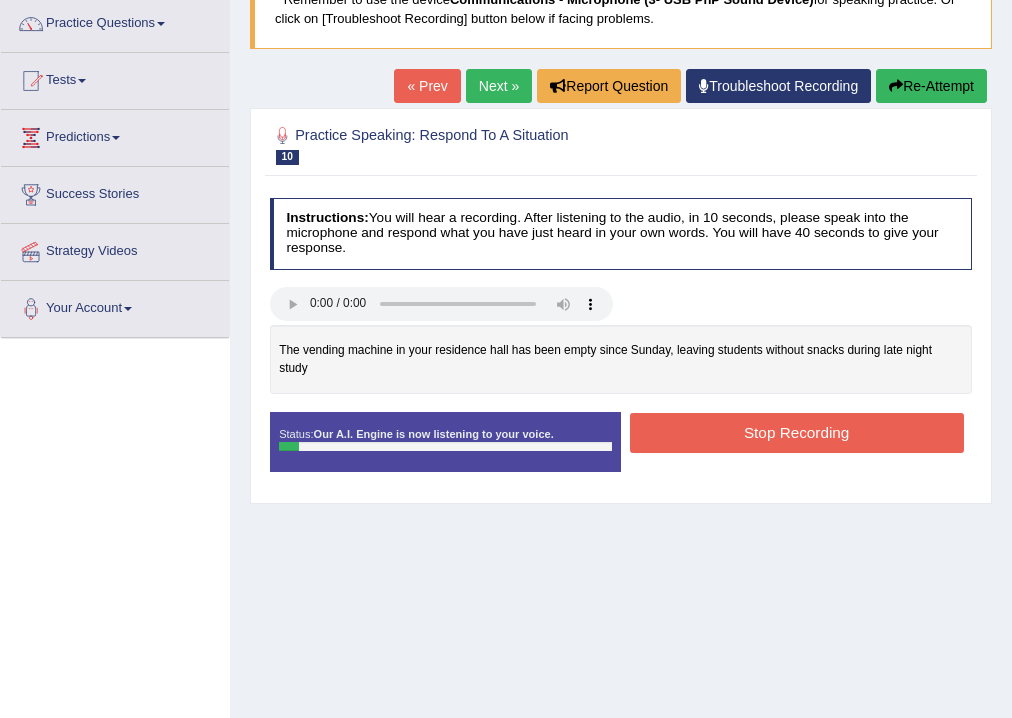 click on "Stop Recording" at bounding box center [797, 432] 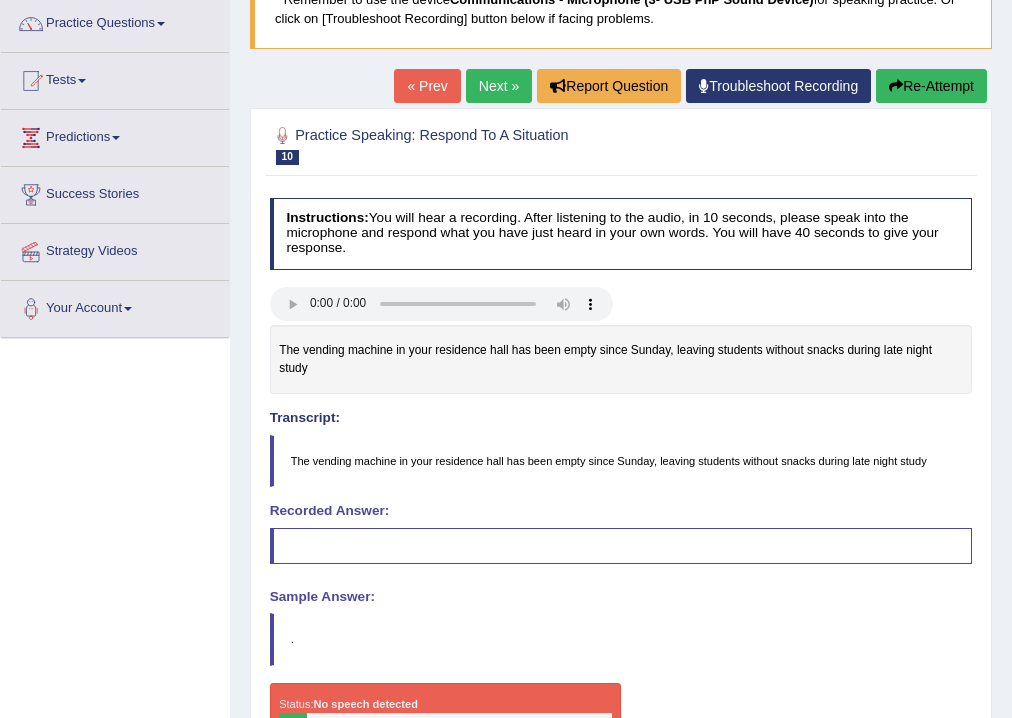 click on "Re-Attempt" at bounding box center (931, 86) 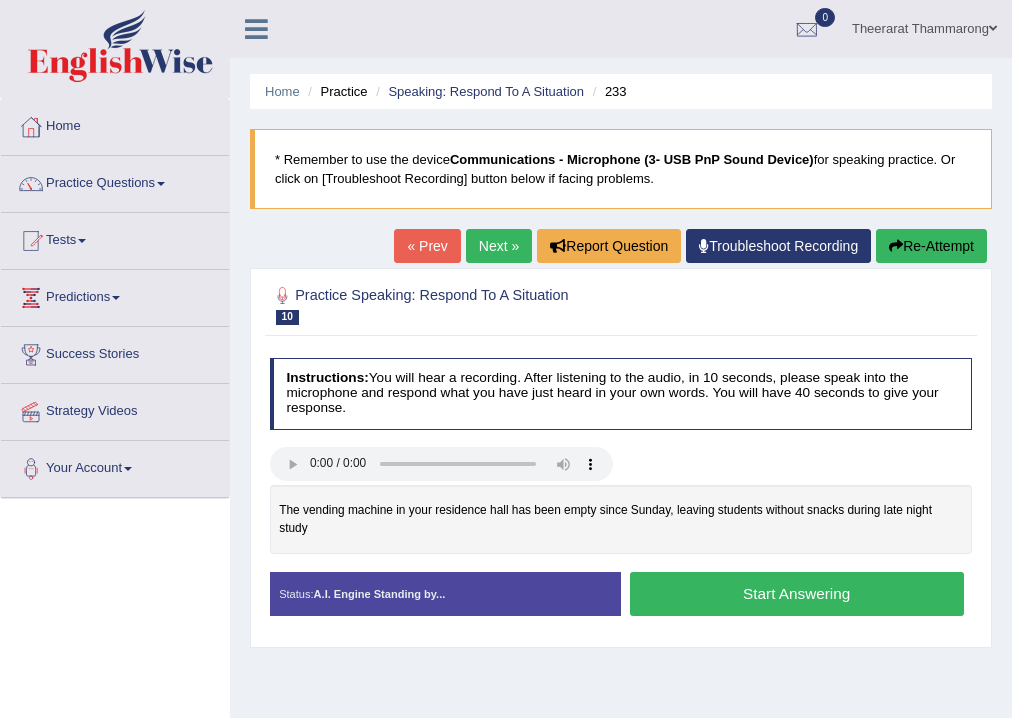 scroll, scrollTop: 166, scrollLeft: 0, axis: vertical 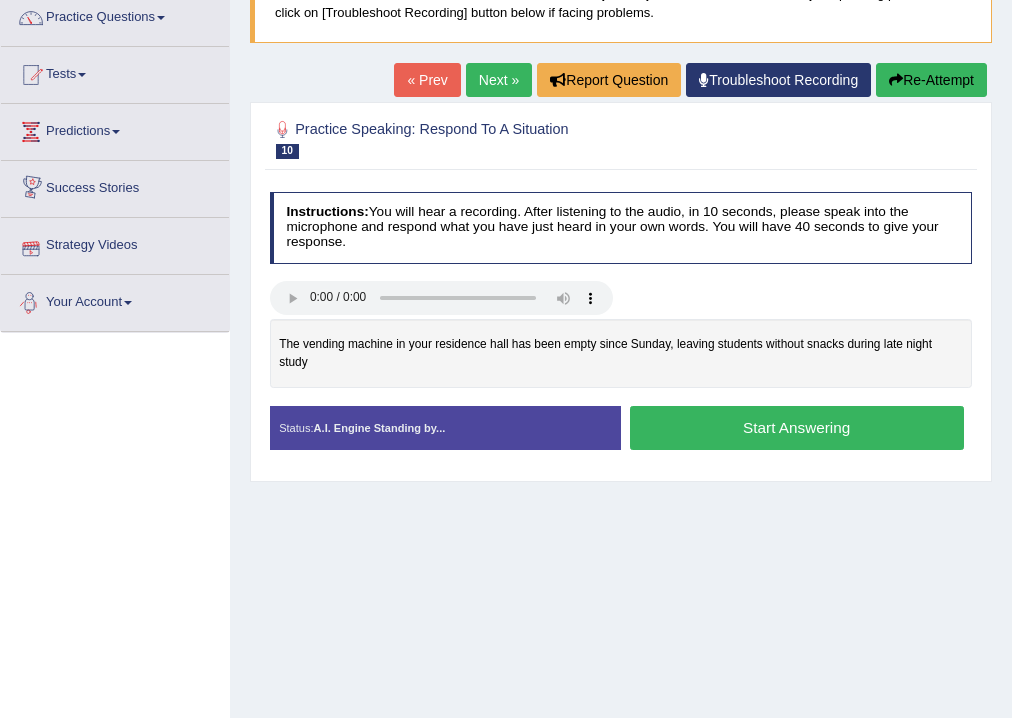 click on "Next »" at bounding box center [499, 80] 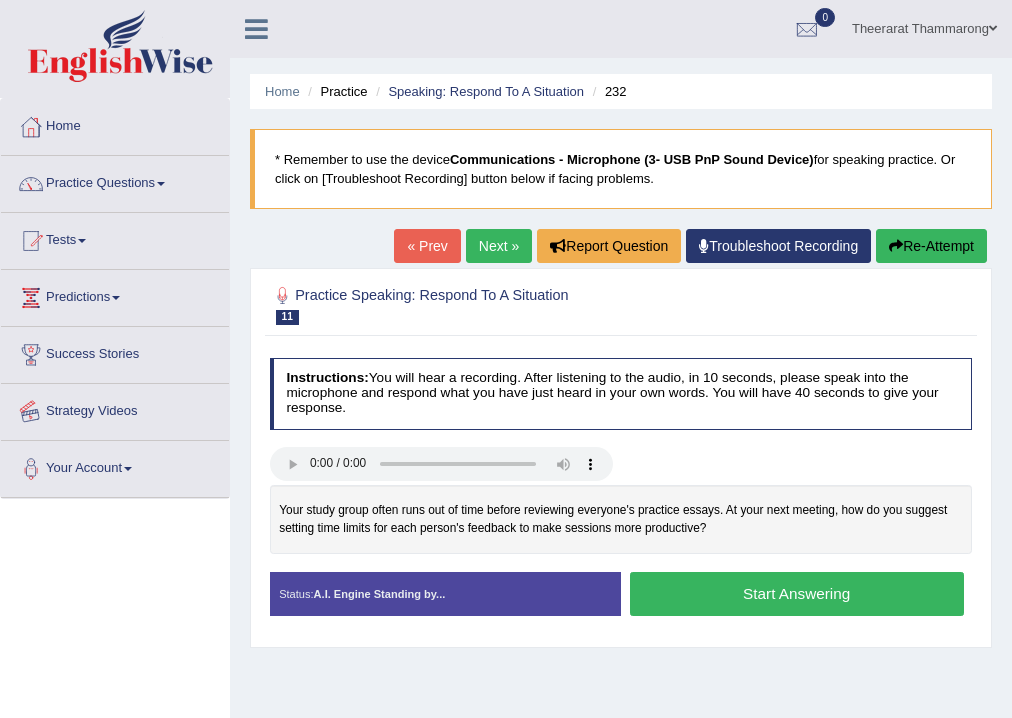 scroll, scrollTop: 0, scrollLeft: 0, axis: both 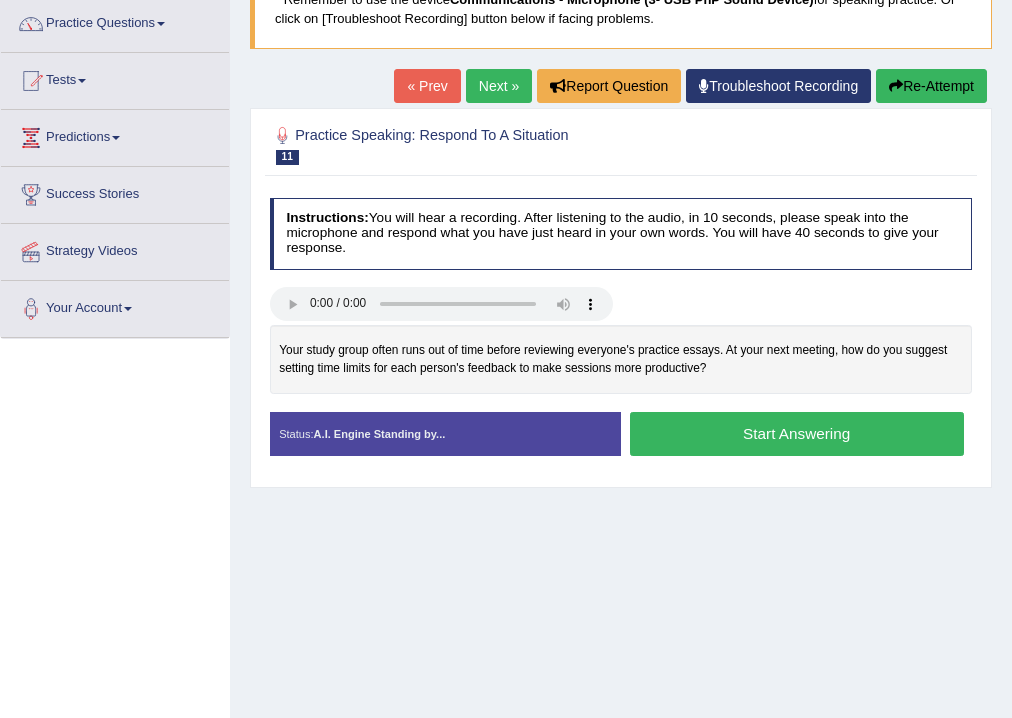 click on "Start Answering" at bounding box center (797, 433) 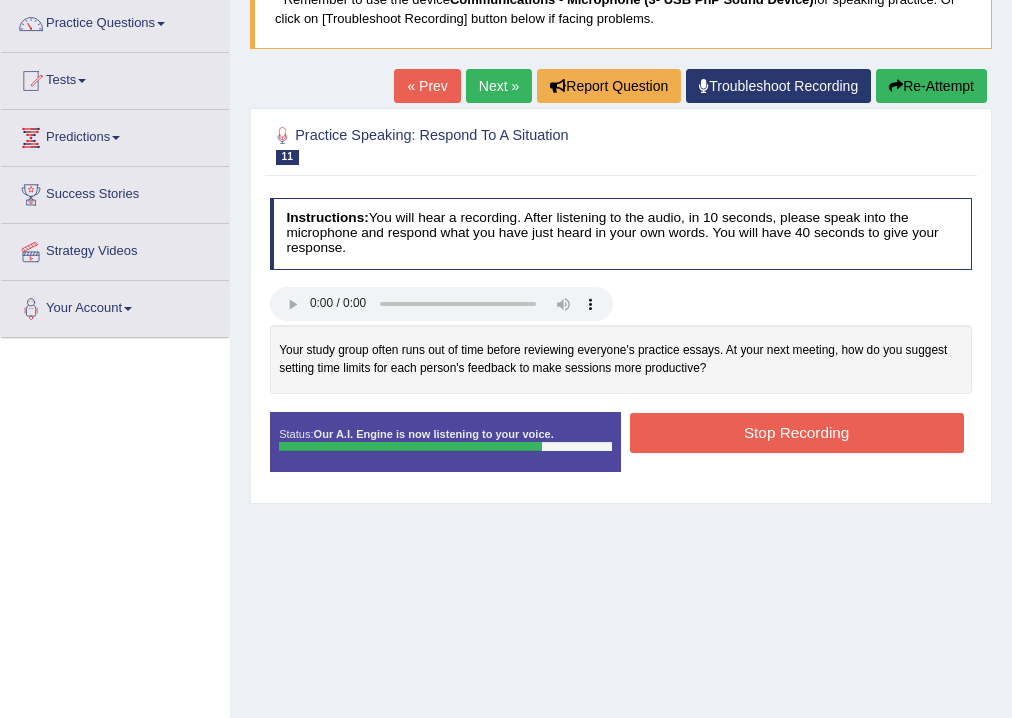 click on "Stop Recording" at bounding box center [797, 432] 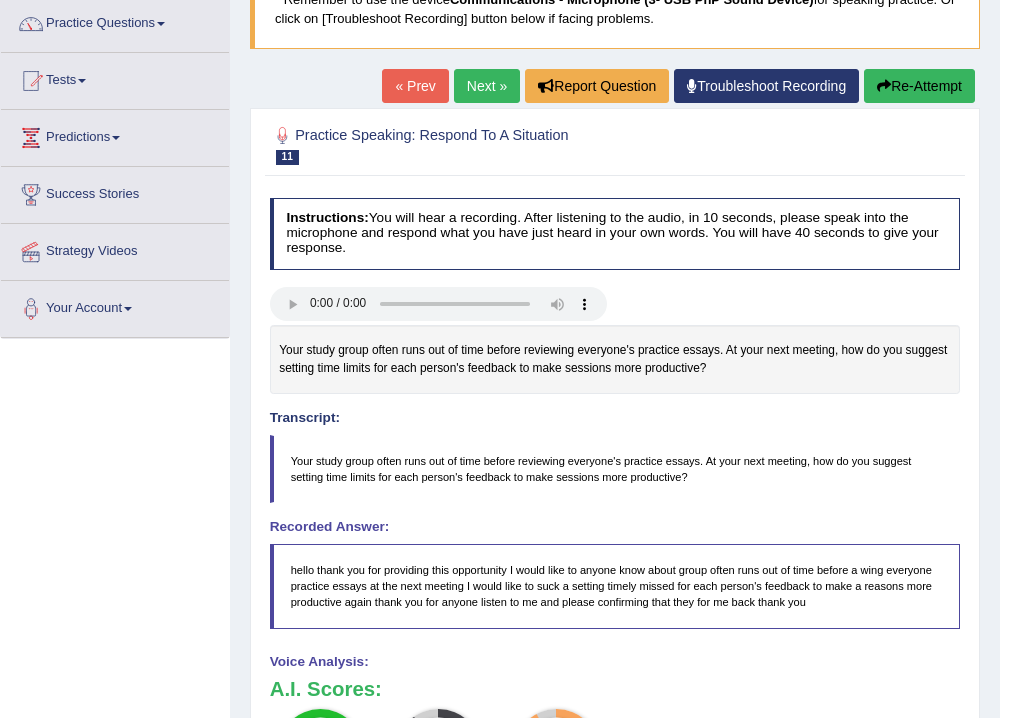 scroll, scrollTop: 320, scrollLeft: 0, axis: vertical 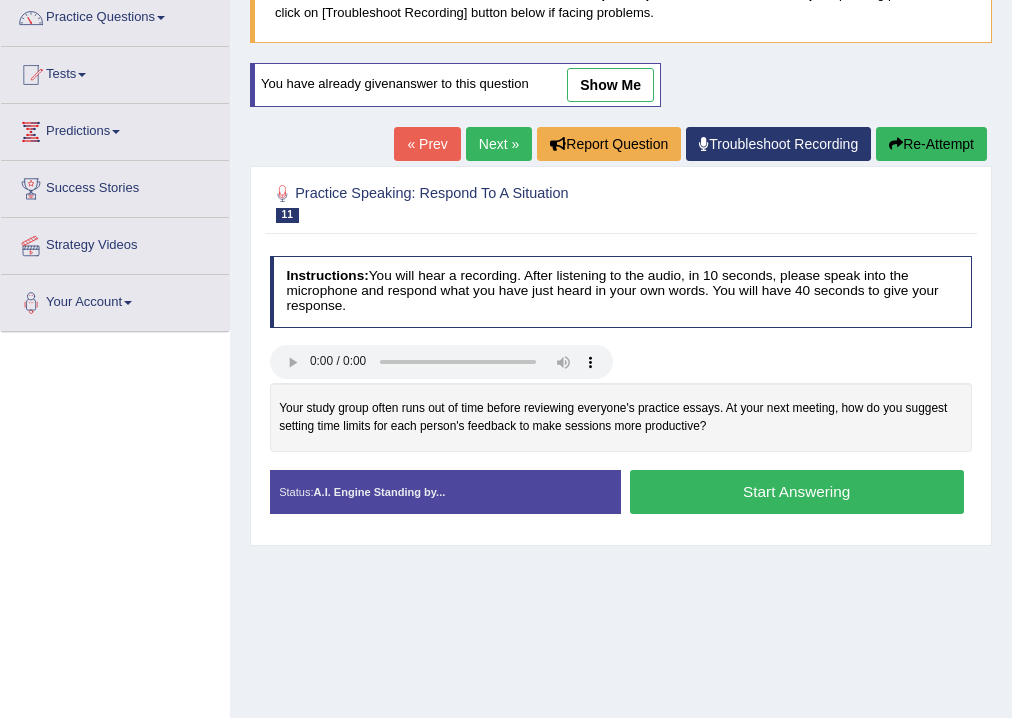 click on "Start Answering" at bounding box center [797, 491] 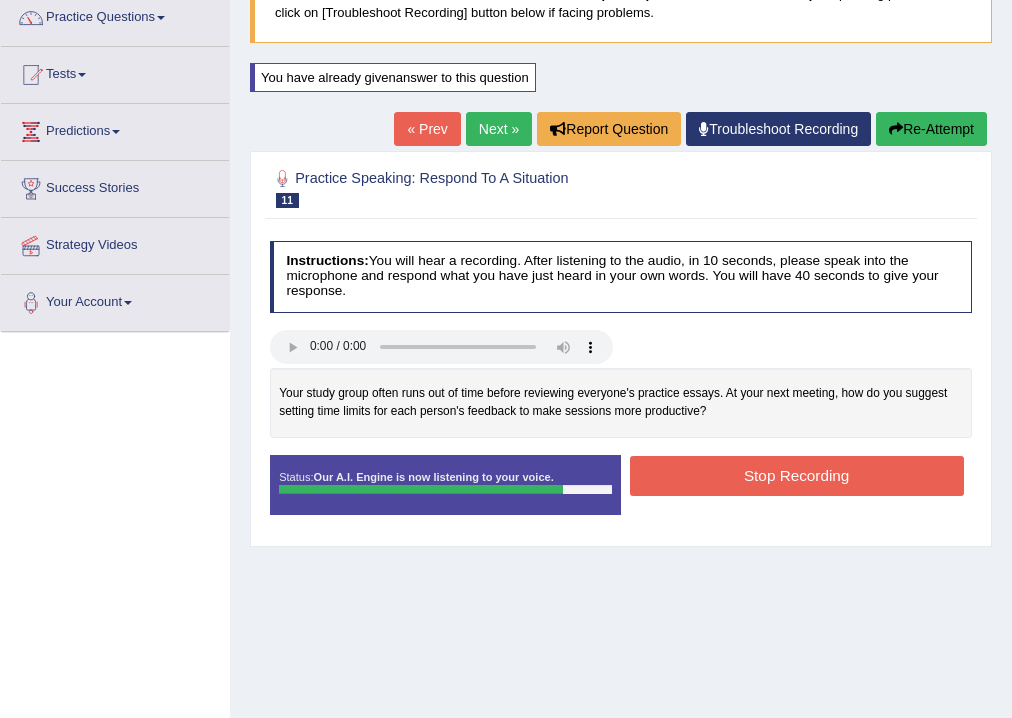click on "Stop Recording" at bounding box center (797, 475) 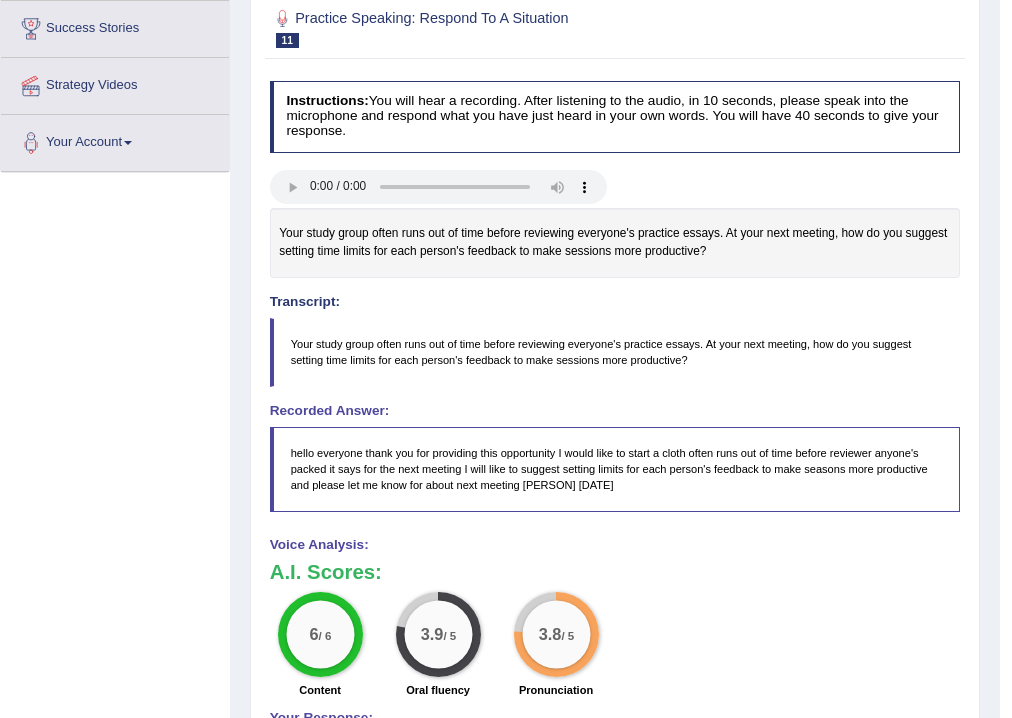 scroll, scrollTop: 86, scrollLeft: 0, axis: vertical 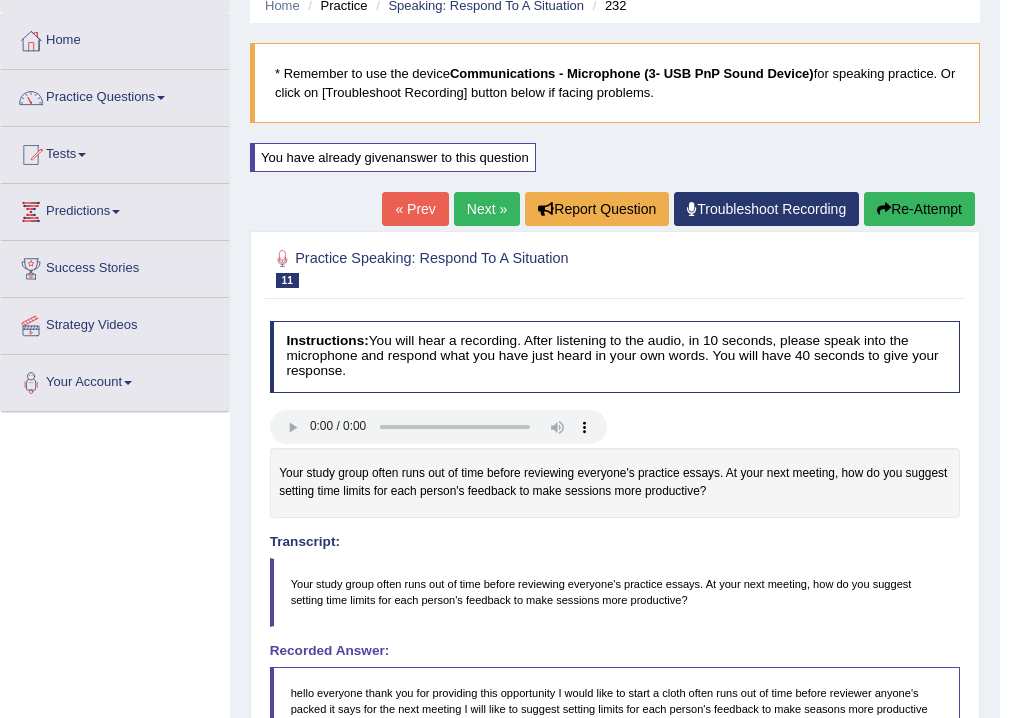 click on "Re-Attempt" at bounding box center (919, 209) 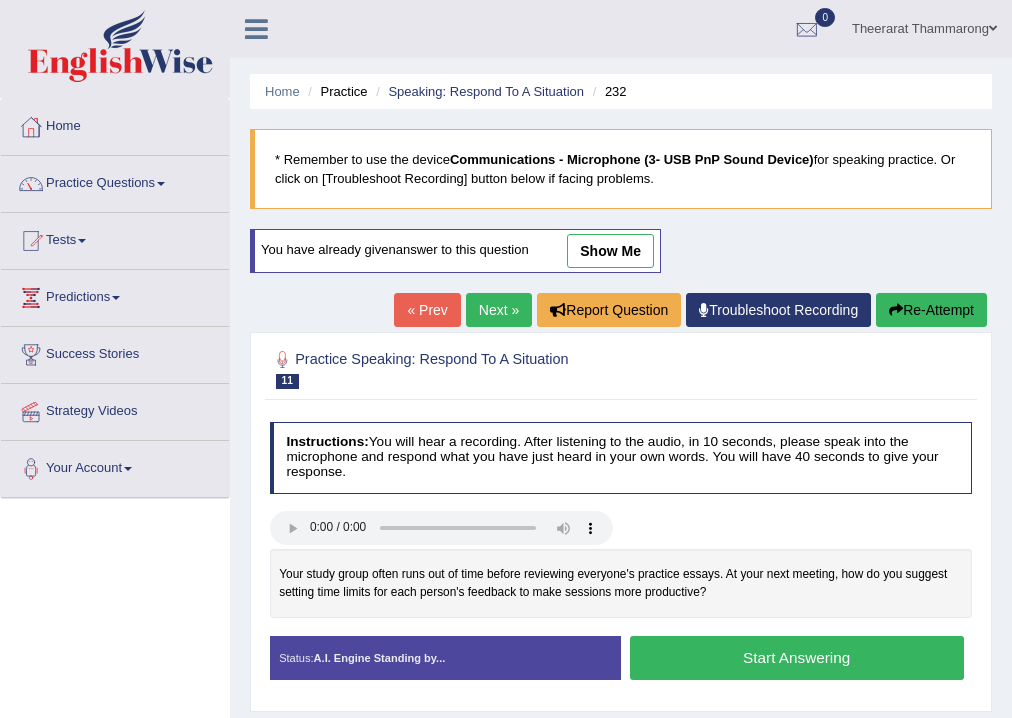 scroll, scrollTop: 246, scrollLeft: 0, axis: vertical 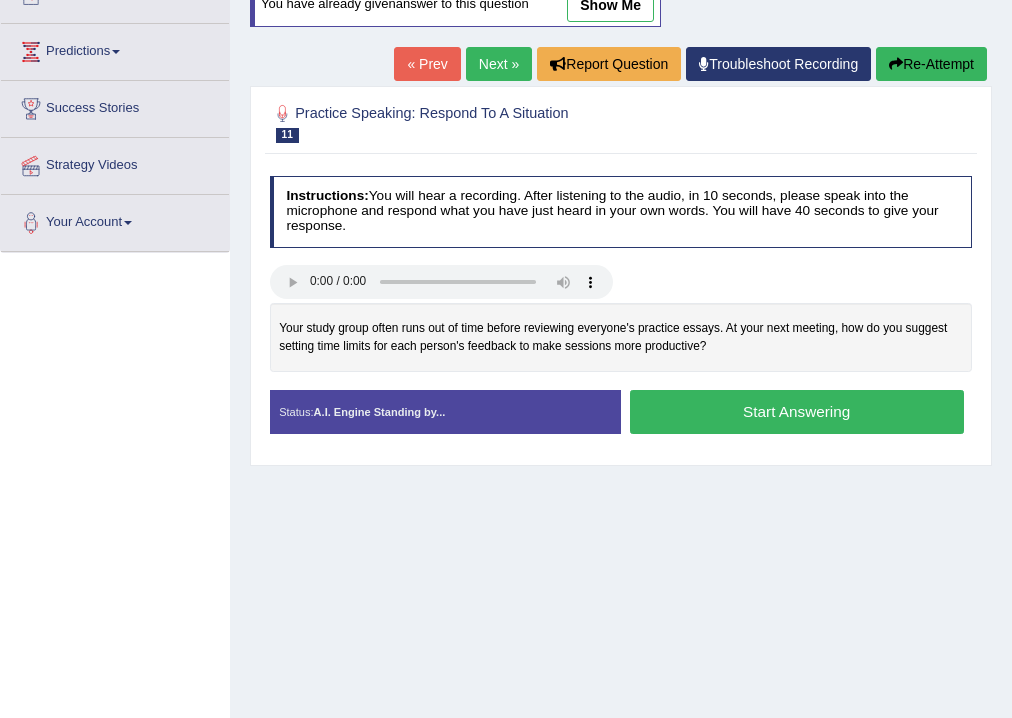 click on "Next »" at bounding box center [499, 64] 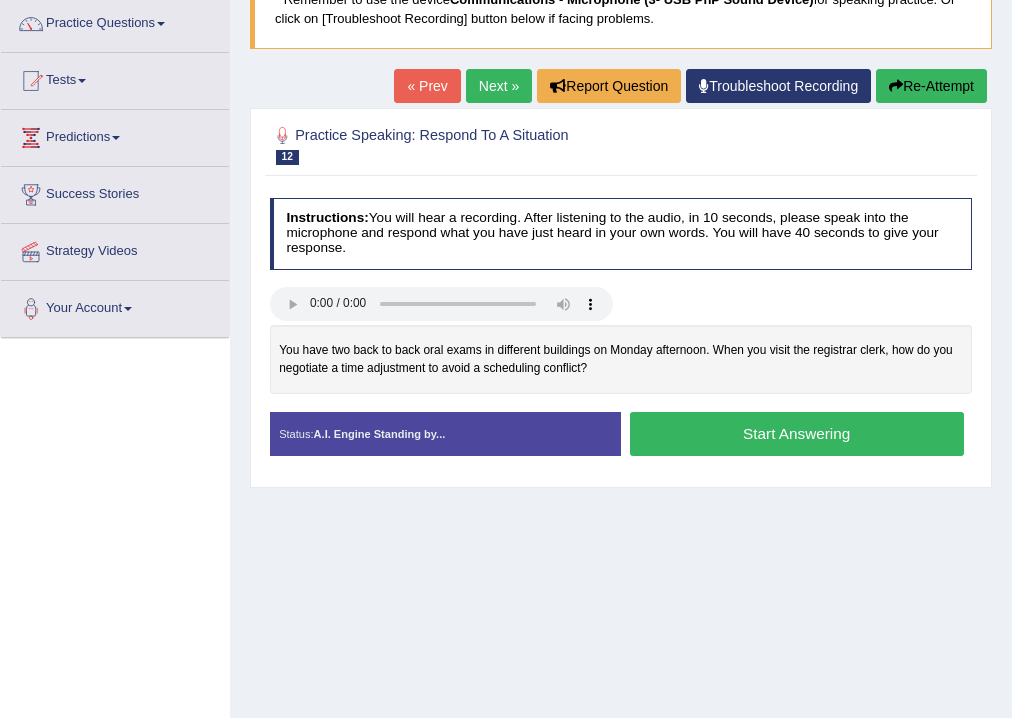 scroll, scrollTop: 0, scrollLeft: 0, axis: both 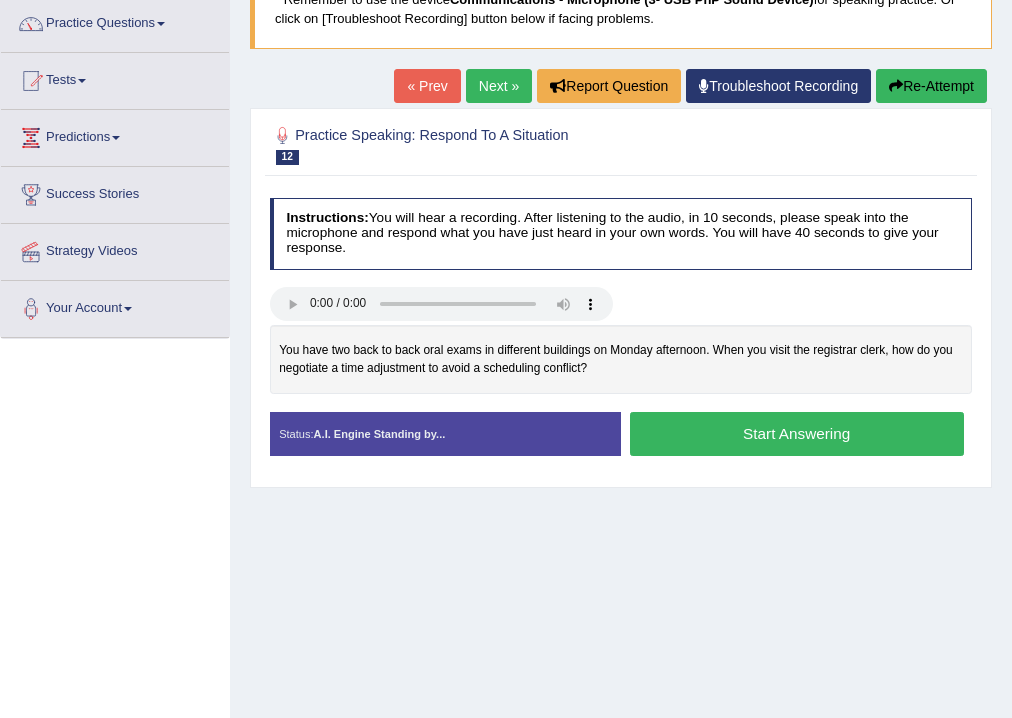 click on "Next »" at bounding box center [499, 86] 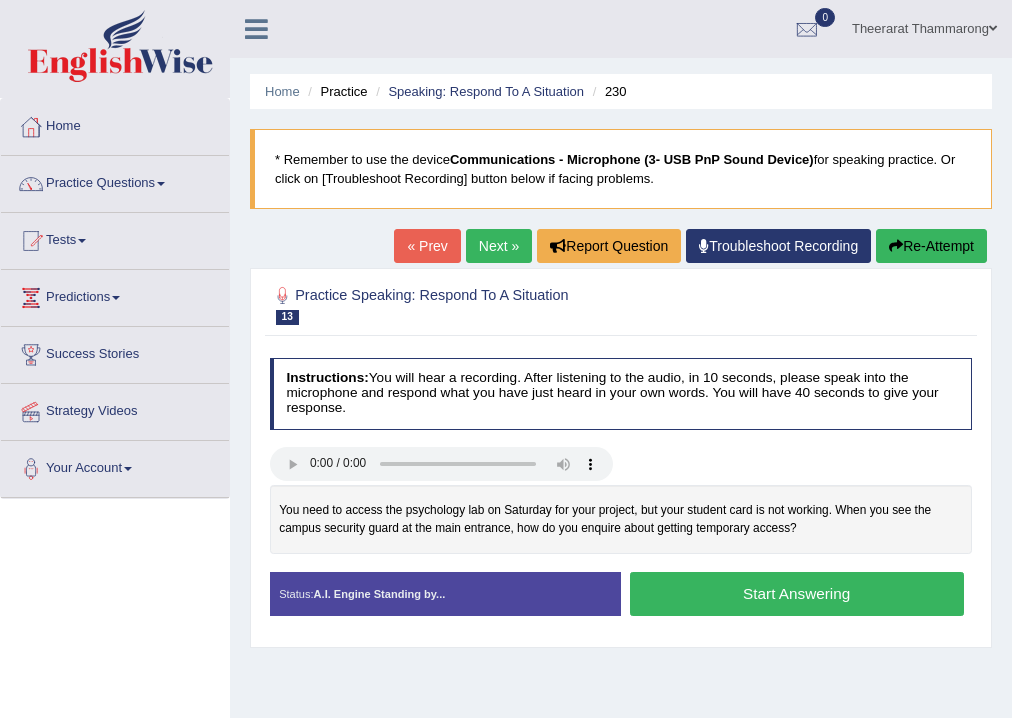scroll, scrollTop: 240, scrollLeft: 0, axis: vertical 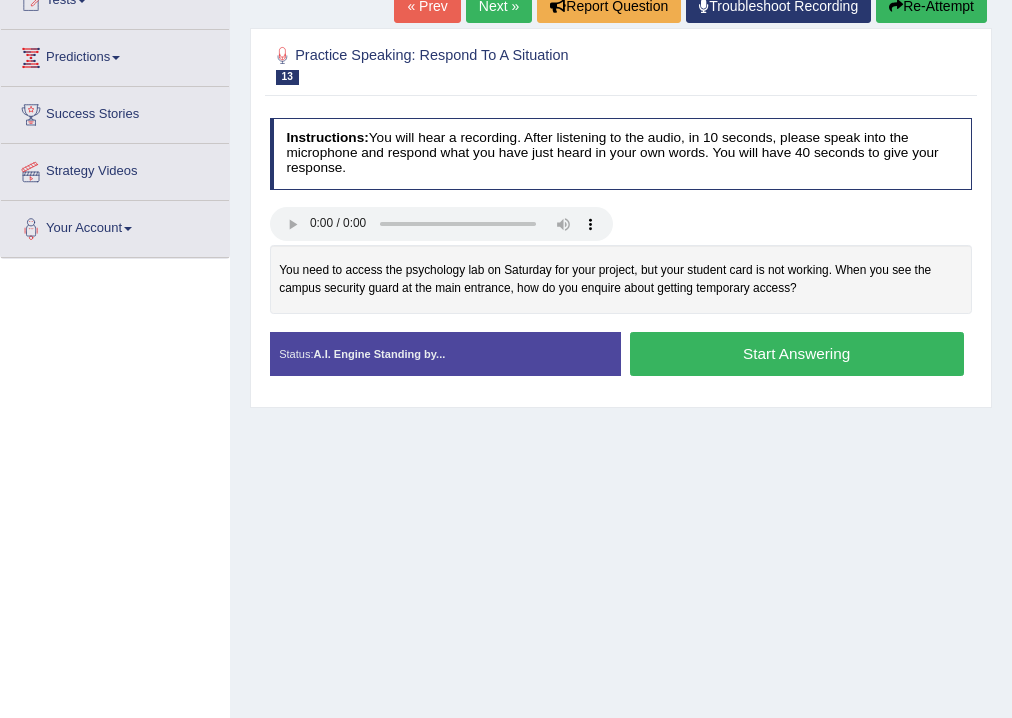 click on "Start Answering" at bounding box center [797, 353] 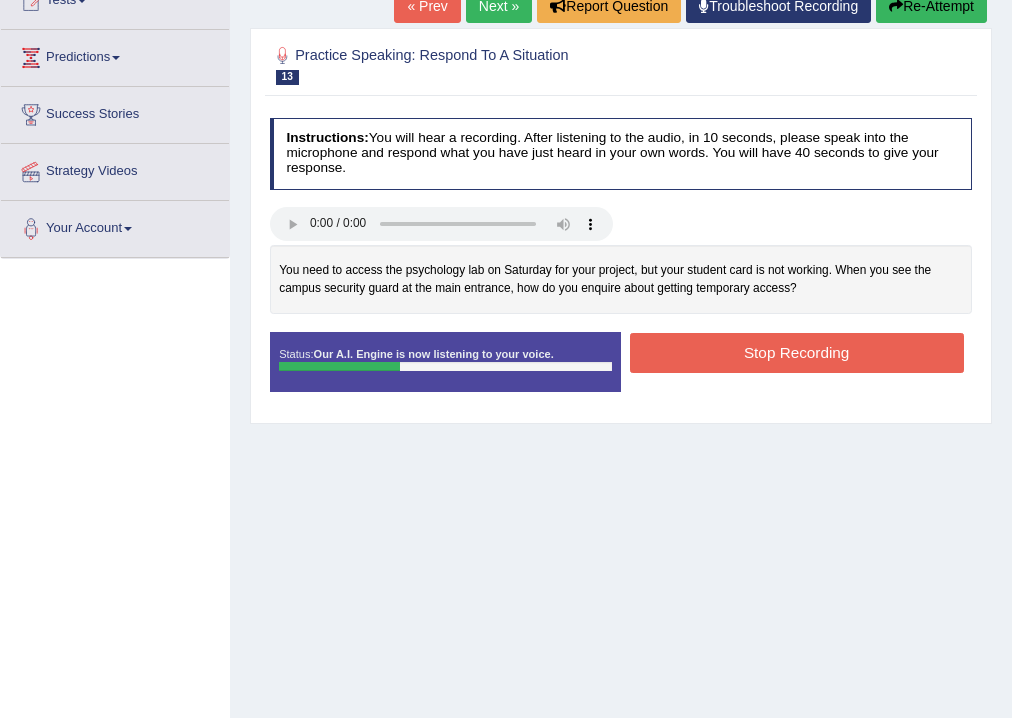 click on "Stop Recording" at bounding box center (797, 352) 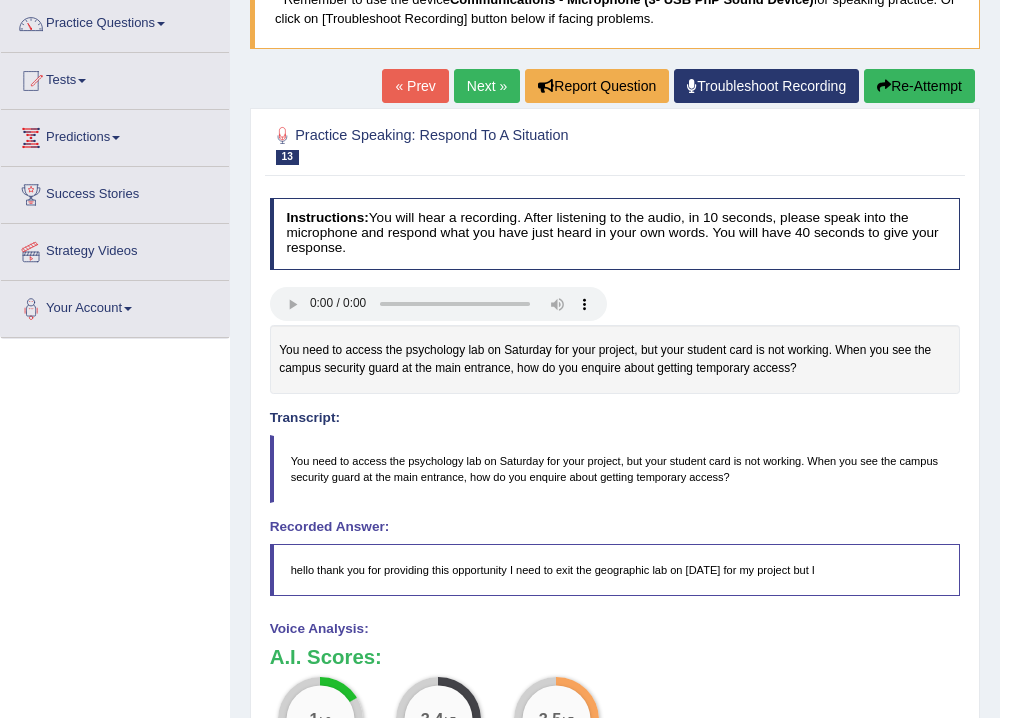 scroll, scrollTop: 80, scrollLeft: 0, axis: vertical 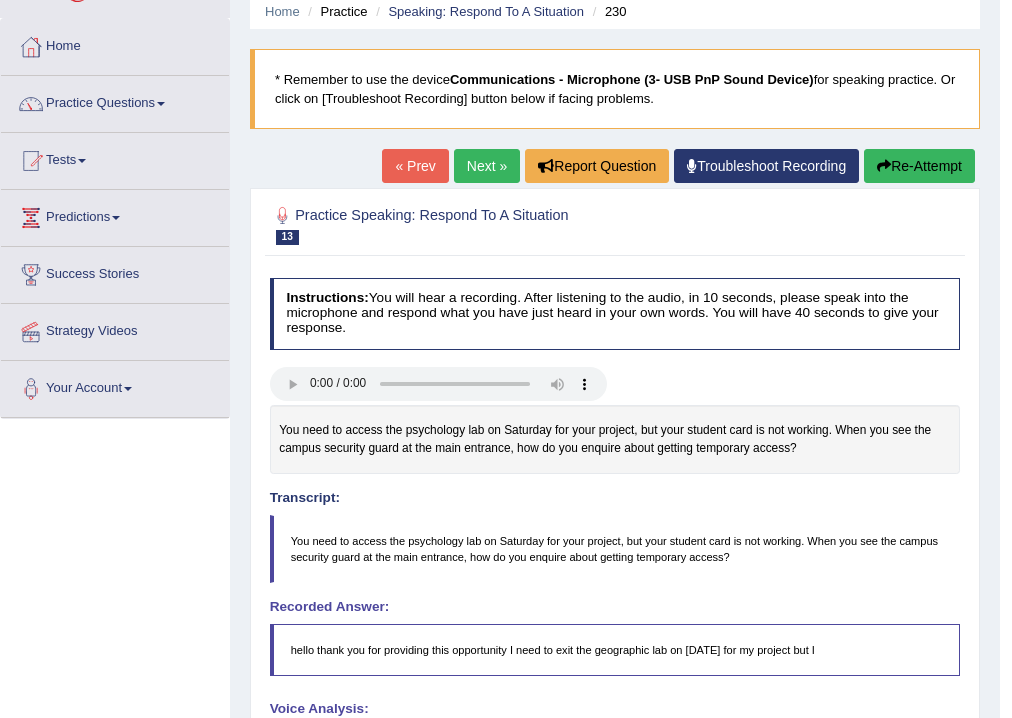 click at bounding box center (884, 166) 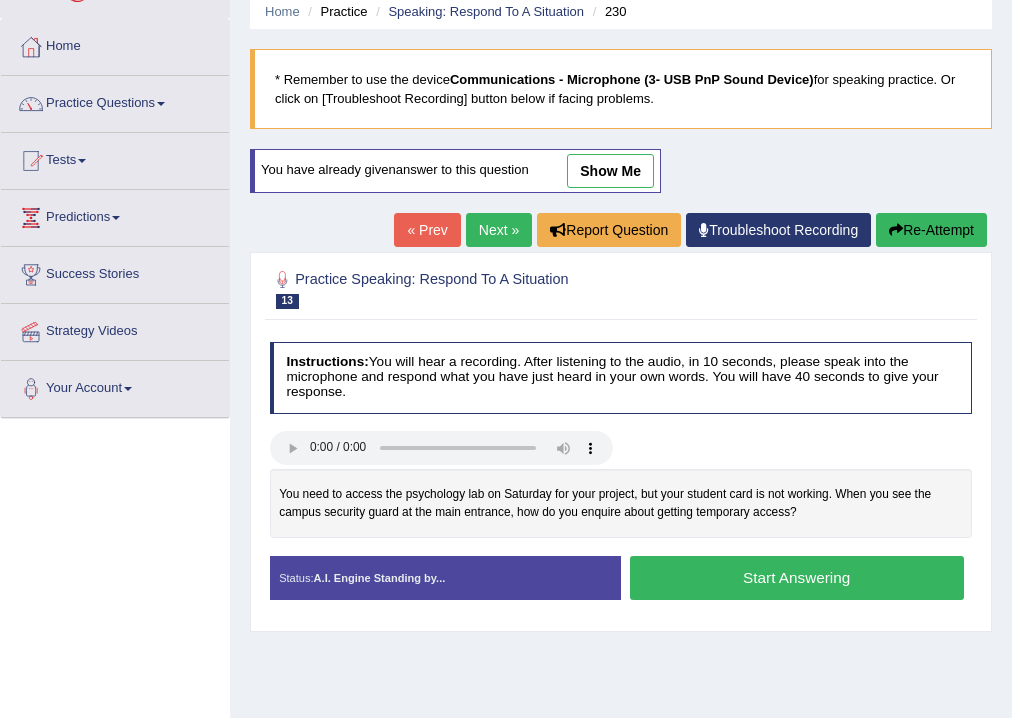 scroll, scrollTop: 240, scrollLeft: 0, axis: vertical 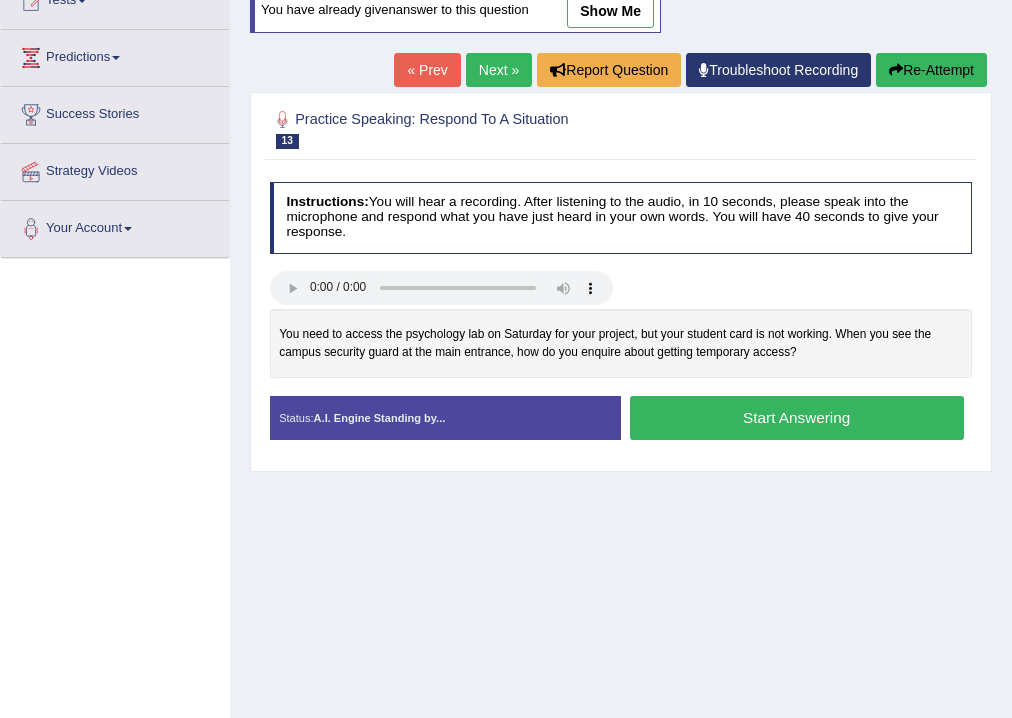 click on "Start Answering" at bounding box center (797, 417) 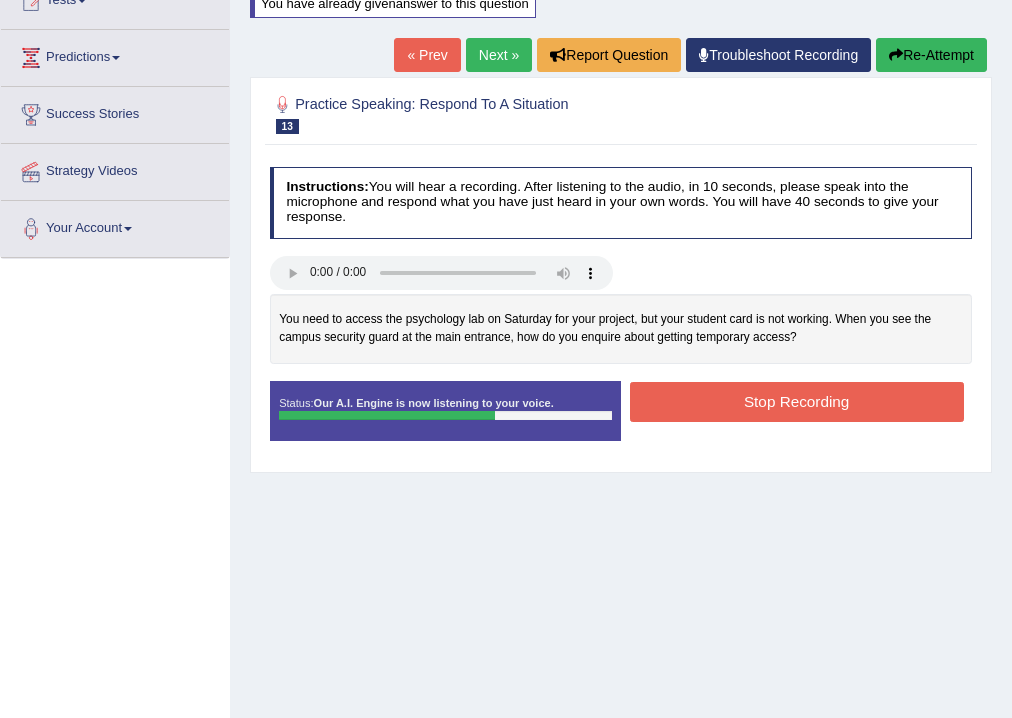 click on "Stop Recording" at bounding box center (797, 401) 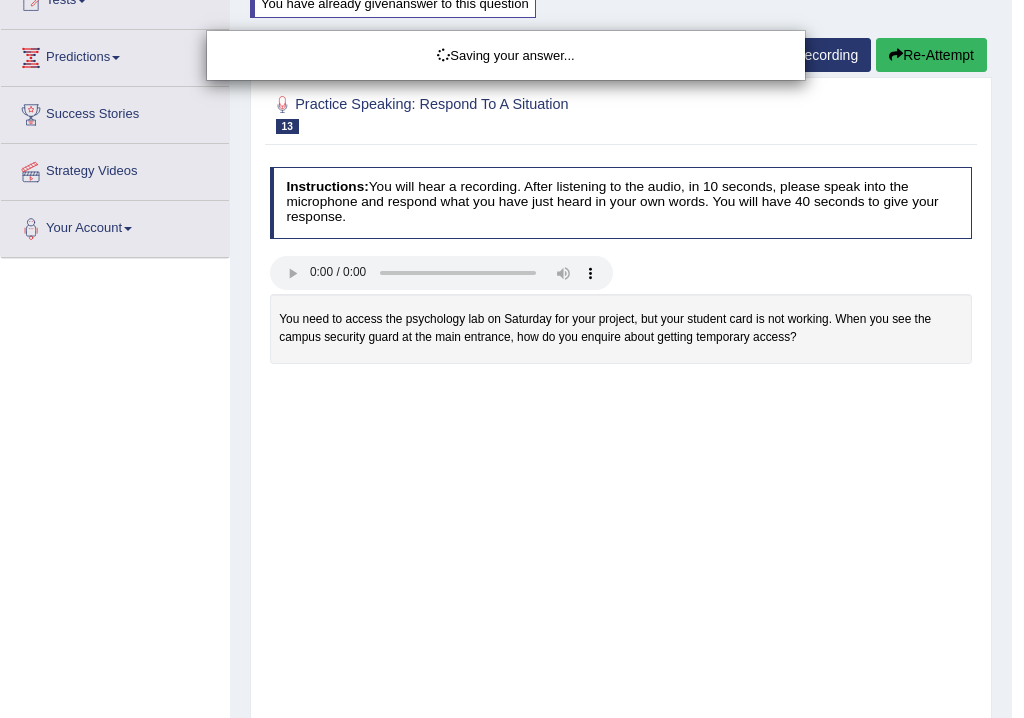 click on "Saving your answer..." at bounding box center (512, 359) 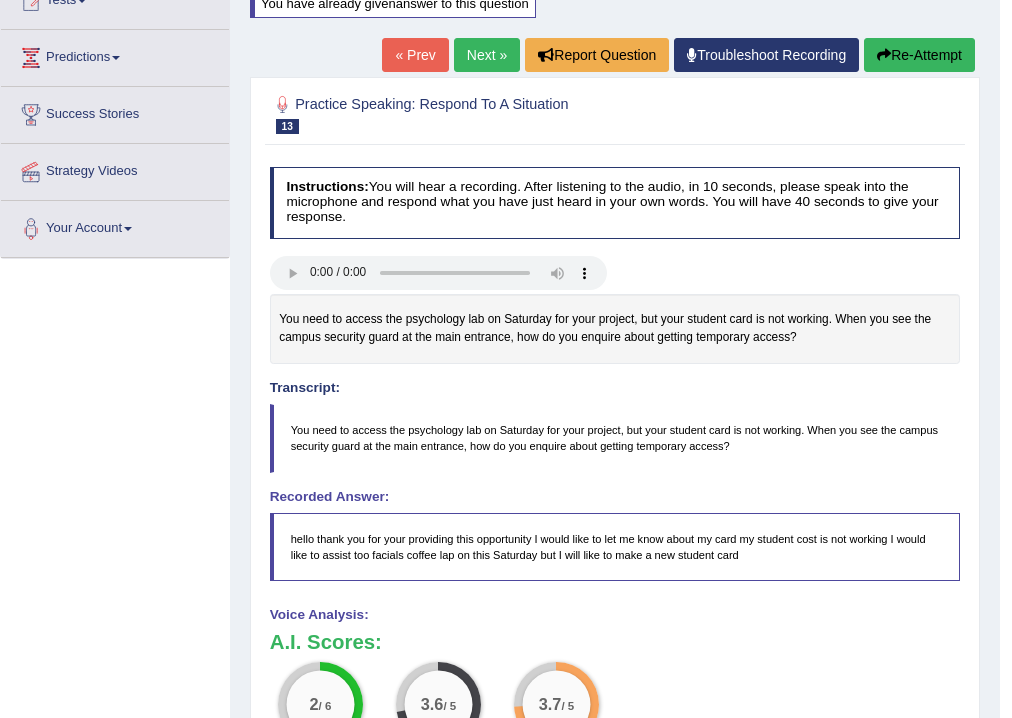 click on "Re-Attempt" at bounding box center [919, 55] 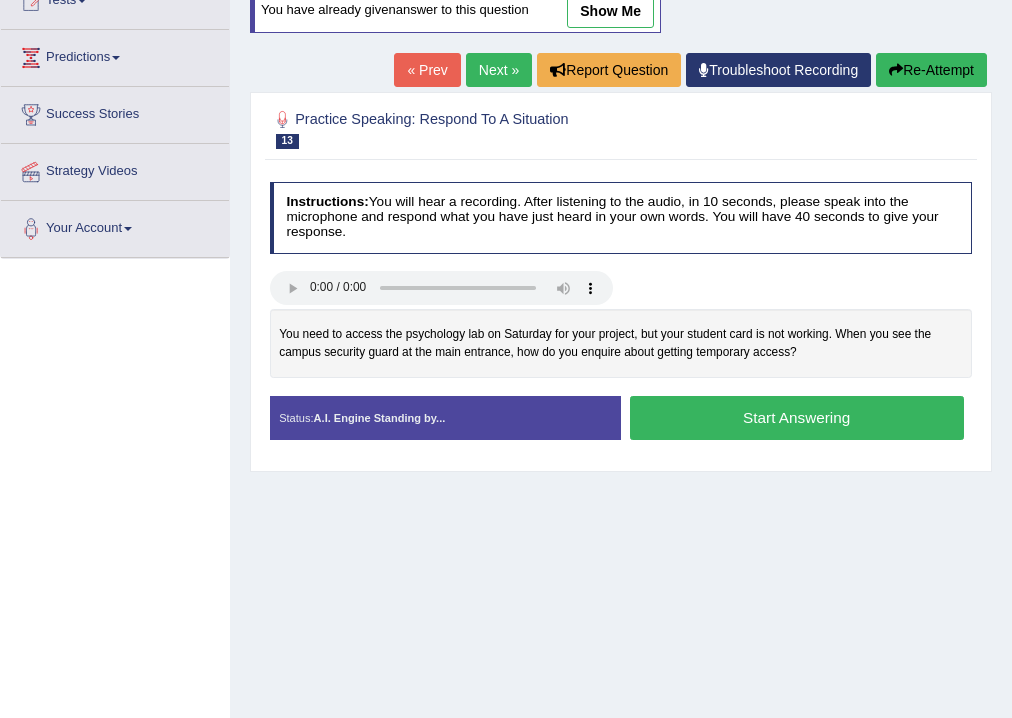 scroll, scrollTop: 240, scrollLeft: 0, axis: vertical 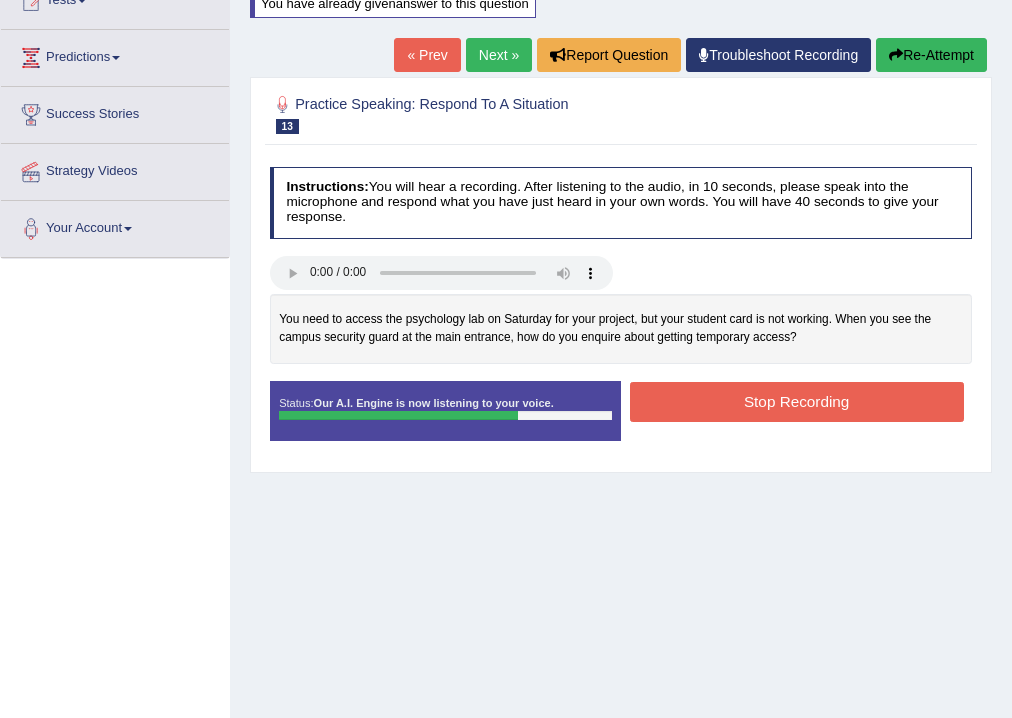 click on "Stop Recording" at bounding box center [797, 401] 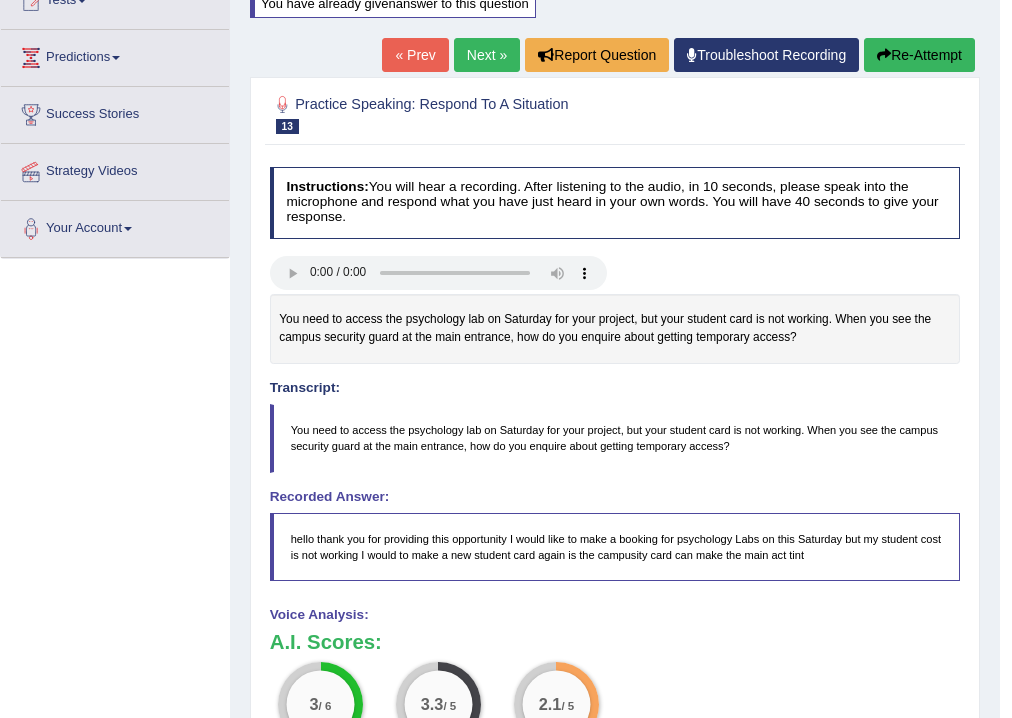 click on "Re-Attempt" at bounding box center (919, 55) 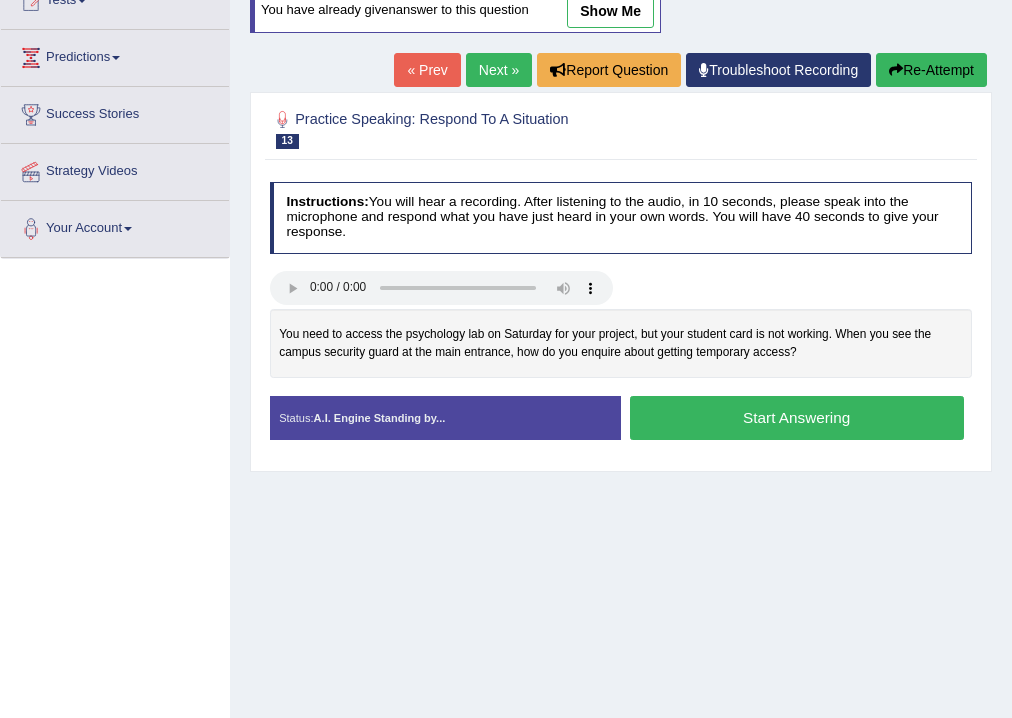 scroll, scrollTop: 0, scrollLeft: 0, axis: both 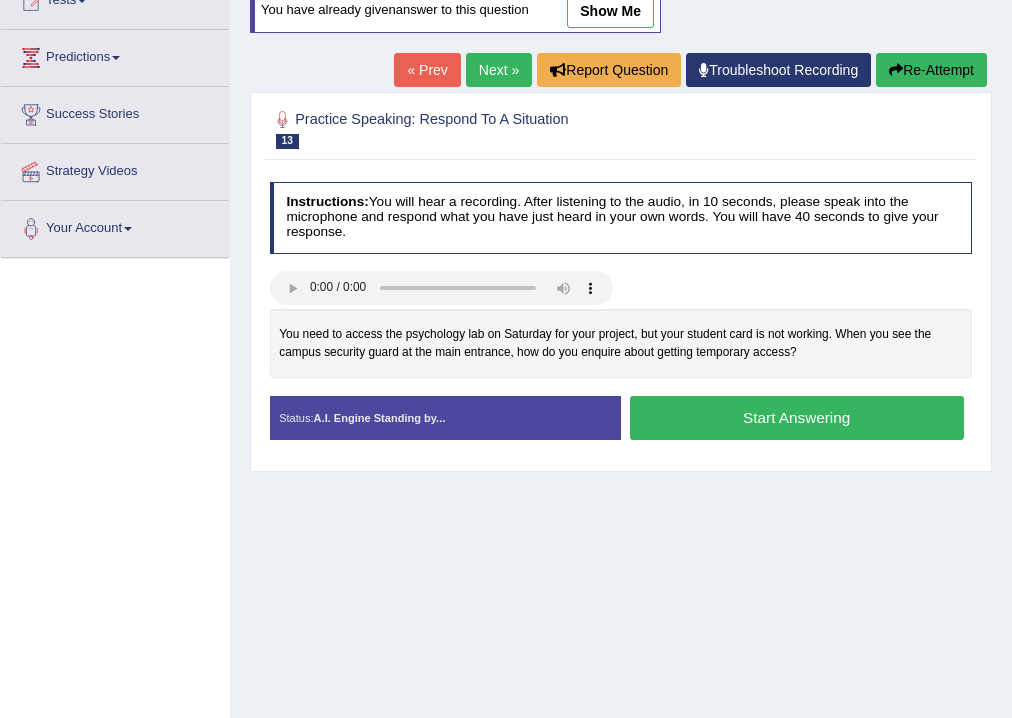 click on "Start Answering" at bounding box center (797, 417) 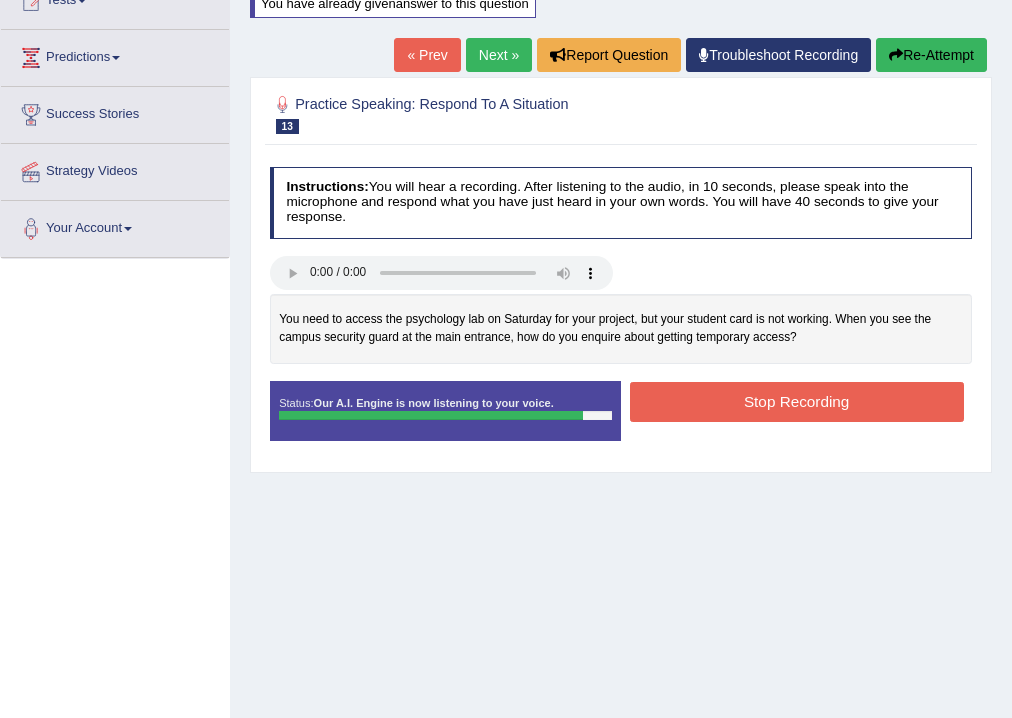 click on "Stop Recording" at bounding box center (797, 401) 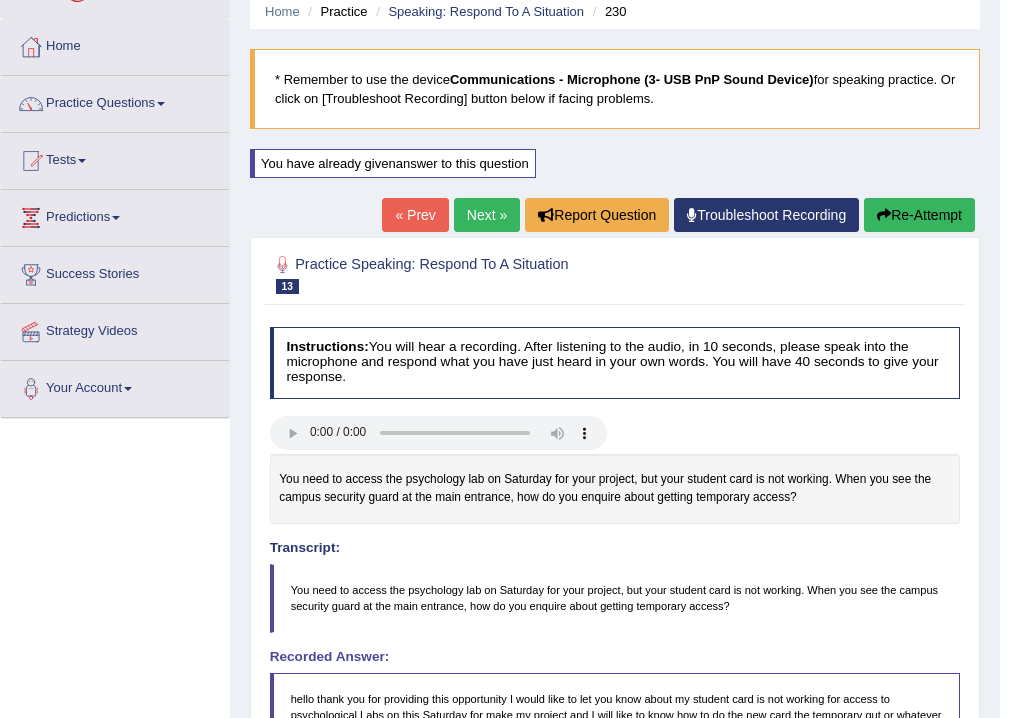 scroll, scrollTop: 0, scrollLeft: 0, axis: both 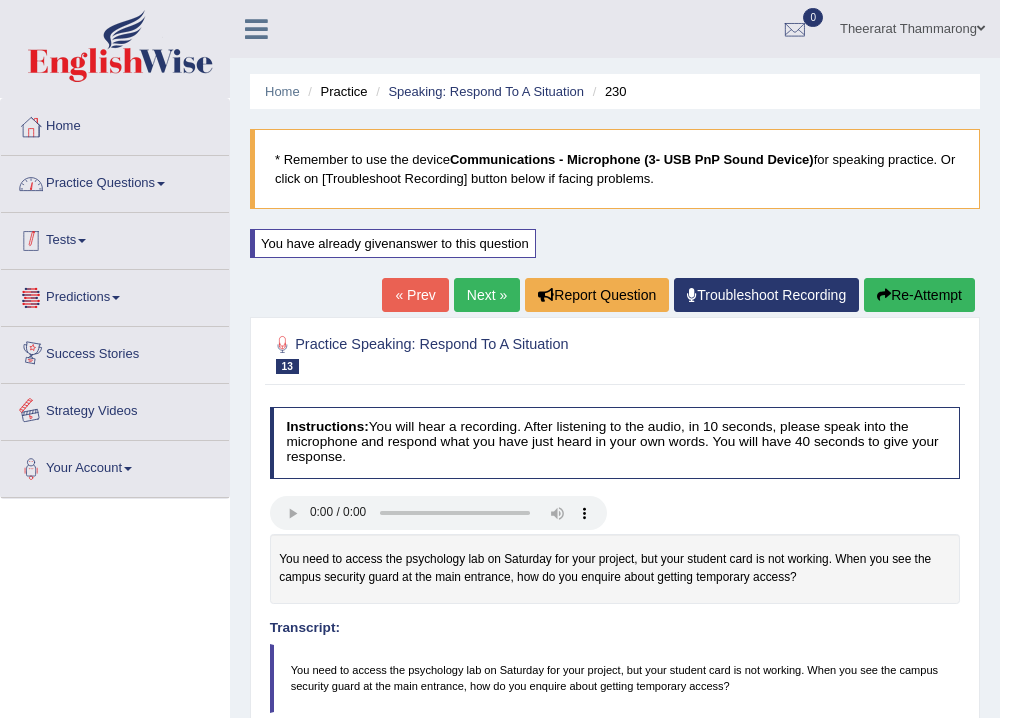 click on "Practice Questions" at bounding box center [115, 181] 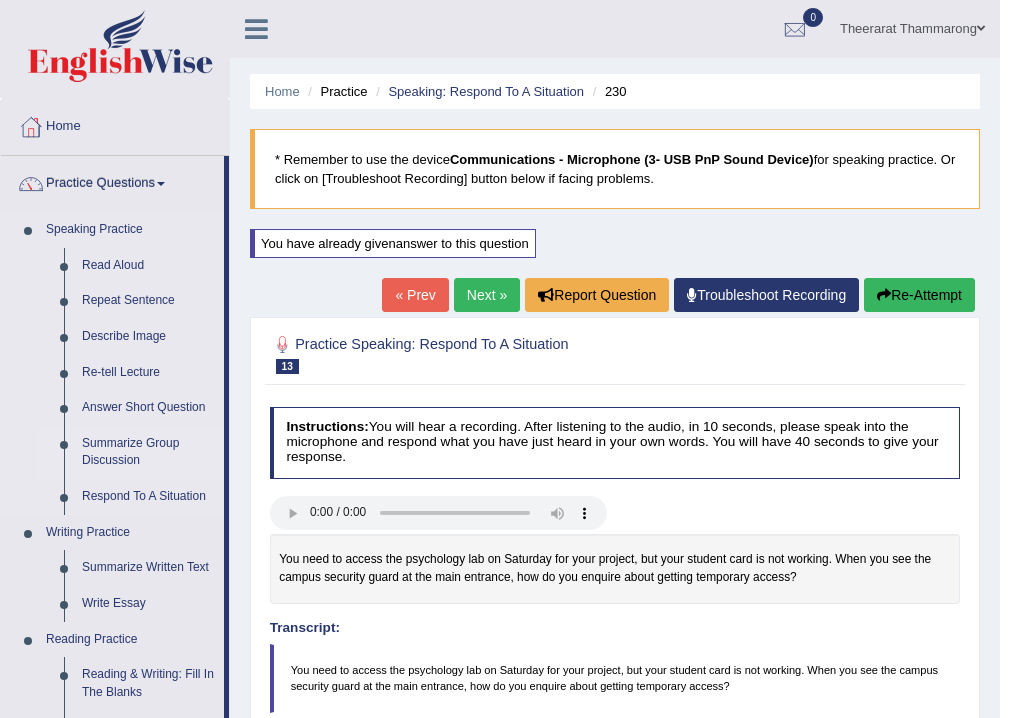 click on "Summarize Group Discussion" at bounding box center (148, 452) 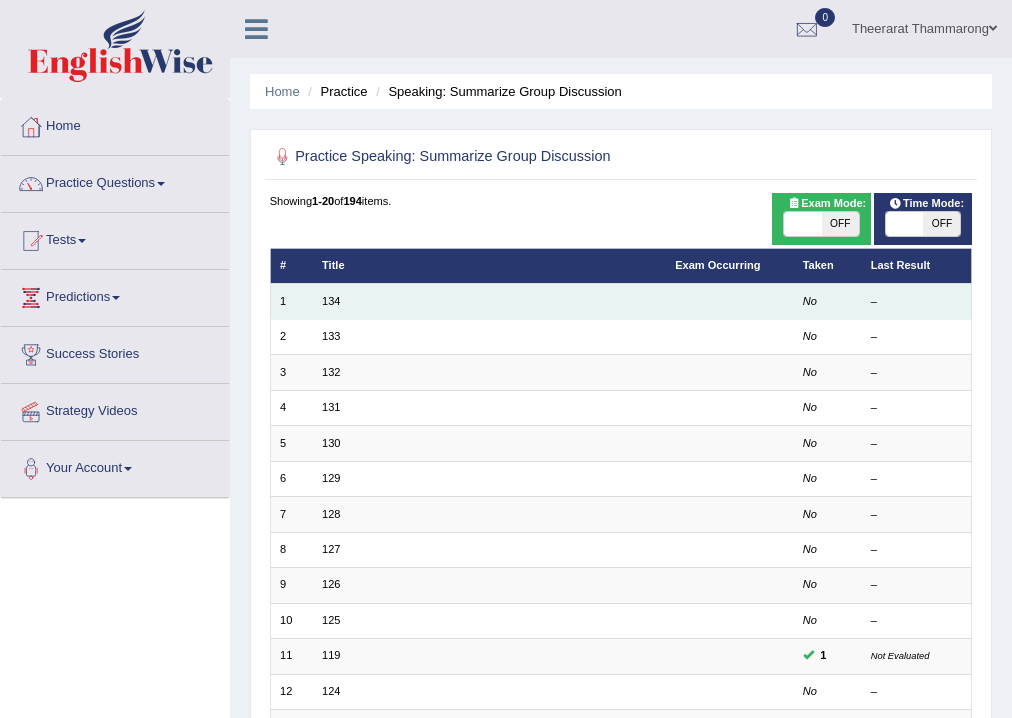scroll, scrollTop: 0, scrollLeft: 0, axis: both 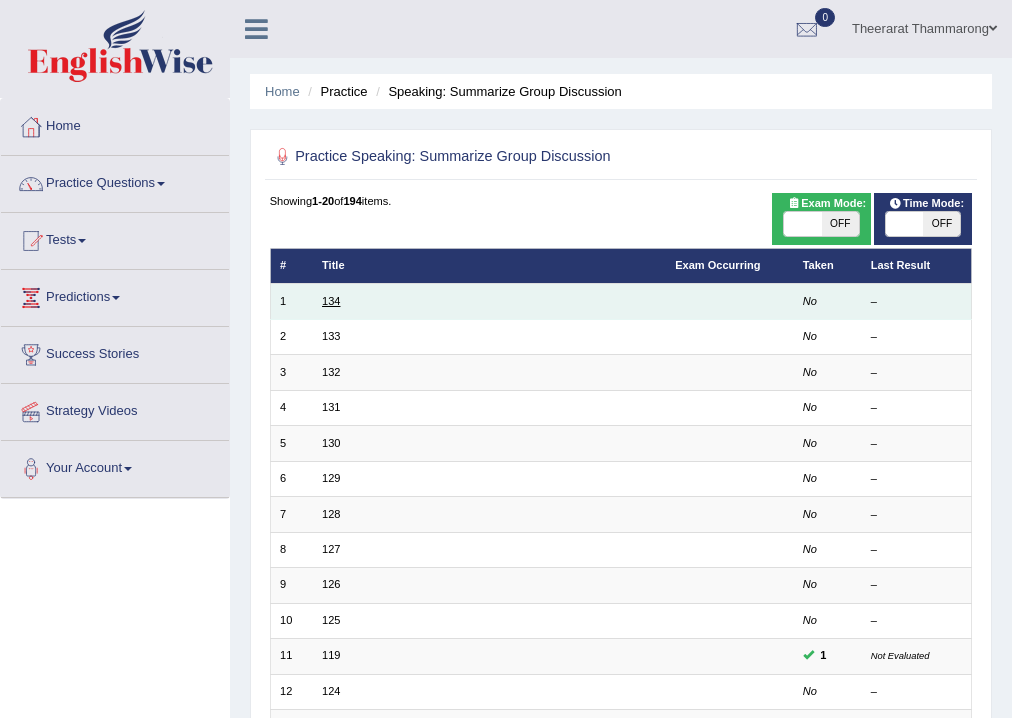 click on "134" at bounding box center [331, 301] 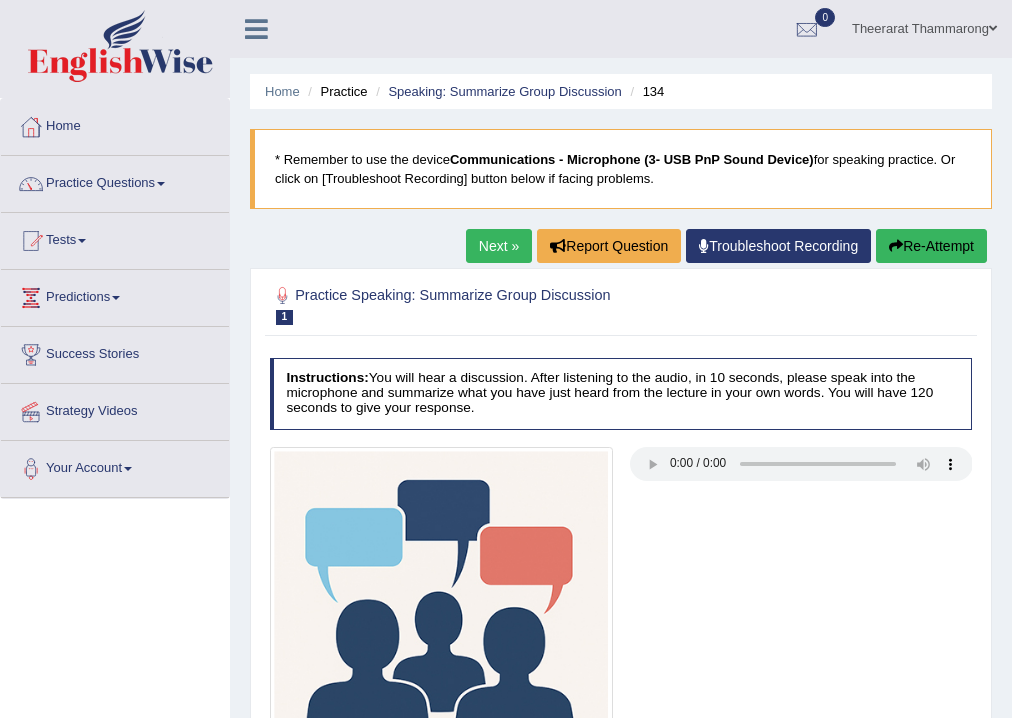 scroll, scrollTop: 160, scrollLeft: 0, axis: vertical 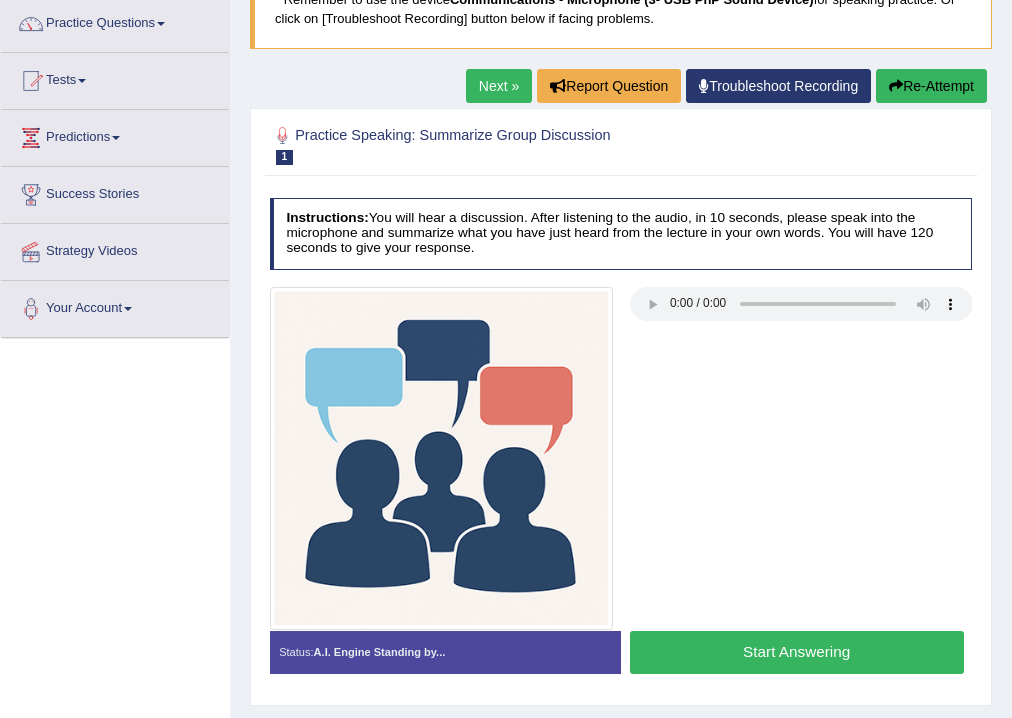 type 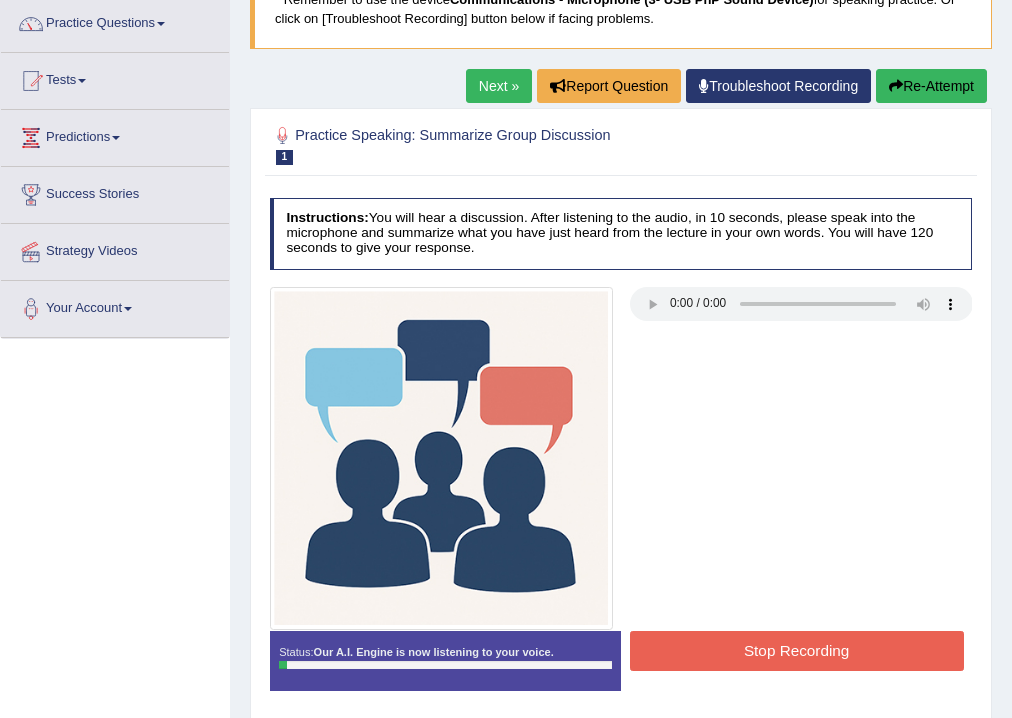 click on "Stop Recording" at bounding box center [797, 650] 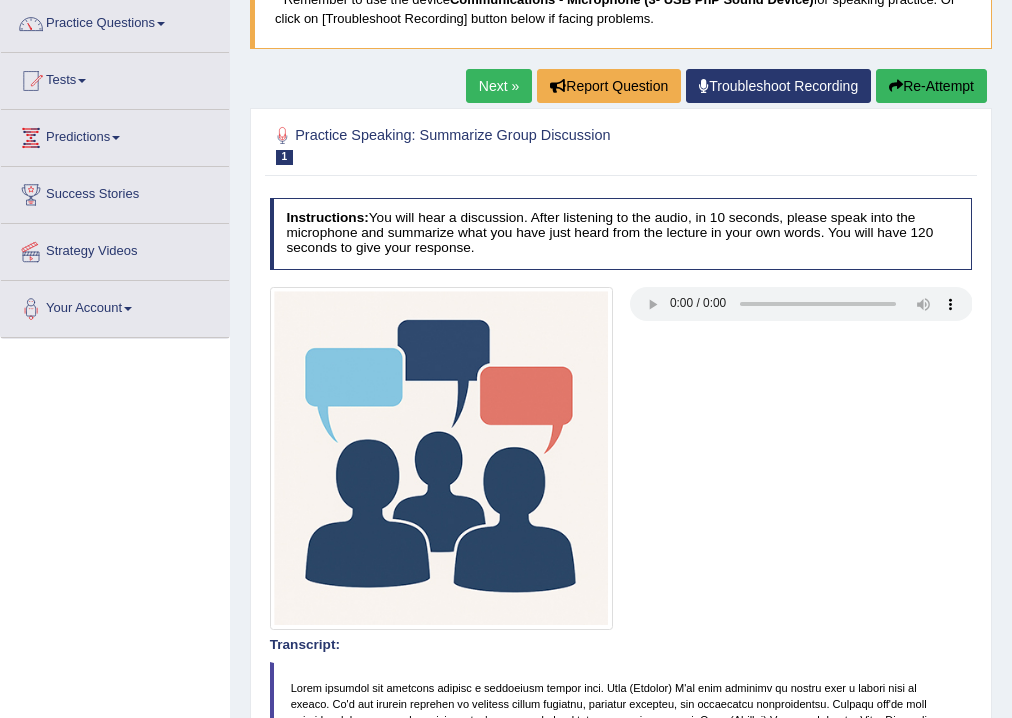 click on "Re-Attempt" at bounding box center (931, 86) 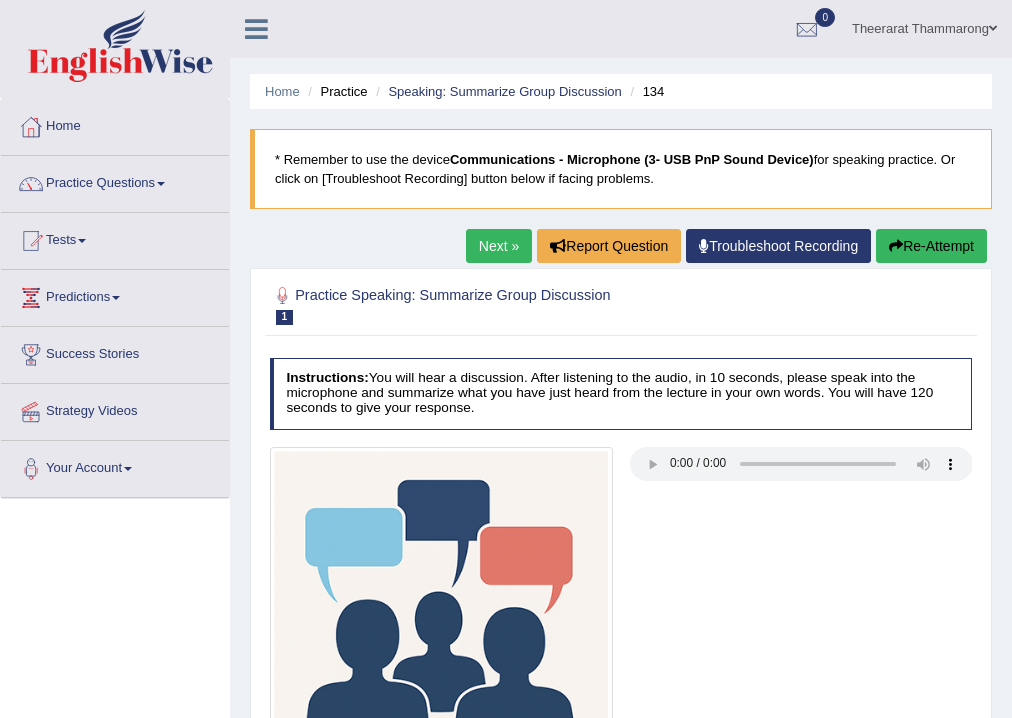 scroll, scrollTop: 166, scrollLeft: 0, axis: vertical 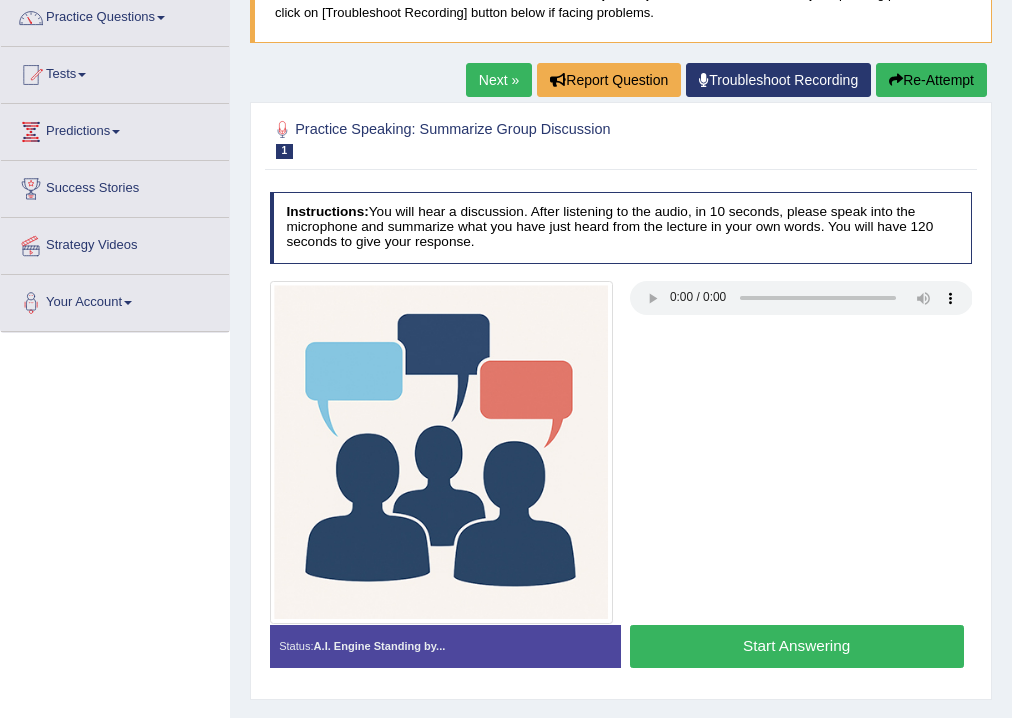 click on "Start Answering" at bounding box center (797, 646) 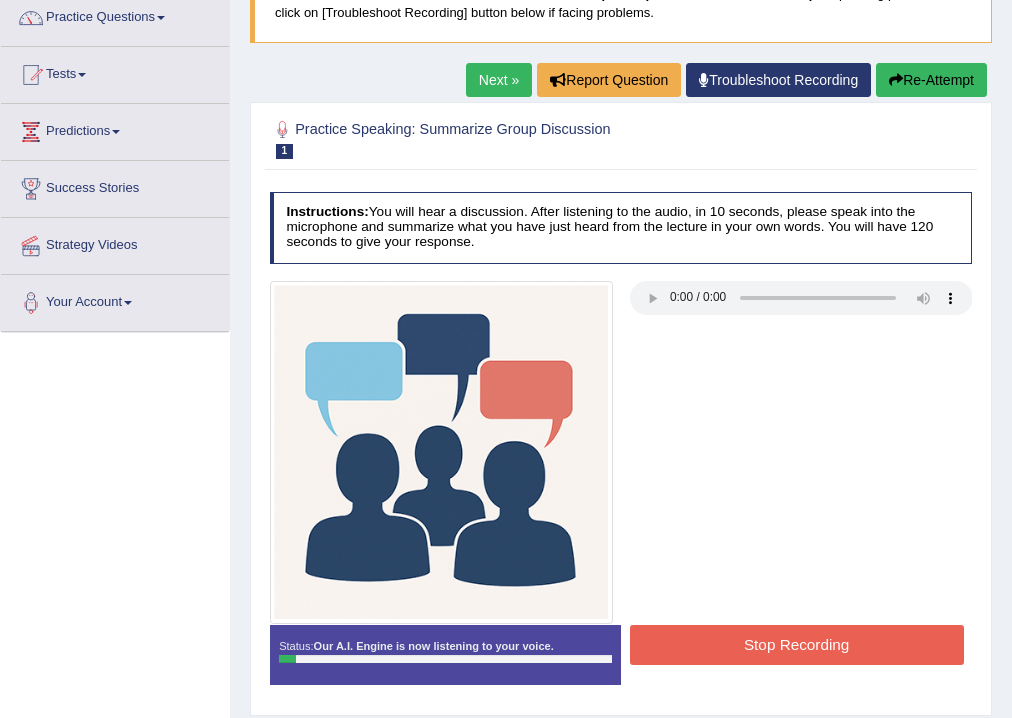 click on "Stop Recording" at bounding box center [797, 644] 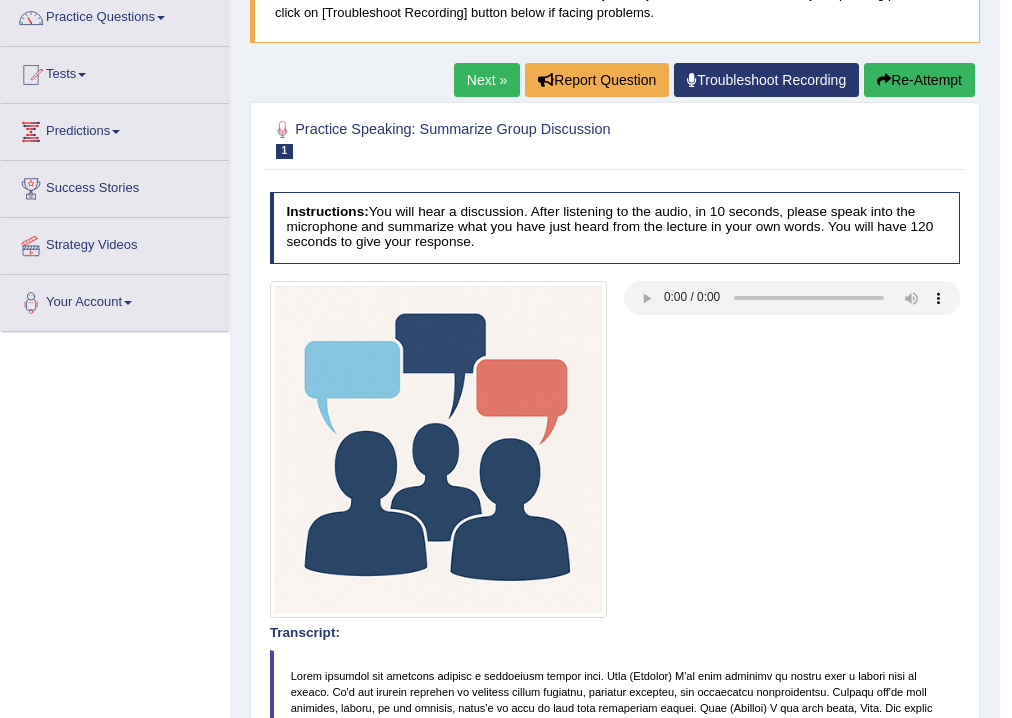 click on "Re-Attempt" at bounding box center [919, 80] 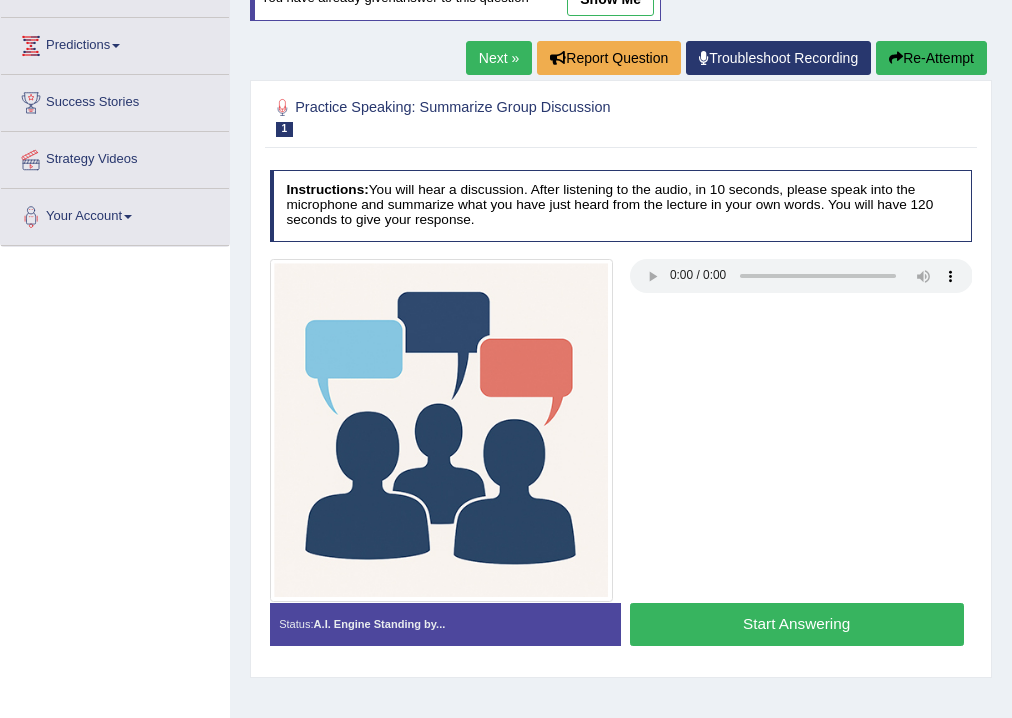 scroll, scrollTop: 252, scrollLeft: 0, axis: vertical 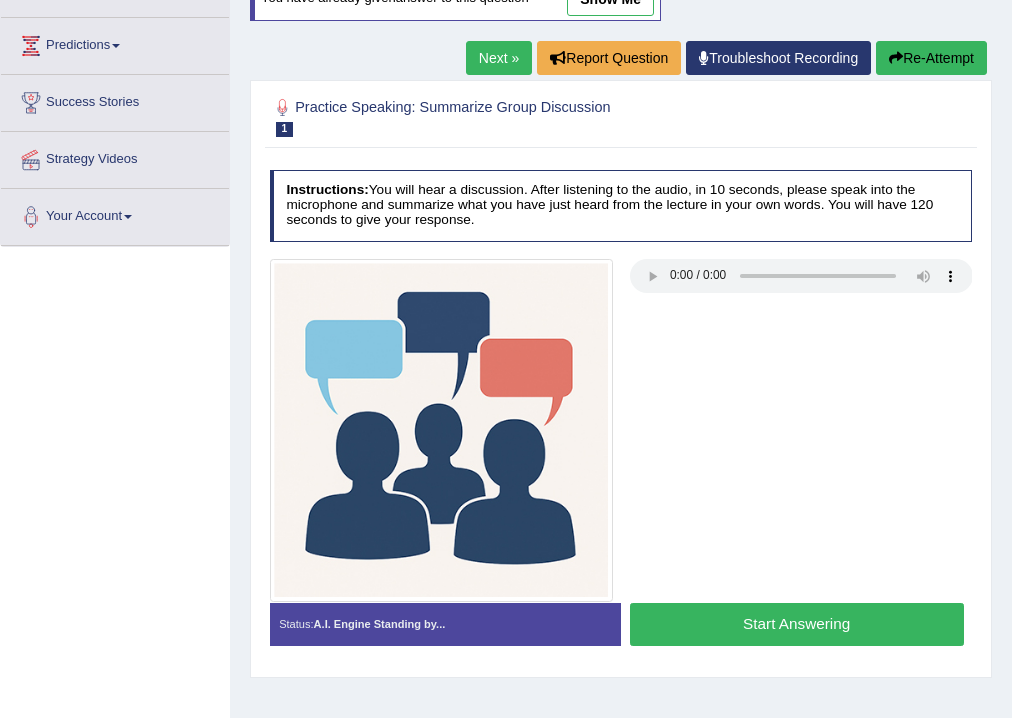 click on "Start Answering" at bounding box center [797, 624] 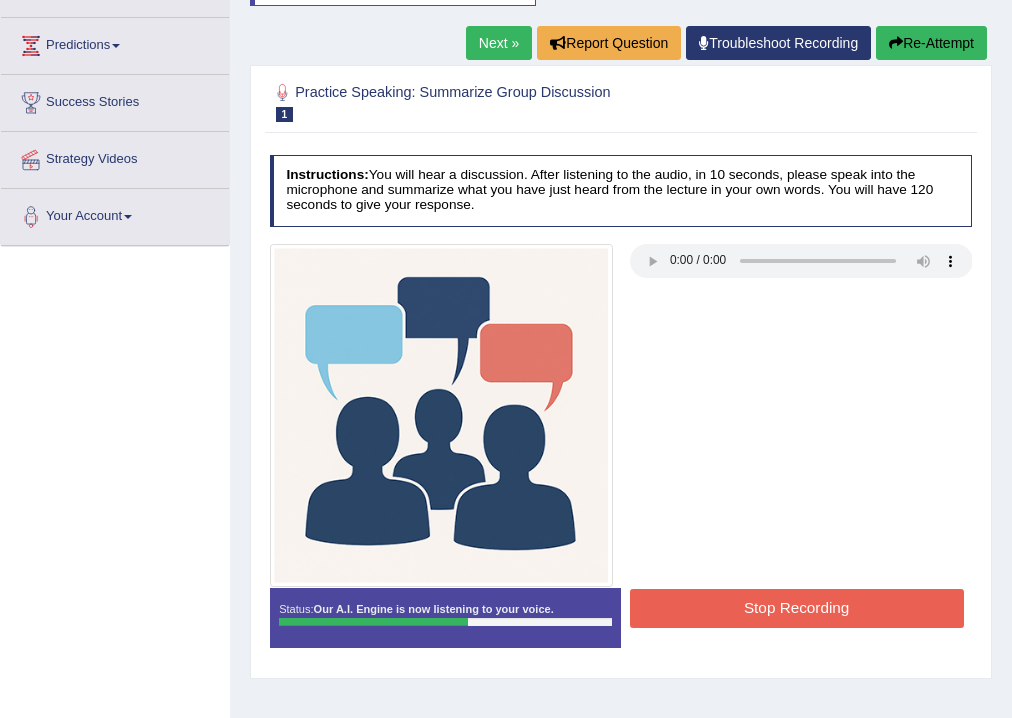 click on "Stop Recording" at bounding box center [797, 608] 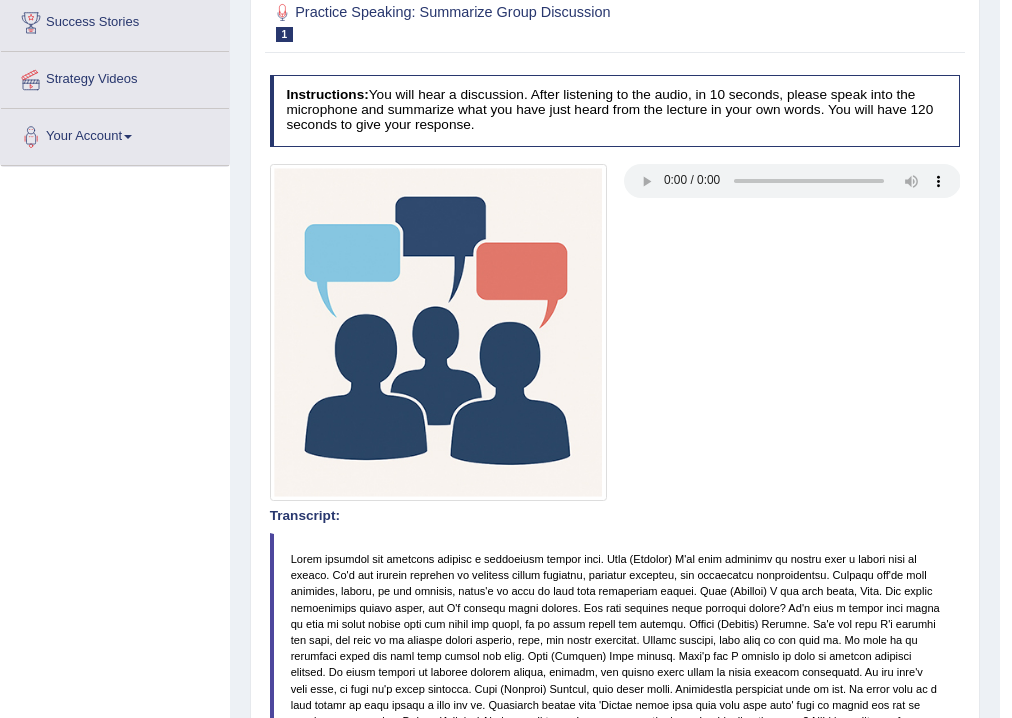 scroll, scrollTop: 172, scrollLeft: 0, axis: vertical 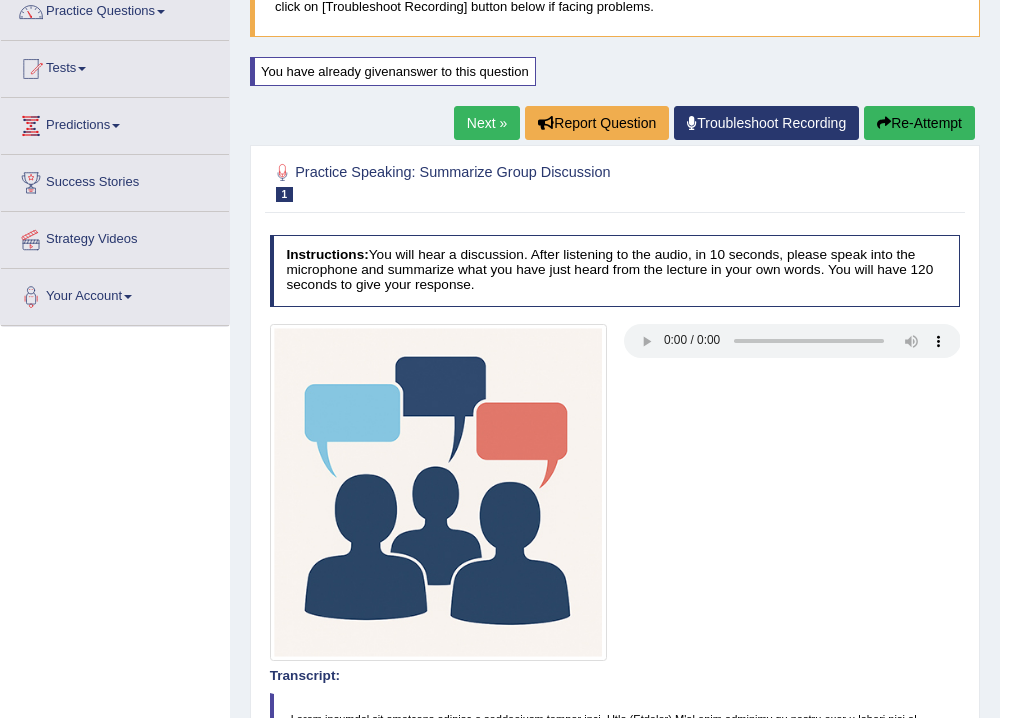 click on "Re-Attempt" at bounding box center (919, 123) 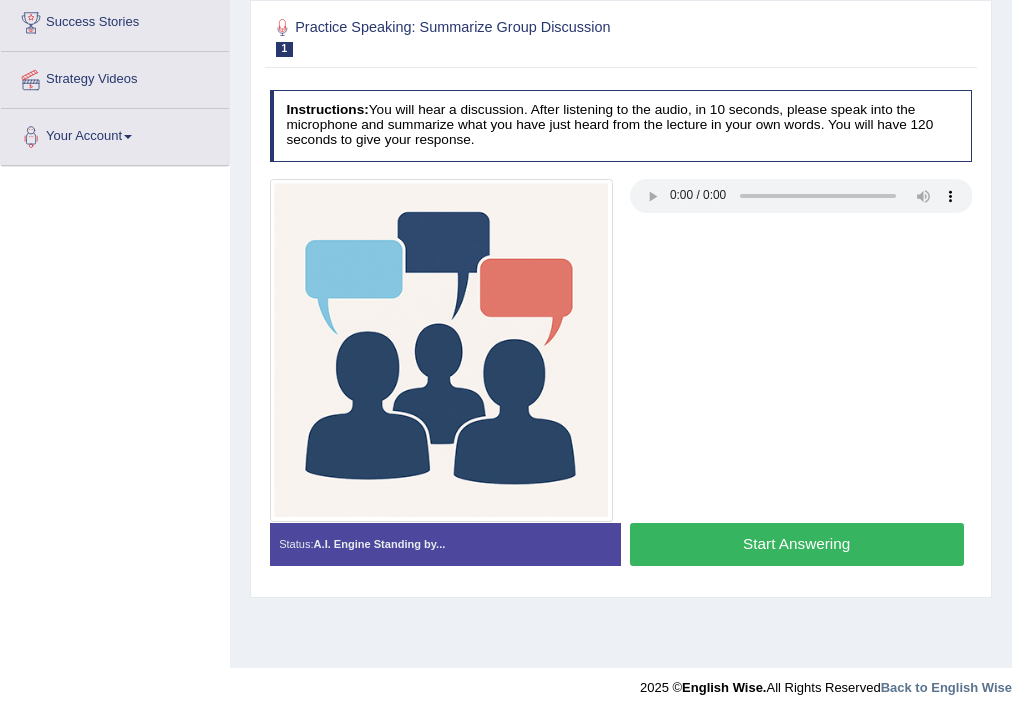 scroll, scrollTop: 0, scrollLeft: 0, axis: both 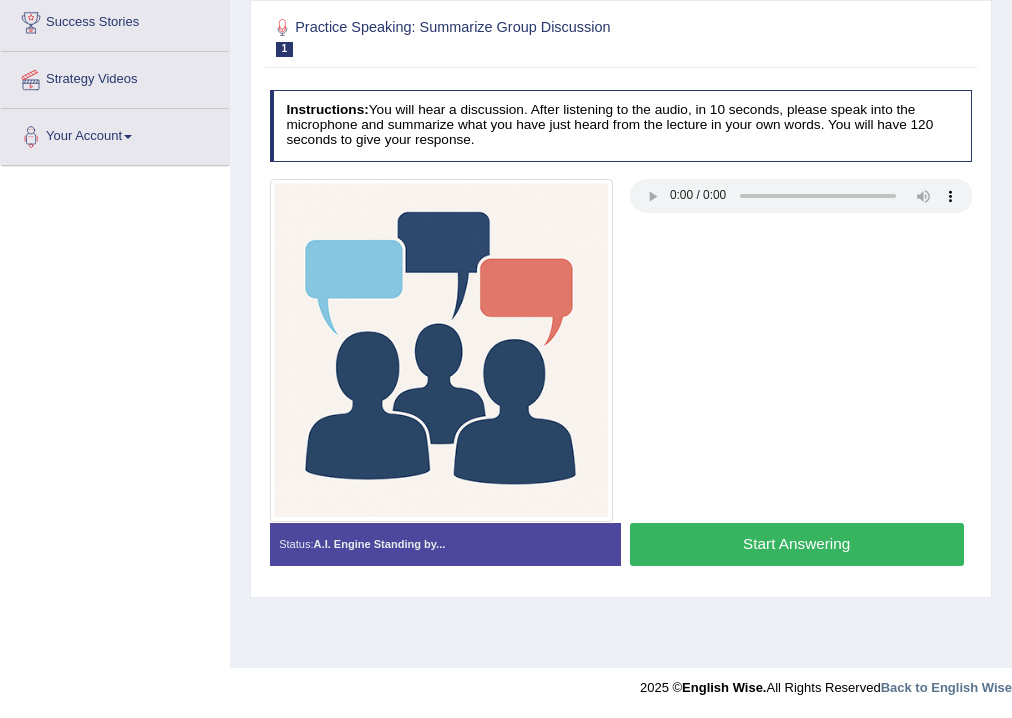 click on "Start Answering" at bounding box center [797, 544] 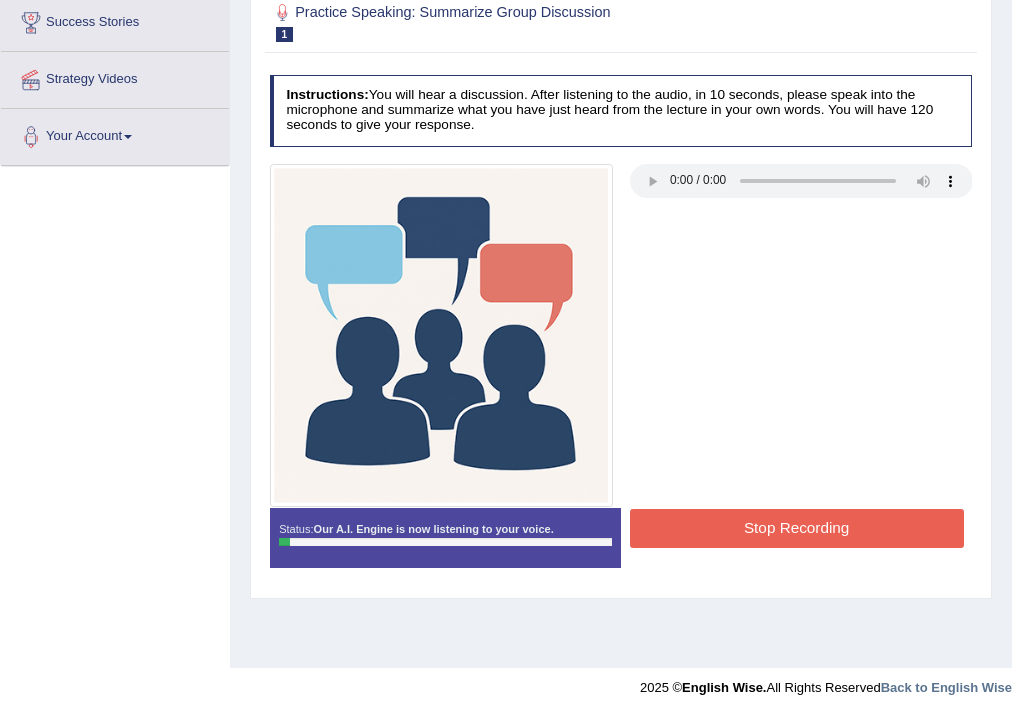 click on "Stop Recording" at bounding box center (797, 528) 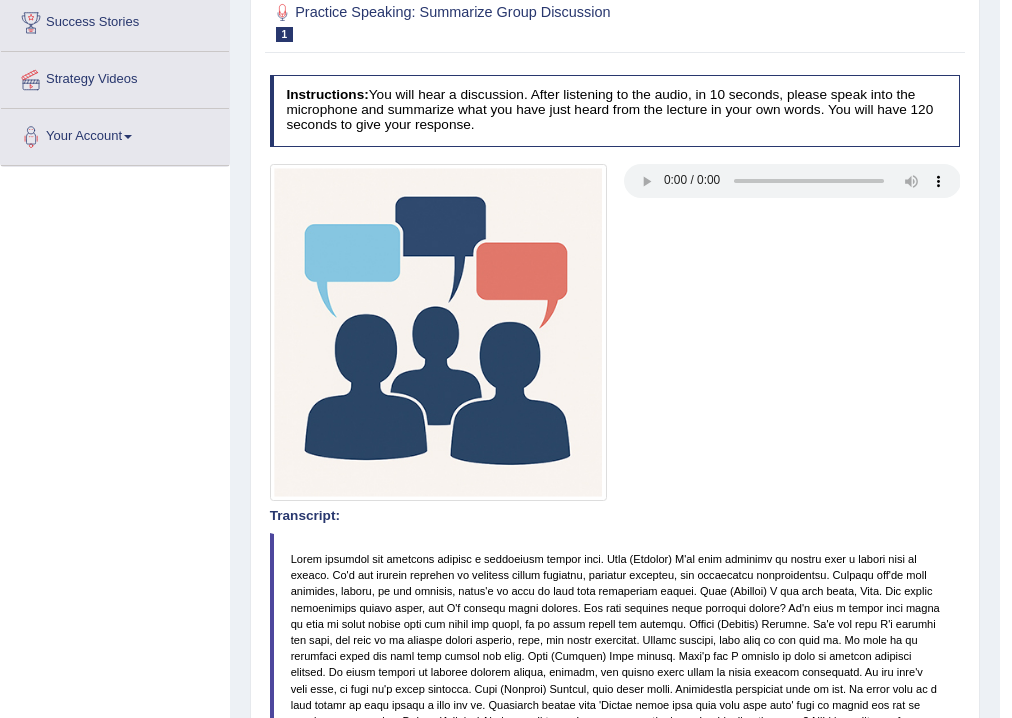 scroll, scrollTop: 92, scrollLeft: 0, axis: vertical 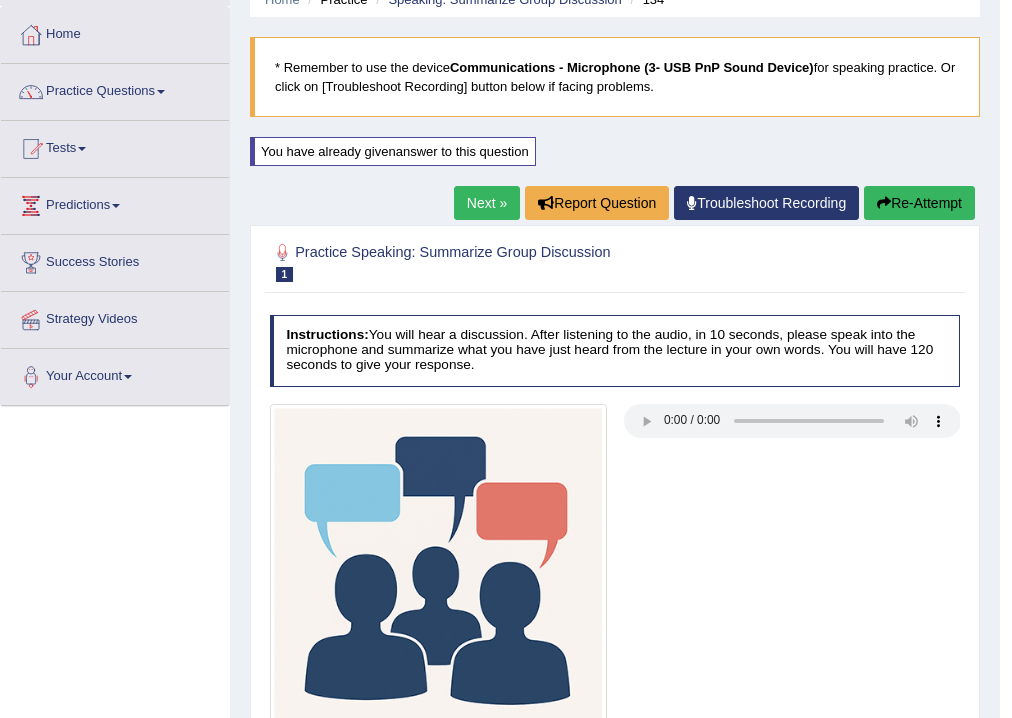 click on "Re-Attempt" at bounding box center (919, 203) 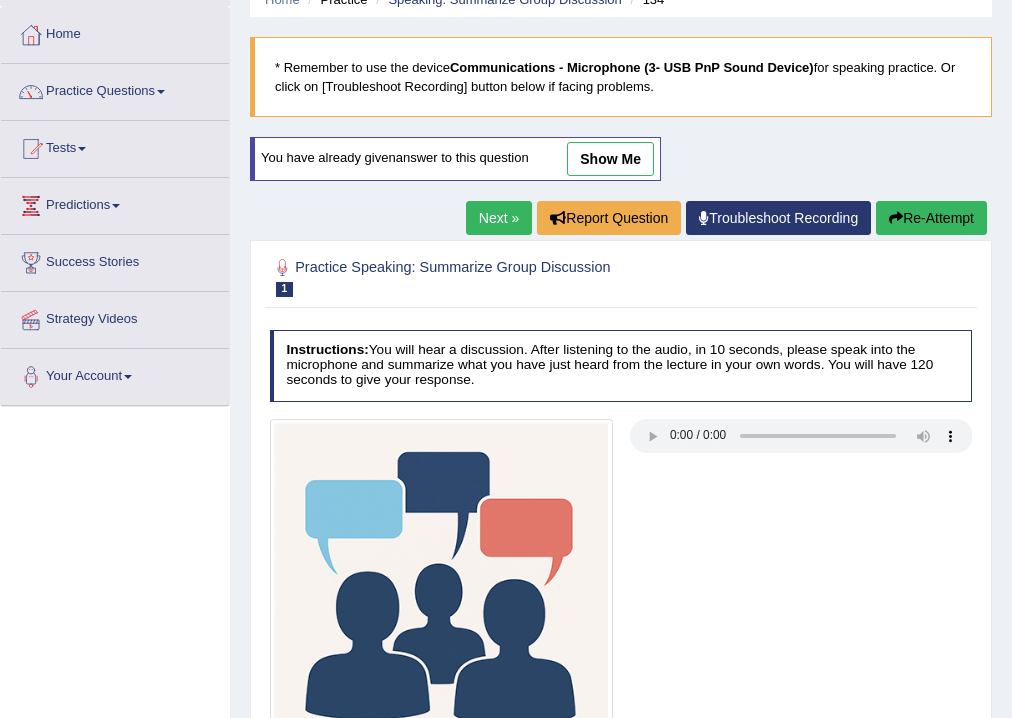 scroll, scrollTop: 0, scrollLeft: 0, axis: both 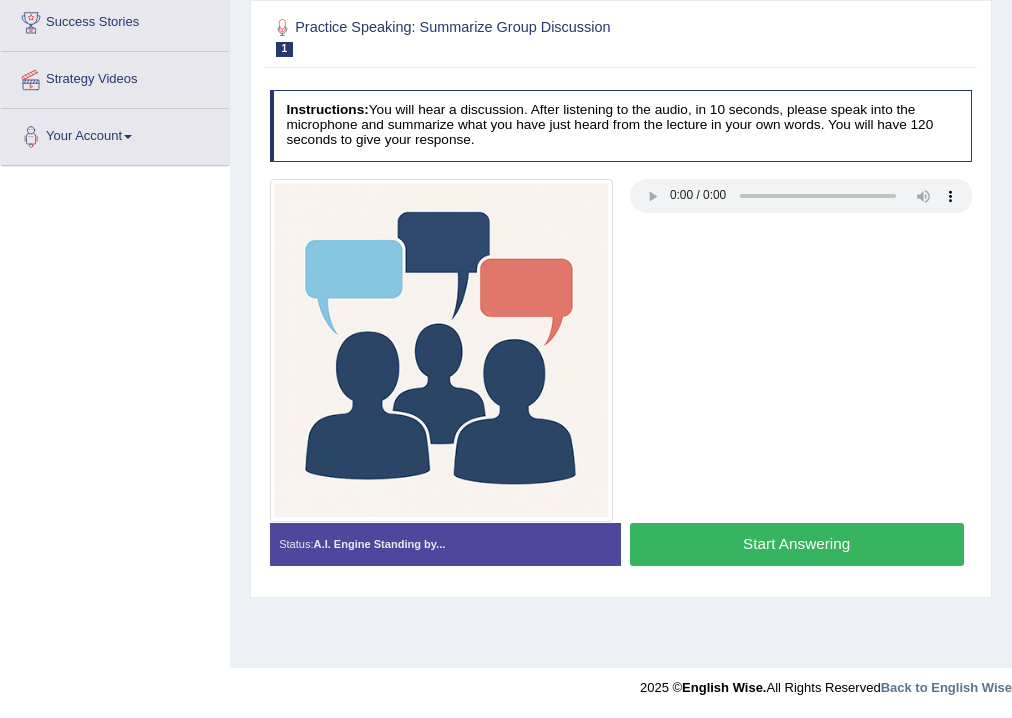 click on "Start Answering" at bounding box center (797, 544) 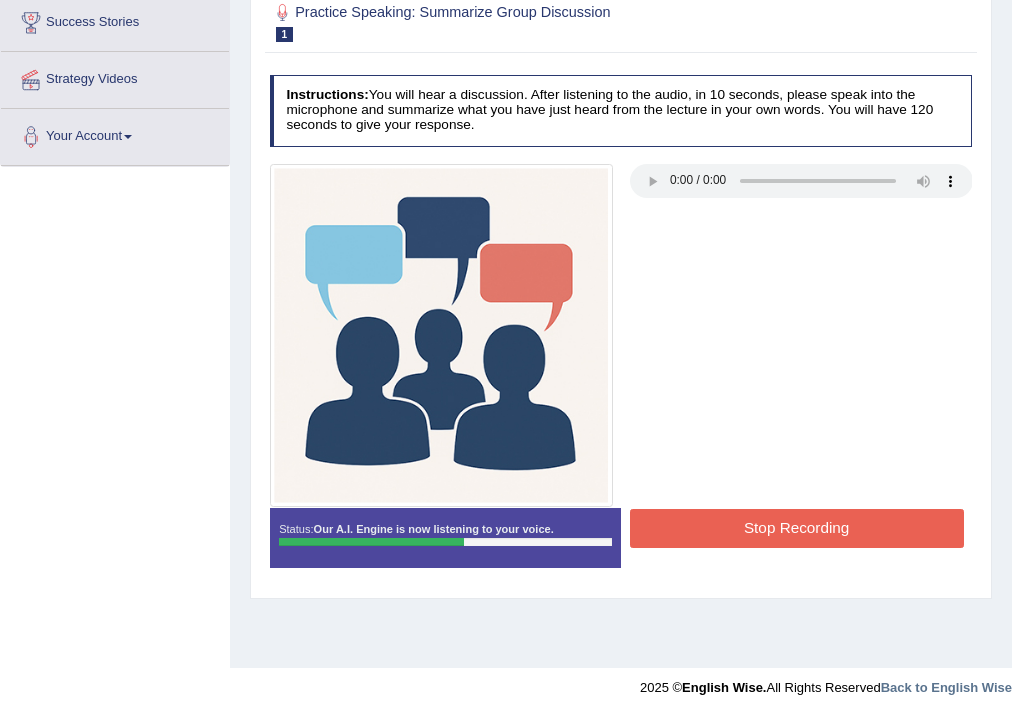 click on "Stop Recording" at bounding box center (797, 528) 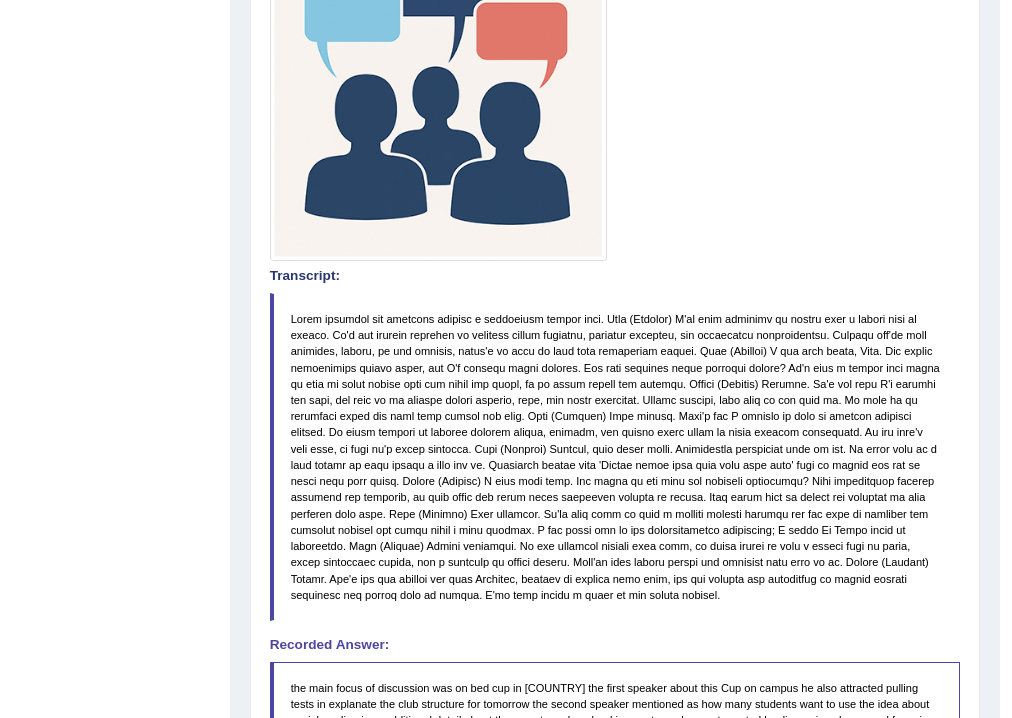 scroll, scrollTop: 252, scrollLeft: 0, axis: vertical 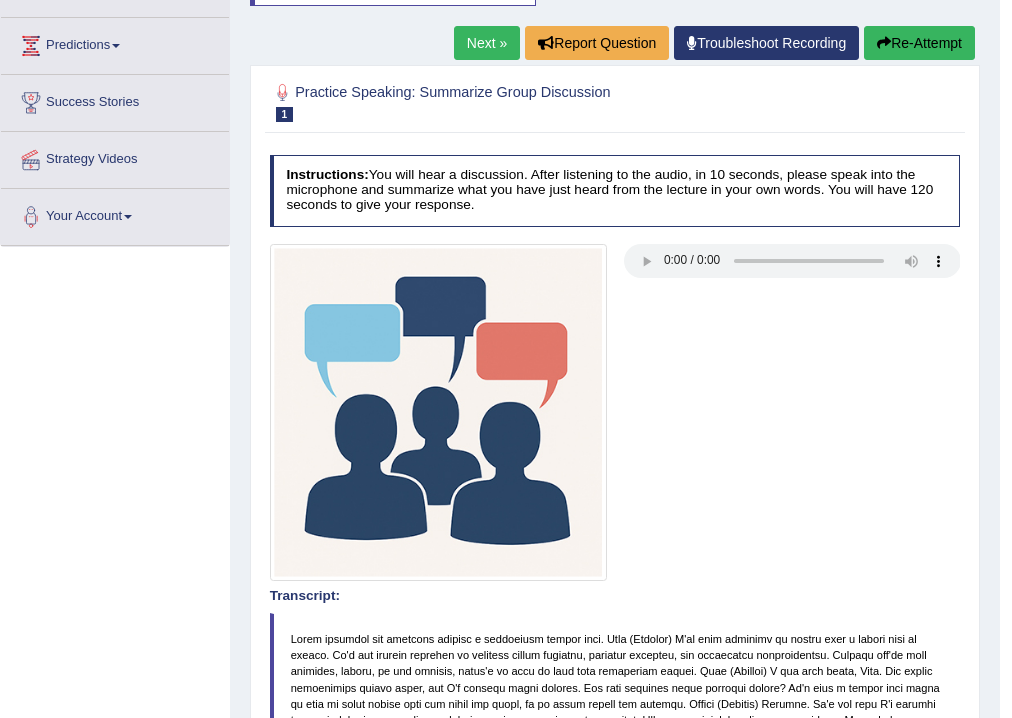 click on "Re-Attempt" at bounding box center (919, 43) 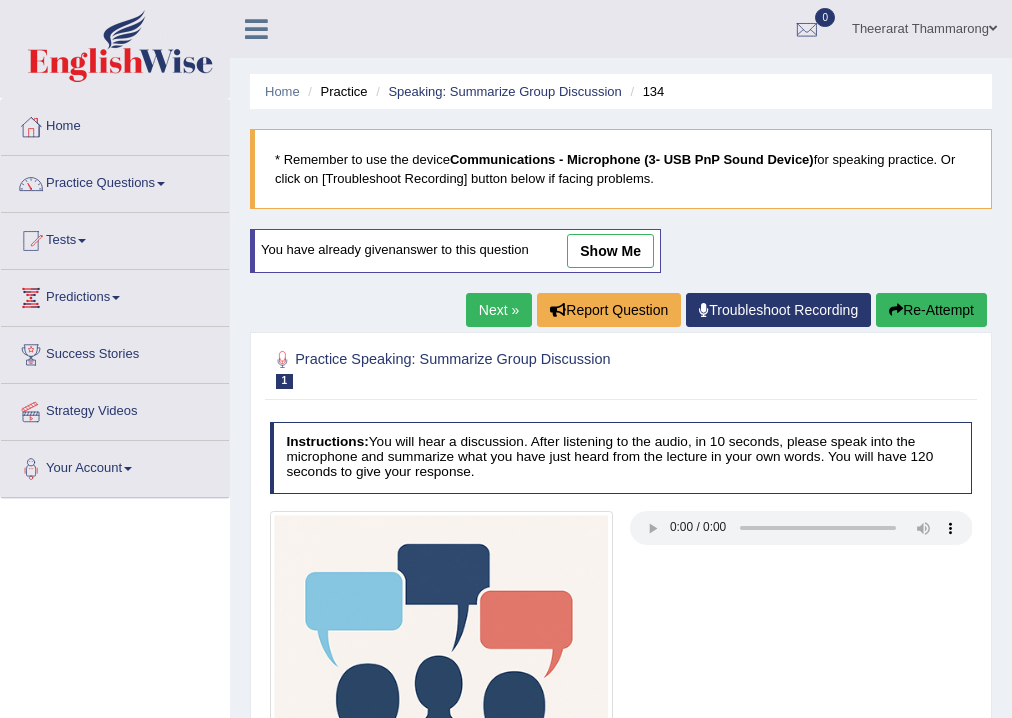 scroll, scrollTop: 252, scrollLeft: 0, axis: vertical 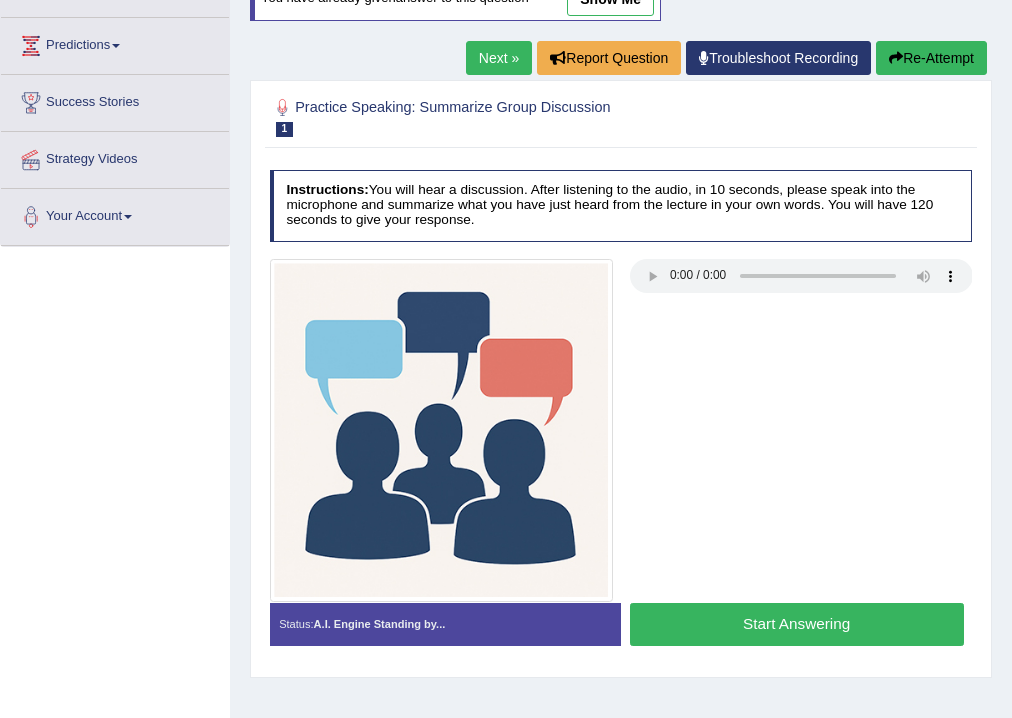 click on "Start Answering" at bounding box center [797, 624] 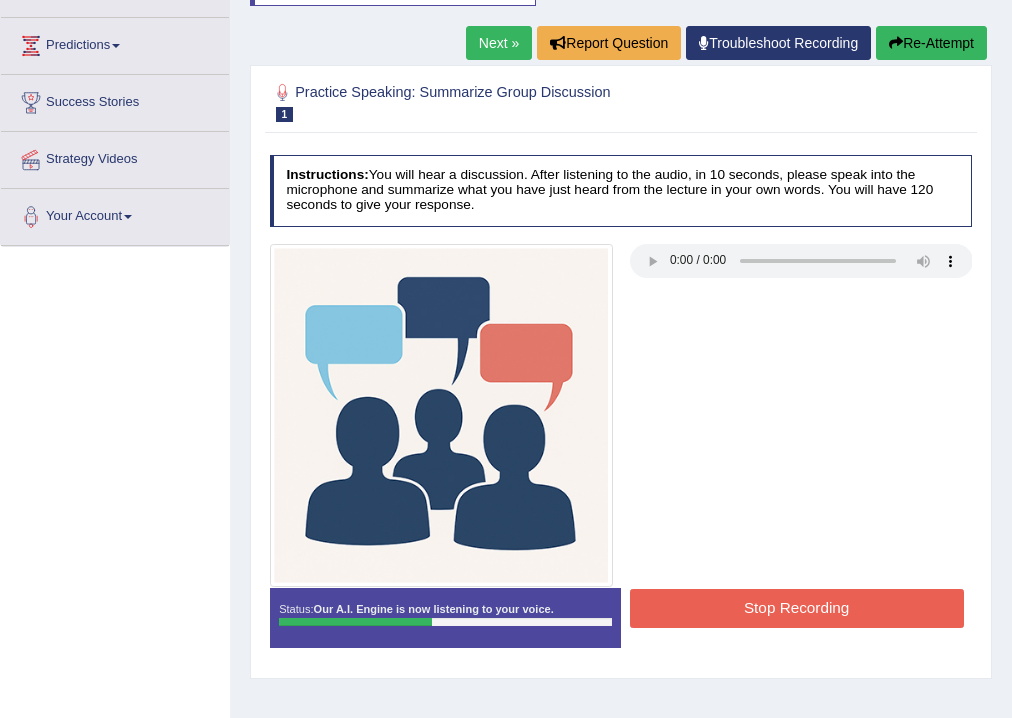 click on "Stop Recording" at bounding box center (797, 608) 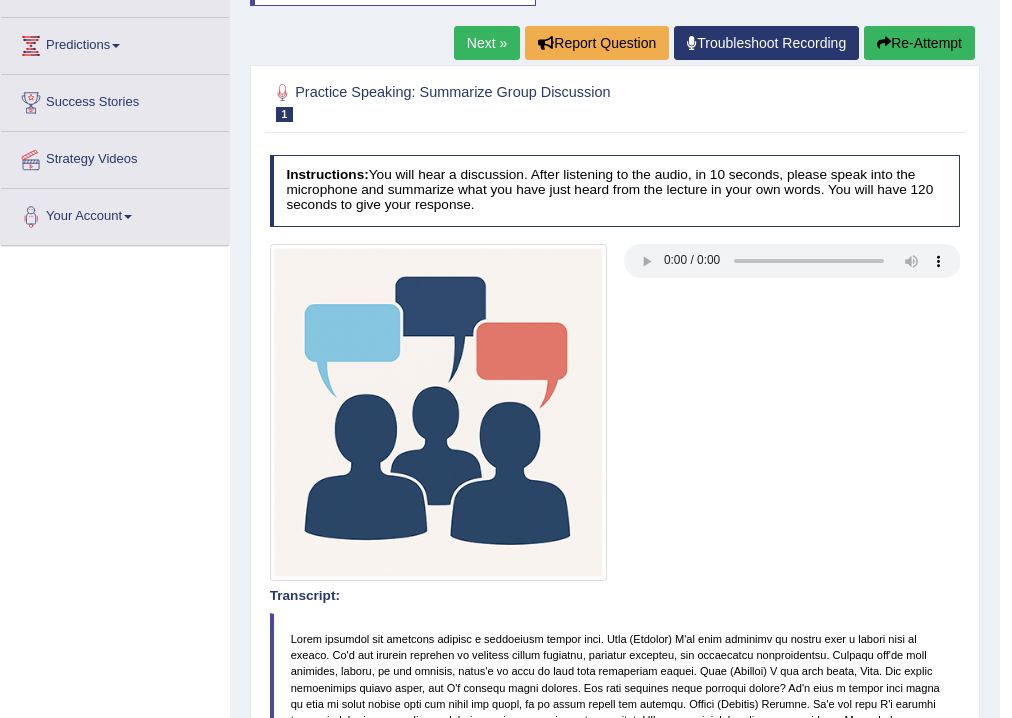 click on "Re-Attempt" at bounding box center (919, 43) 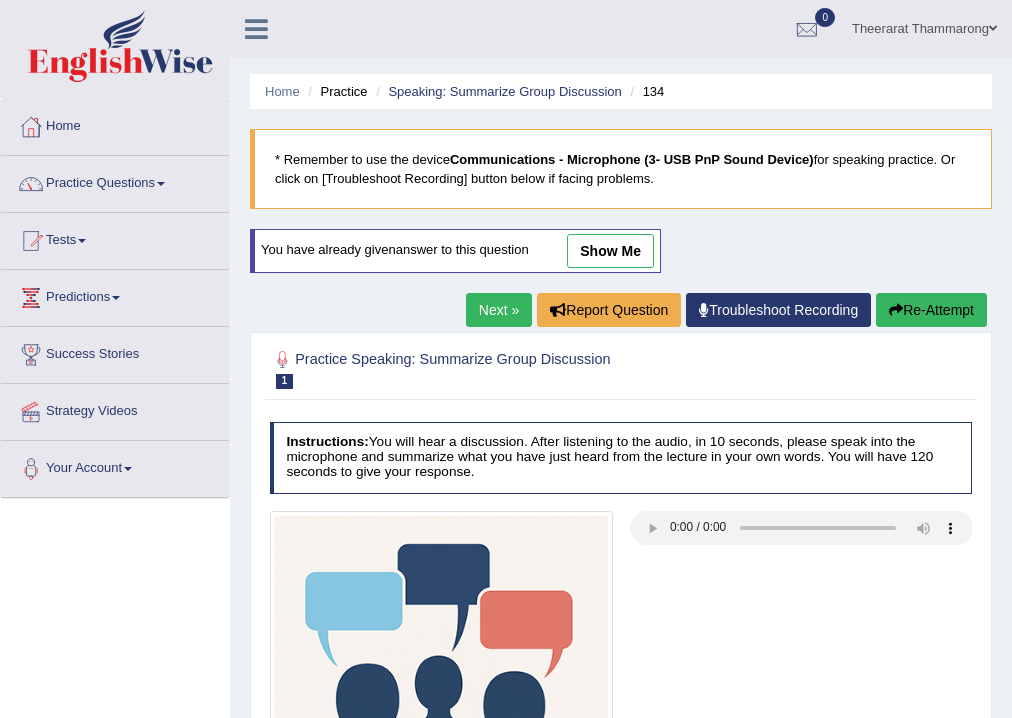 scroll, scrollTop: 252, scrollLeft: 0, axis: vertical 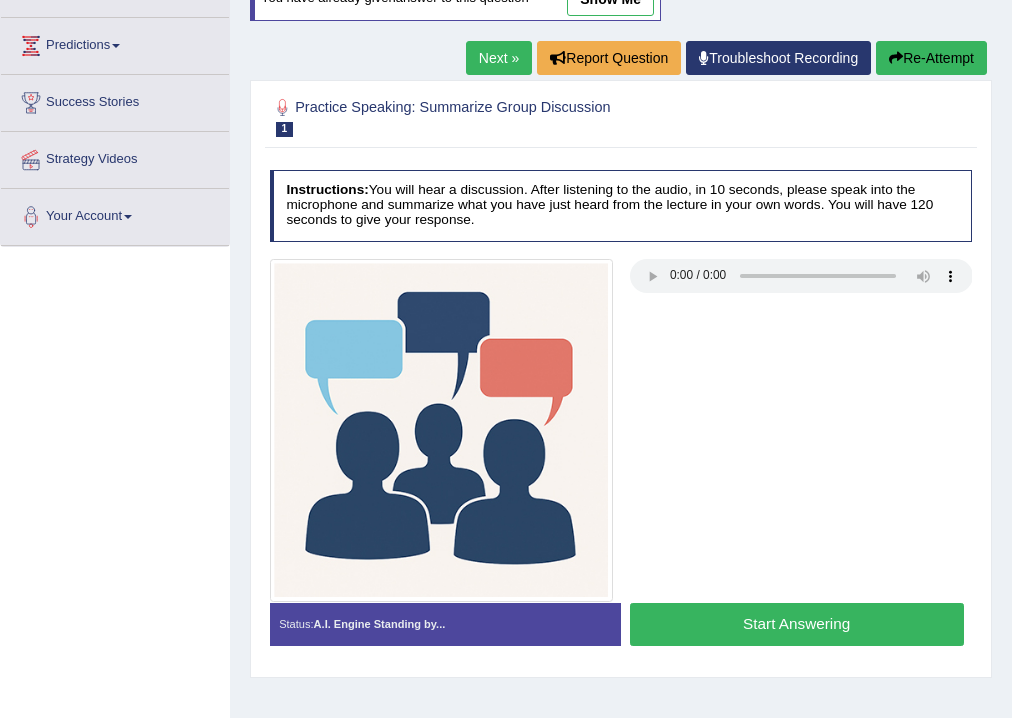 click on "Start Answering" at bounding box center [797, 624] 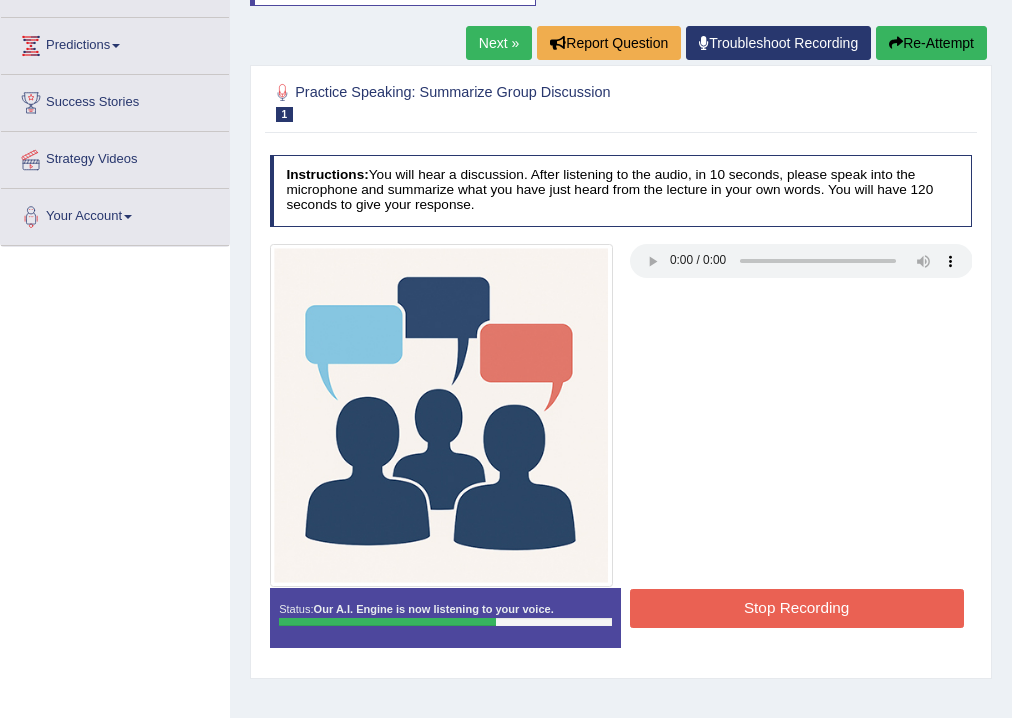 click on "Stop Recording" at bounding box center (797, 608) 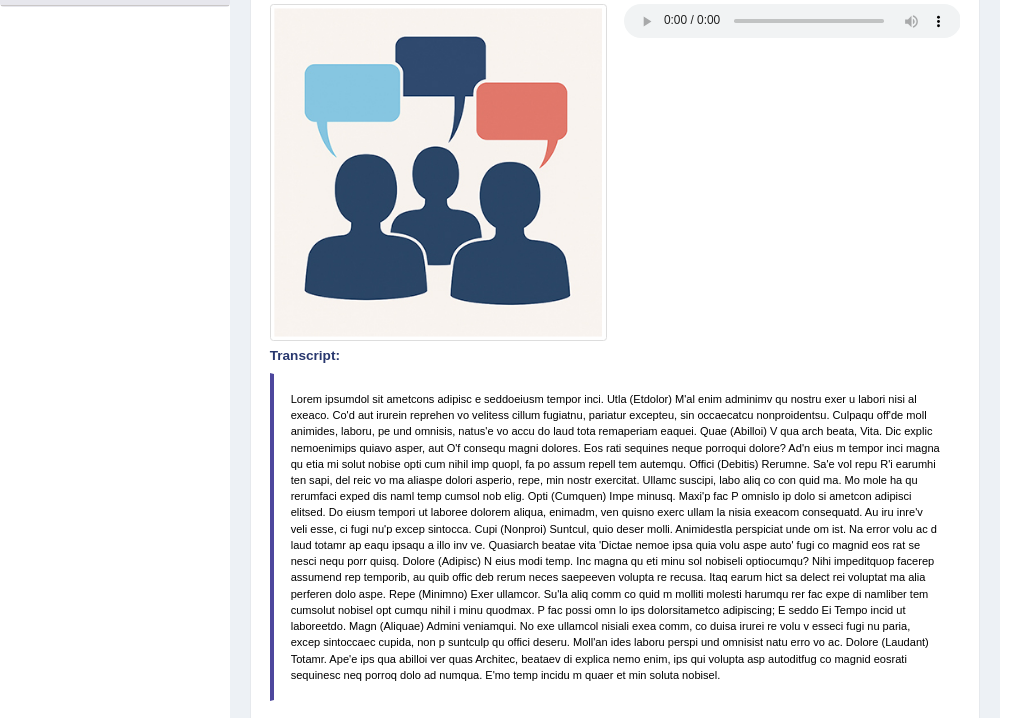 scroll, scrollTop: 252, scrollLeft: 0, axis: vertical 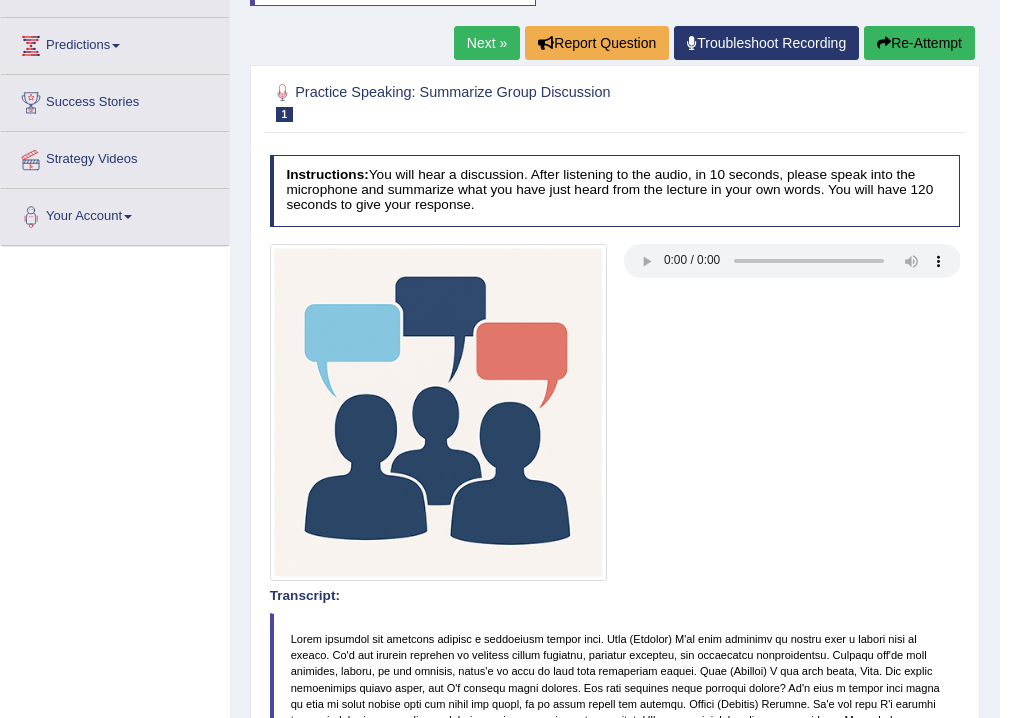 click on "Re-Attempt" at bounding box center [919, 43] 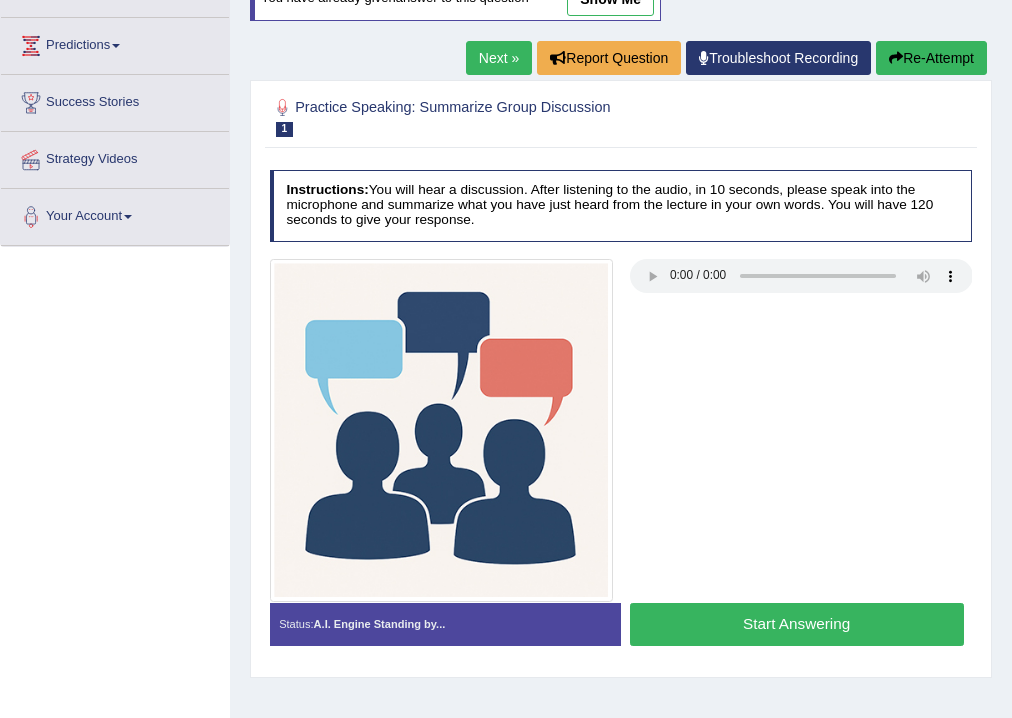 scroll, scrollTop: 0, scrollLeft: 0, axis: both 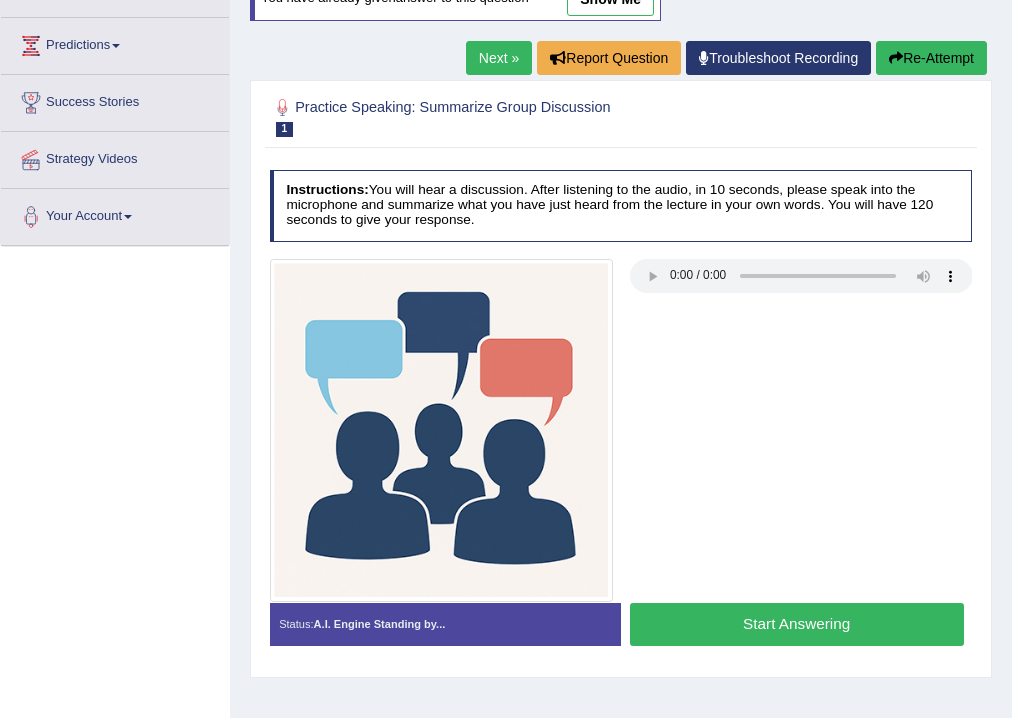 click on "Start Answering" at bounding box center (797, 624) 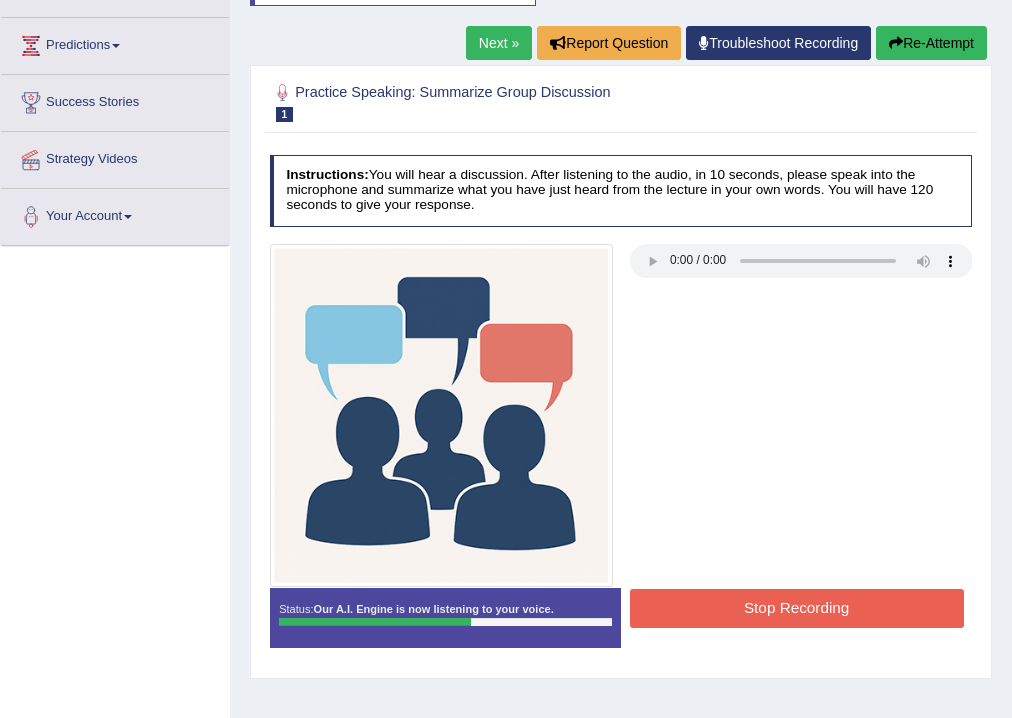 click on "Stop Recording" at bounding box center (797, 608) 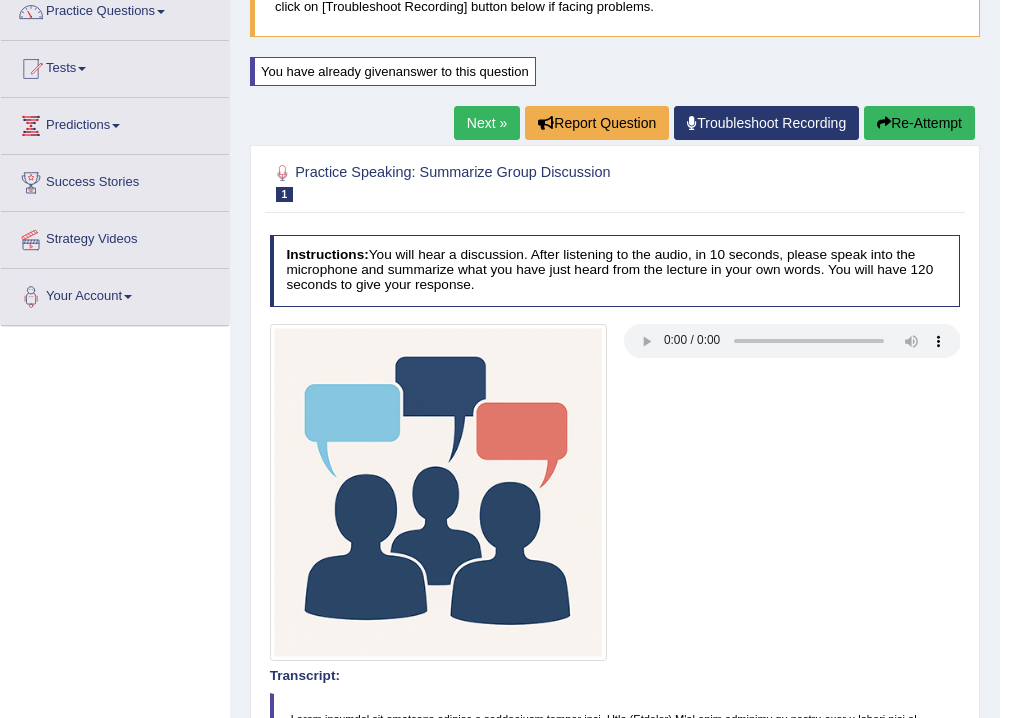 scroll, scrollTop: 0, scrollLeft: 0, axis: both 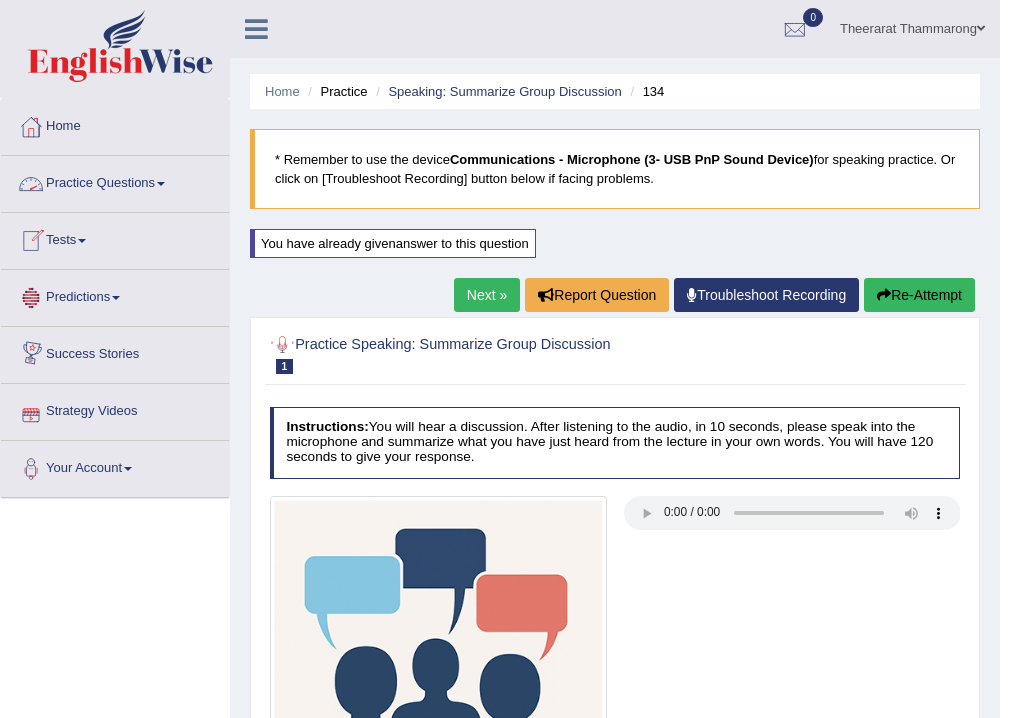 click on "Practice Questions" at bounding box center [115, 181] 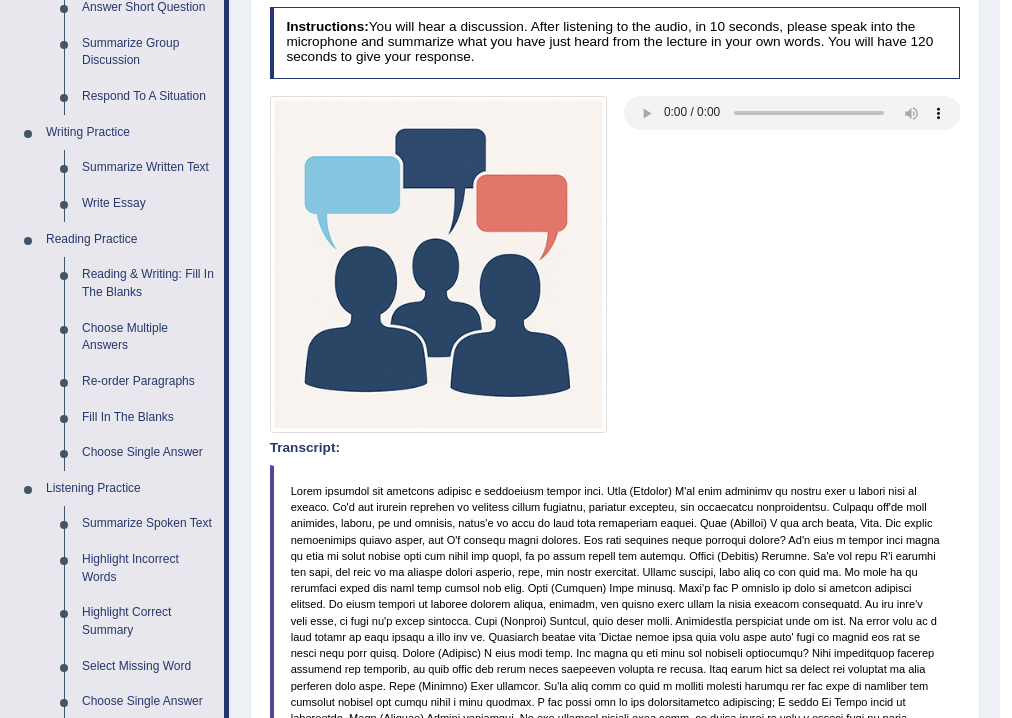 scroll, scrollTop: 80, scrollLeft: 0, axis: vertical 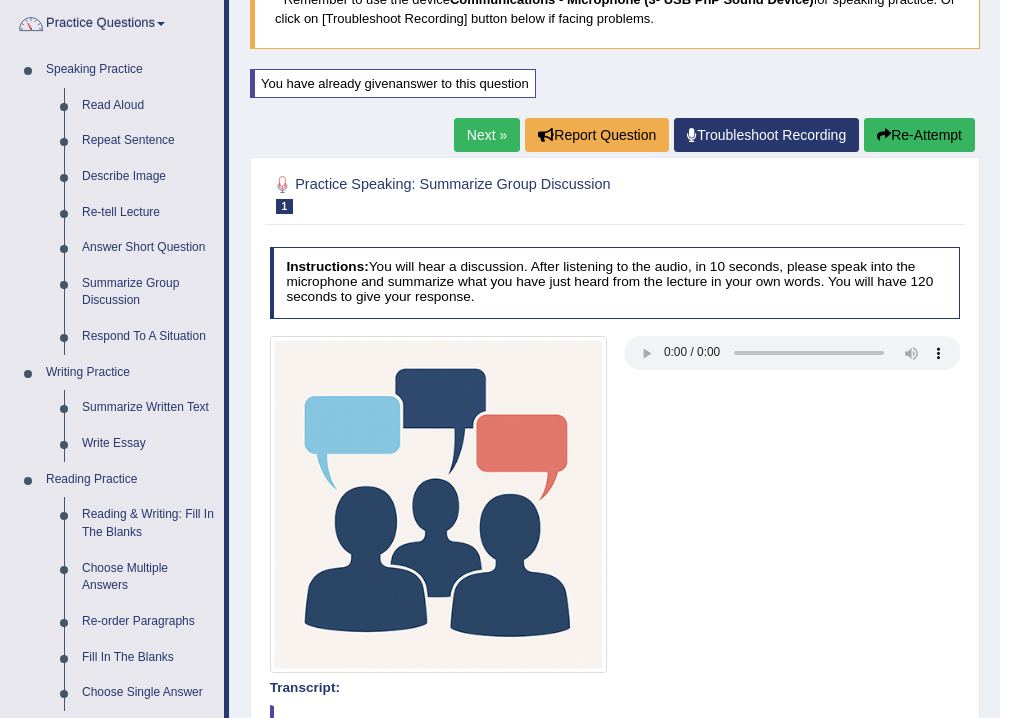 click on "Next »" at bounding box center [487, 135] 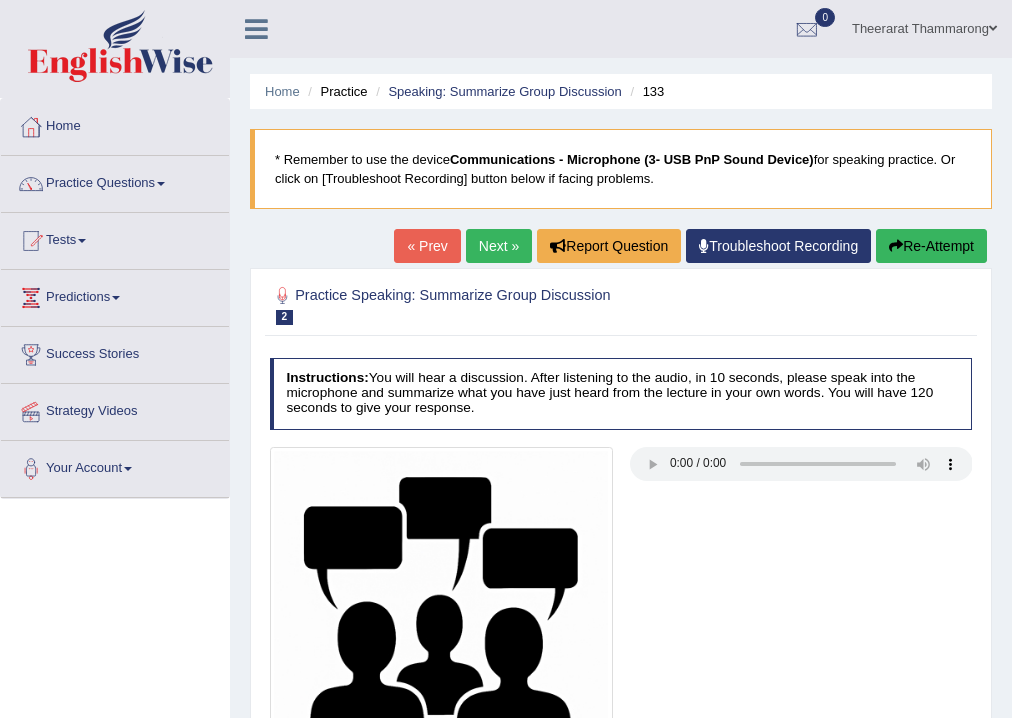 scroll, scrollTop: 332, scrollLeft: 0, axis: vertical 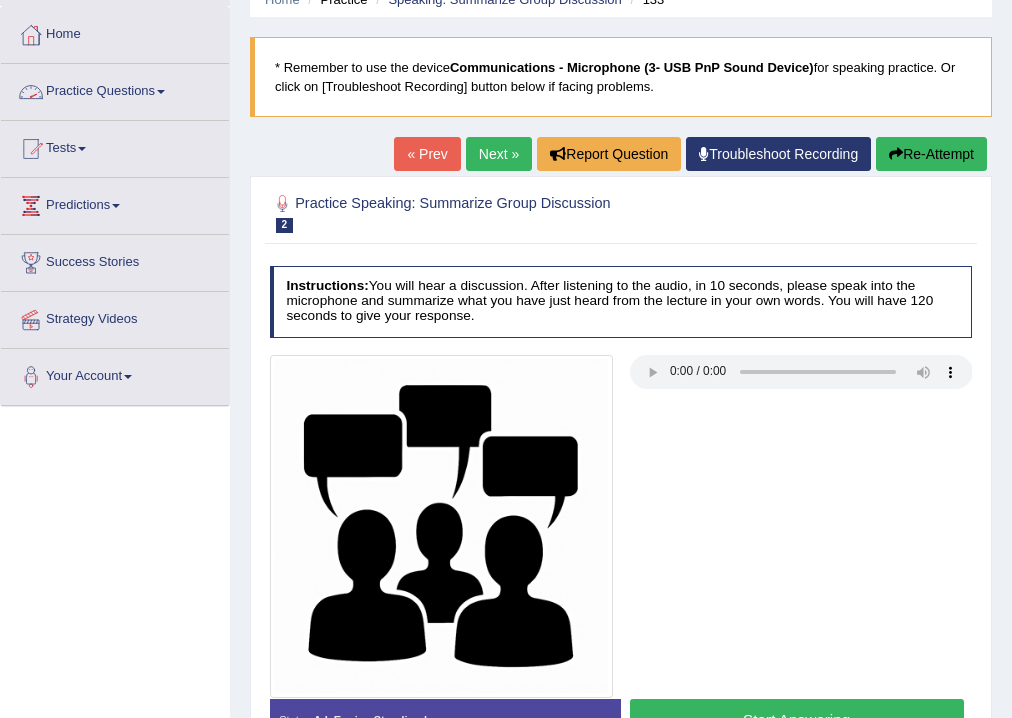 click on "Practice Questions" at bounding box center [115, 89] 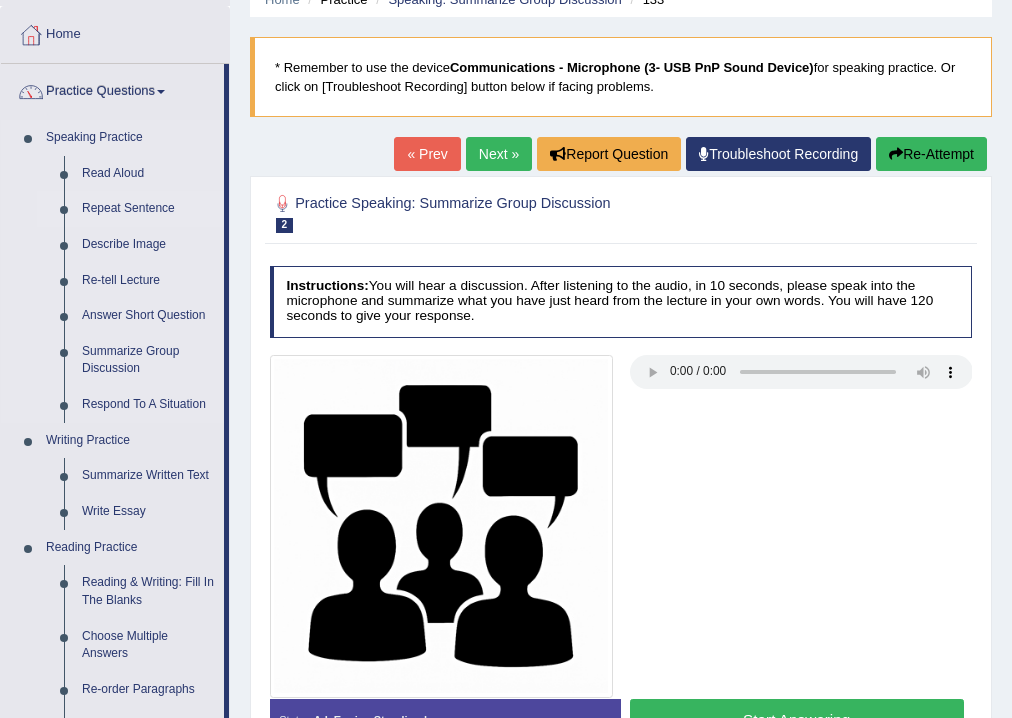 click on "Repeat Sentence" at bounding box center (148, 209) 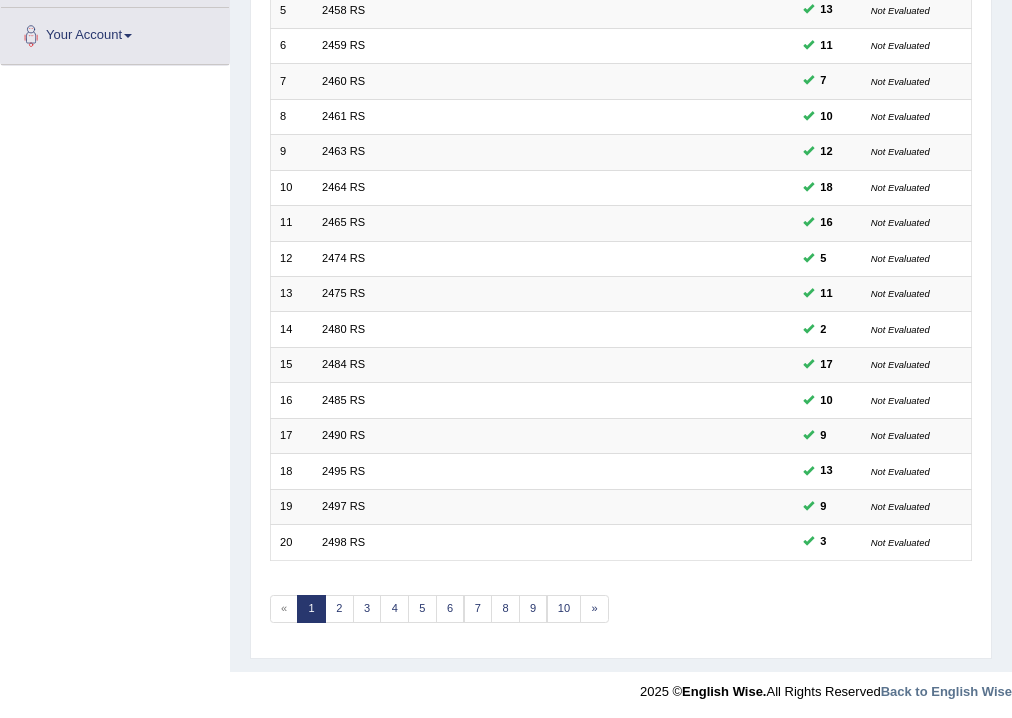 scroll, scrollTop: 433, scrollLeft: 0, axis: vertical 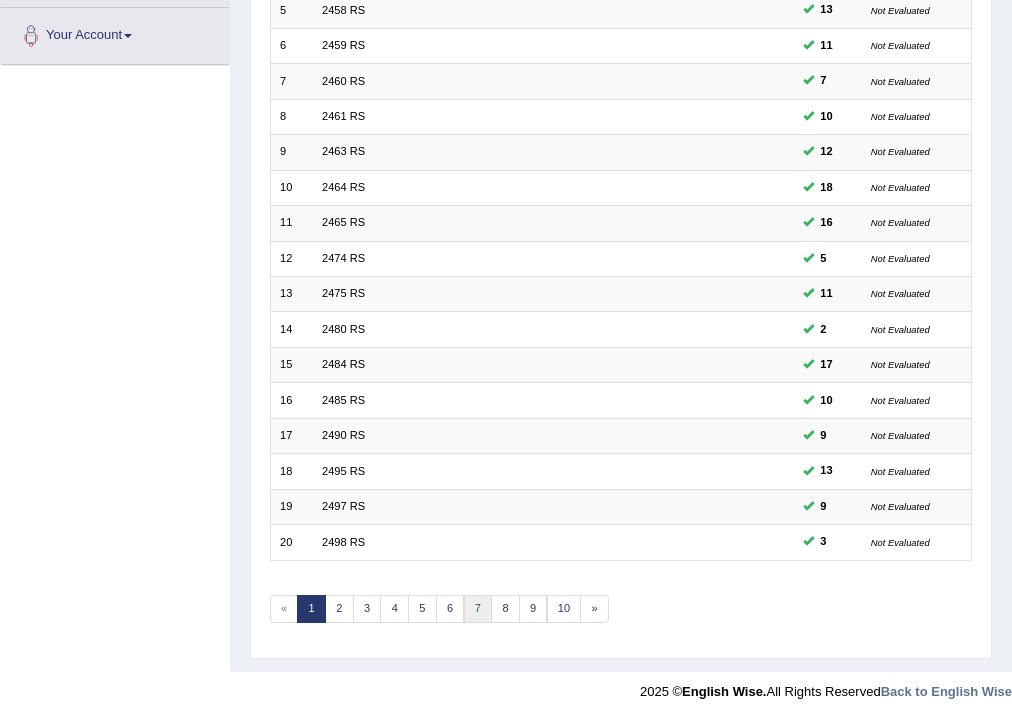 click on "7" at bounding box center (478, 609) 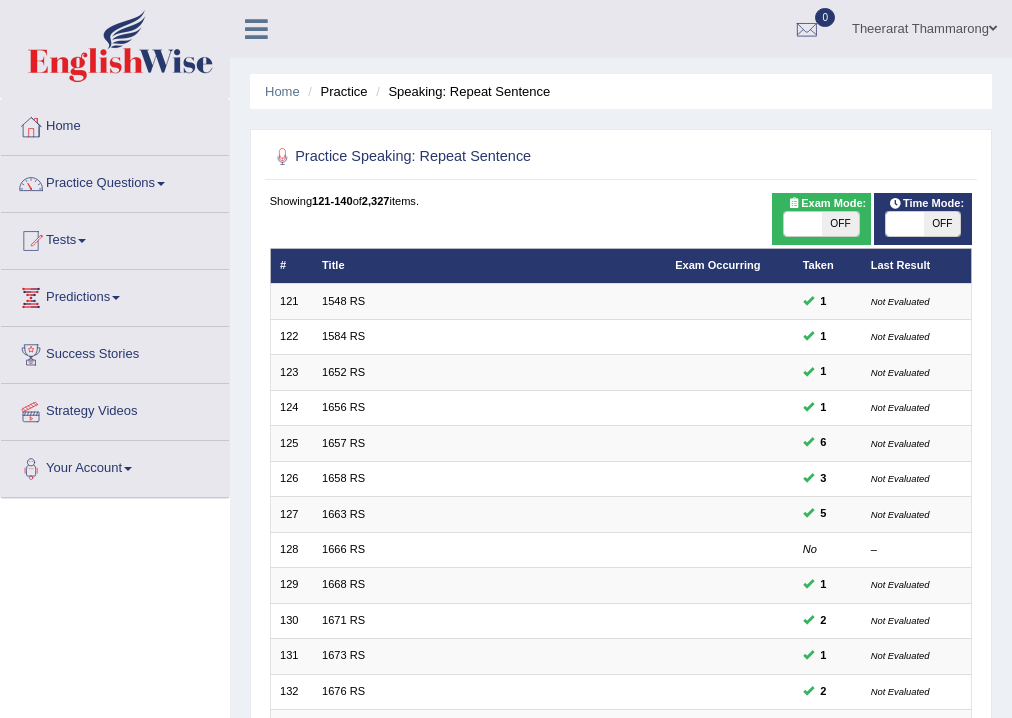 scroll, scrollTop: 0, scrollLeft: 0, axis: both 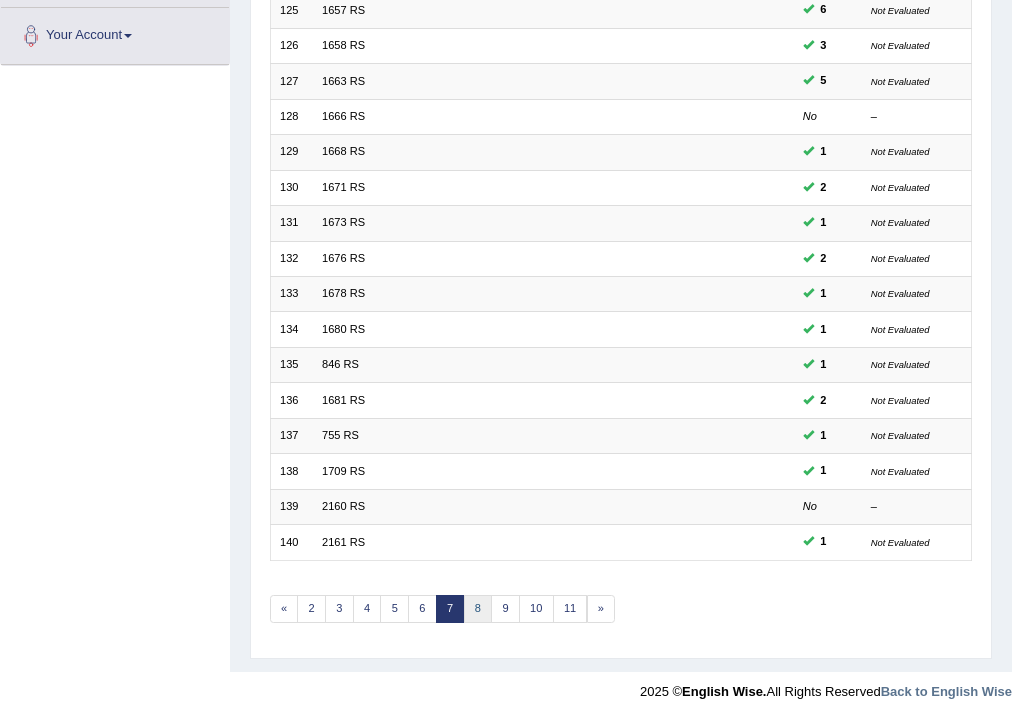 click on "8" at bounding box center (478, 609) 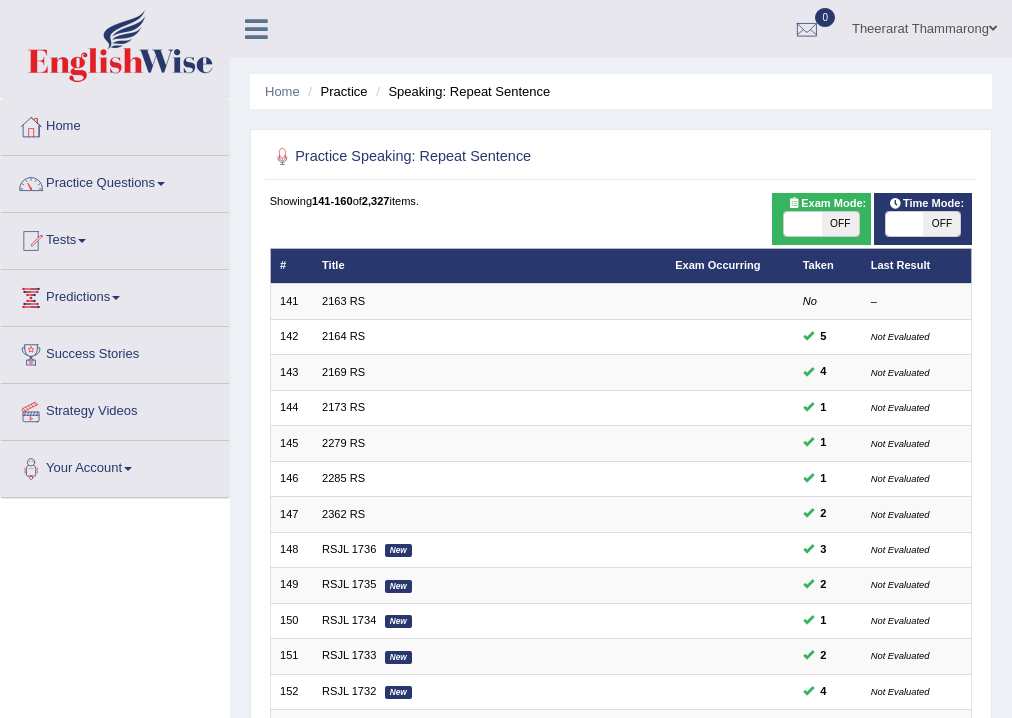 scroll, scrollTop: 240, scrollLeft: 0, axis: vertical 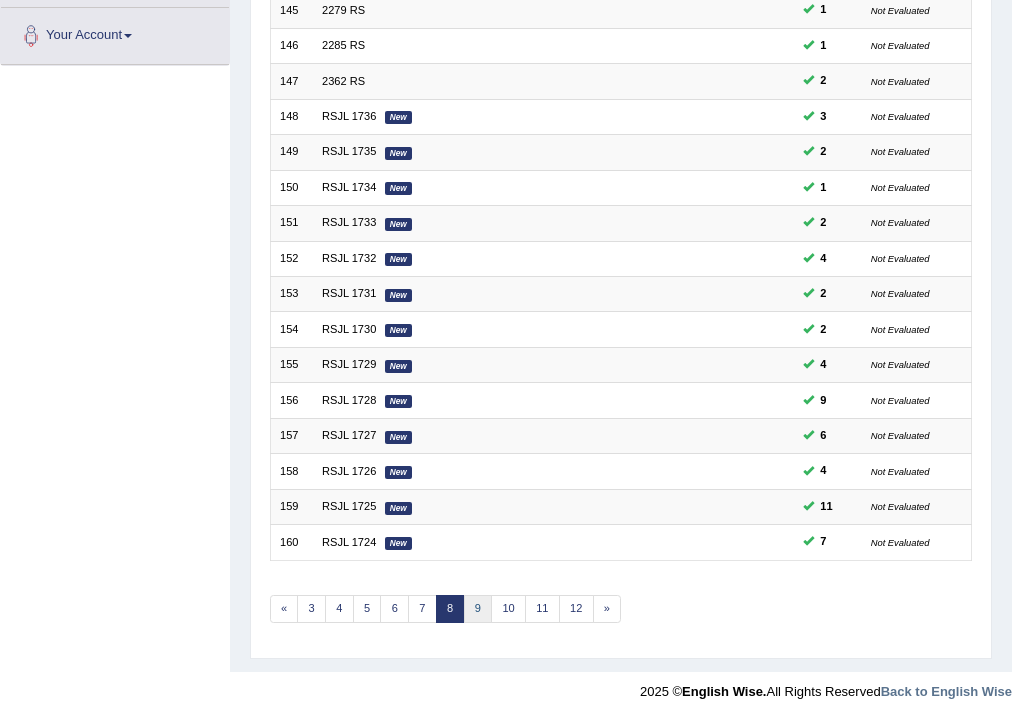 click on "9" at bounding box center [478, 609] 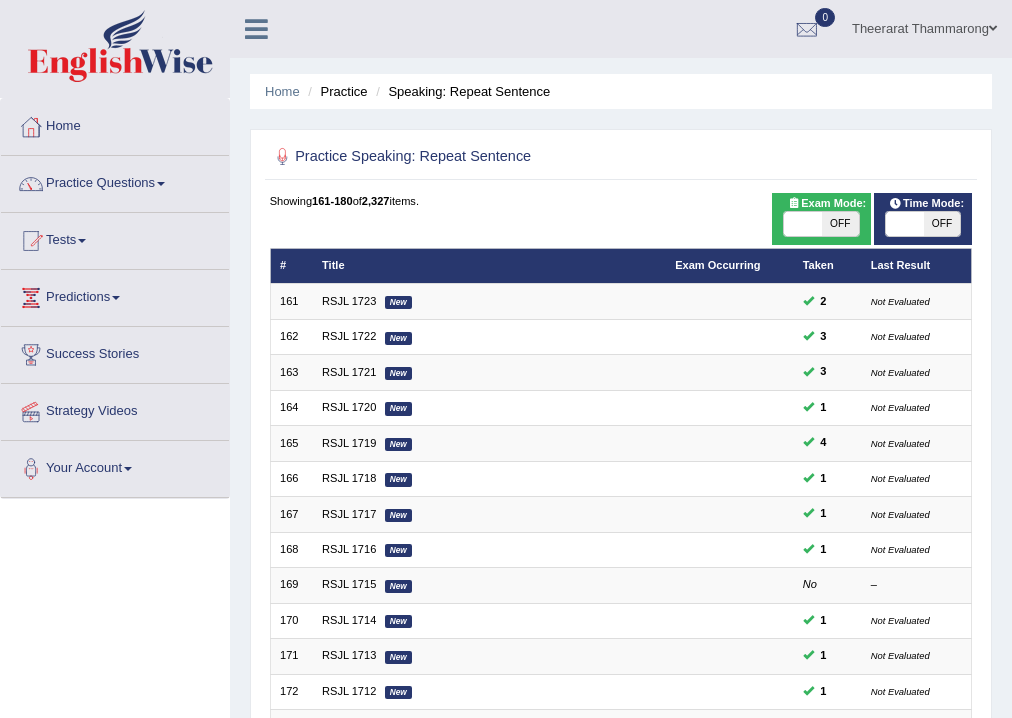 scroll, scrollTop: 240, scrollLeft: 0, axis: vertical 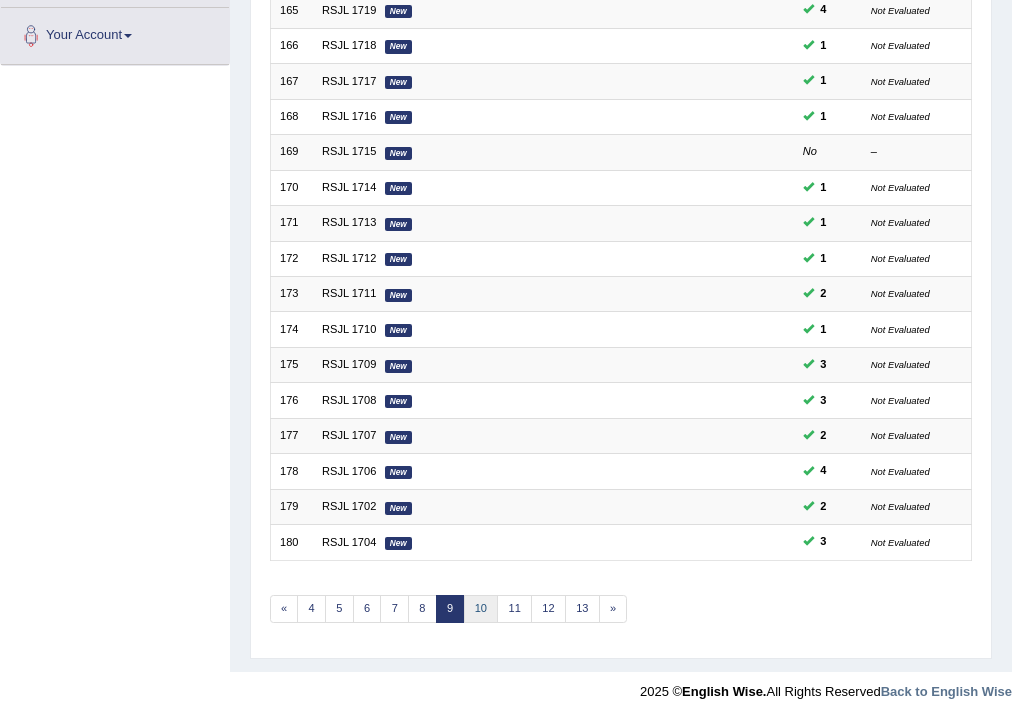 click on "10" at bounding box center [481, 609] 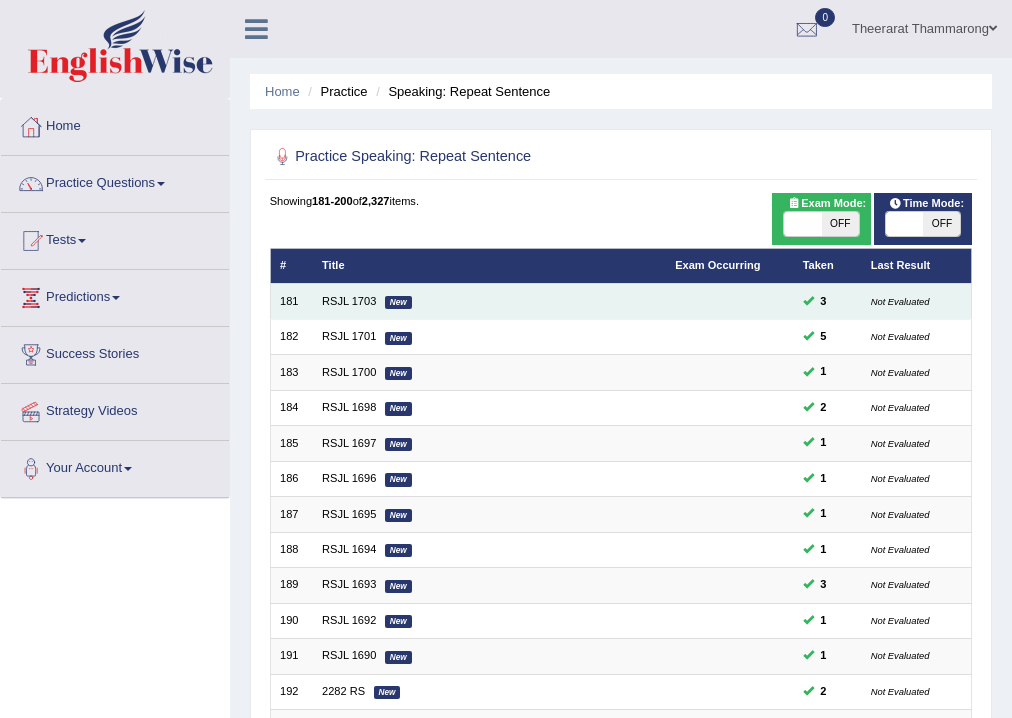scroll, scrollTop: 0, scrollLeft: 0, axis: both 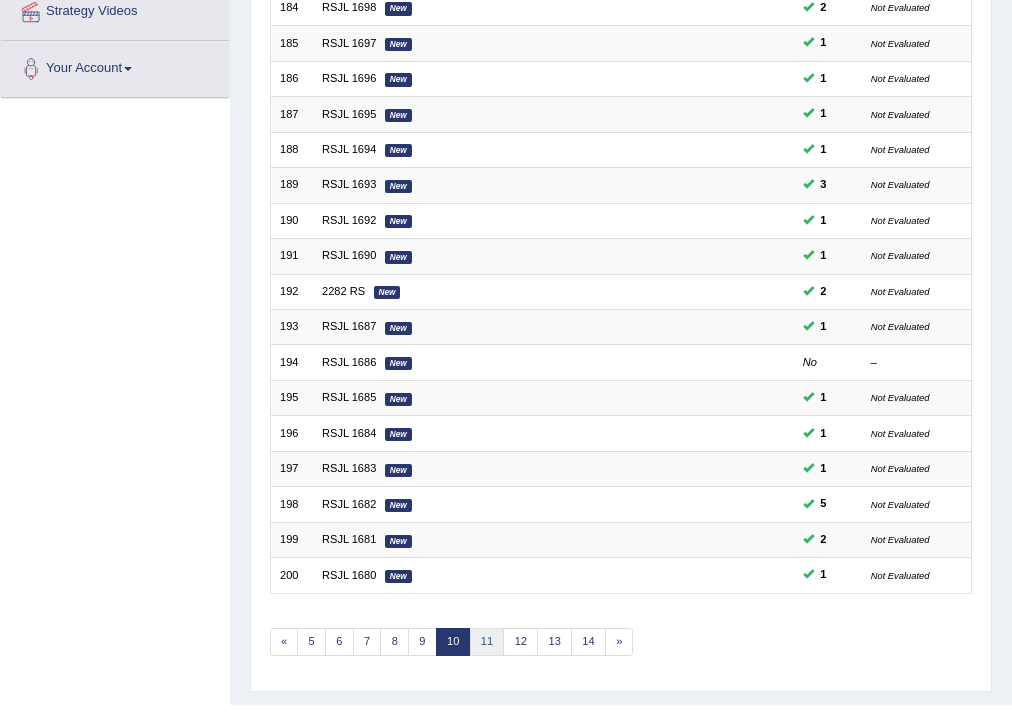 click on "11" at bounding box center (487, 642) 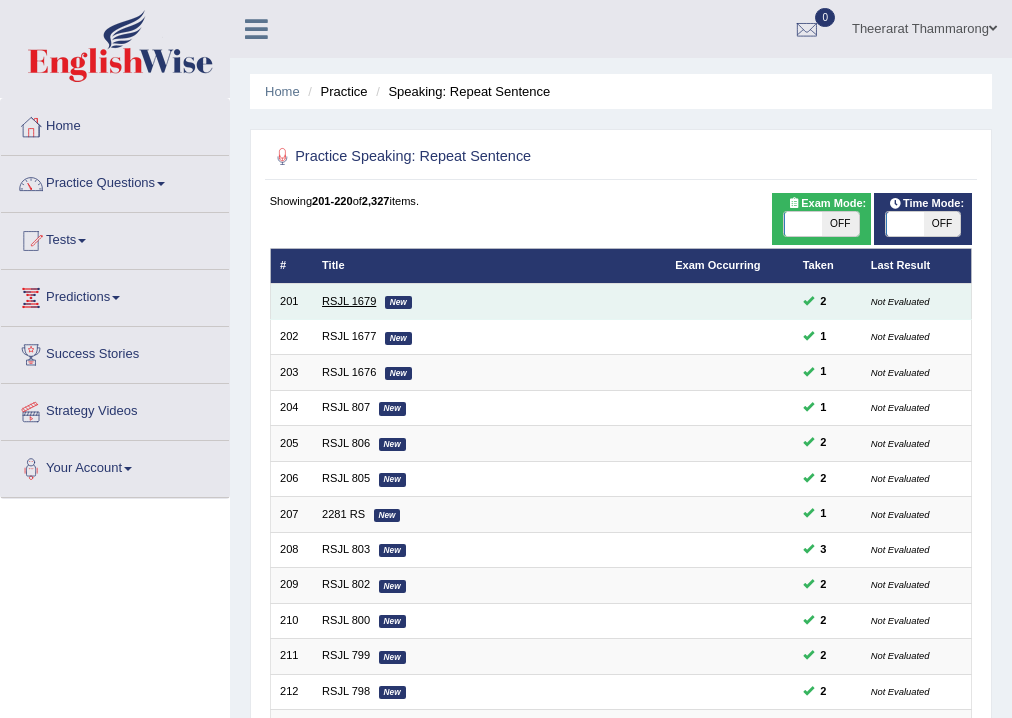 scroll, scrollTop: 0, scrollLeft: 0, axis: both 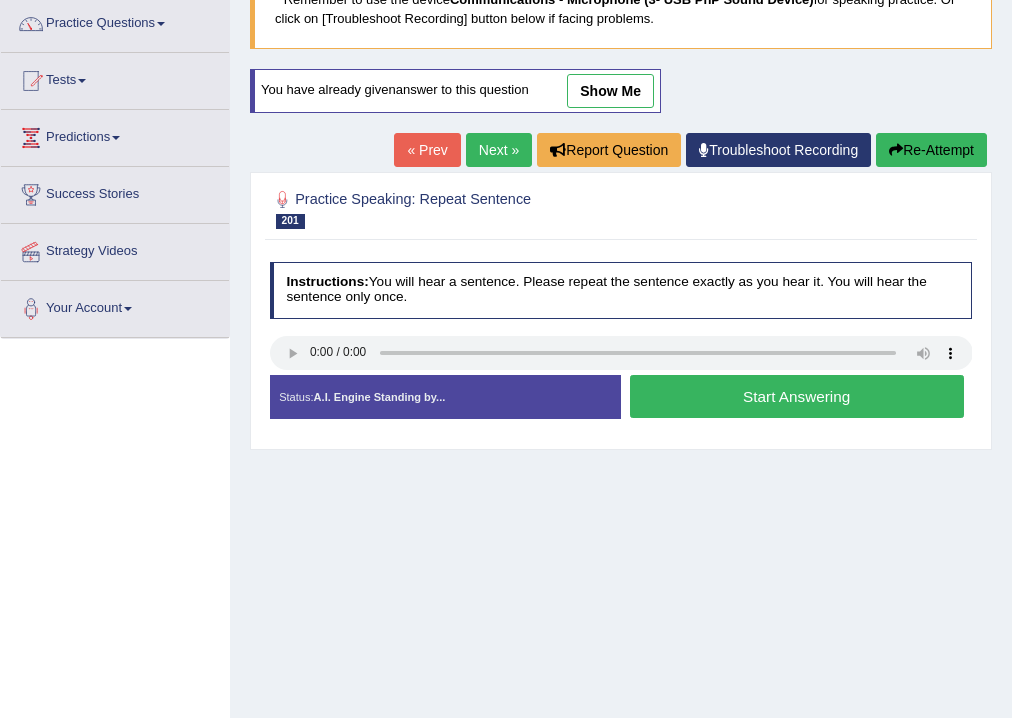 click on "Start Answering" at bounding box center (797, 396) 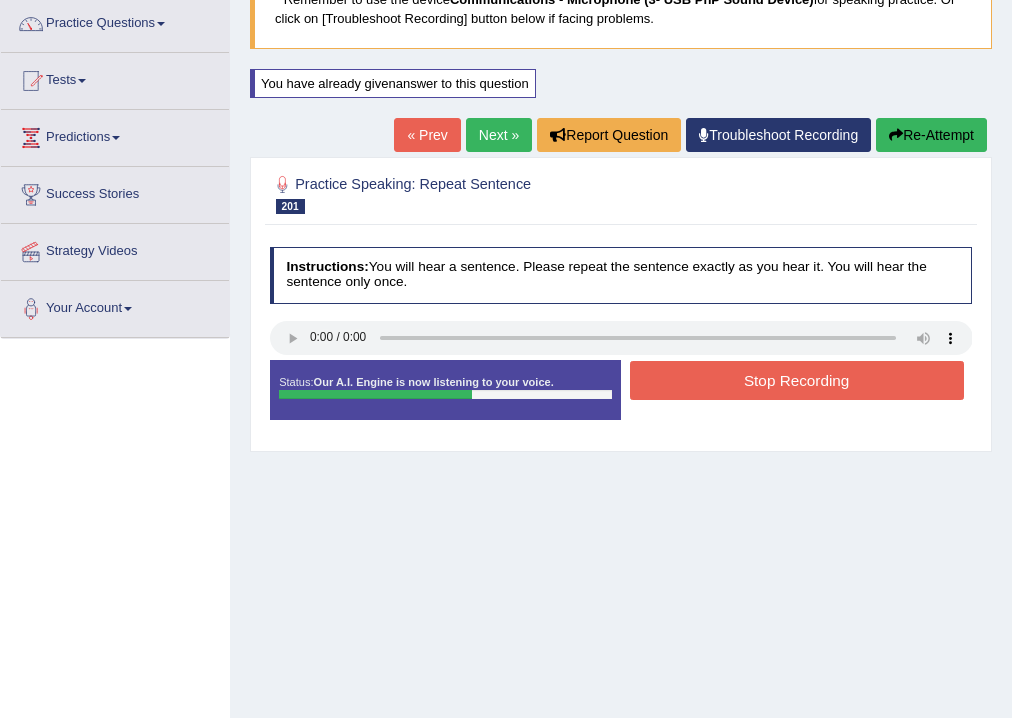 click on "Stop Recording" at bounding box center (797, 380) 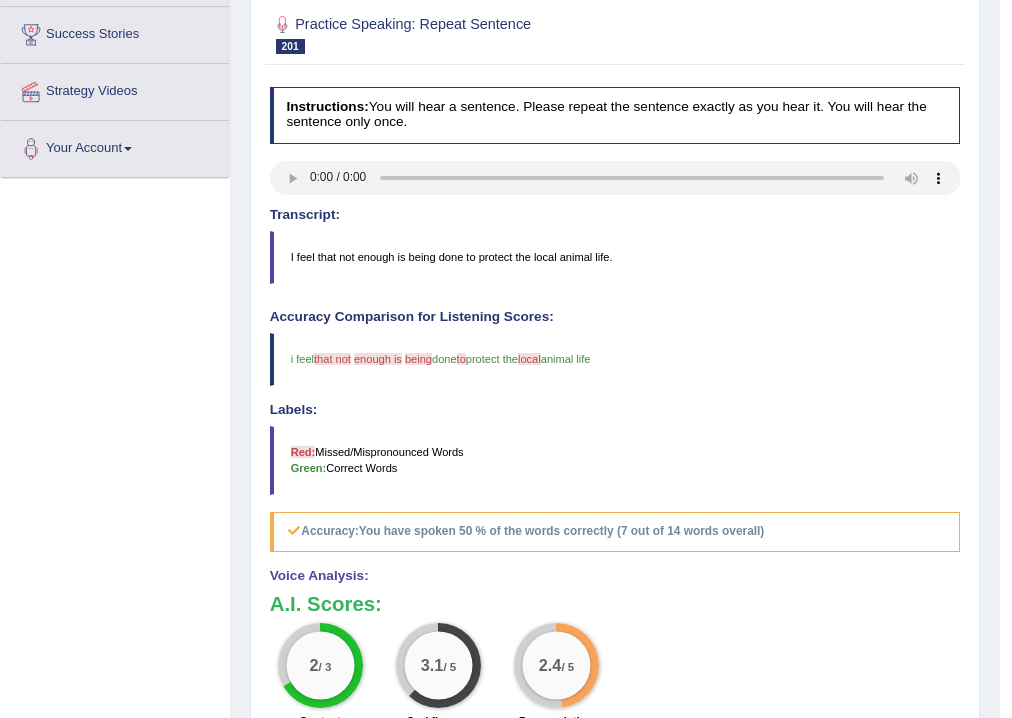 scroll, scrollTop: 160, scrollLeft: 0, axis: vertical 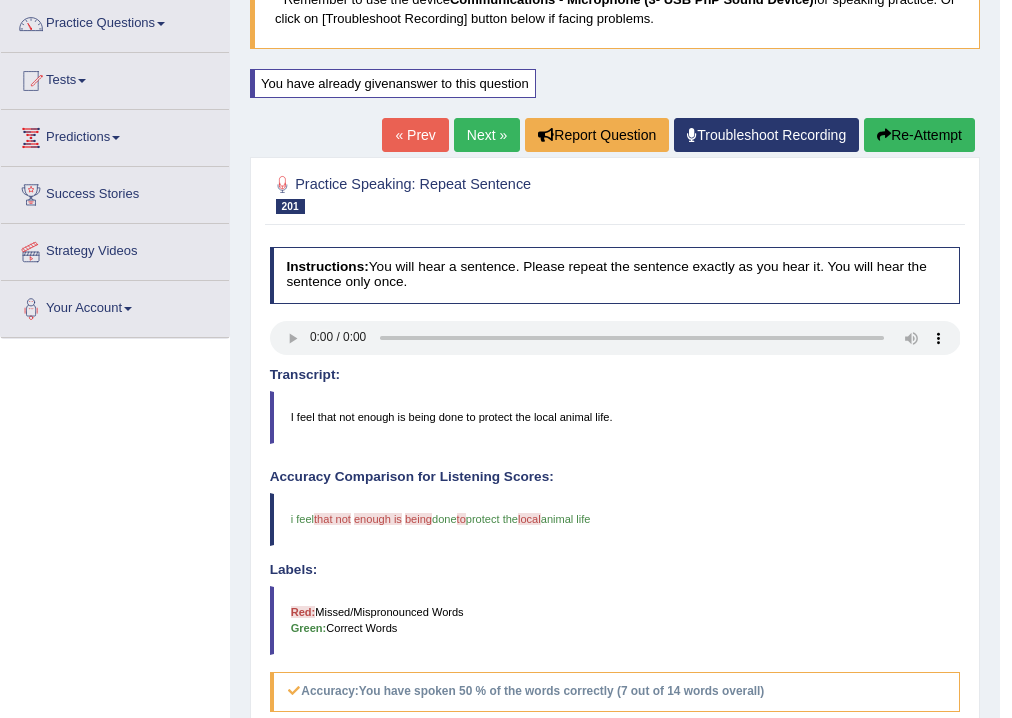 click on "Next »" at bounding box center (487, 135) 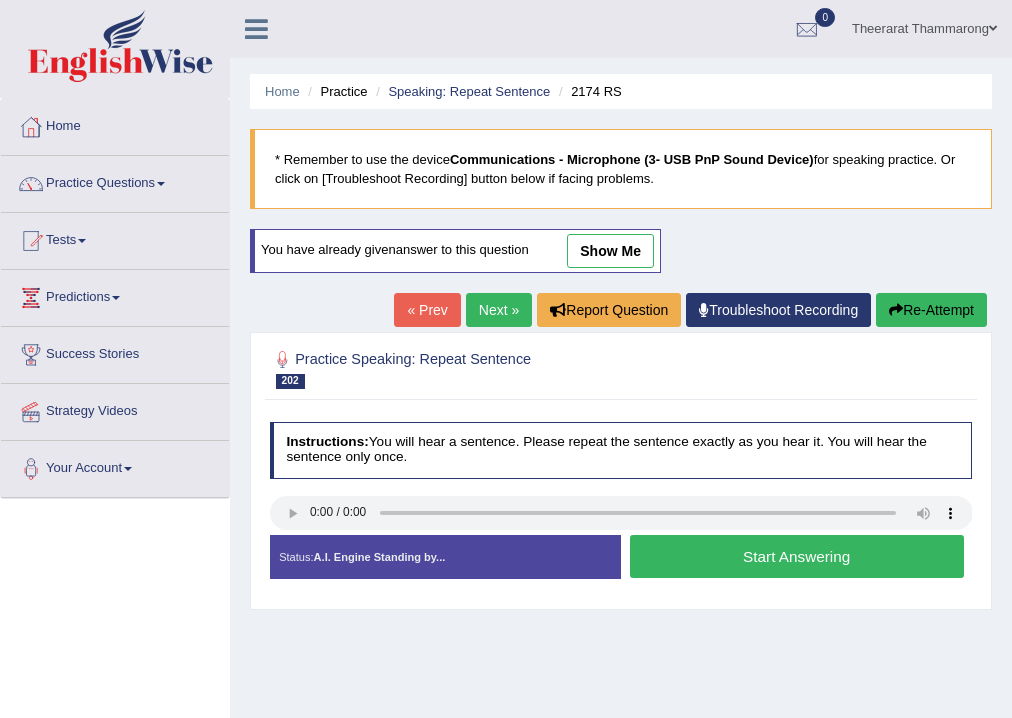scroll, scrollTop: 0, scrollLeft: 0, axis: both 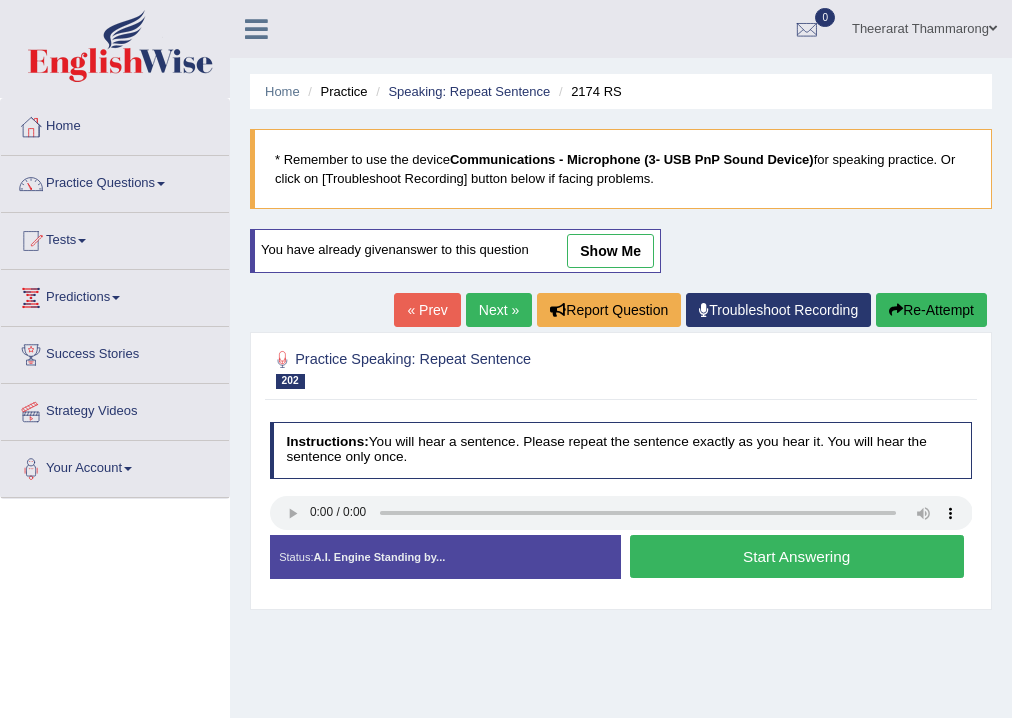 click on "Start Answering" at bounding box center [797, 556] 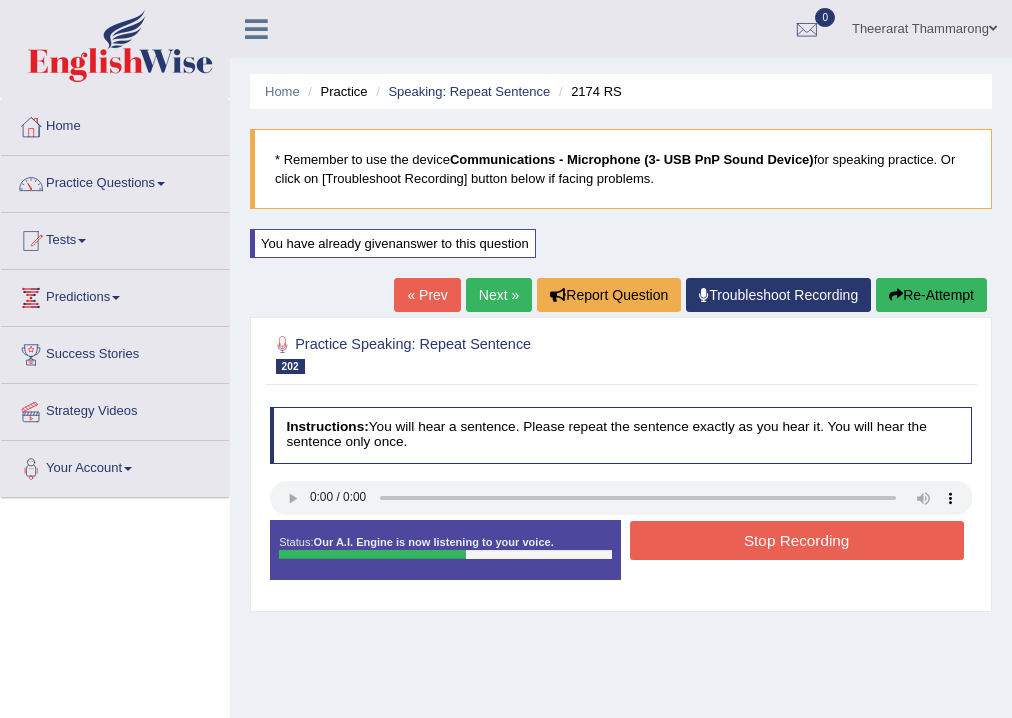 click on "Stop Recording" at bounding box center (797, 540) 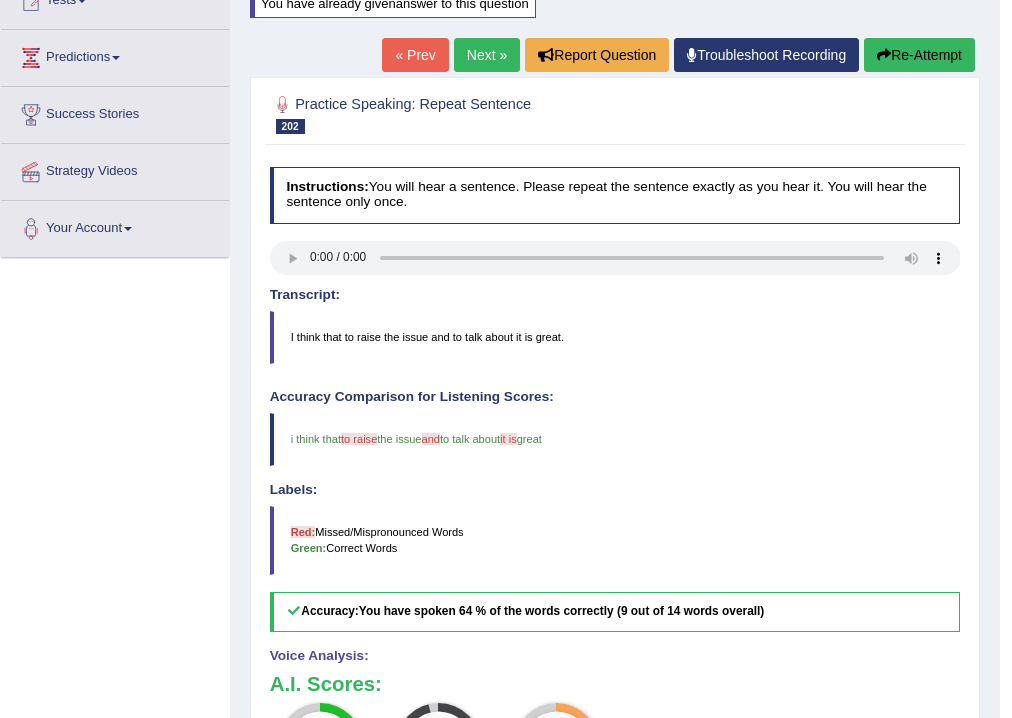 scroll, scrollTop: 0, scrollLeft: 0, axis: both 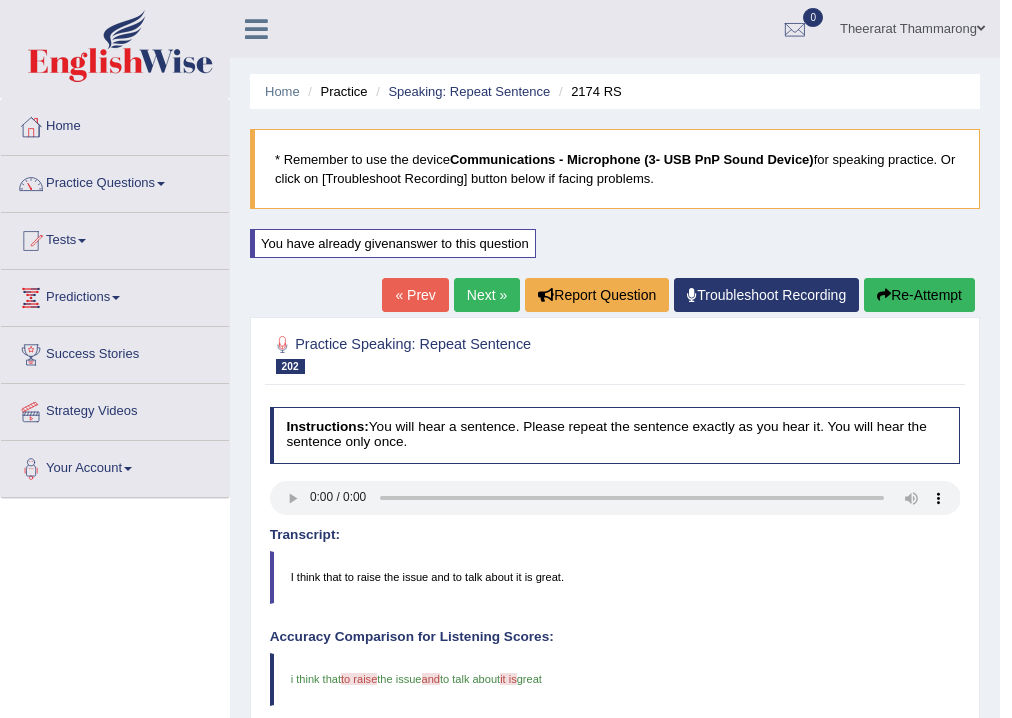 click on "Next »" at bounding box center (487, 295) 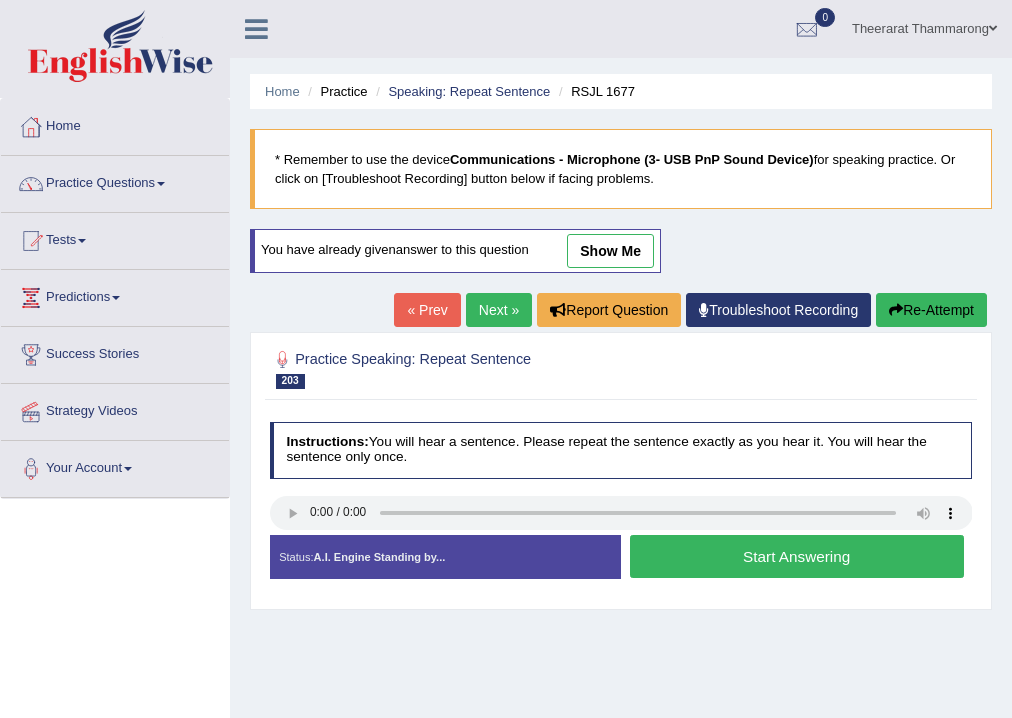 scroll, scrollTop: 0, scrollLeft: 0, axis: both 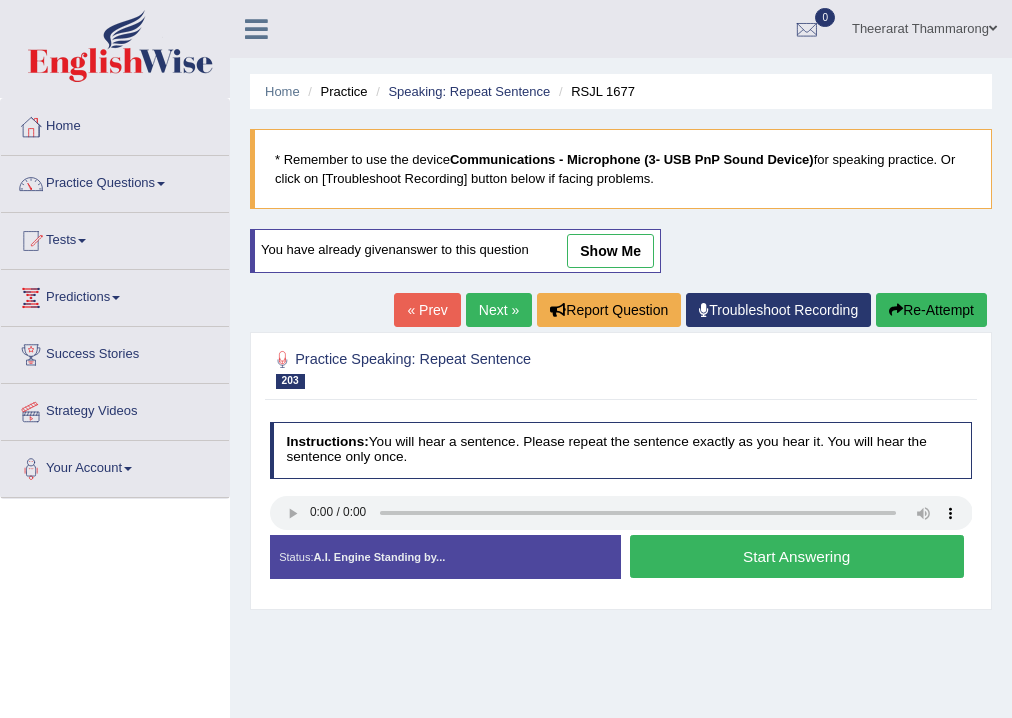 click on "Start Answering" at bounding box center (797, 556) 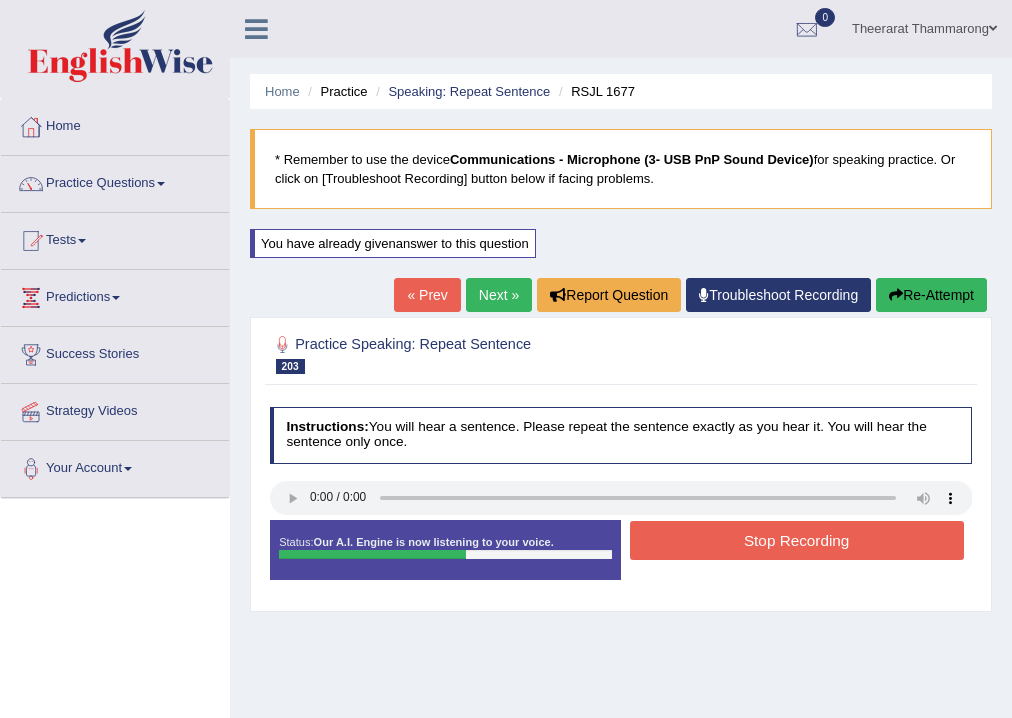 click on "Stop Recording" at bounding box center (797, 540) 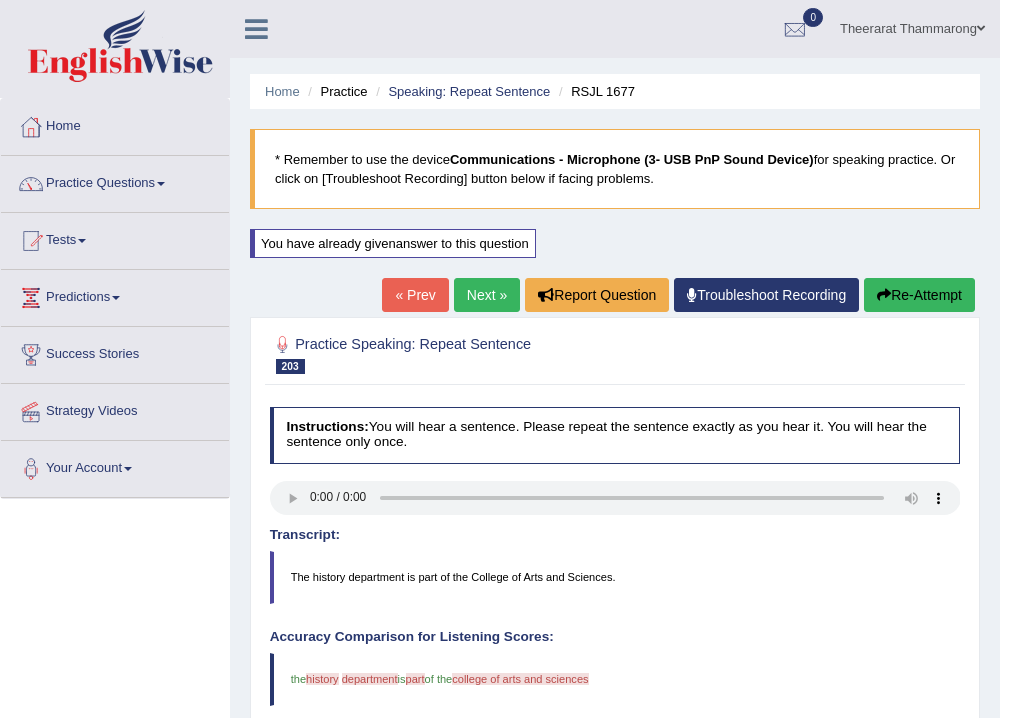 click on "Re-Attempt" at bounding box center (919, 295) 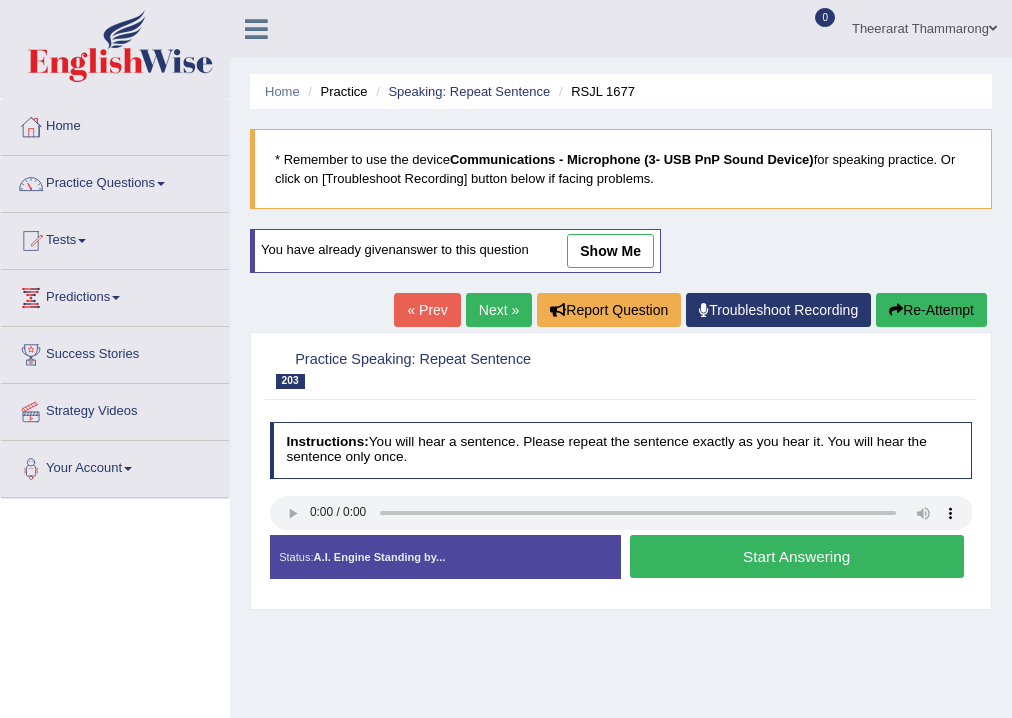 scroll, scrollTop: 0, scrollLeft: 0, axis: both 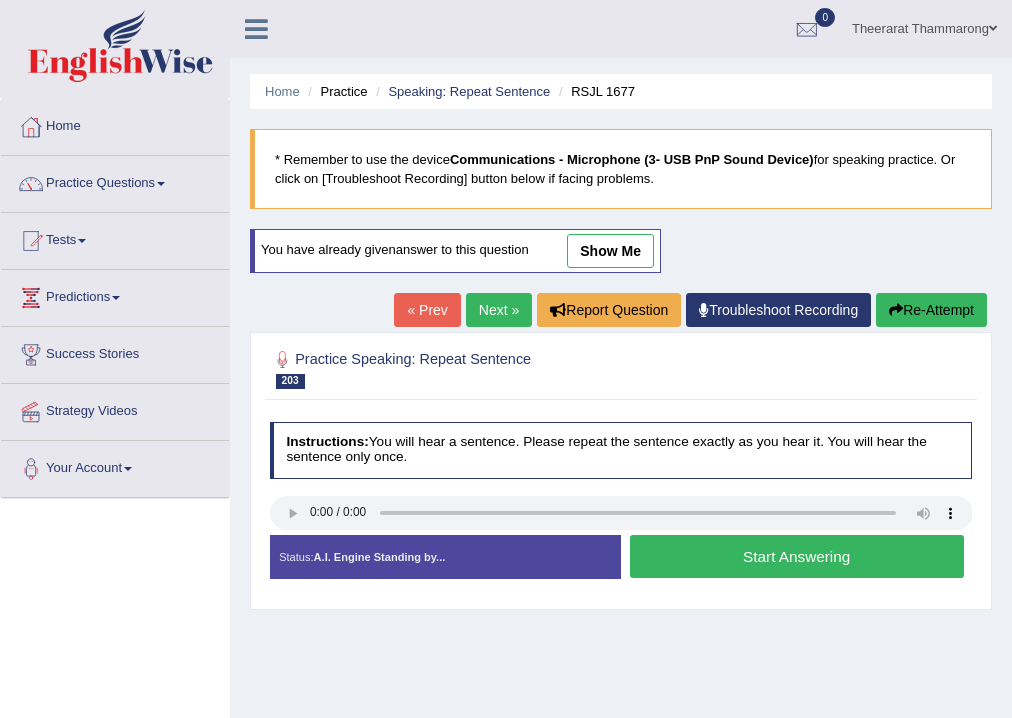 click on "Start Answering" at bounding box center [797, 556] 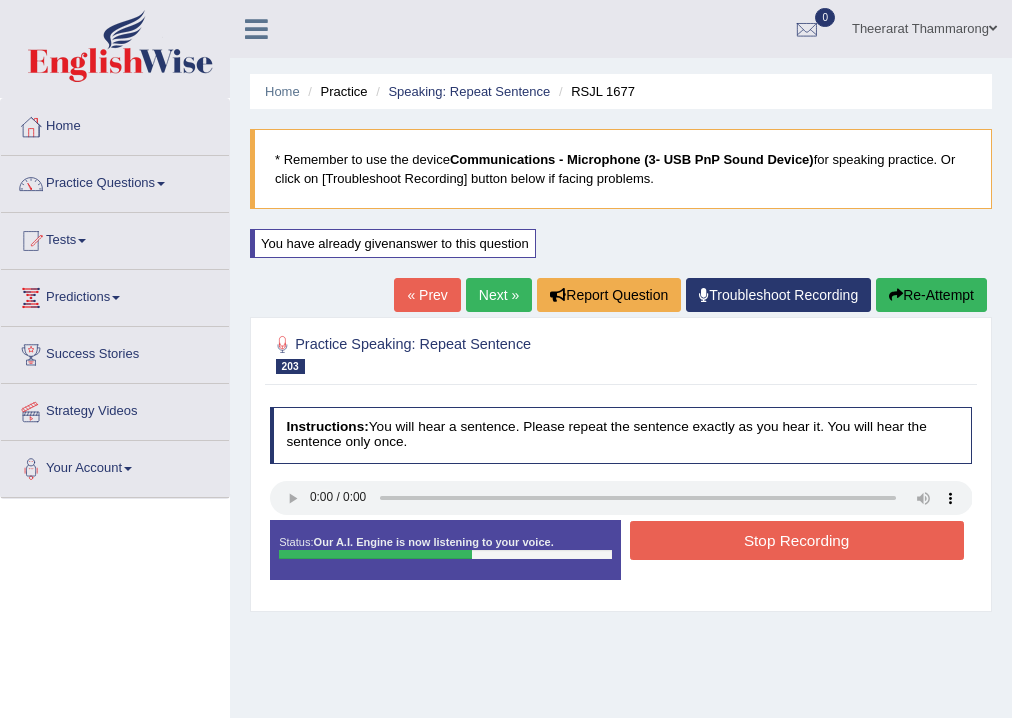 click on "Stop Recording" at bounding box center [797, 540] 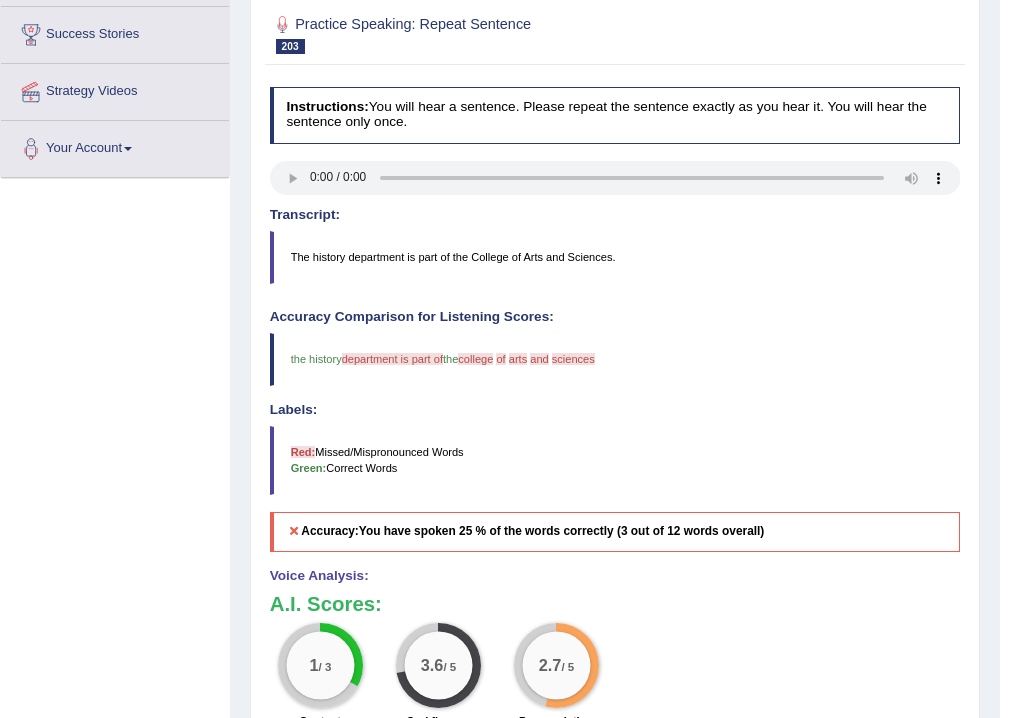 scroll, scrollTop: 80, scrollLeft: 0, axis: vertical 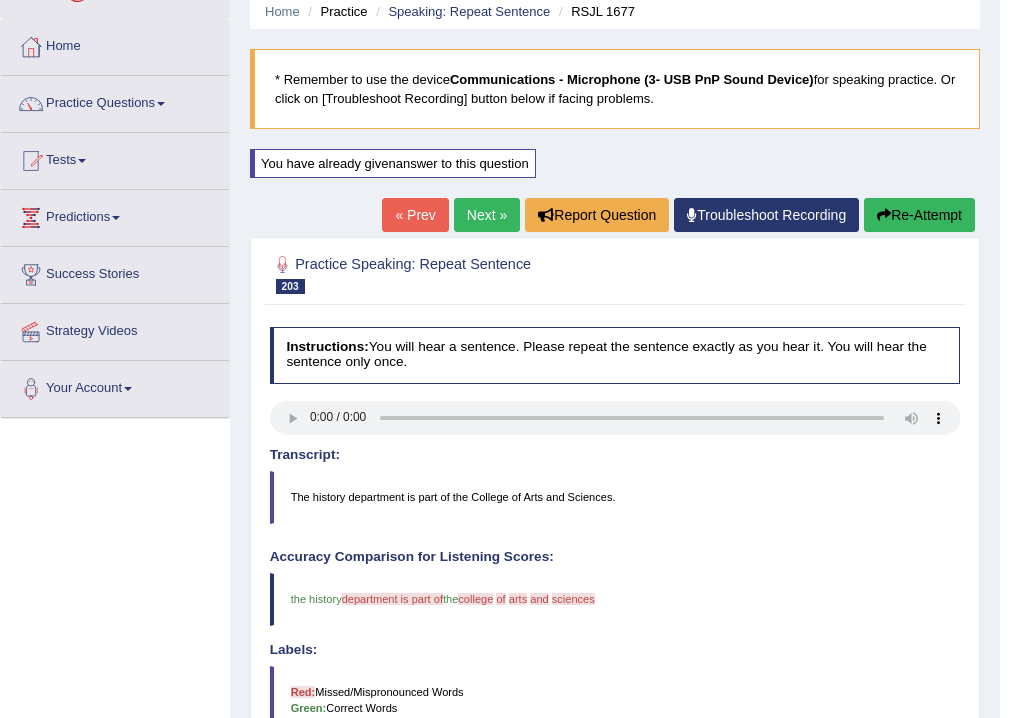 click on "Next »" at bounding box center [487, 215] 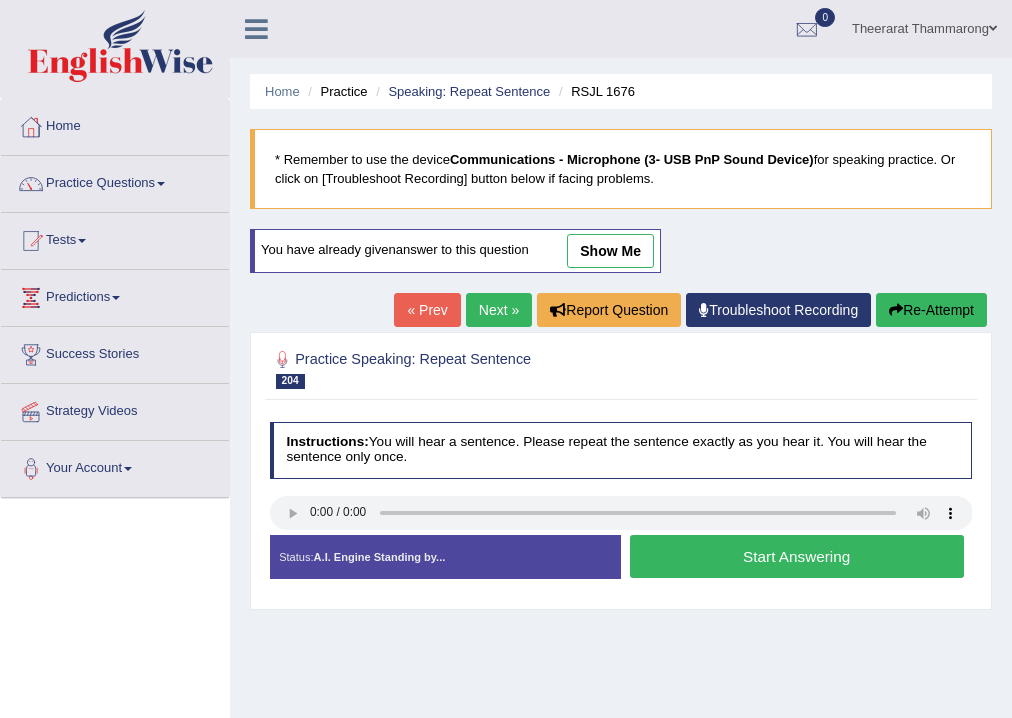 scroll, scrollTop: 0, scrollLeft: 0, axis: both 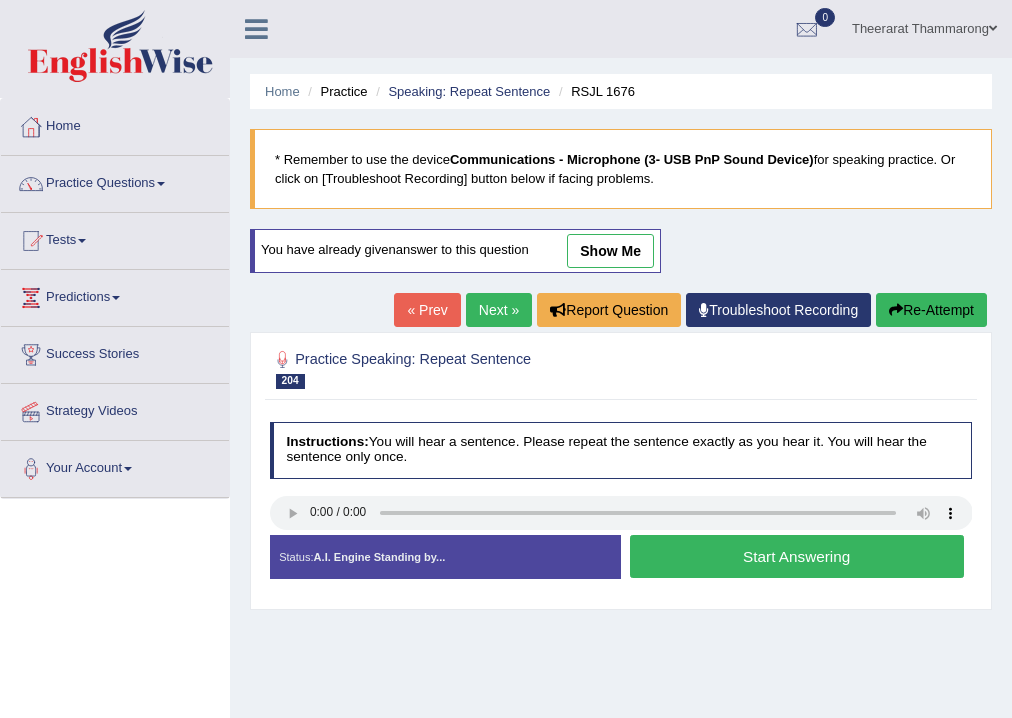 click on "Start Answering" at bounding box center [797, 556] 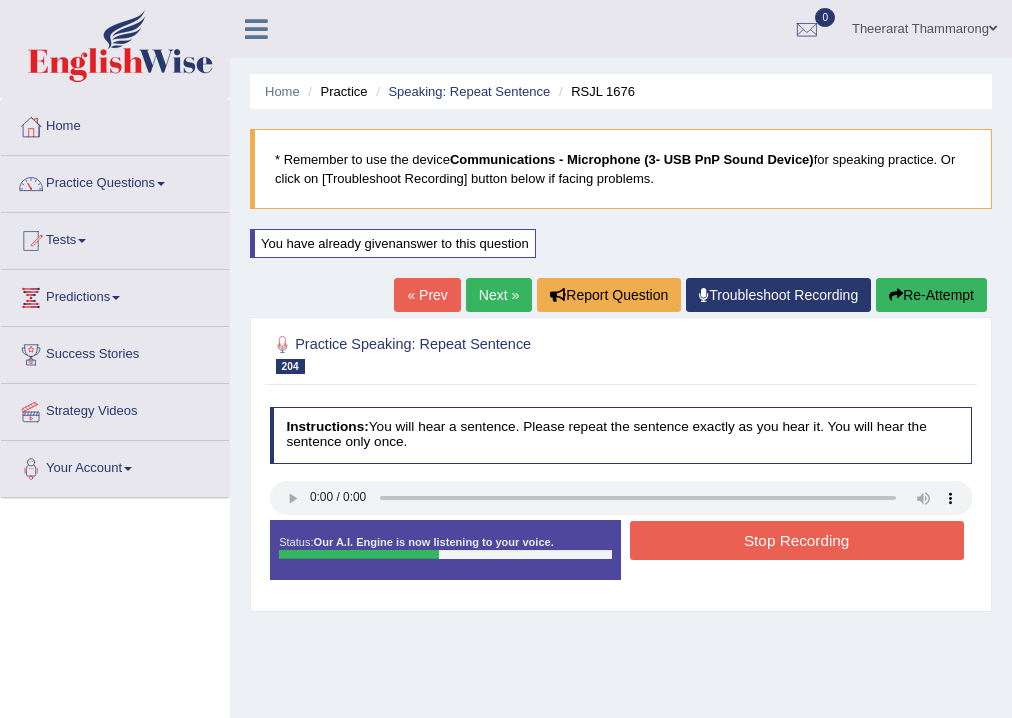 click on "Stop Recording" at bounding box center [797, 540] 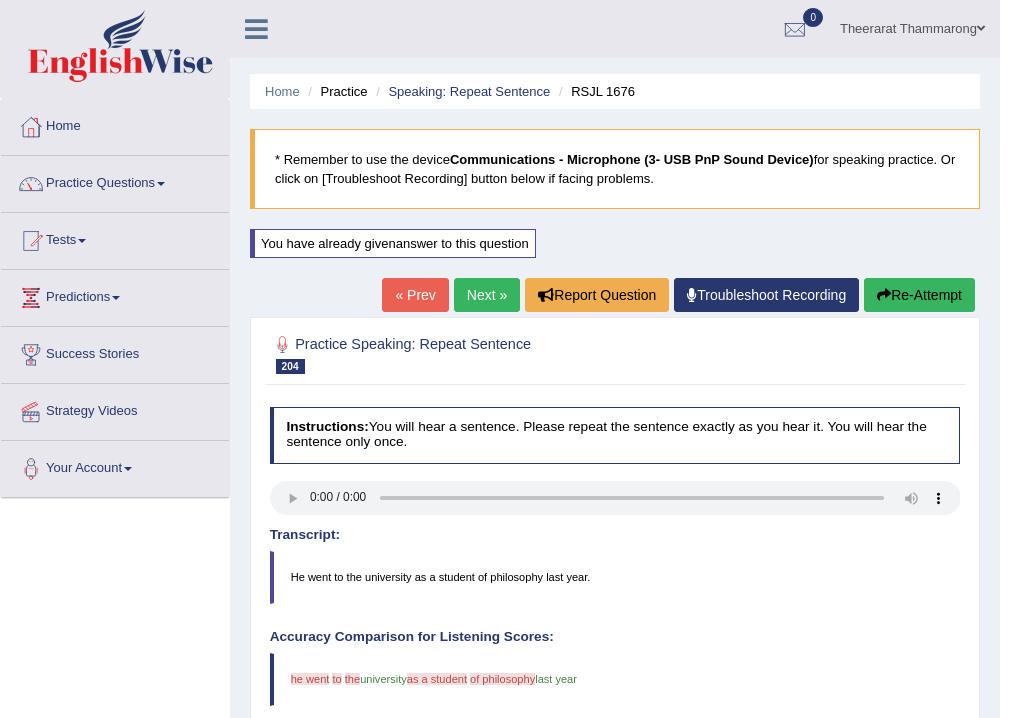 click on "Re-Attempt" at bounding box center (919, 295) 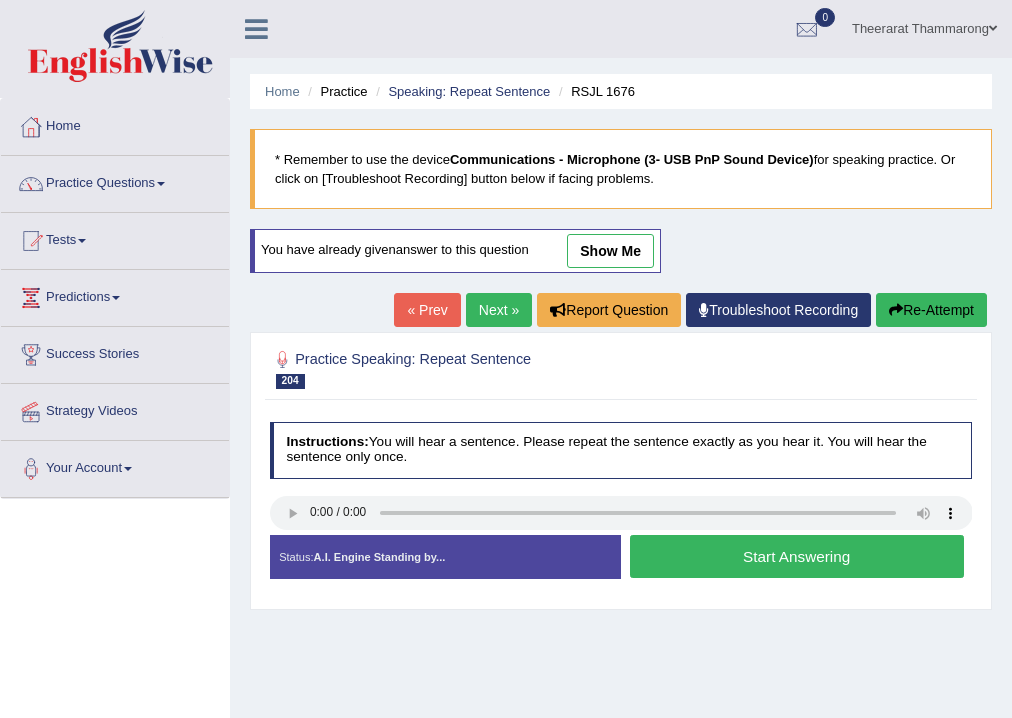 scroll, scrollTop: 0, scrollLeft: 0, axis: both 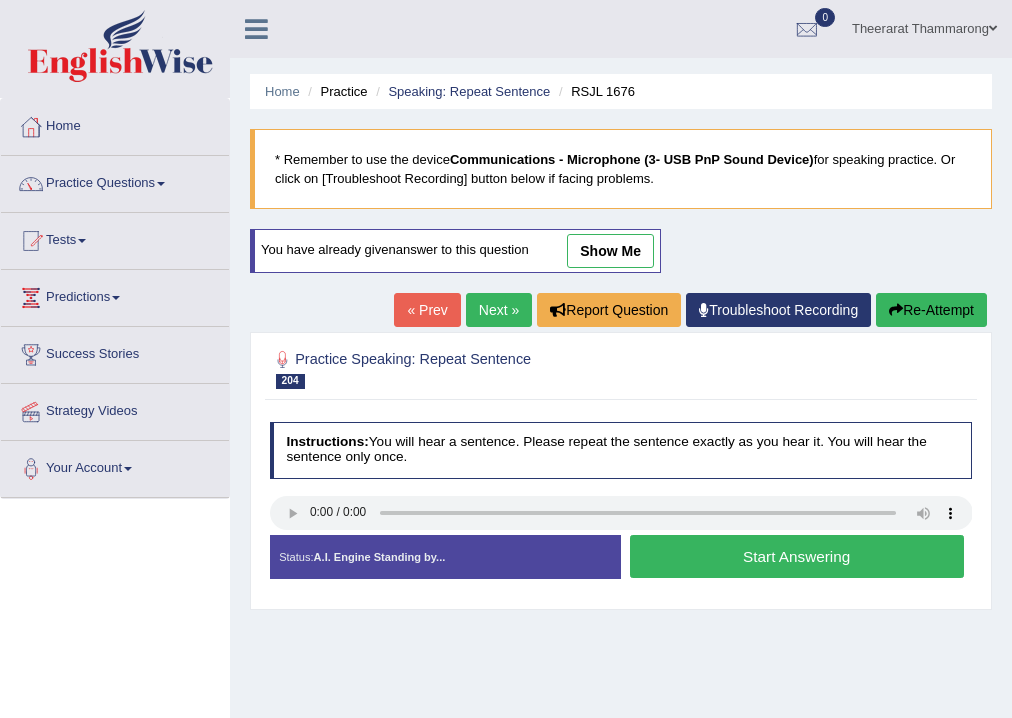 click on "Start Answering" at bounding box center [797, 556] 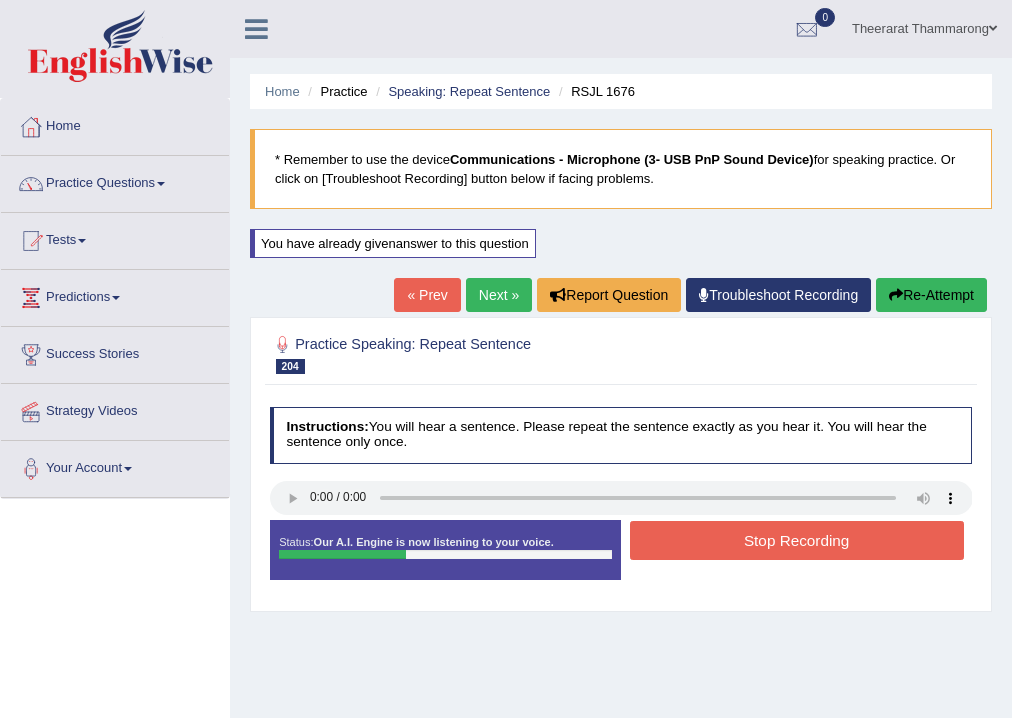 click on "Stop Recording" at bounding box center (797, 540) 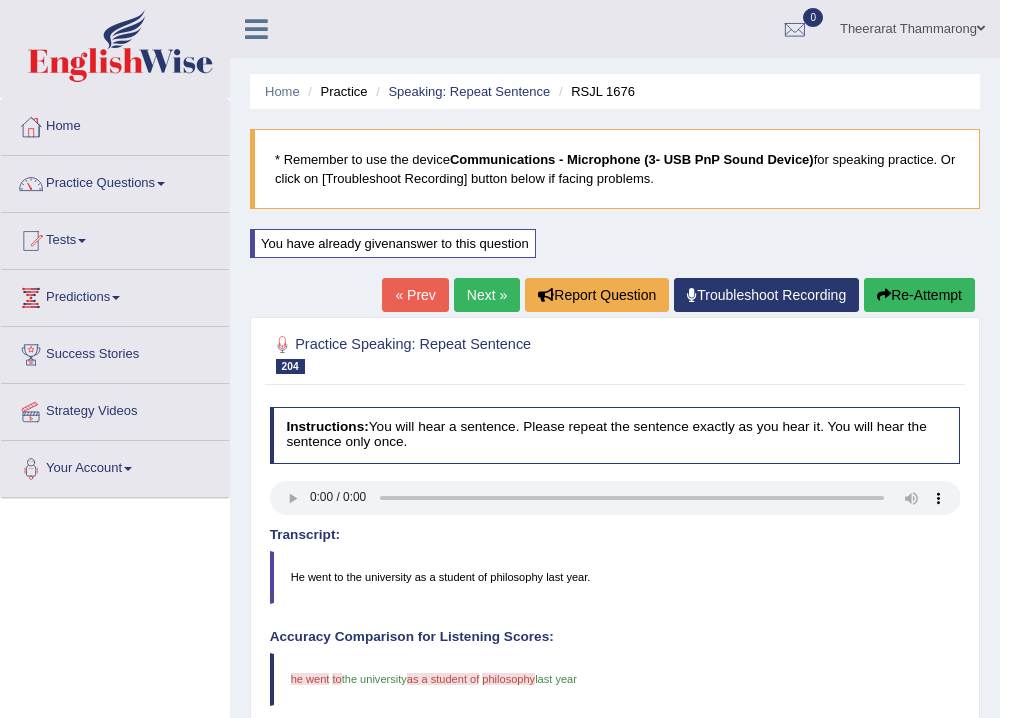 click on "Next »" at bounding box center [487, 295] 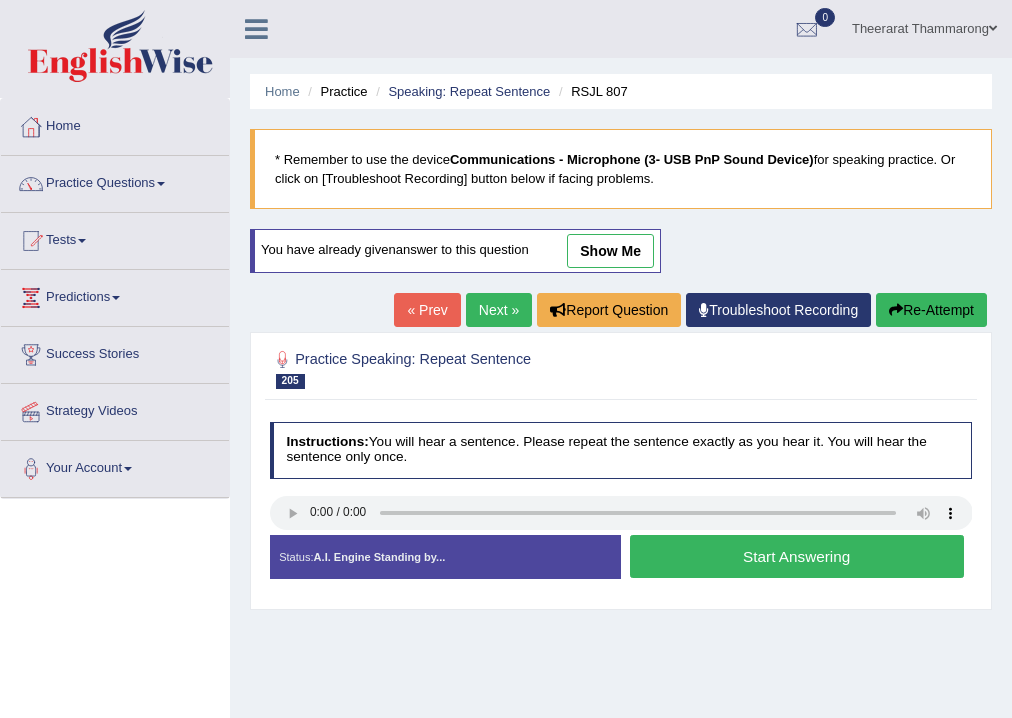 scroll, scrollTop: 0, scrollLeft: 0, axis: both 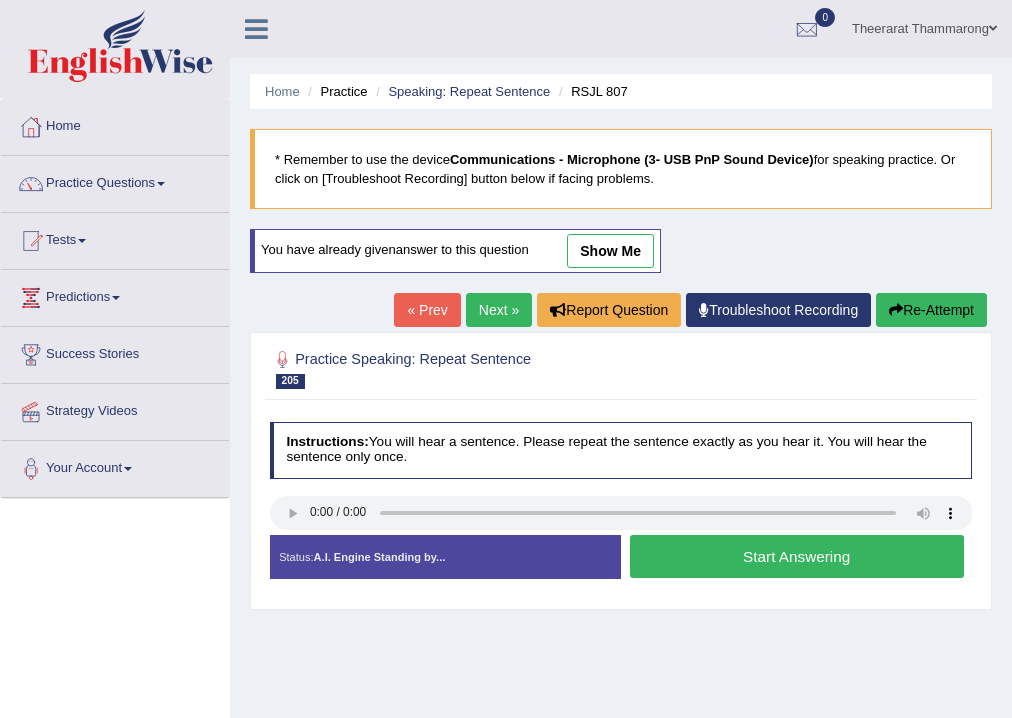 click on "Start Answering" at bounding box center (797, 556) 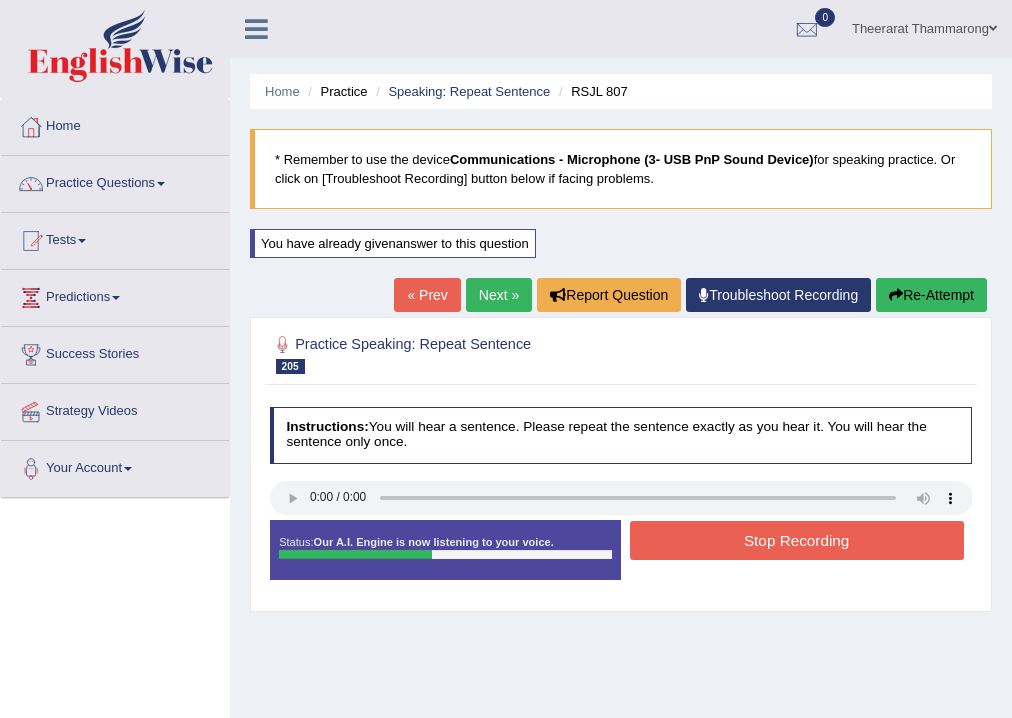 click on "Stop Recording" at bounding box center [797, 540] 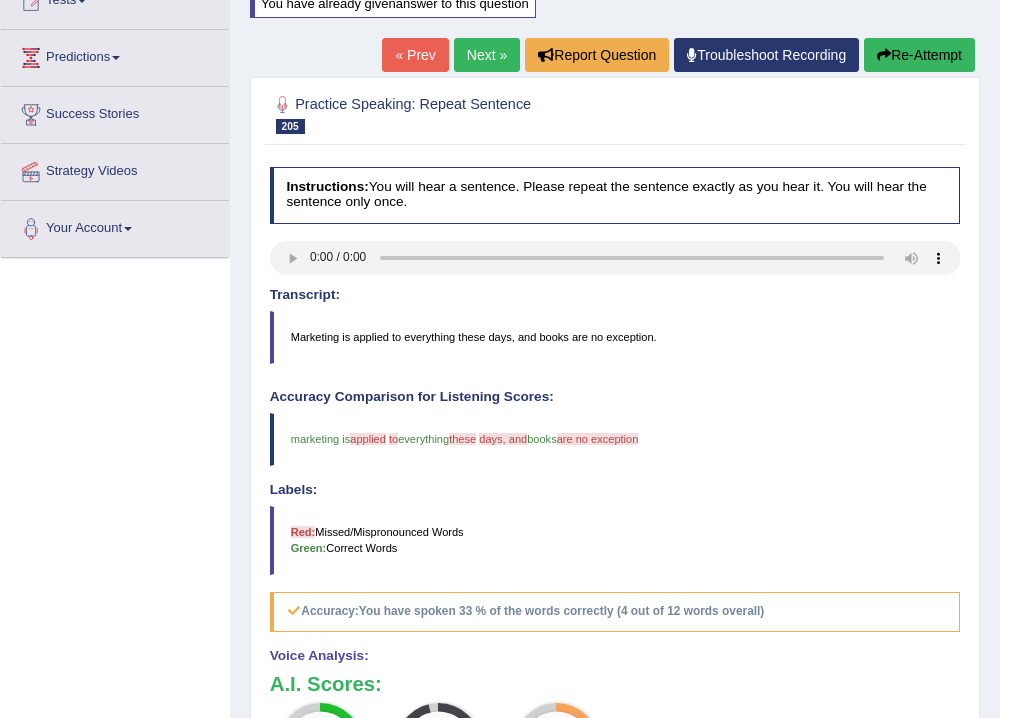scroll, scrollTop: 80, scrollLeft: 0, axis: vertical 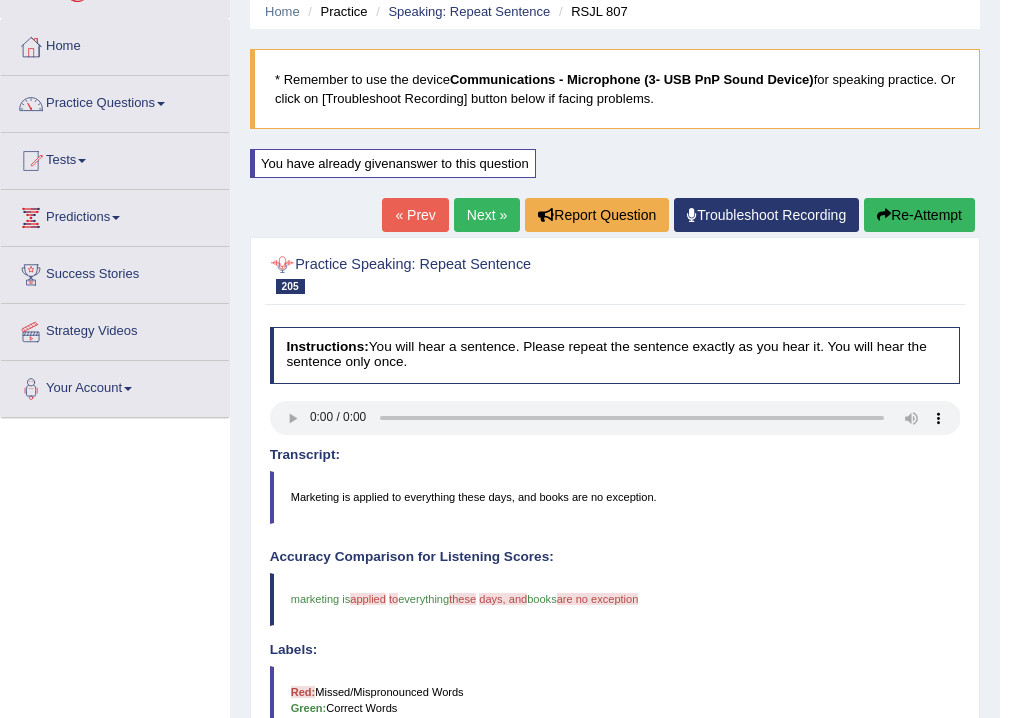 click on "Next »" at bounding box center [487, 215] 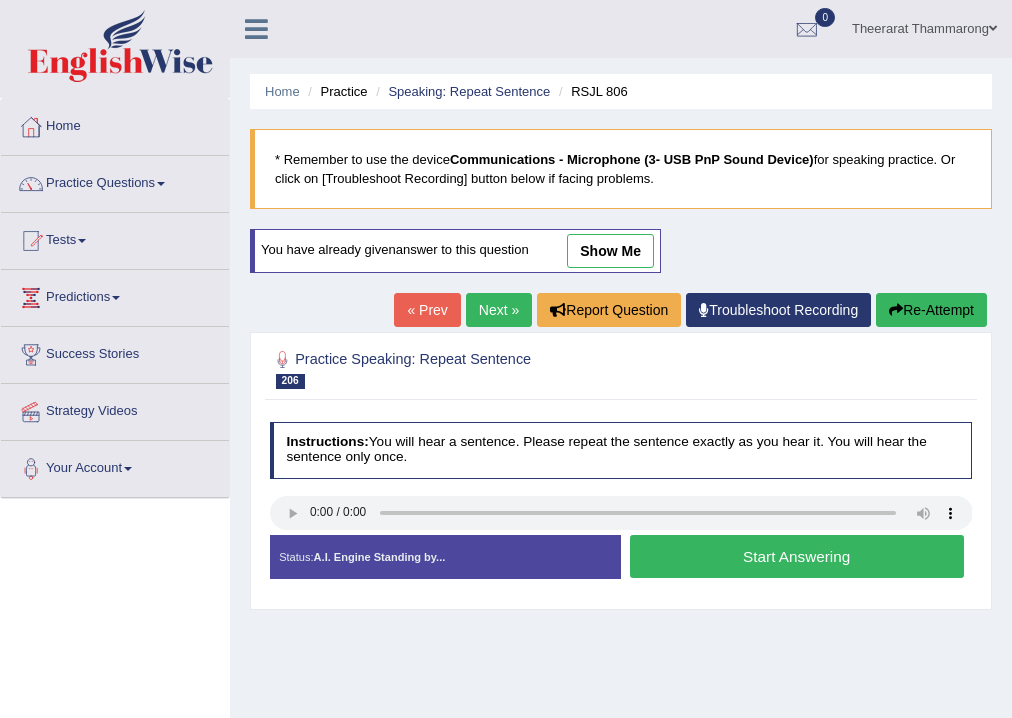scroll, scrollTop: 0, scrollLeft: 0, axis: both 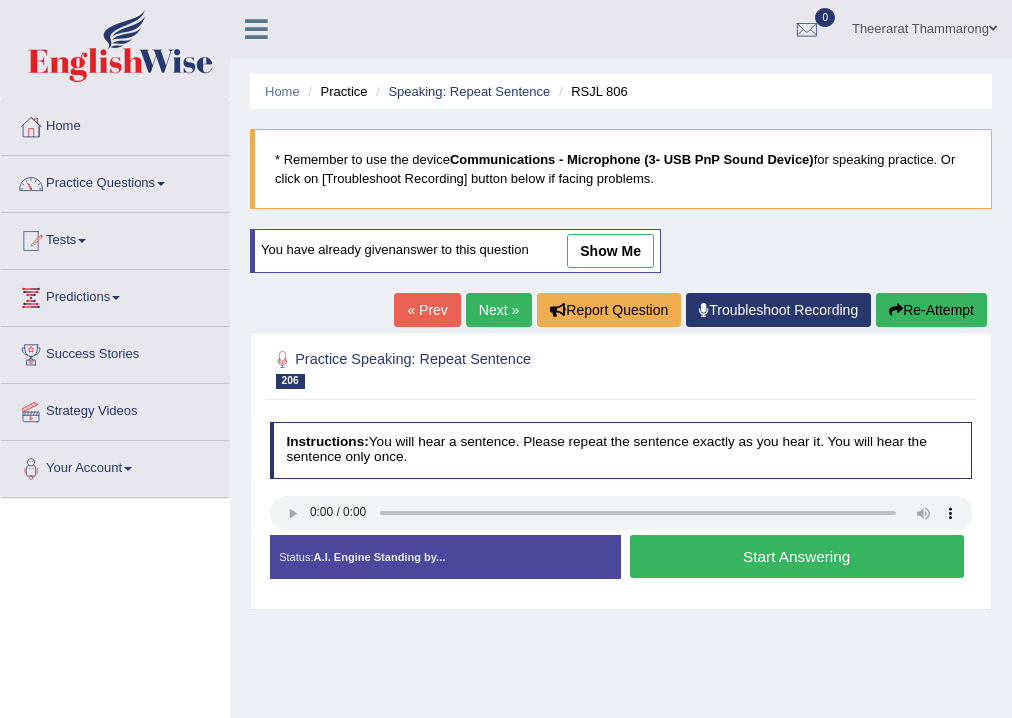 click on "Start Answering" at bounding box center [797, 556] 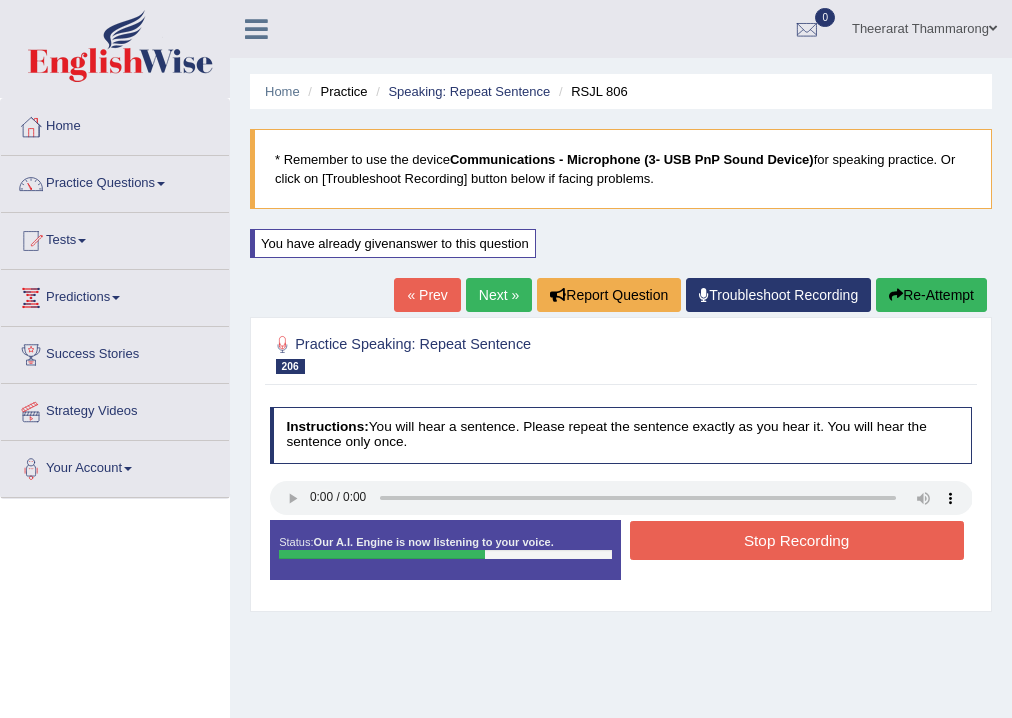 click on "Stop Recording" at bounding box center (797, 540) 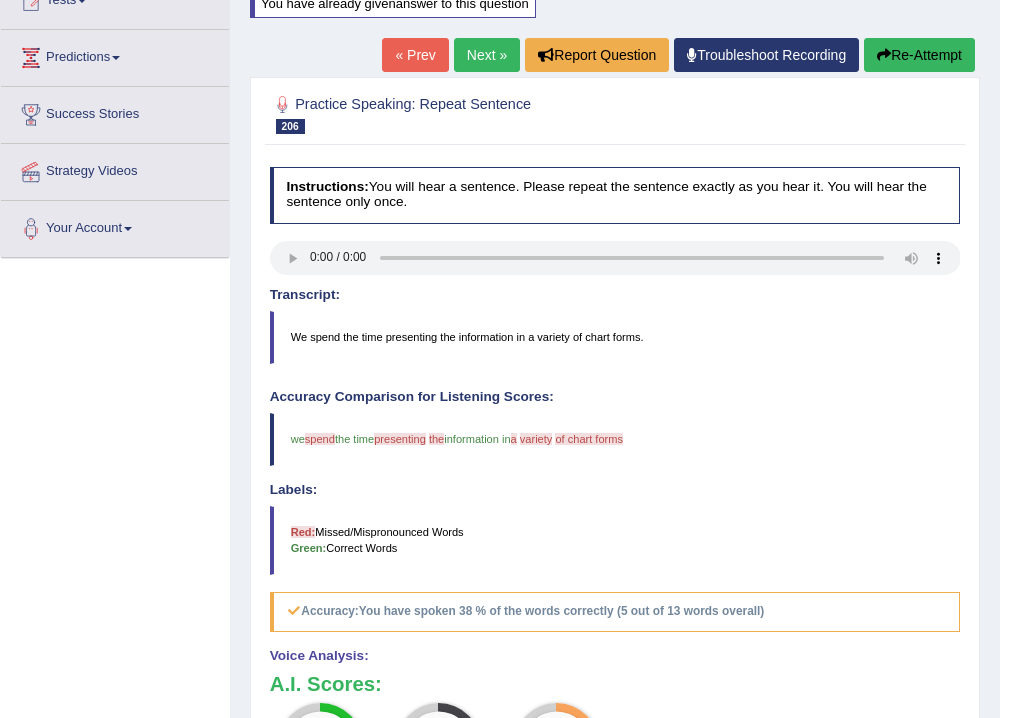 scroll, scrollTop: 0, scrollLeft: 0, axis: both 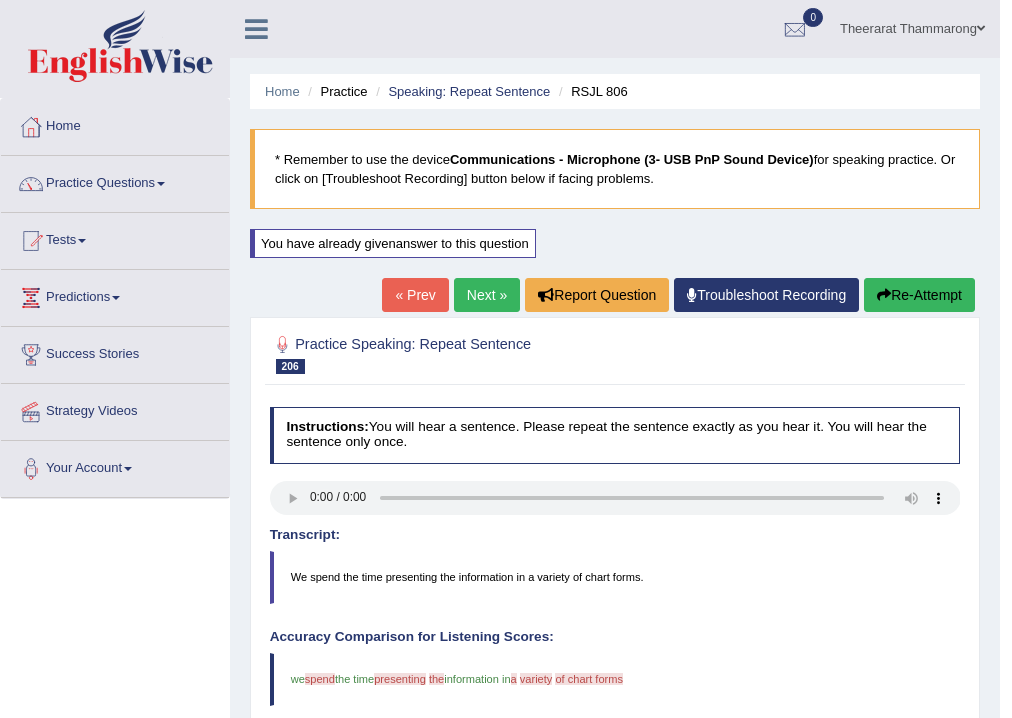 click on "Next »" at bounding box center [487, 295] 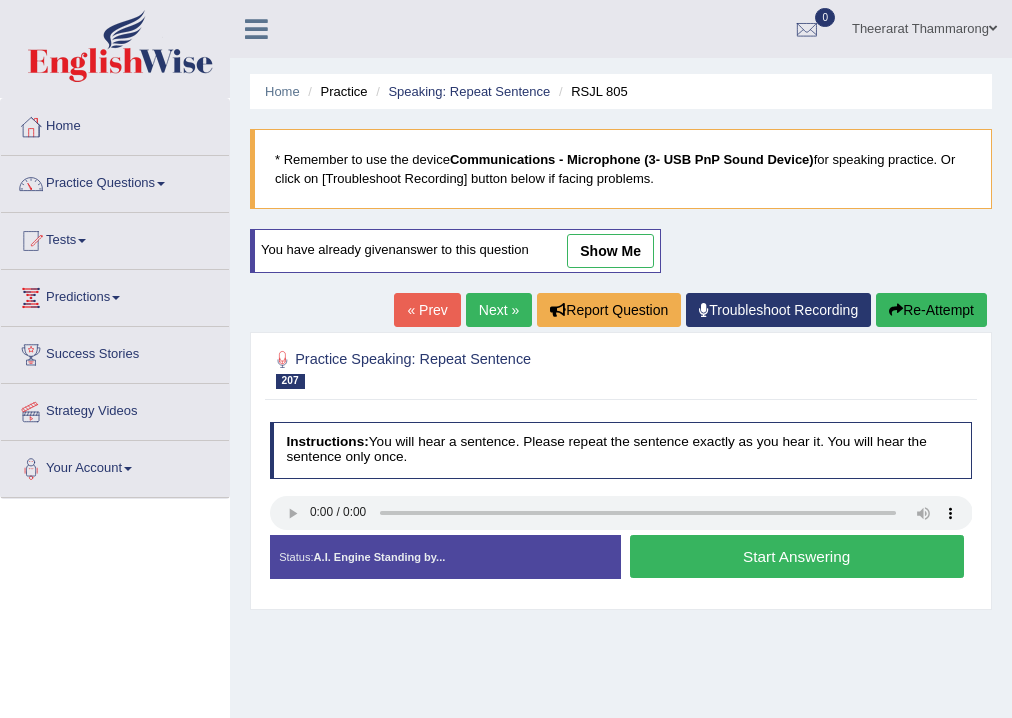 scroll, scrollTop: 0, scrollLeft: 0, axis: both 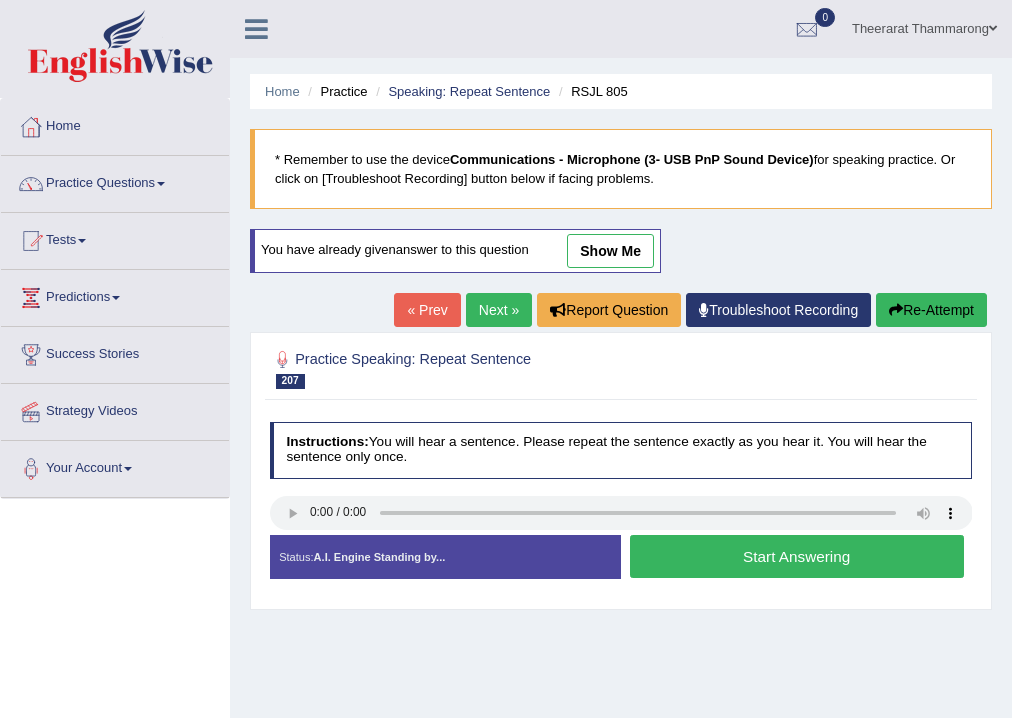 click on "Start Answering" at bounding box center [797, 556] 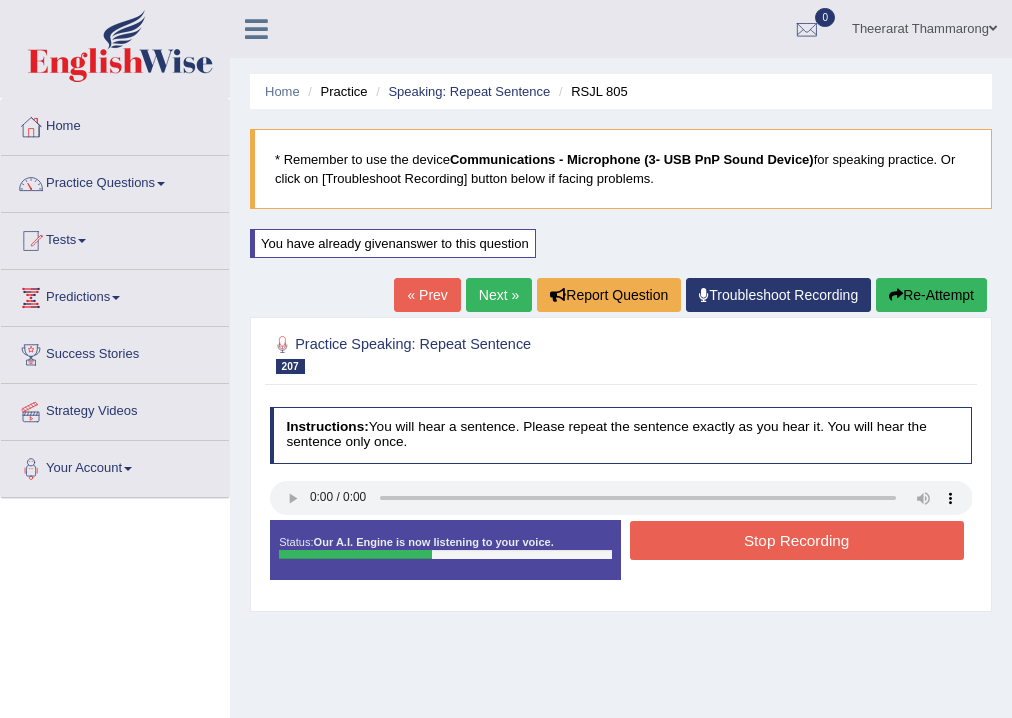 click on "Stop Recording" at bounding box center [797, 540] 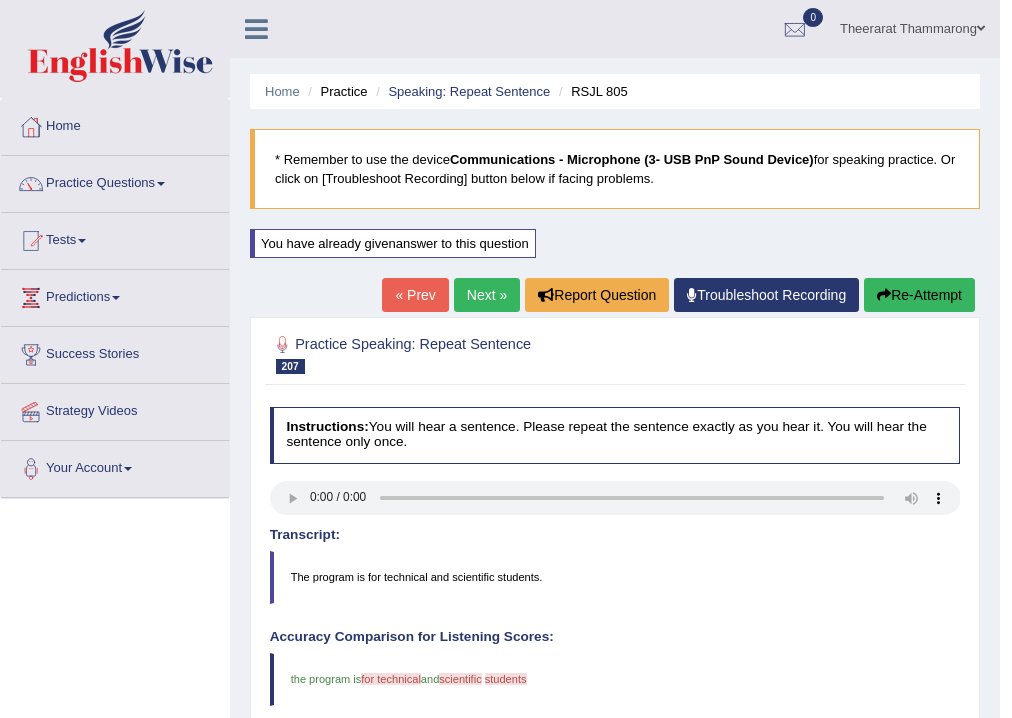 scroll, scrollTop: 160, scrollLeft: 0, axis: vertical 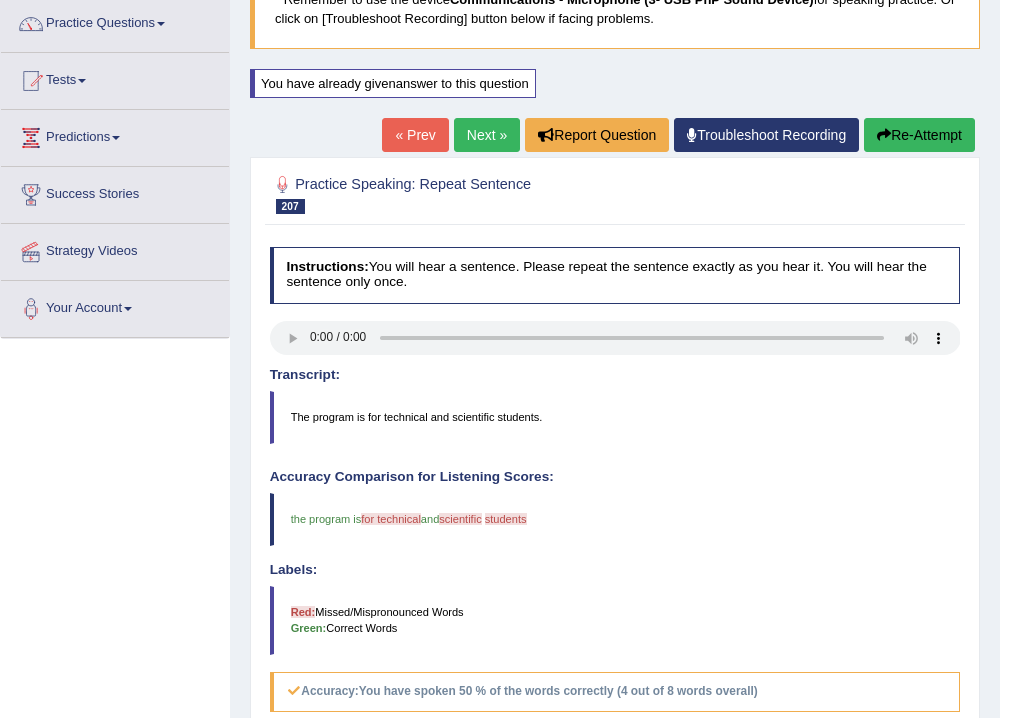 click on "Re-Attempt" at bounding box center (919, 135) 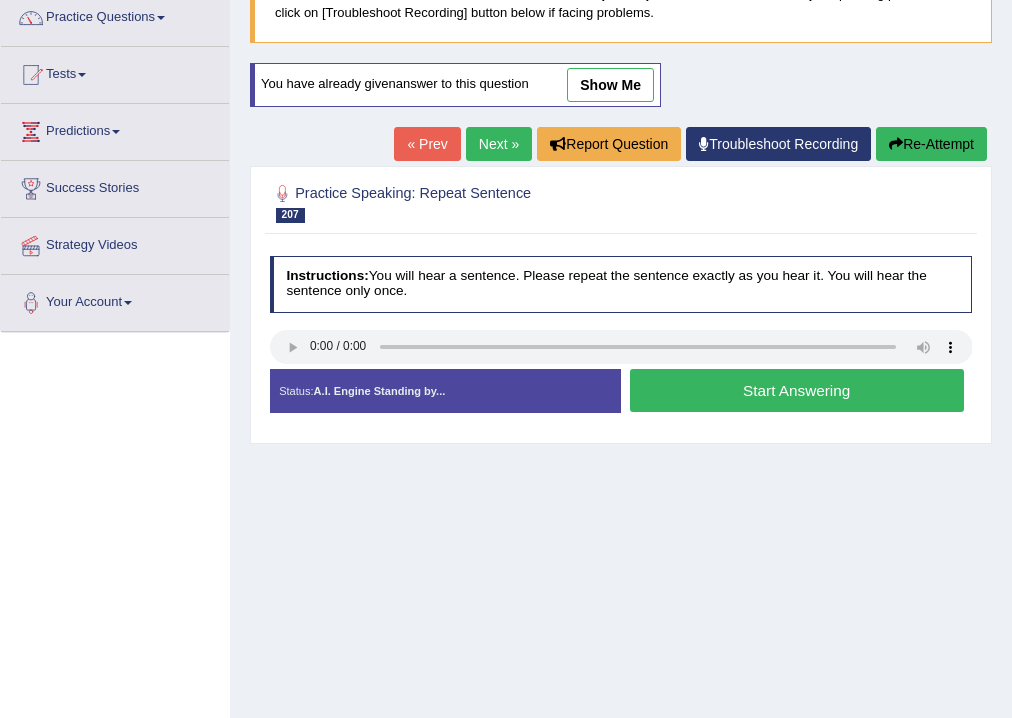 scroll, scrollTop: 166, scrollLeft: 0, axis: vertical 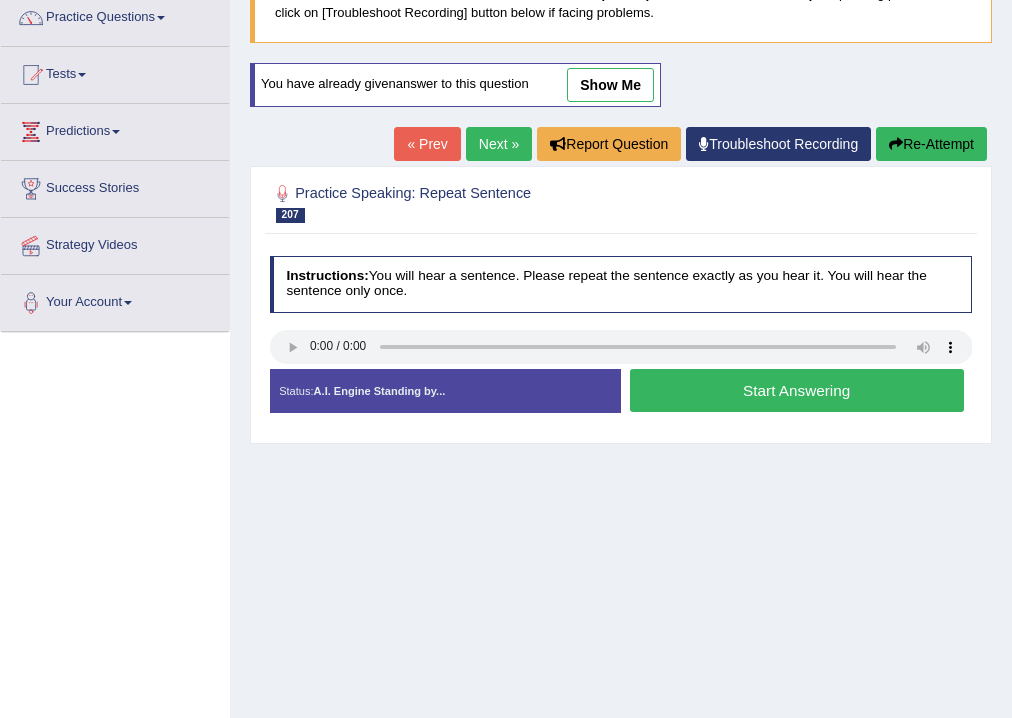 click on "Start Answering" at bounding box center (797, 390) 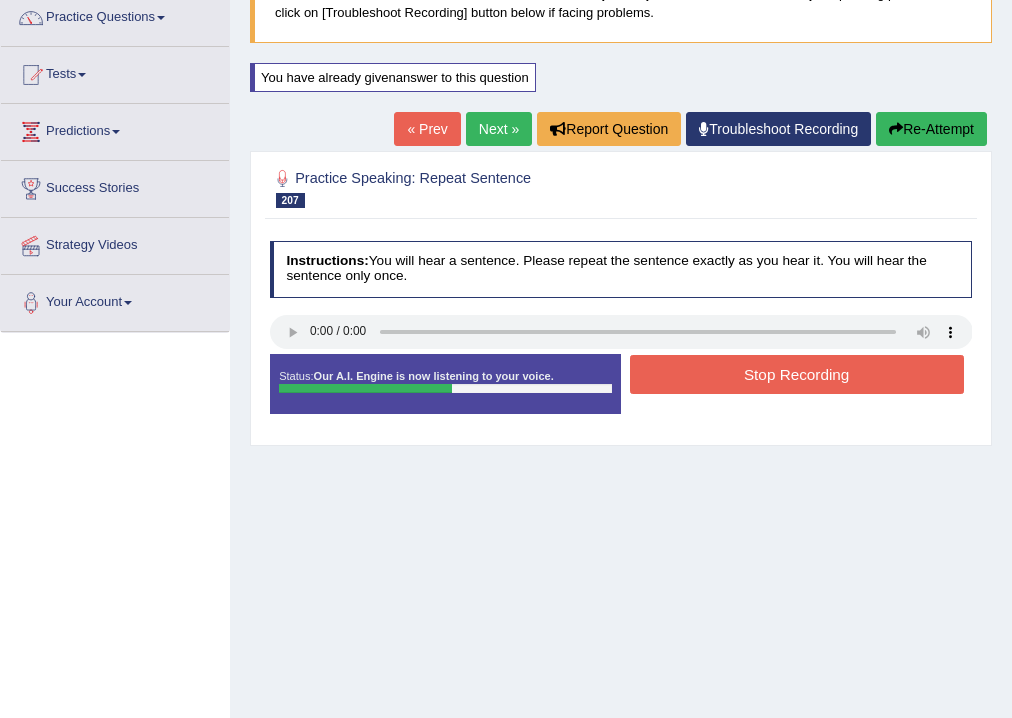 click on "Stop Recording" at bounding box center (797, 374) 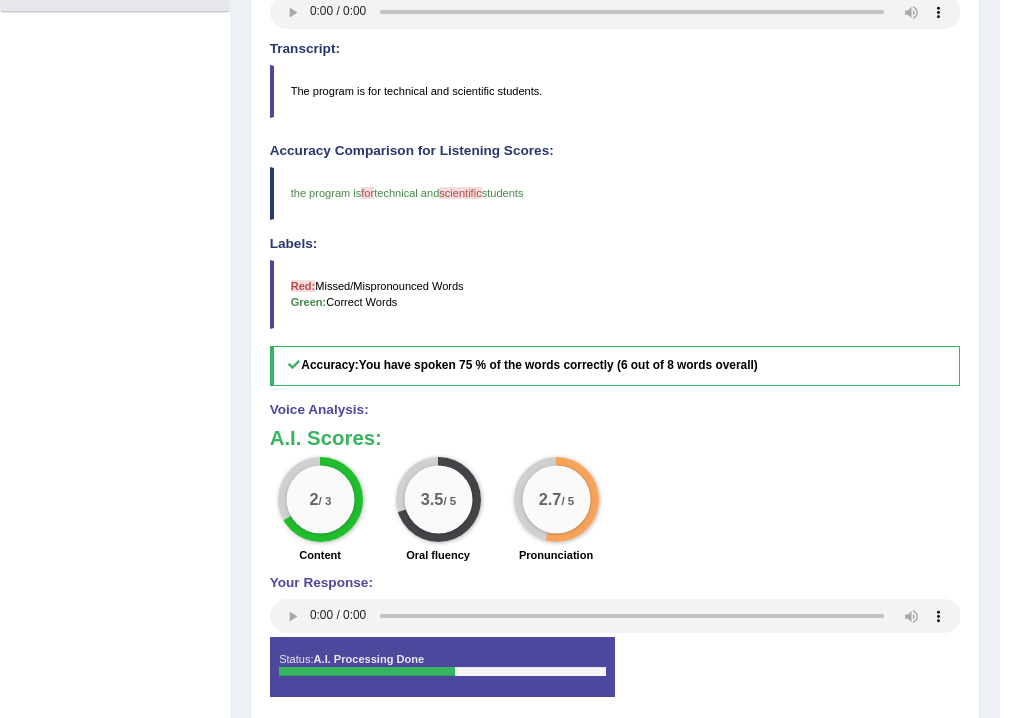 scroll, scrollTop: 246, scrollLeft: 0, axis: vertical 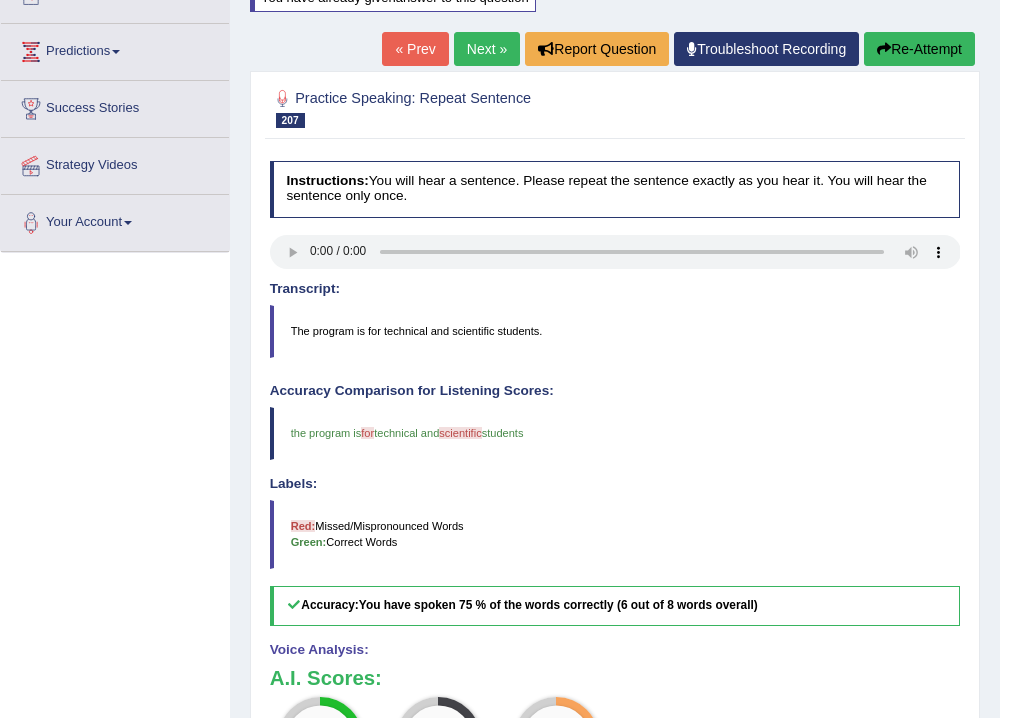 click on "Next »" at bounding box center [487, 49] 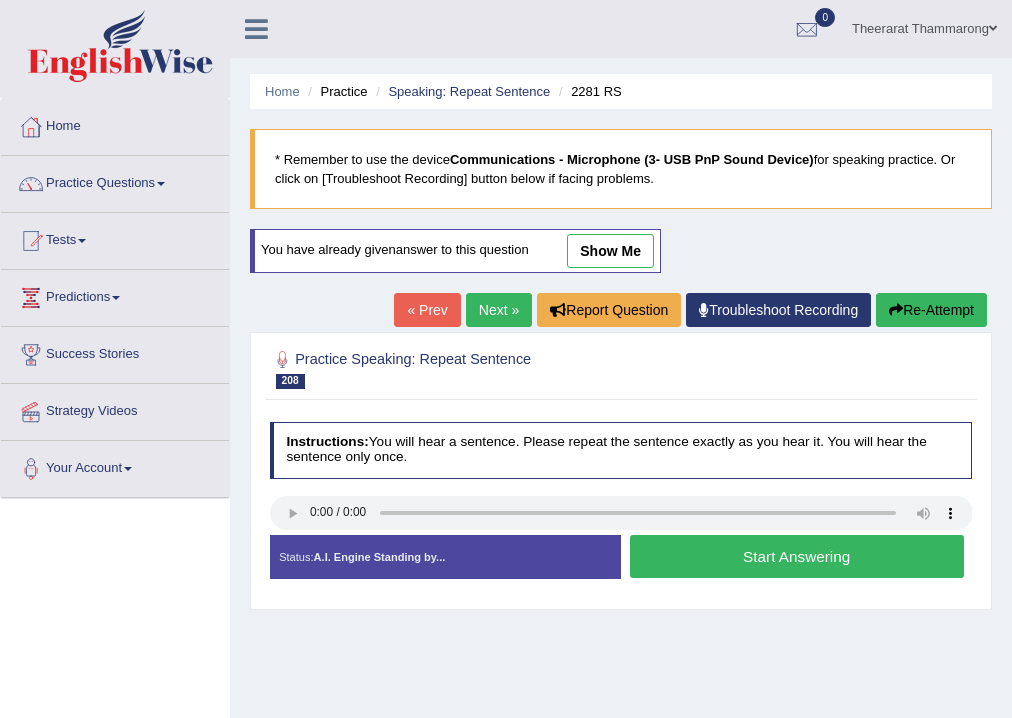 scroll, scrollTop: 0, scrollLeft: 0, axis: both 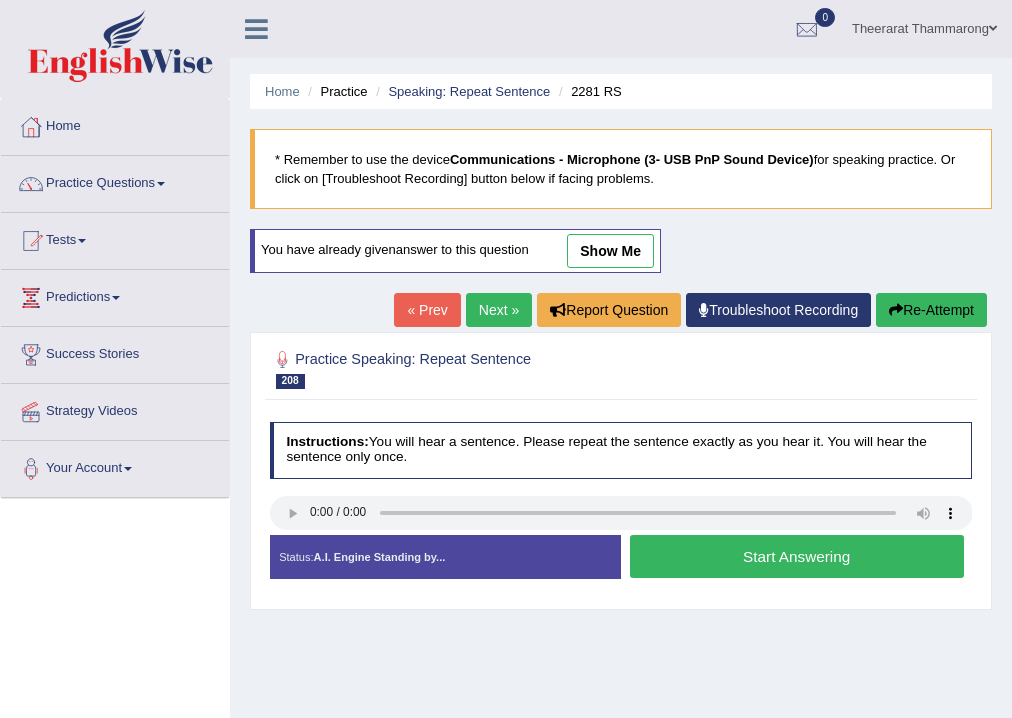 click on "Start Answering" at bounding box center [797, 556] 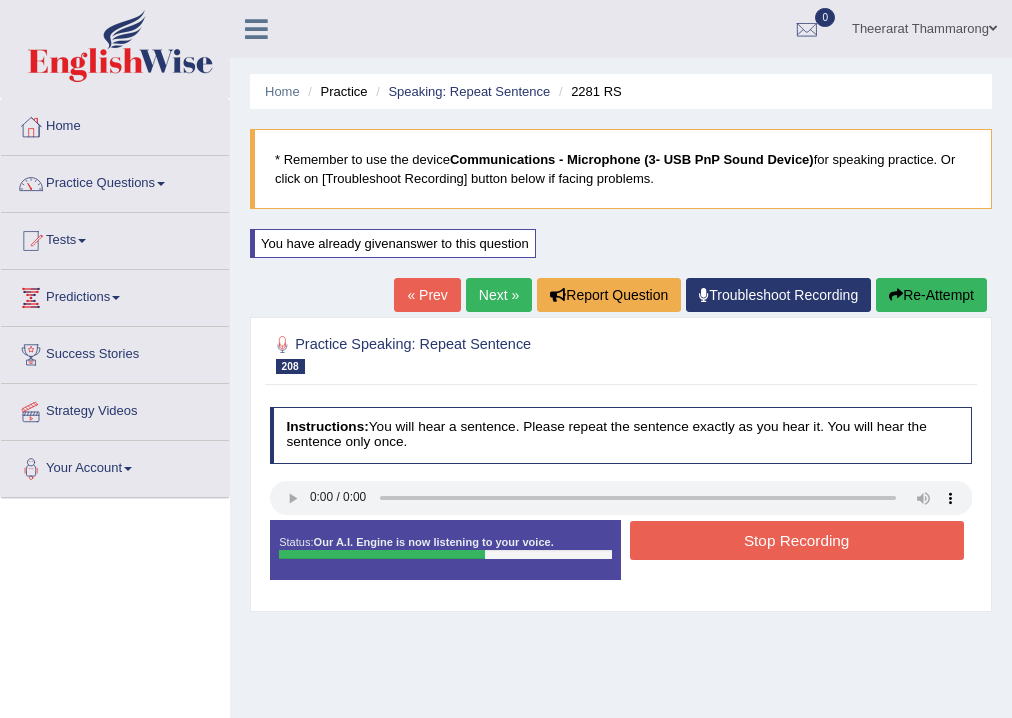click on "Stop Recording" at bounding box center [797, 540] 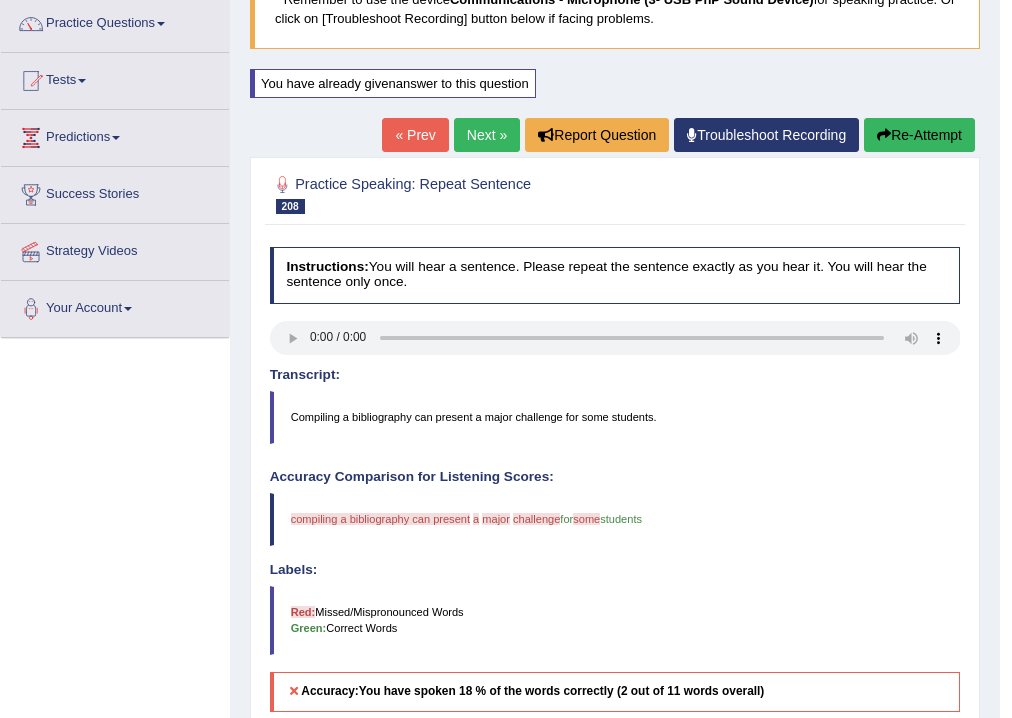 scroll, scrollTop: 0, scrollLeft: 0, axis: both 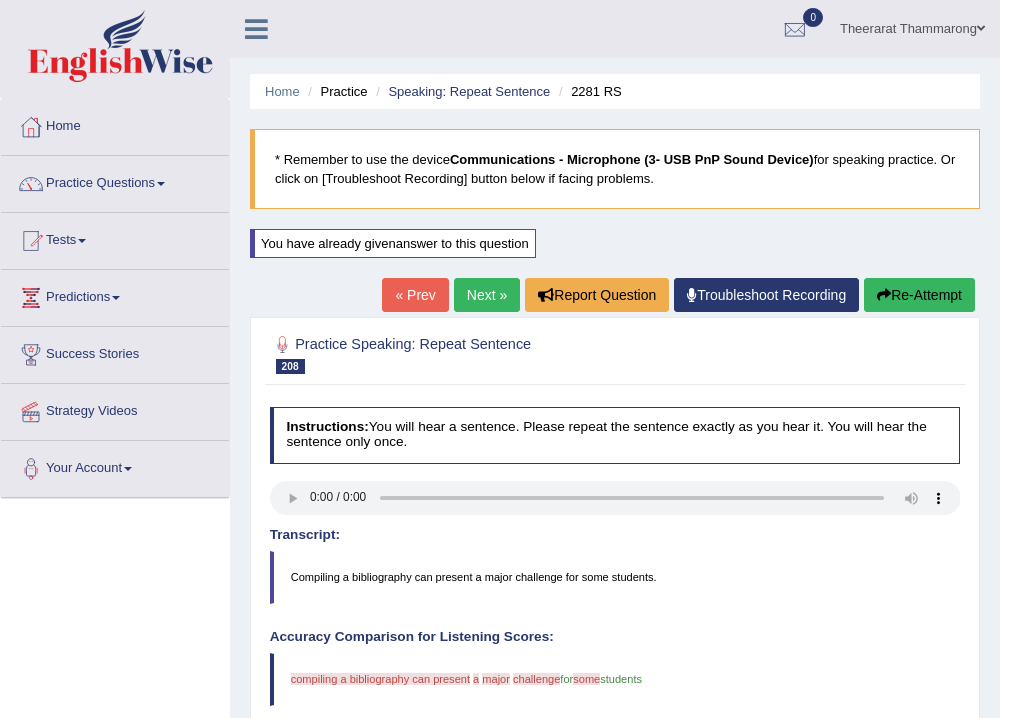 click on "Next »" at bounding box center (487, 295) 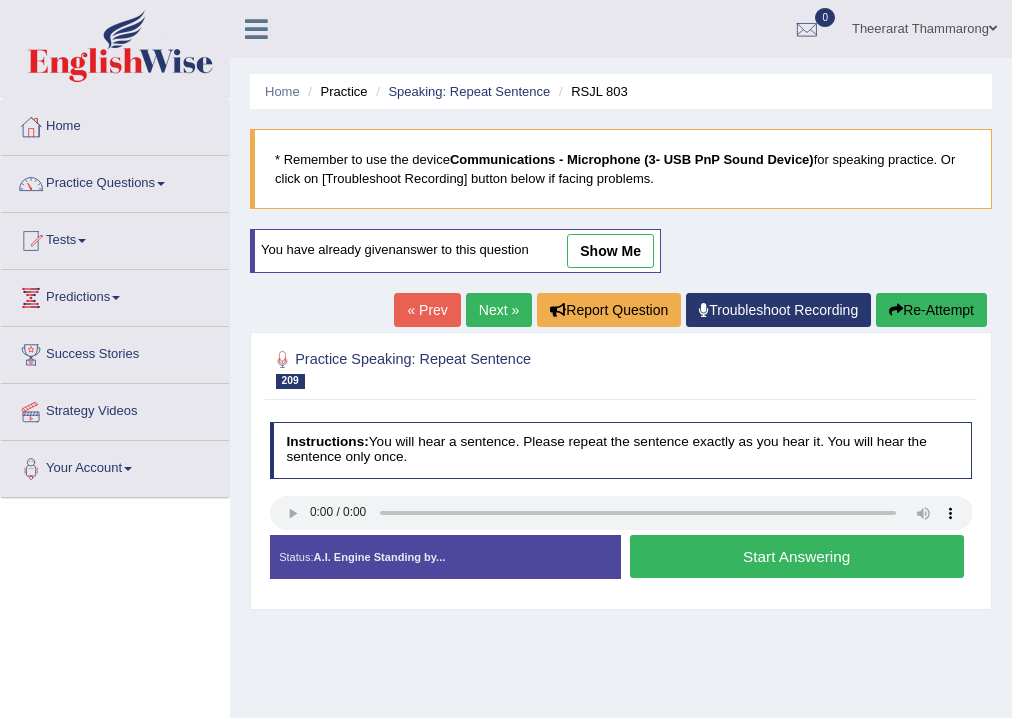 scroll, scrollTop: 0, scrollLeft: 0, axis: both 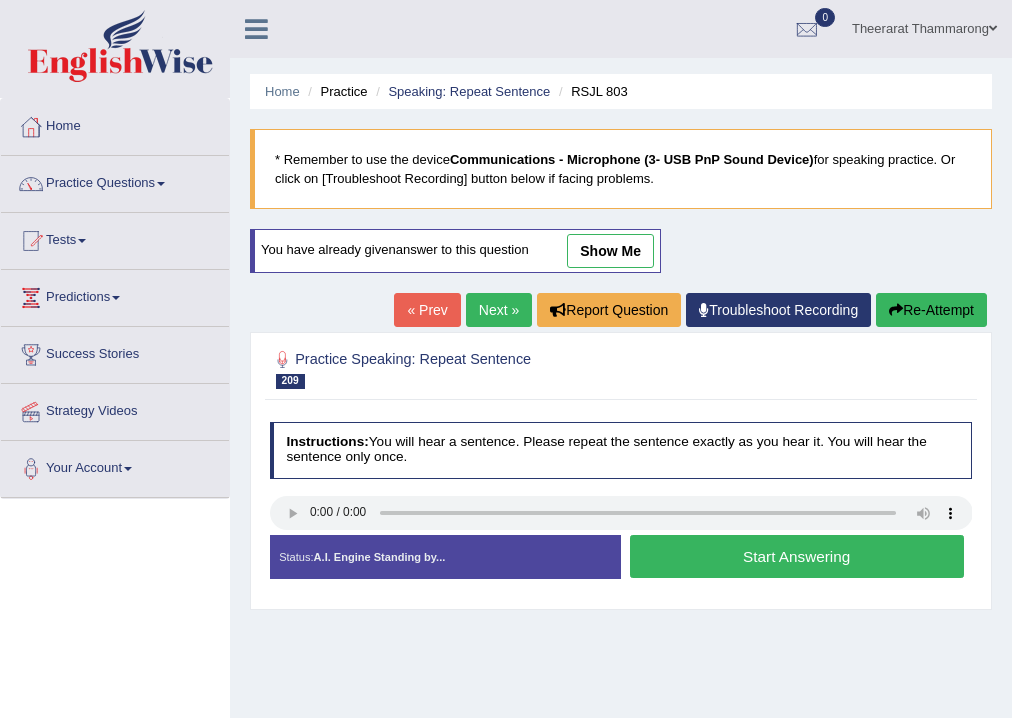 click on "Start Answering" at bounding box center [797, 556] 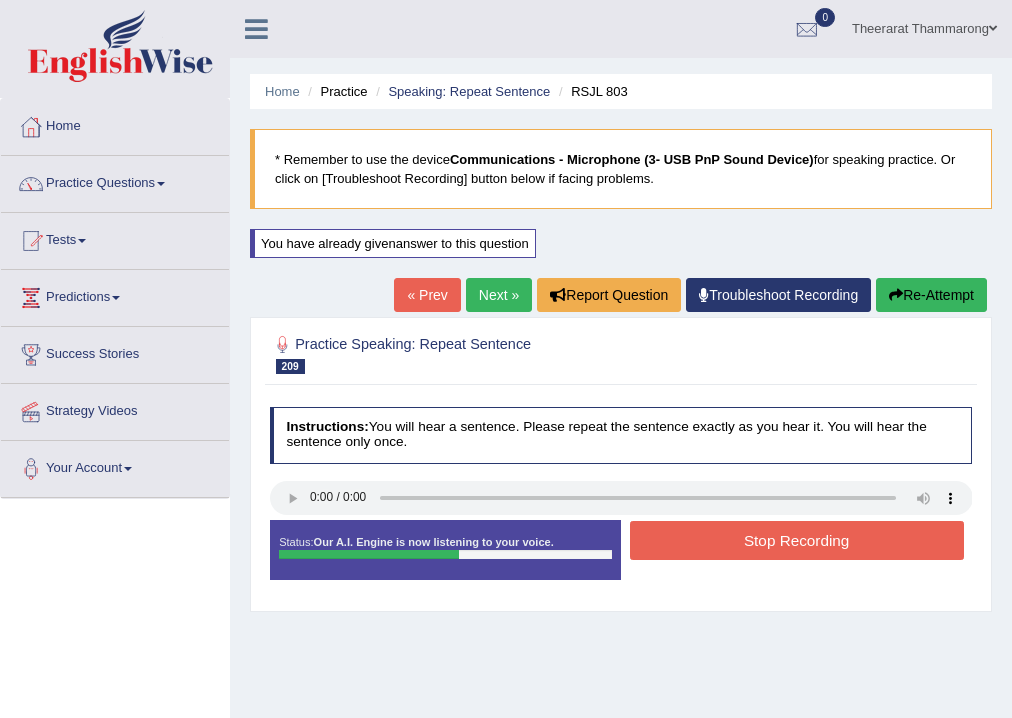 click on "Stop Recording" at bounding box center (797, 540) 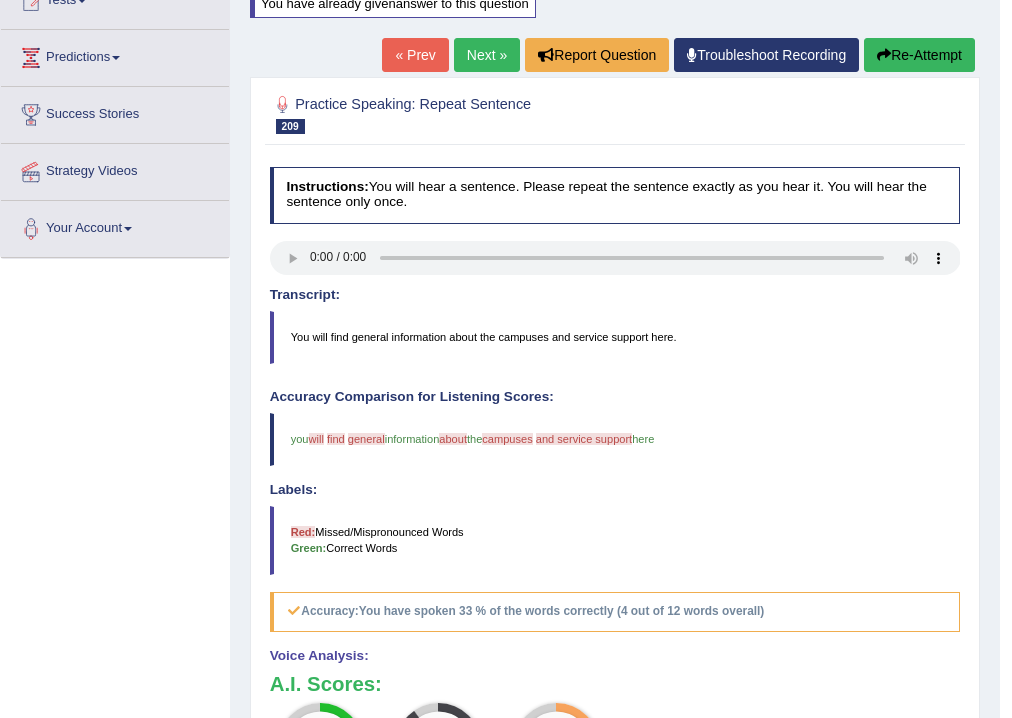 scroll, scrollTop: 0, scrollLeft: 0, axis: both 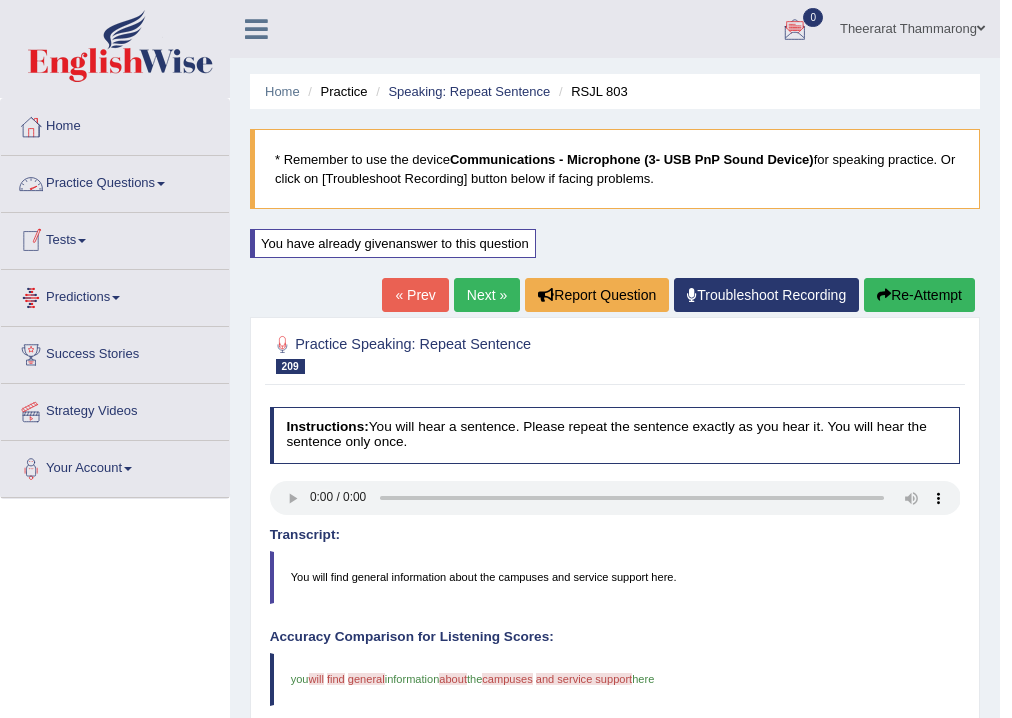 click on "Practice Questions" at bounding box center (115, 181) 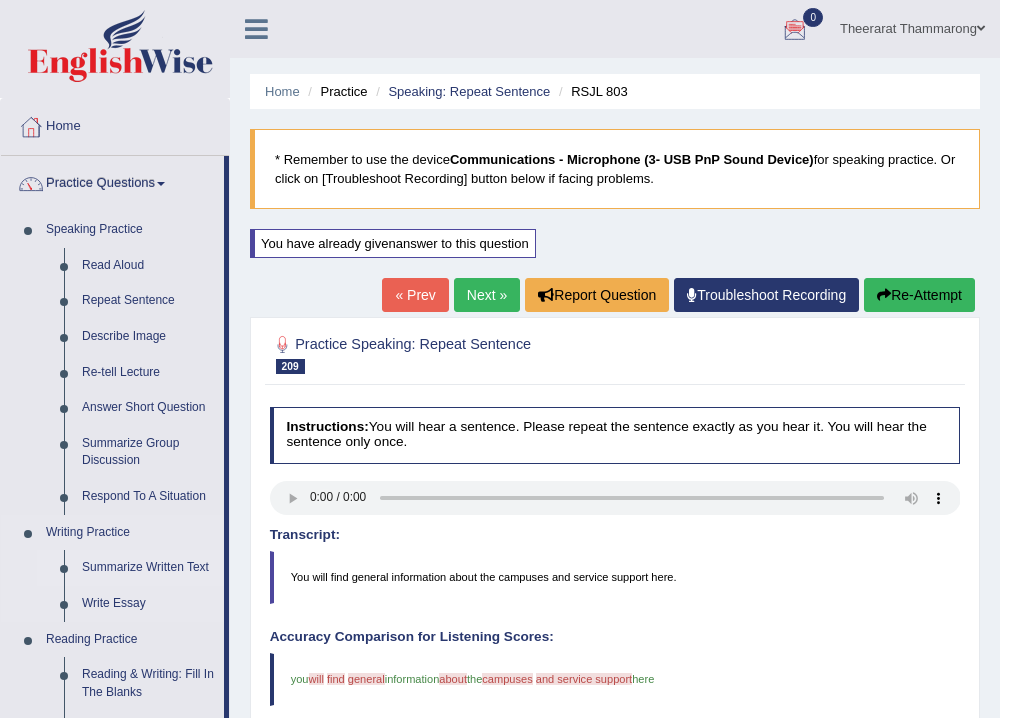 scroll, scrollTop: 240, scrollLeft: 0, axis: vertical 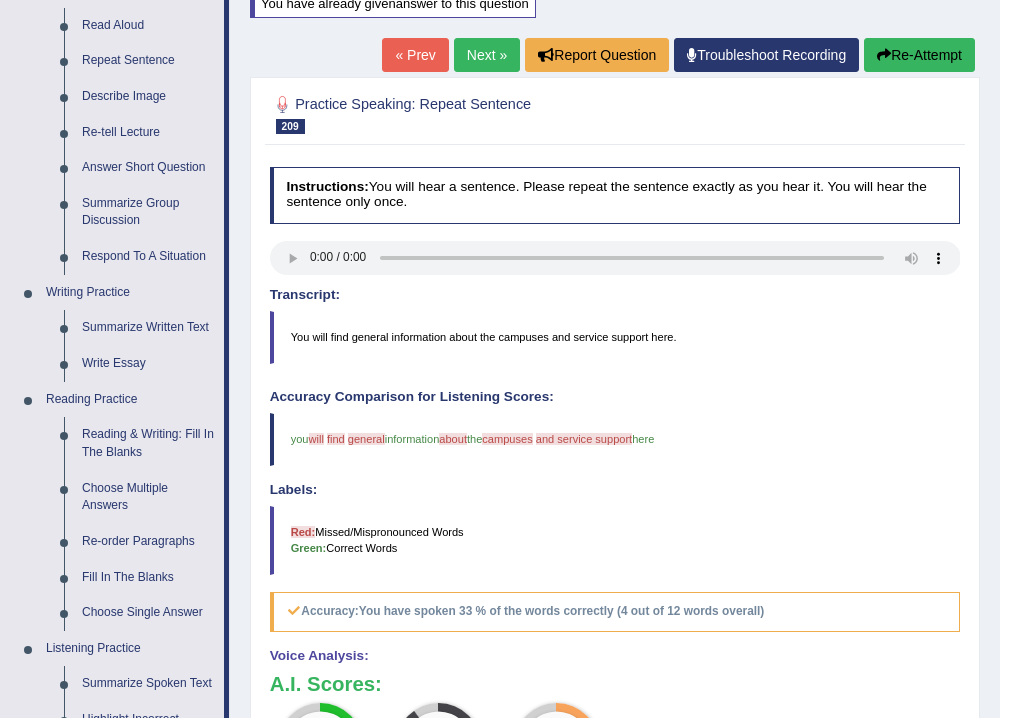 click on "Next »" at bounding box center (487, 55) 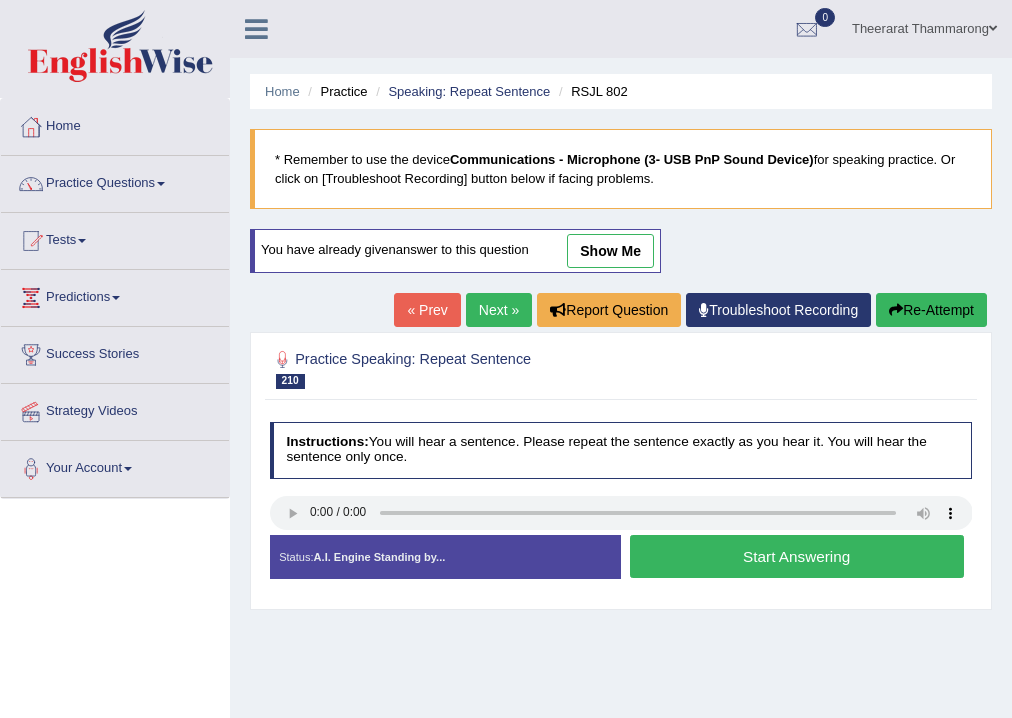 scroll, scrollTop: 0, scrollLeft: 0, axis: both 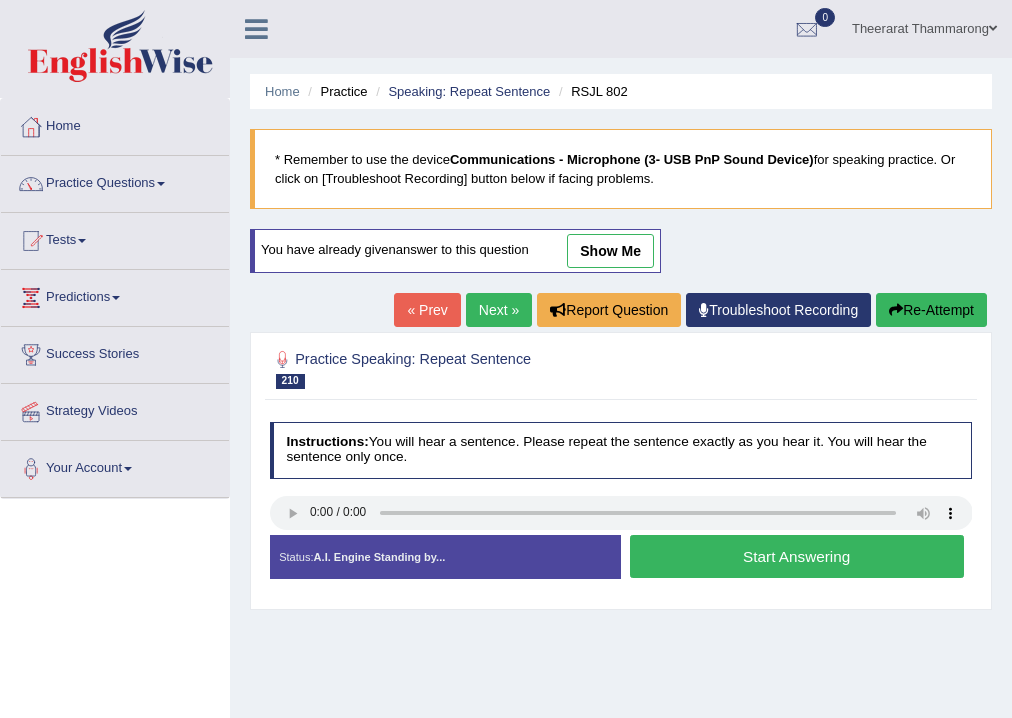 click on "Start Answering" at bounding box center [797, 556] 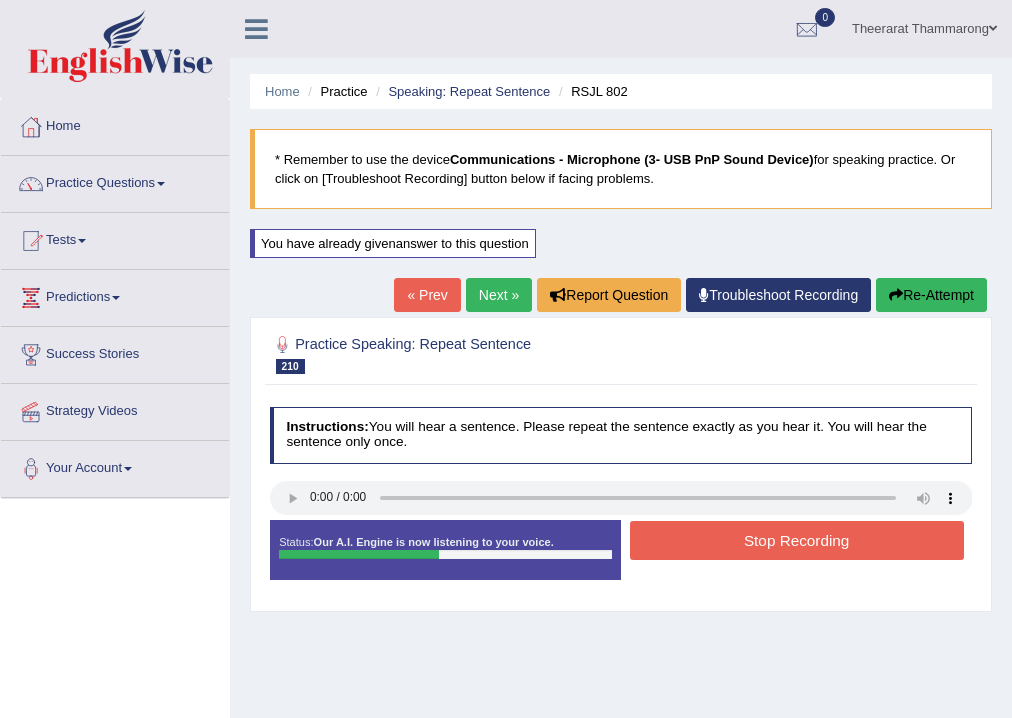 click on "Stop Recording" at bounding box center [797, 540] 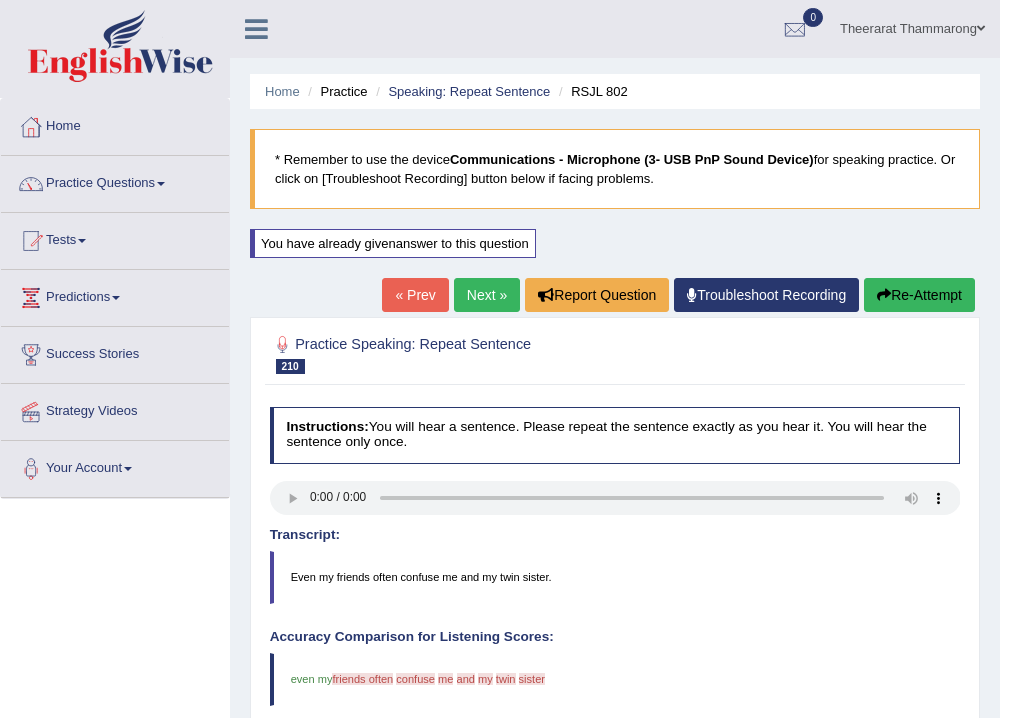 click on "Re-Attempt" at bounding box center [919, 295] 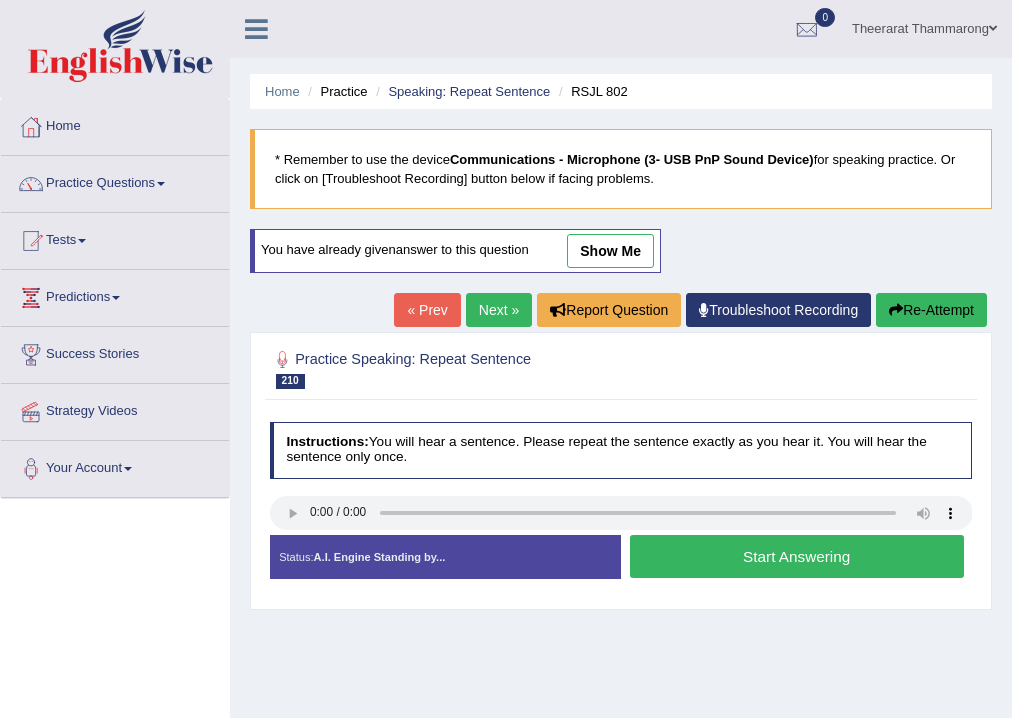 scroll, scrollTop: 0, scrollLeft: 0, axis: both 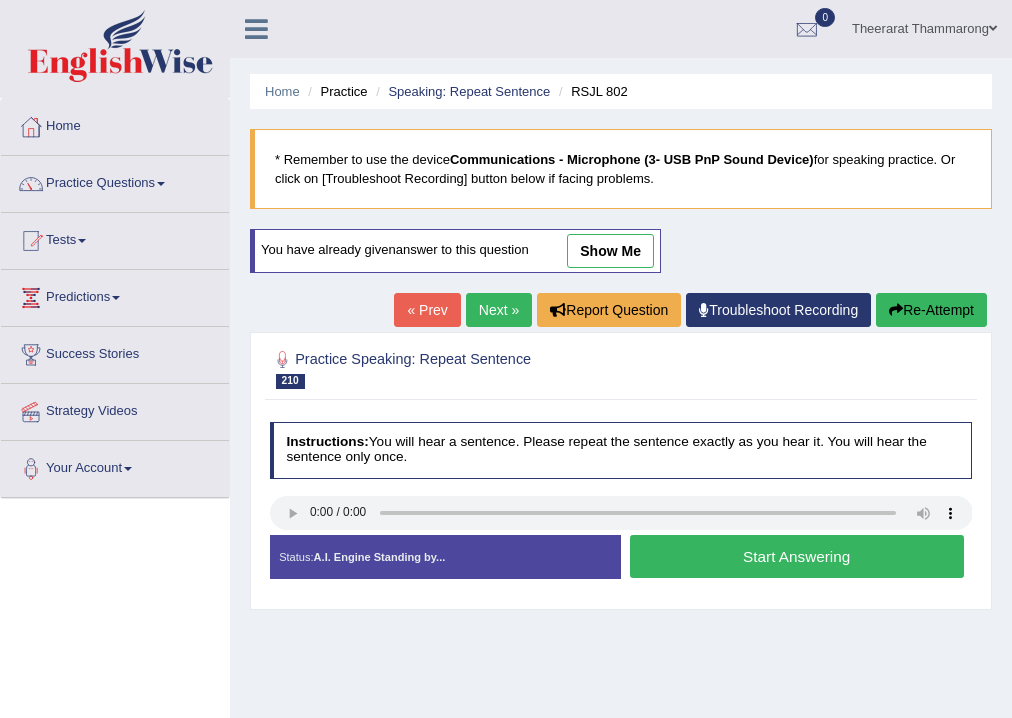 click on "Start Answering" at bounding box center [797, 556] 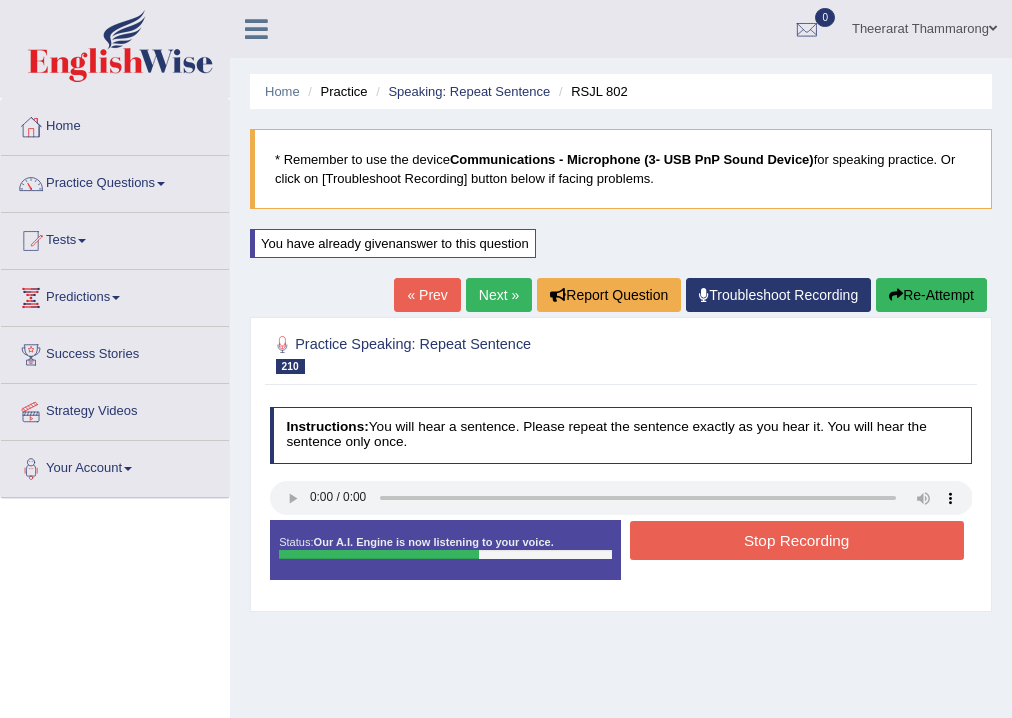 click on "Stop Recording" at bounding box center [797, 540] 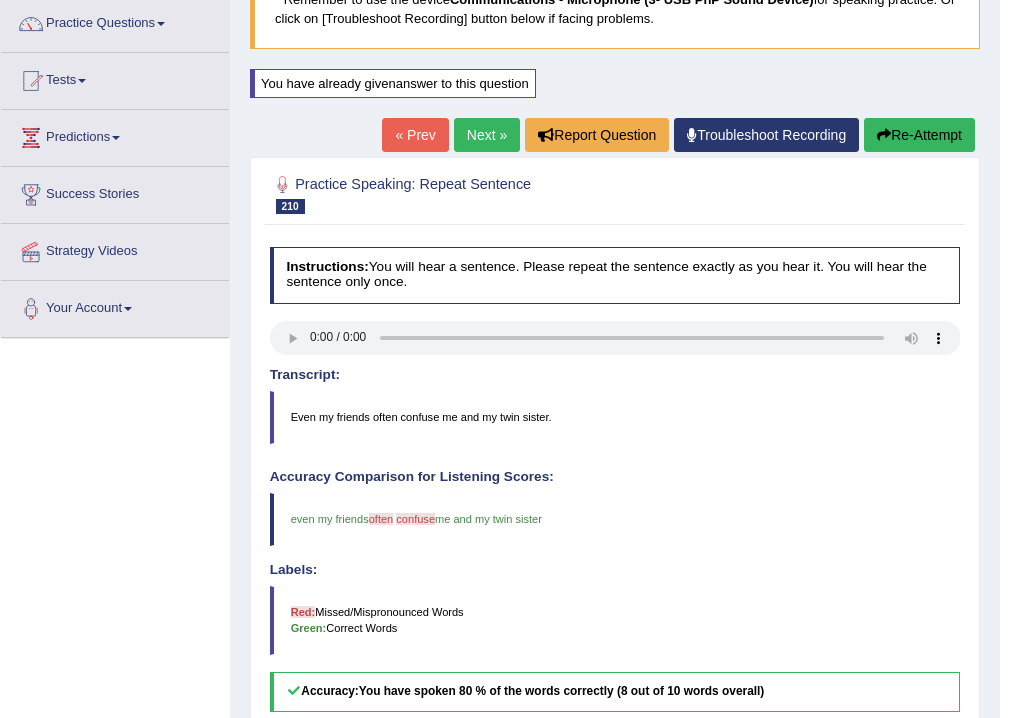 scroll, scrollTop: 0, scrollLeft: 0, axis: both 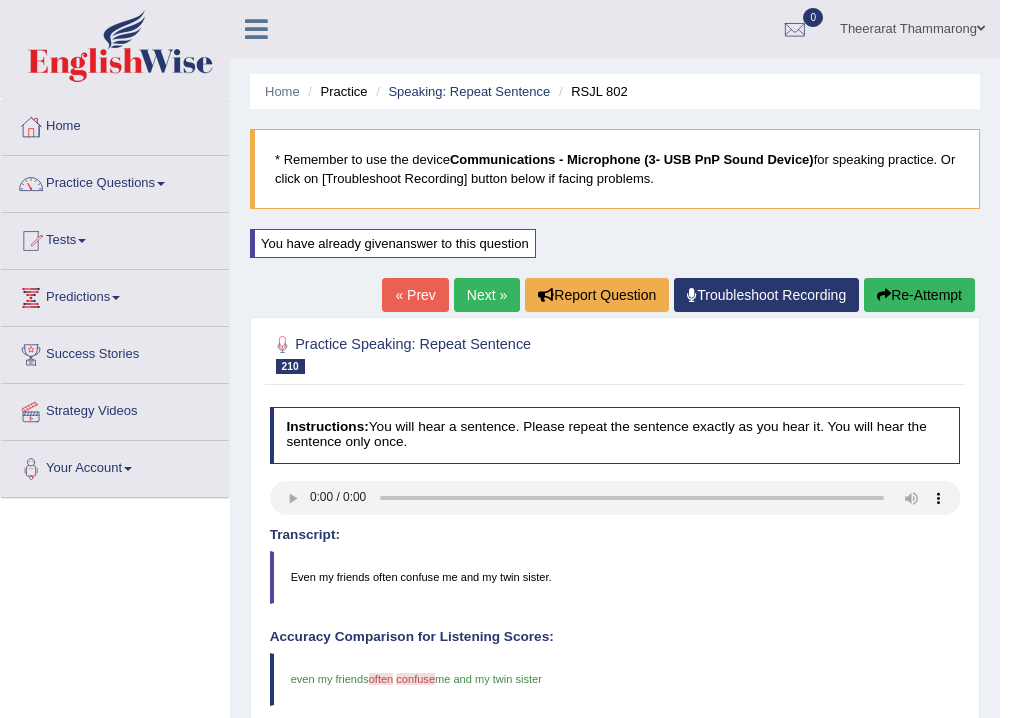 click on "Re-Attempt" at bounding box center [919, 295] 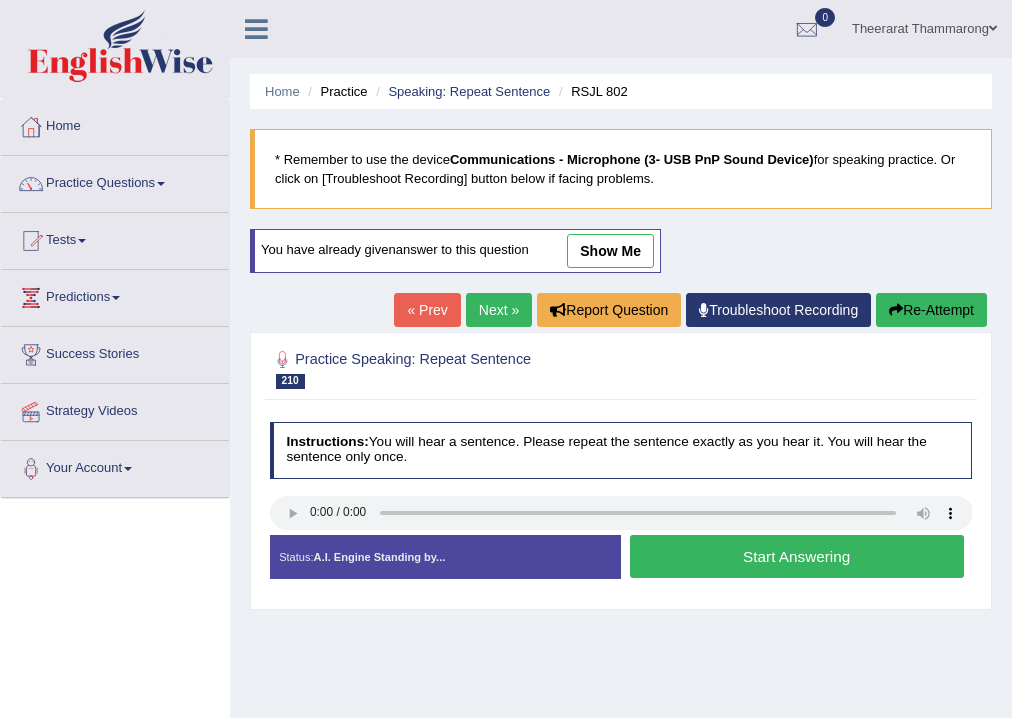 scroll, scrollTop: 0, scrollLeft: 0, axis: both 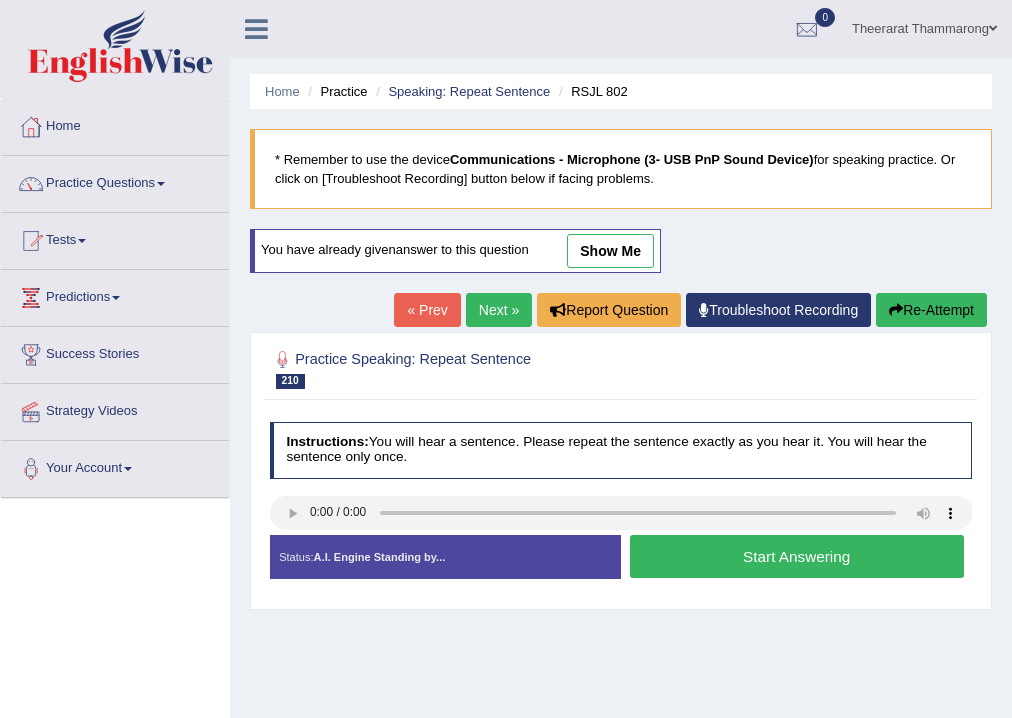 click on "Start Answering" at bounding box center (797, 556) 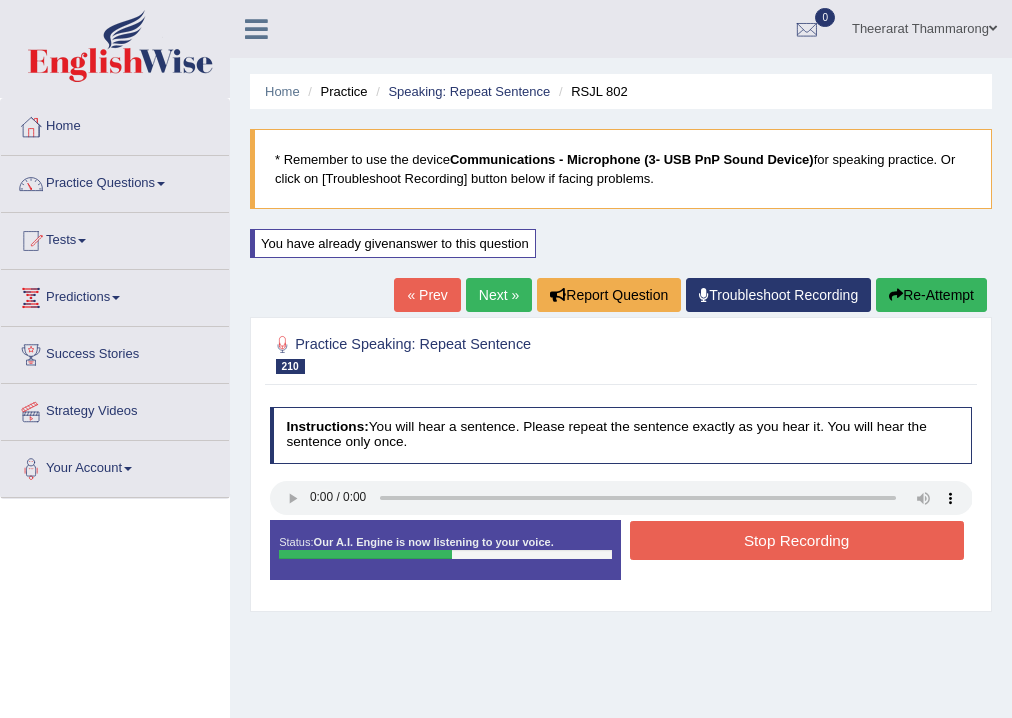 click on "Stop Recording" at bounding box center [797, 540] 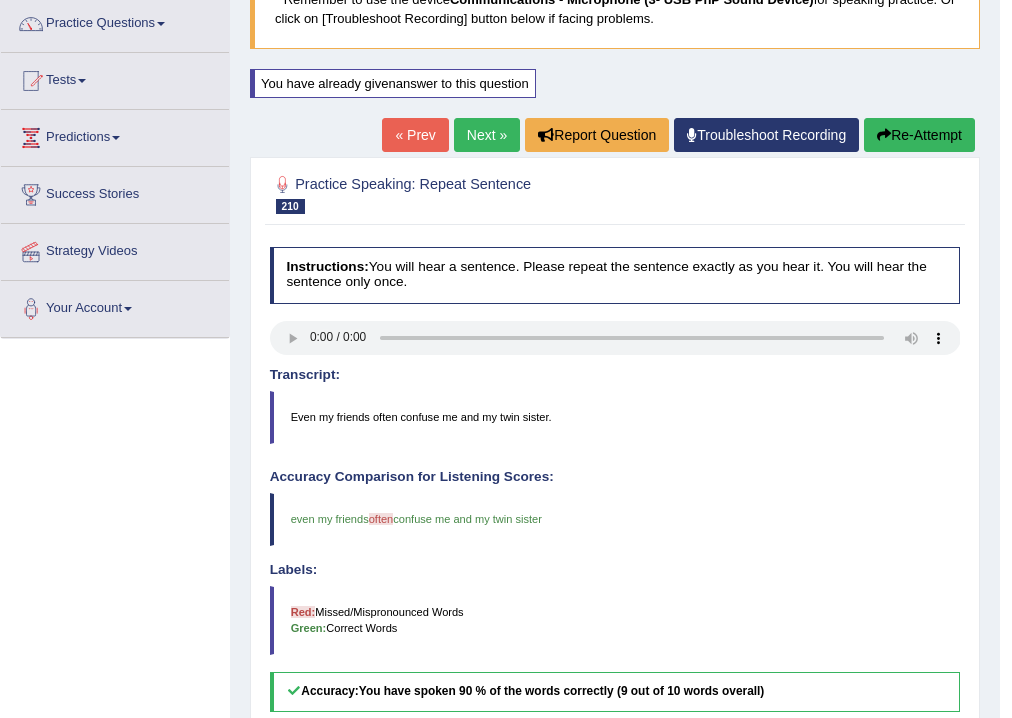 scroll, scrollTop: 80, scrollLeft: 0, axis: vertical 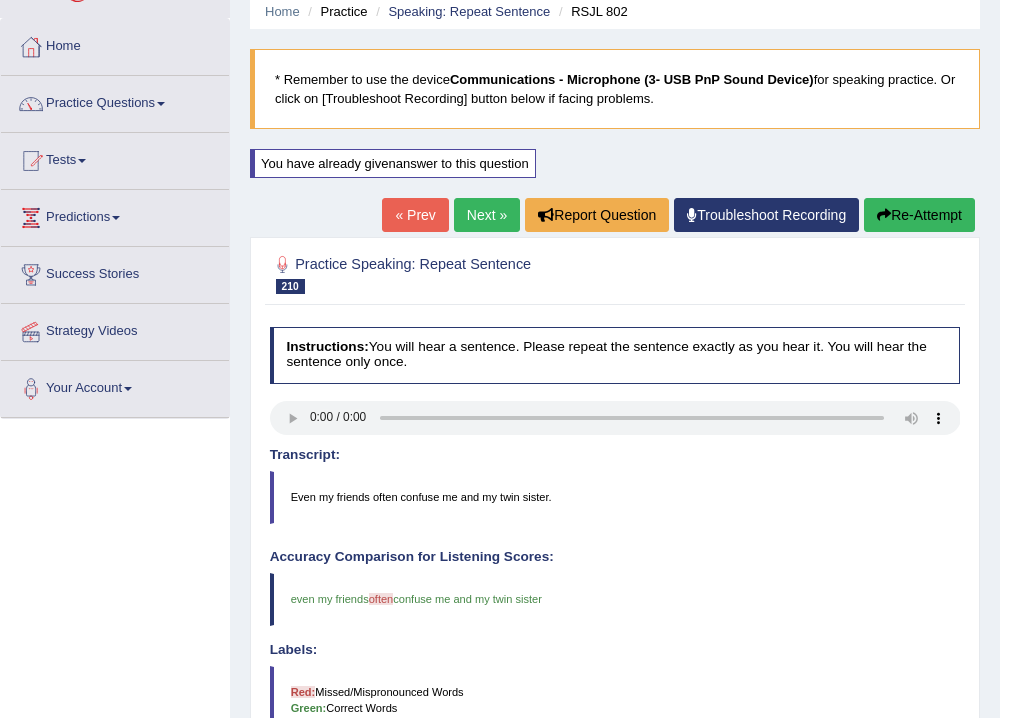 click on "Next »" at bounding box center (487, 215) 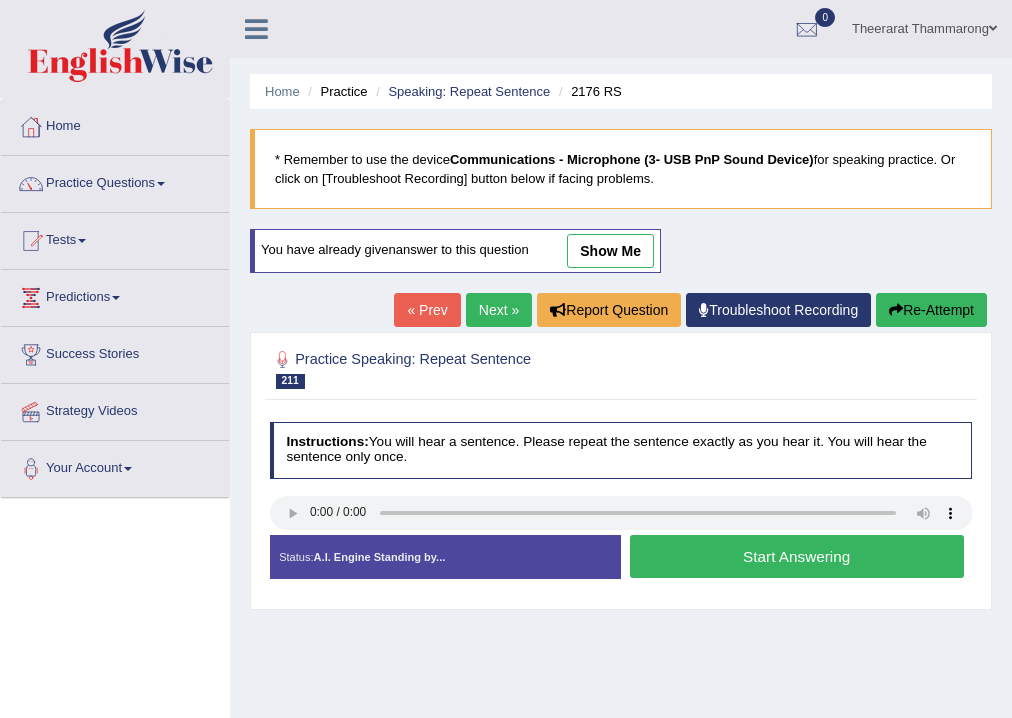scroll, scrollTop: 0, scrollLeft: 0, axis: both 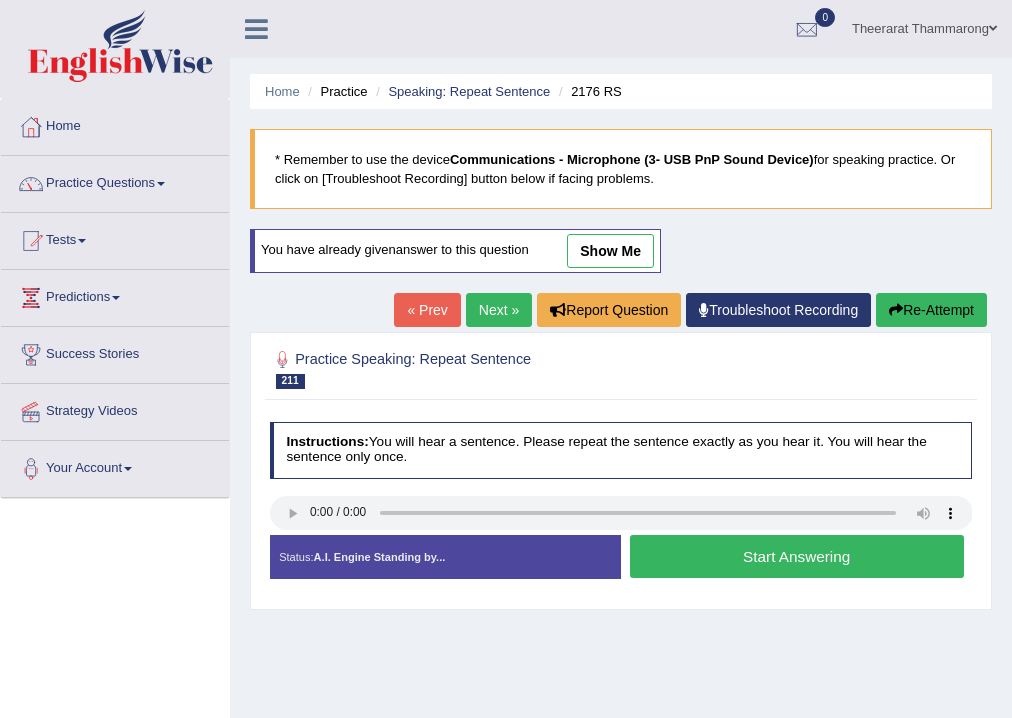click on "Start Answering" at bounding box center (797, 556) 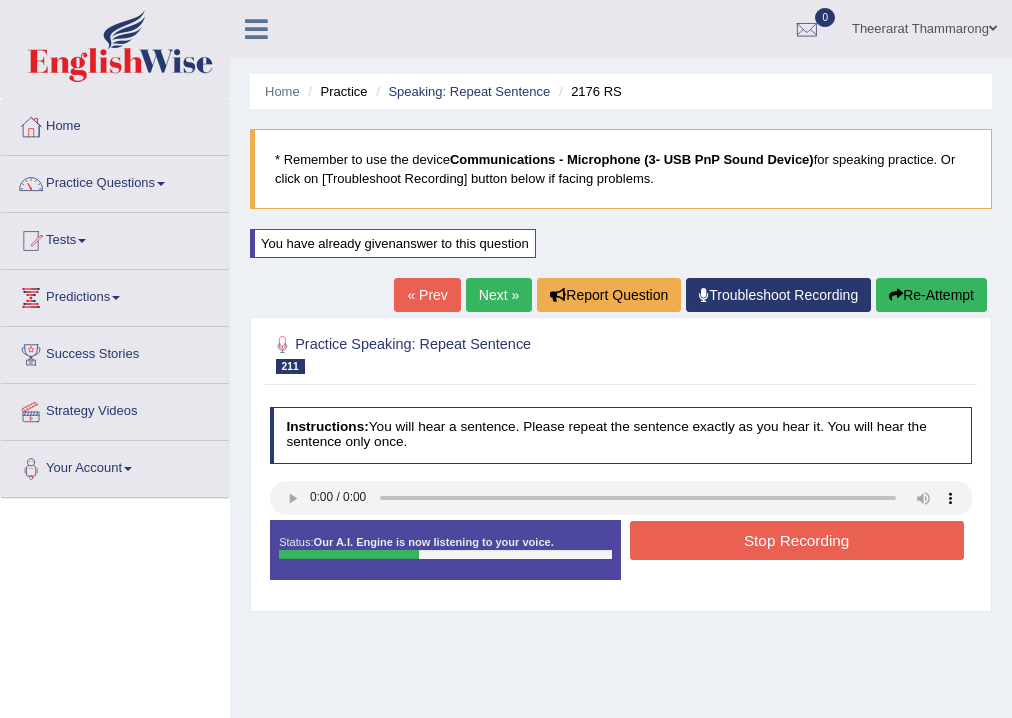 click on "Stop Recording" at bounding box center (797, 540) 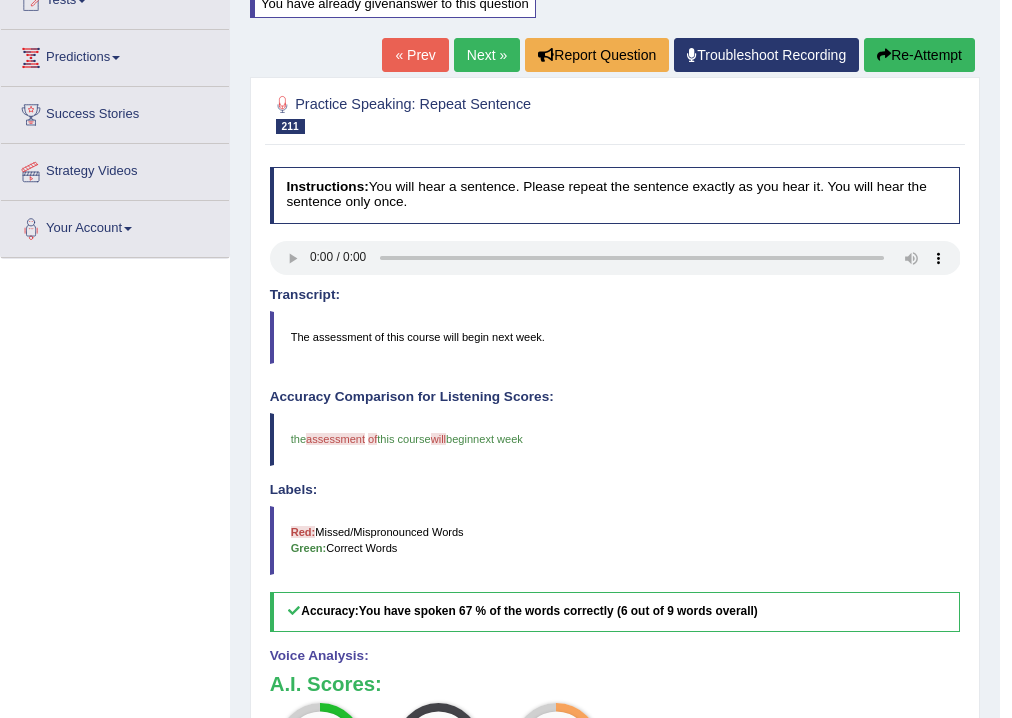 scroll, scrollTop: 80, scrollLeft: 0, axis: vertical 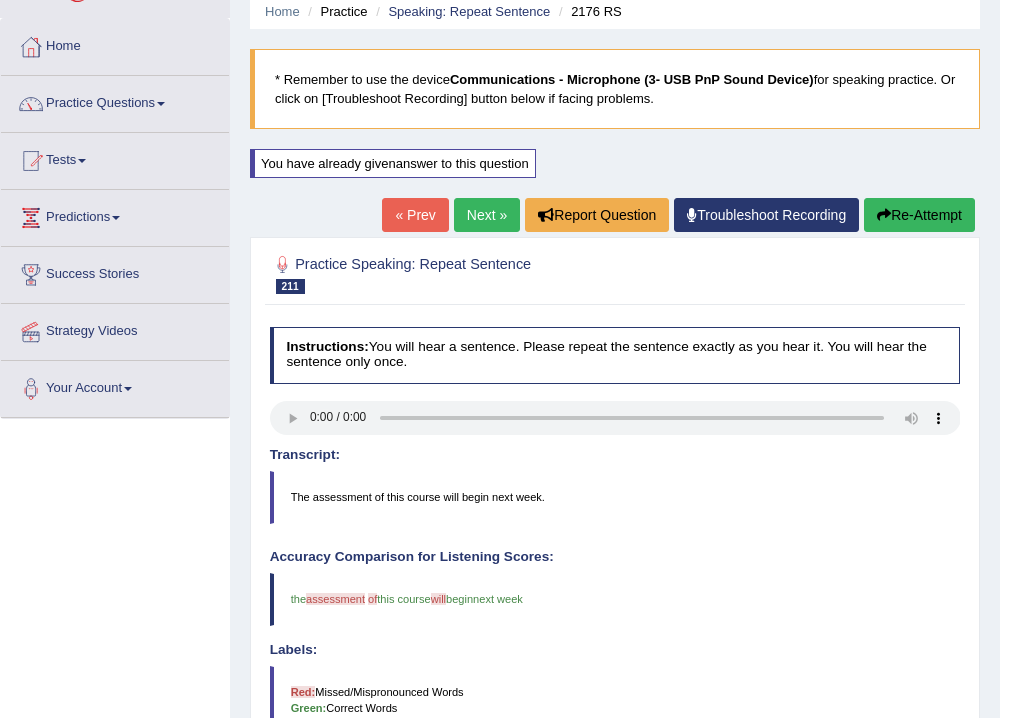 click on "Next »" at bounding box center [487, 215] 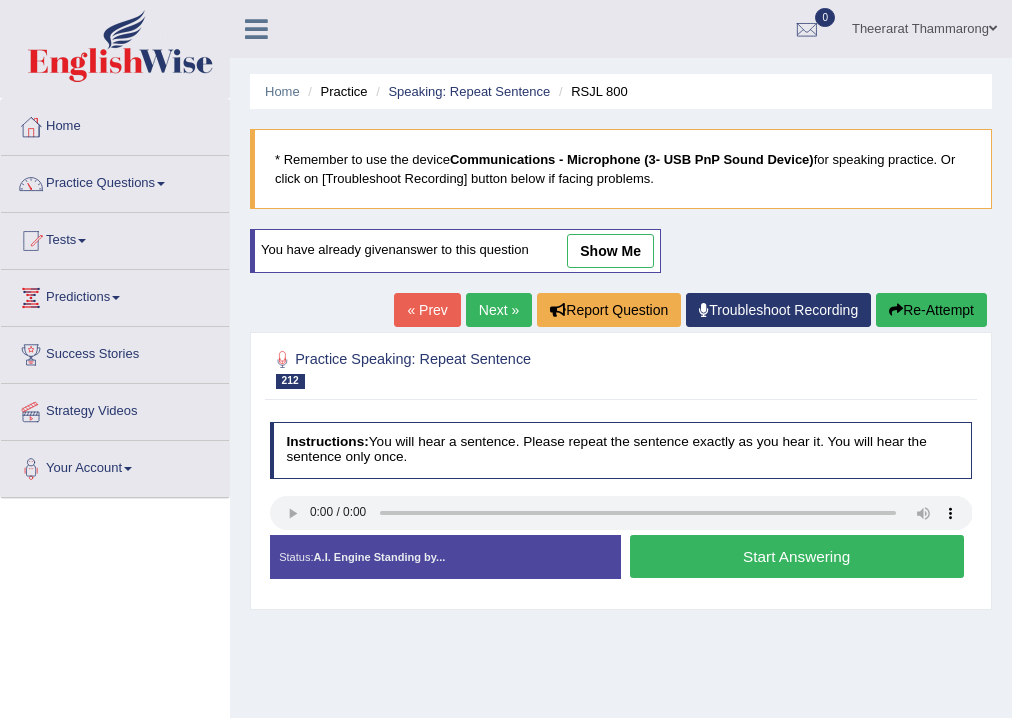 scroll, scrollTop: 0, scrollLeft: 0, axis: both 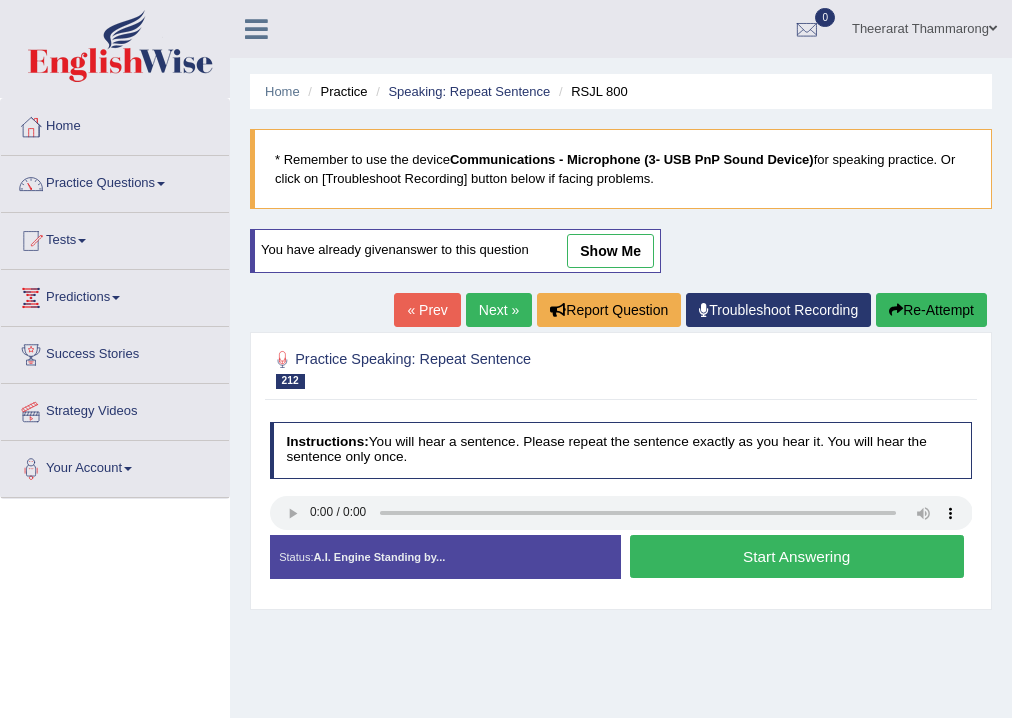 click on "Start Answering" at bounding box center [797, 556] 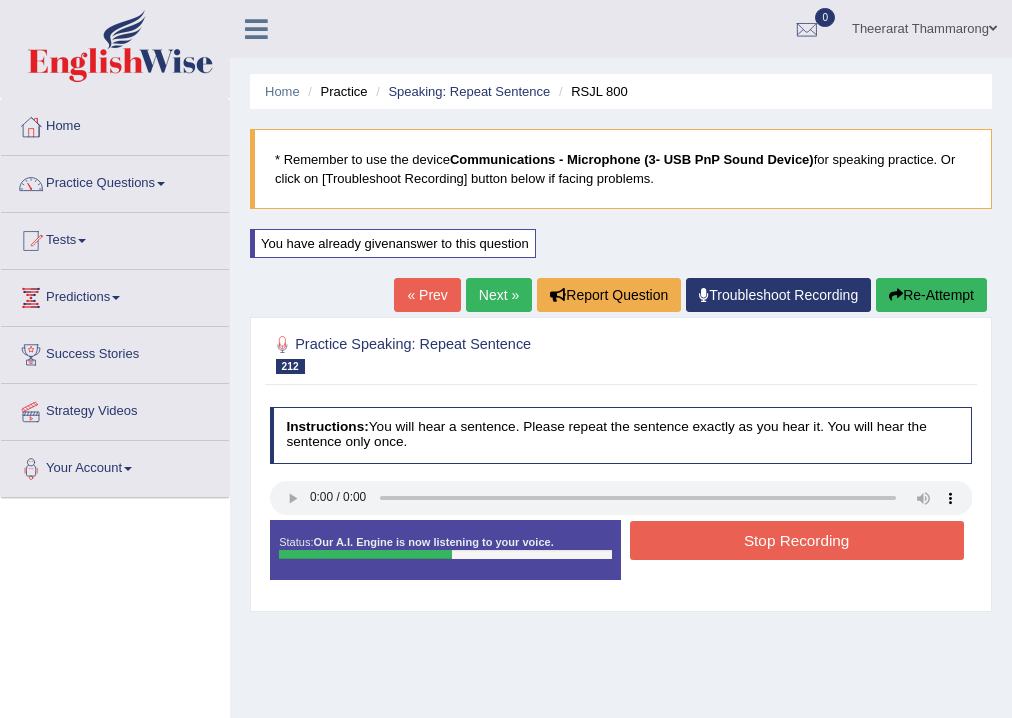 click on "Stop Recording" at bounding box center [797, 540] 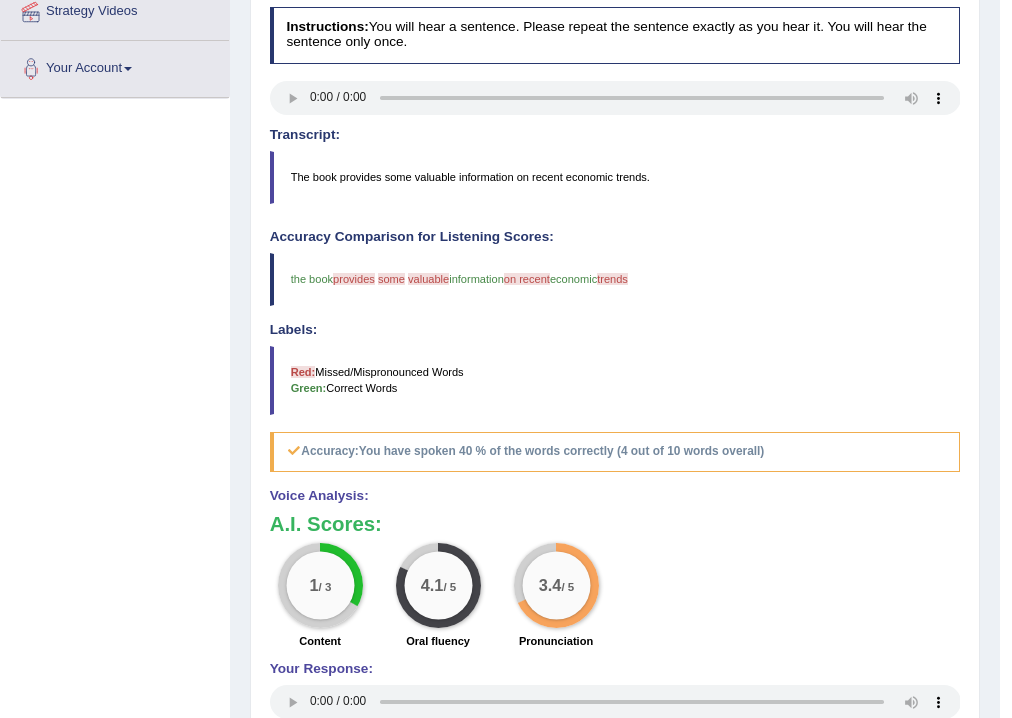 scroll, scrollTop: 160, scrollLeft: 0, axis: vertical 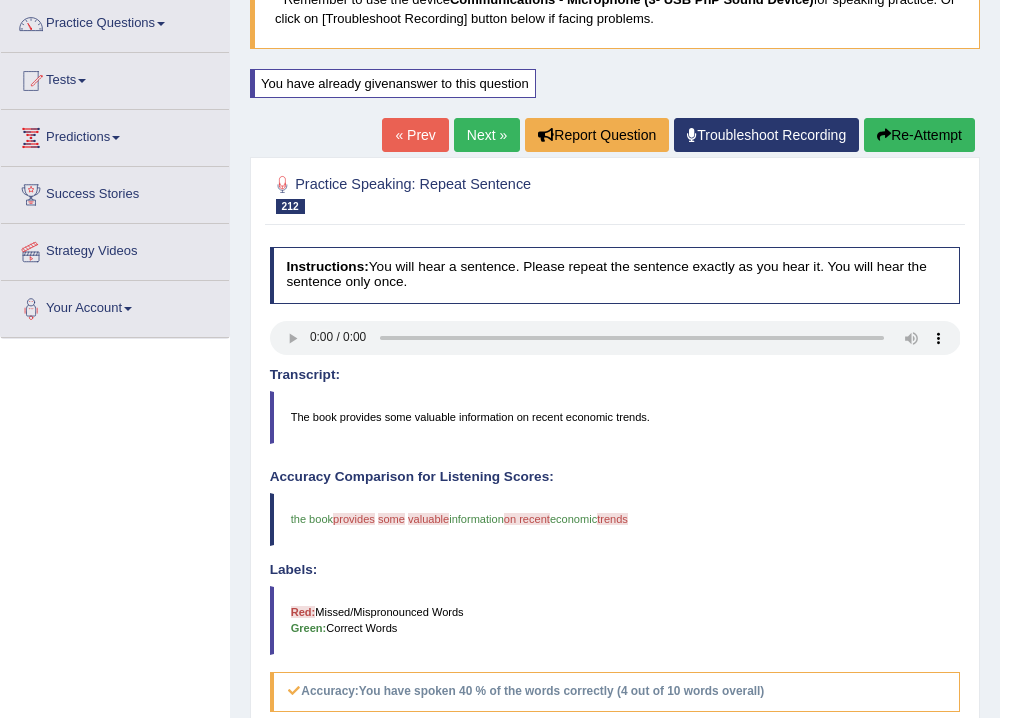 click on "Next »" at bounding box center [487, 135] 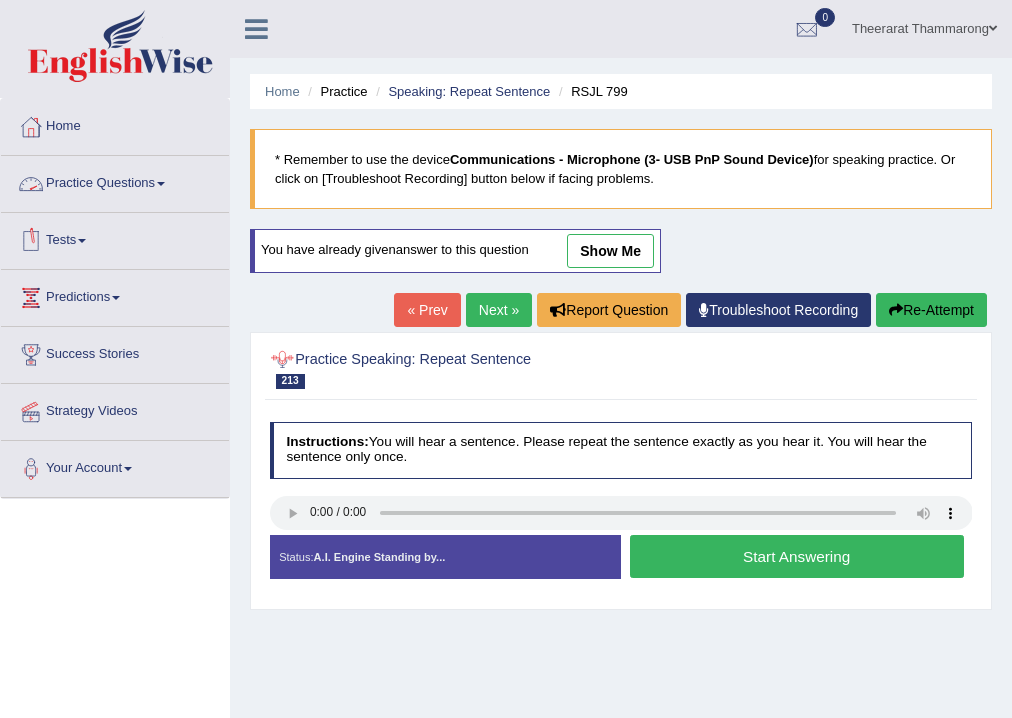 scroll, scrollTop: 0, scrollLeft: 0, axis: both 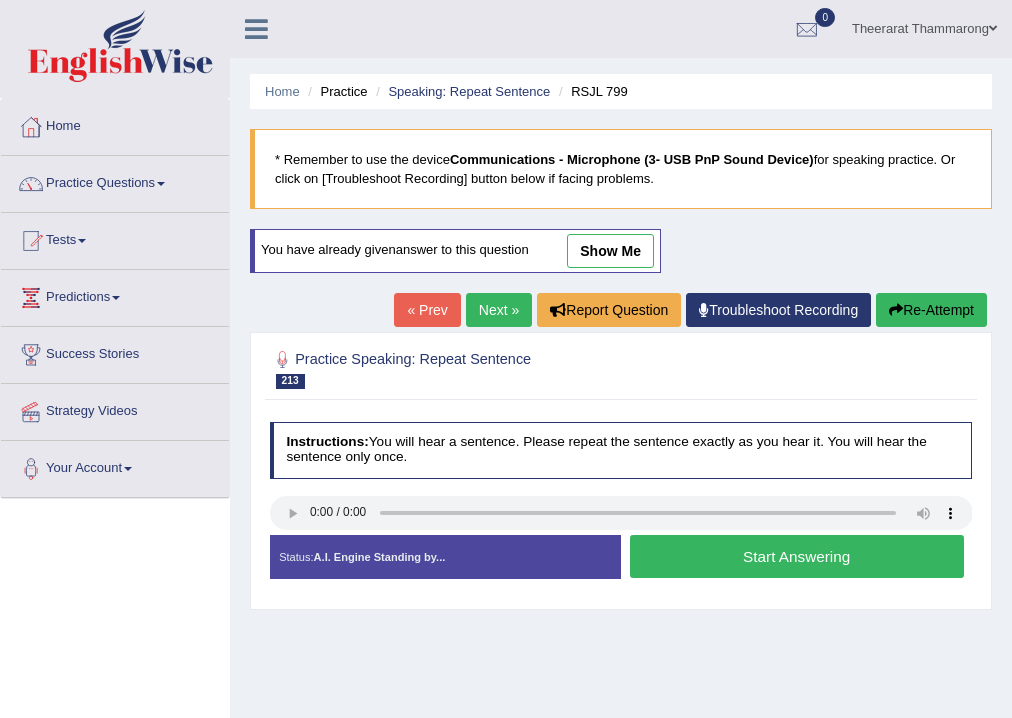 click on "Start Answering" at bounding box center [797, 556] 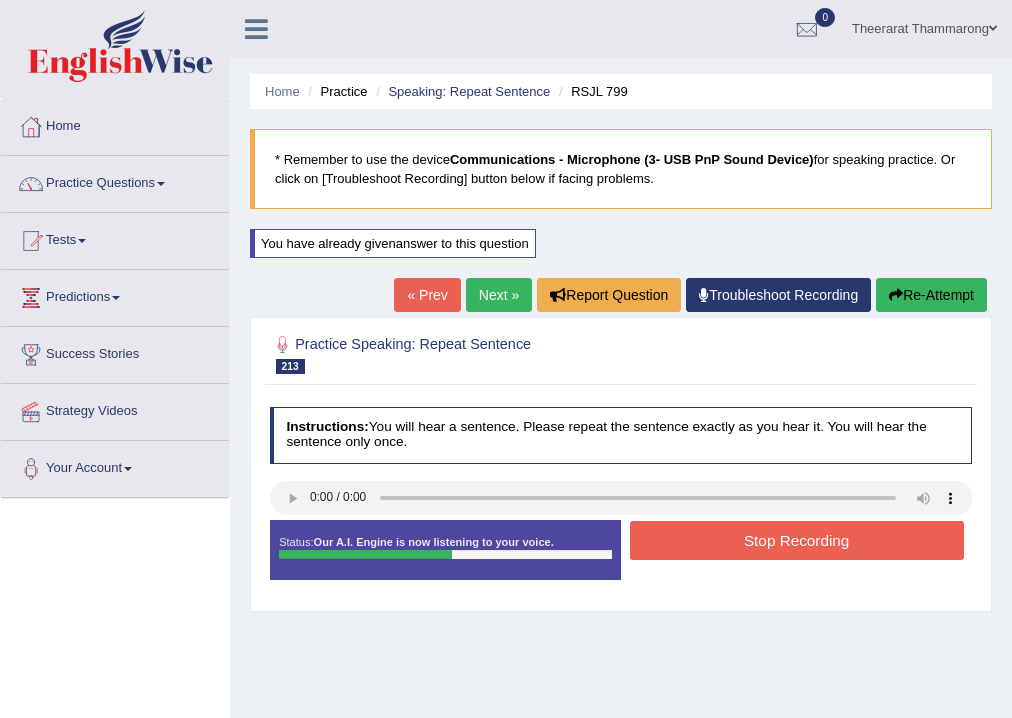 click on "Stop Recording" at bounding box center [797, 540] 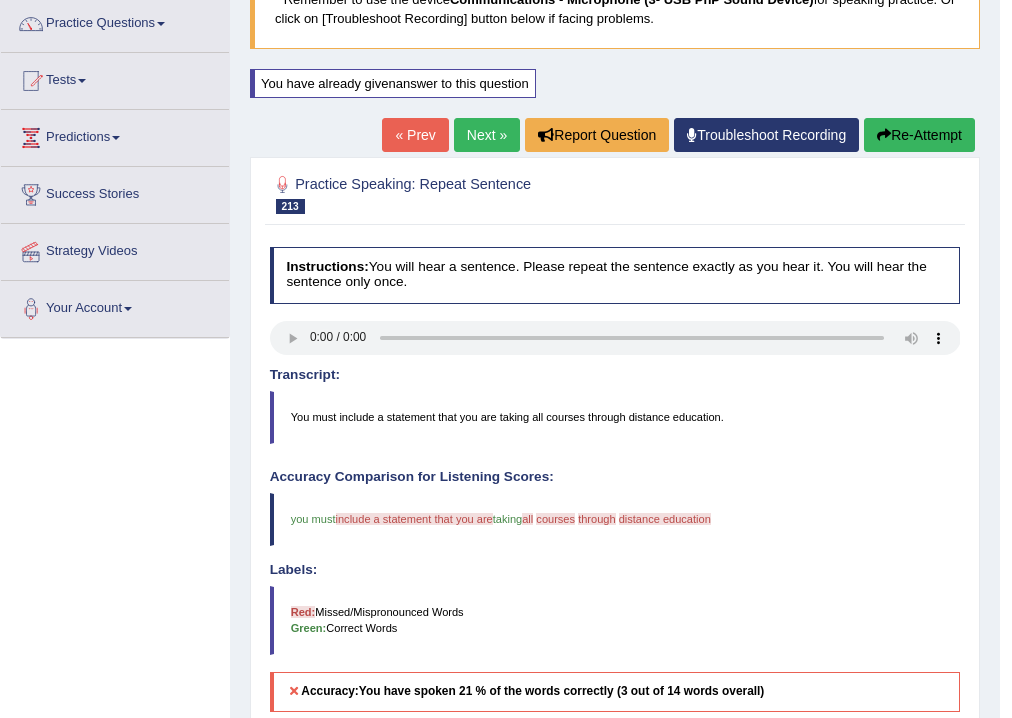 scroll, scrollTop: 0, scrollLeft: 0, axis: both 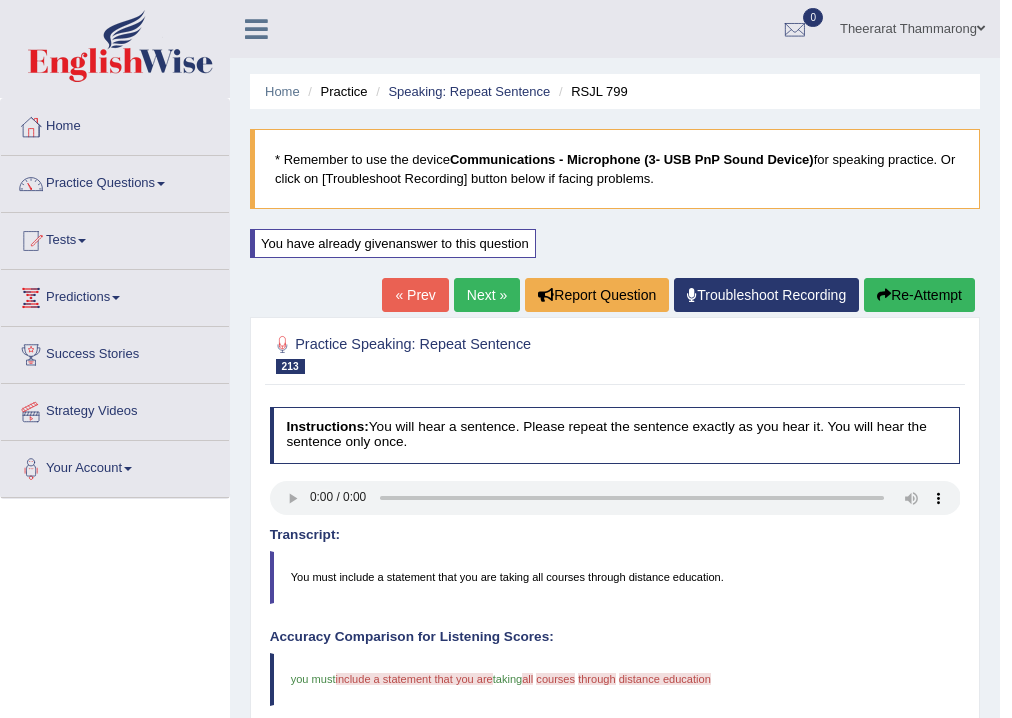 click on "Re-Attempt" at bounding box center (919, 295) 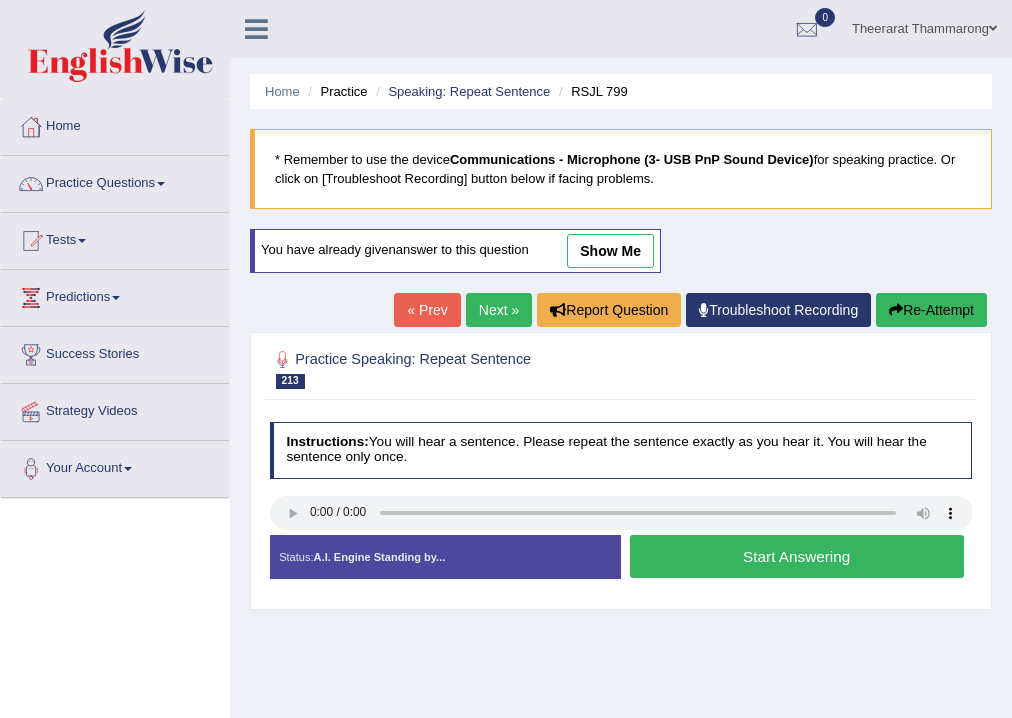 scroll, scrollTop: 0, scrollLeft: 0, axis: both 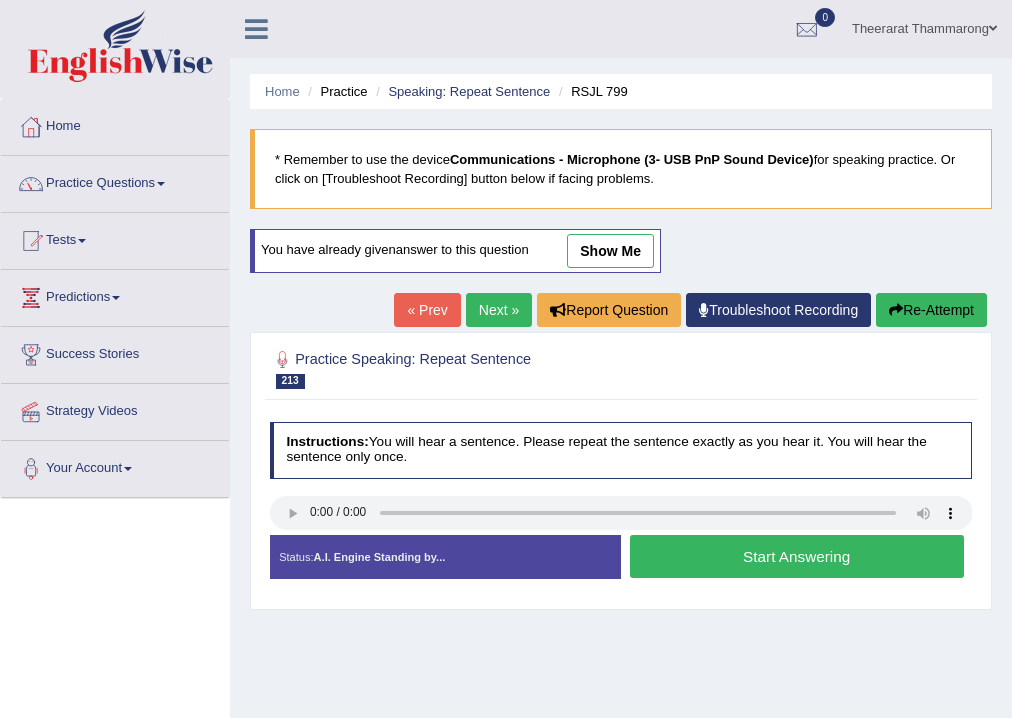 click on "Start Answering" at bounding box center [797, 556] 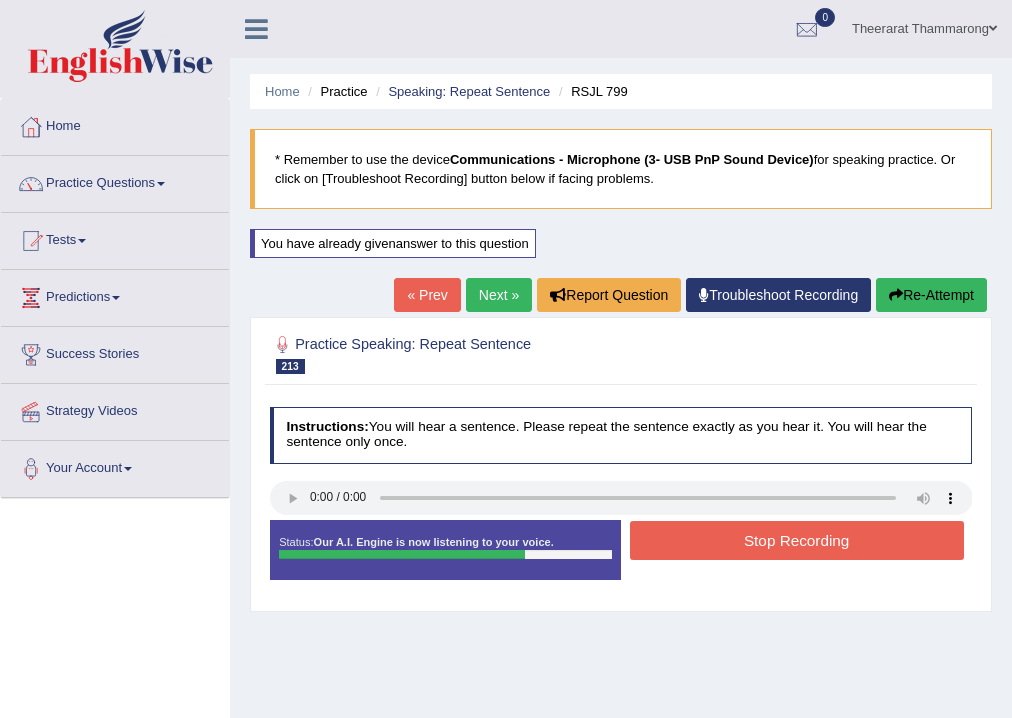click on "Stop Recording" at bounding box center [797, 540] 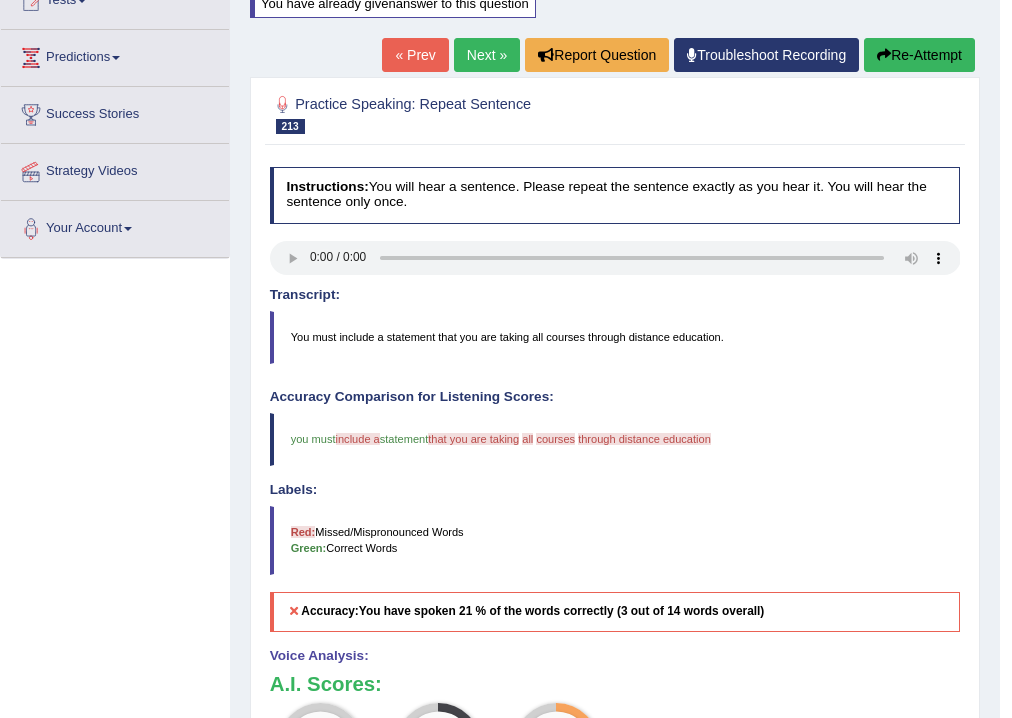 scroll, scrollTop: 80, scrollLeft: 0, axis: vertical 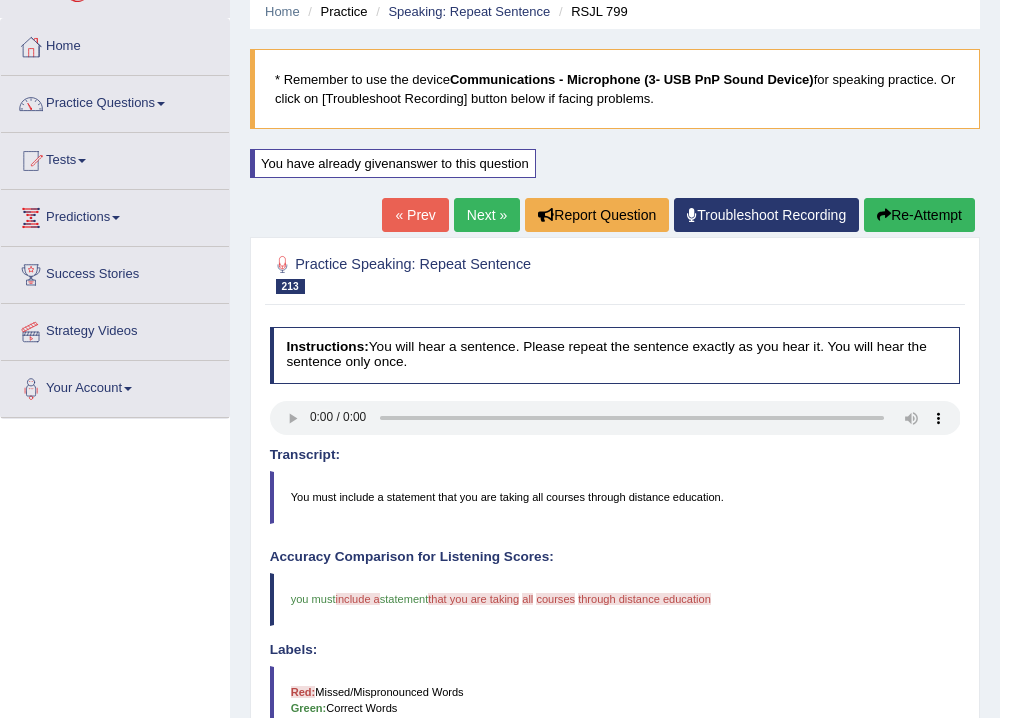click on "Next »" at bounding box center (487, 215) 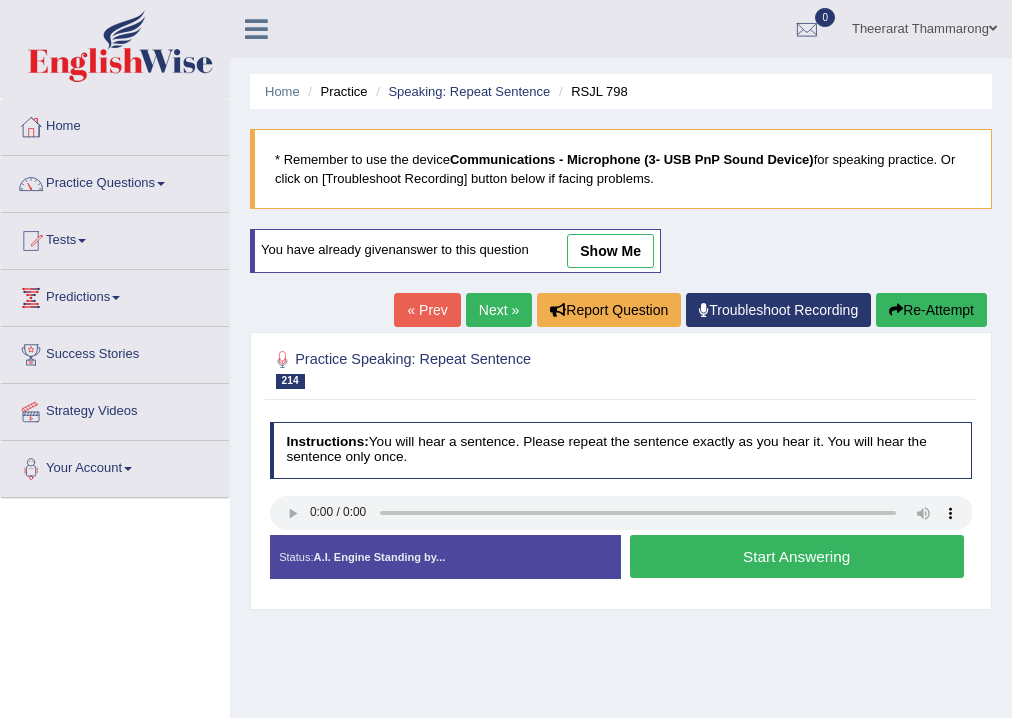 scroll, scrollTop: 0, scrollLeft: 0, axis: both 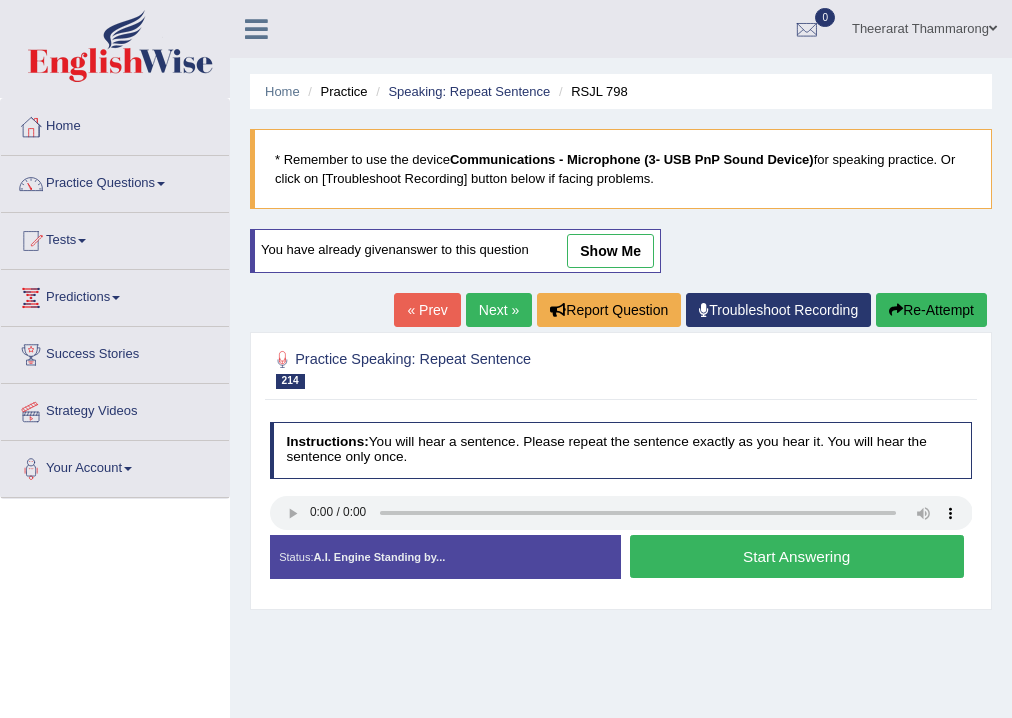 click on "Start Answering" at bounding box center (797, 556) 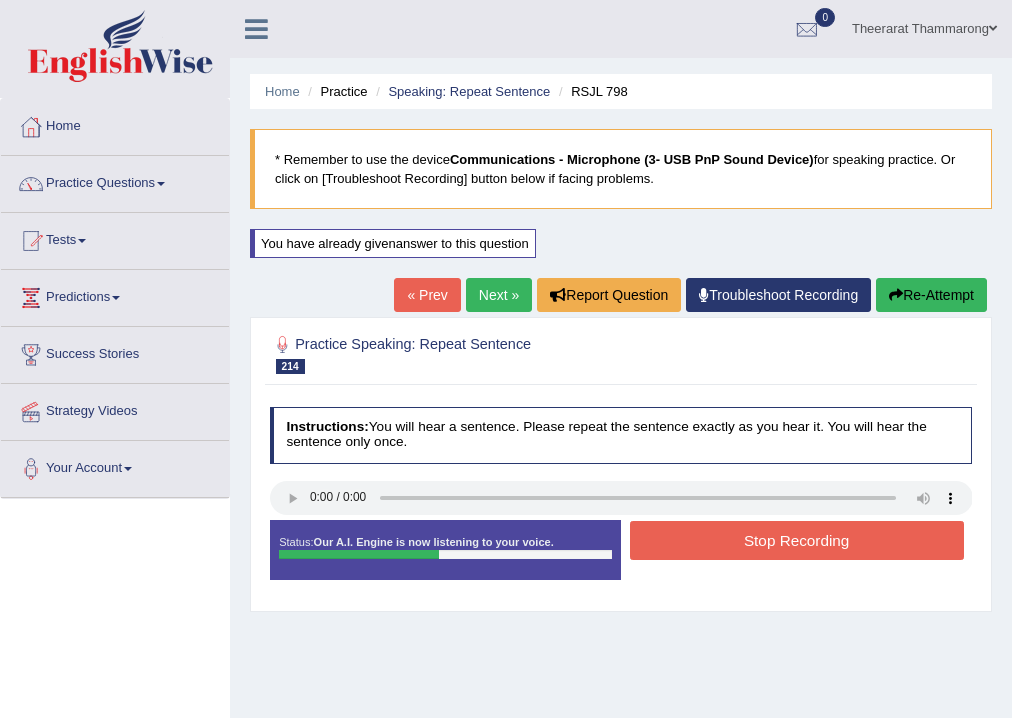 click on "Stop Recording" at bounding box center (797, 540) 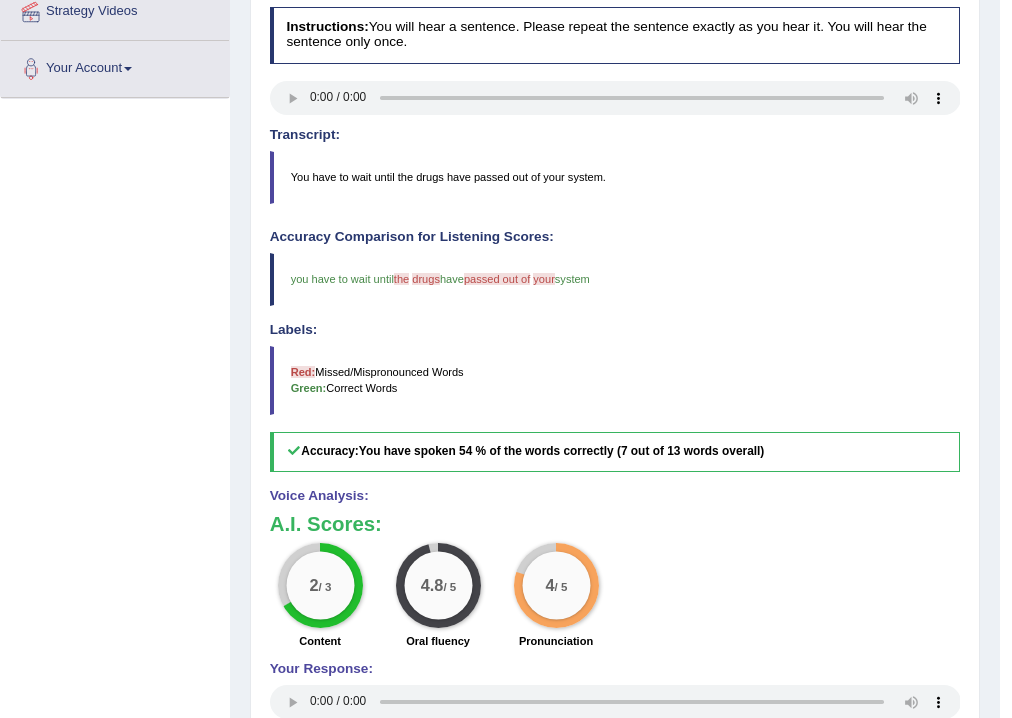 scroll, scrollTop: 160, scrollLeft: 0, axis: vertical 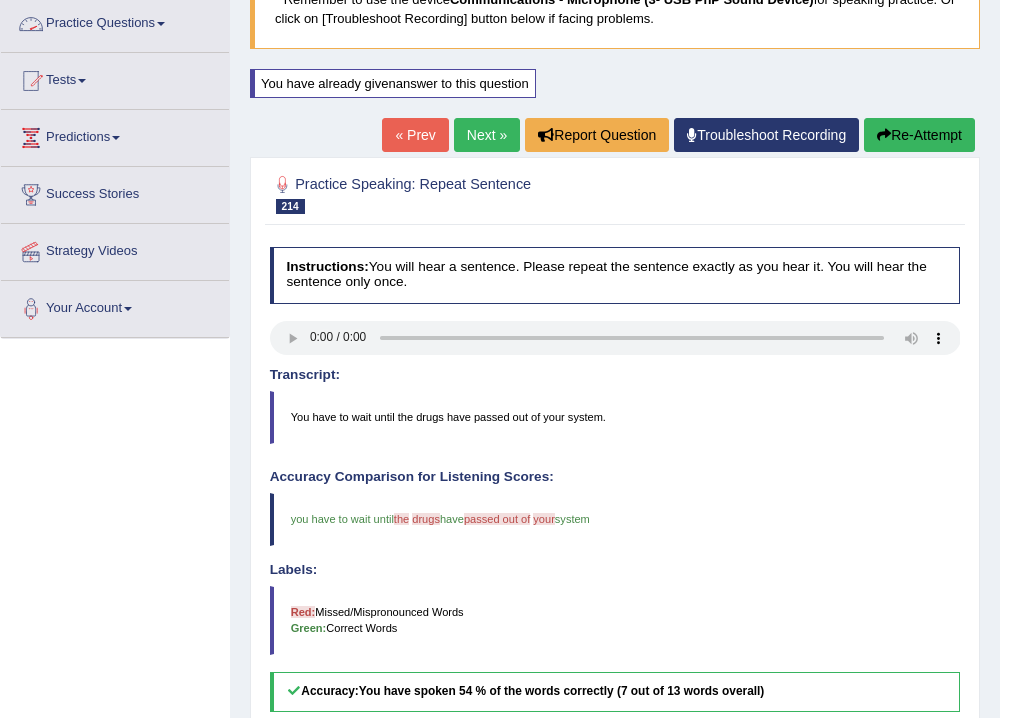 click on "Next »" at bounding box center [487, 135] 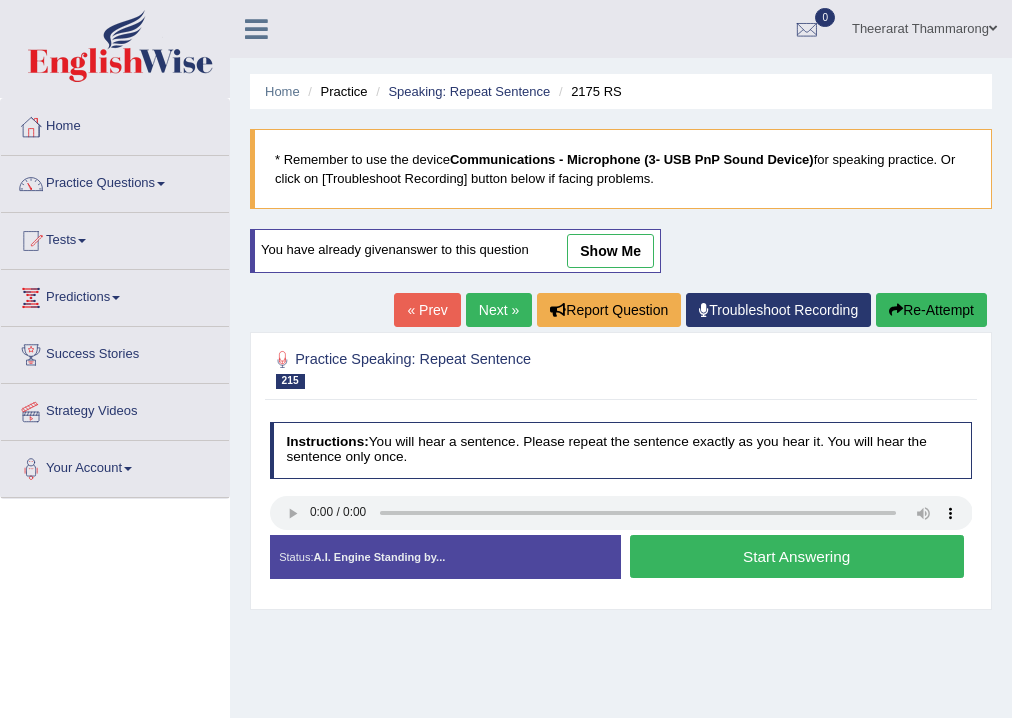 scroll, scrollTop: 0, scrollLeft: 0, axis: both 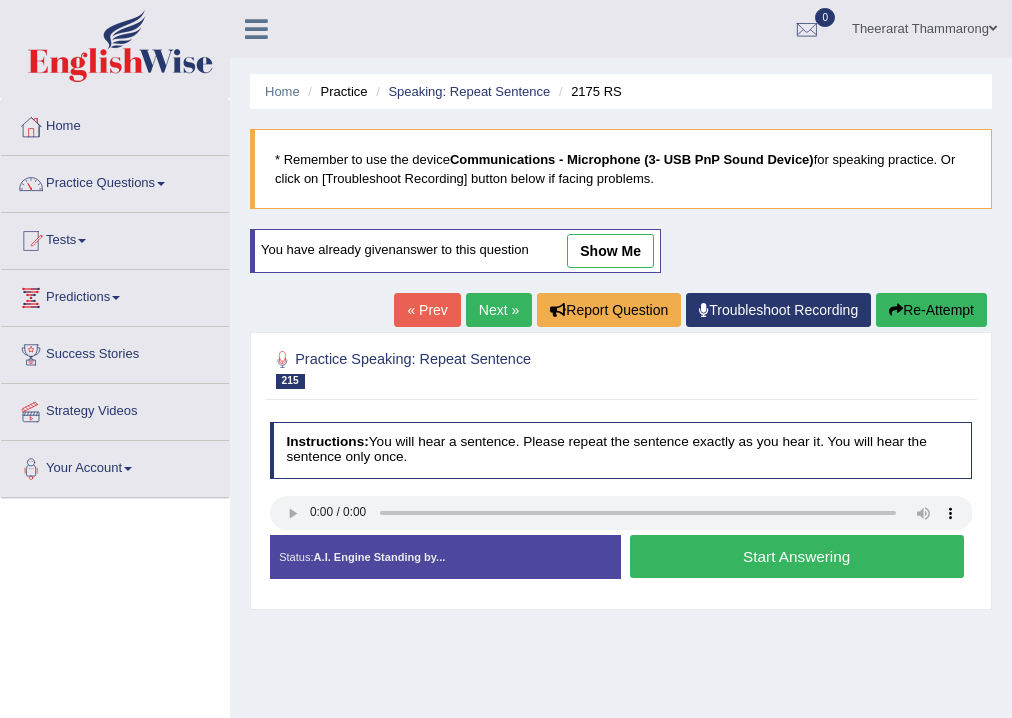 click on "Start Answering" at bounding box center [797, 556] 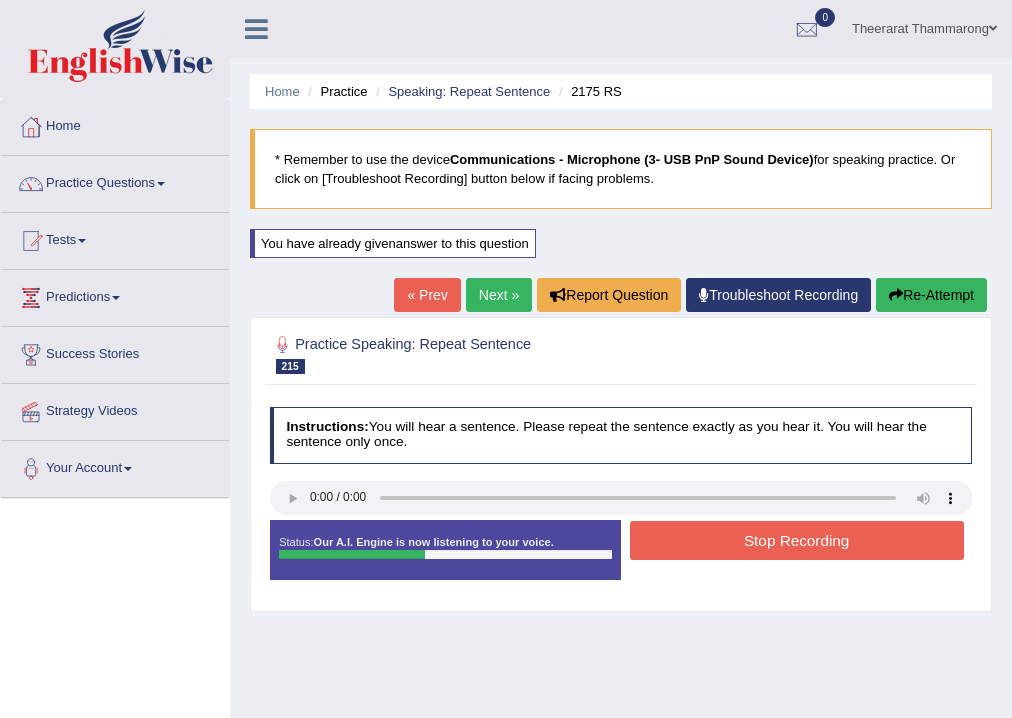 click on "Stop Recording" at bounding box center (797, 540) 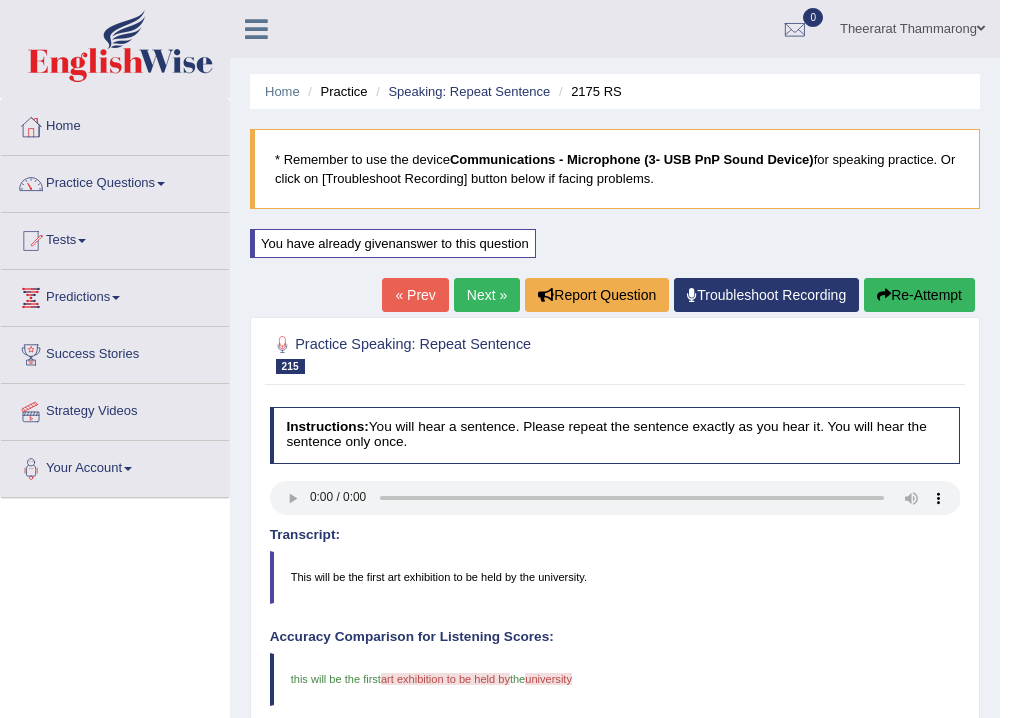 click on "Next »" at bounding box center (487, 295) 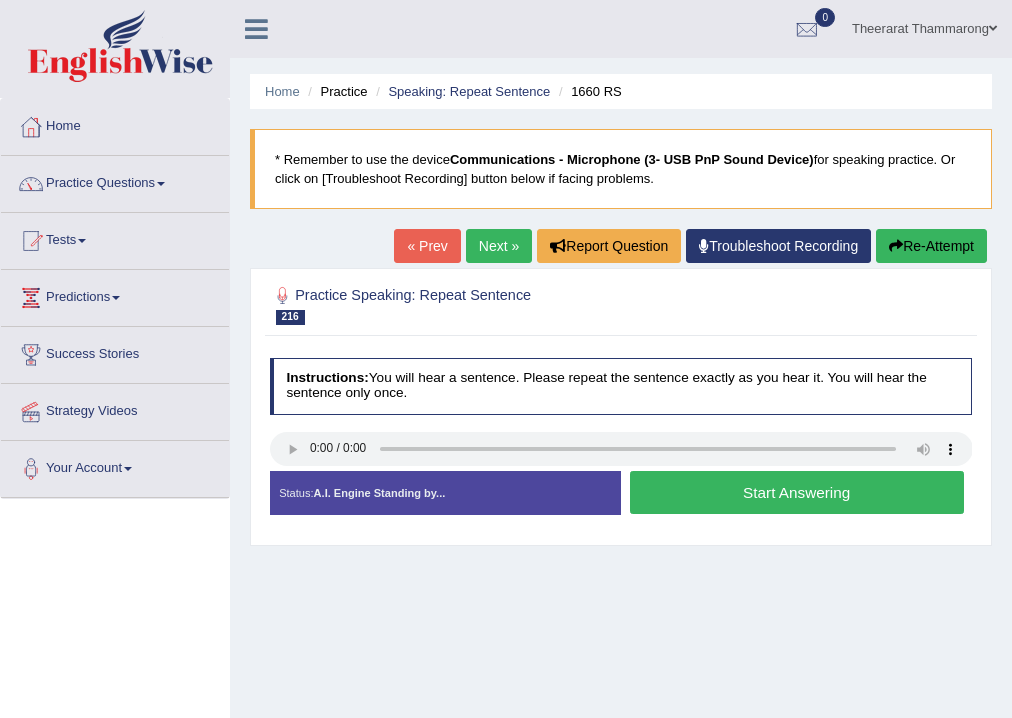 scroll, scrollTop: 0, scrollLeft: 0, axis: both 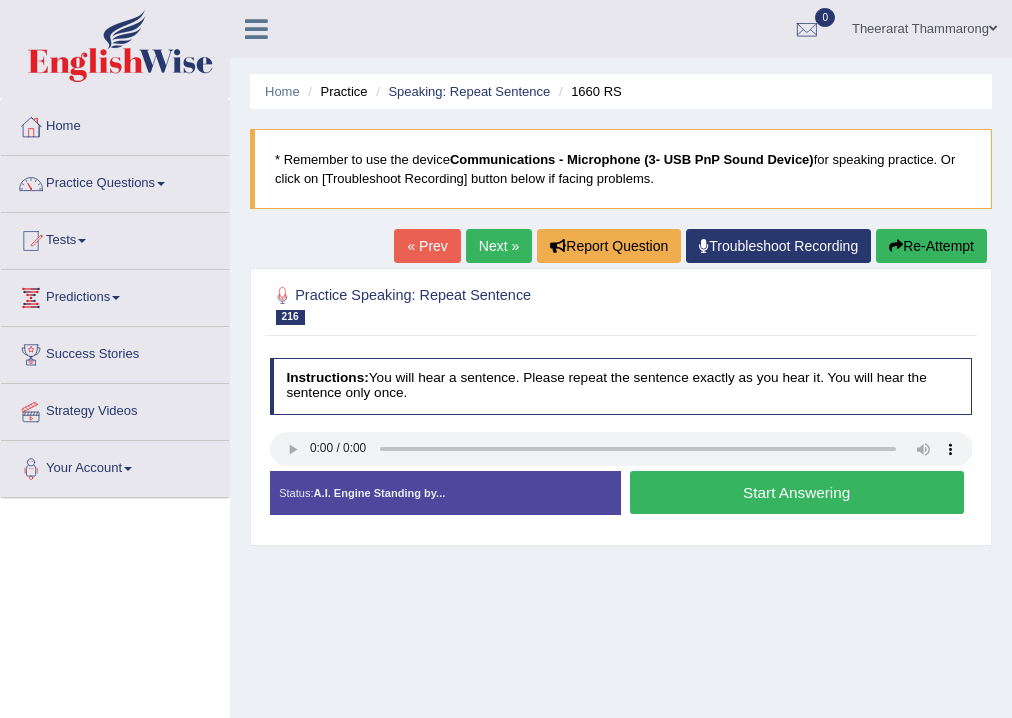 click on "Start Answering" at bounding box center [797, 492] 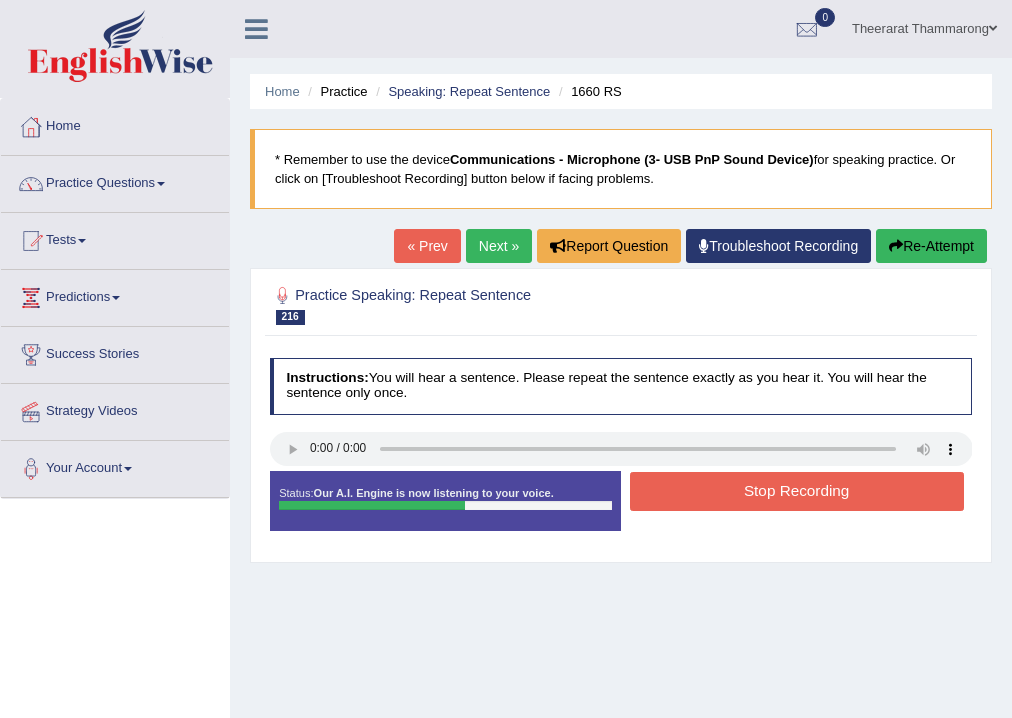 click on "Stop Recording" at bounding box center (797, 491) 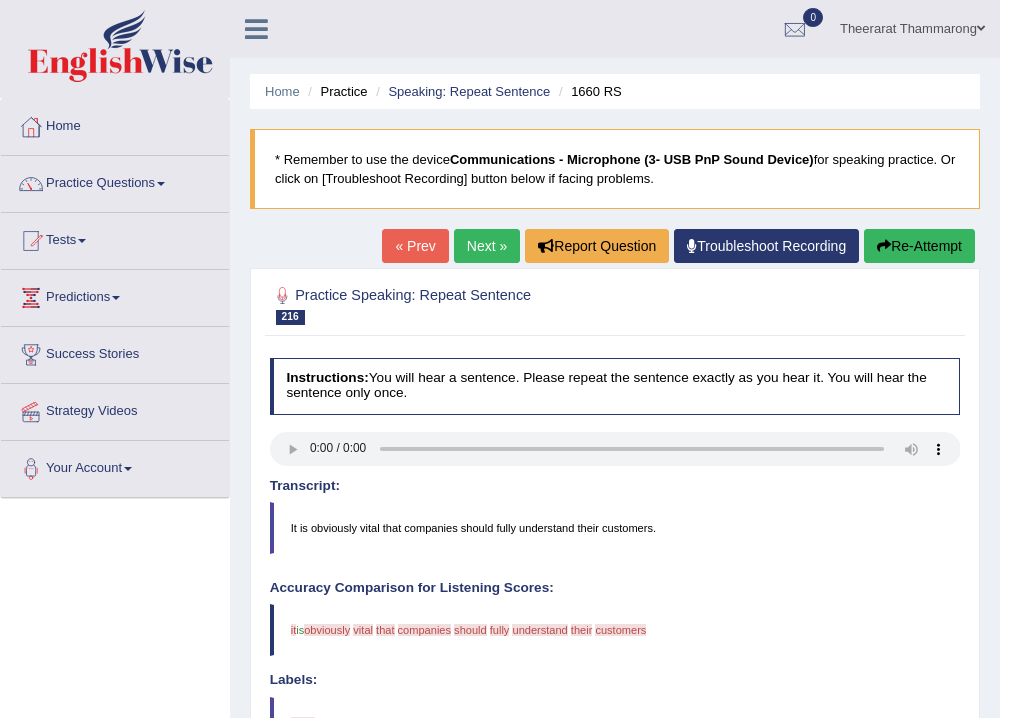 click on "Next »" at bounding box center (487, 246) 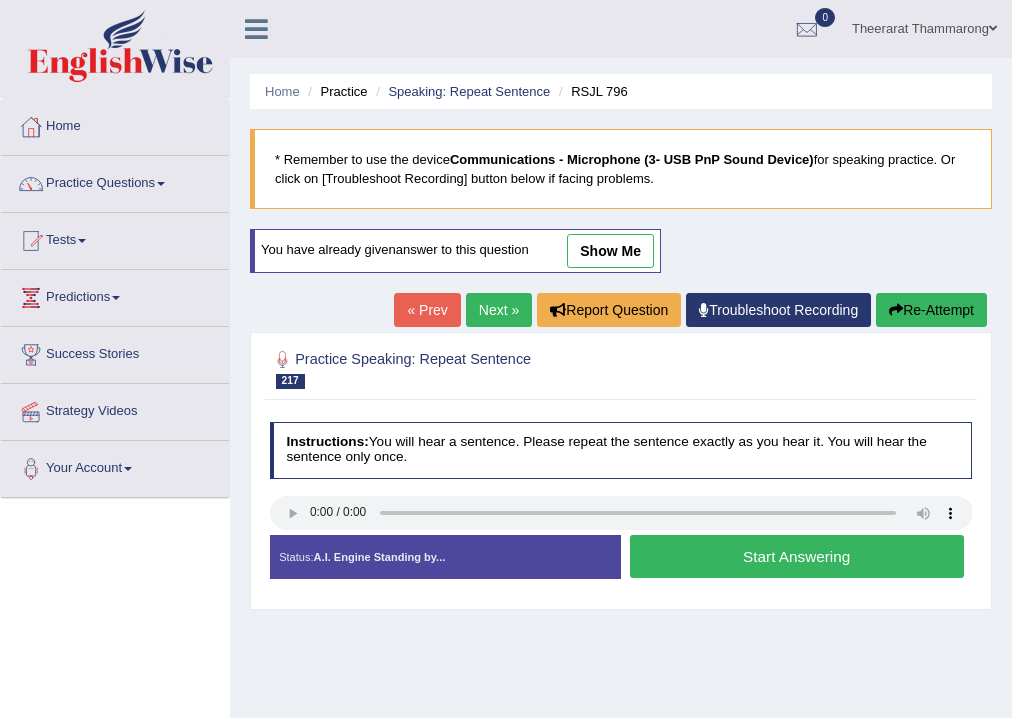 scroll, scrollTop: 0, scrollLeft: 0, axis: both 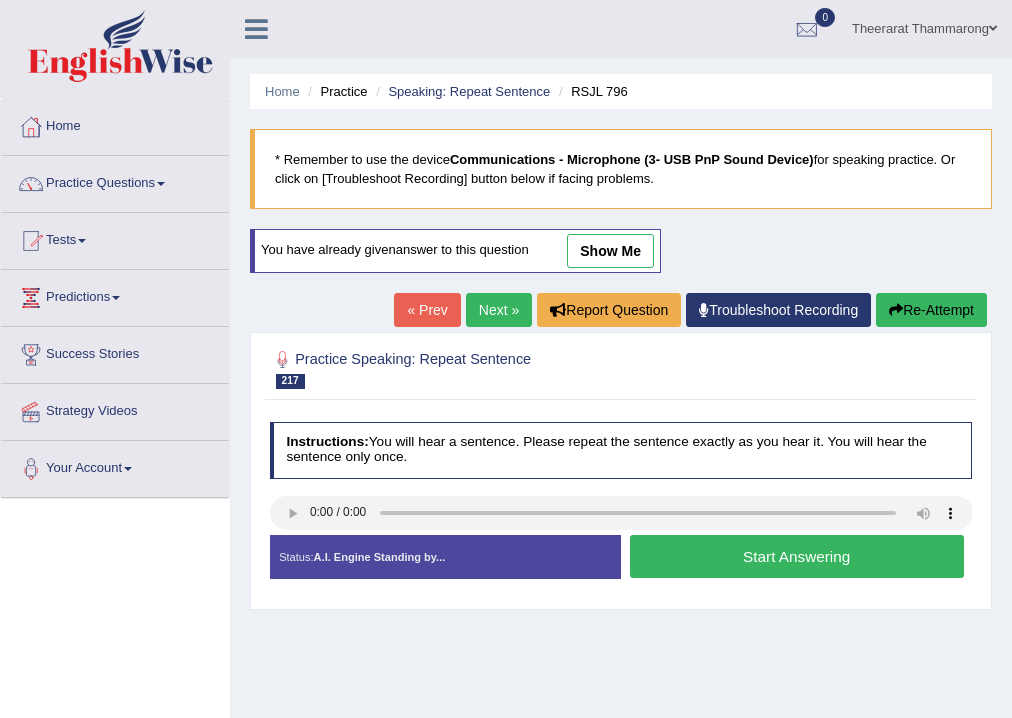 click on "Start Answering" at bounding box center [797, 556] 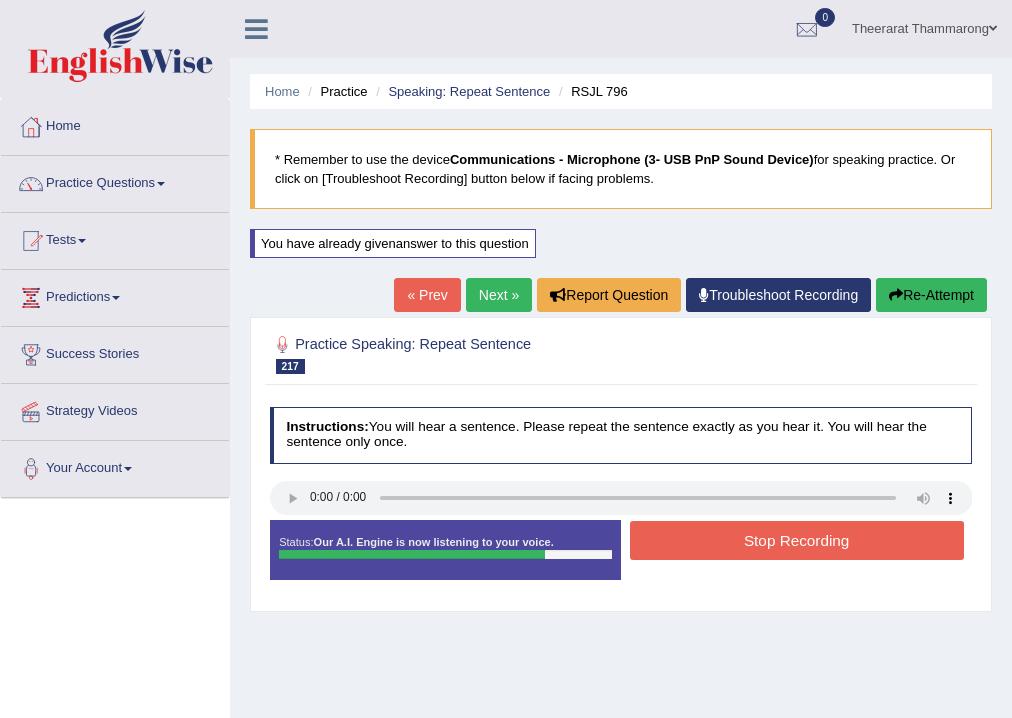 click on "Stop Recording" at bounding box center [797, 540] 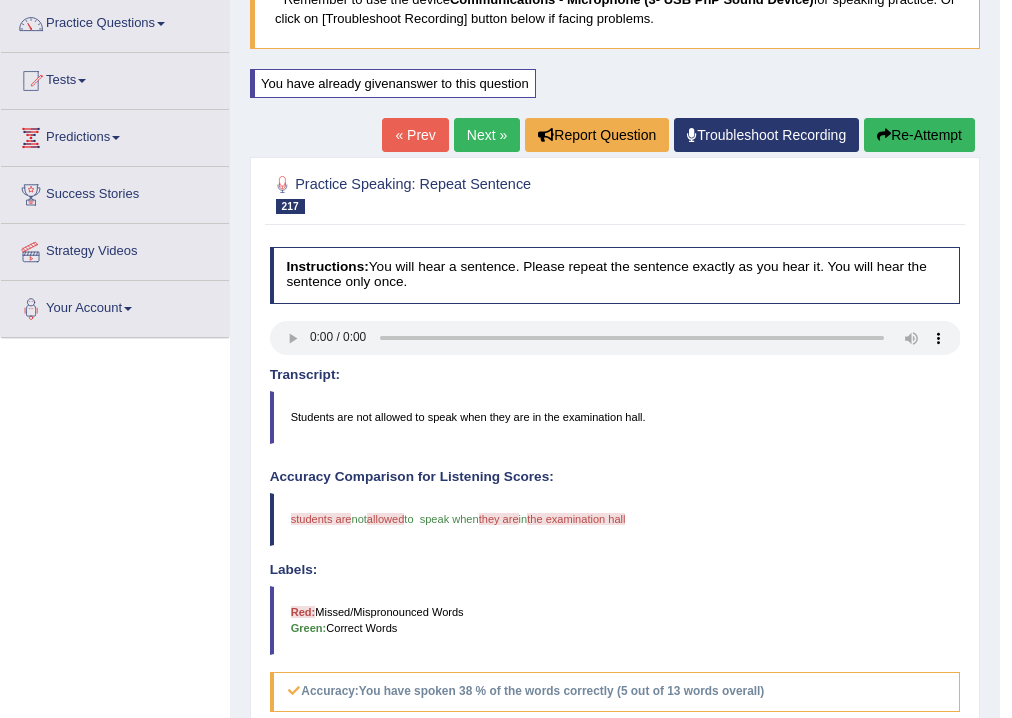 scroll, scrollTop: 80, scrollLeft: 0, axis: vertical 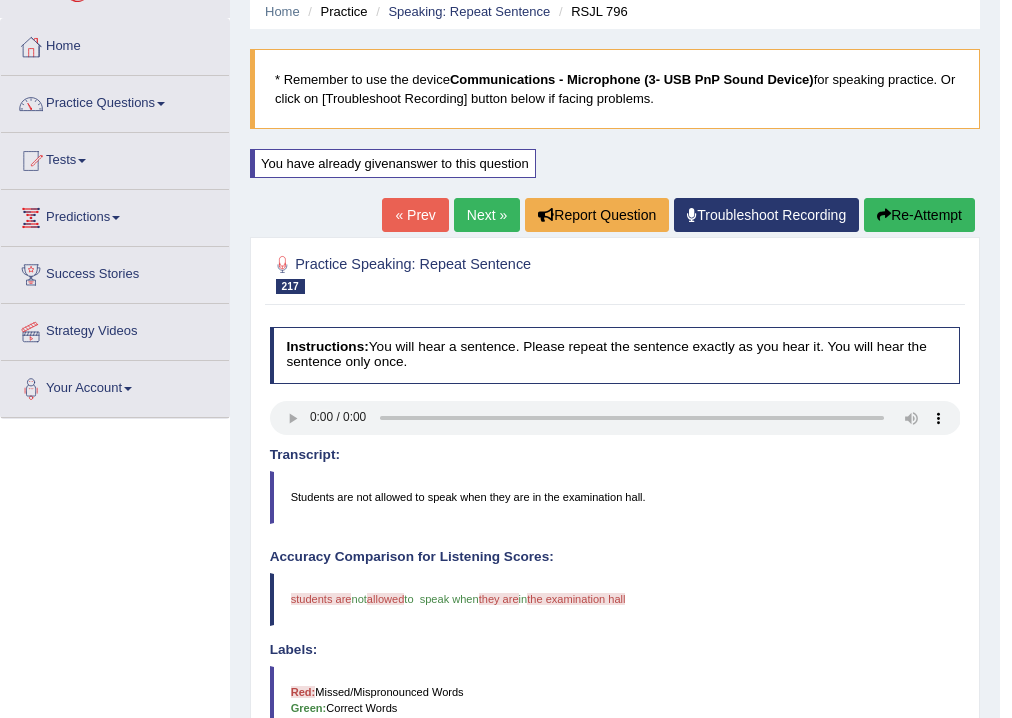 click on "Re-Attempt" at bounding box center [919, 215] 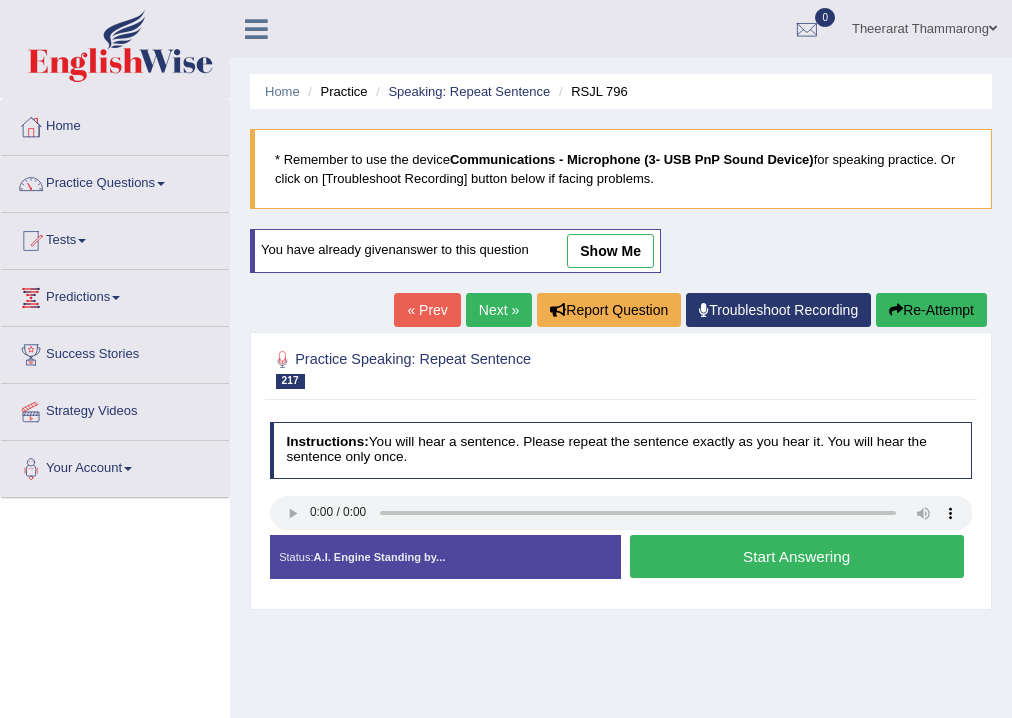 scroll, scrollTop: 80, scrollLeft: 0, axis: vertical 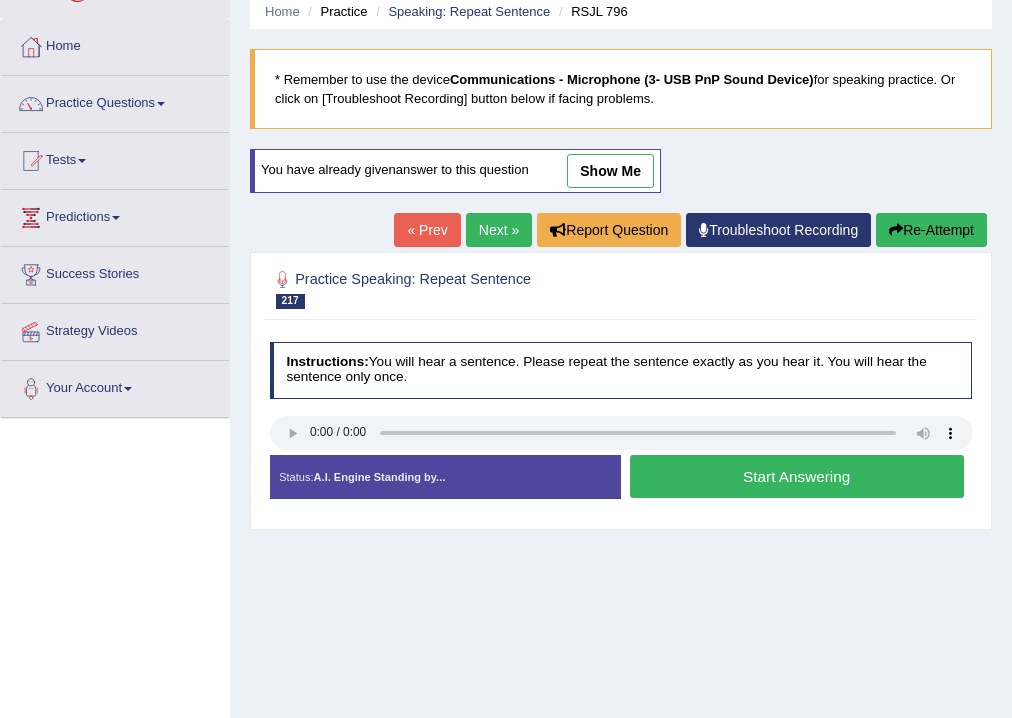 click on "Start Answering" at bounding box center (797, 476) 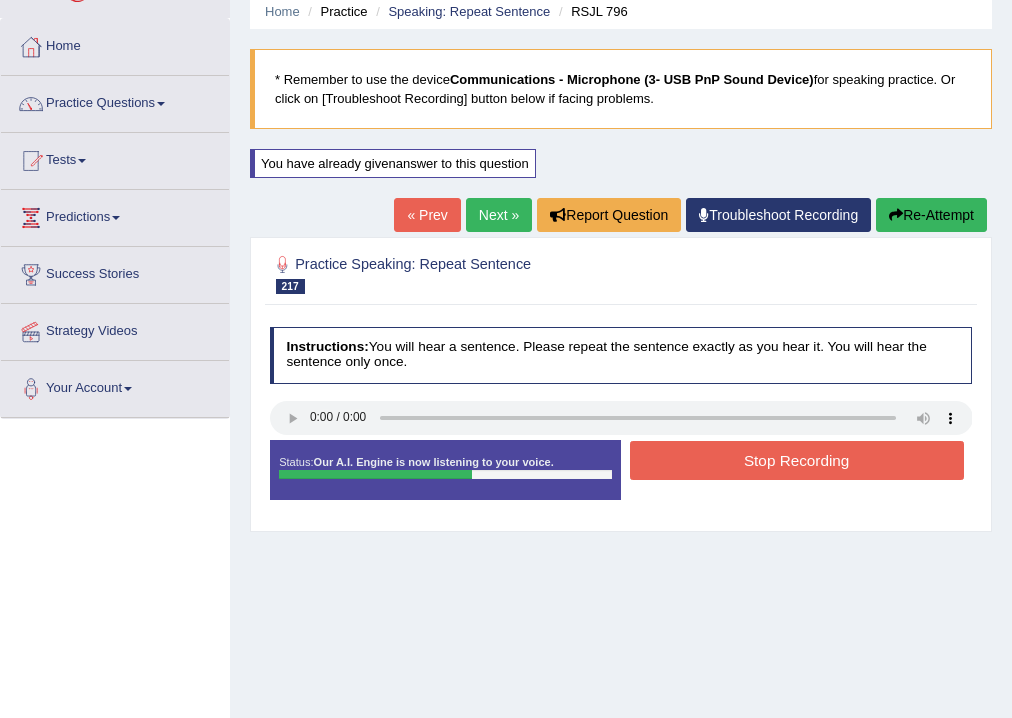 click on "Stop Recording" at bounding box center (797, 460) 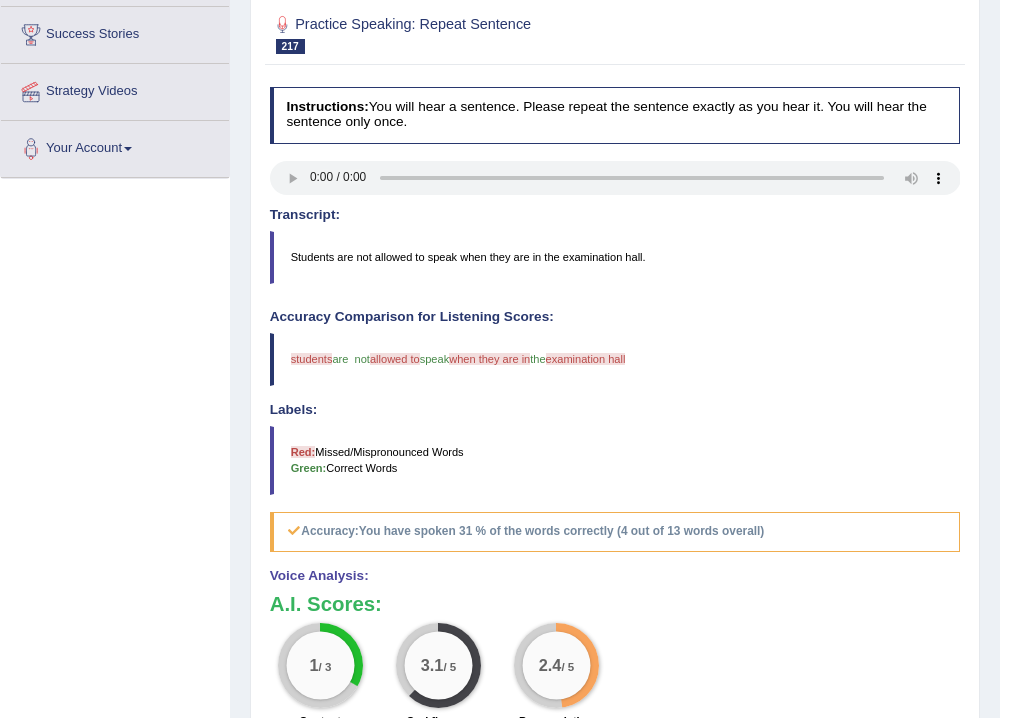 scroll, scrollTop: 80, scrollLeft: 0, axis: vertical 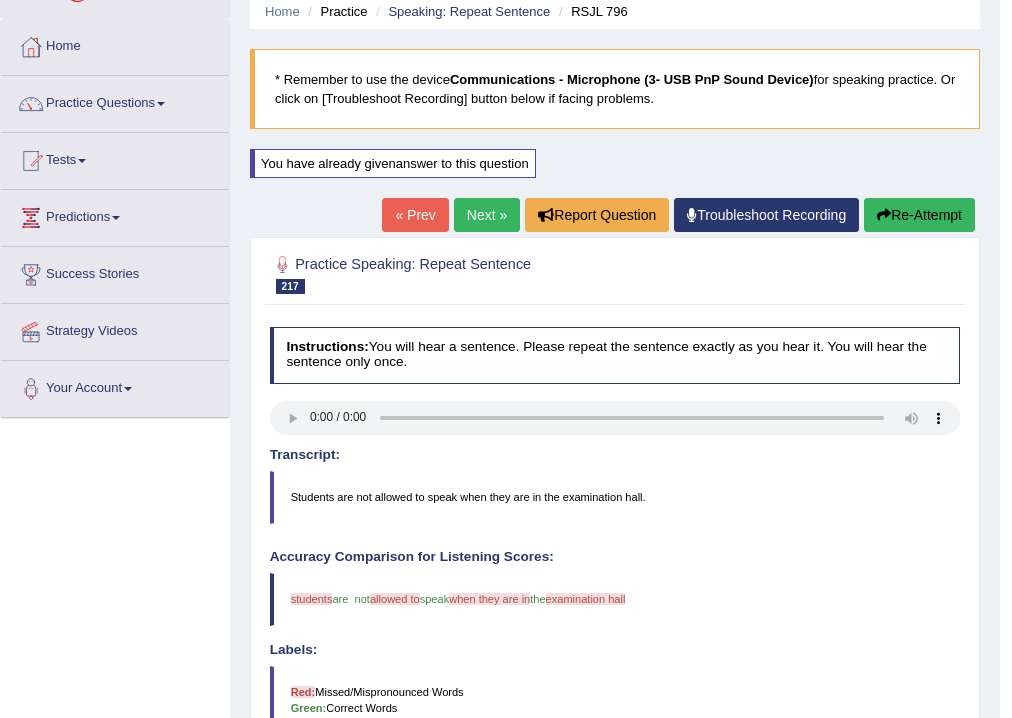 click on "Next »" at bounding box center [487, 215] 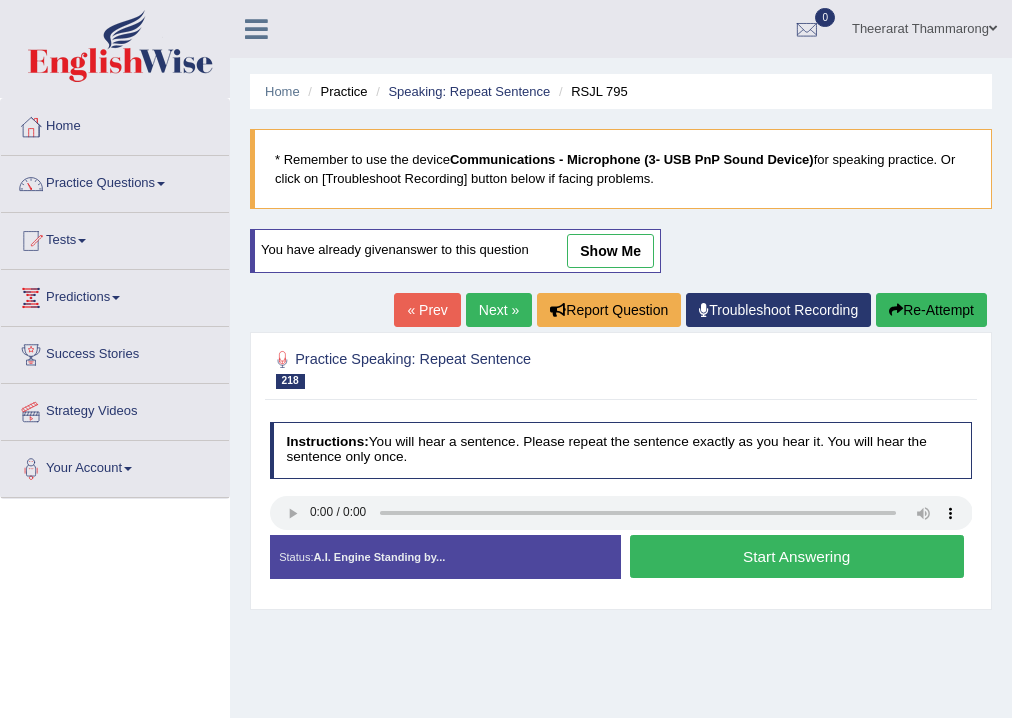 scroll, scrollTop: 0, scrollLeft: 0, axis: both 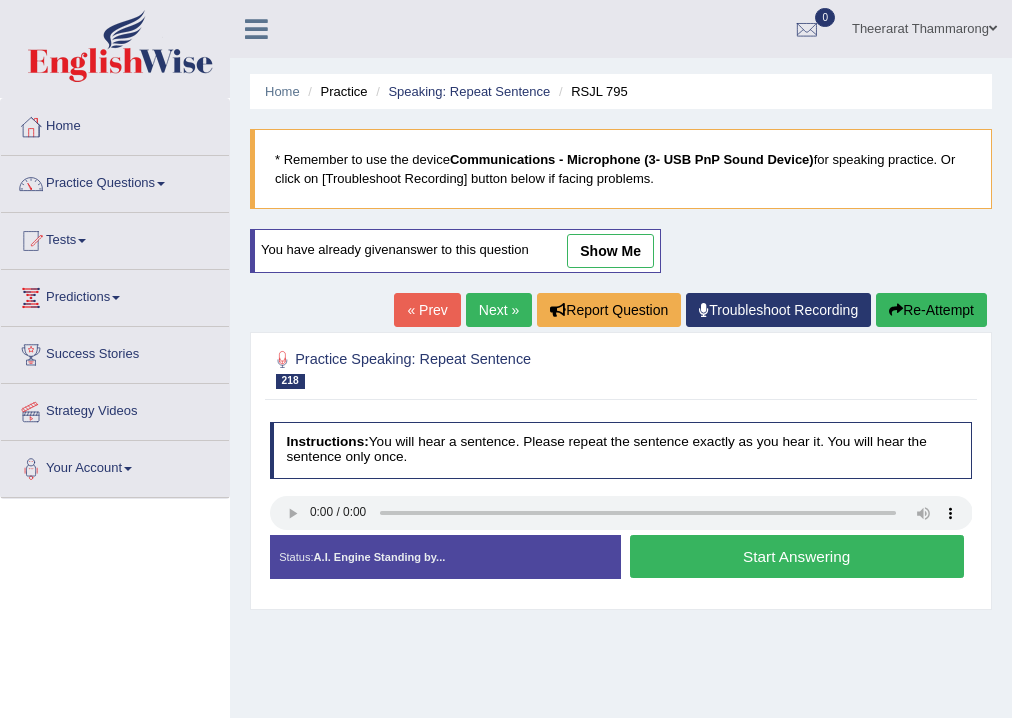 click on "Start Answering" at bounding box center [797, 556] 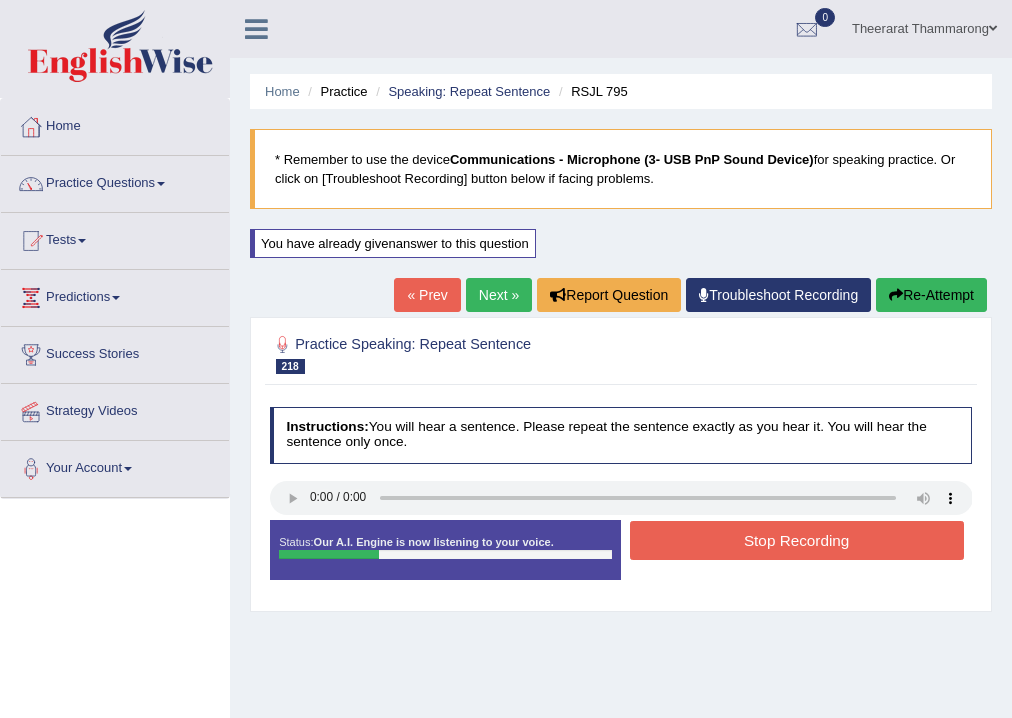 click on "Stop Recording" at bounding box center [797, 540] 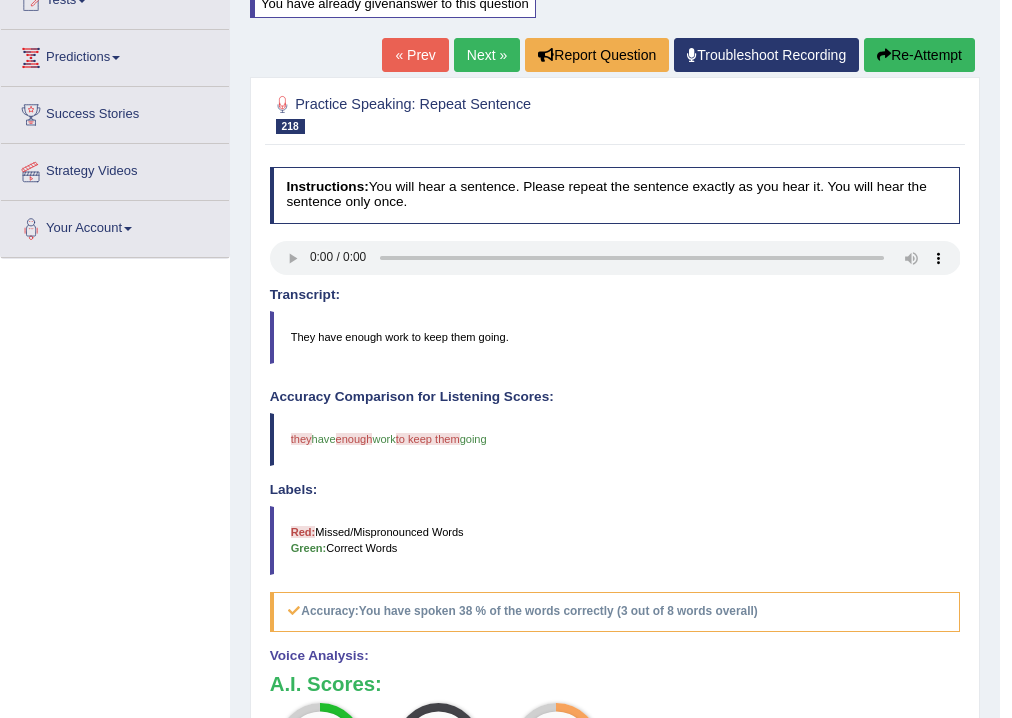 scroll, scrollTop: 0, scrollLeft: 0, axis: both 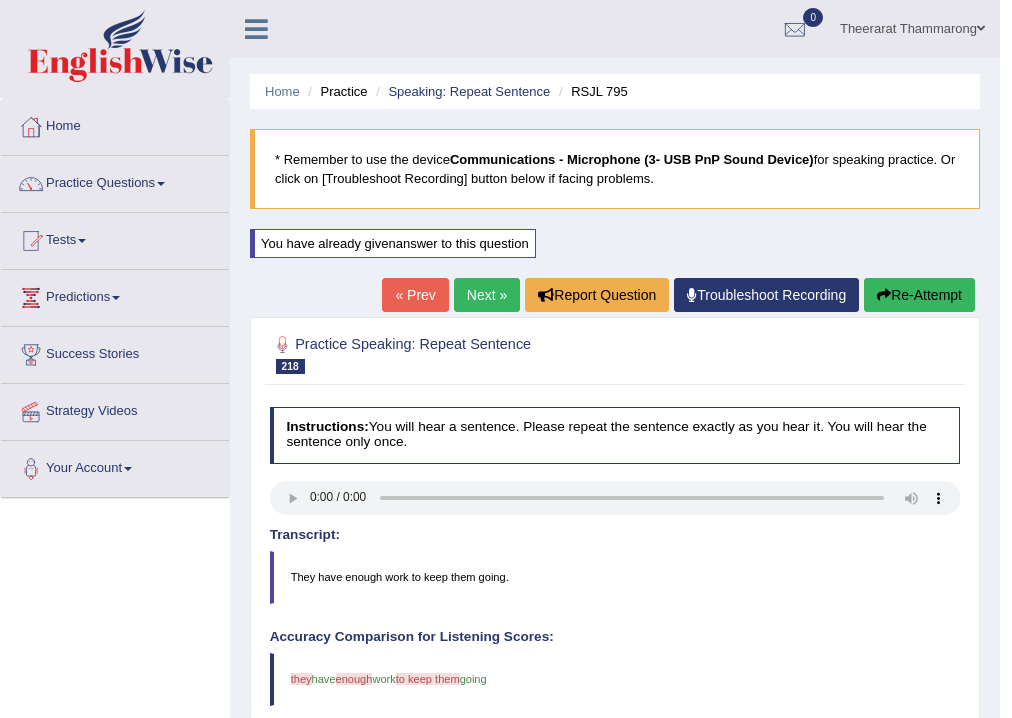 click on "Re-Attempt" at bounding box center [919, 295] 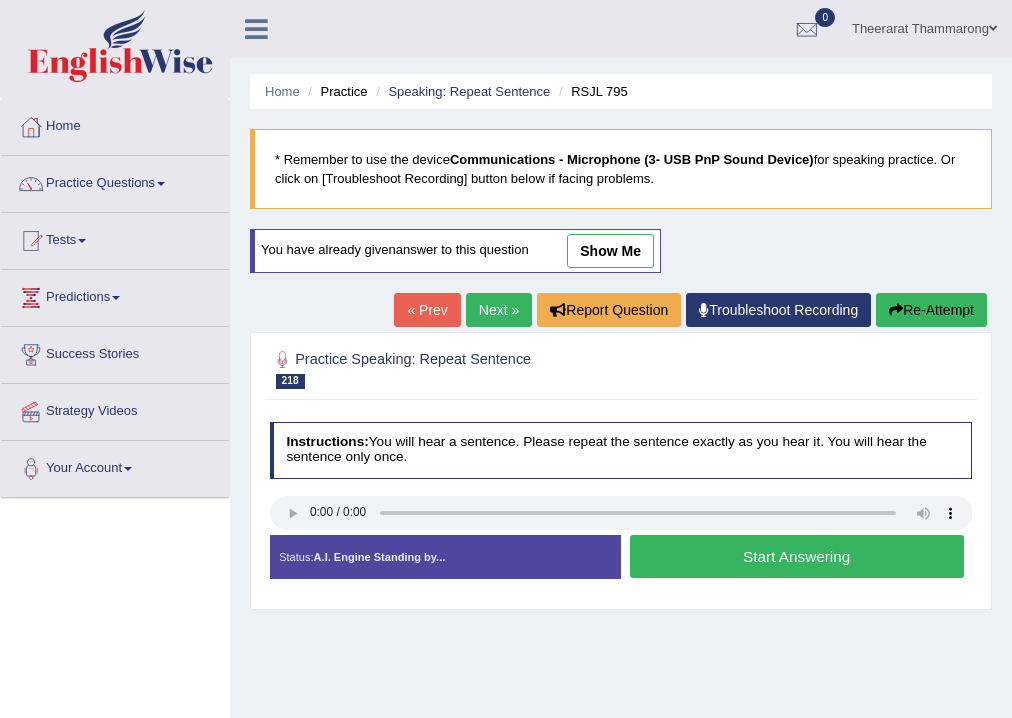 scroll, scrollTop: 0, scrollLeft: 0, axis: both 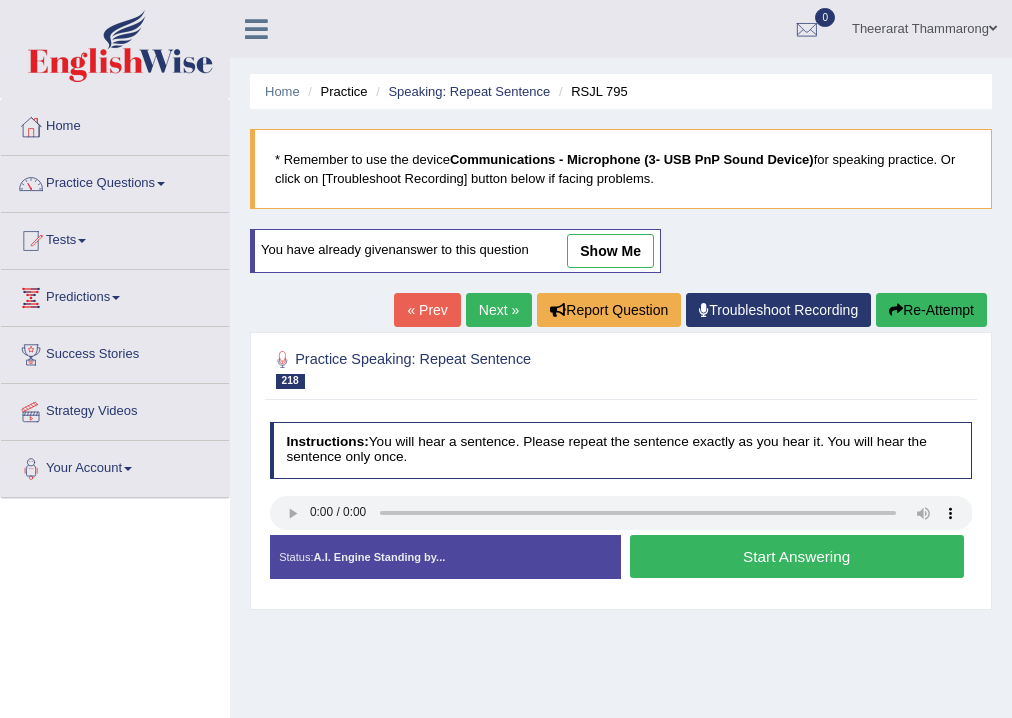 click on "Start Answering" at bounding box center (797, 556) 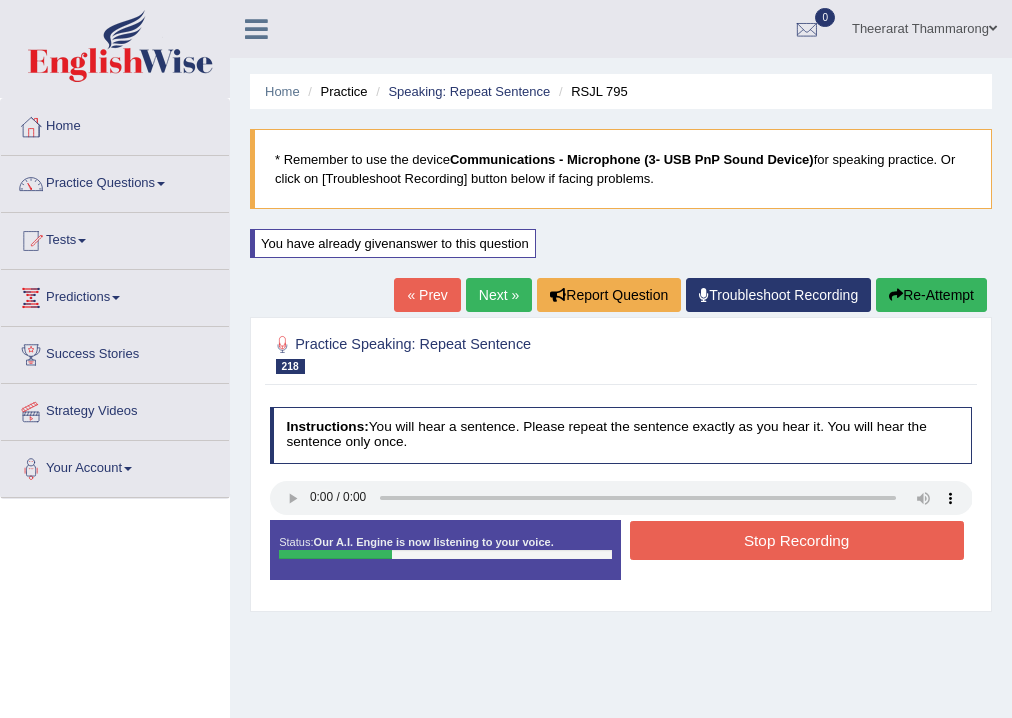 click on "Stop Recording" at bounding box center (797, 540) 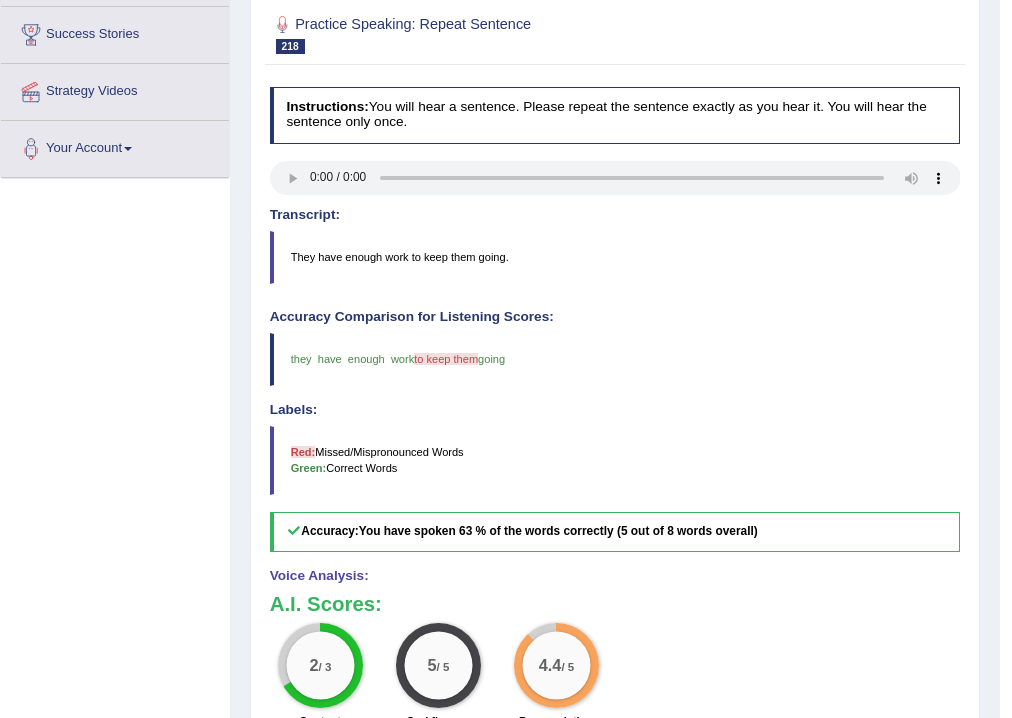 scroll, scrollTop: 0, scrollLeft: 0, axis: both 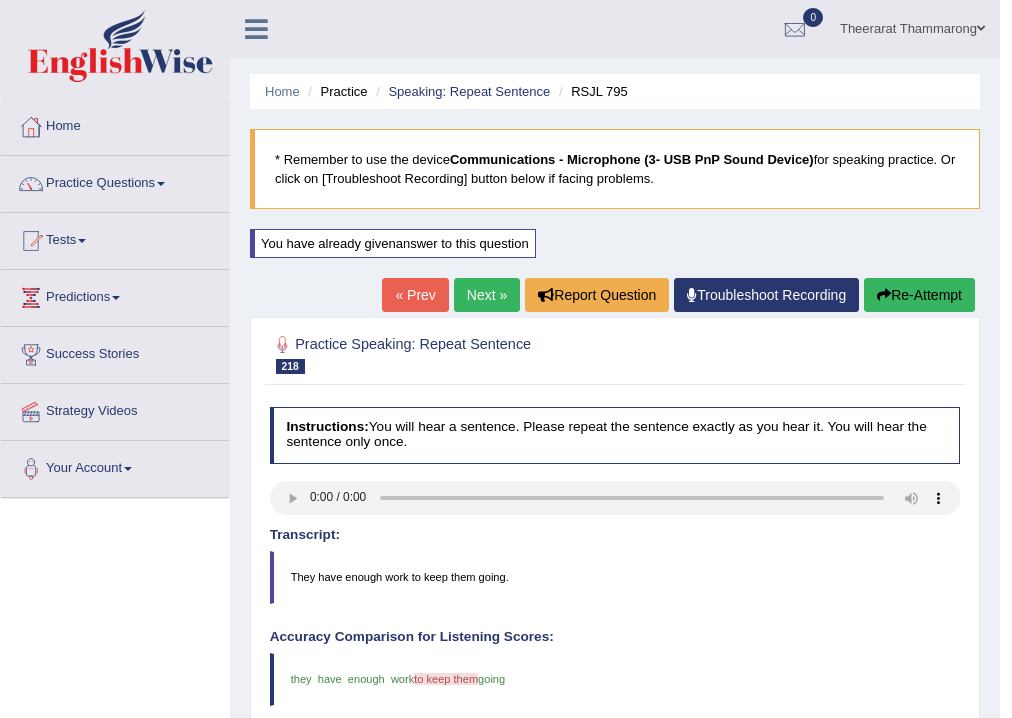 click on "Next »" at bounding box center (487, 295) 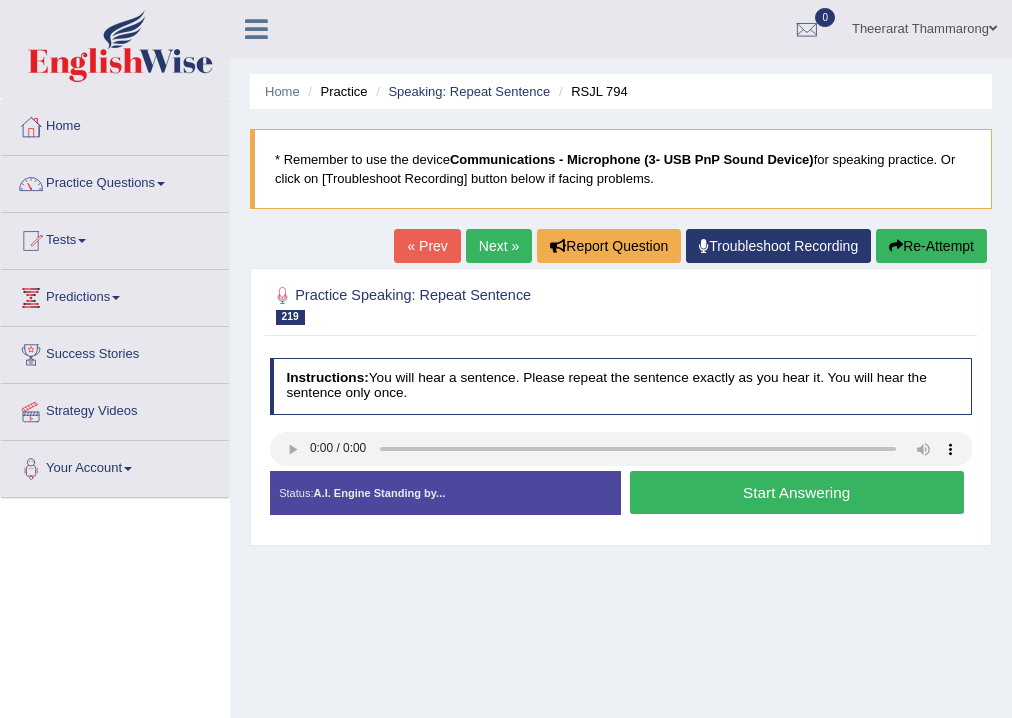 scroll, scrollTop: 0, scrollLeft: 0, axis: both 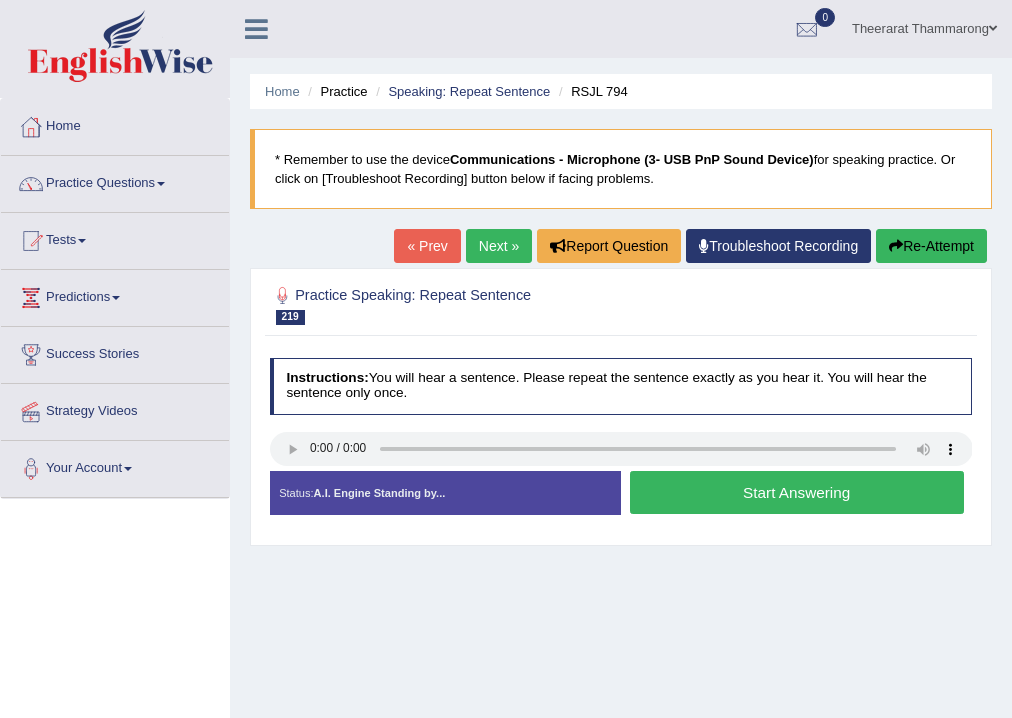 click on "Start Answering" at bounding box center [797, 492] 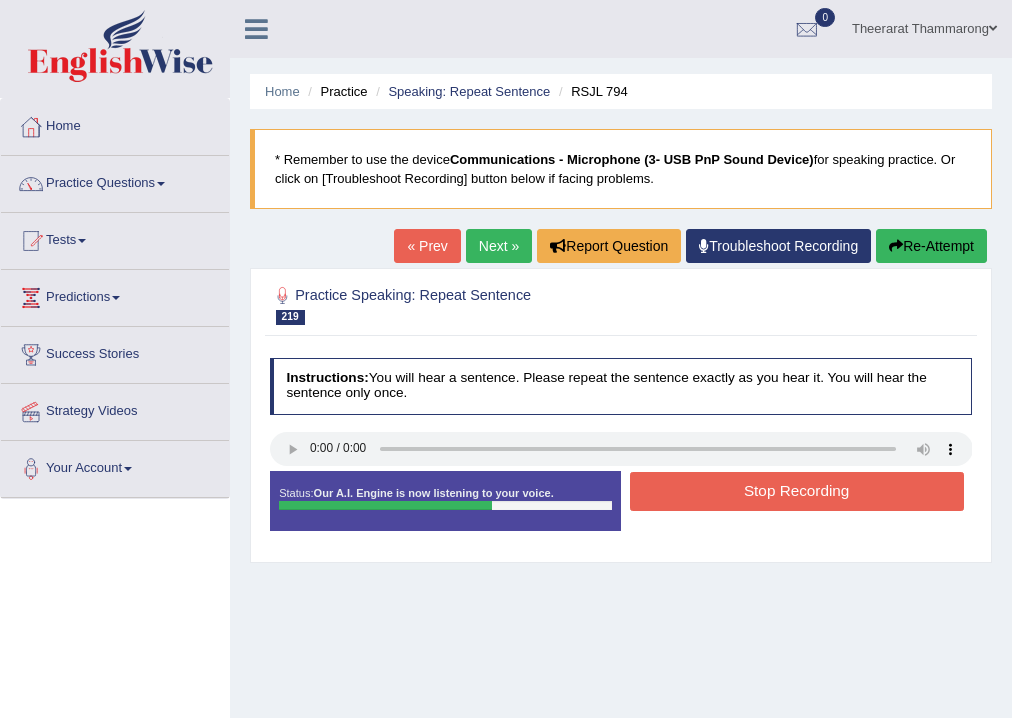 click on "Stop Recording" at bounding box center [797, 491] 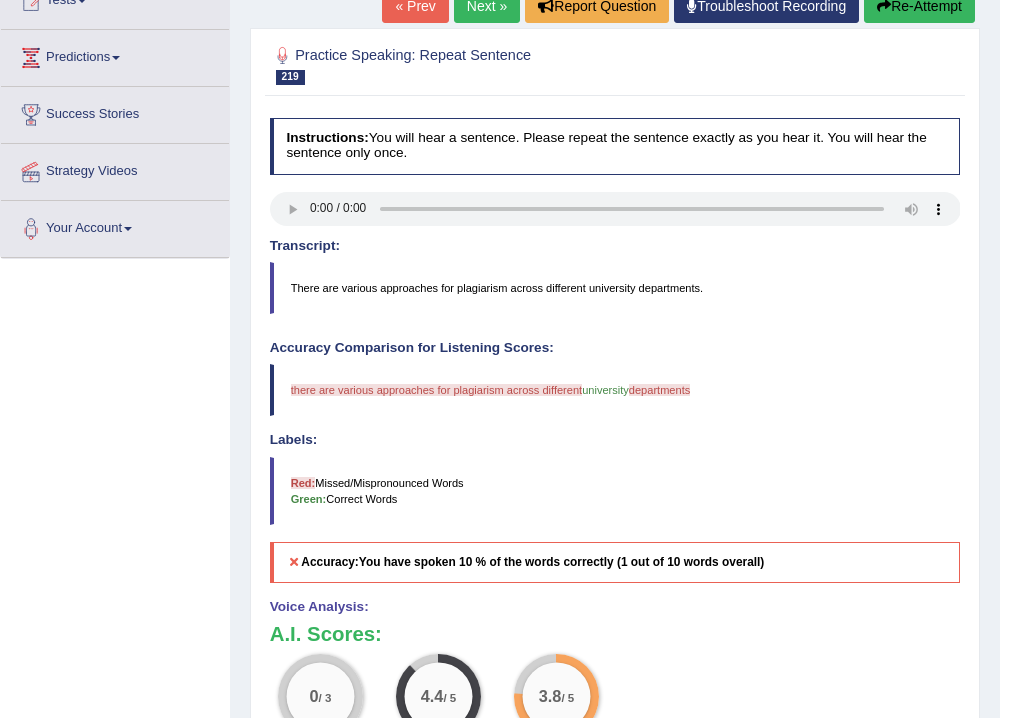 scroll, scrollTop: 0, scrollLeft: 0, axis: both 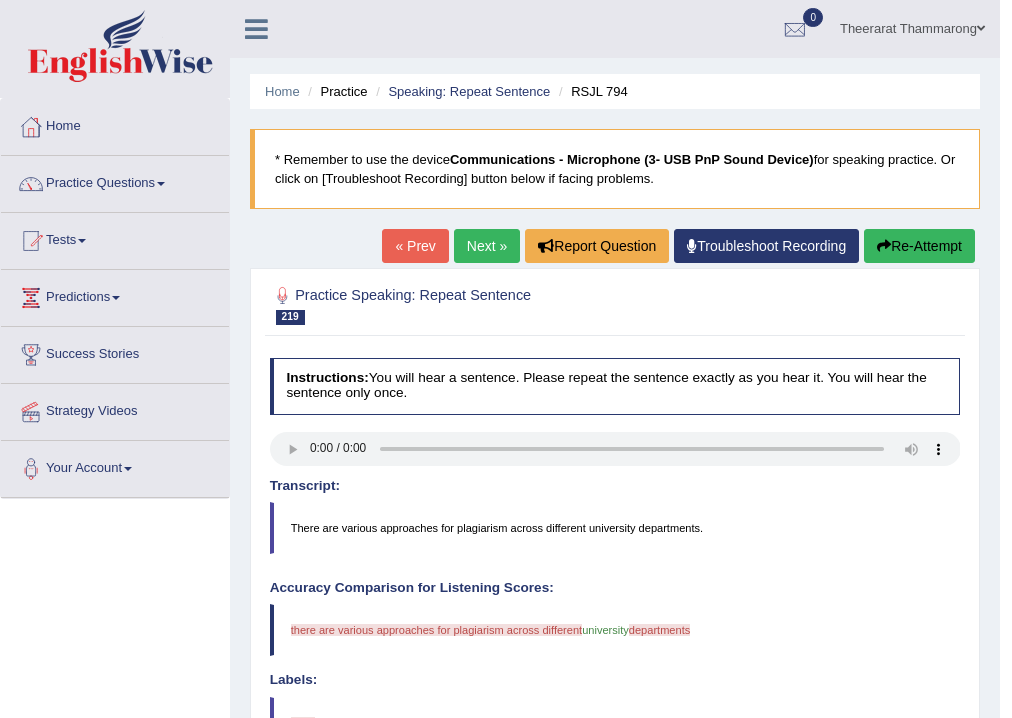 click on "Next »" at bounding box center (487, 246) 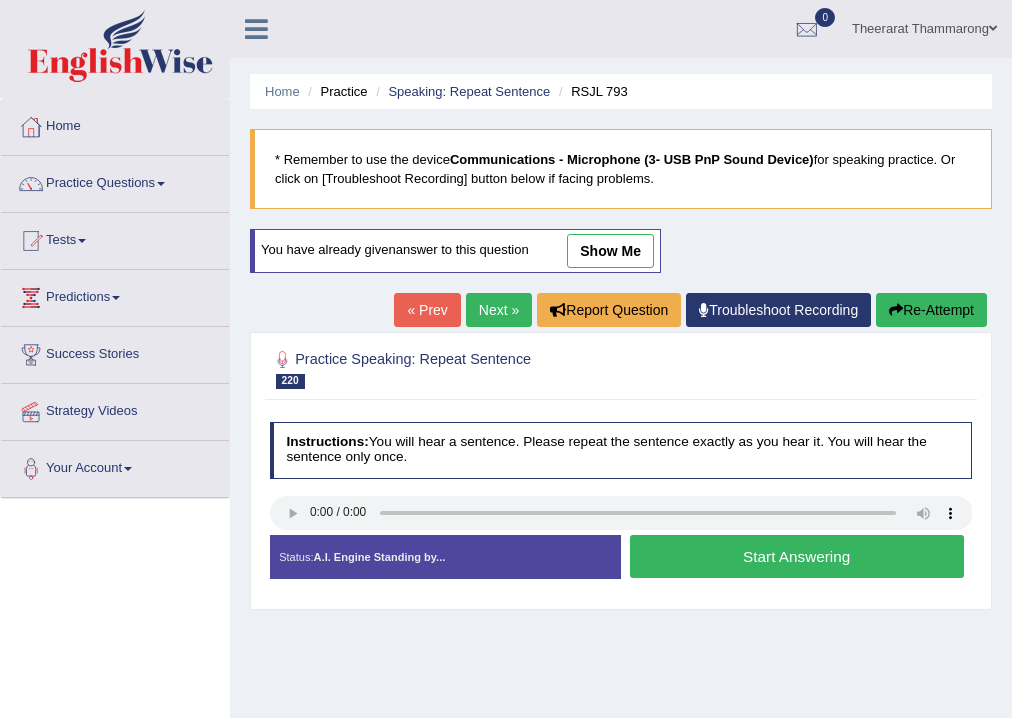scroll, scrollTop: 0, scrollLeft: 0, axis: both 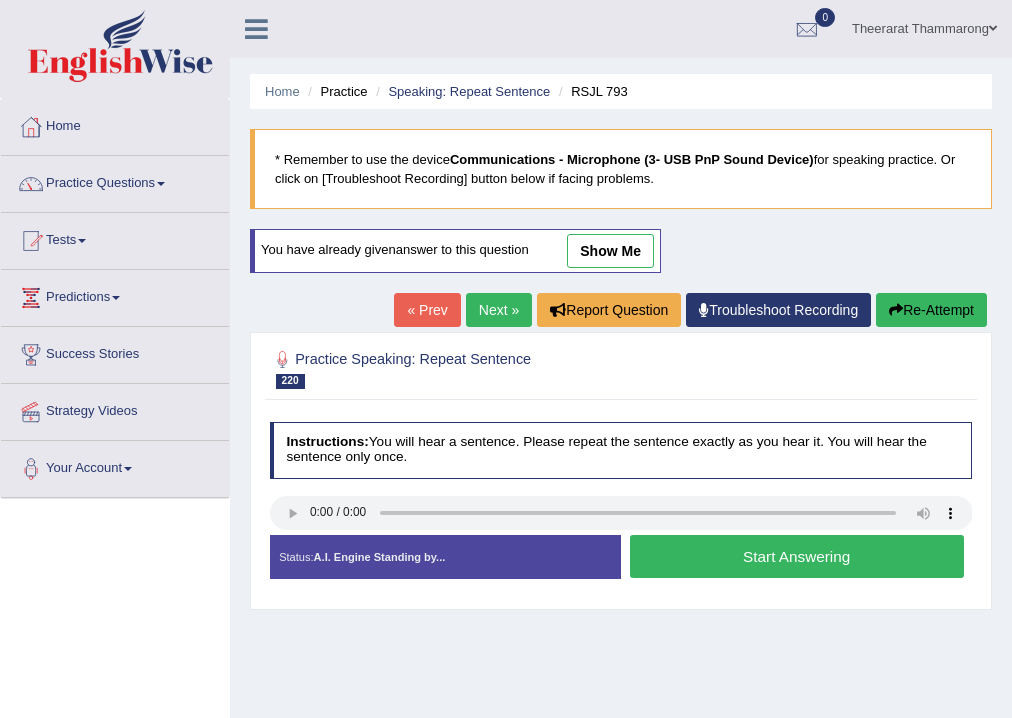click on "Start Answering" at bounding box center [797, 556] 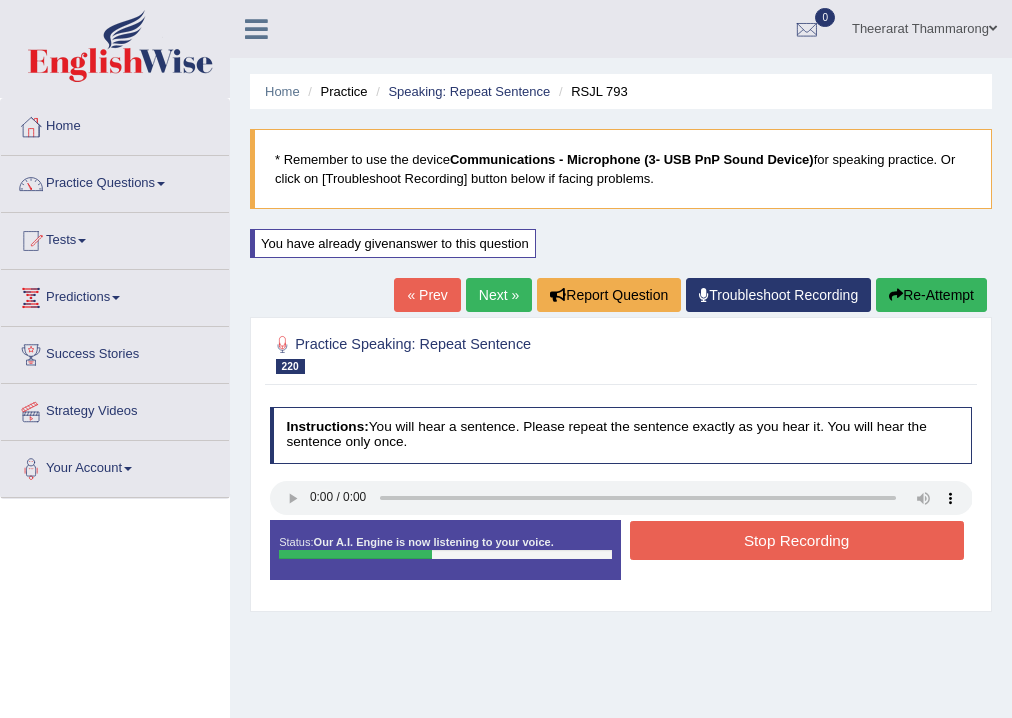 click on "Stop Recording" at bounding box center (797, 540) 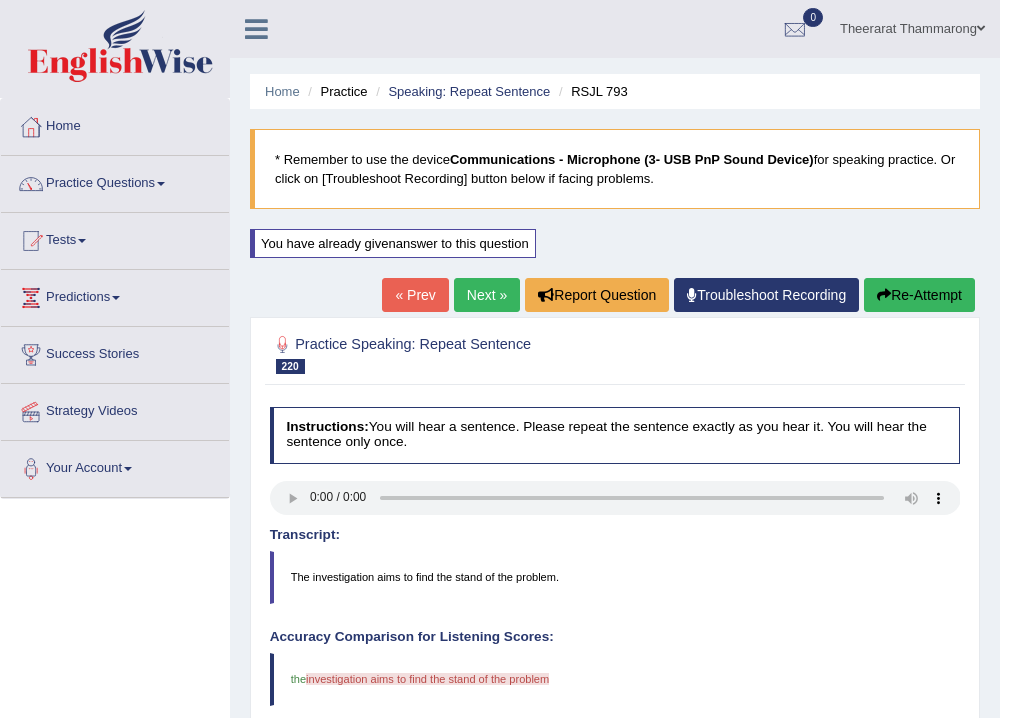click on "Next »" at bounding box center (487, 295) 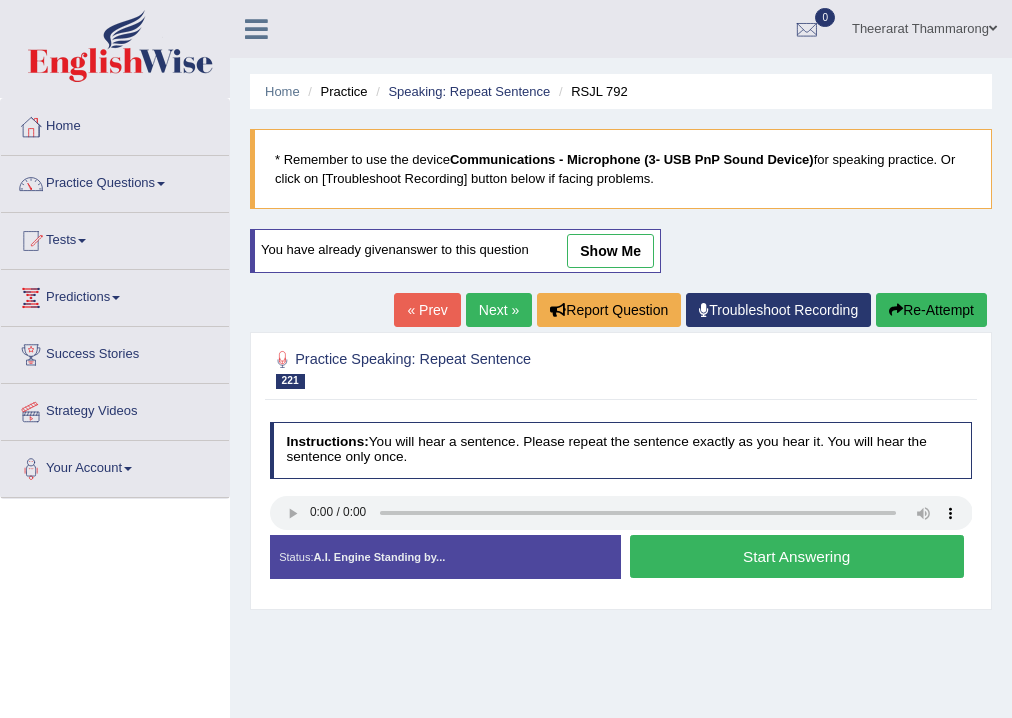 scroll, scrollTop: 0, scrollLeft: 0, axis: both 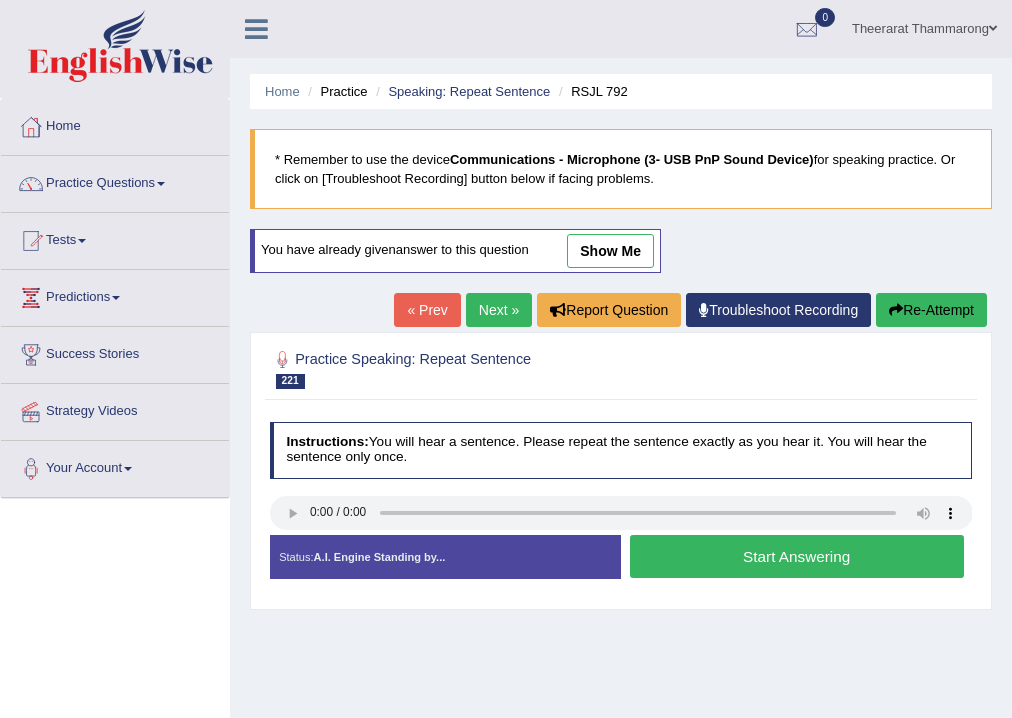 click on "Start Answering" at bounding box center [797, 556] 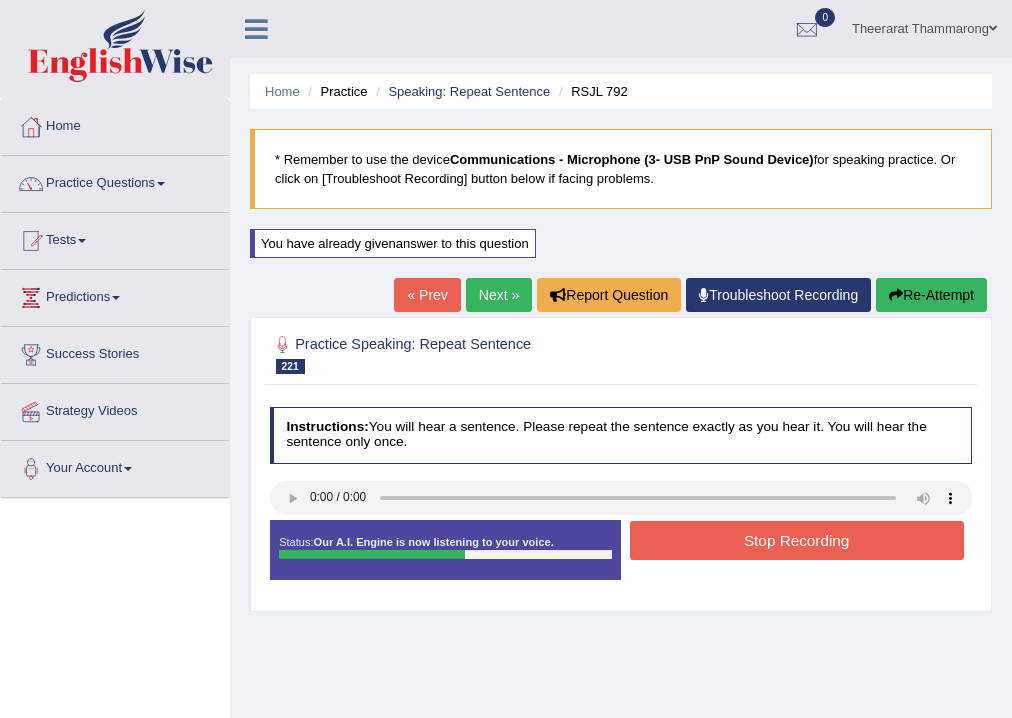click on "Stop Recording" at bounding box center [797, 540] 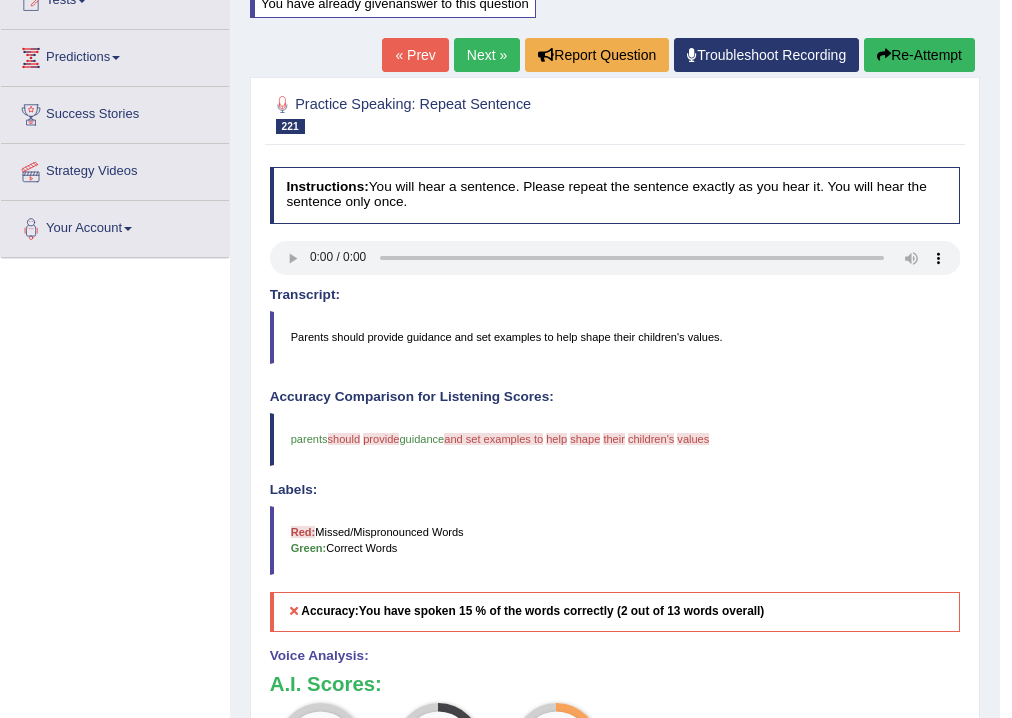 scroll, scrollTop: 0, scrollLeft: 0, axis: both 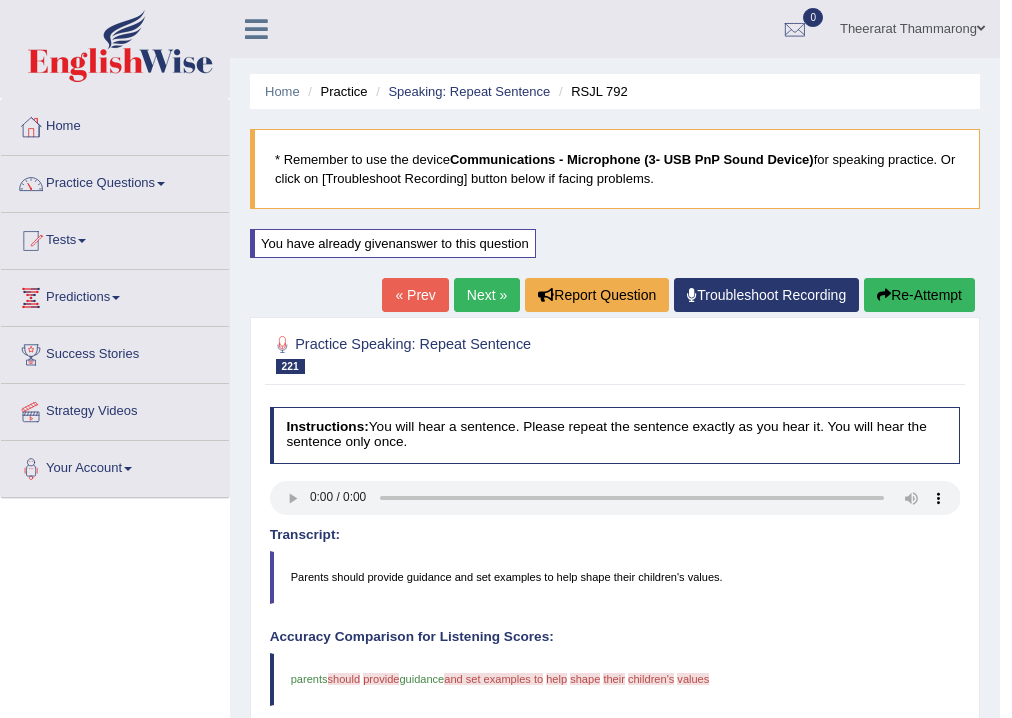 click on "Re-Attempt" at bounding box center (919, 295) 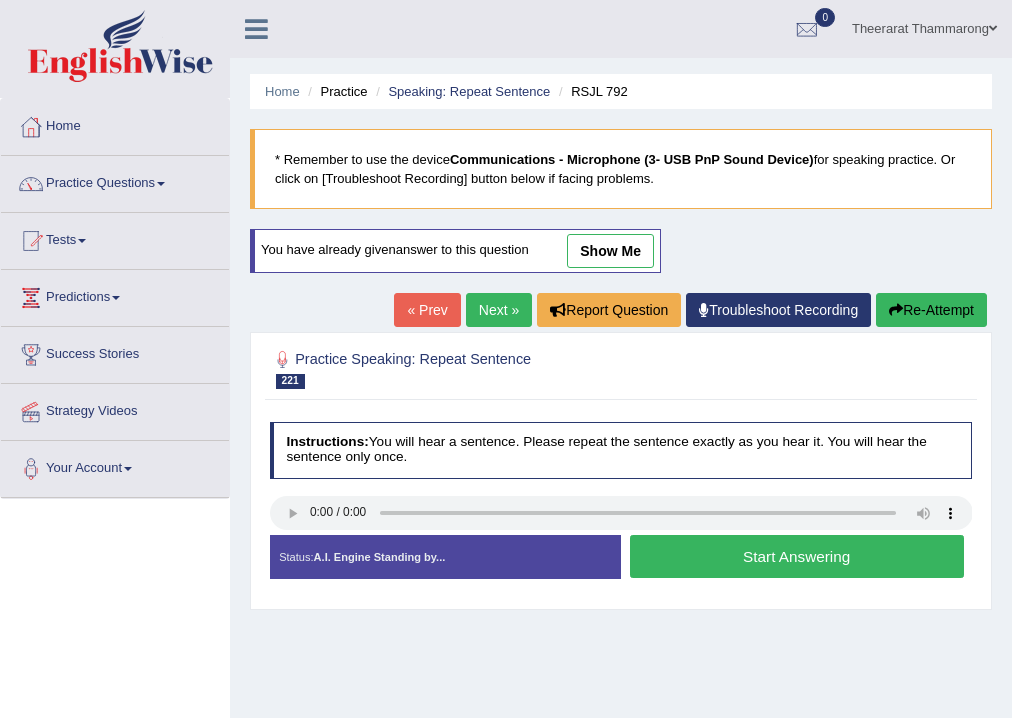 scroll, scrollTop: 0, scrollLeft: 0, axis: both 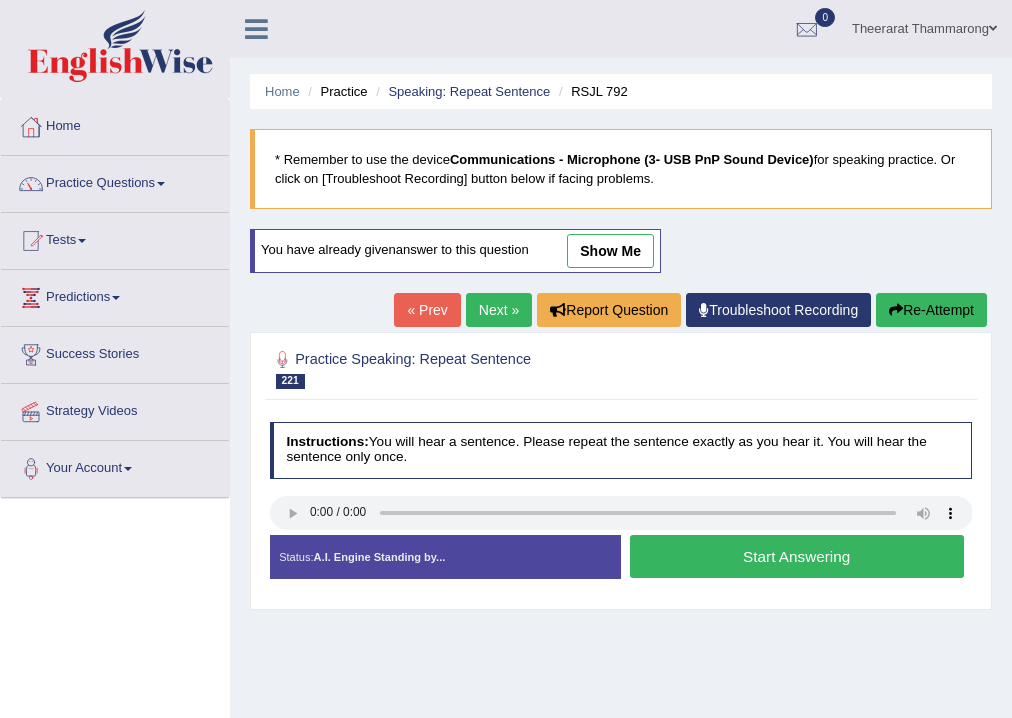 click on "Start Answering" at bounding box center [797, 556] 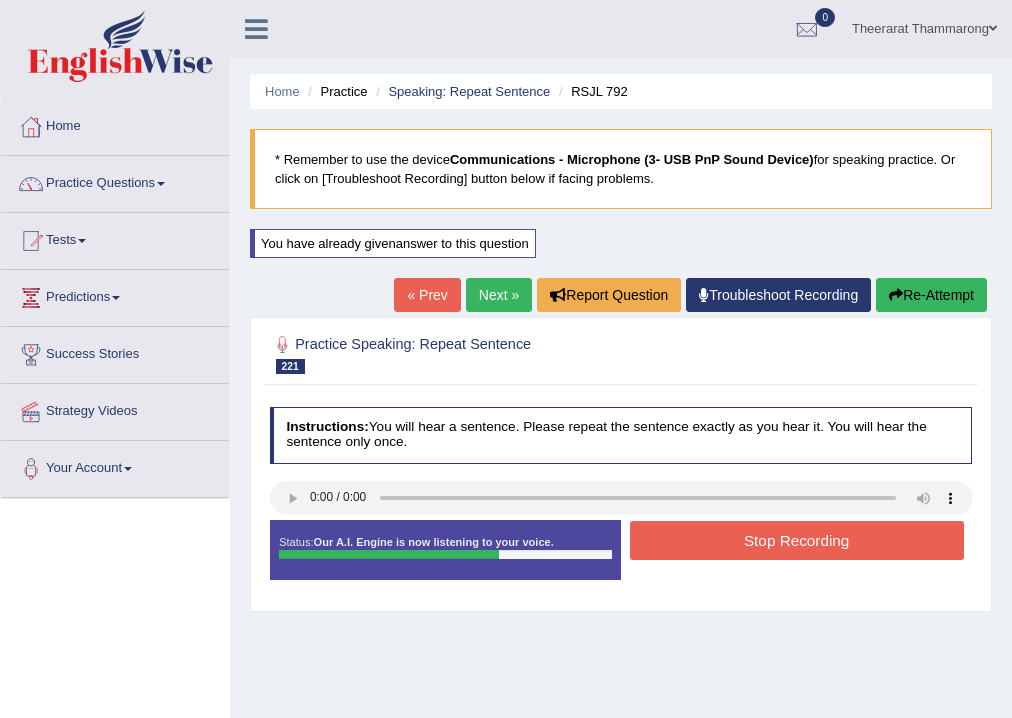 click on "Stop Recording" at bounding box center [797, 540] 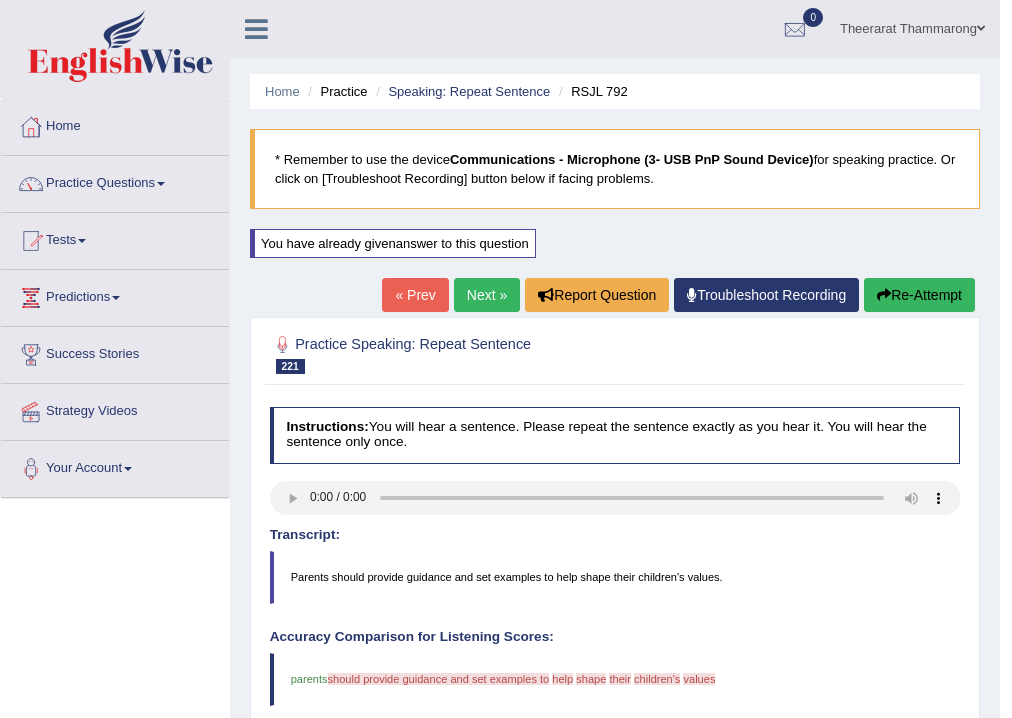 click on "Re-Attempt" at bounding box center [919, 295] 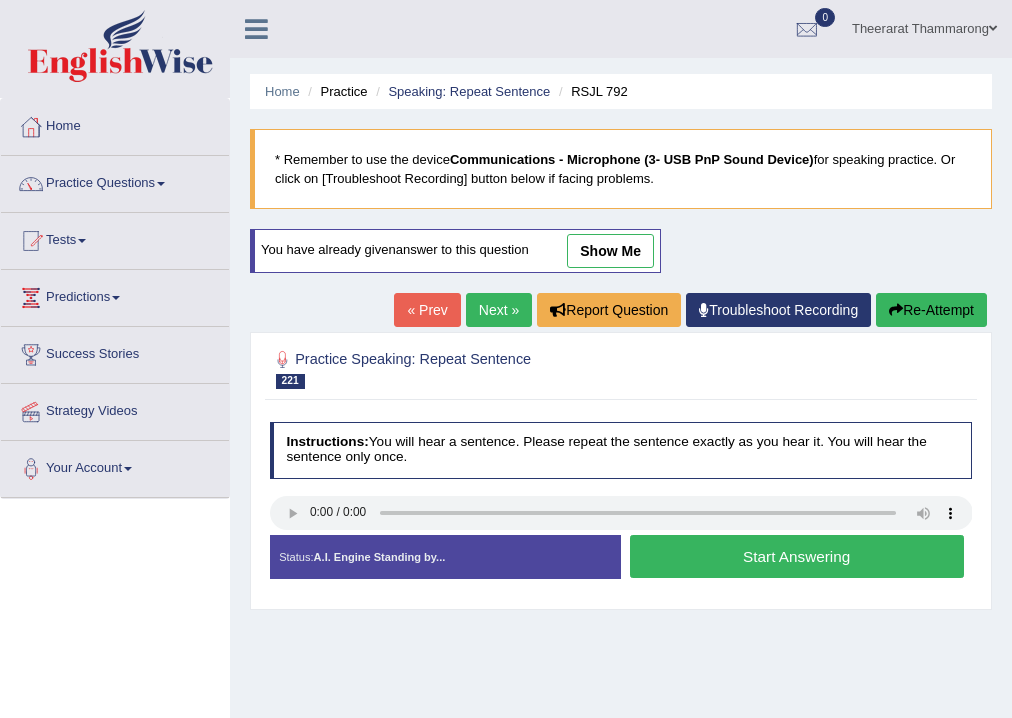scroll, scrollTop: 0, scrollLeft: 0, axis: both 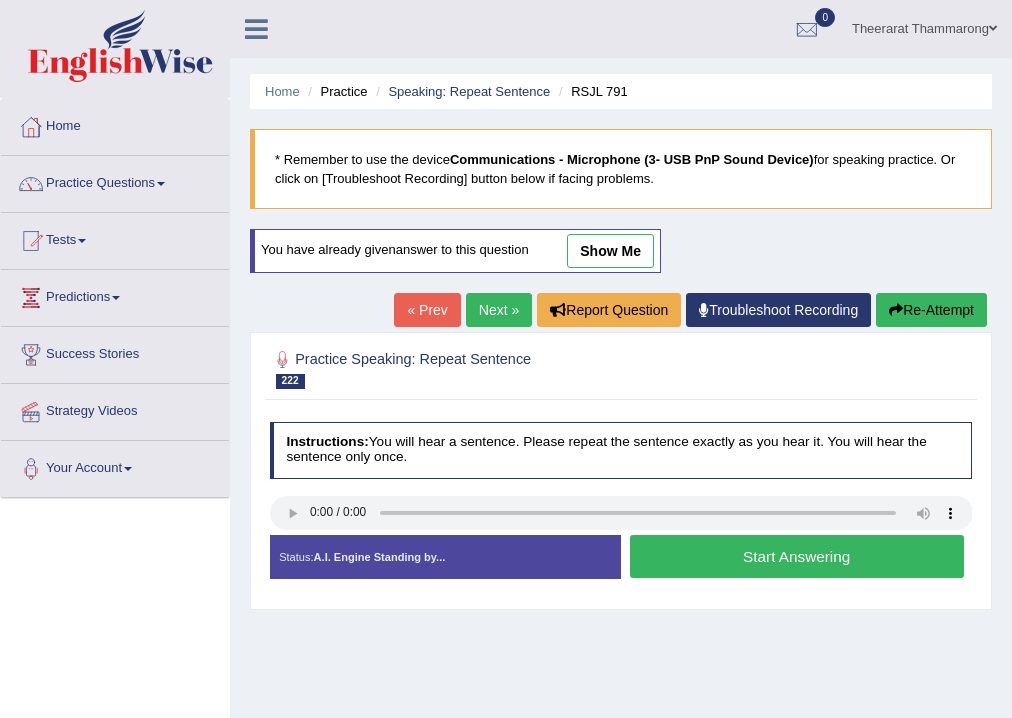 click on "Start Answering" at bounding box center (797, 556) 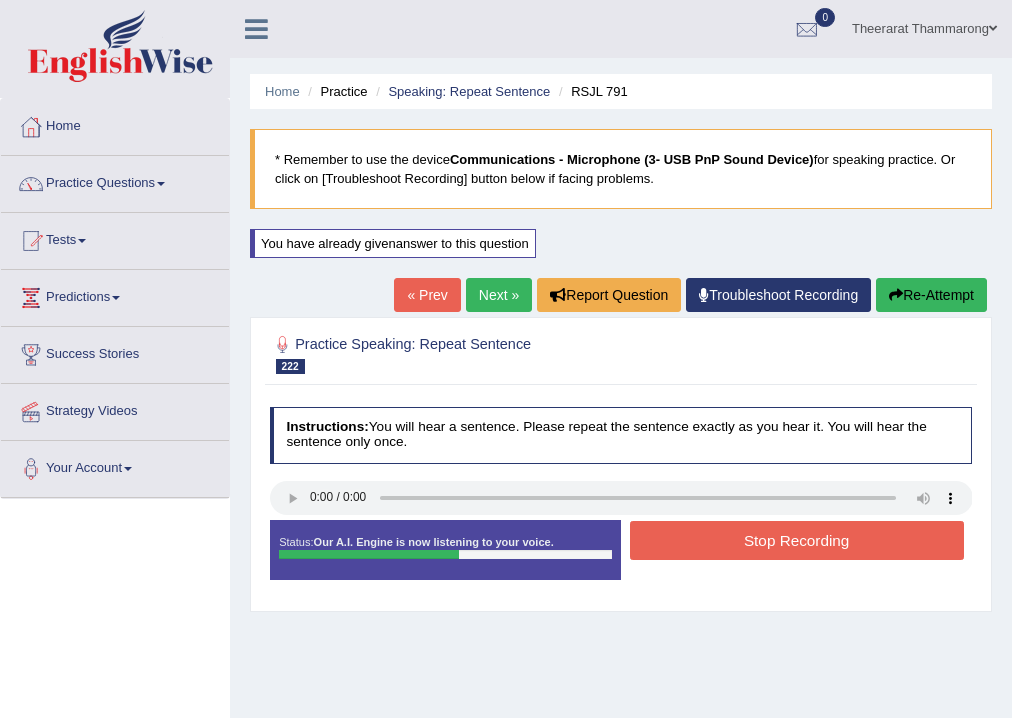 click on "Stop Recording" at bounding box center (797, 540) 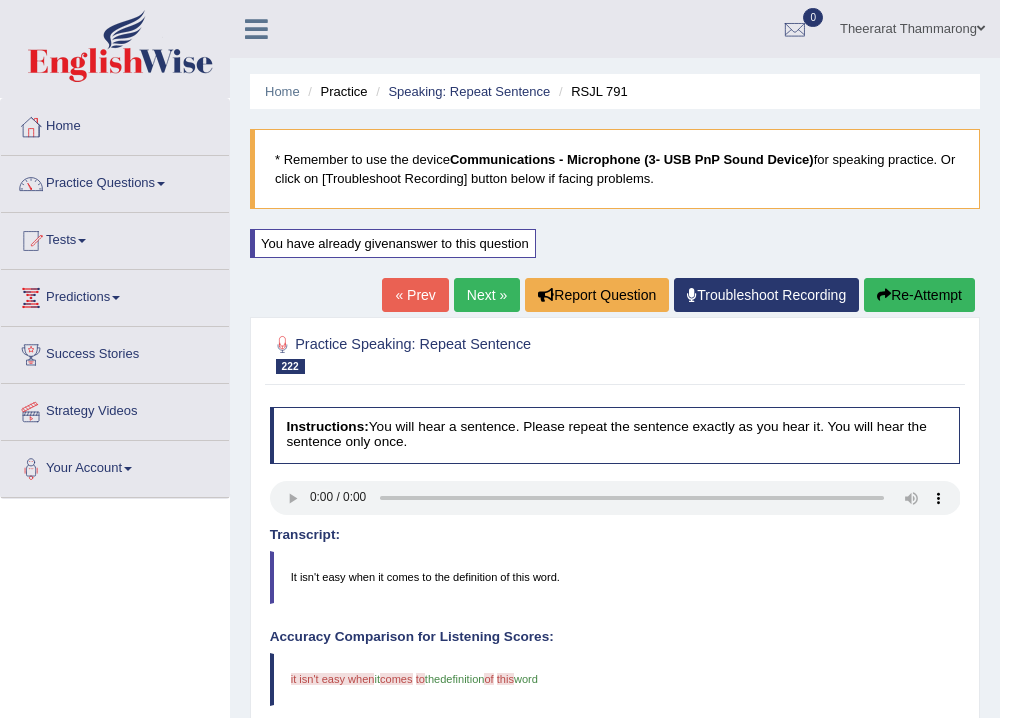 click on "Re-Attempt" at bounding box center (919, 295) 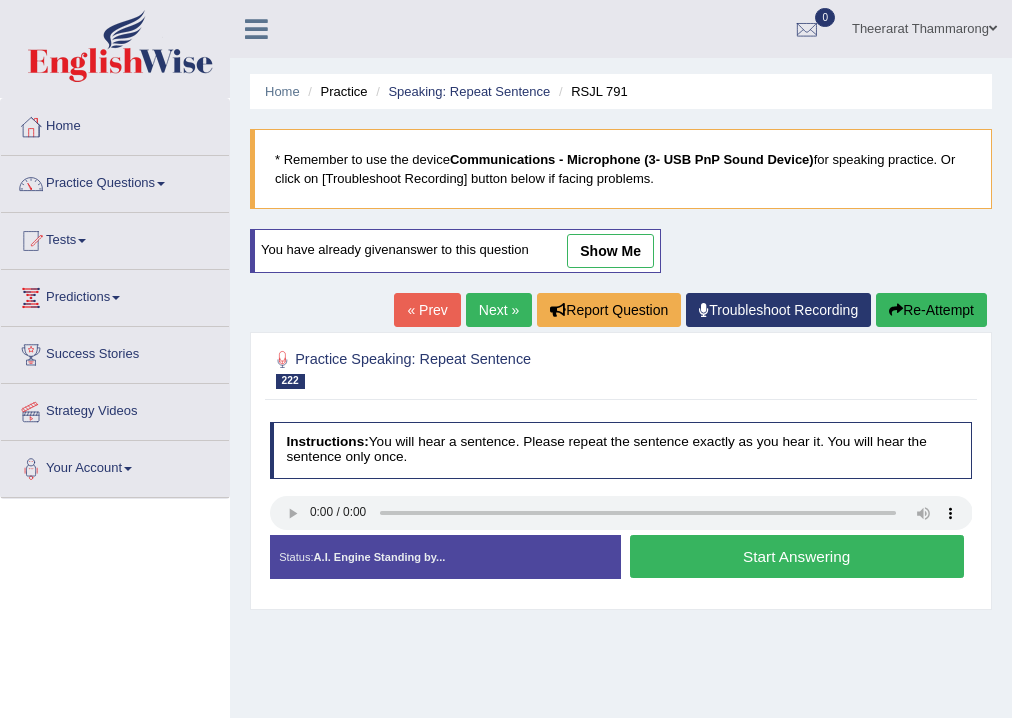 scroll, scrollTop: 0, scrollLeft: 0, axis: both 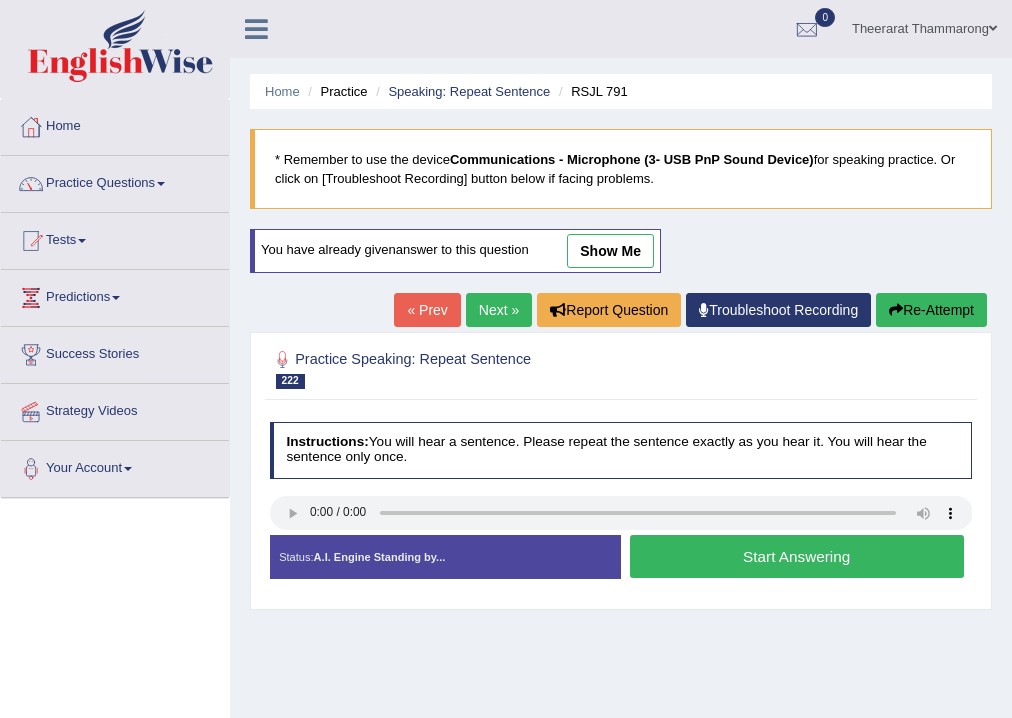 click on "Start Answering" at bounding box center (797, 556) 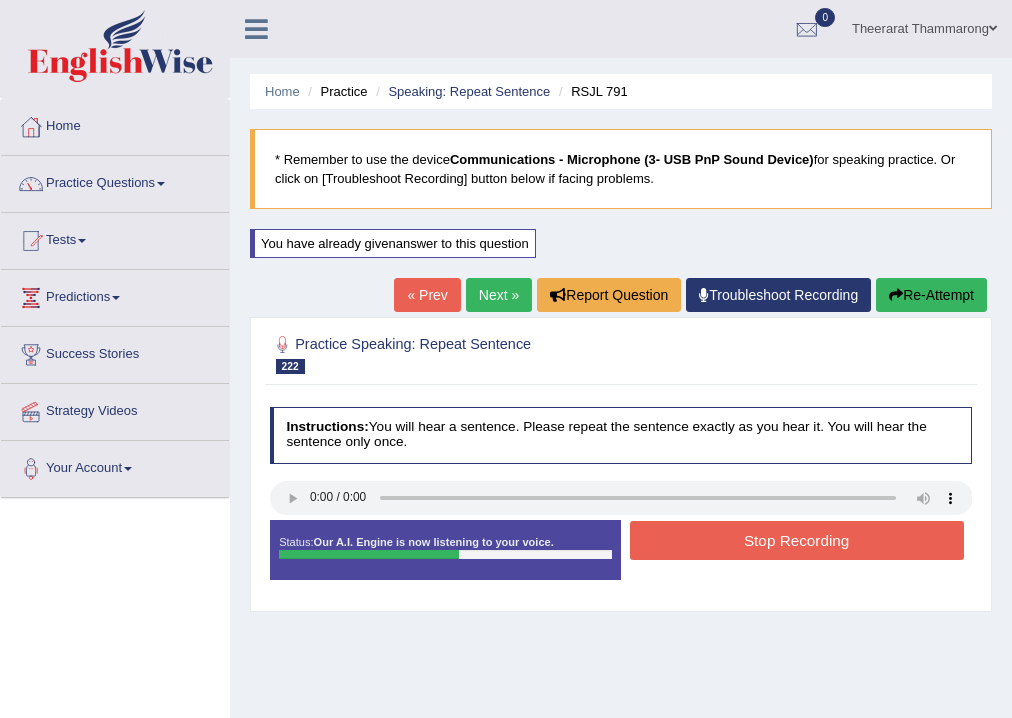 click on "Stop Recording" at bounding box center (797, 540) 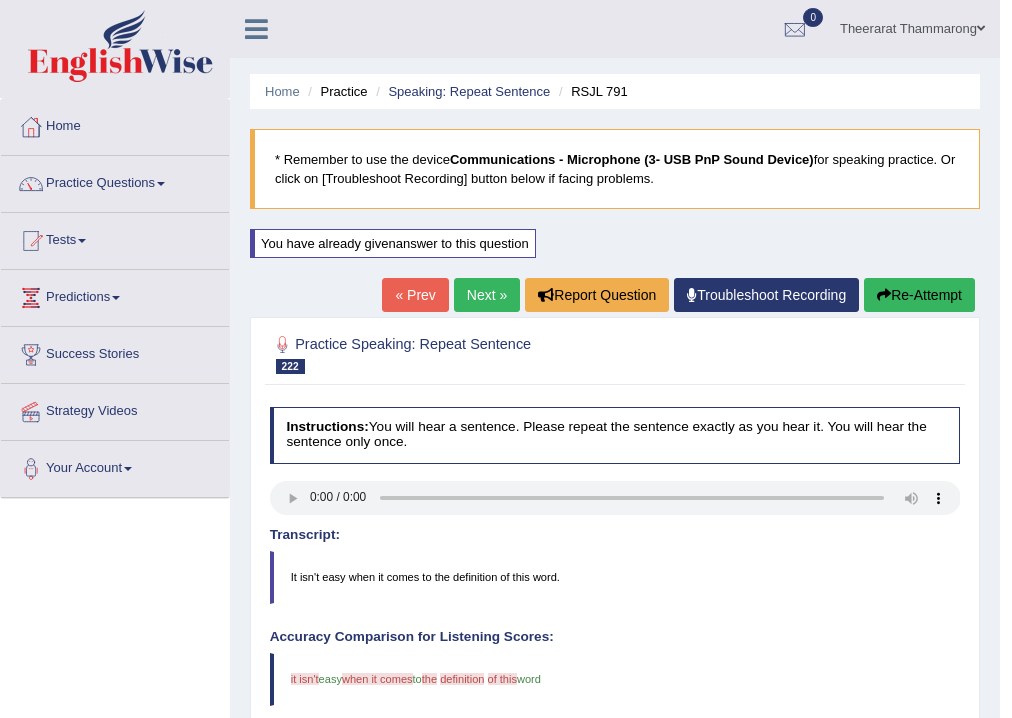 click on "Next »" at bounding box center (487, 295) 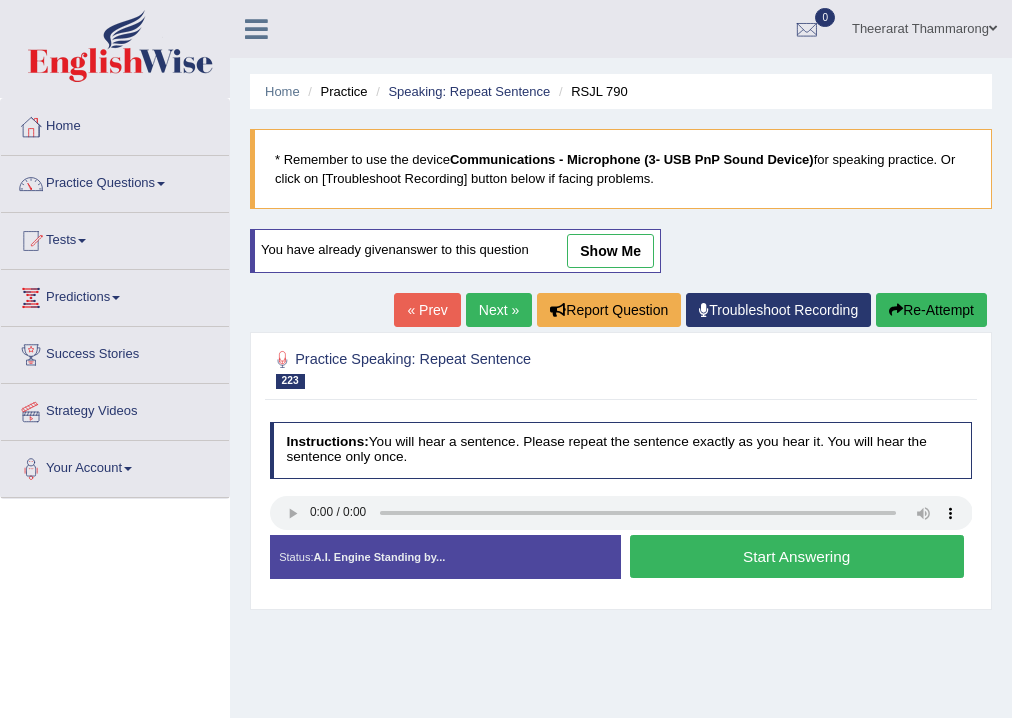 scroll, scrollTop: 0, scrollLeft: 0, axis: both 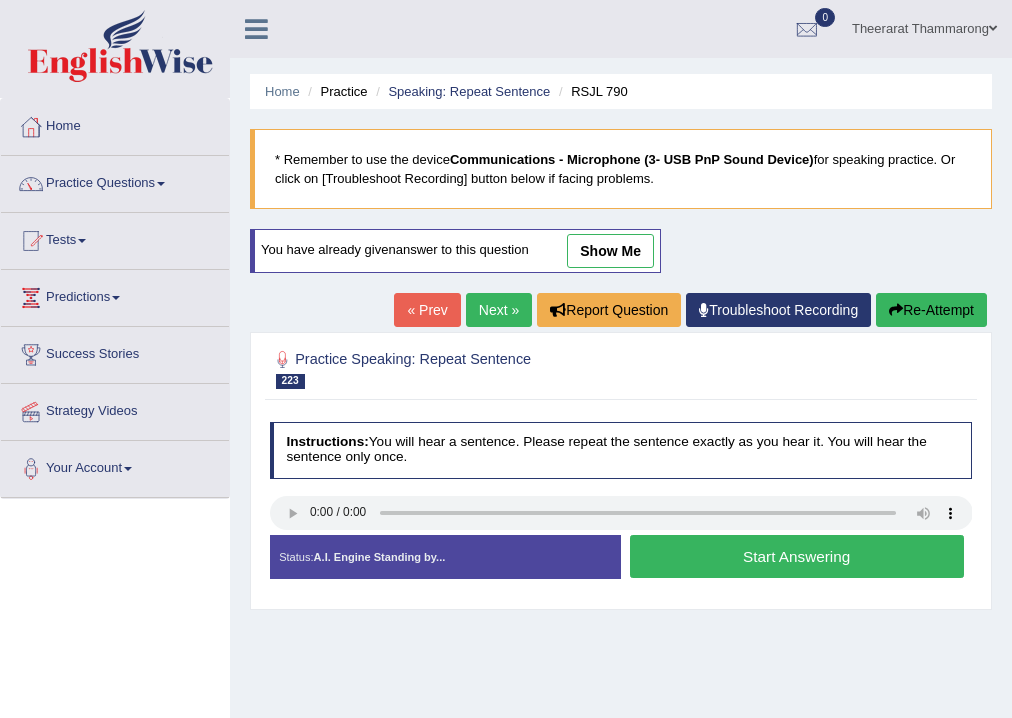 click on "Start Answering" at bounding box center [797, 556] 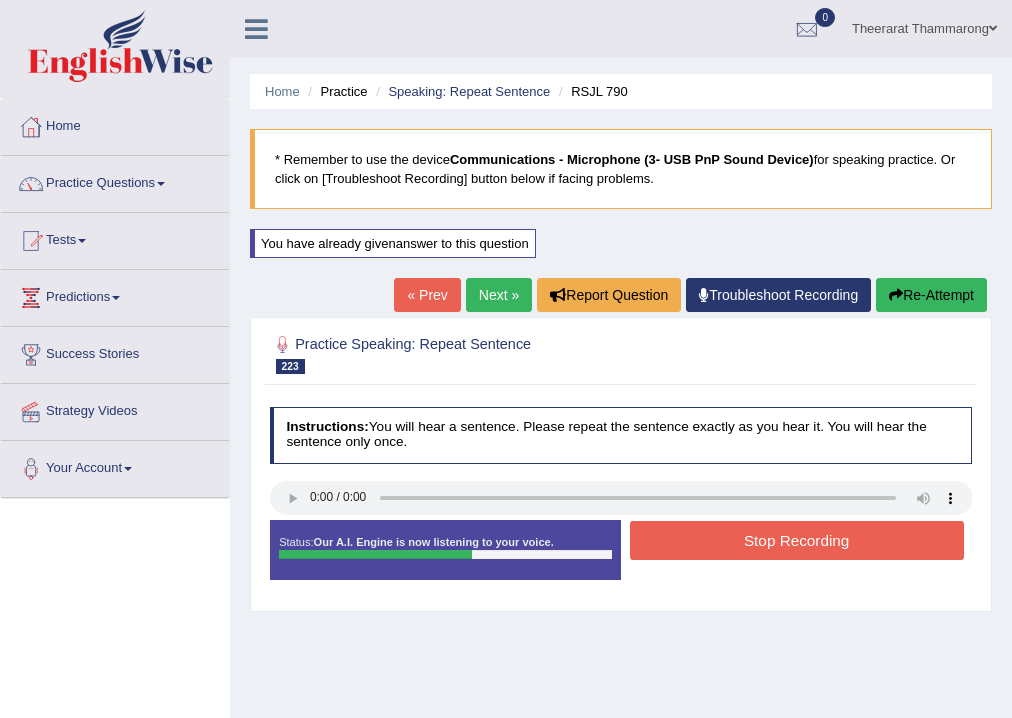 click on "Stop Recording" at bounding box center (797, 540) 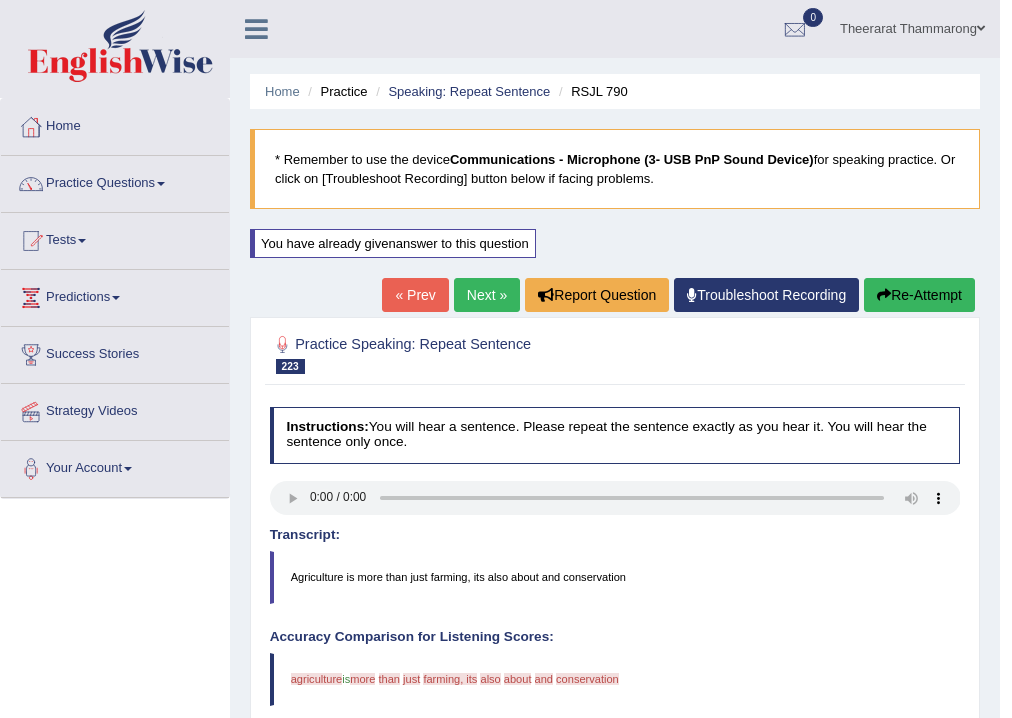 click on "Next »" at bounding box center (487, 295) 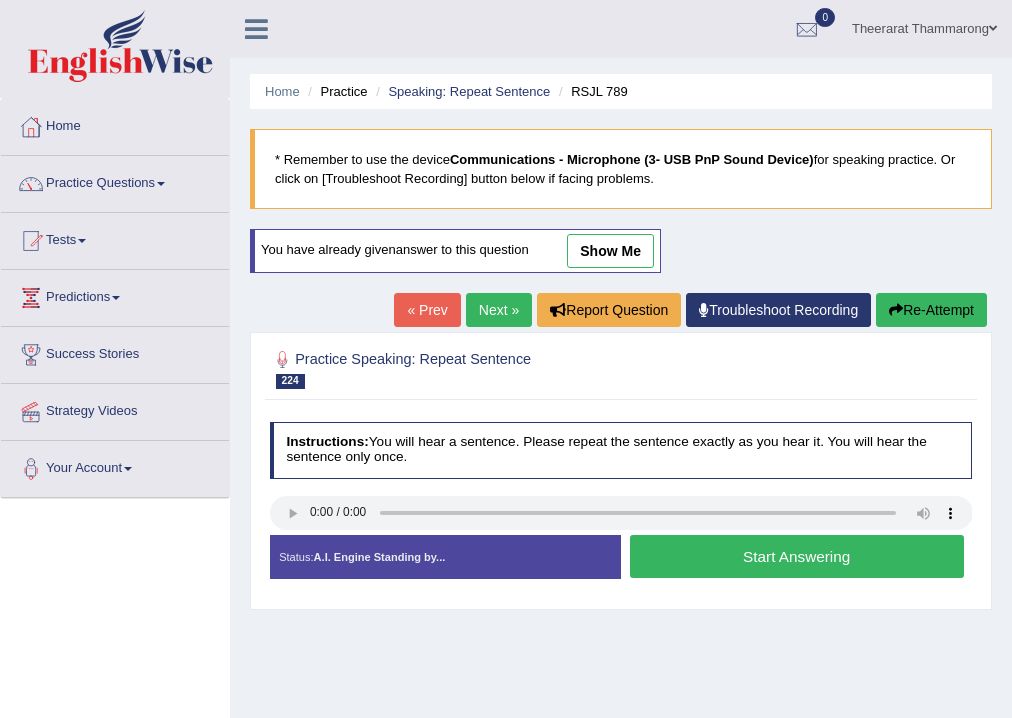 scroll, scrollTop: 0, scrollLeft: 0, axis: both 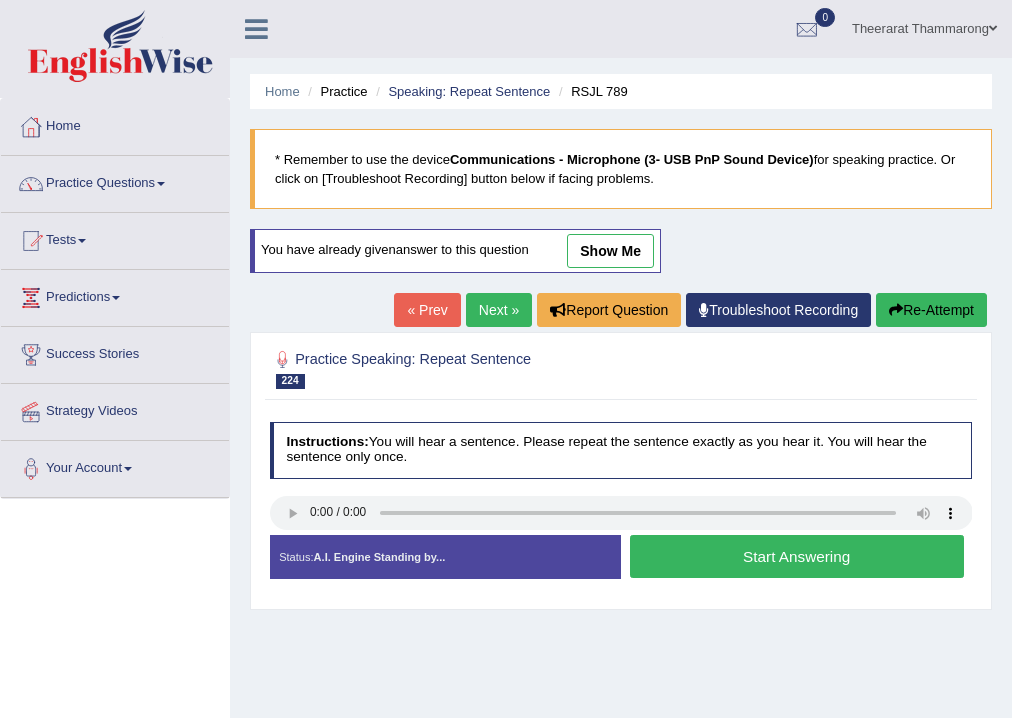 click on "Start Answering" at bounding box center [797, 556] 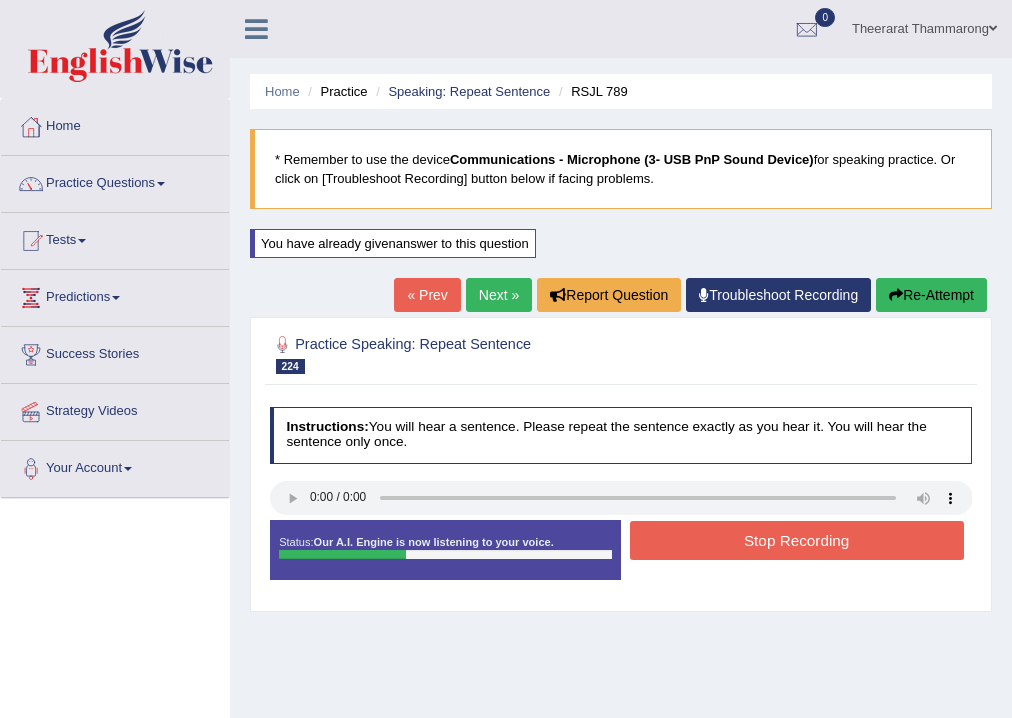 click on "Stop Recording" at bounding box center (797, 540) 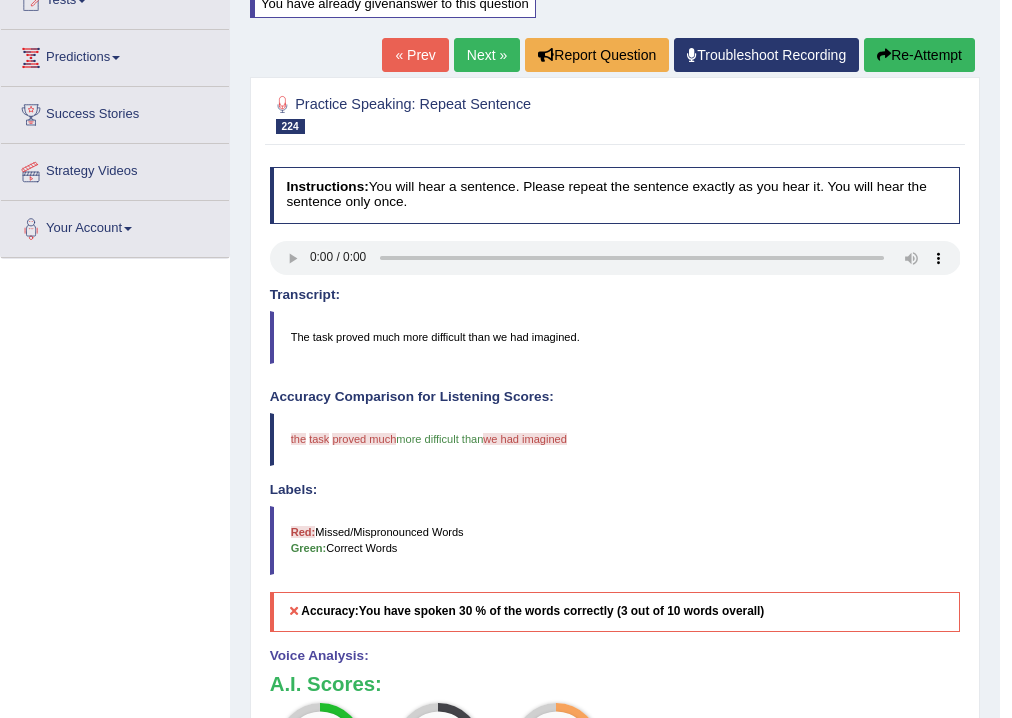 scroll, scrollTop: 0, scrollLeft: 0, axis: both 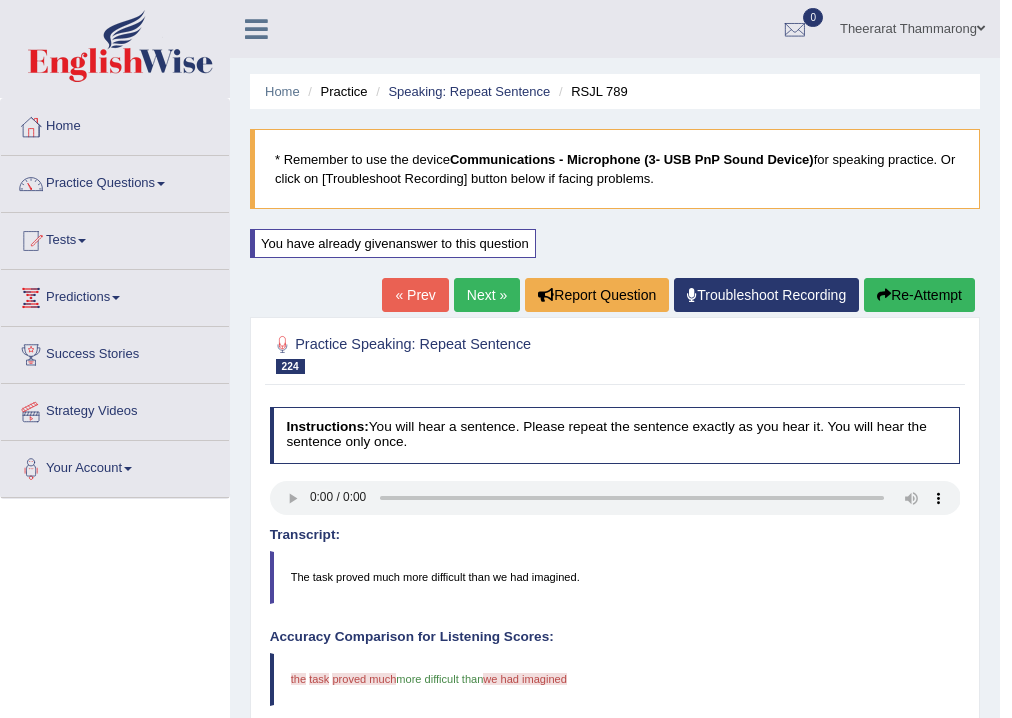 click on "Re-Attempt" at bounding box center [919, 295] 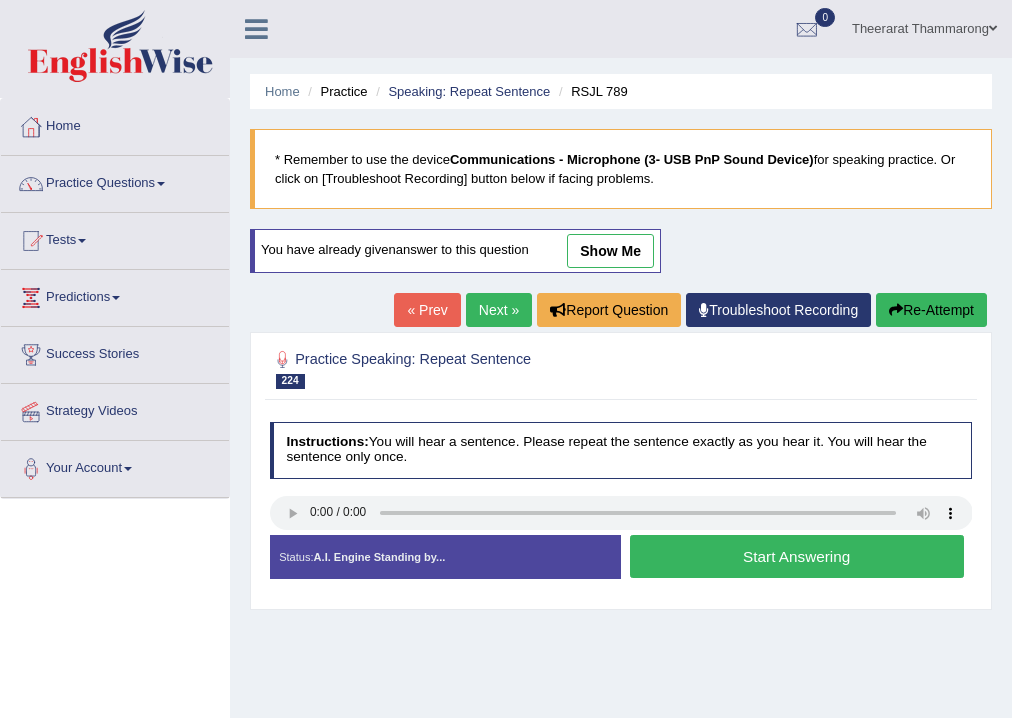 scroll, scrollTop: 0, scrollLeft: 0, axis: both 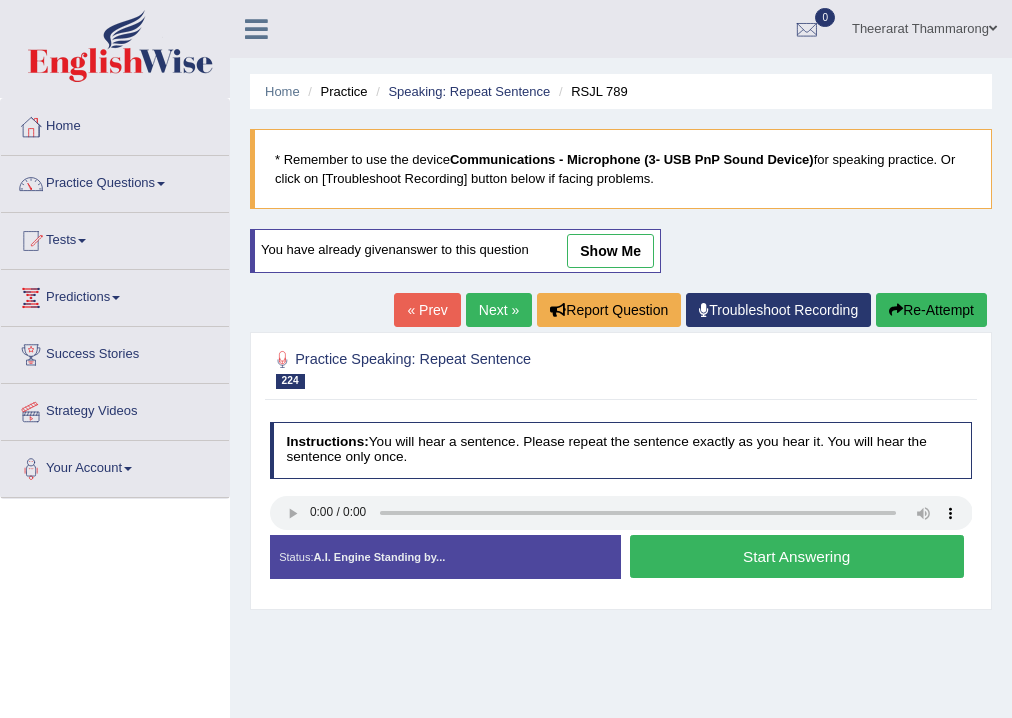 click on "Start Answering" at bounding box center (797, 556) 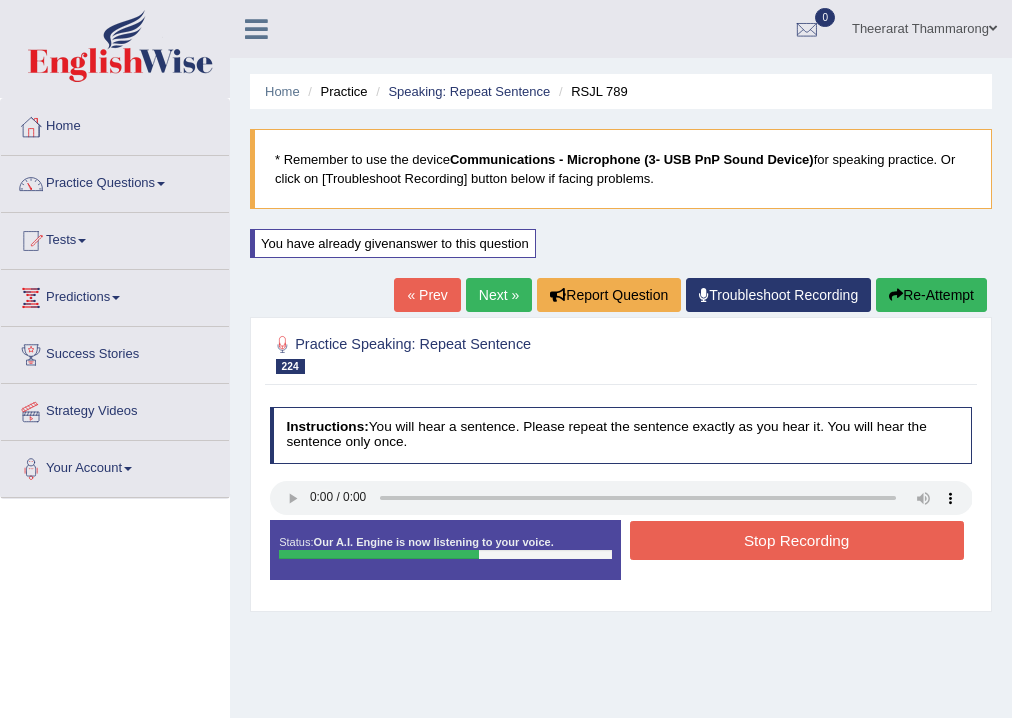 click on "Stop Recording" at bounding box center (797, 540) 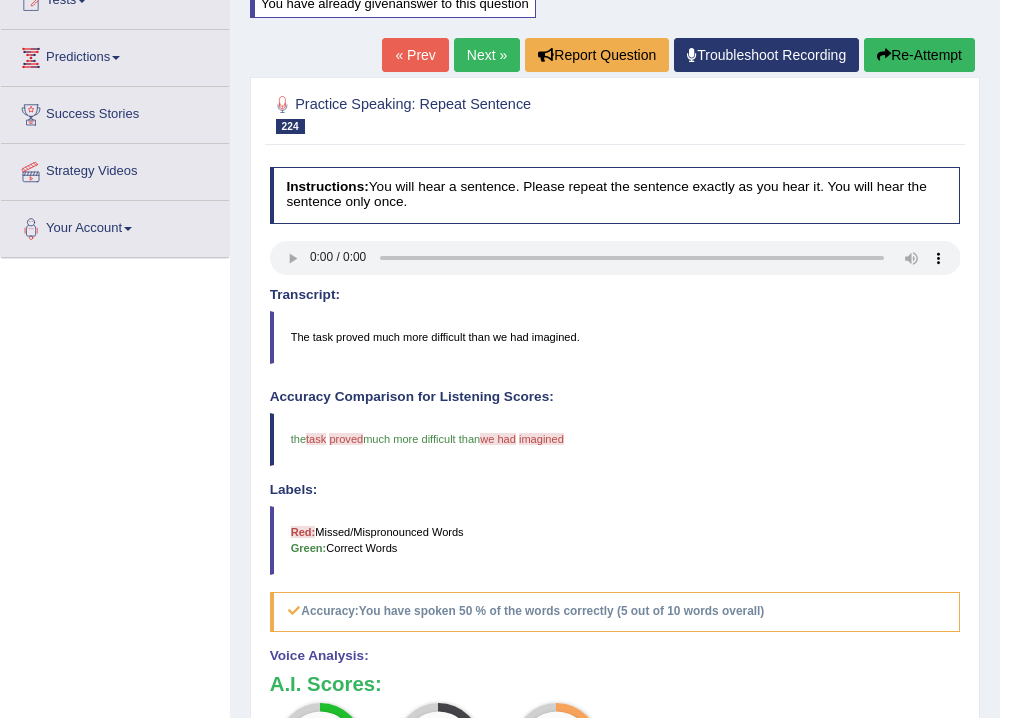 scroll, scrollTop: 0, scrollLeft: 0, axis: both 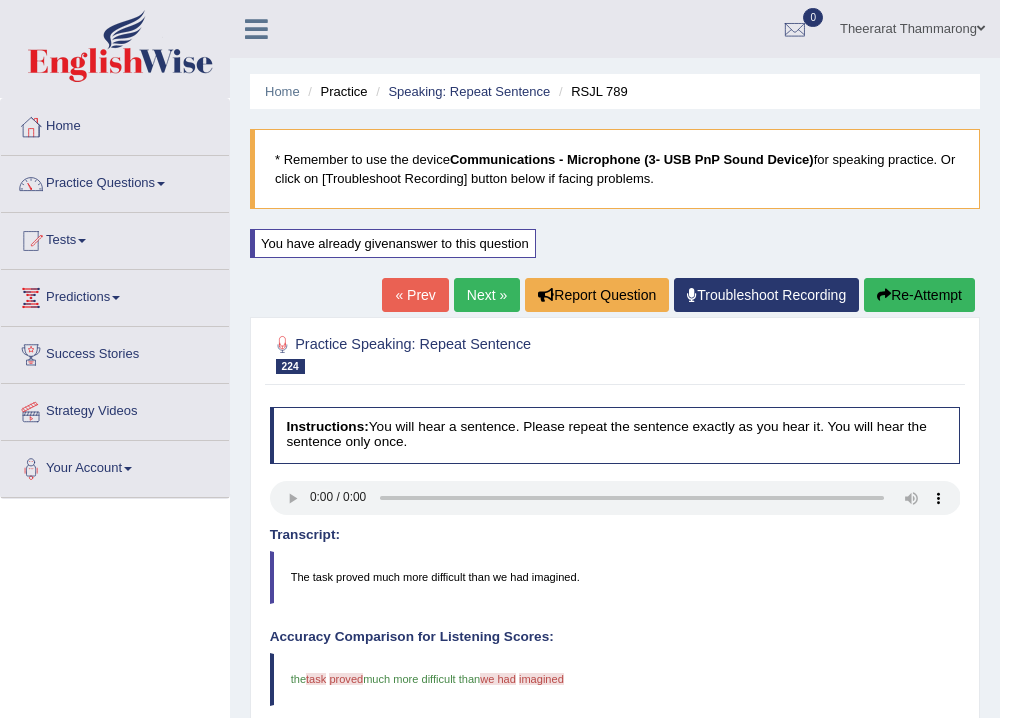 click on "Next »" at bounding box center [487, 295] 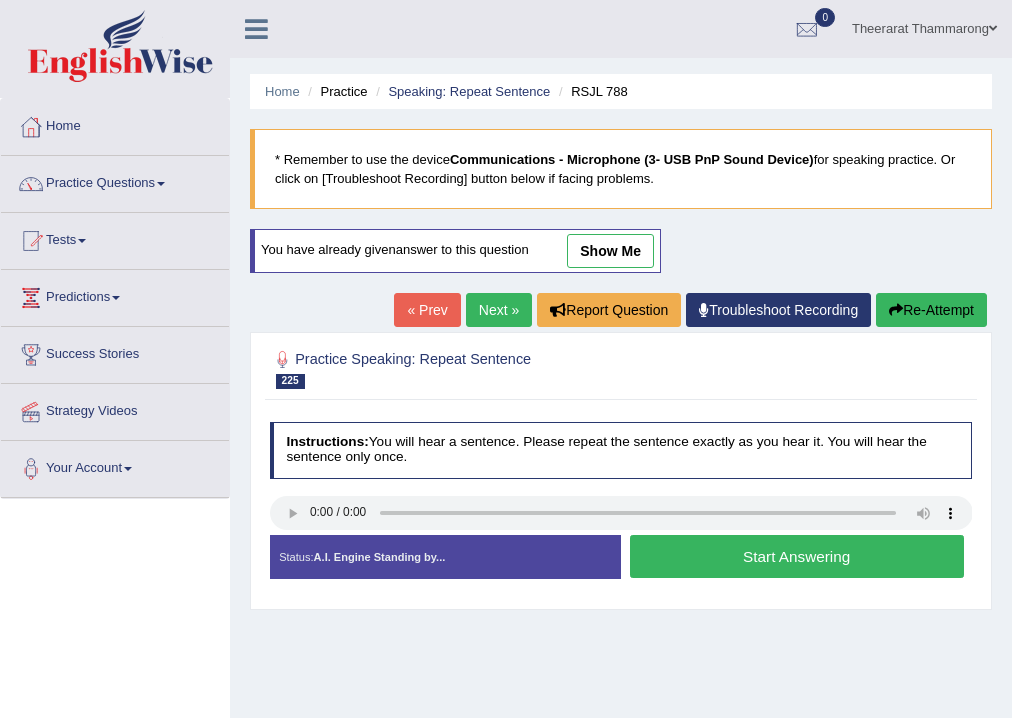 scroll, scrollTop: 0, scrollLeft: 0, axis: both 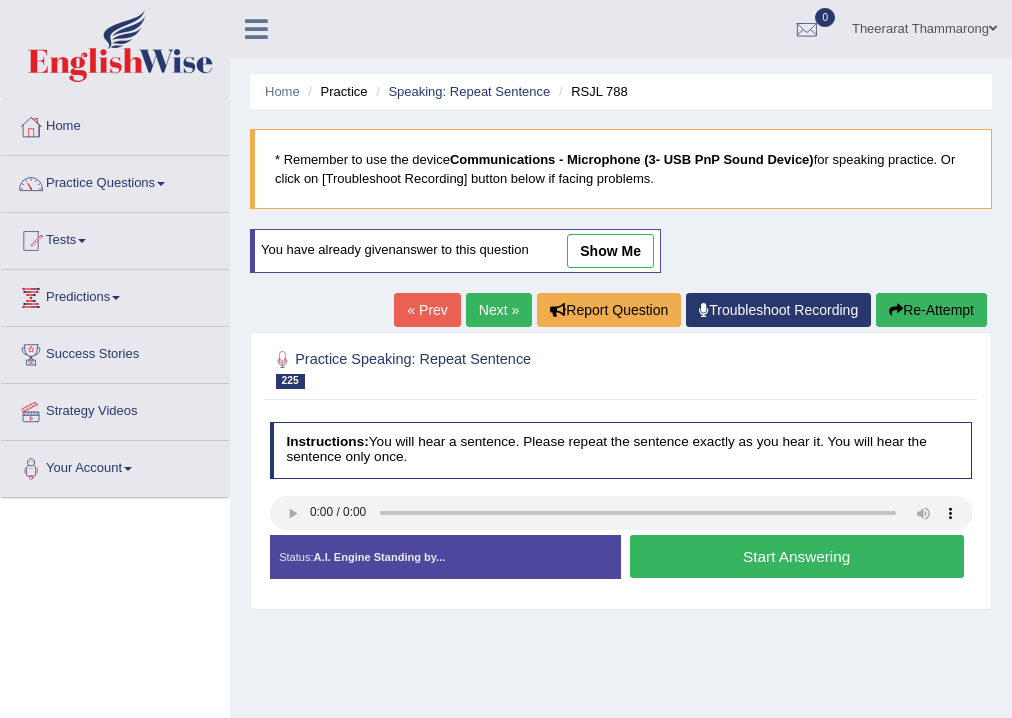 click on "Start Answering" at bounding box center (797, 556) 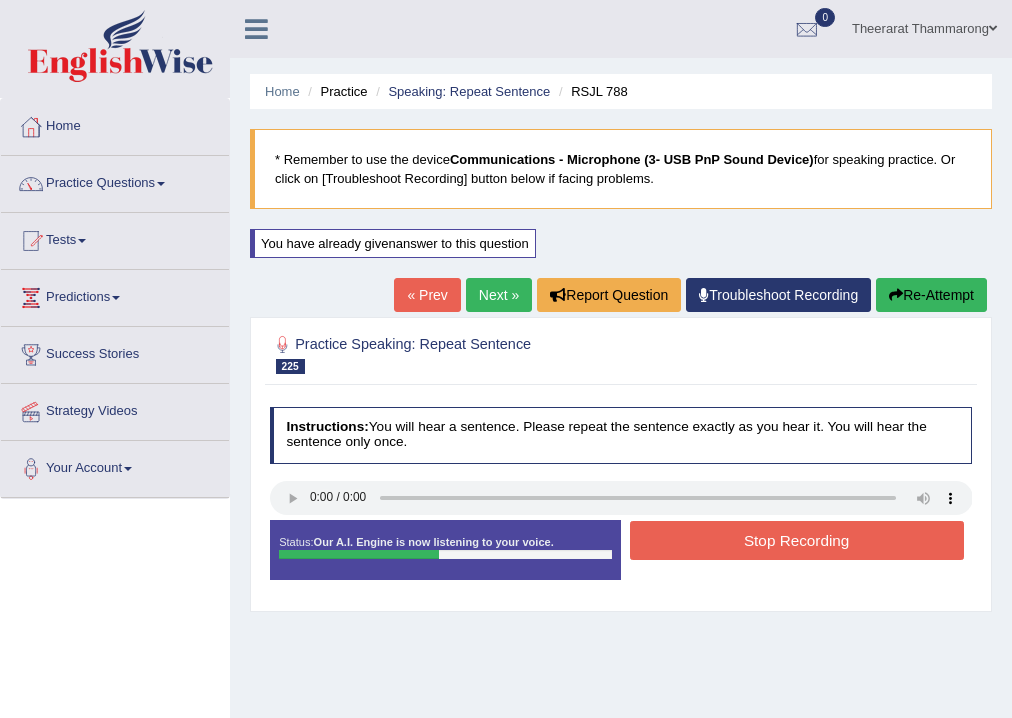 click on "Stop Recording" at bounding box center (797, 540) 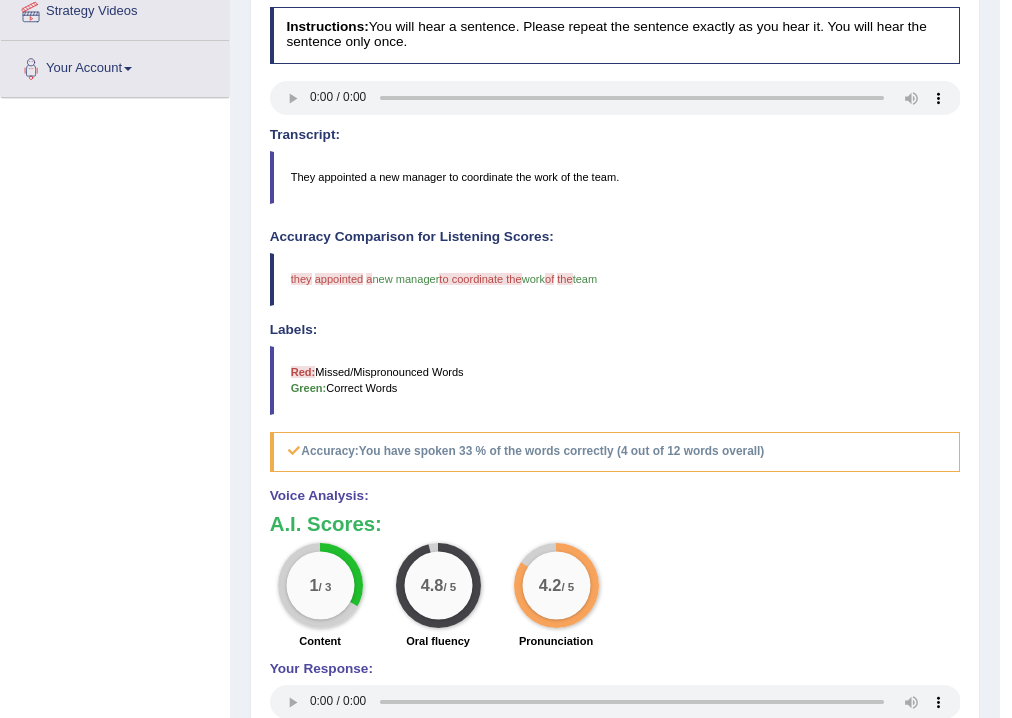 scroll, scrollTop: 160, scrollLeft: 0, axis: vertical 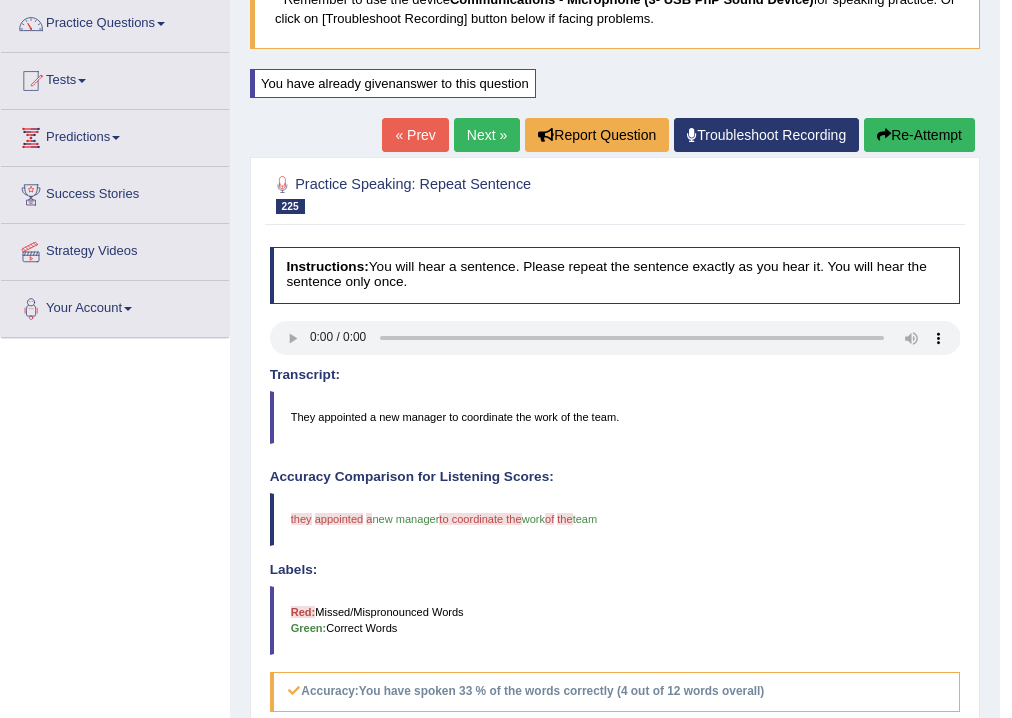click on "Next »" at bounding box center [487, 135] 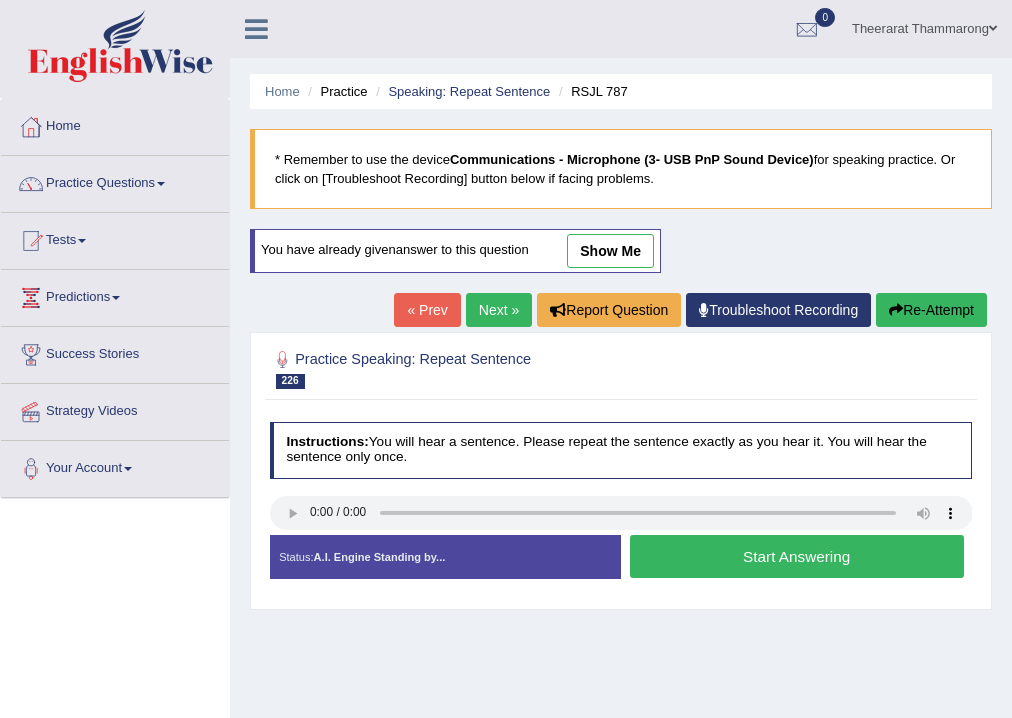 scroll, scrollTop: 0, scrollLeft: 0, axis: both 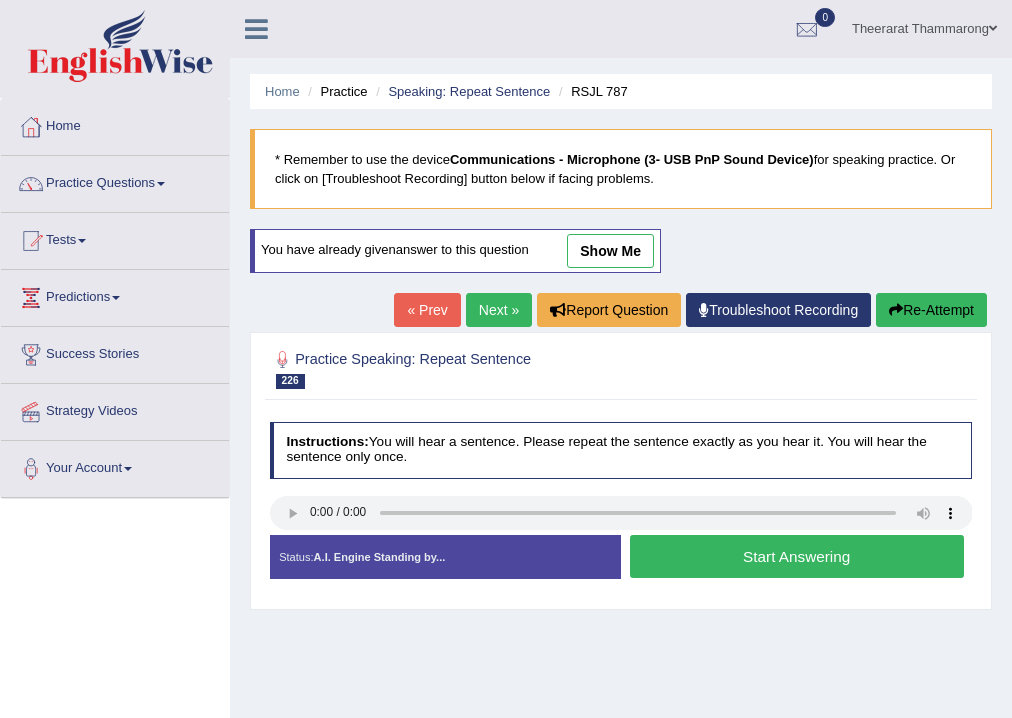 click on "Start Answering" at bounding box center (797, 556) 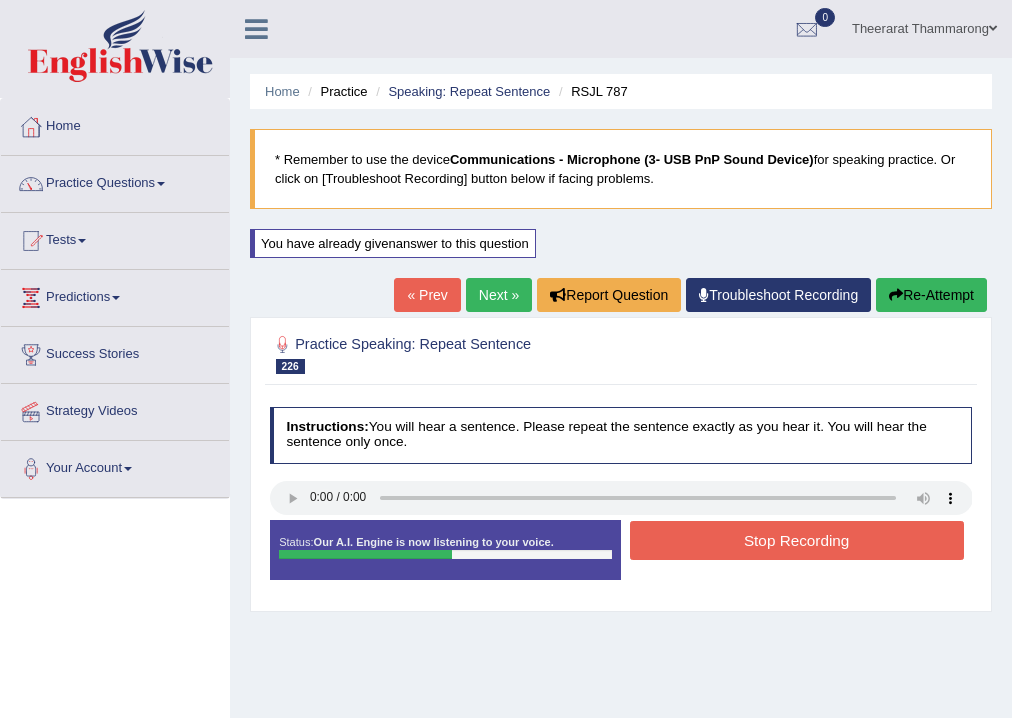 click on "Stop Recording" at bounding box center (797, 540) 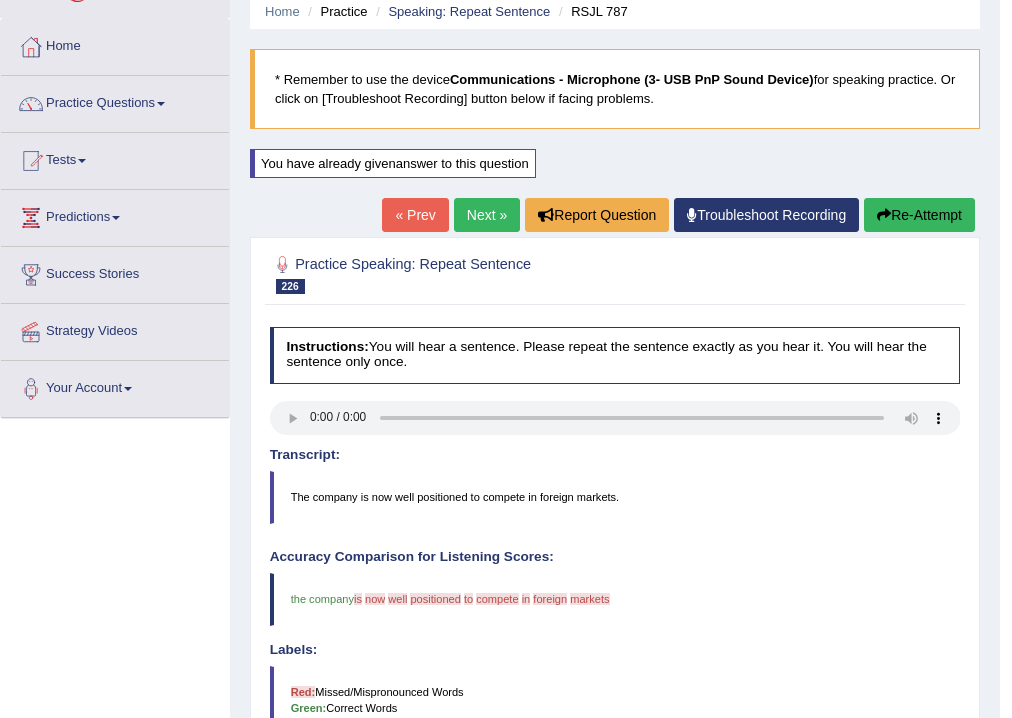 scroll, scrollTop: 0, scrollLeft: 0, axis: both 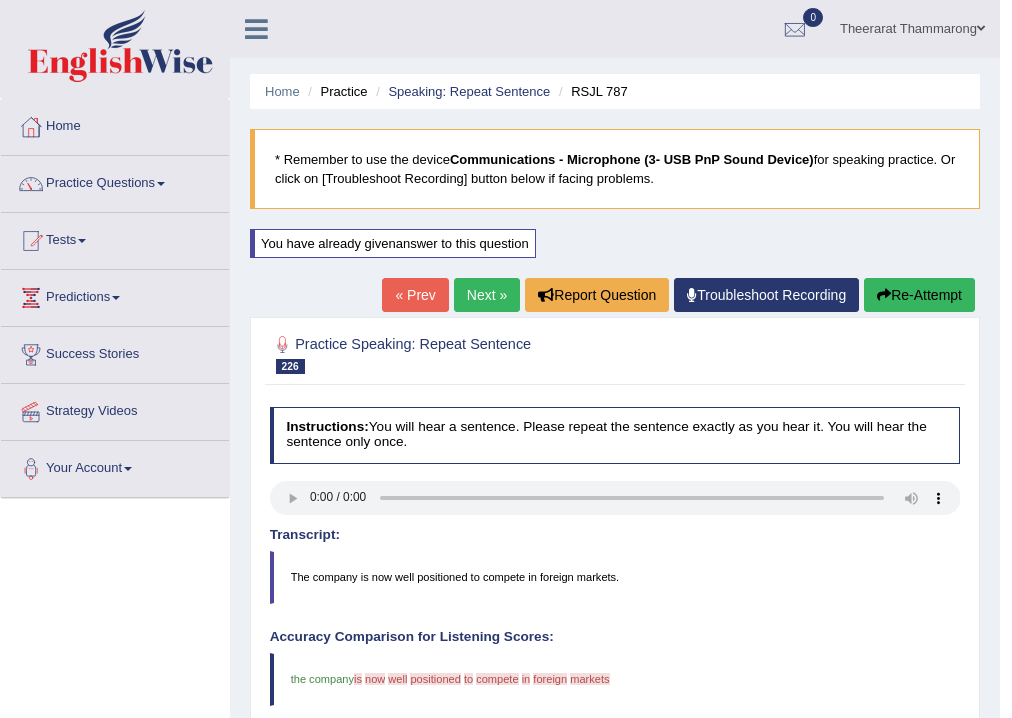 click on "Next »" at bounding box center [487, 295] 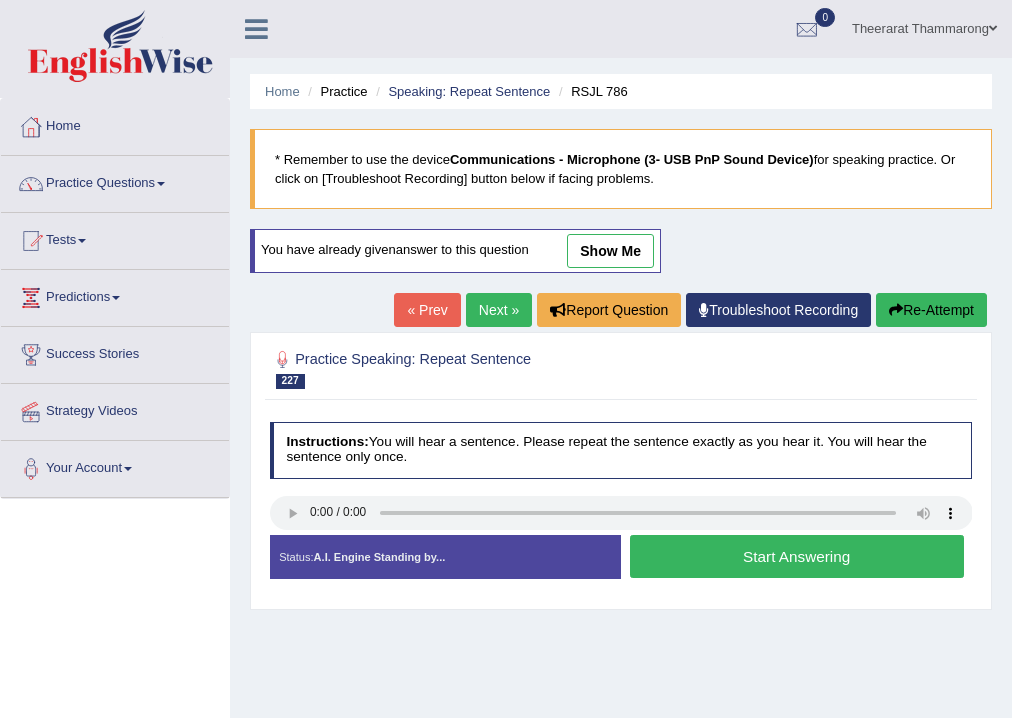scroll, scrollTop: 0, scrollLeft: 0, axis: both 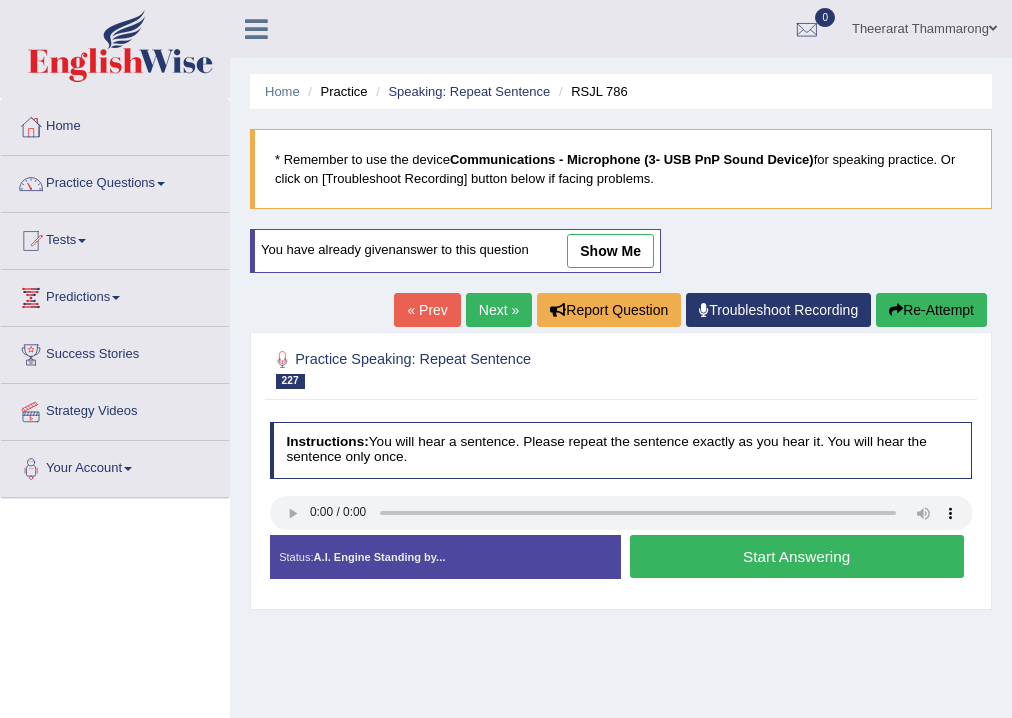 click on "Start Answering" at bounding box center [797, 556] 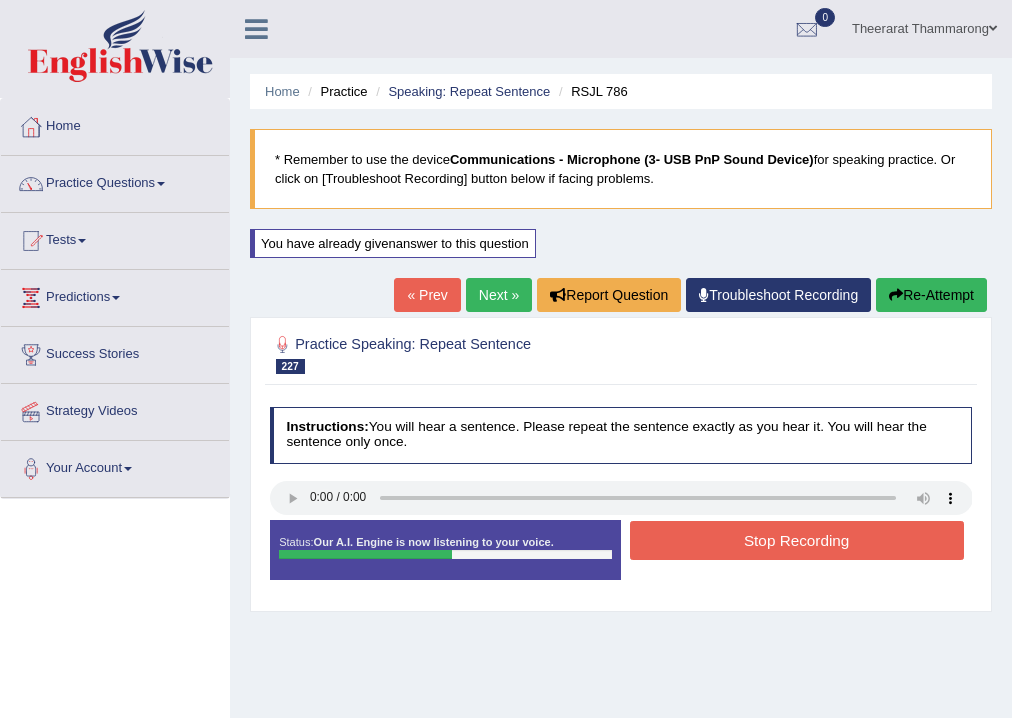 click on "Stop Recording" at bounding box center (797, 540) 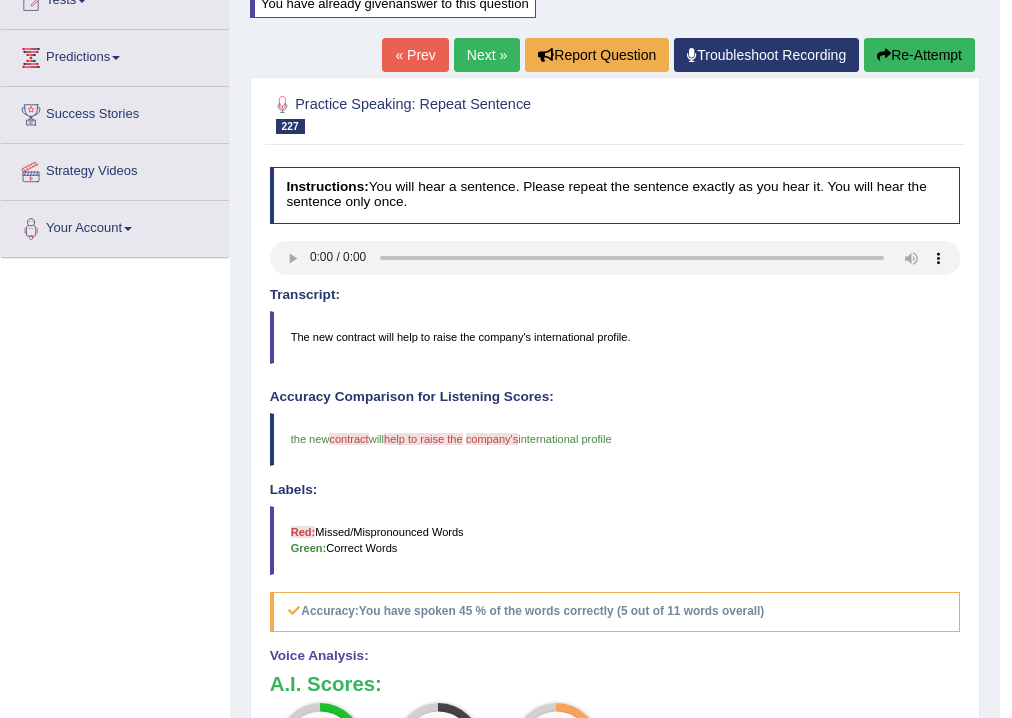 scroll, scrollTop: 80, scrollLeft: 0, axis: vertical 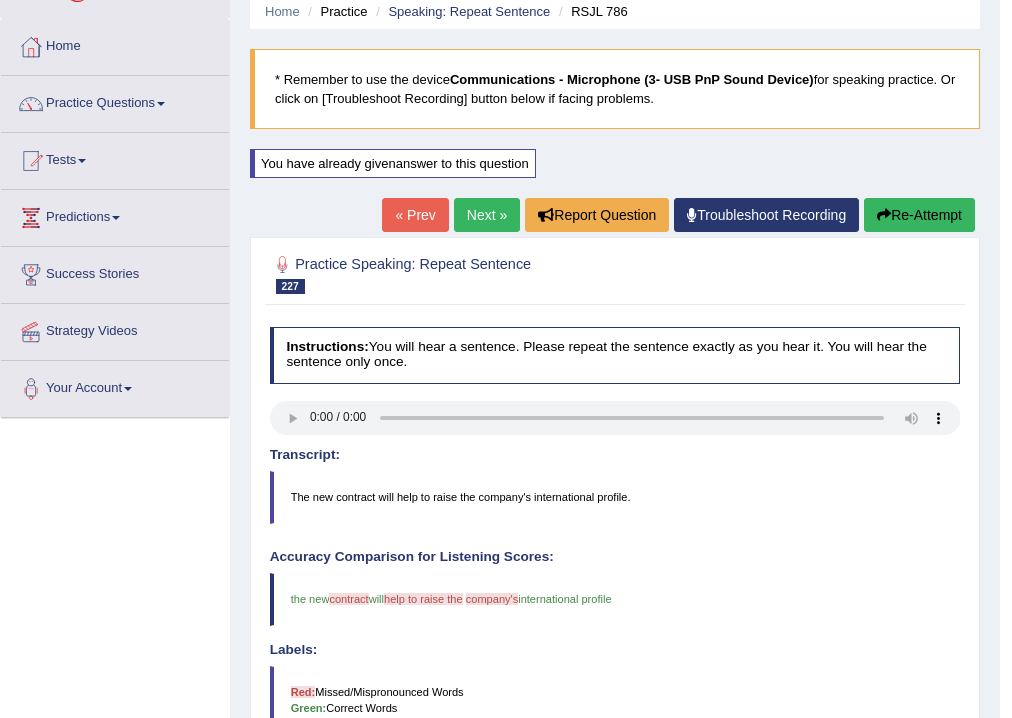 click on "Next »" at bounding box center (487, 215) 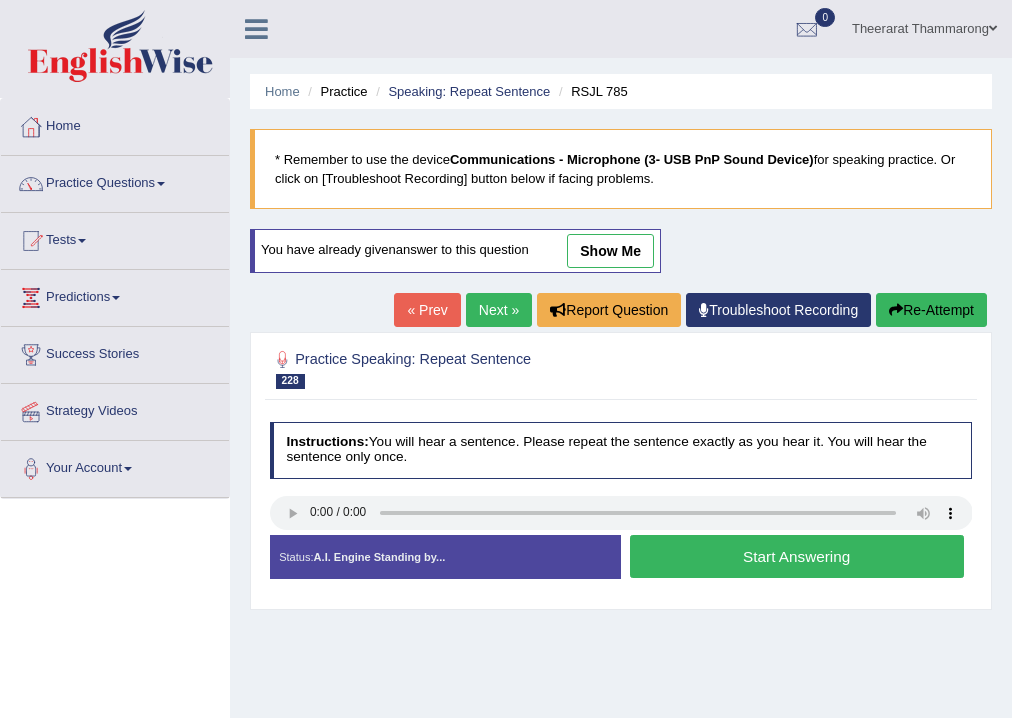 scroll, scrollTop: 0, scrollLeft: 0, axis: both 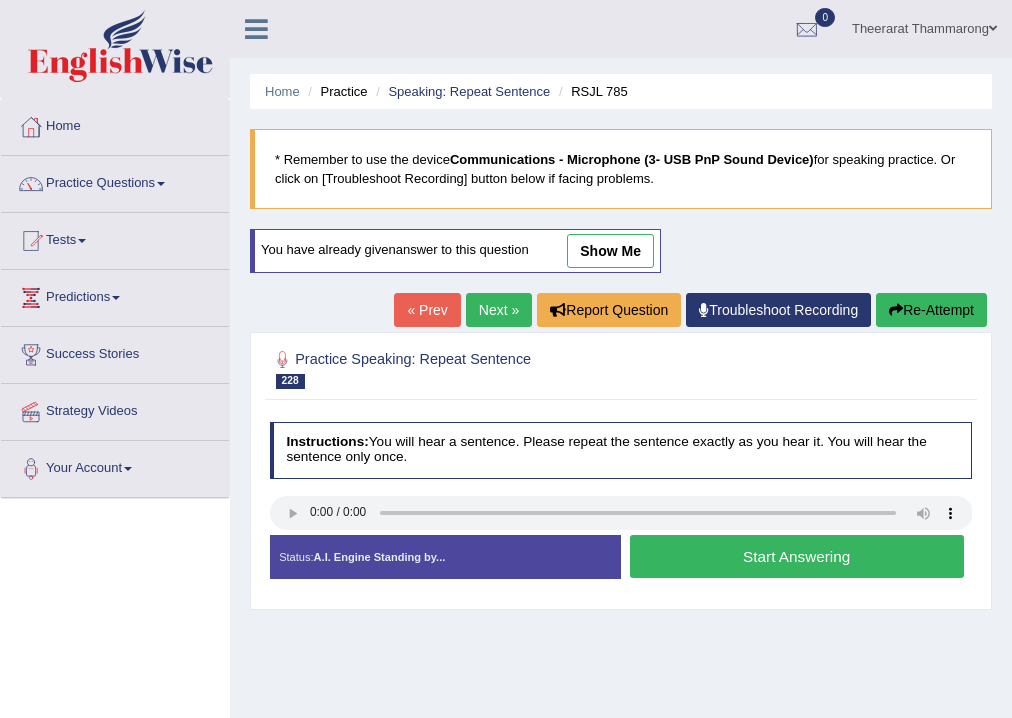 click on "Start Answering" at bounding box center [797, 556] 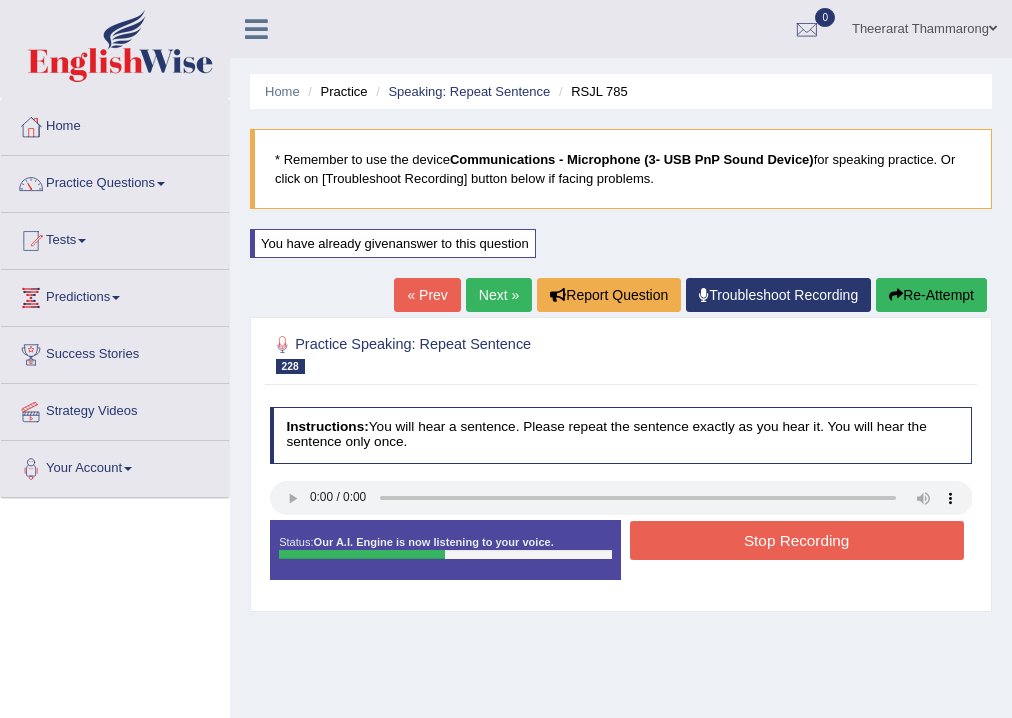 click on "Stop Recording" at bounding box center [797, 540] 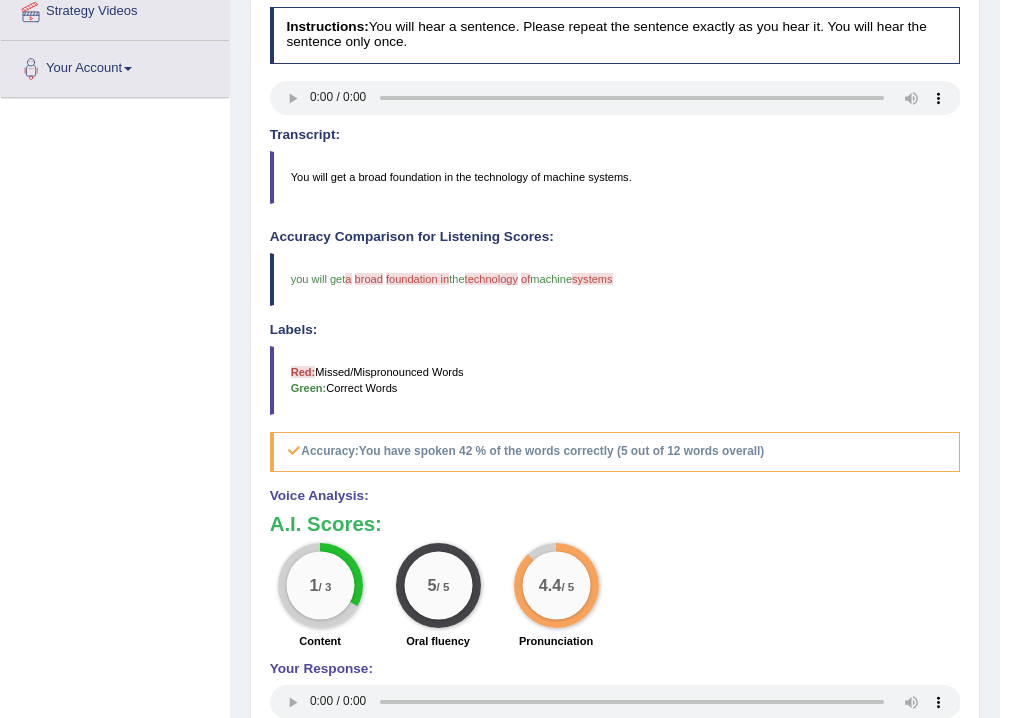 scroll, scrollTop: 160, scrollLeft: 0, axis: vertical 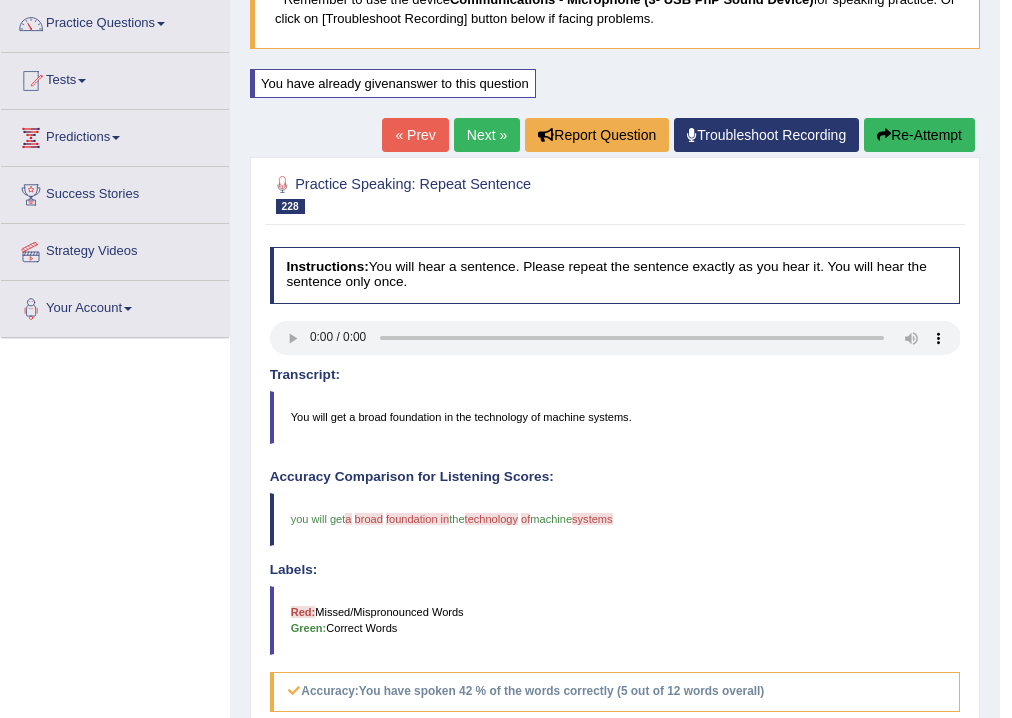 click on "Next »" at bounding box center [487, 135] 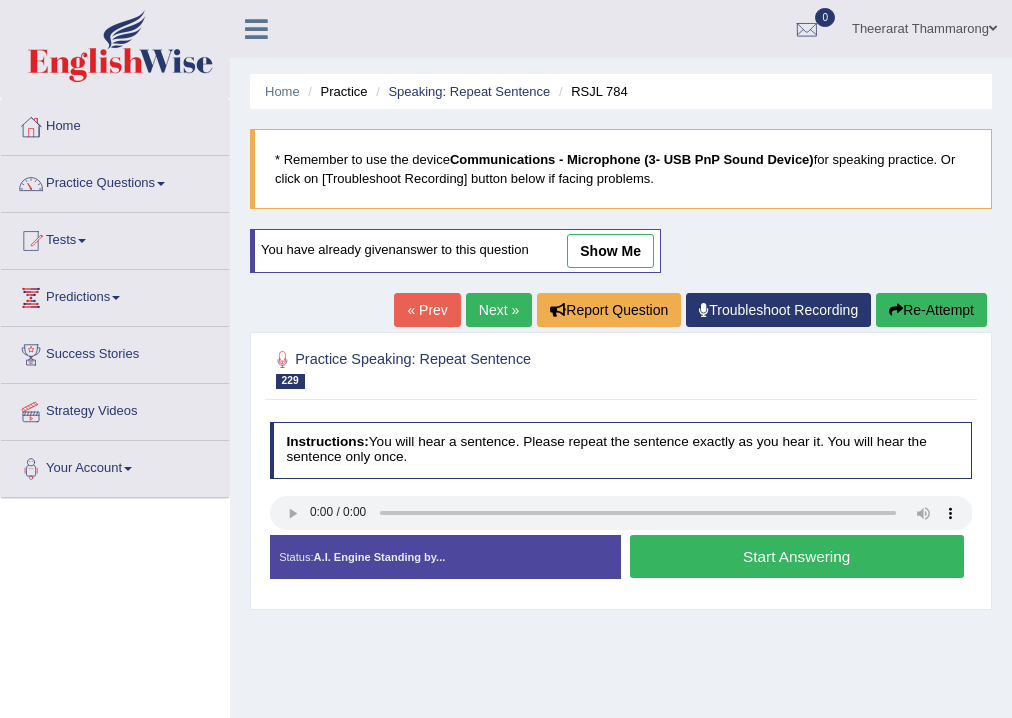 scroll, scrollTop: 0, scrollLeft: 0, axis: both 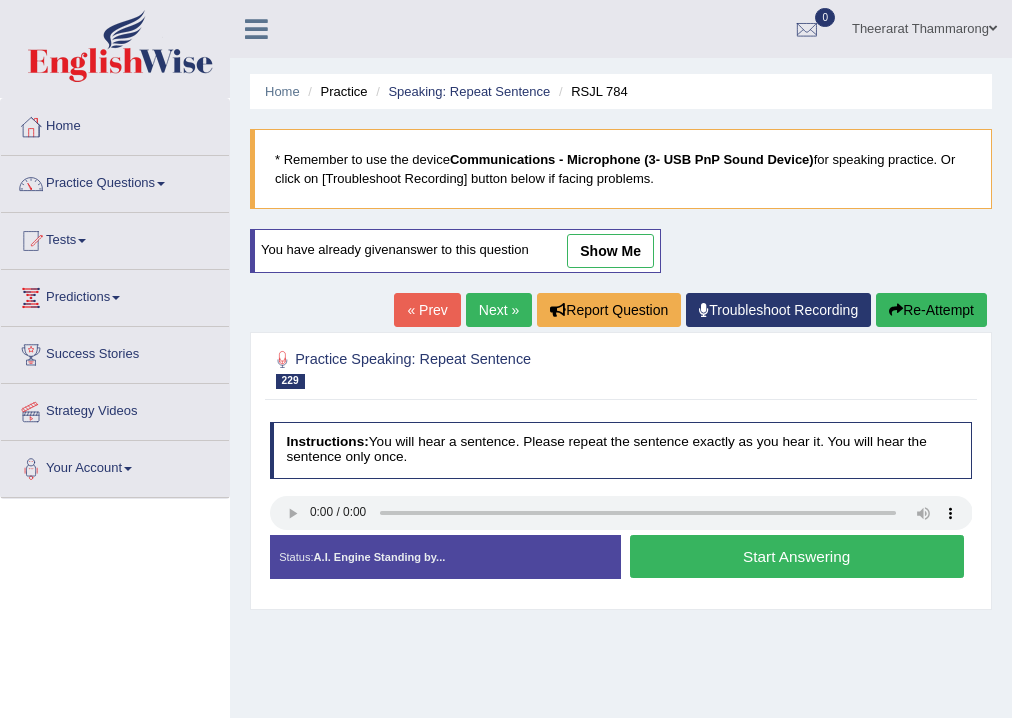 click on "Start Answering" at bounding box center (797, 556) 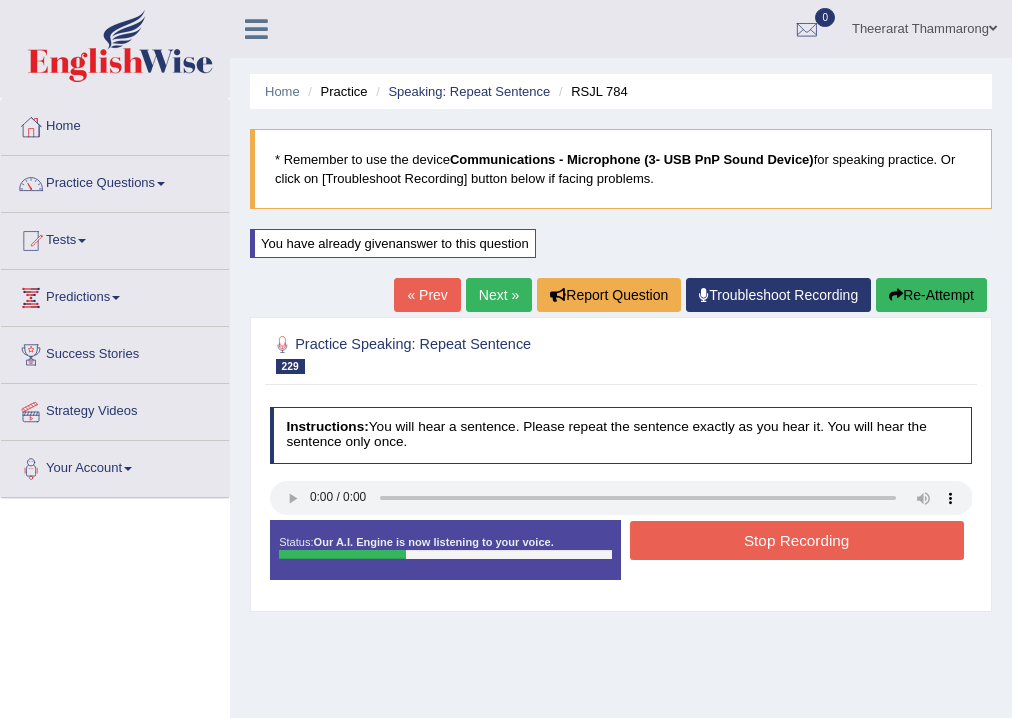 click on "Stop Recording" at bounding box center (797, 540) 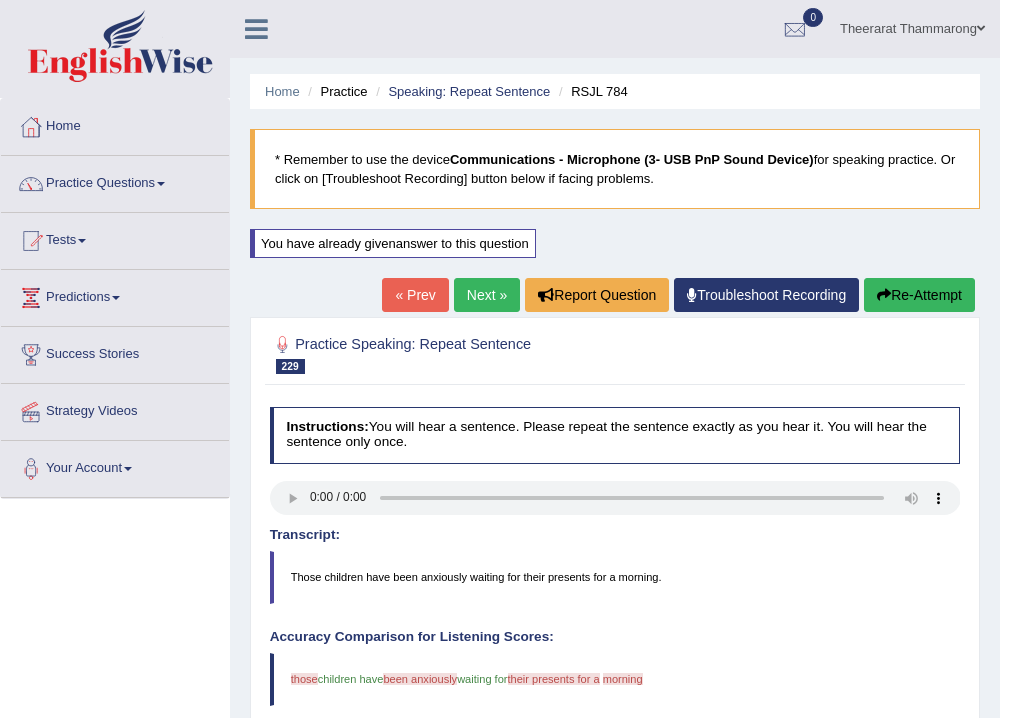 click on "Next »" at bounding box center (487, 295) 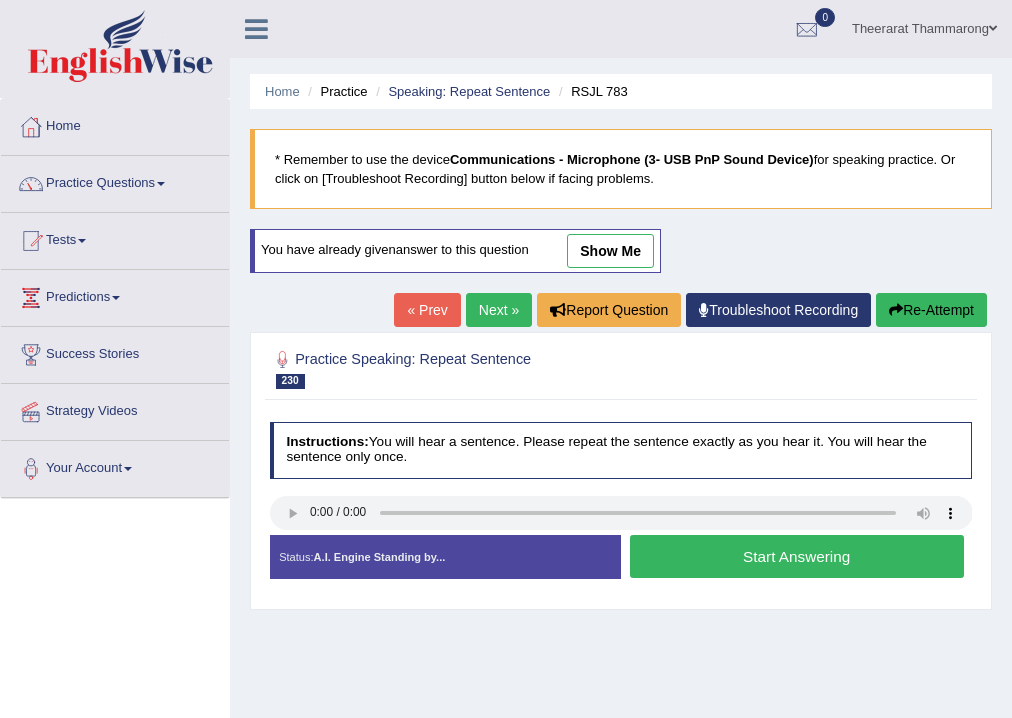 scroll, scrollTop: 0, scrollLeft: 0, axis: both 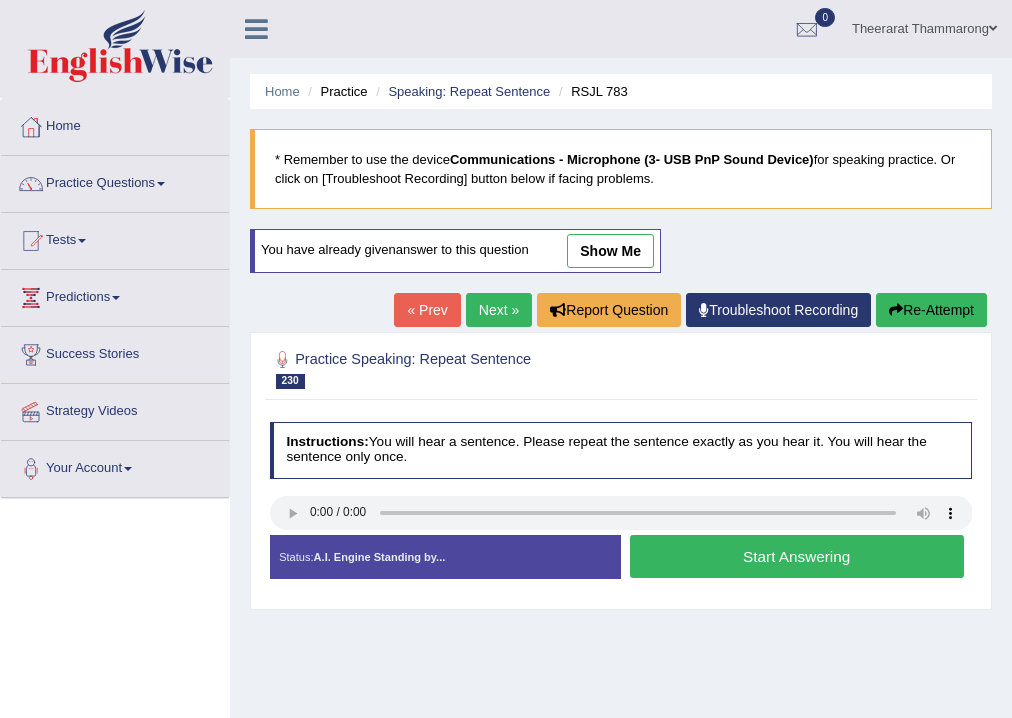 click on "Start Answering" at bounding box center (797, 556) 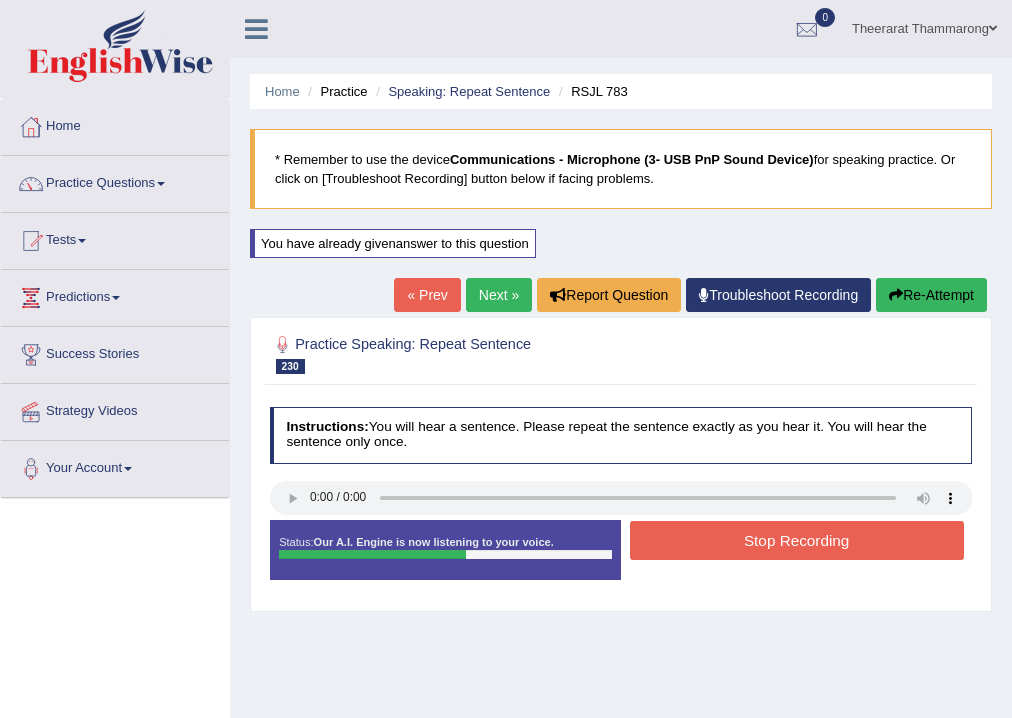 click on "Stop Recording" at bounding box center (797, 540) 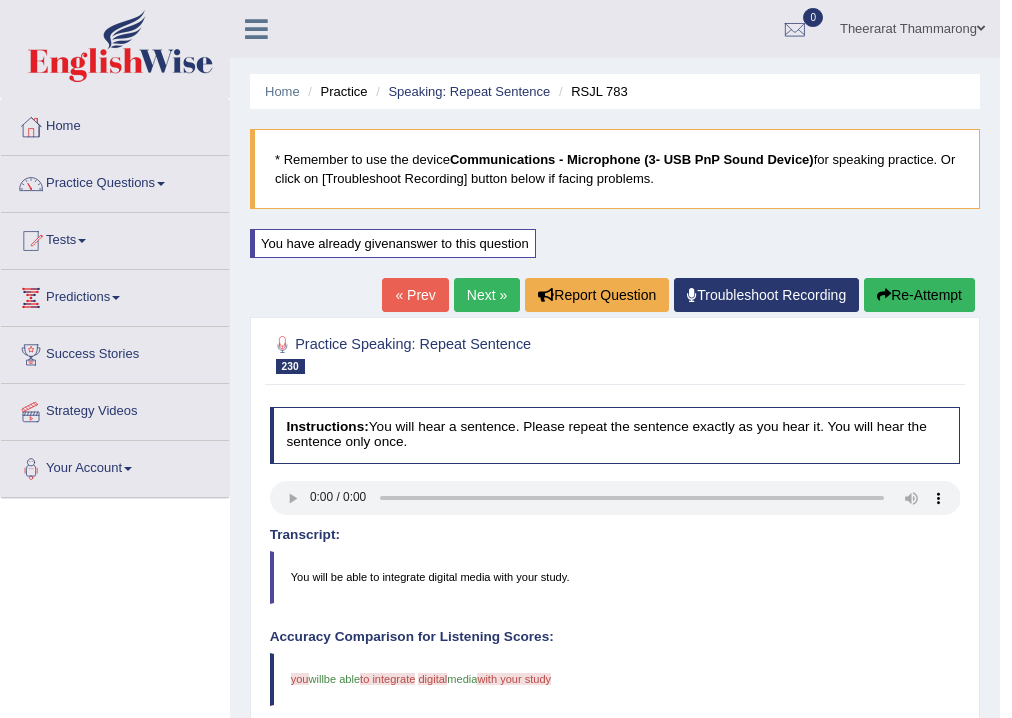 click on "Re-Attempt" at bounding box center (919, 295) 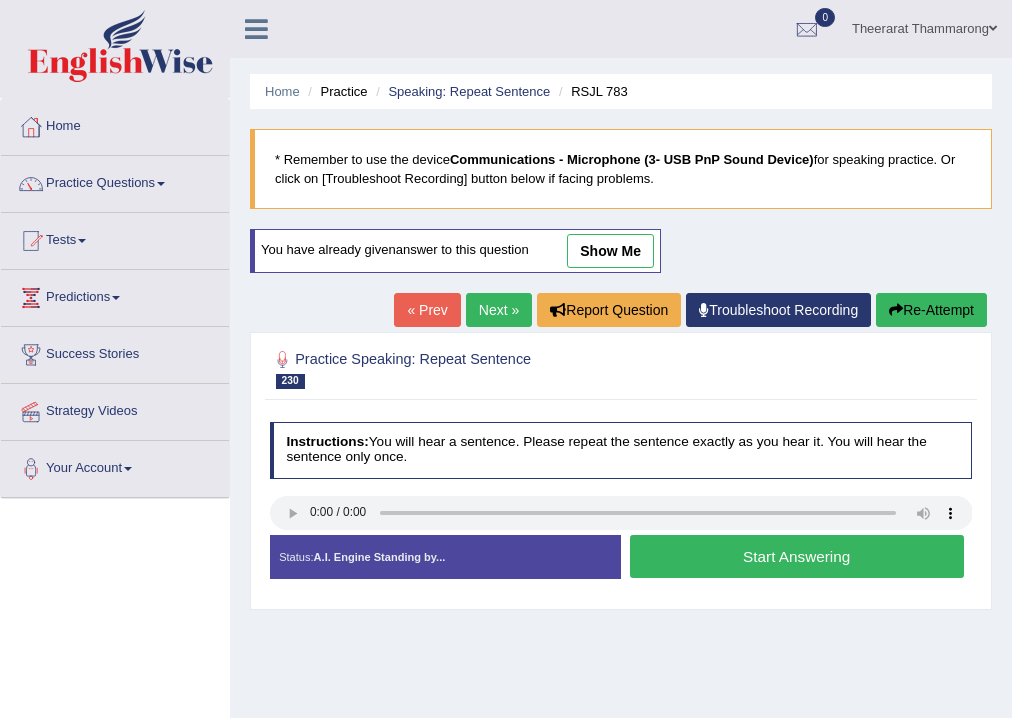 scroll, scrollTop: 0, scrollLeft: 0, axis: both 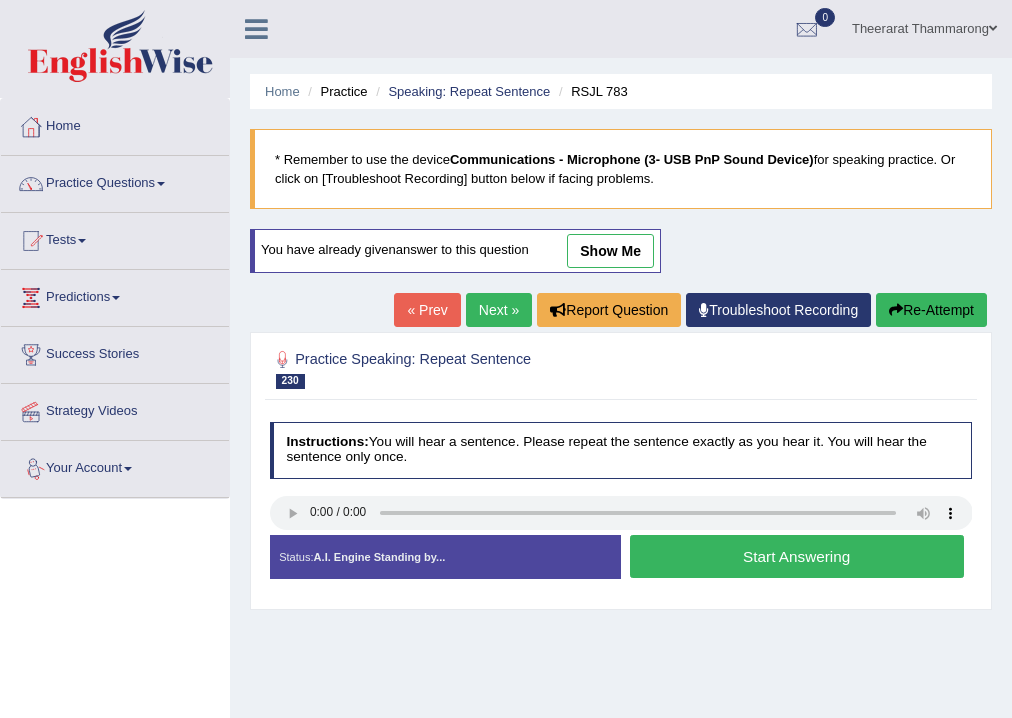 click on "Start Answering" at bounding box center (797, 556) 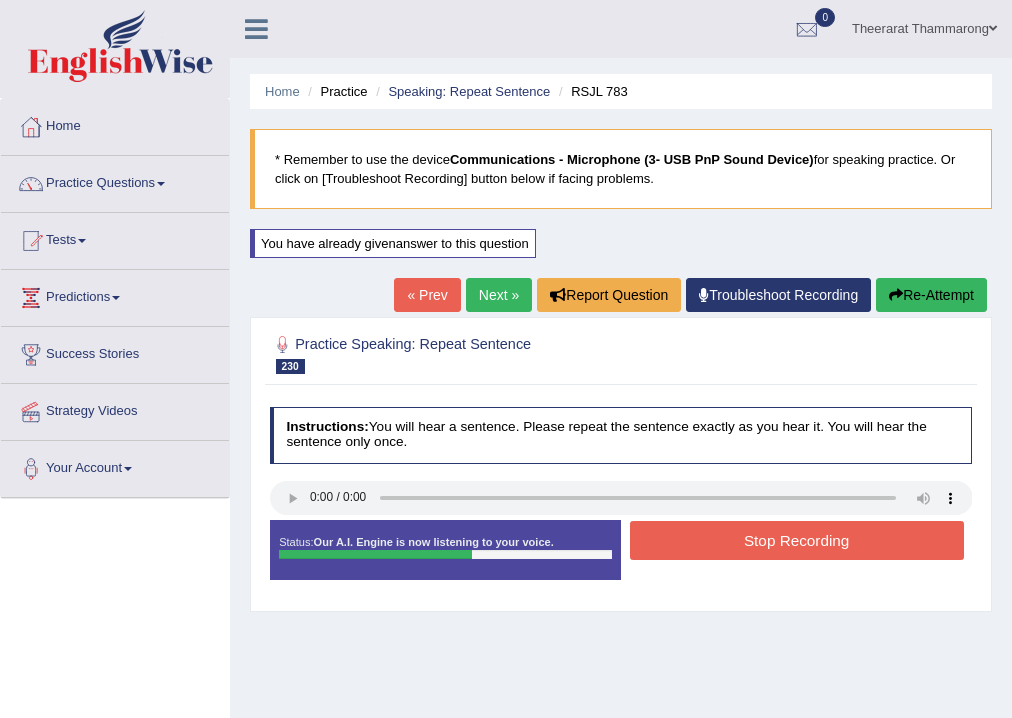 click on "Stop Recording" at bounding box center [797, 540] 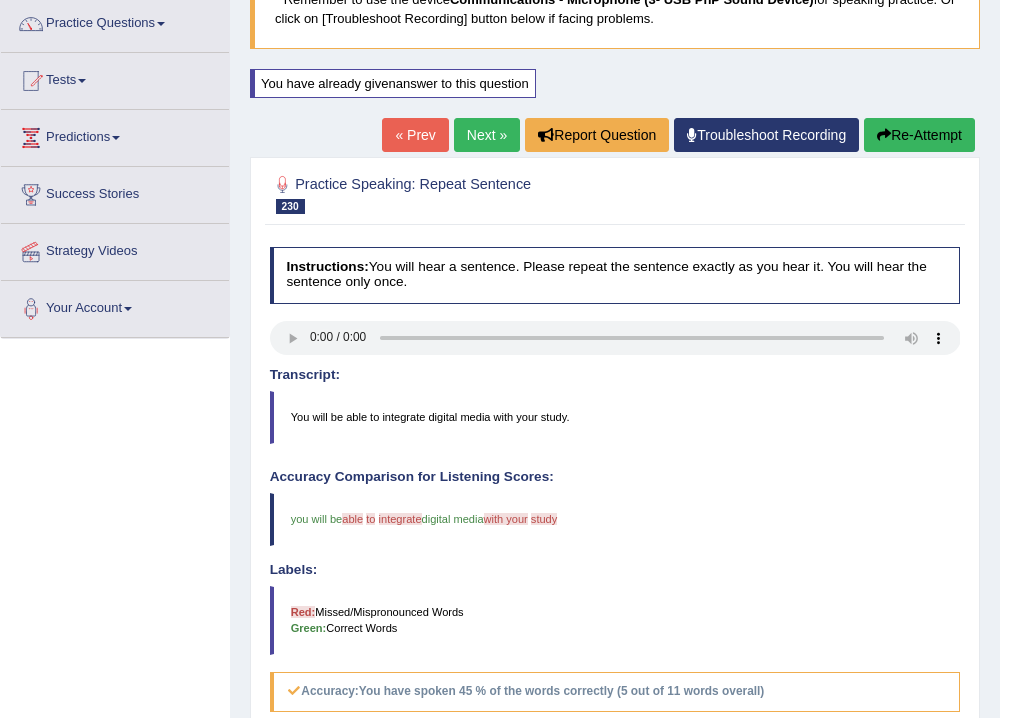 scroll, scrollTop: 0, scrollLeft: 0, axis: both 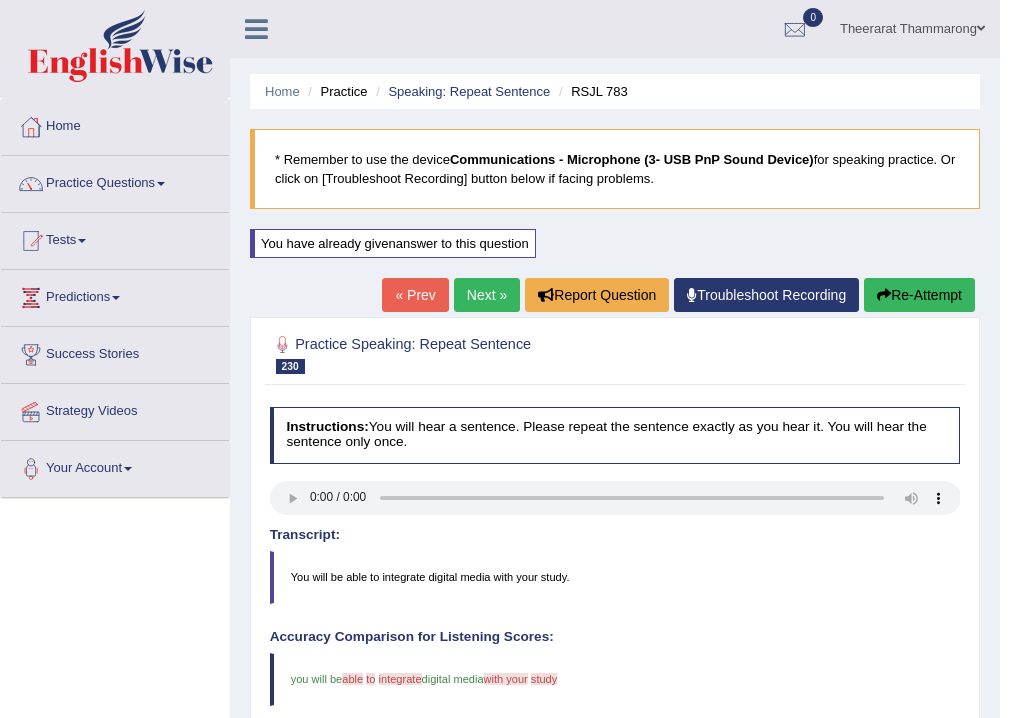 click on "Next »" at bounding box center [487, 295] 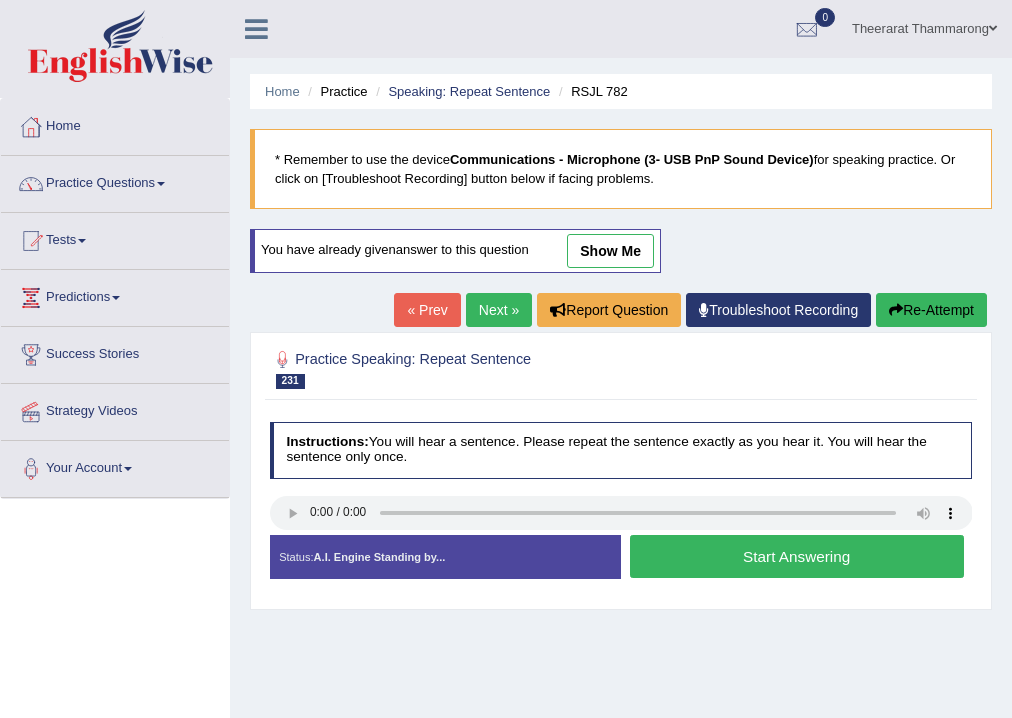 scroll, scrollTop: 0, scrollLeft: 0, axis: both 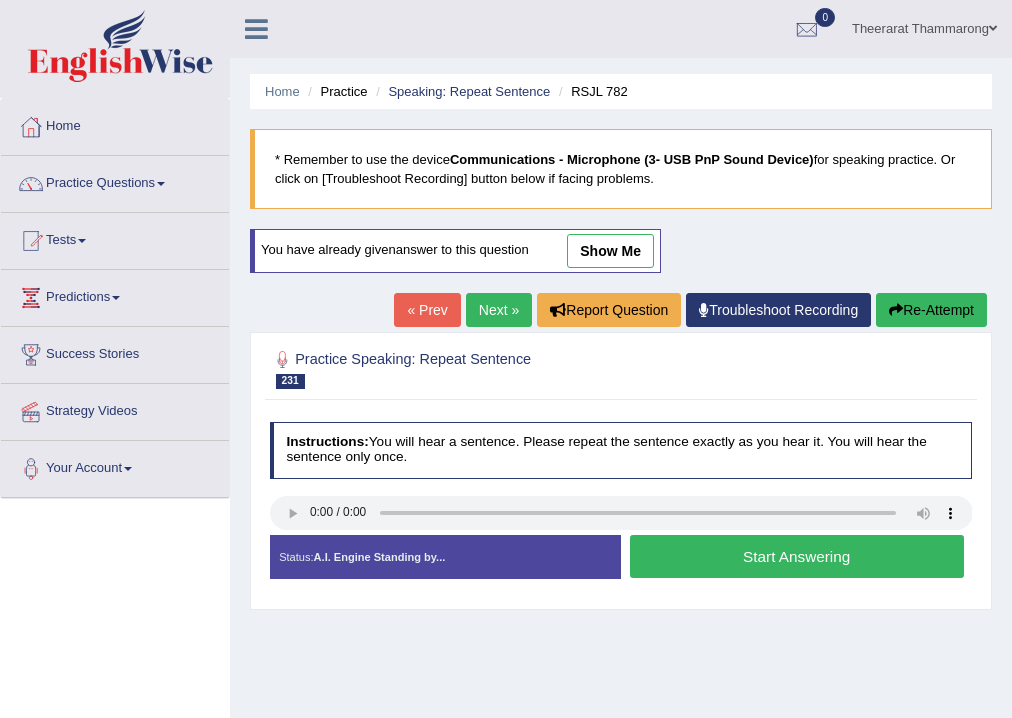 click on "Start Answering" at bounding box center [797, 556] 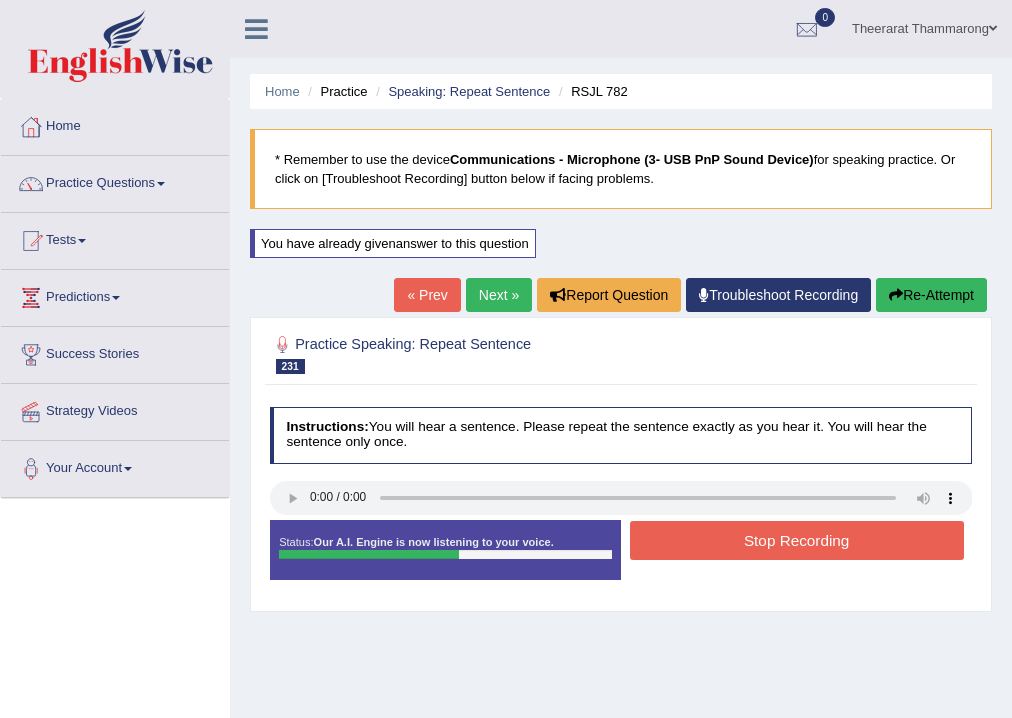 click on "Stop Recording" at bounding box center (797, 540) 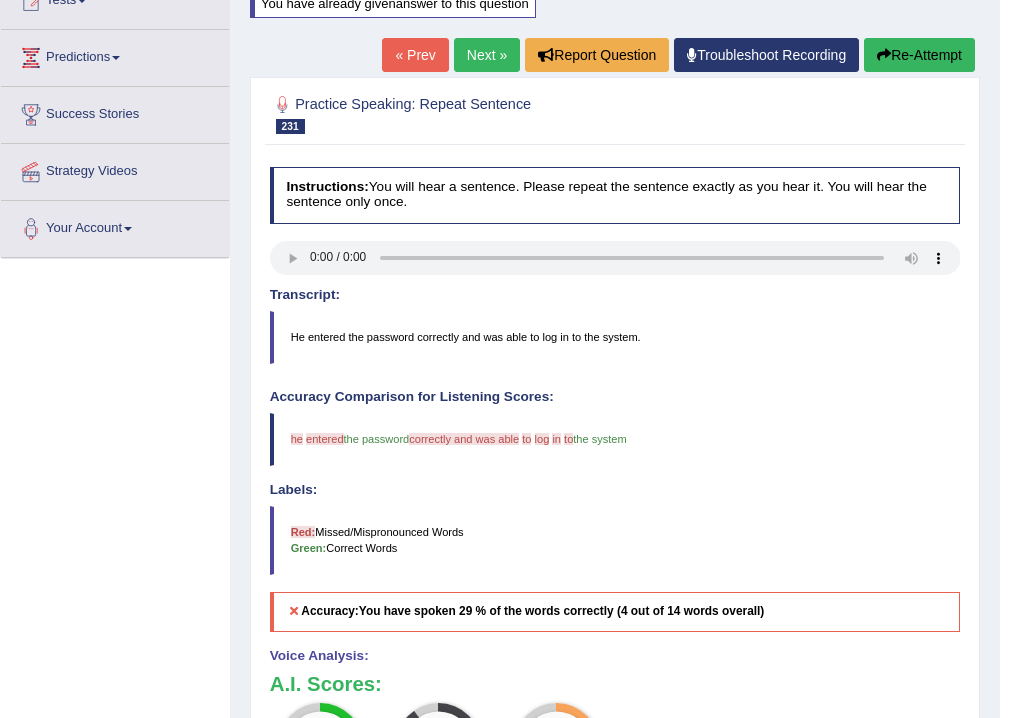 scroll, scrollTop: 0, scrollLeft: 0, axis: both 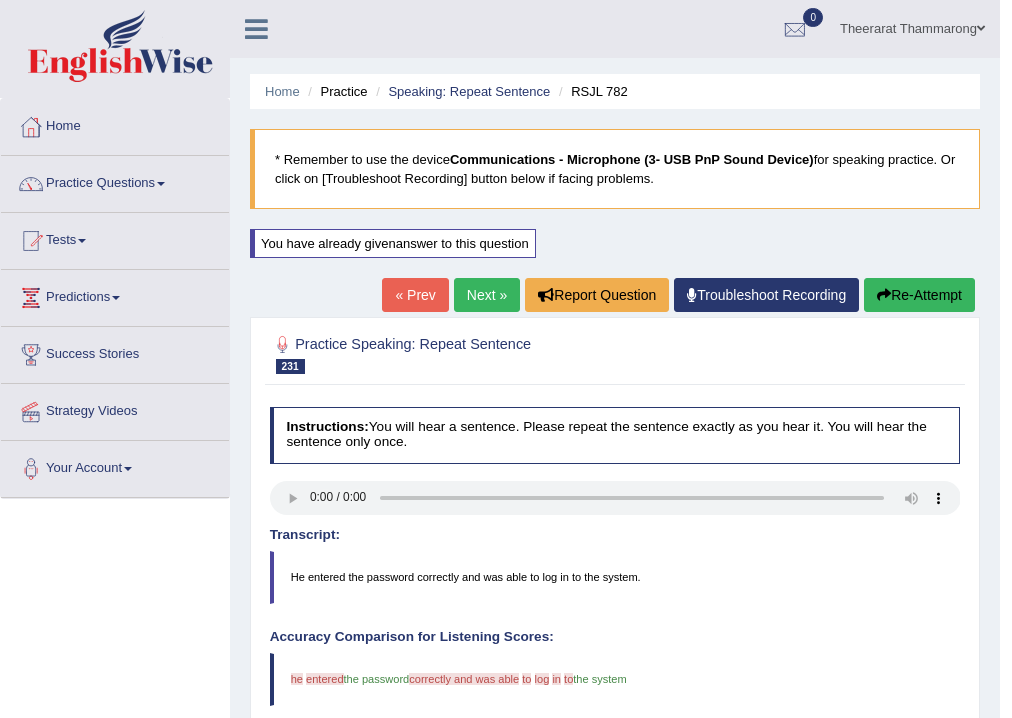 click on "Re-Attempt" at bounding box center [919, 295] 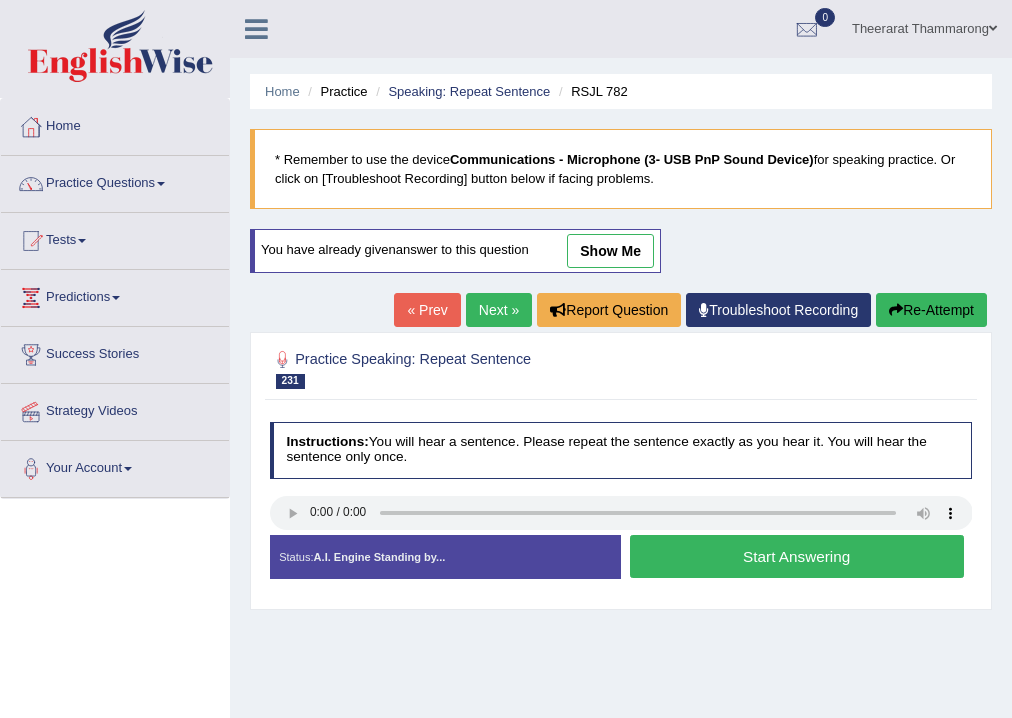 scroll, scrollTop: 0, scrollLeft: 0, axis: both 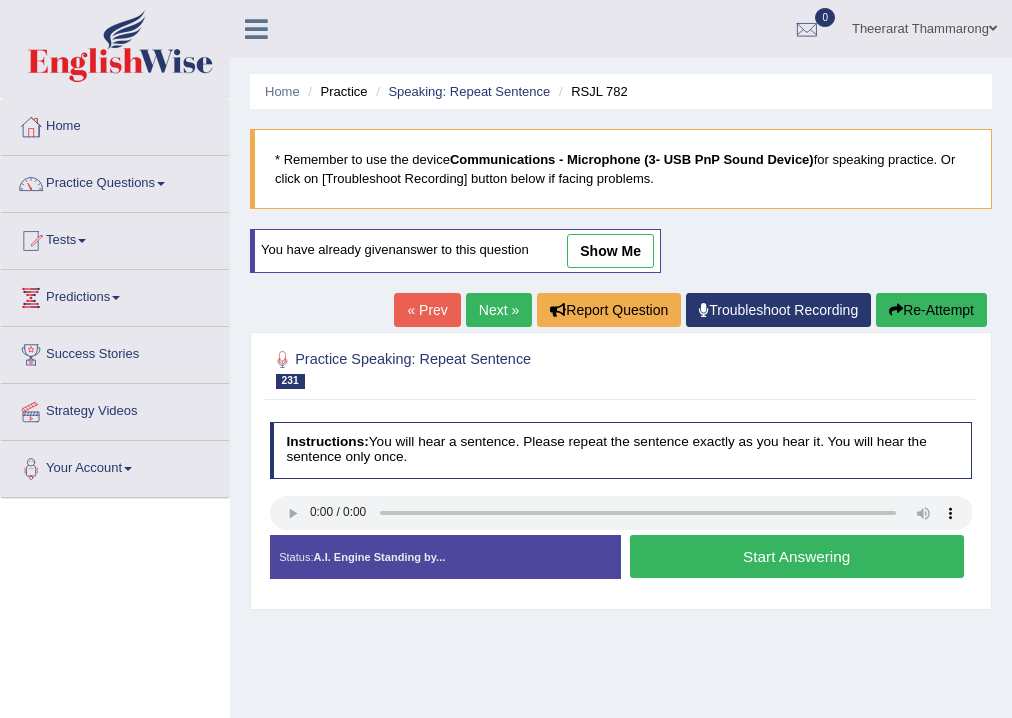 click on "Start Answering" at bounding box center [797, 556] 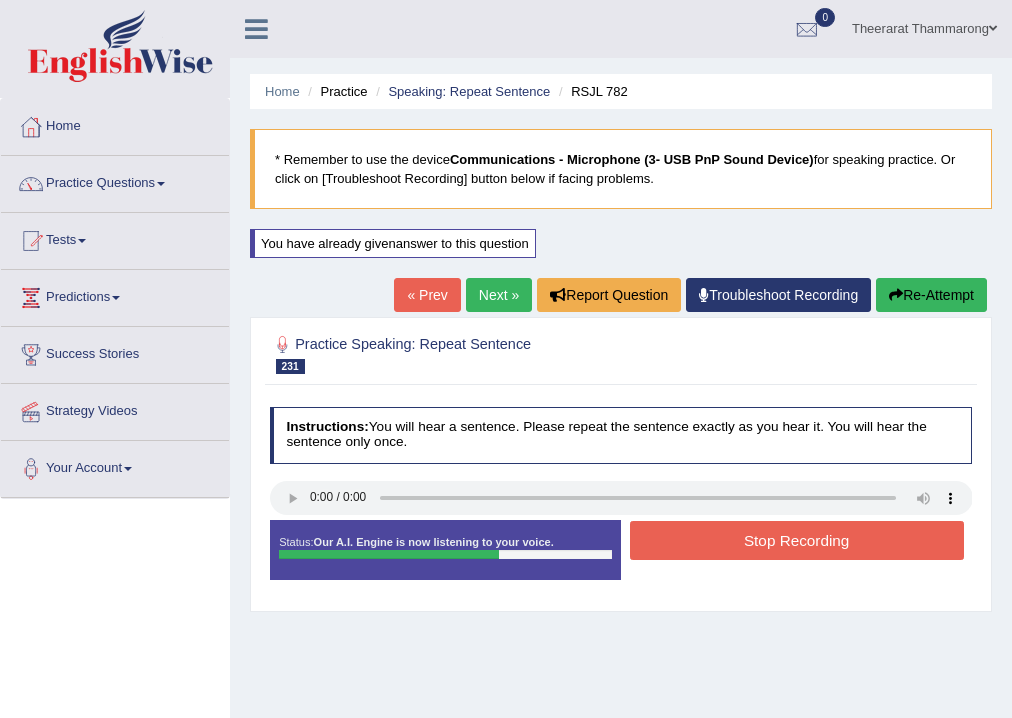 click on "Stop Recording" at bounding box center [797, 540] 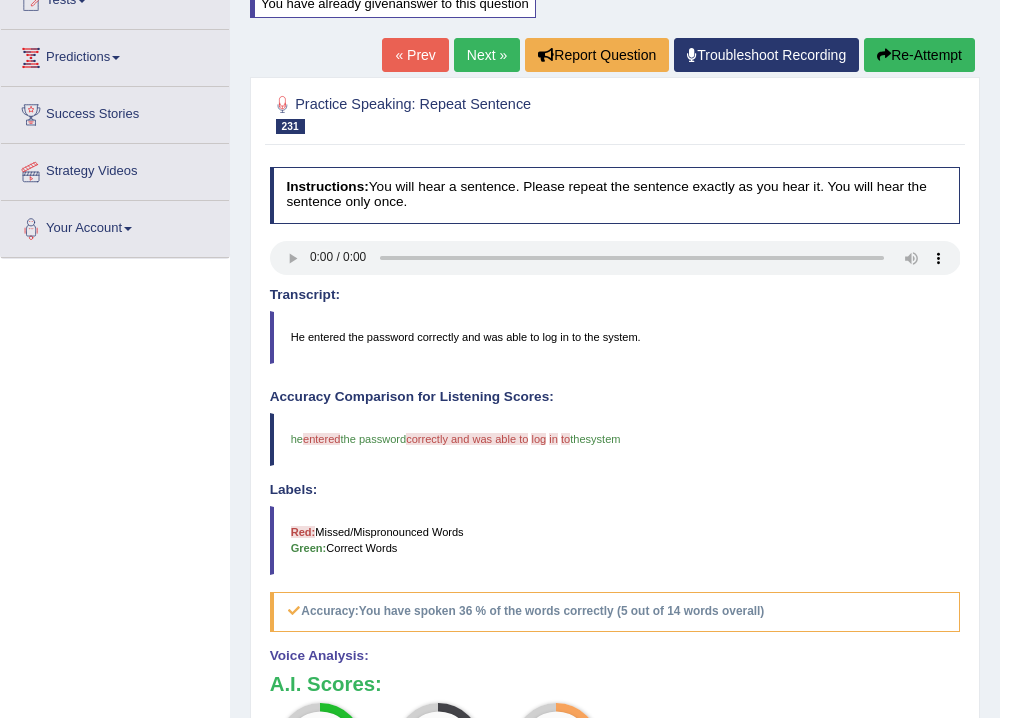 scroll, scrollTop: 0, scrollLeft: 0, axis: both 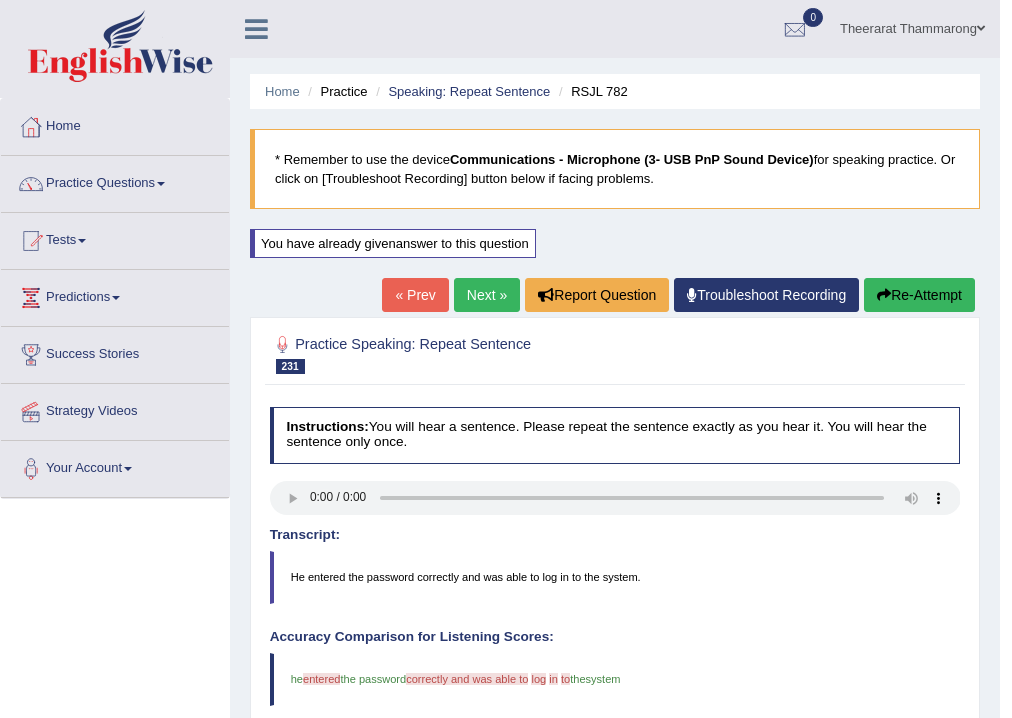 click on "Next »" at bounding box center [487, 295] 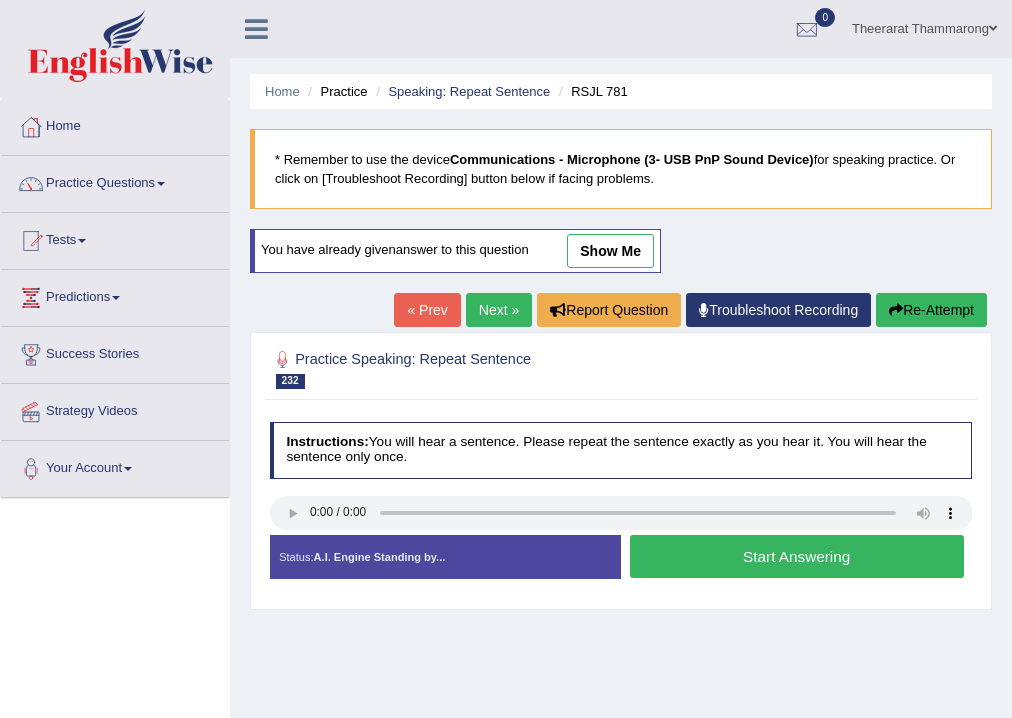 scroll, scrollTop: 0, scrollLeft: 0, axis: both 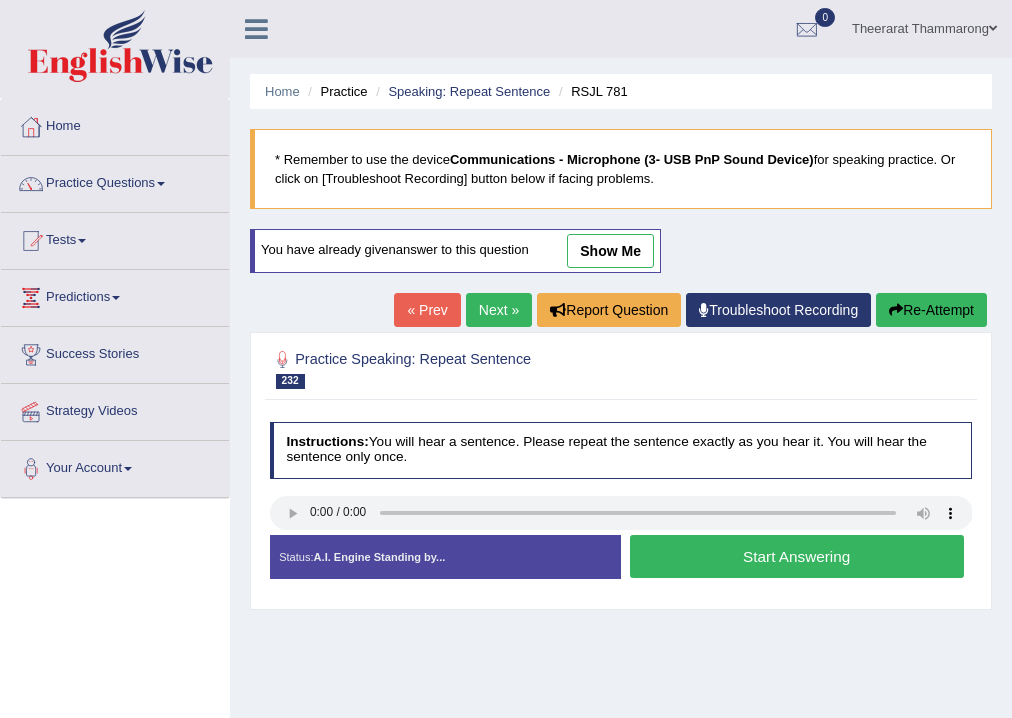 click on "Start Answering" at bounding box center [797, 556] 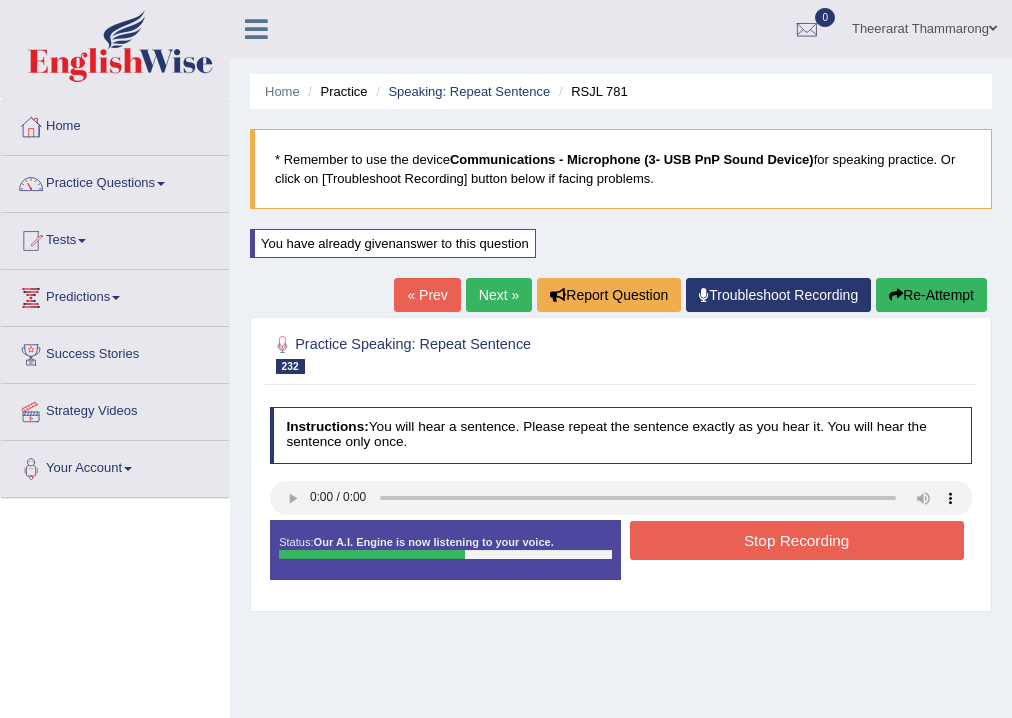 click on "Stop Recording" at bounding box center (797, 540) 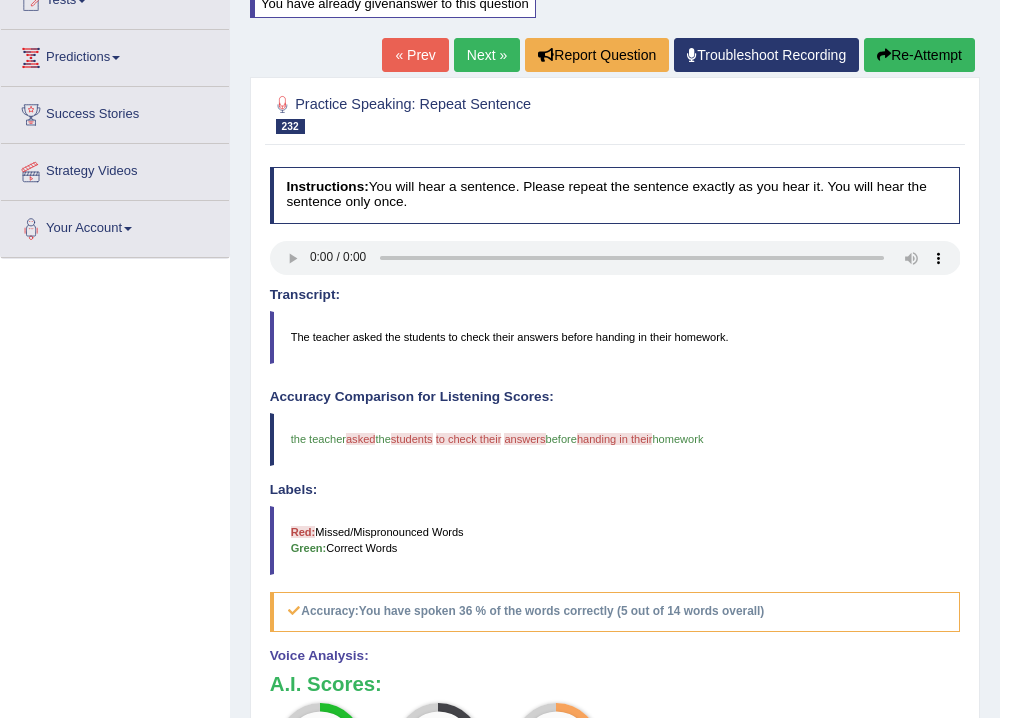 scroll, scrollTop: 0, scrollLeft: 0, axis: both 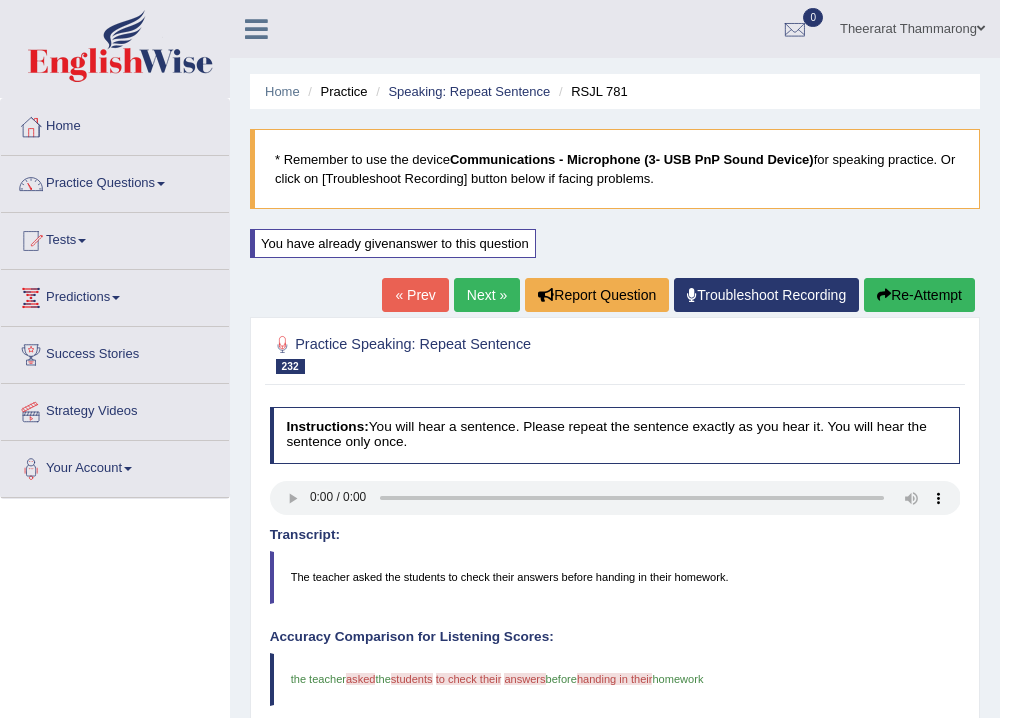 click on "Re-Attempt" at bounding box center (919, 295) 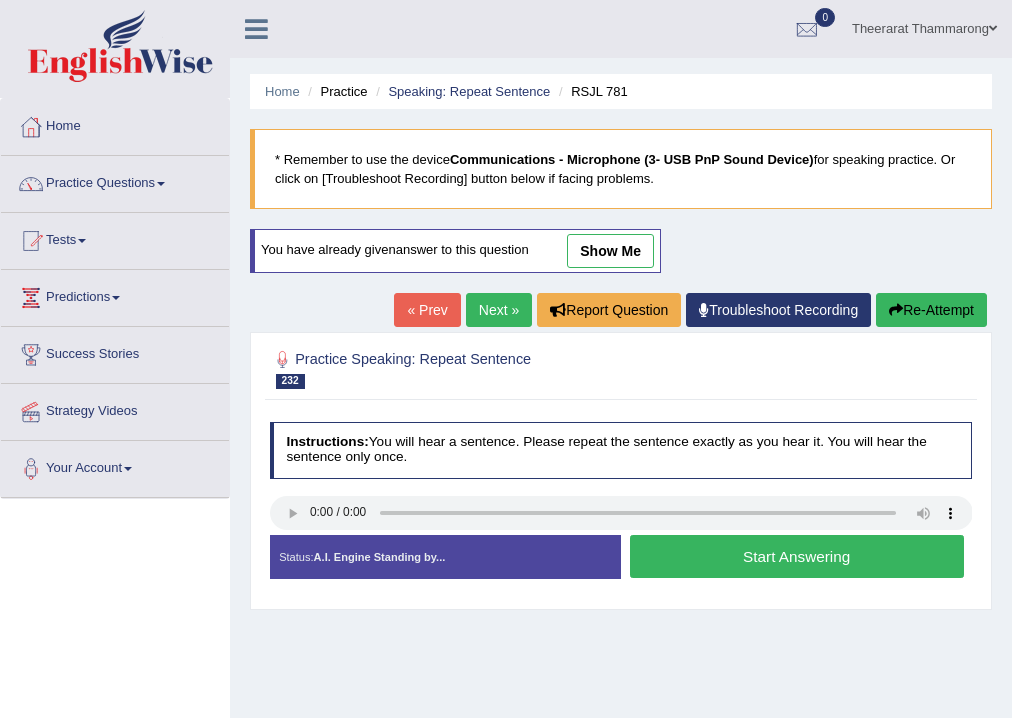 scroll, scrollTop: 0, scrollLeft: 0, axis: both 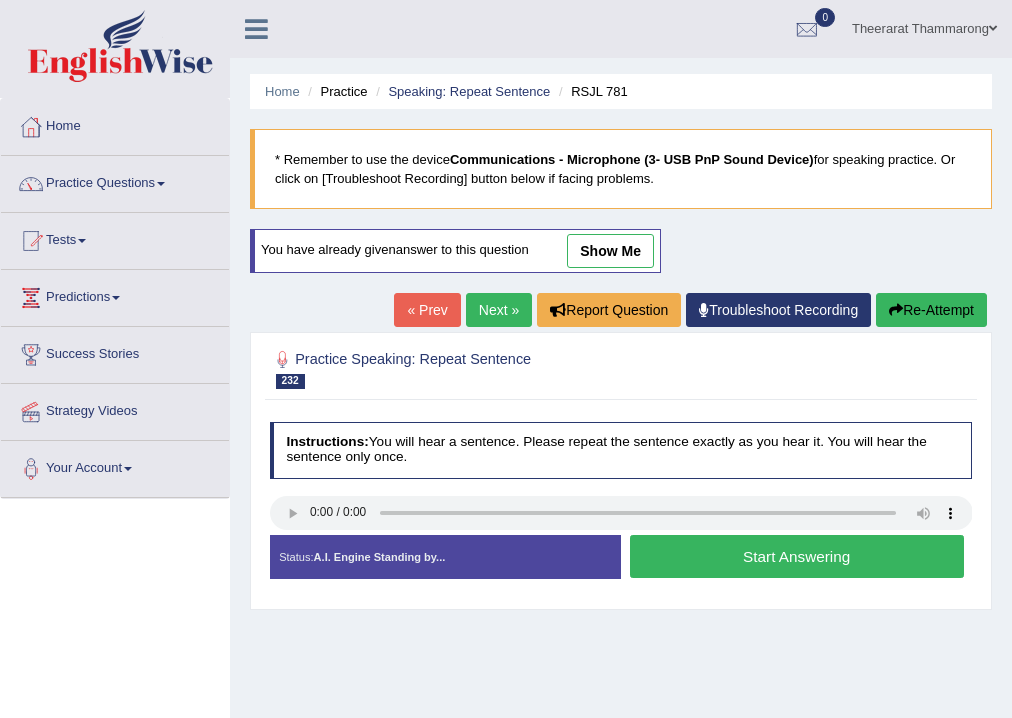 click on "Start Answering" at bounding box center [797, 556] 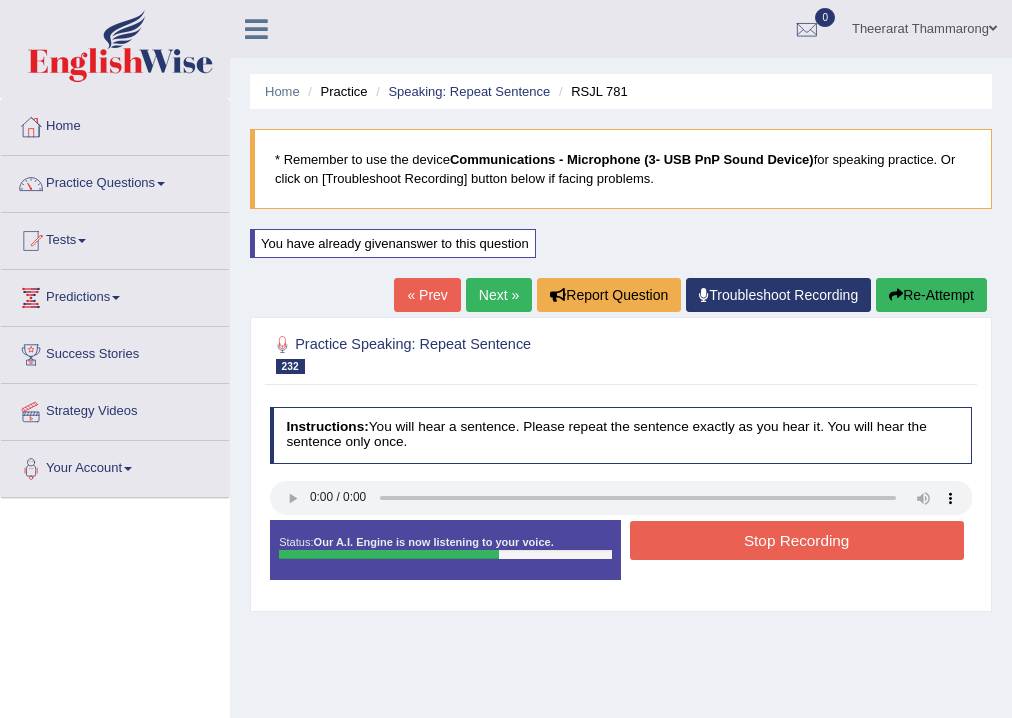 click on "Stop Recording" at bounding box center [797, 540] 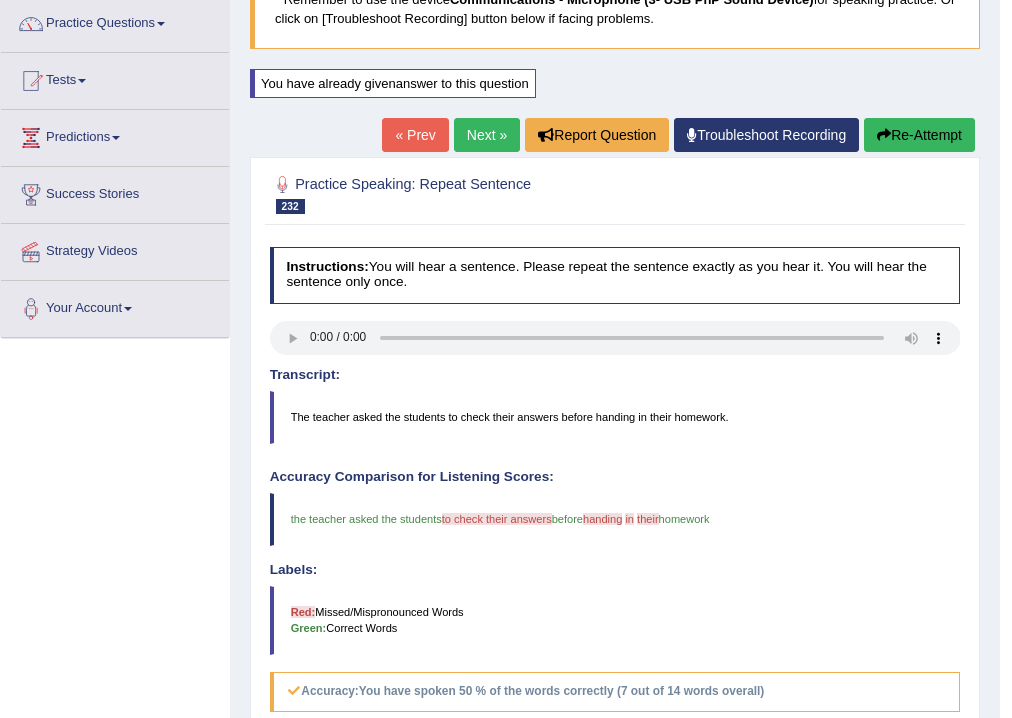scroll, scrollTop: 80, scrollLeft: 0, axis: vertical 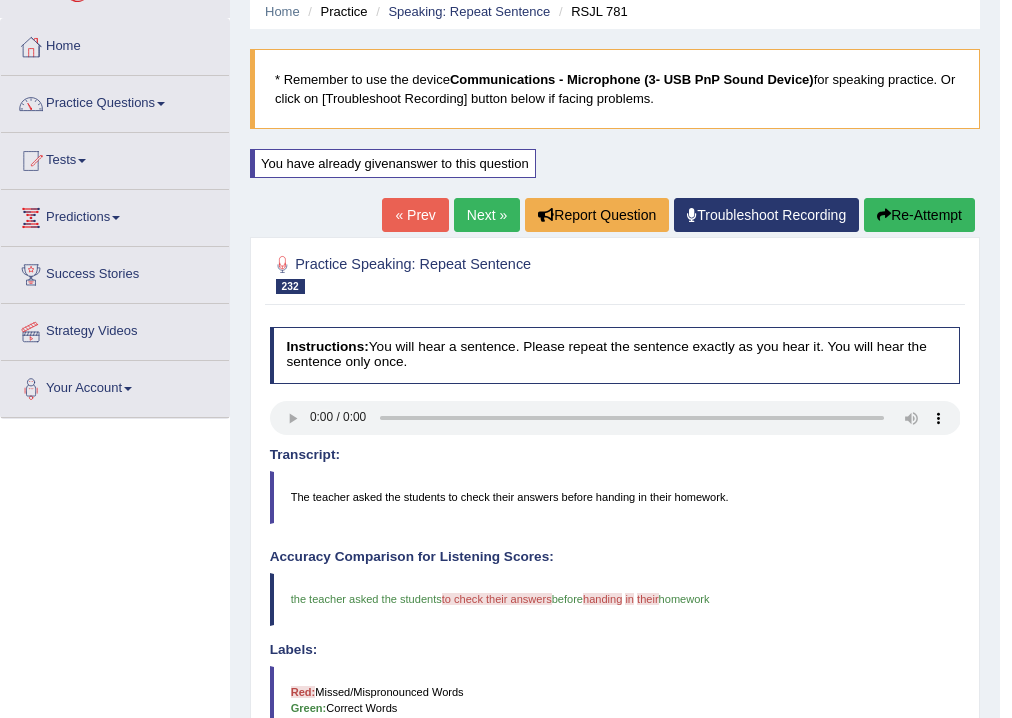 click on "Next »" at bounding box center (487, 215) 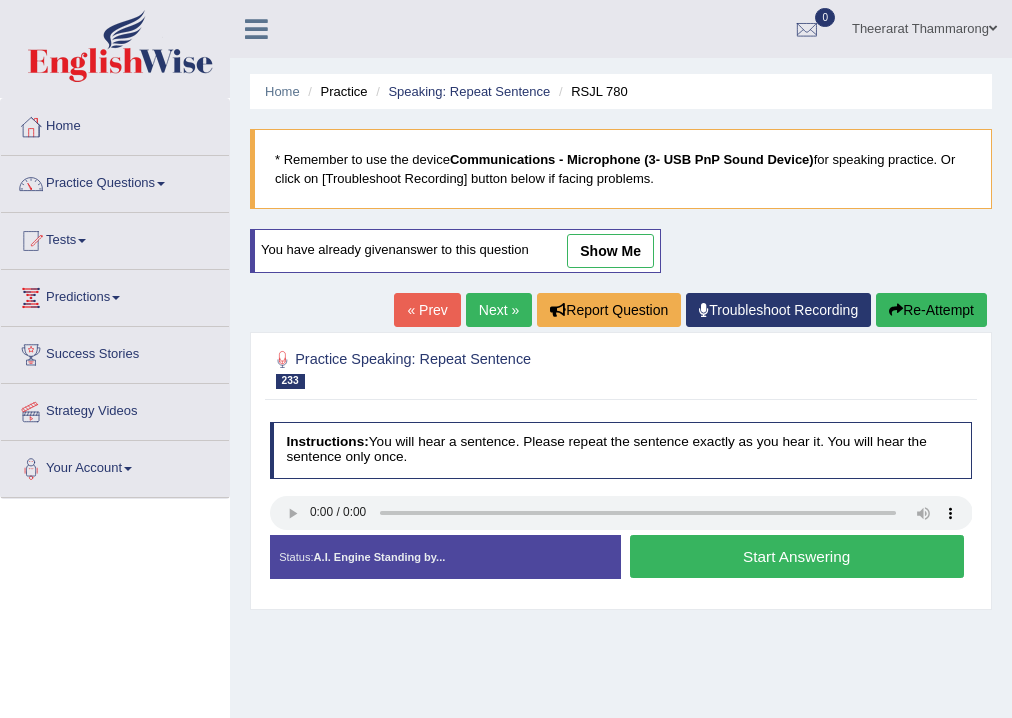scroll, scrollTop: 0, scrollLeft: 0, axis: both 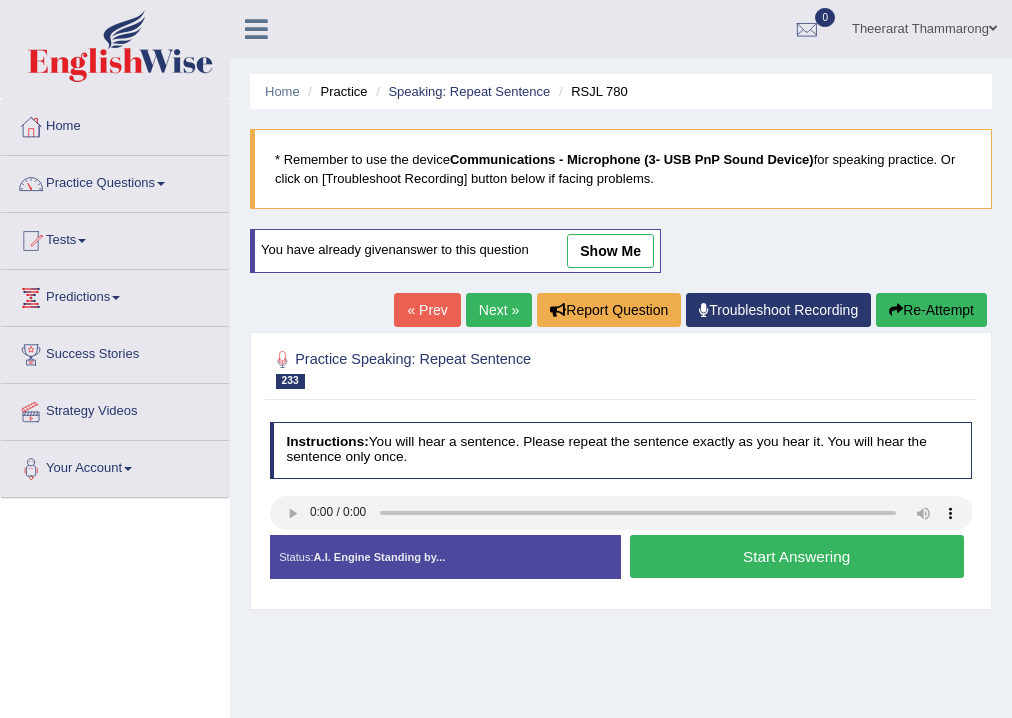 click on "Start Answering" at bounding box center (797, 556) 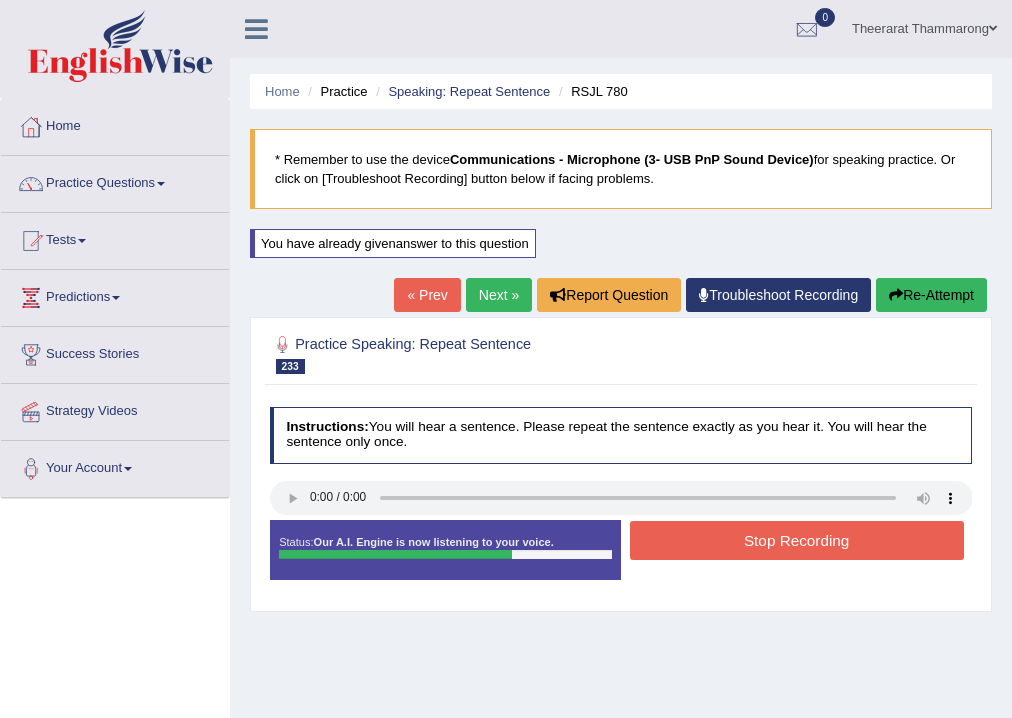 click on "Stop Recording" at bounding box center (797, 540) 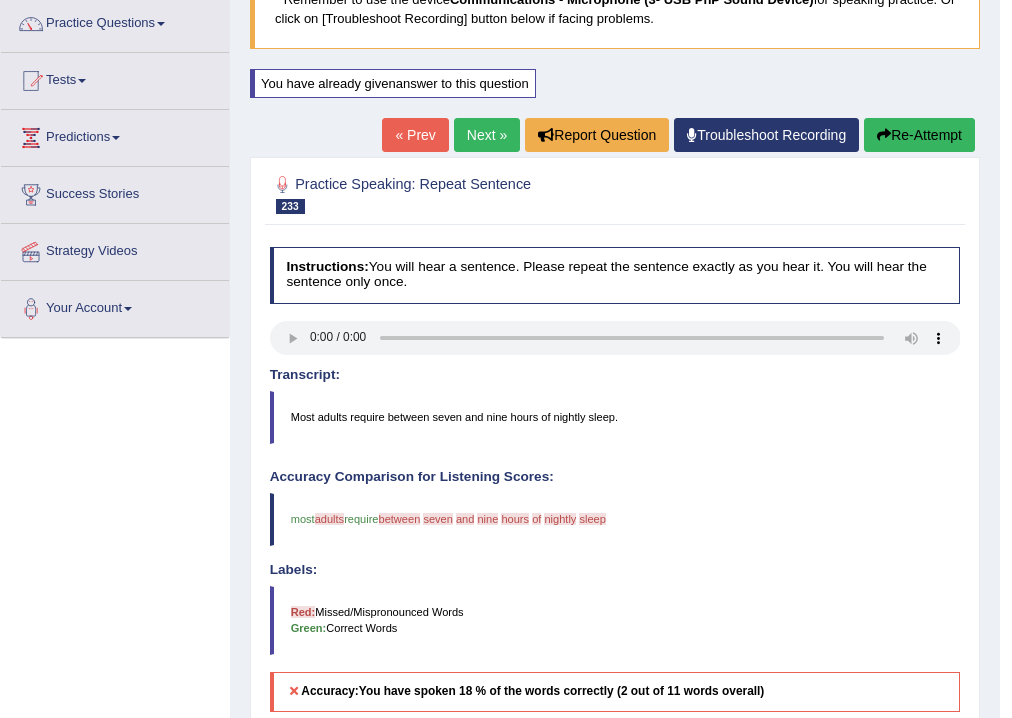 scroll, scrollTop: 320, scrollLeft: 0, axis: vertical 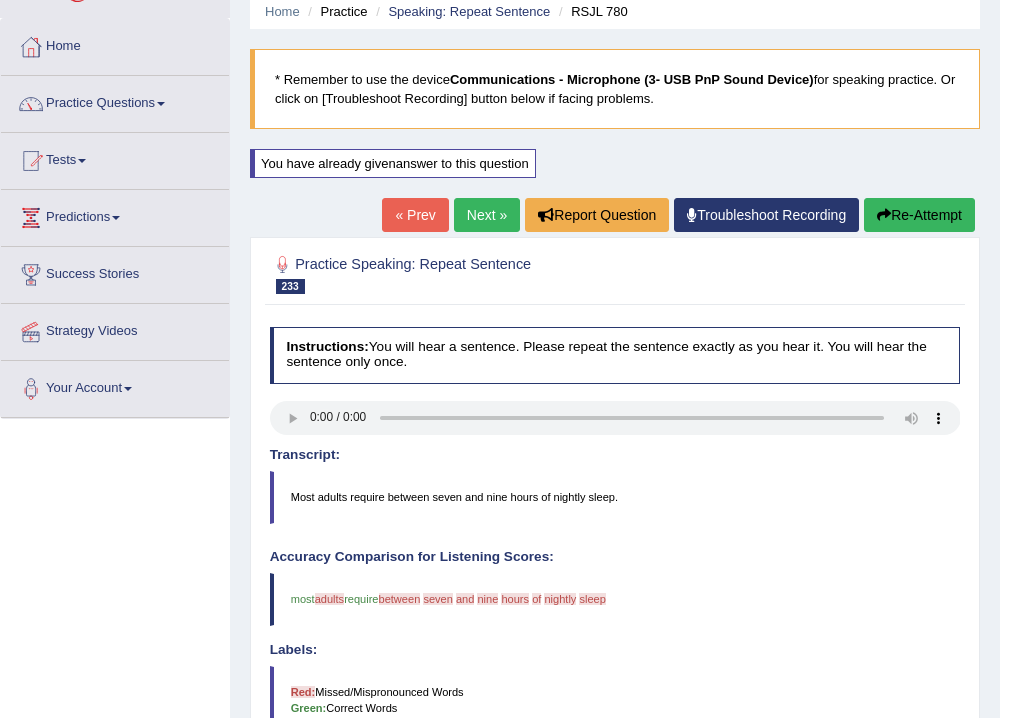 click on "Next »" at bounding box center [487, 215] 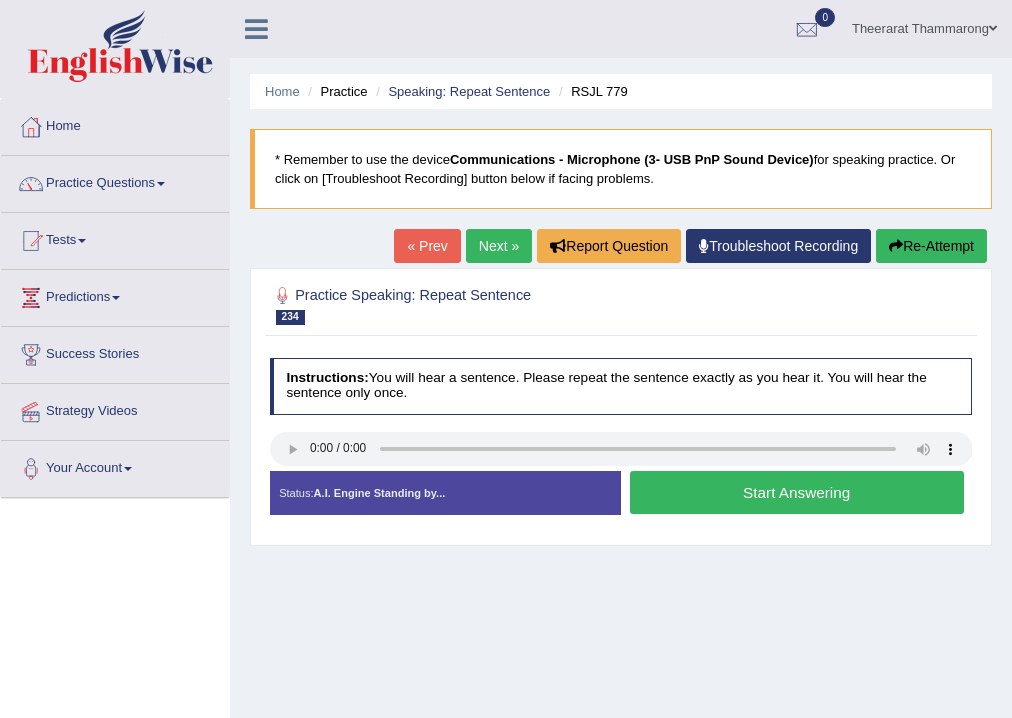 scroll, scrollTop: 0, scrollLeft: 0, axis: both 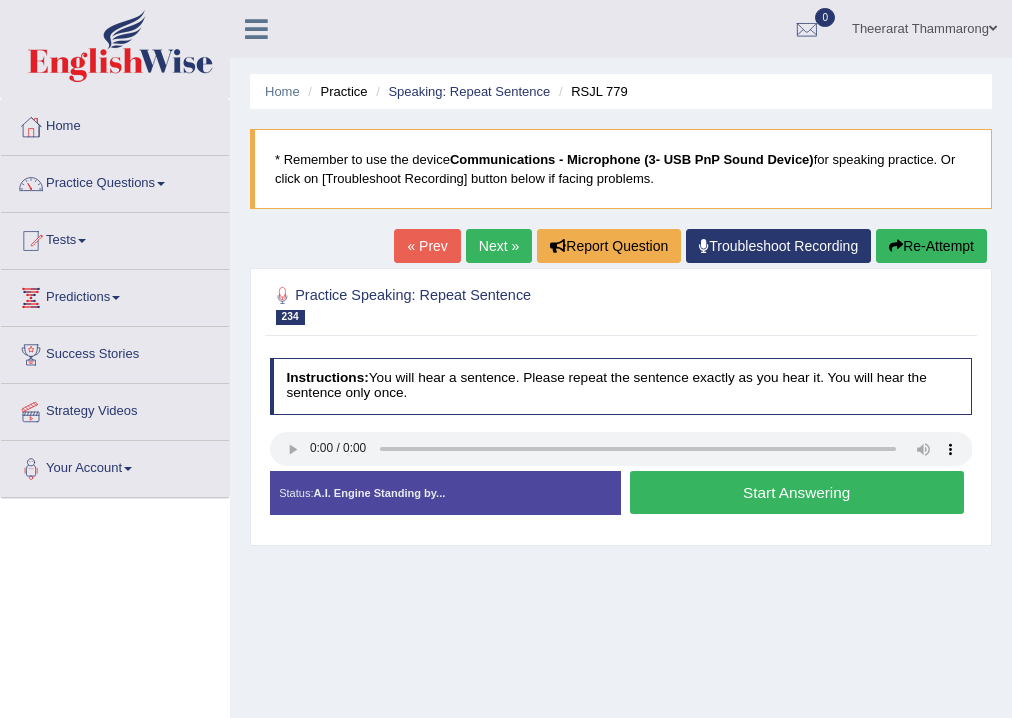 click on "Next »" at bounding box center (499, 246) 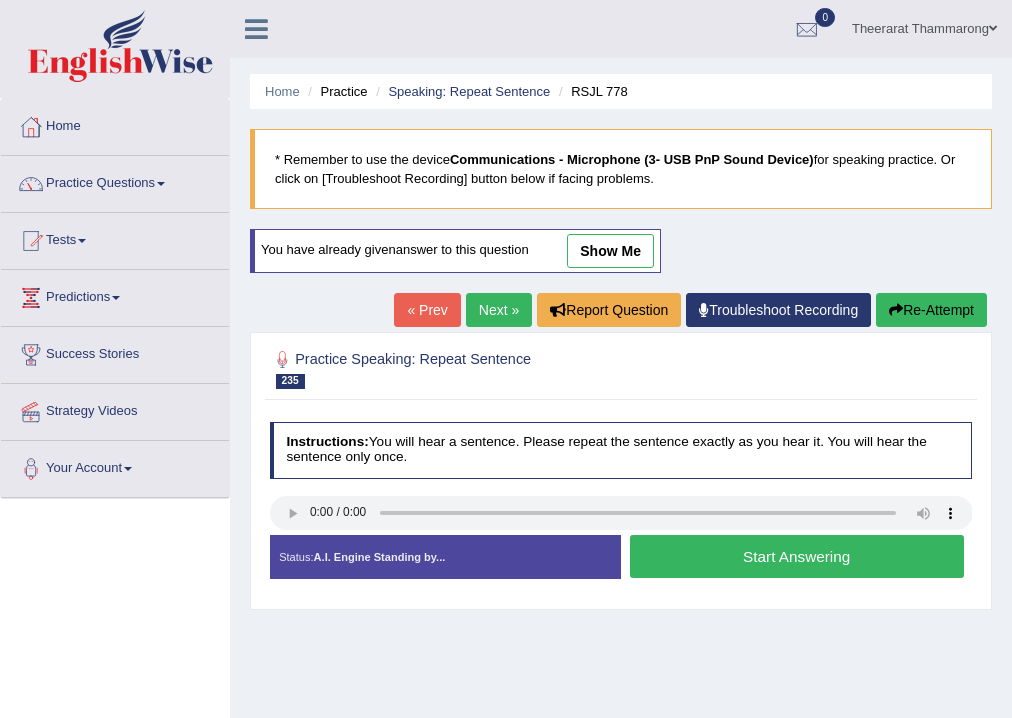 scroll, scrollTop: 0, scrollLeft: 0, axis: both 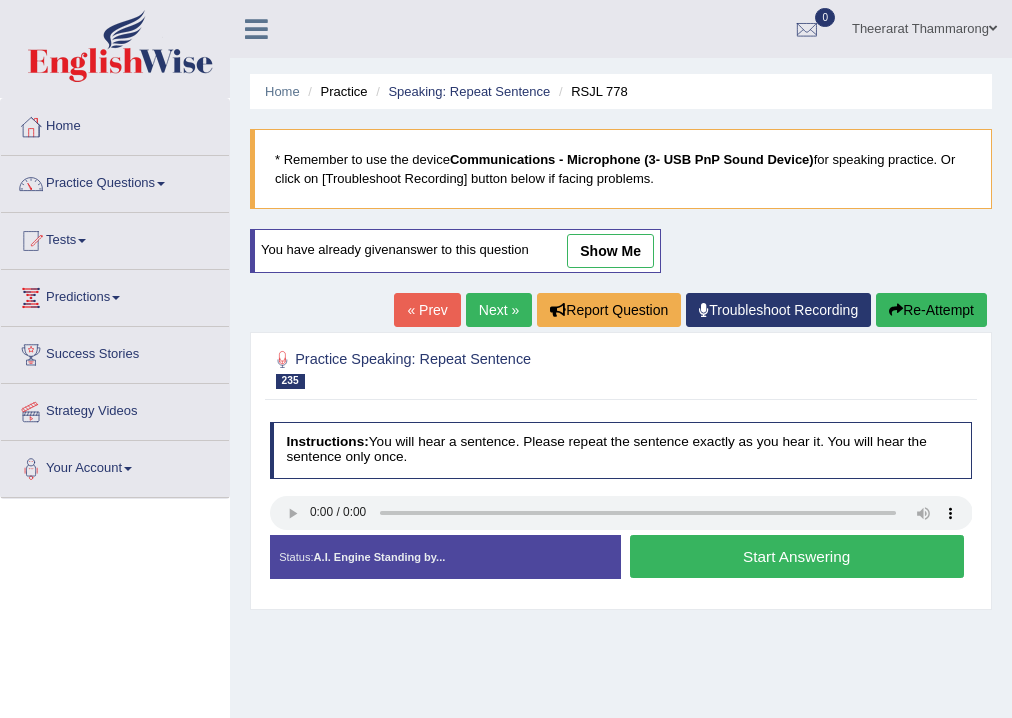 click on "Start Answering" at bounding box center (797, 556) 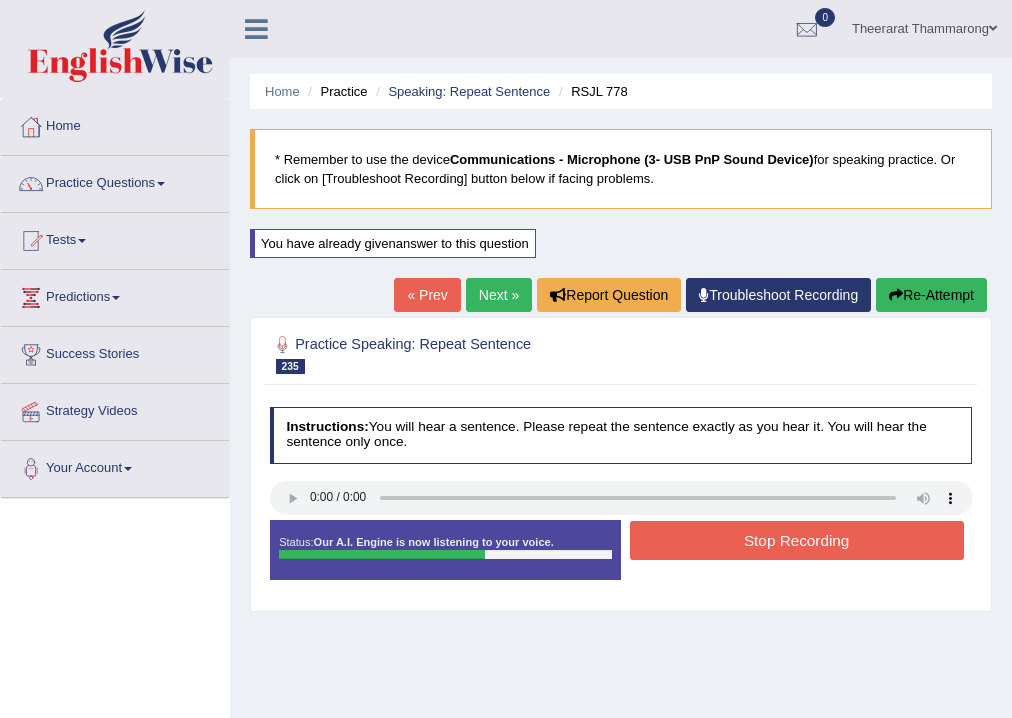 click on "Stop Recording" at bounding box center [797, 540] 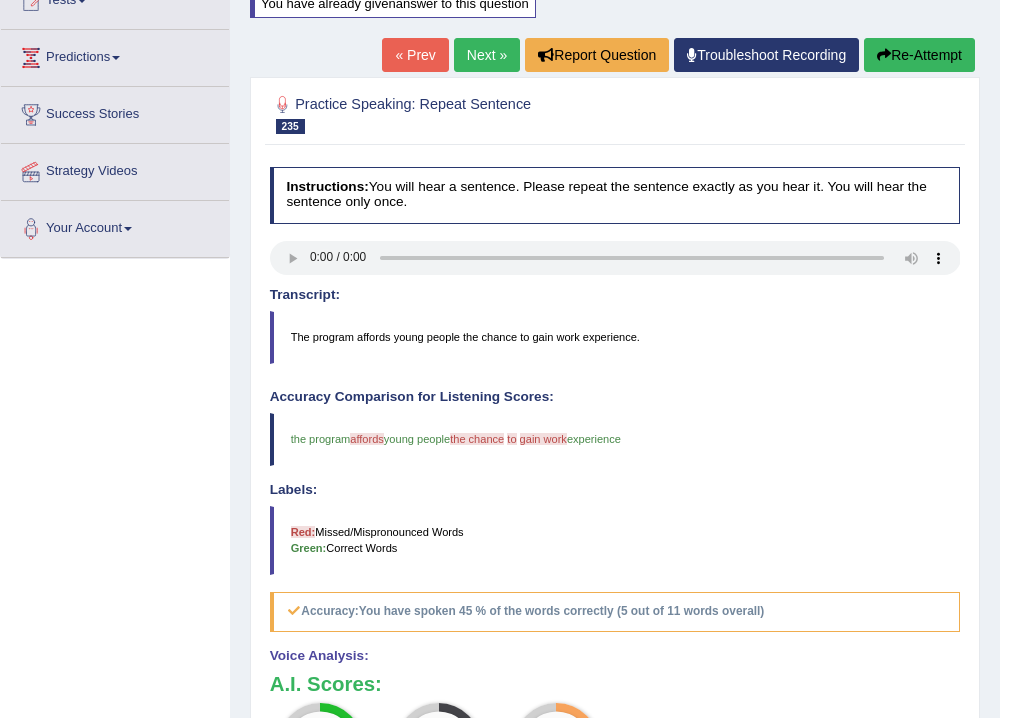 scroll, scrollTop: 0, scrollLeft: 0, axis: both 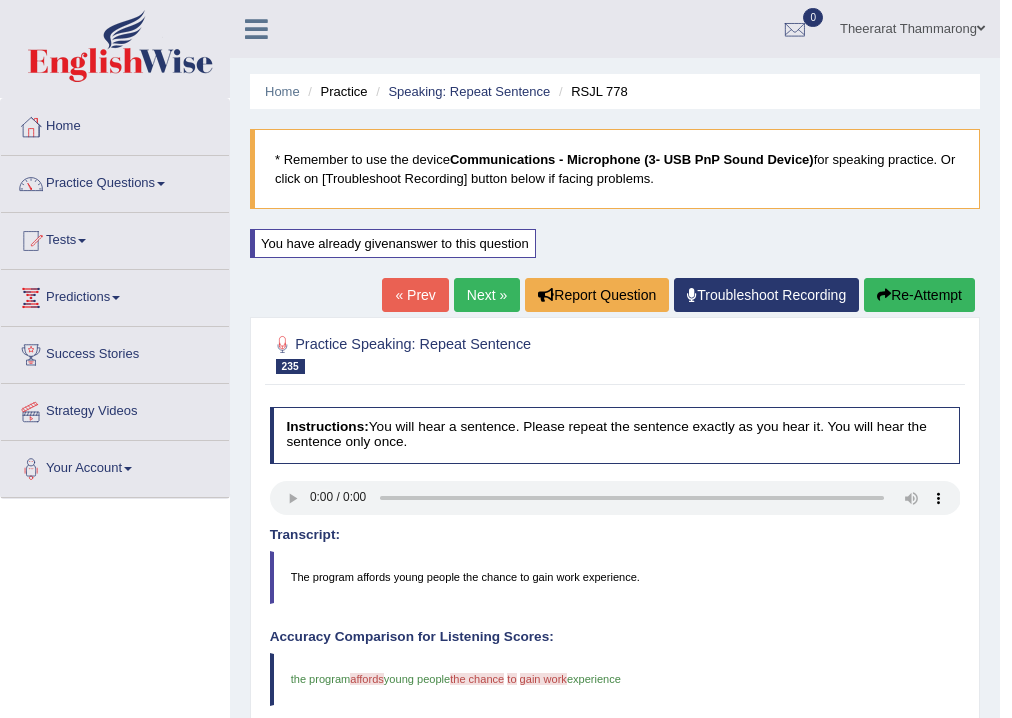 click on "Next »" at bounding box center [487, 295] 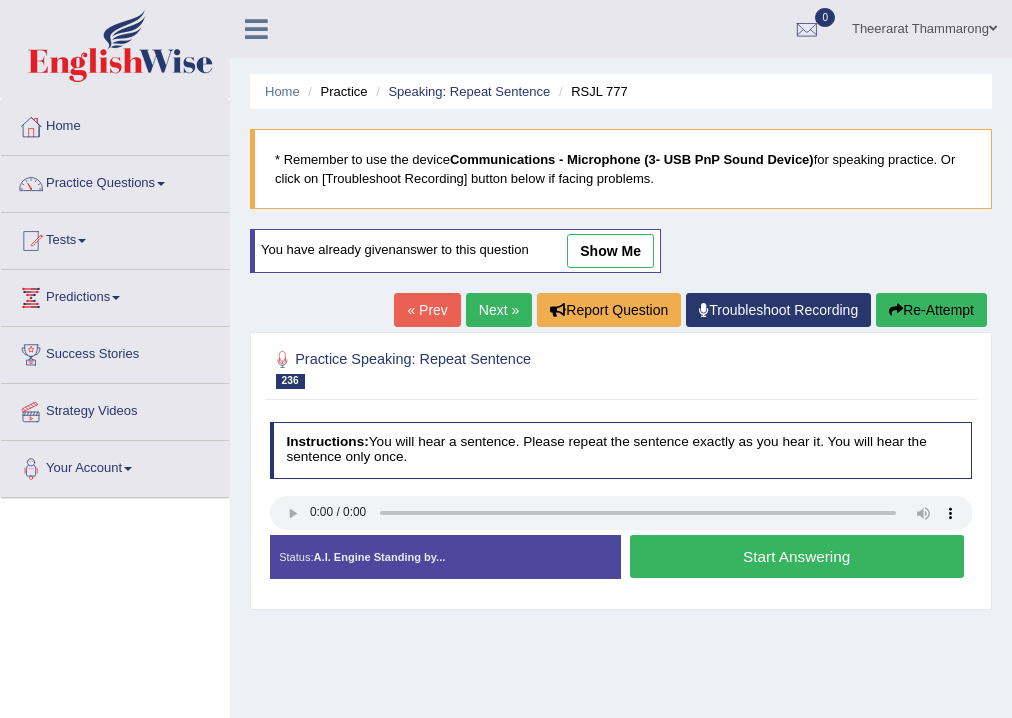 scroll, scrollTop: 0, scrollLeft: 0, axis: both 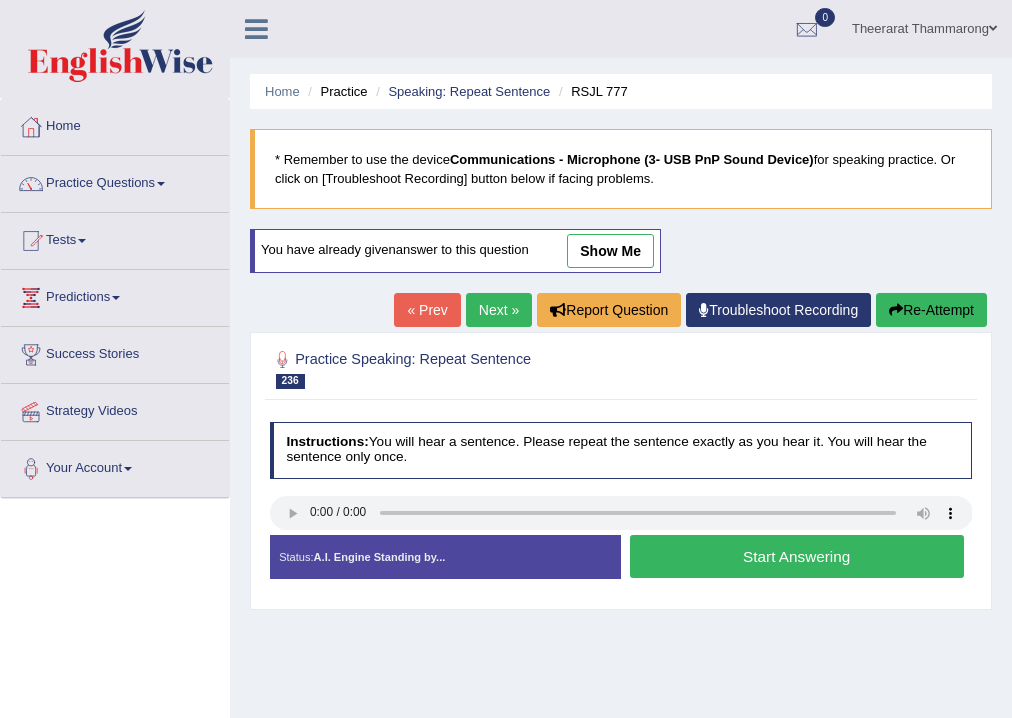 click on "Start Answering" at bounding box center (797, 556) 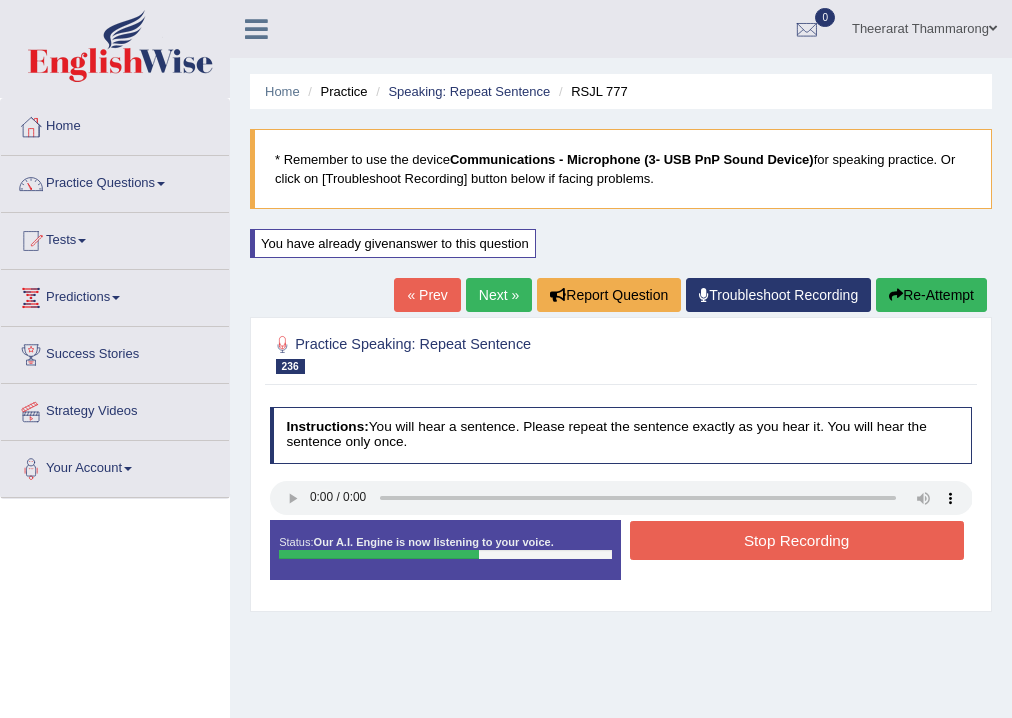 click on "Stop Recording" at bounding box center (797, 540) 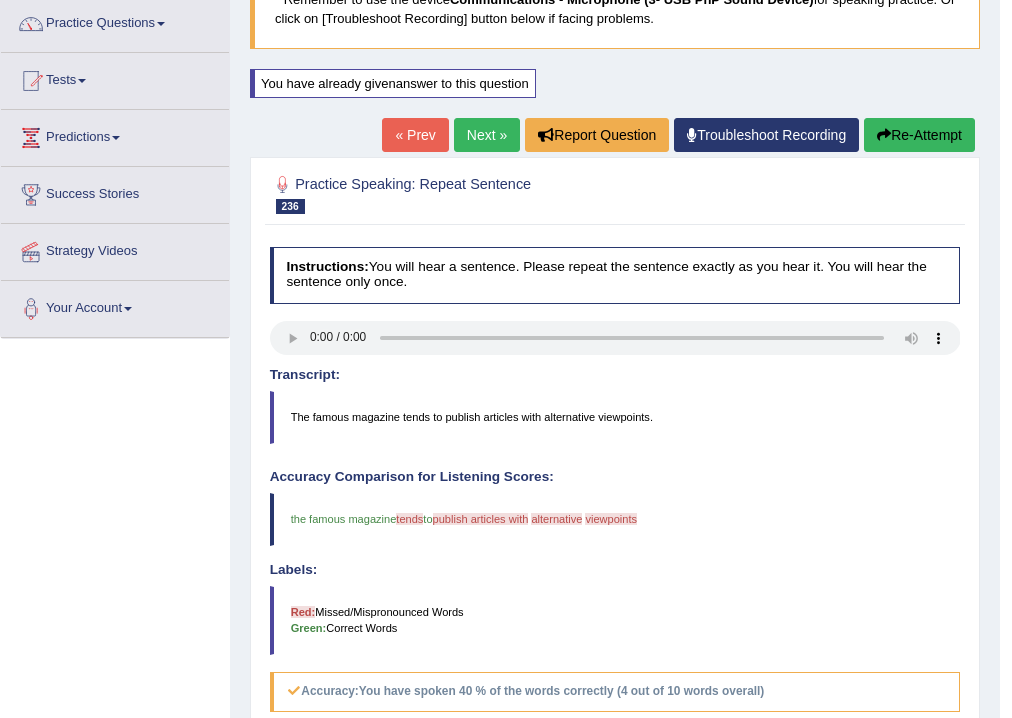scroll, scrollTop: 80, scrollLeft: 0, axis: vertical 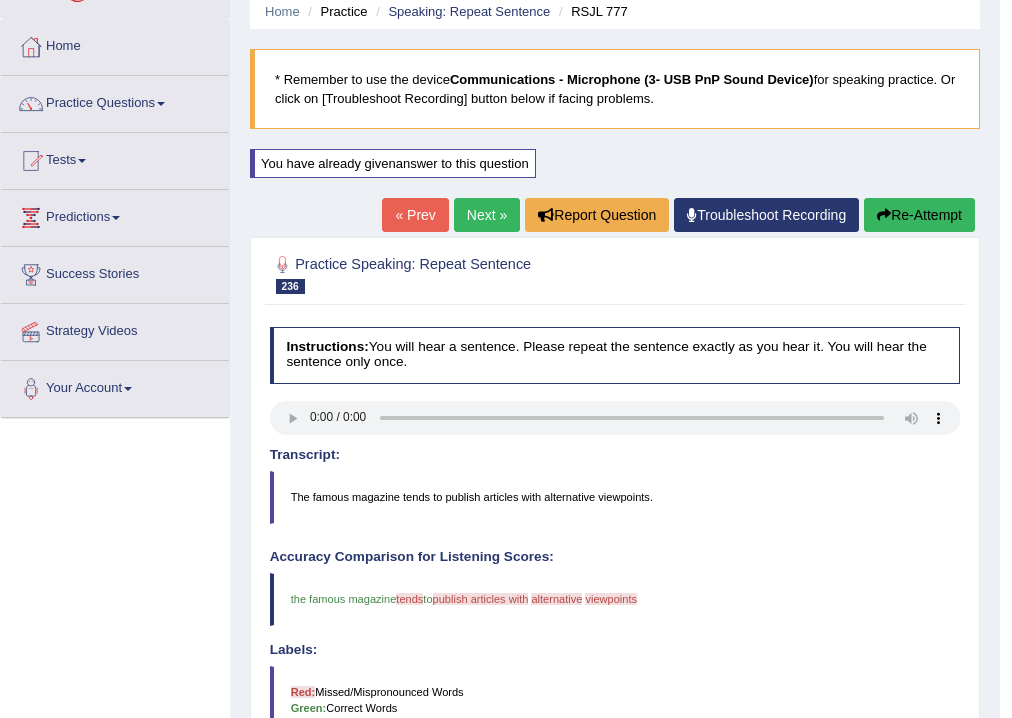 click on "Re-Attempt" at bounding box center [919, 215] 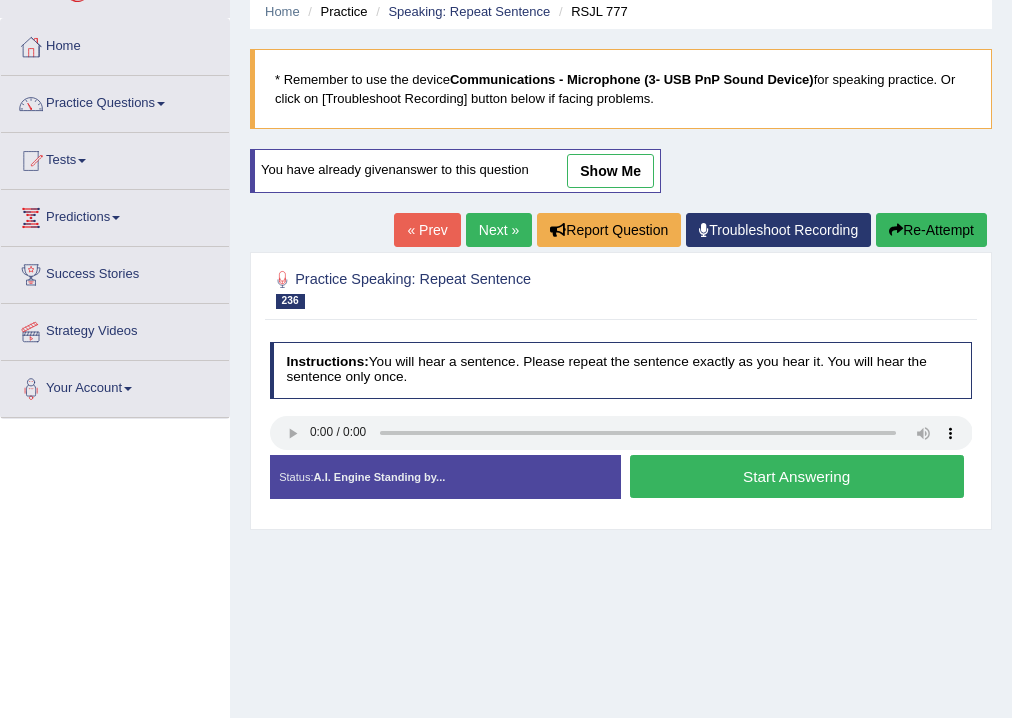 scroll, scrollTop: 0, scrollLeft: 0, axis: both 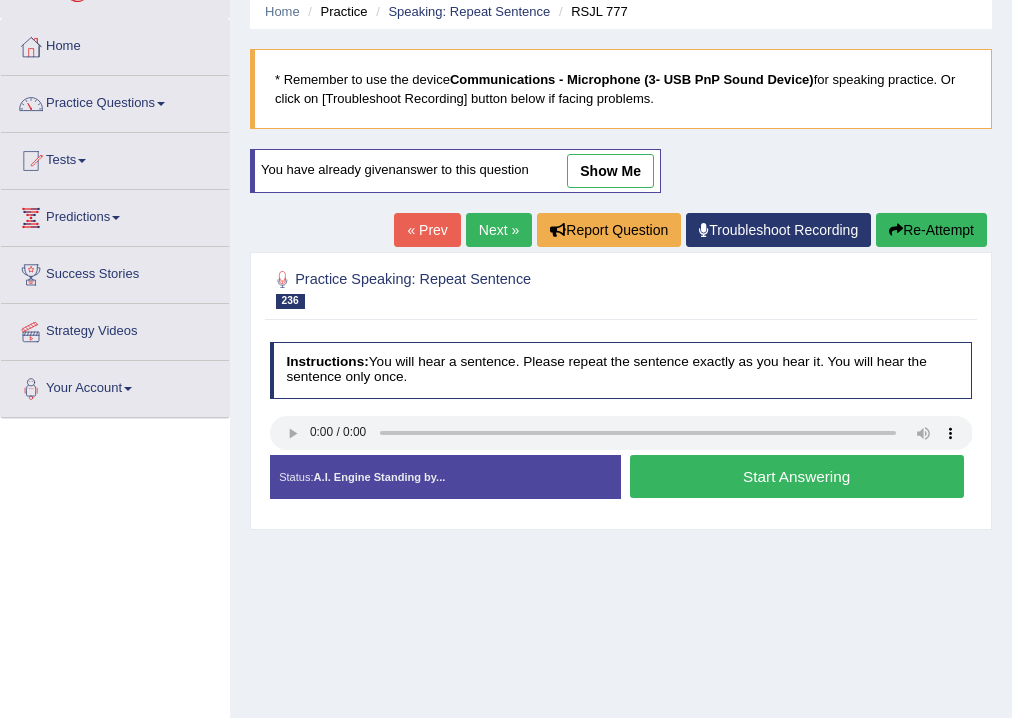 click on "Start Answering" at bounding box center [797, 476] 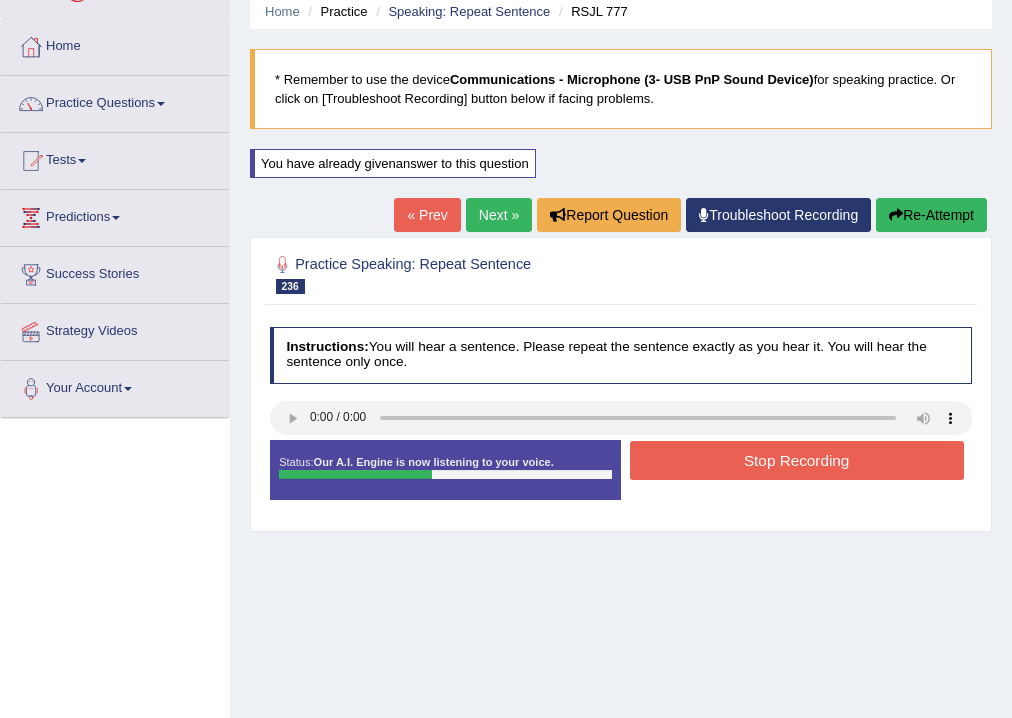 click on "Stop Recording" at bounding box center [797, 460] 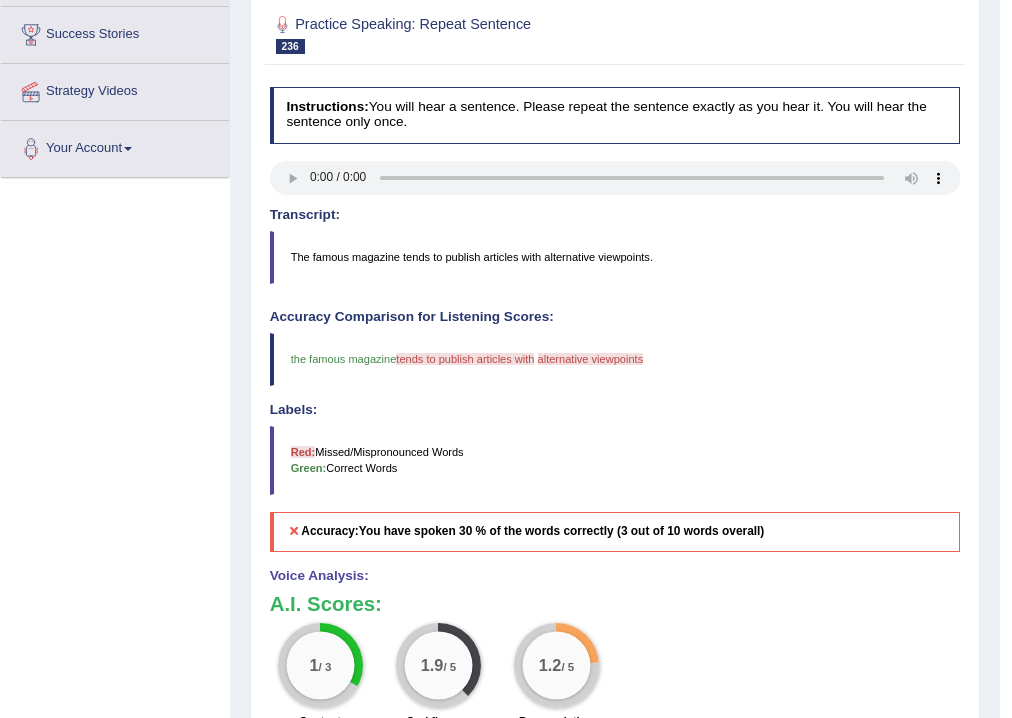 scroll, scrollTop: 160, scrollLeft: 0, axis: vertical 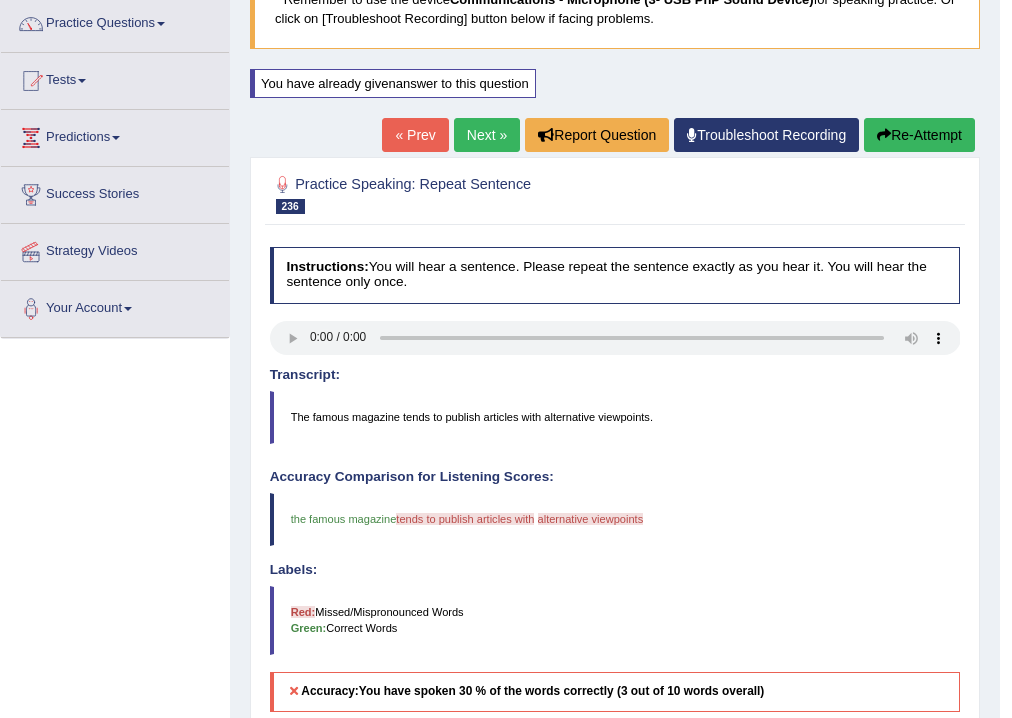 click on "Re-Attempt" at bounding box center (919, 135) 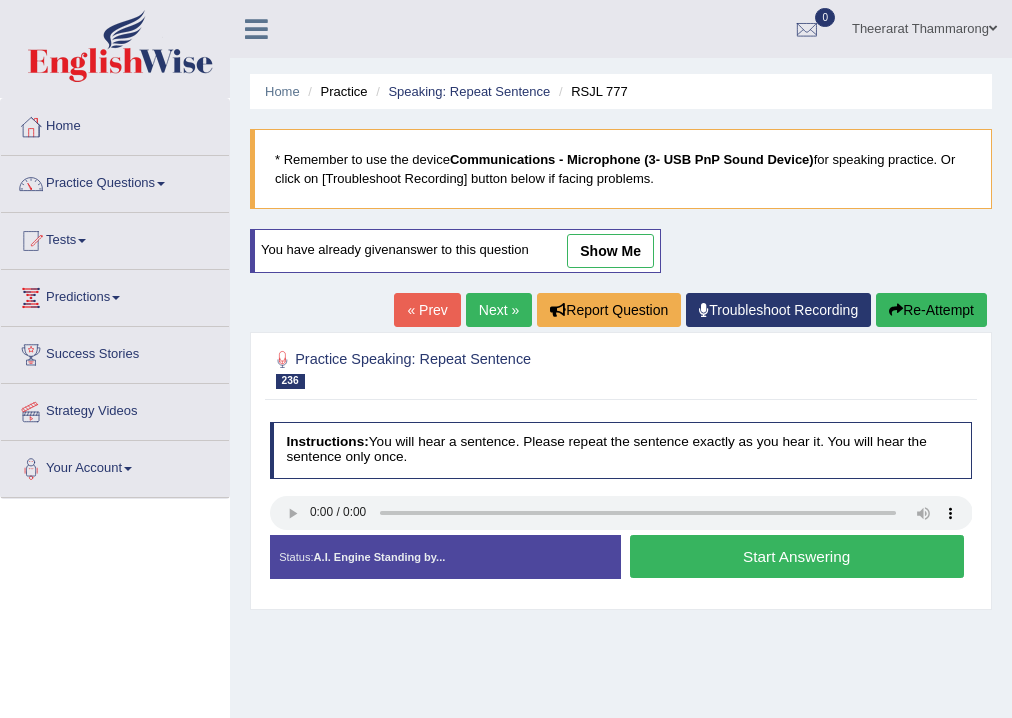 scroll, scrollTop: 166, scrollLeft: 0, axis: vertical 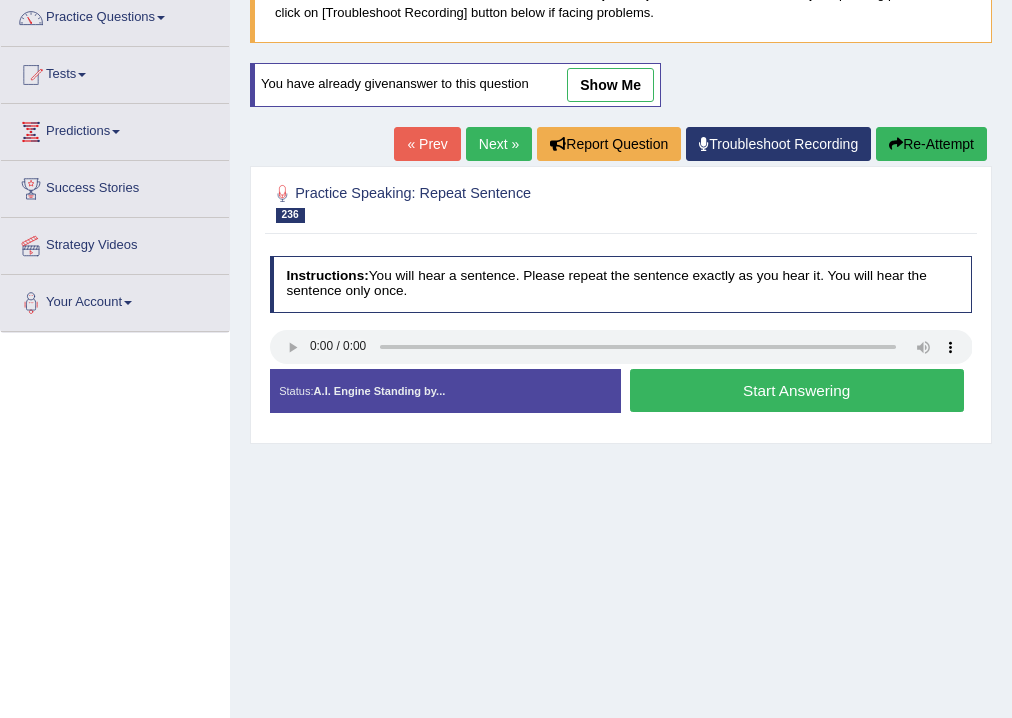 click on "Next »" at bounding box center (499, 144) 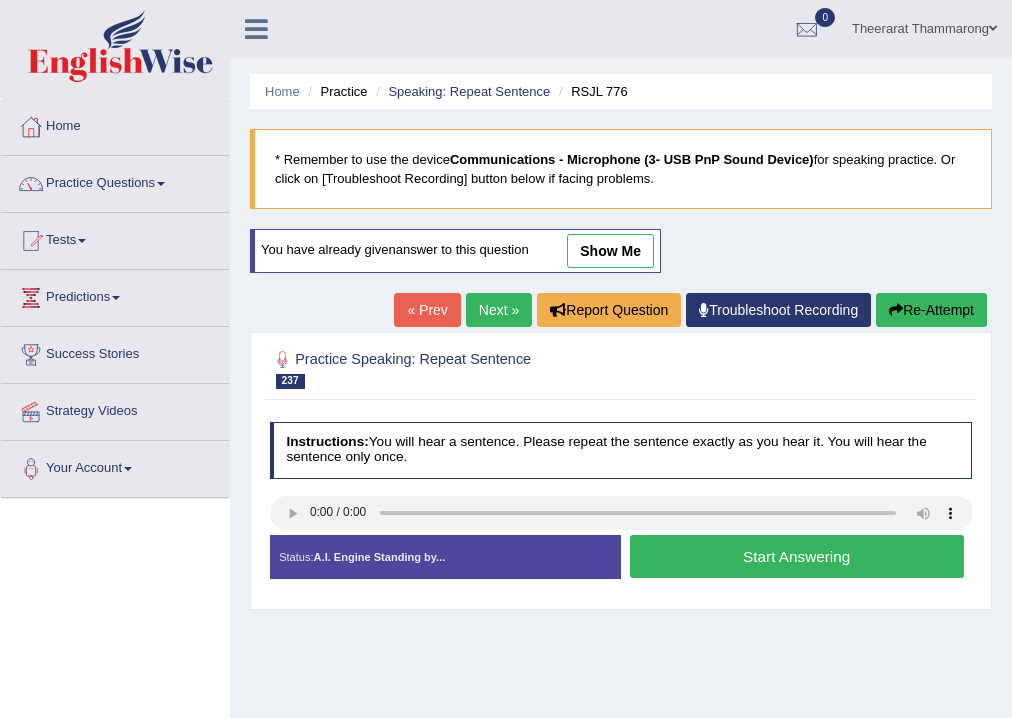 scroll, scrollTop: 0, scrollLeft: 0, axis: both 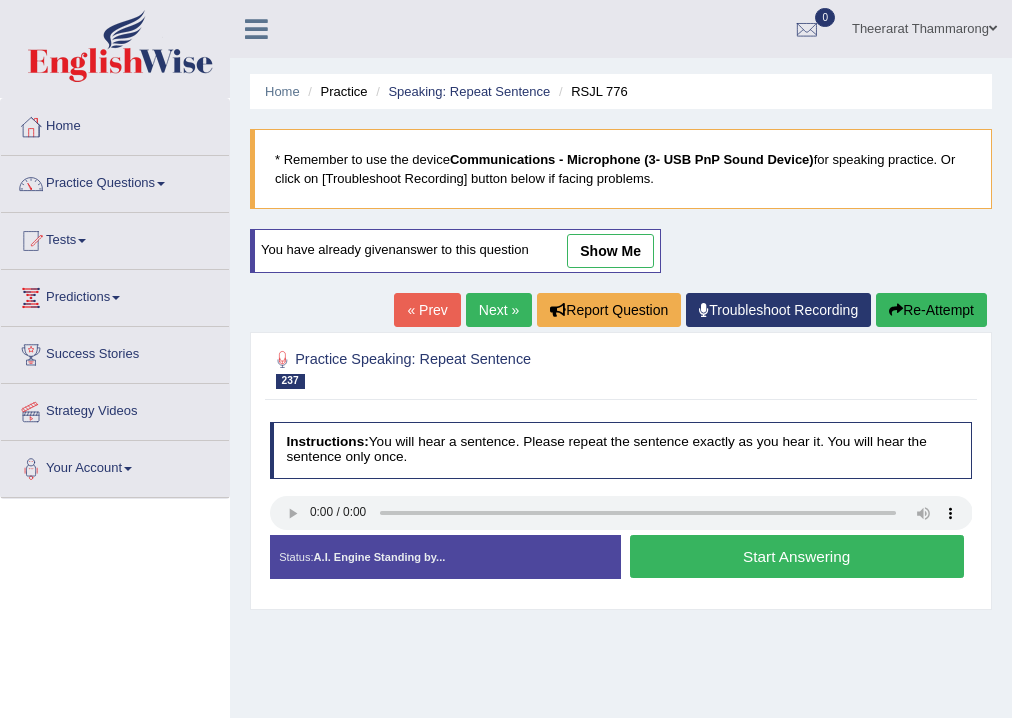 click on "Start Answering" at bounding box center (797, 556) 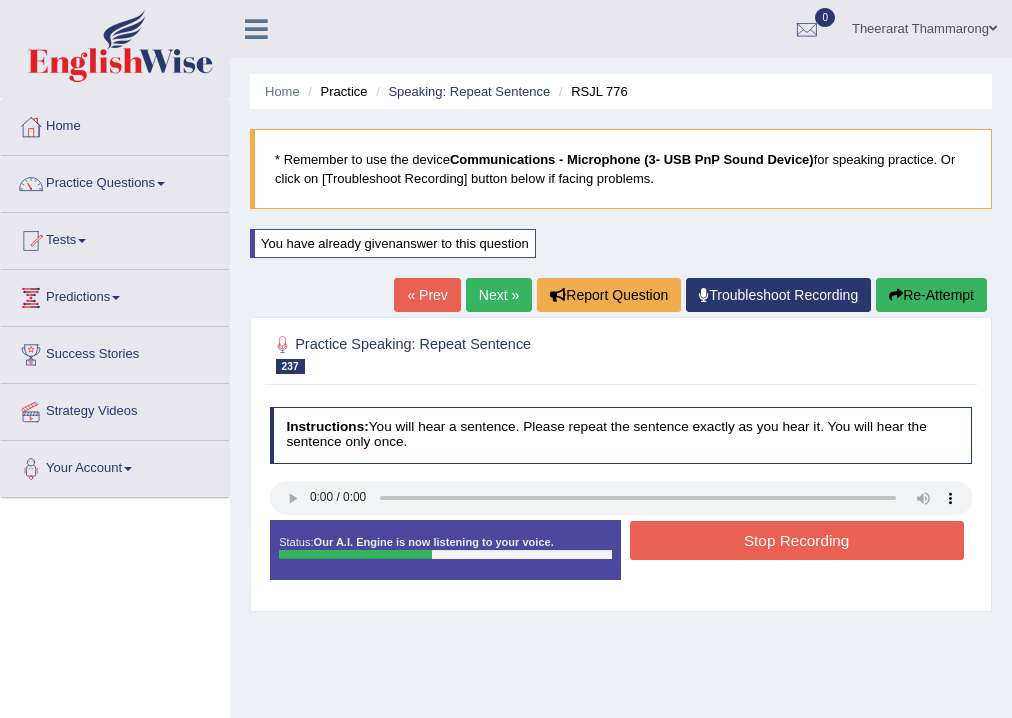 click on "Stop Recording" at bounding box center (797, 540) 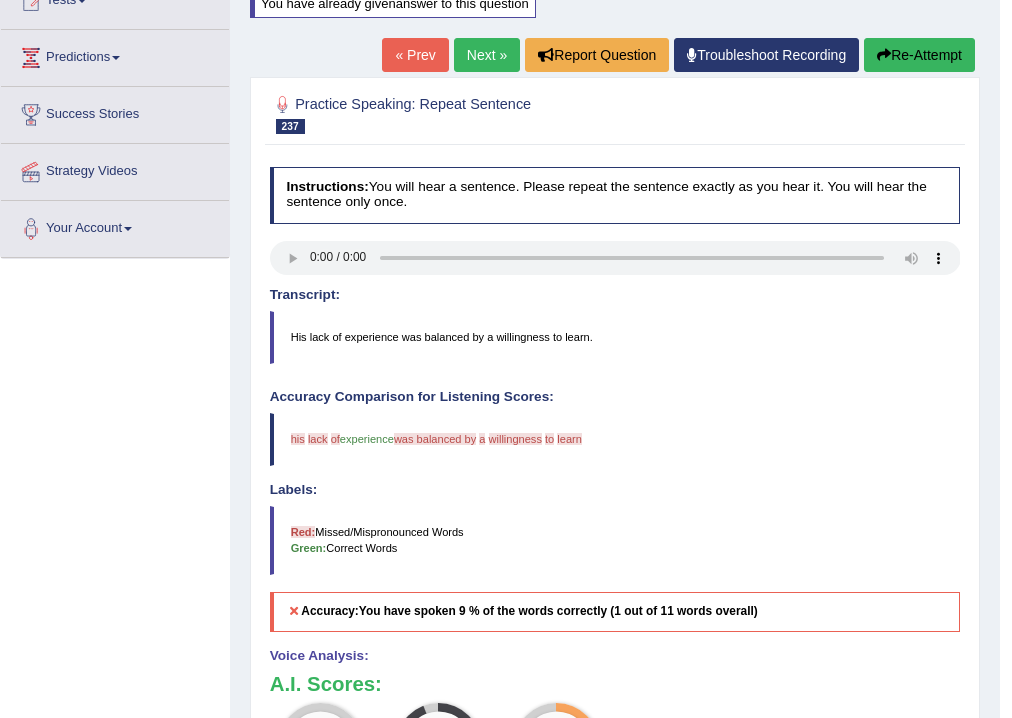 scroll, scrollTop: 0, scrollLeft: 0, axis: both 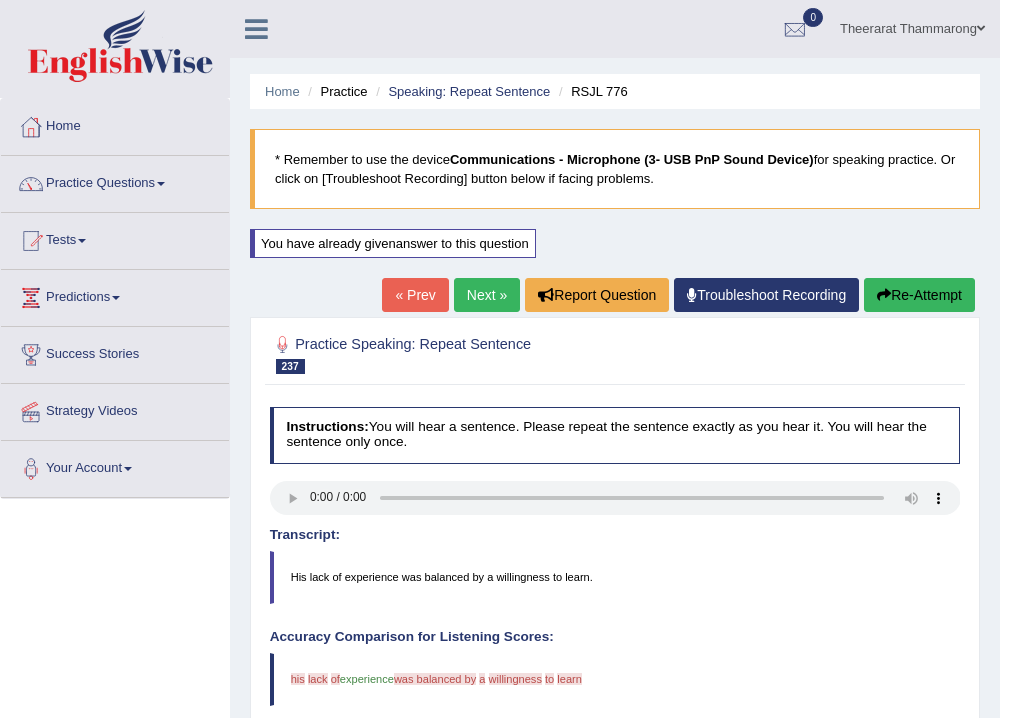 click on "Re-Attempt" at bounding box center [919, 295] 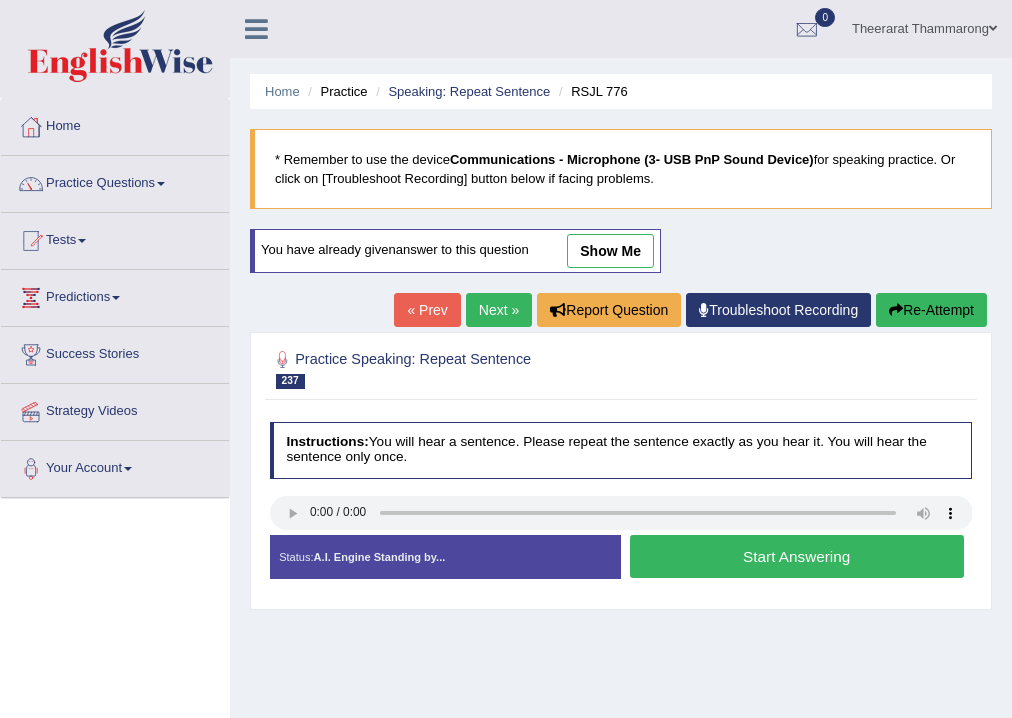 scroll, scrollTop: 0, scrollLeft: 0, axis: both 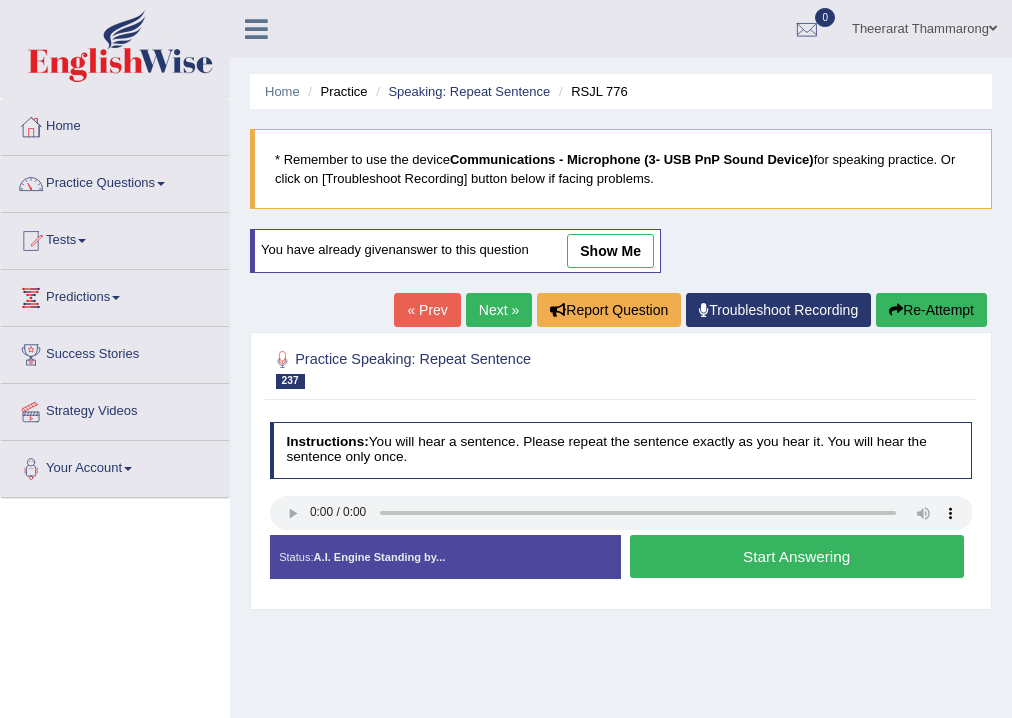 click on "Start Answering" at bounding box center [797, 556] 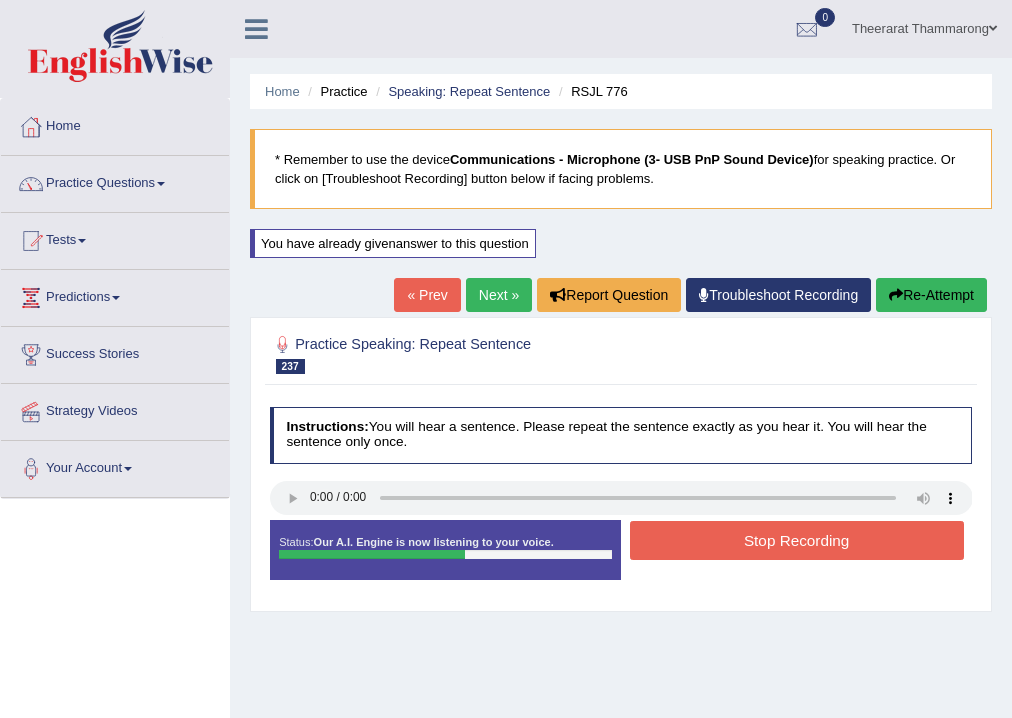 click on "Stop Recording" at bounding box center (797, 540) 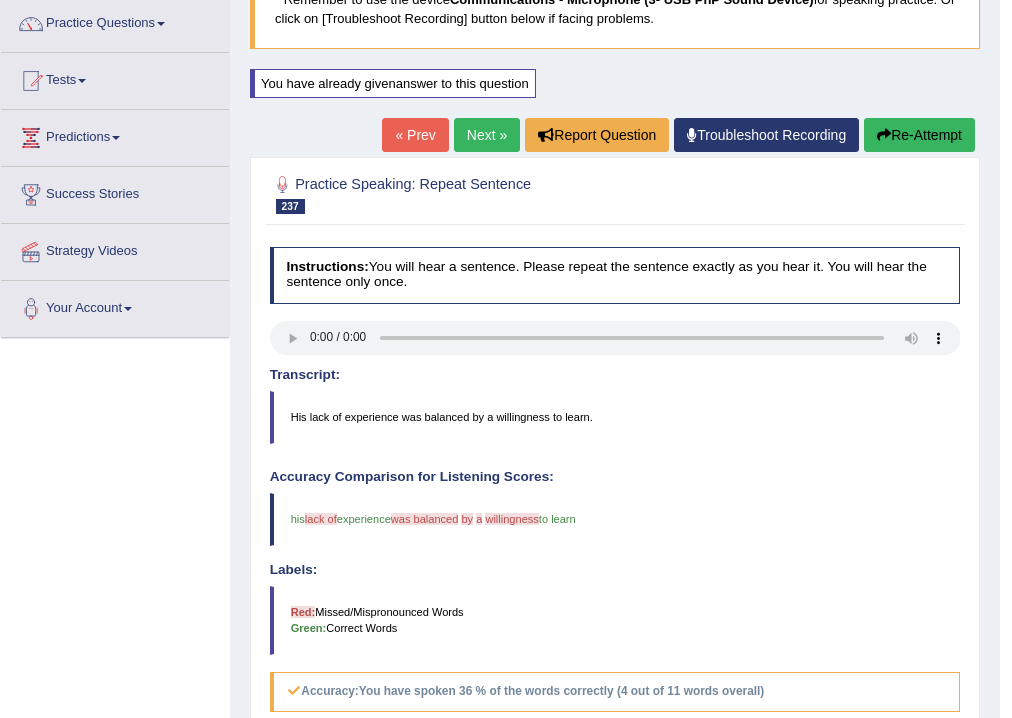 scroll, scrollTop: 0, scrollLeft: 0, axis: both 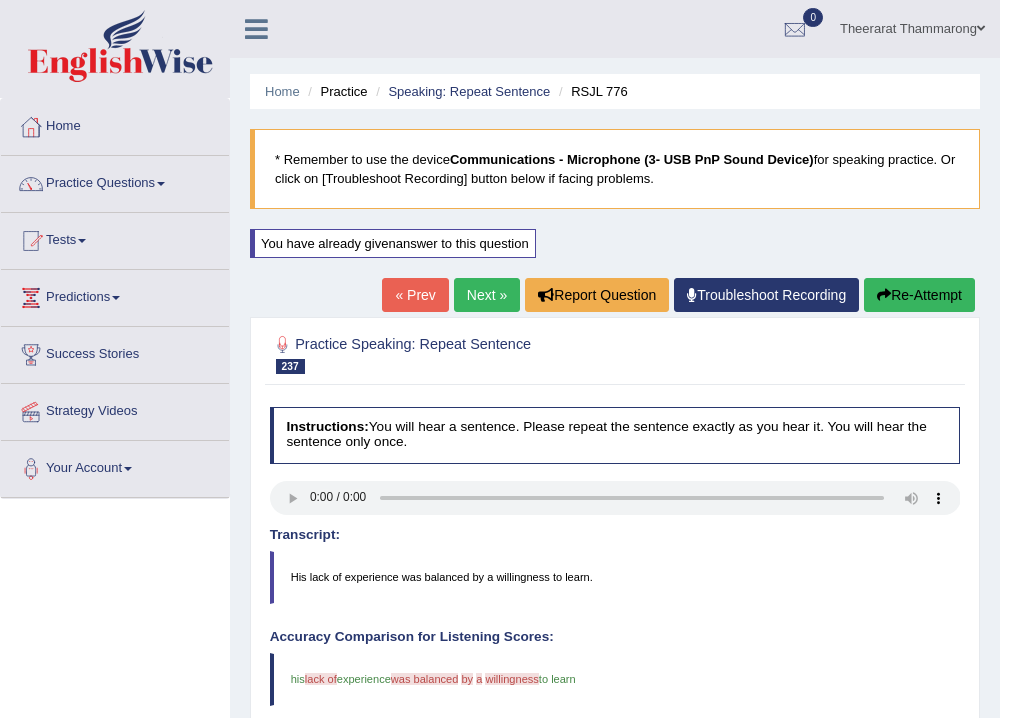 click on "Next »" at bounding box center [487, 295] 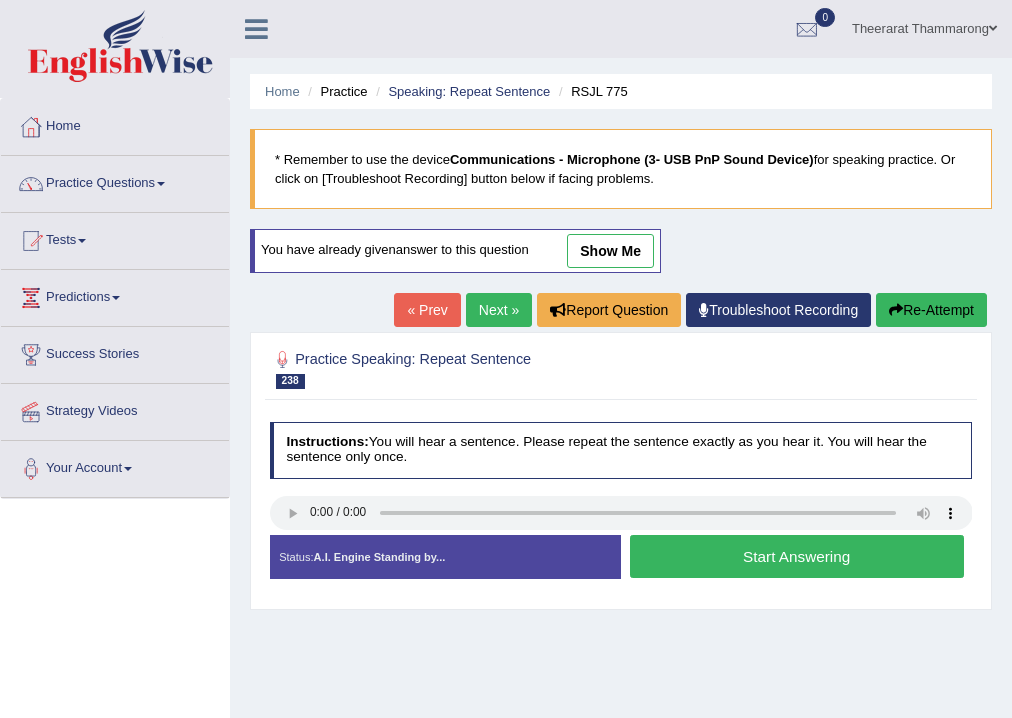 scroll, scrollTop: 0, scrollLeft: 0, axis: both 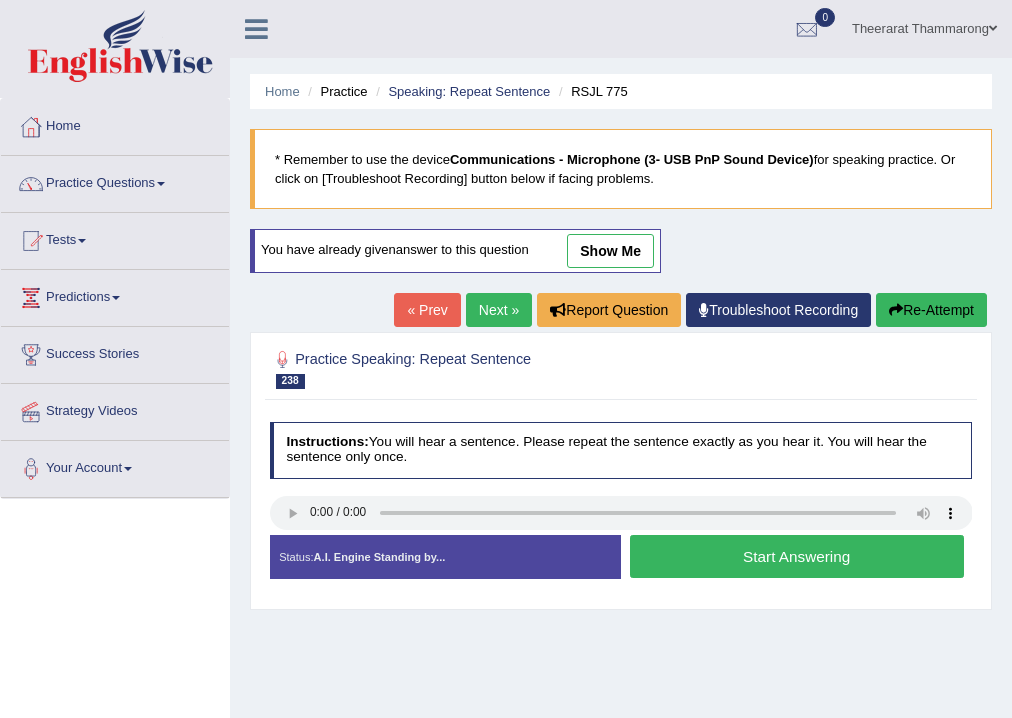 click on "Start Answering" at bounding box center (797, 556) 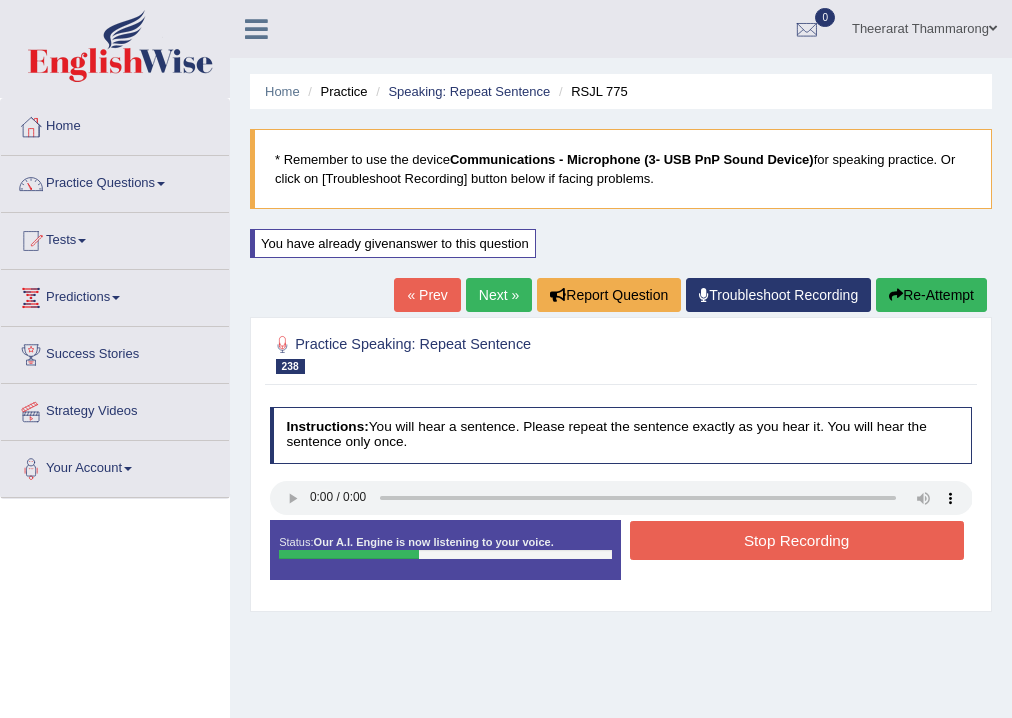 click on "Stop Recording" at bounding box center (797, 540) 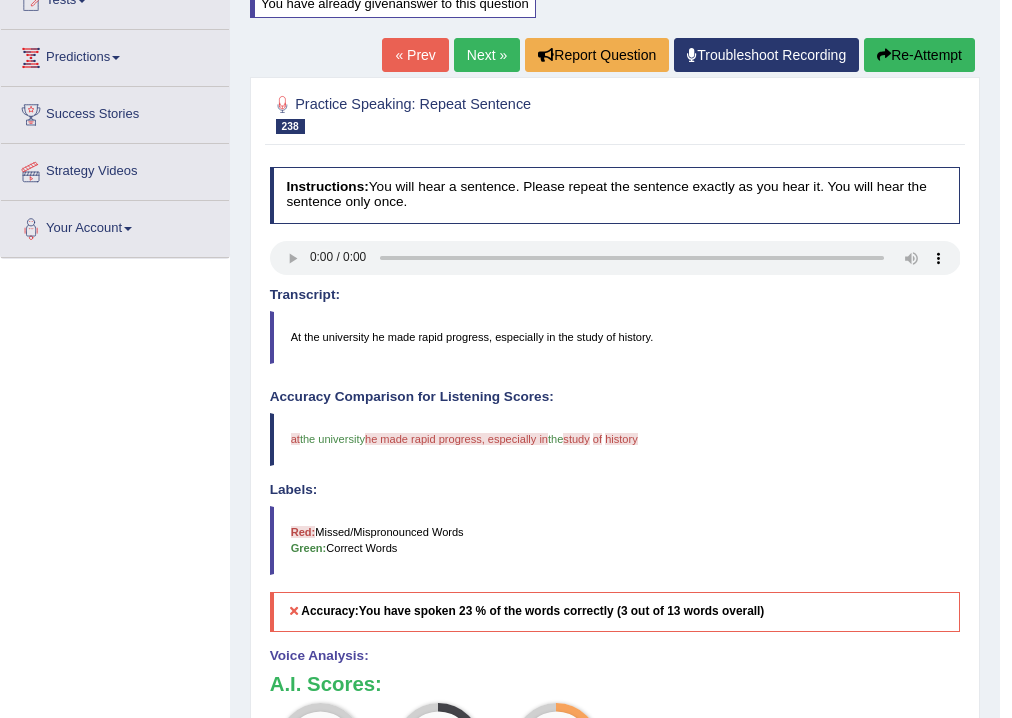 scroll, scrollTop: 0, scrollLeft: 0, axis: both 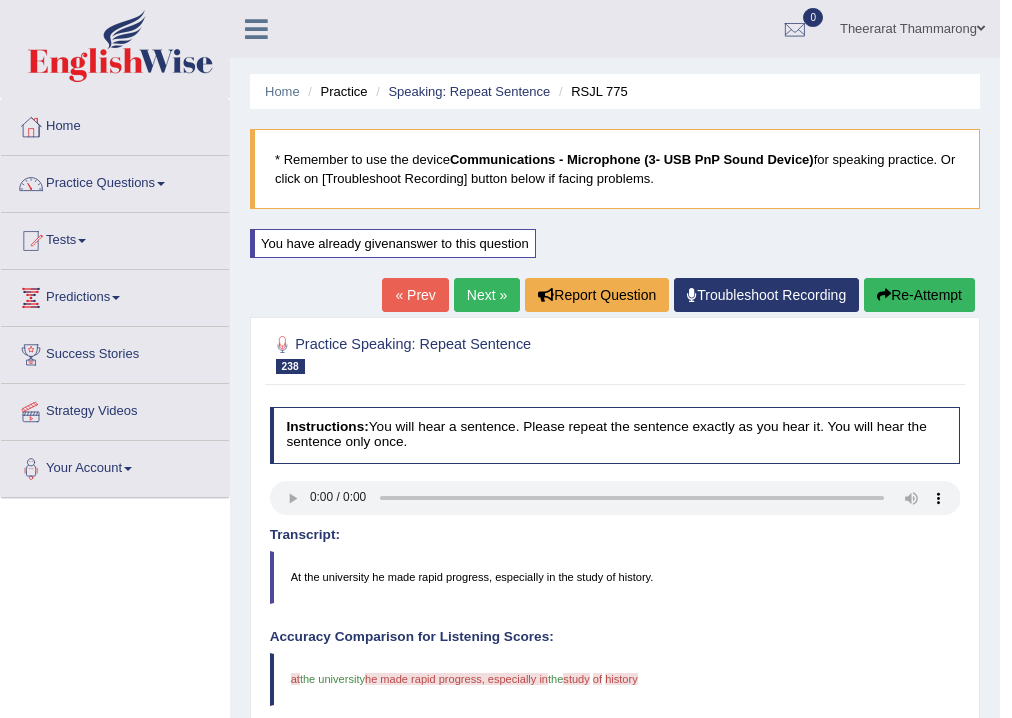 click on "Next »" at bounding box center (487, 295) 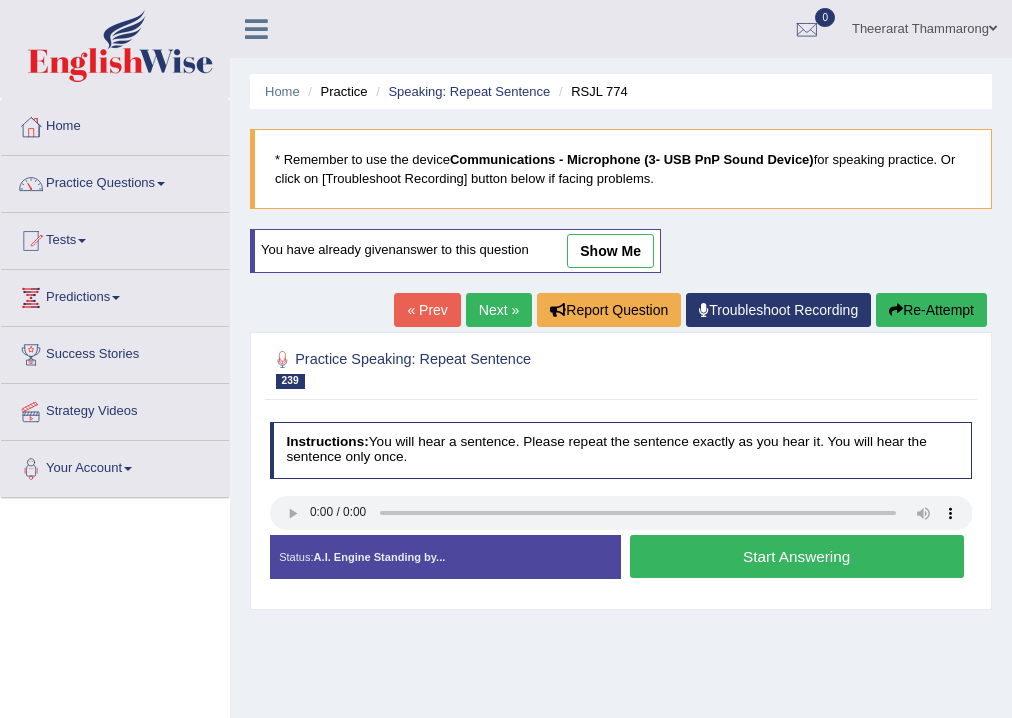 scroll, scrollTop: 0, scrollLeft: 0, axis: both 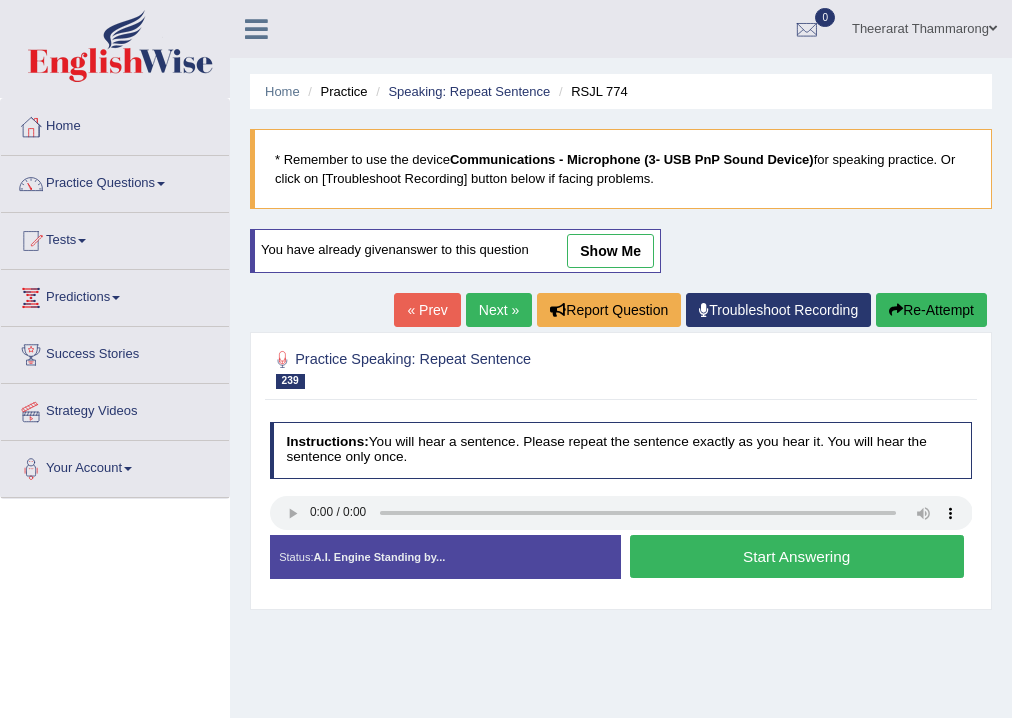 click on "Start Answering" at bounding box center [797, 556] 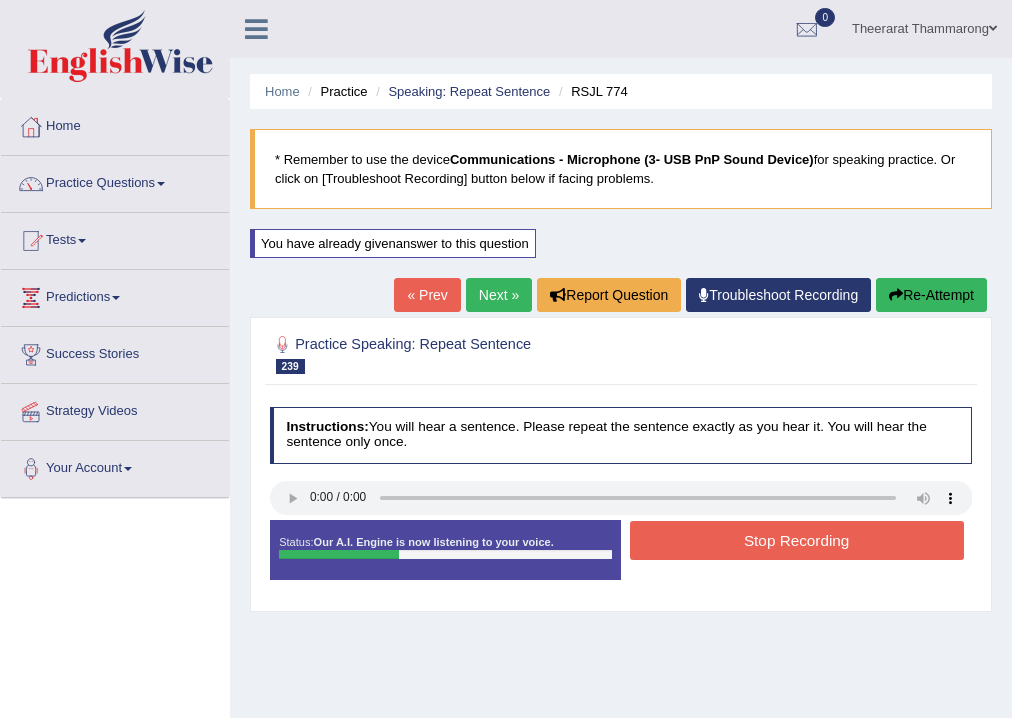 click on "Stop Recording" at bounding box center [797, 540] 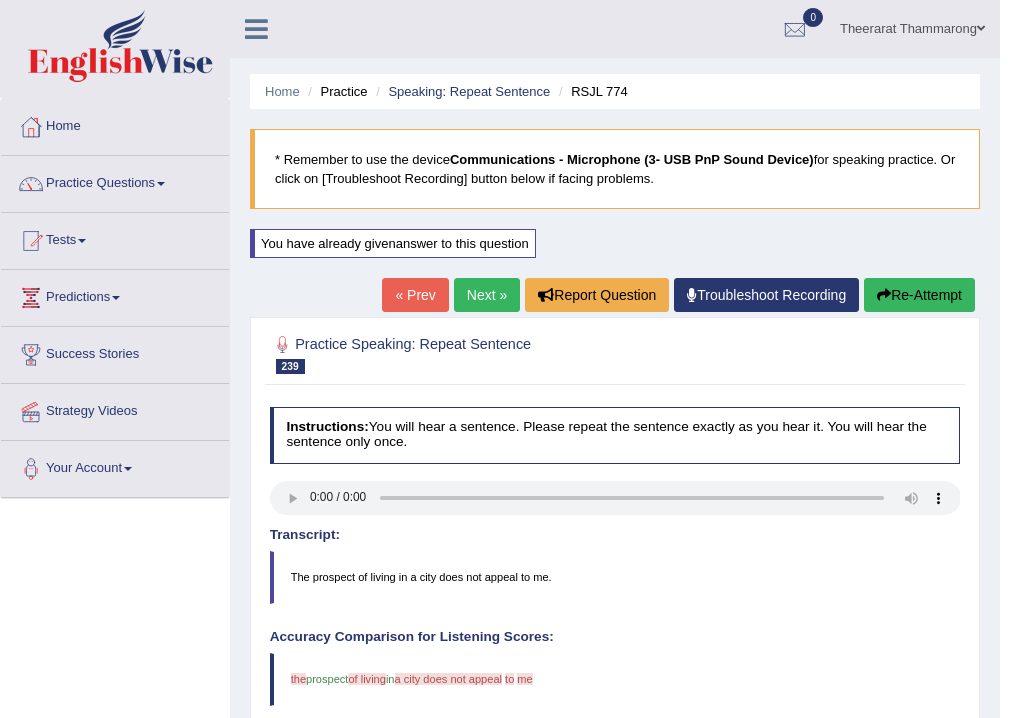 click on "Re-Attempt" at bounding box center (919, 295) 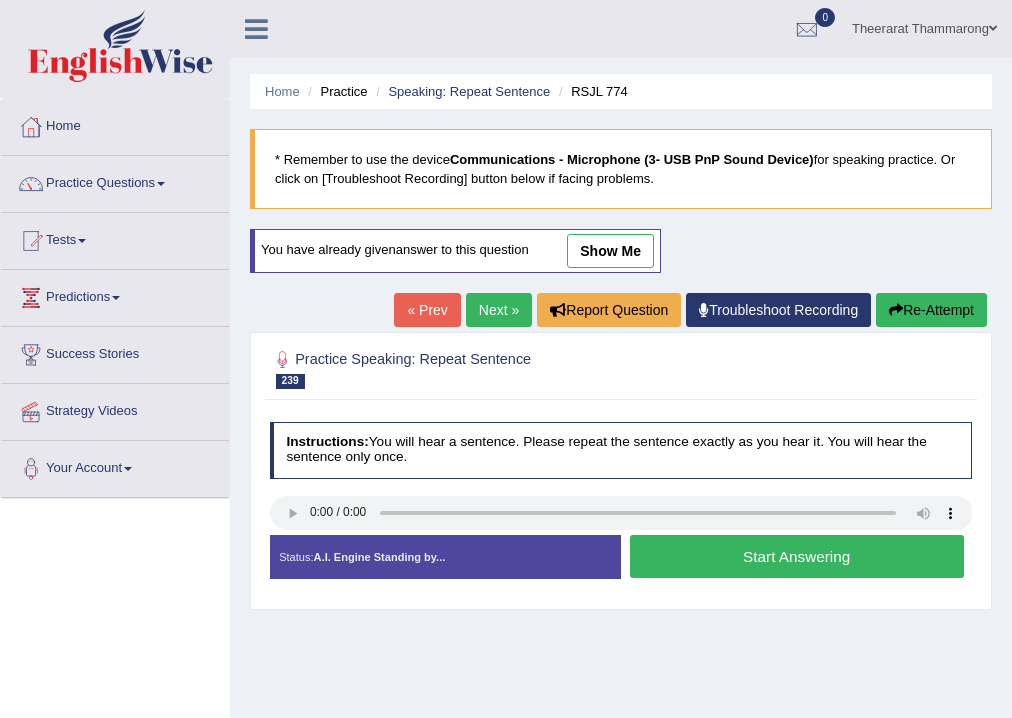 scroll, scrollTop: 0, scrollLeft: 0, axis: both 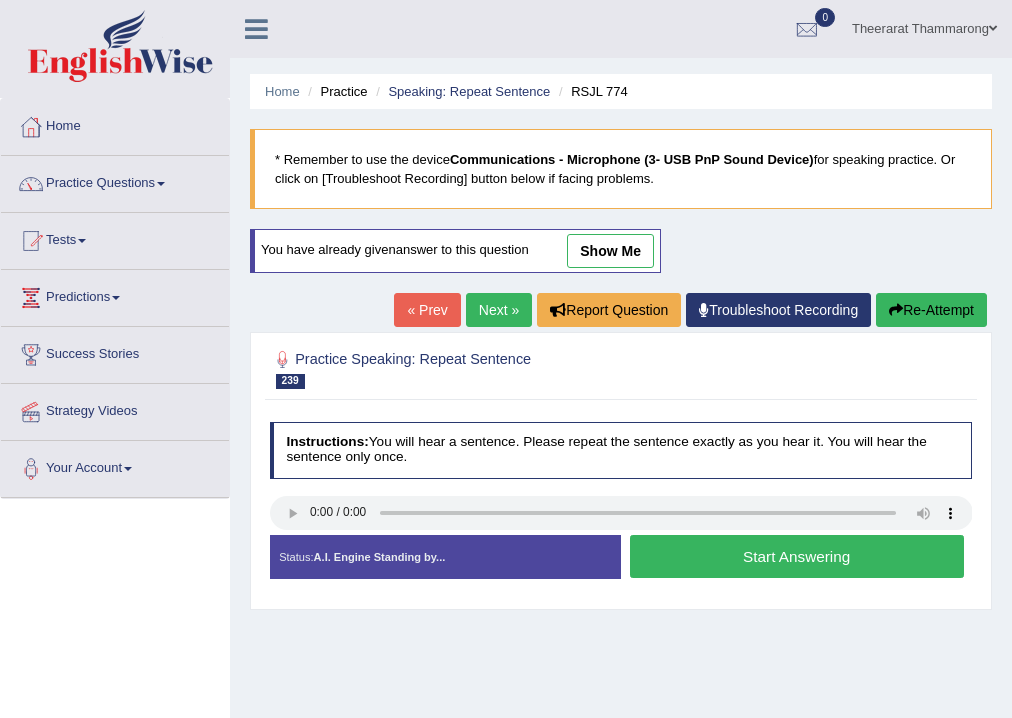 click on "Start Answering" at bounding box center [797, 556] 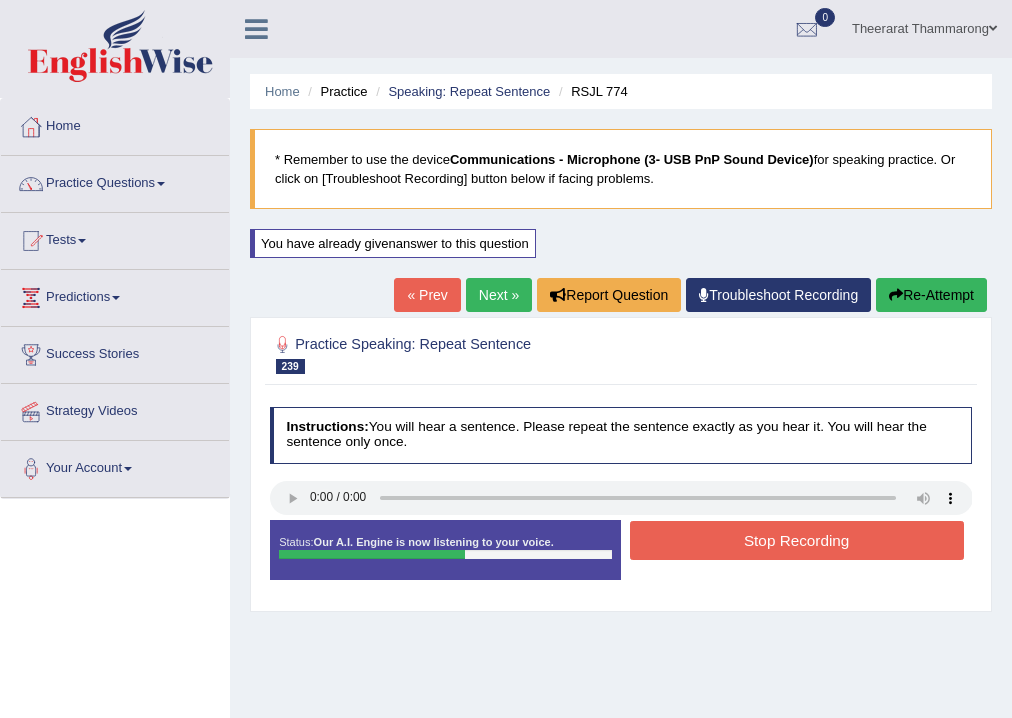 click on "Stop Recording" at bounding box center [797, 540] 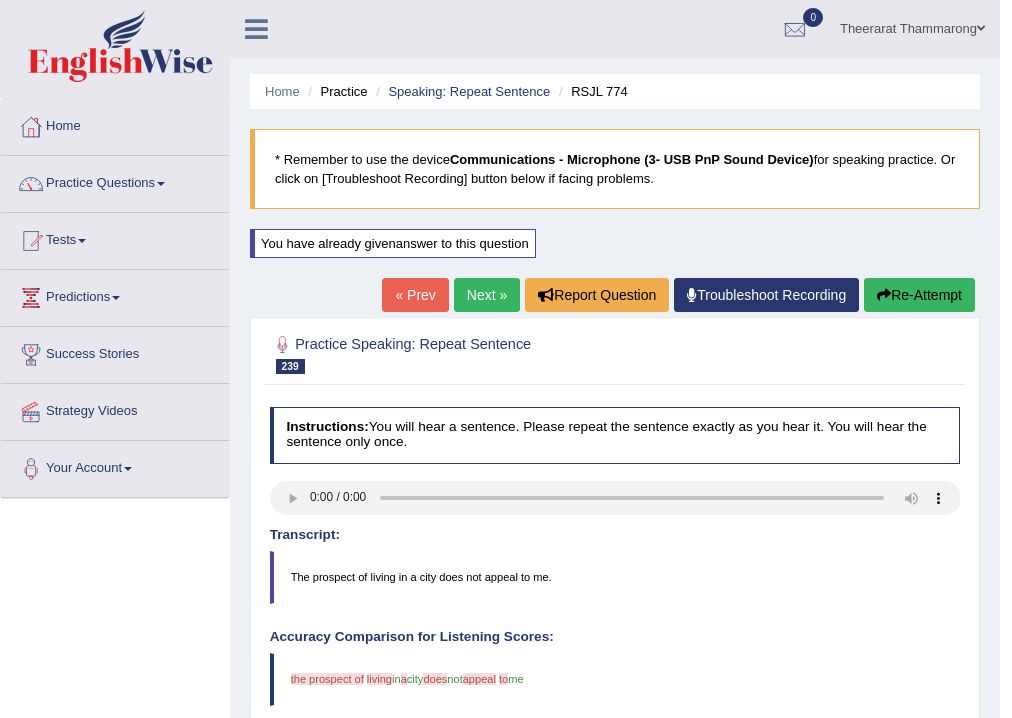 click on "Re-Attempt" at bounding box center (919, 295) 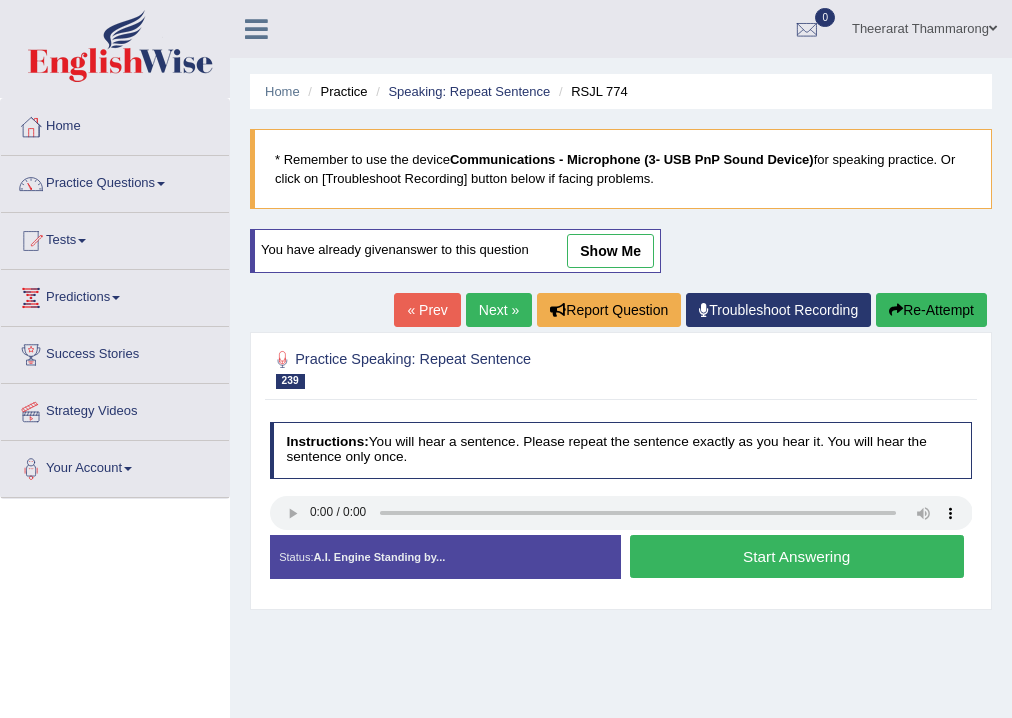 scroll, scrollTop: 0, scrollLeft: 0, axis: both 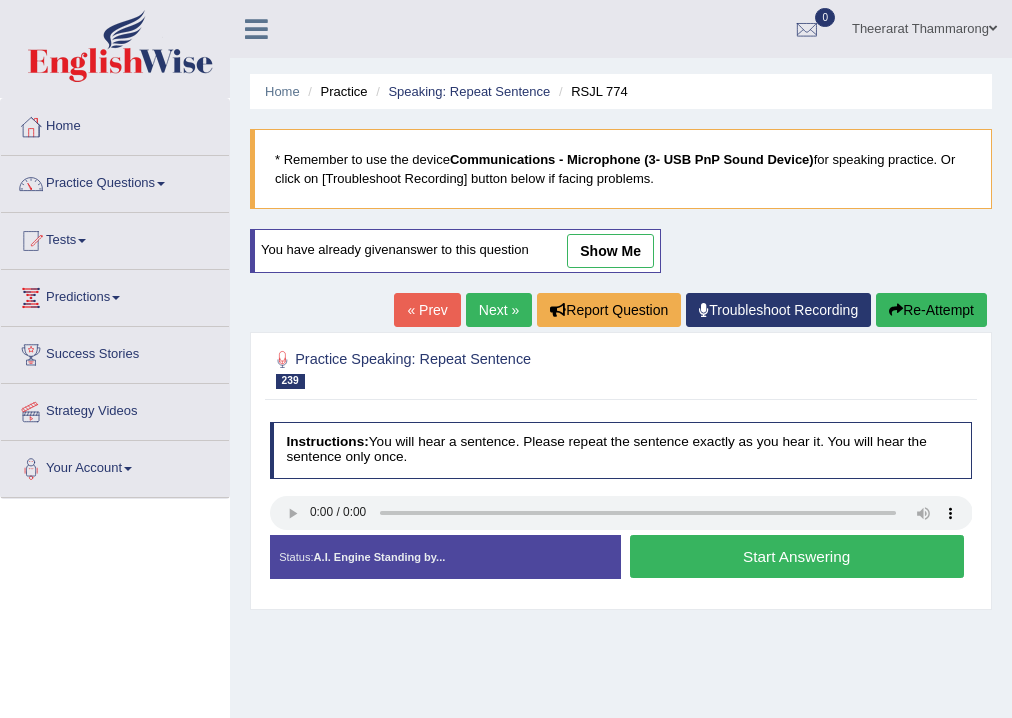 click on "Start Answering" at bounding box center (797, 556) 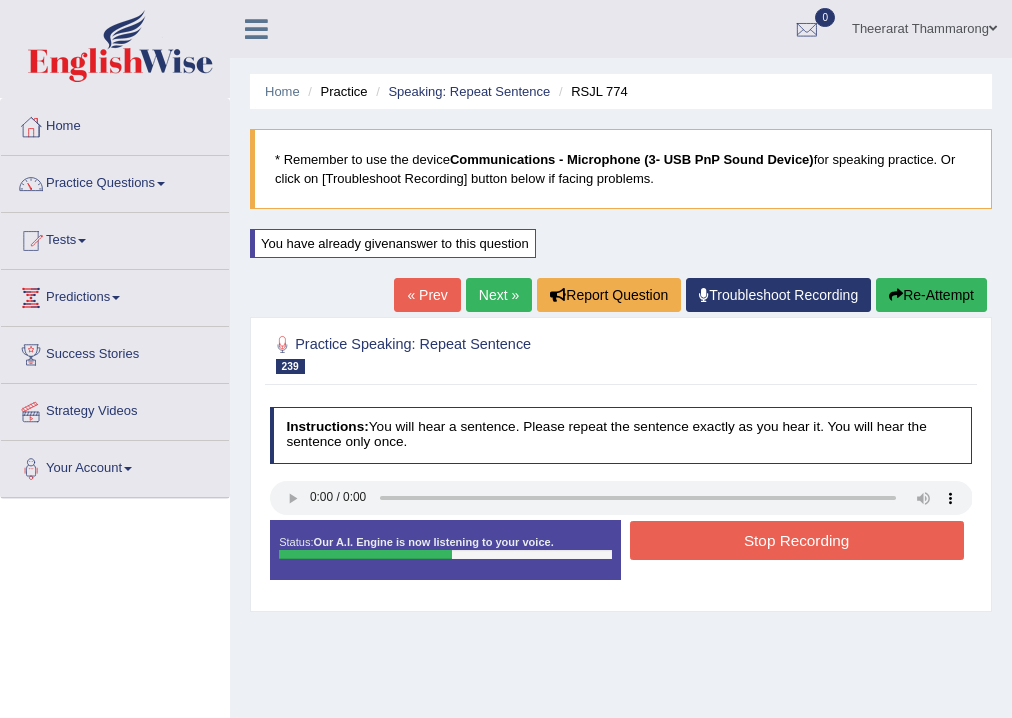 click on "Stop Recording" at bounding box center [797, 540] 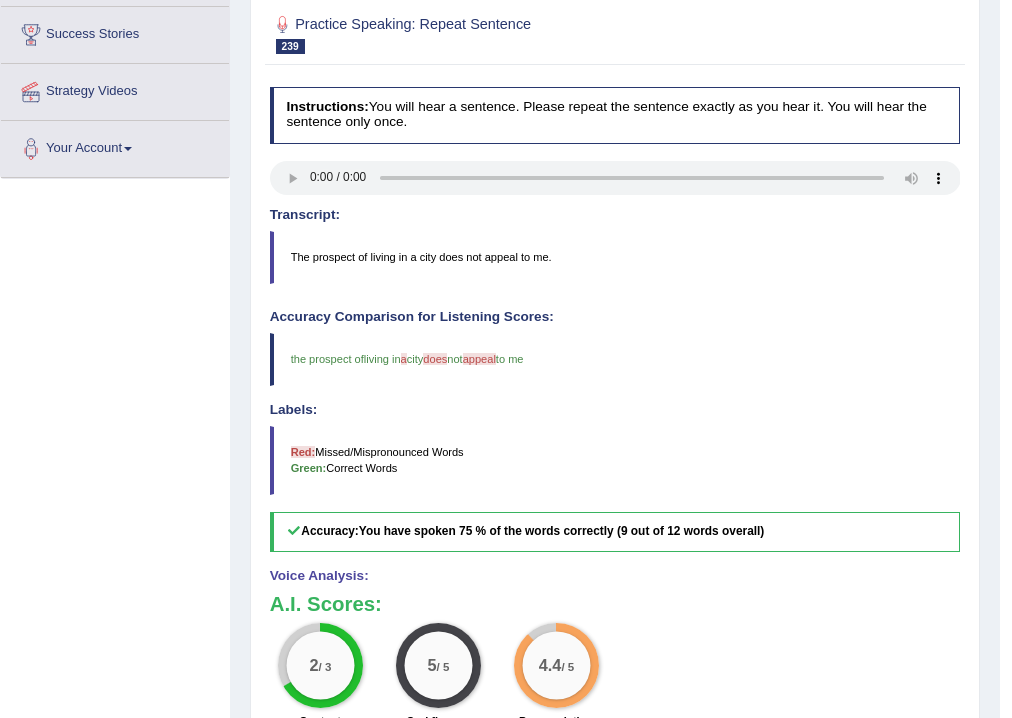 scroll, scrollTop: 160, scrollLeft: 0, axis: vertical 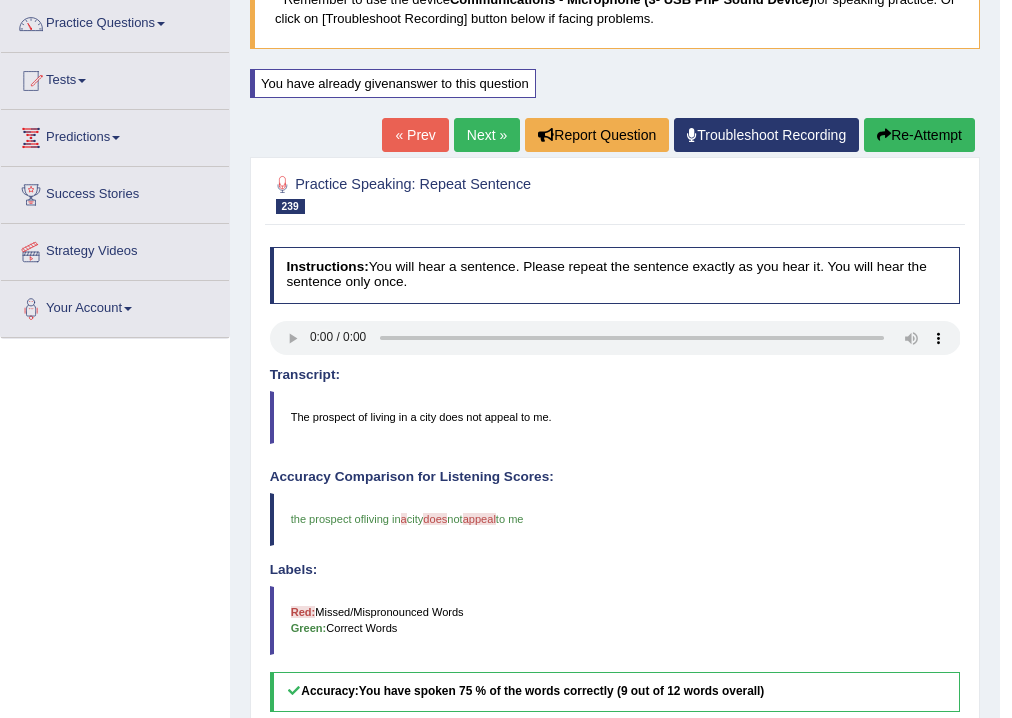 click on "Next »" at bounding box center [487, 135] 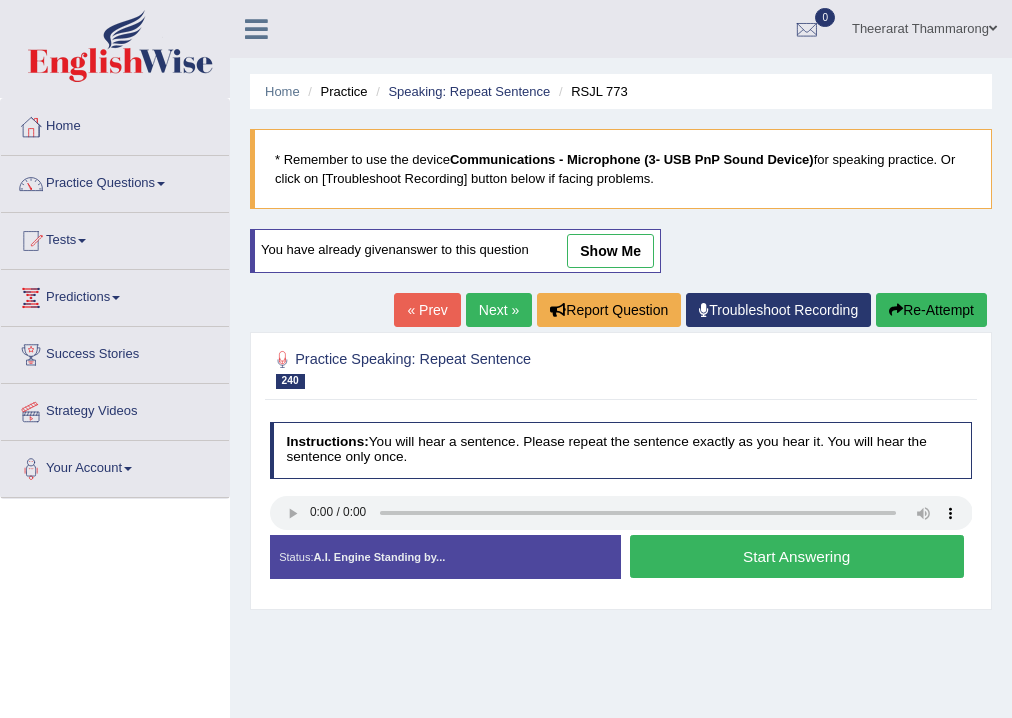 scroll, scrollTop: 0, scrollLeft: 0, axis: both 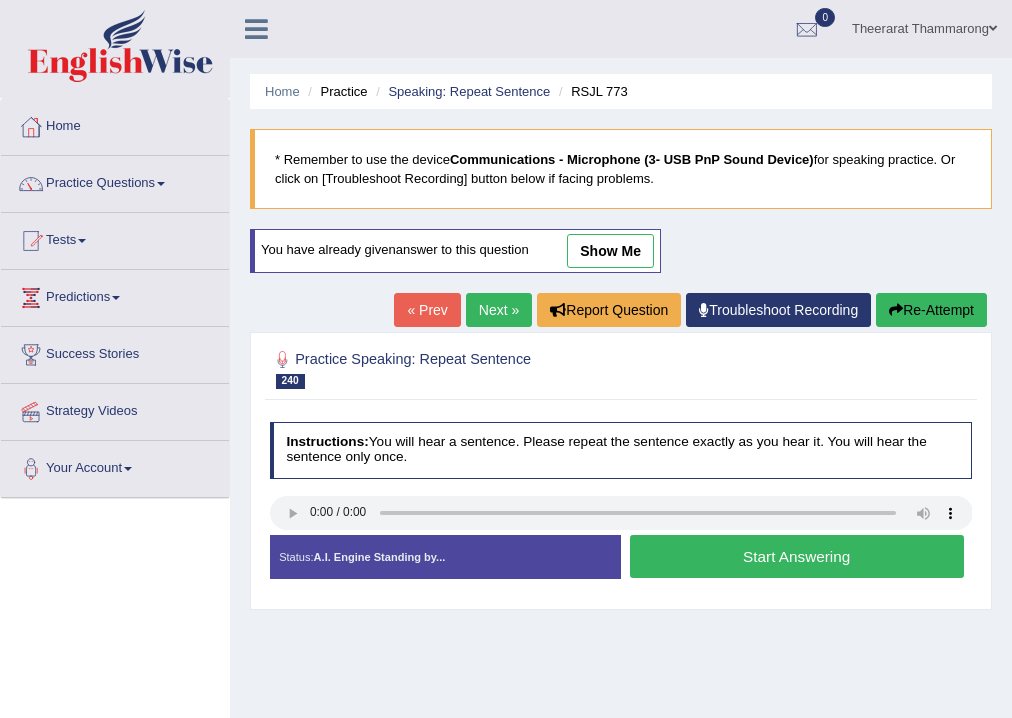 click on "Start Answering" at bounding box center [797, 556] 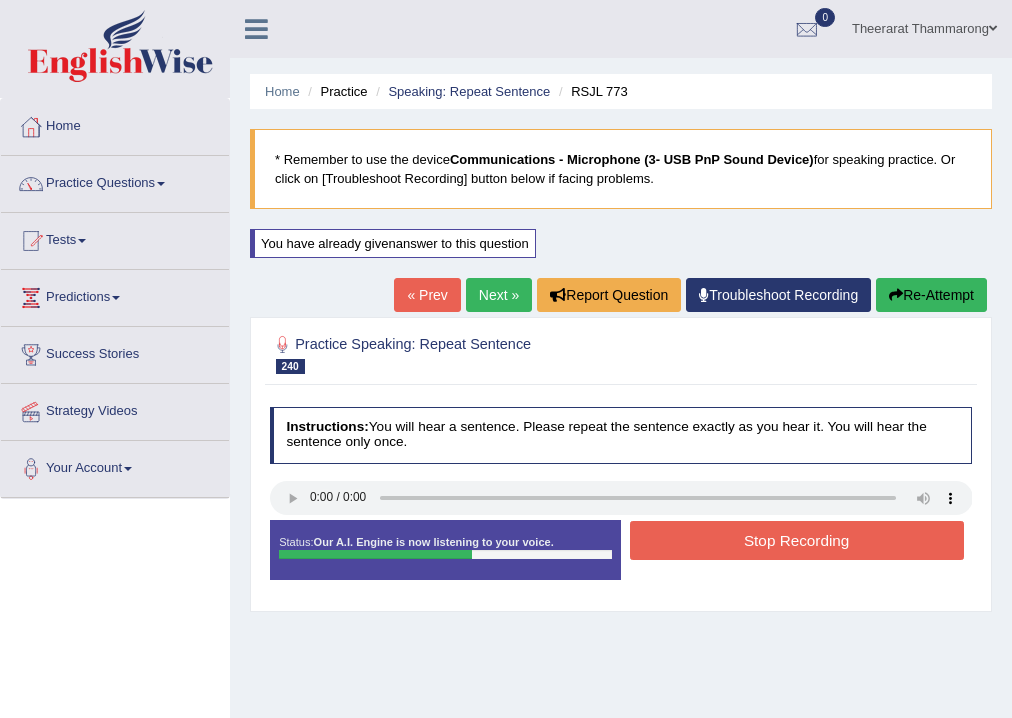 click on "Stop Recording" at bounding box center (797, 540) 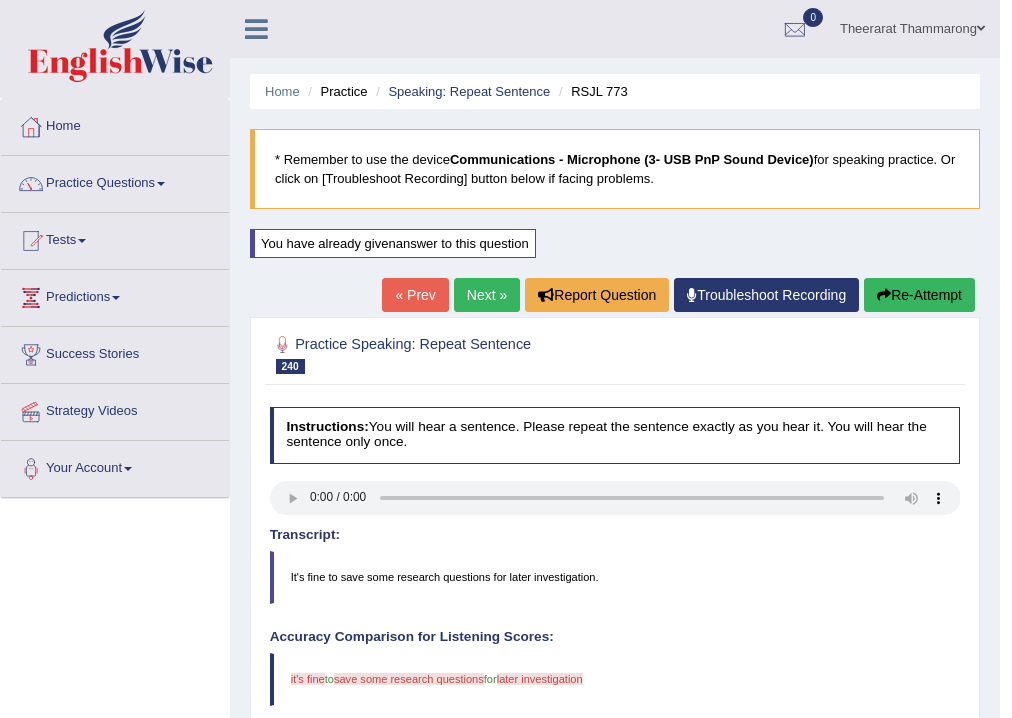click on "Re-Attempt" at bounding box center [919, 295] 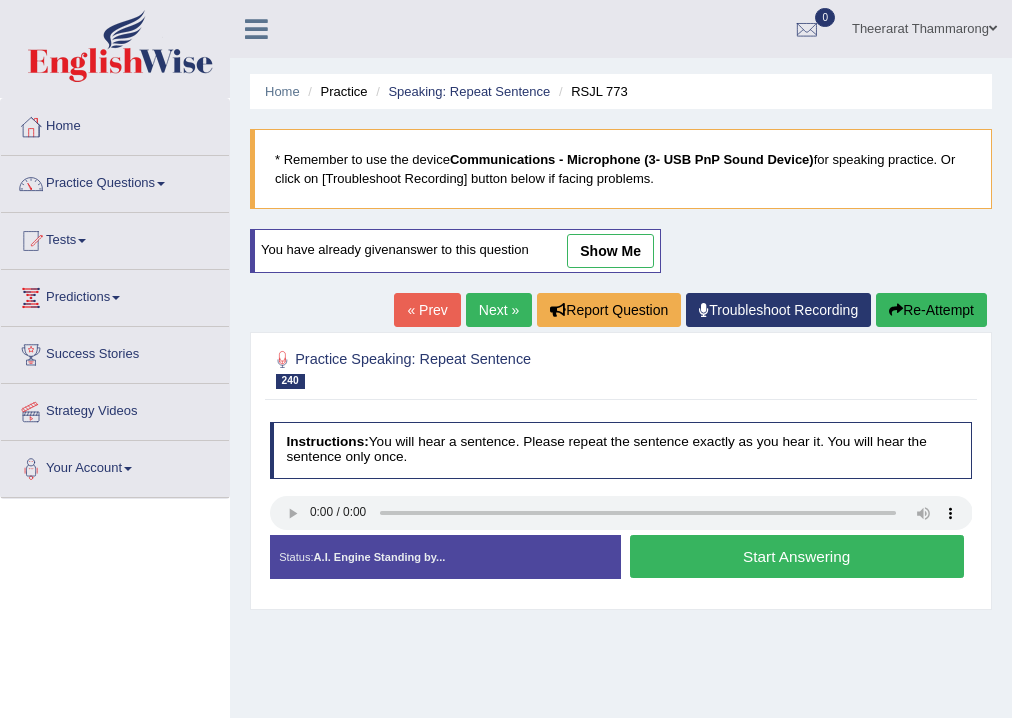 scroll, scrollTop: 0, scrollLeft: 0, axis: both 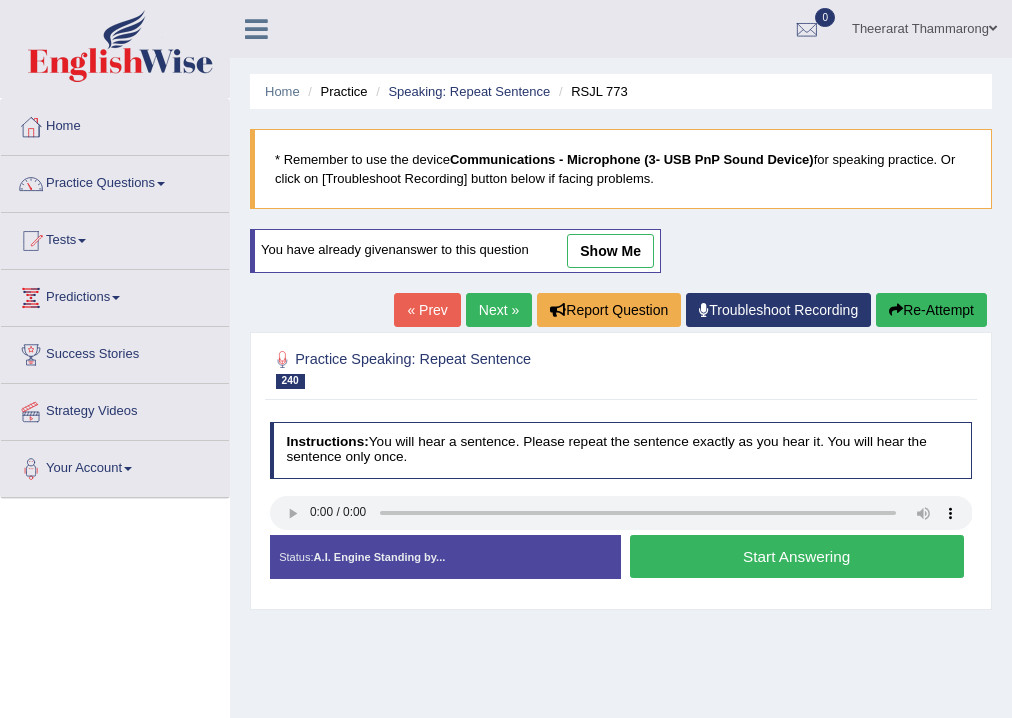 click on "Start Answering" at bounding box center [797, 556] 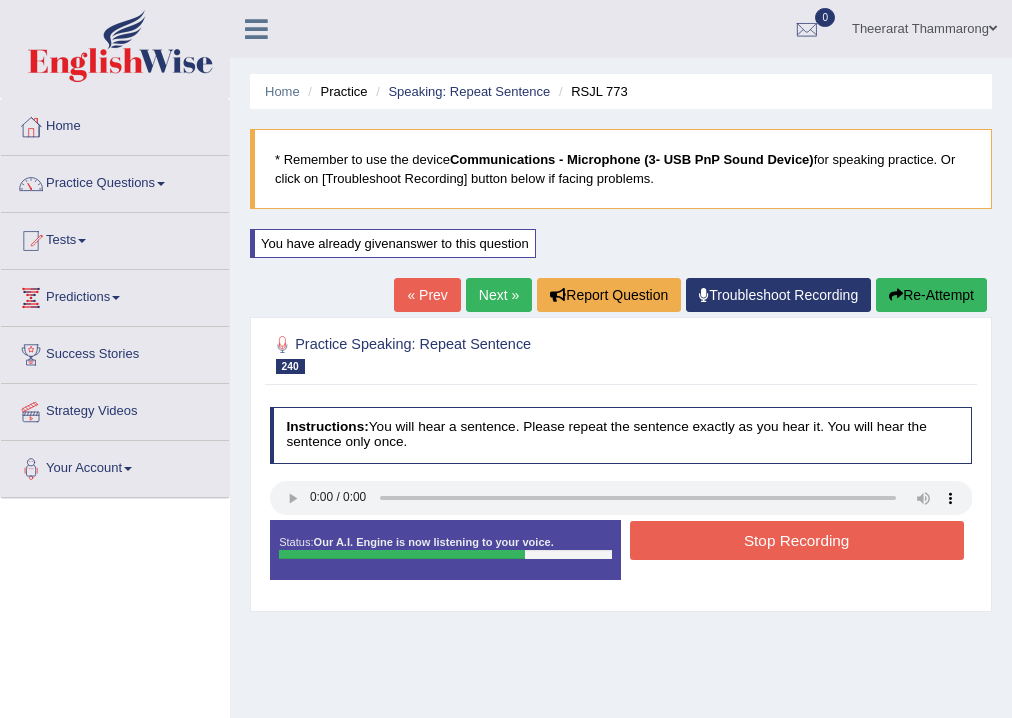 click on "Stop Recording" at bounding box center [797, 540] 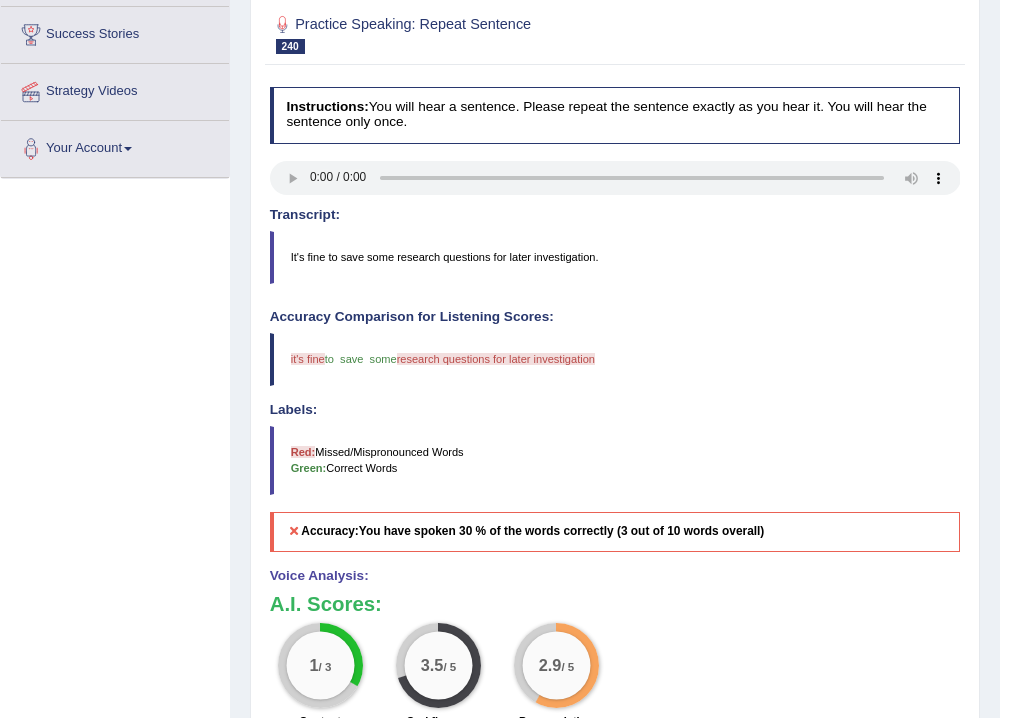 scroll, scrollTop: 80, scrollLeft: 0, axis: vertical 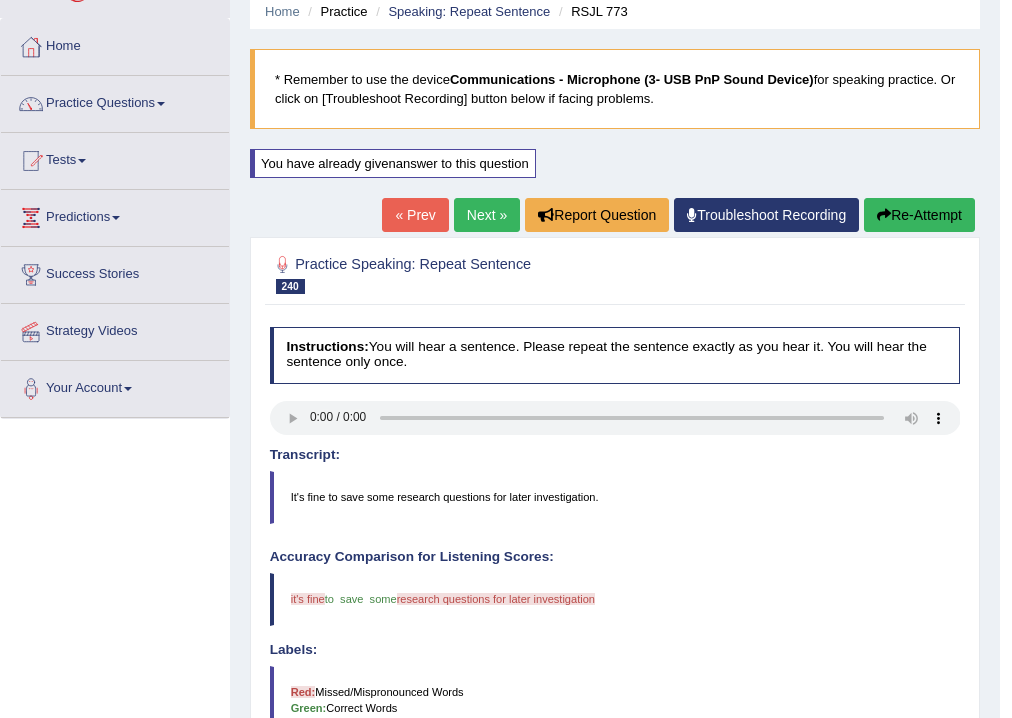 click on "Next »" at bounding box center [487, 215] 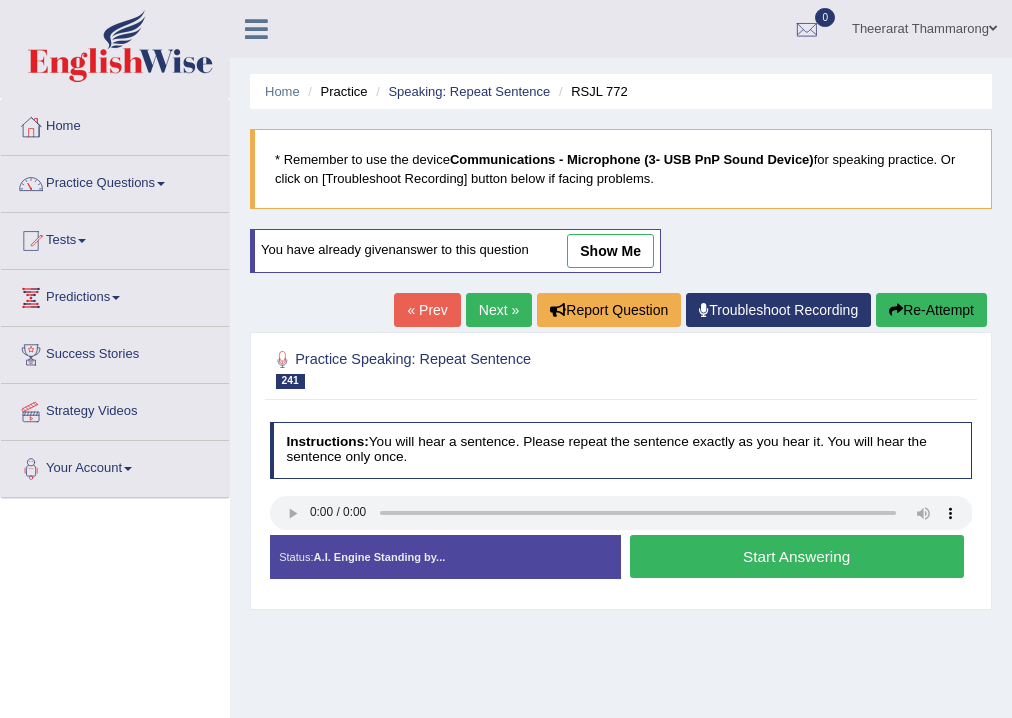 scroll, scrollTop: 0, scrollLeft: 0, axis: both 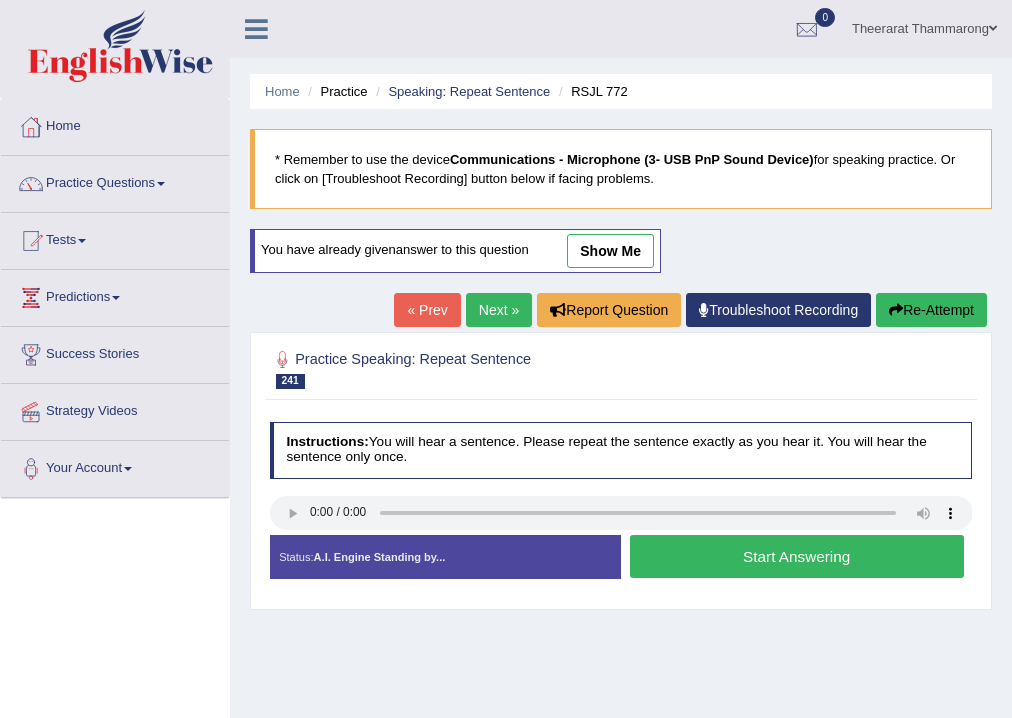 click on "Start Answering" at bounding box center [797, 556] 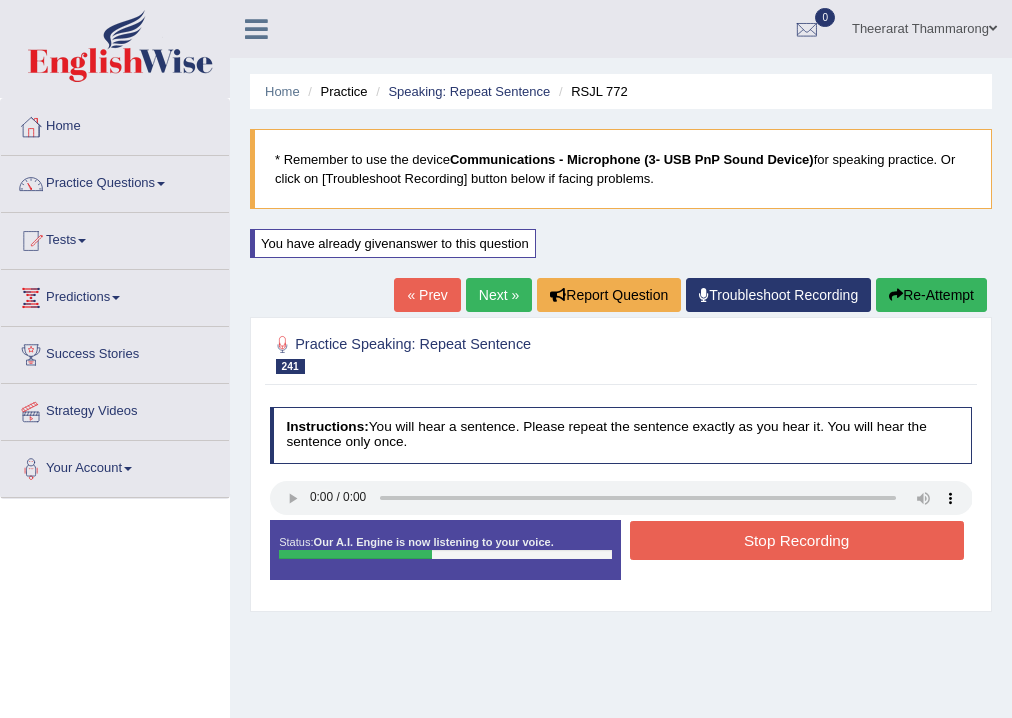 click on "Stop Recording" at bounding box center [797, 540] 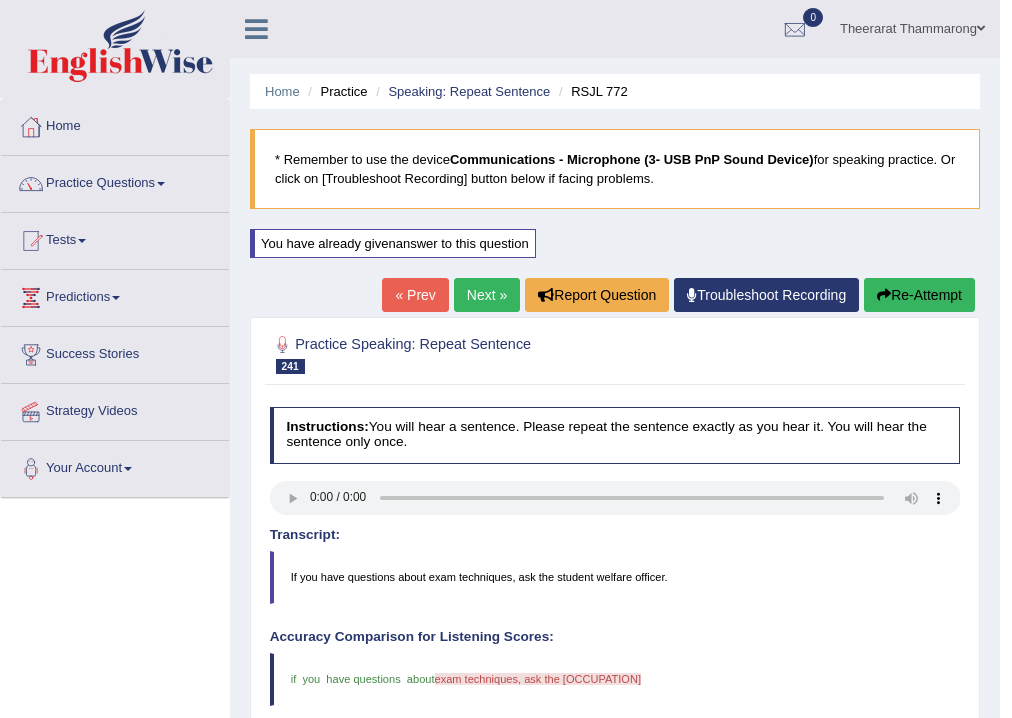 click on "Re-Attempt" at bounding box center (919, 295) 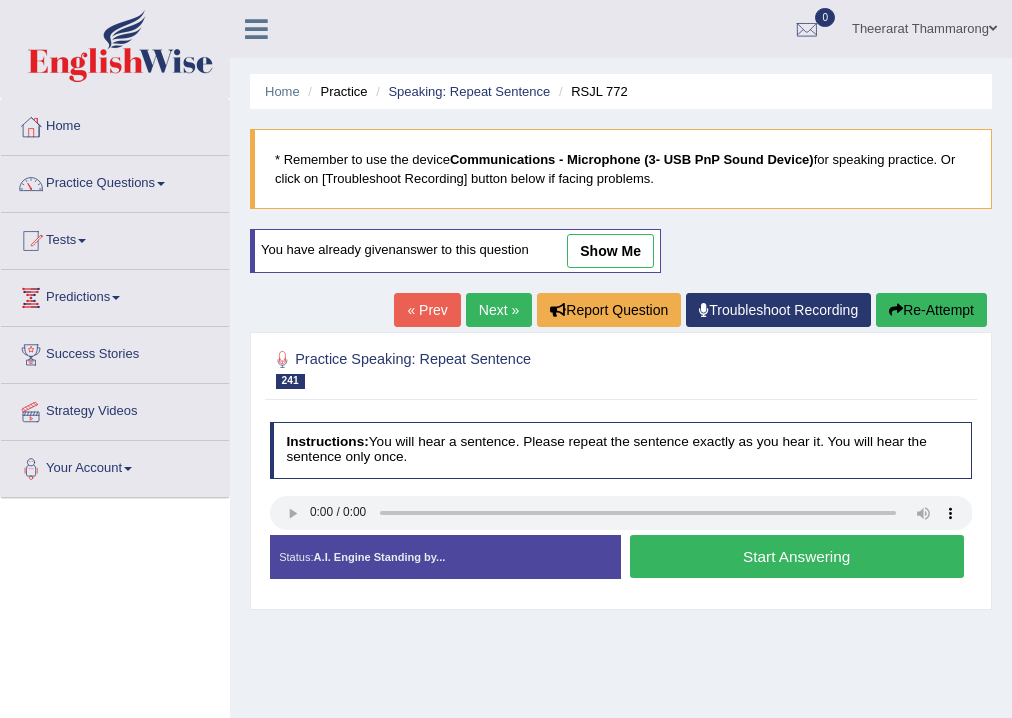 scroll, scrollTop: 0, scrollLeft: 0, axis: both 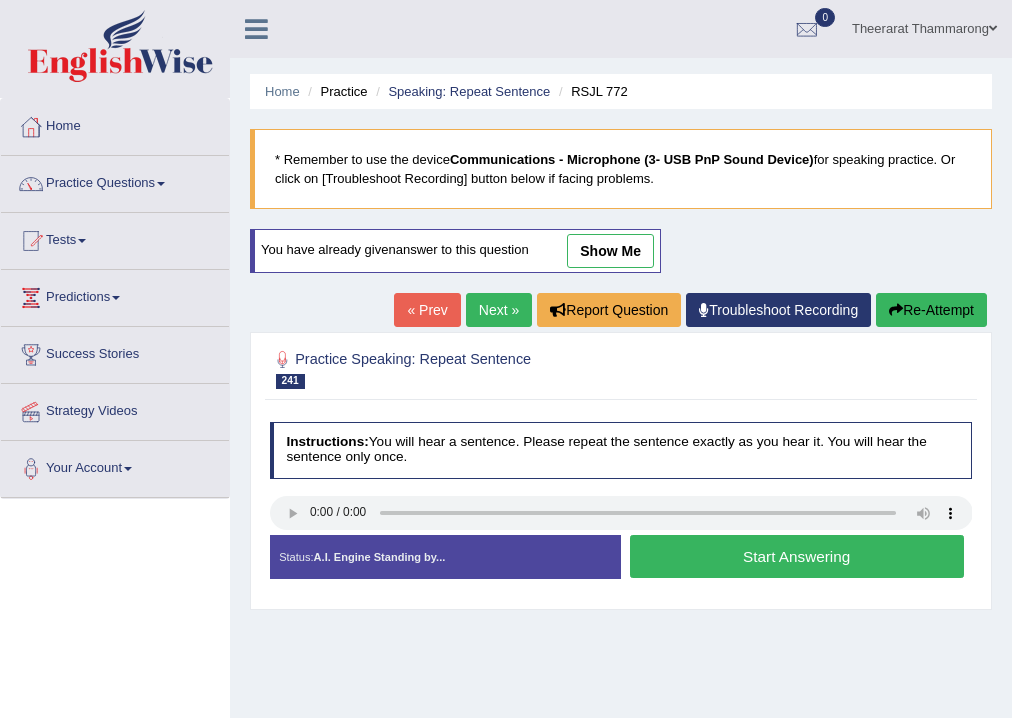 click on "Start Answering" at bounding box center (797, 556) 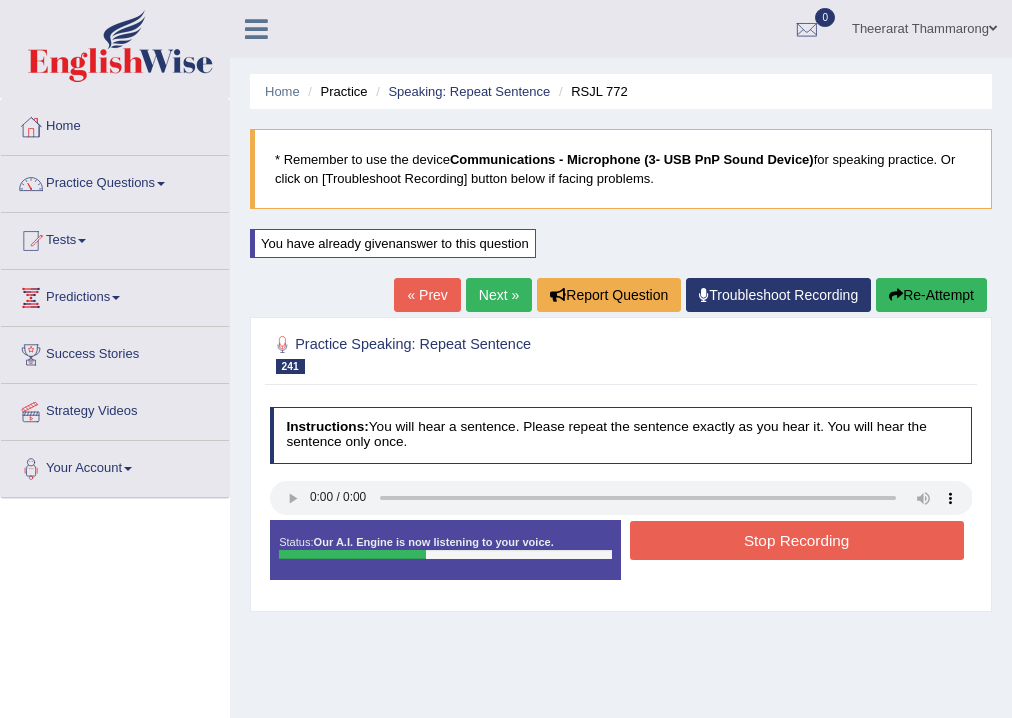 click on "Stop Recording" at bounding box center [797, 540] 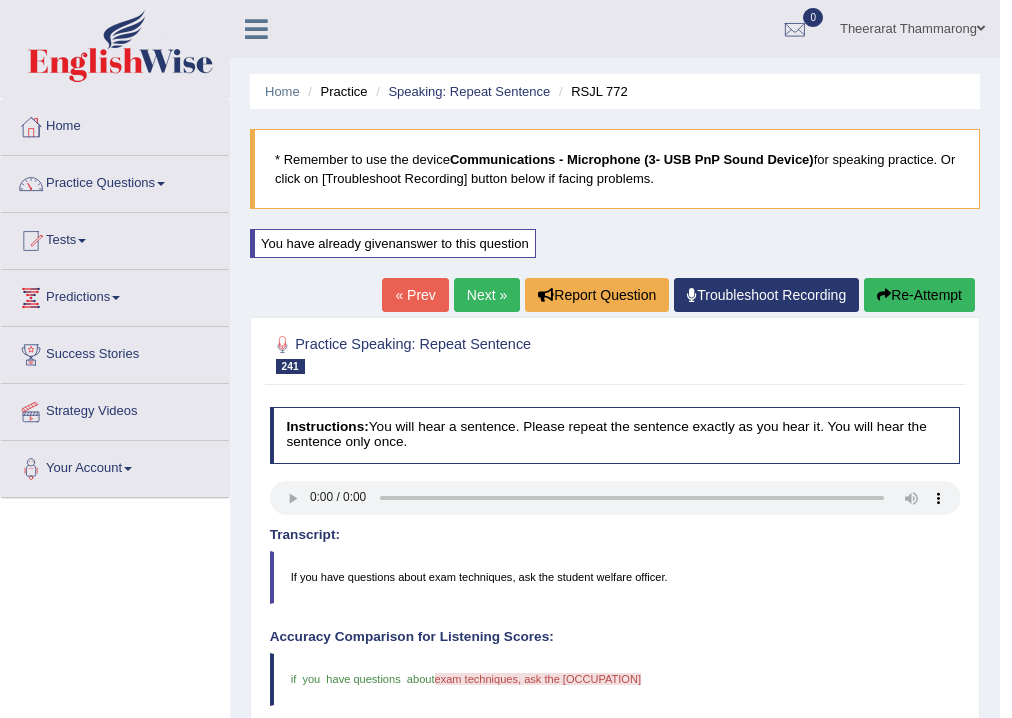 click on "Re-Attempt" at bounding box center [919, 295] 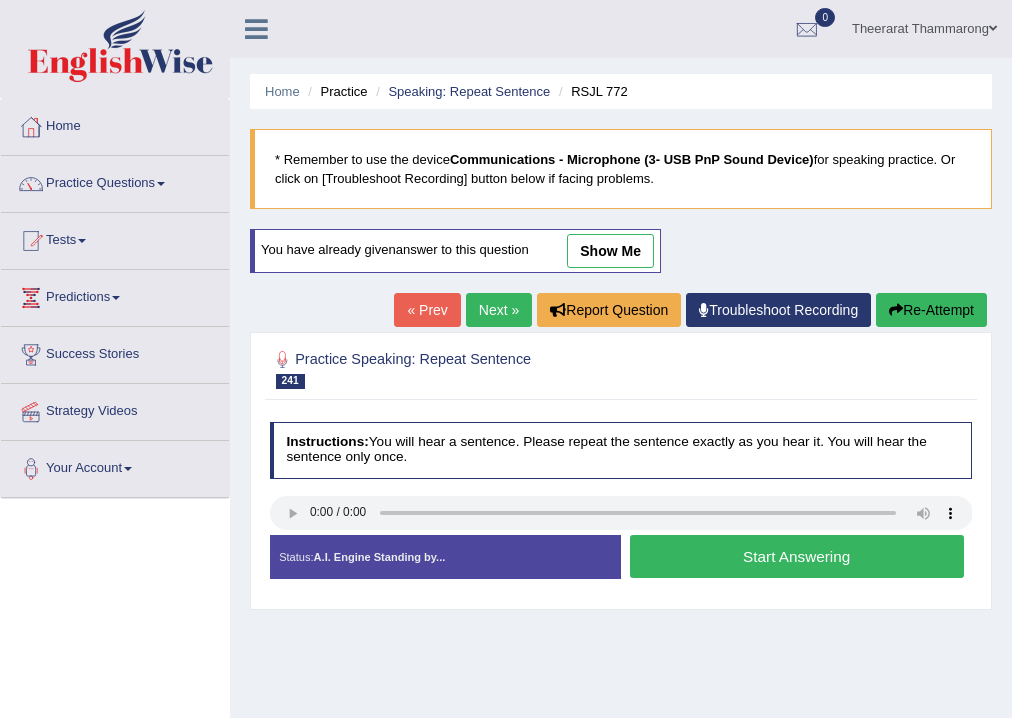 scroll, scrollTop: 0, scrollLeft: 0, axis: both 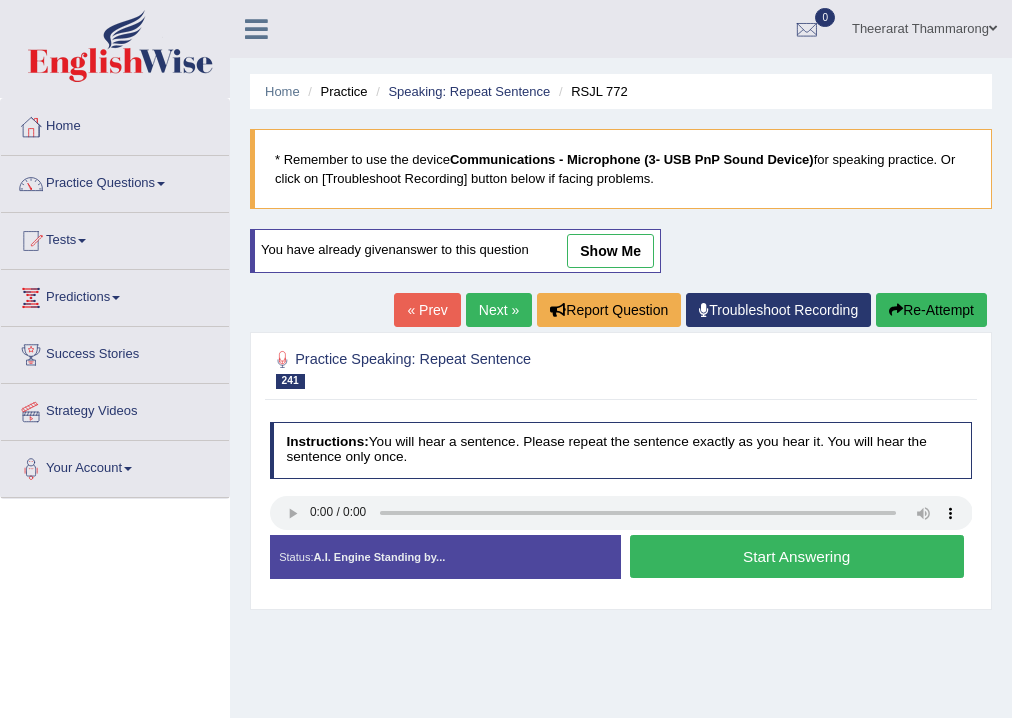 click on "Start Answering" at bounding box center [797, 556] 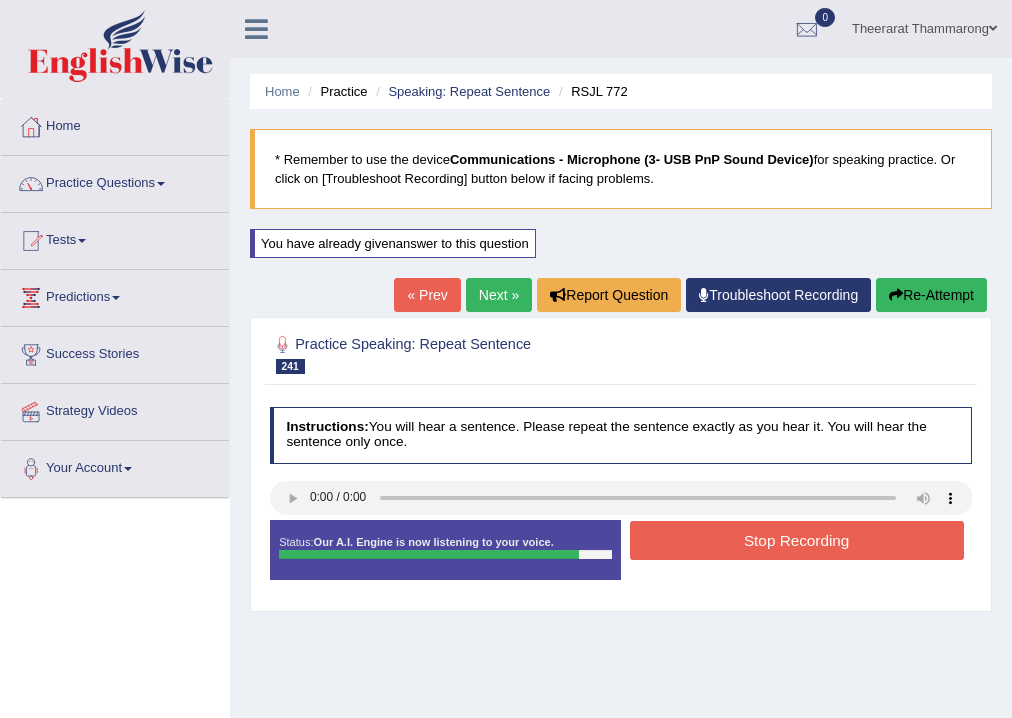 click on "Stop Recording" at bounding box center [797, 540] 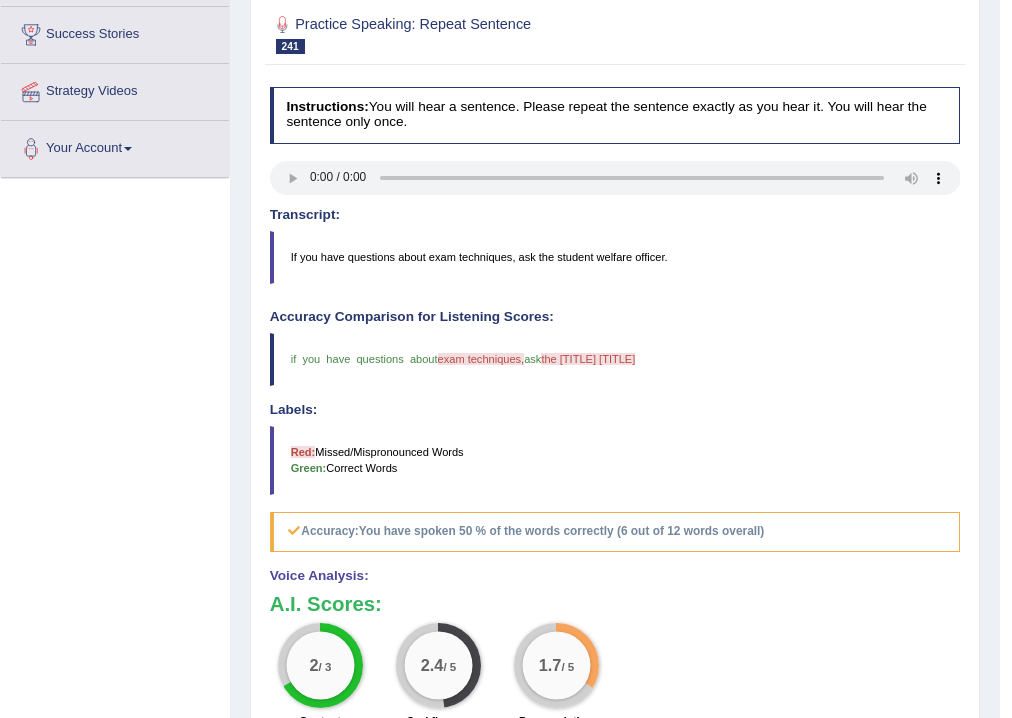 scroll, scrollTop: 80, scrollLeft: 0, axis: vertical 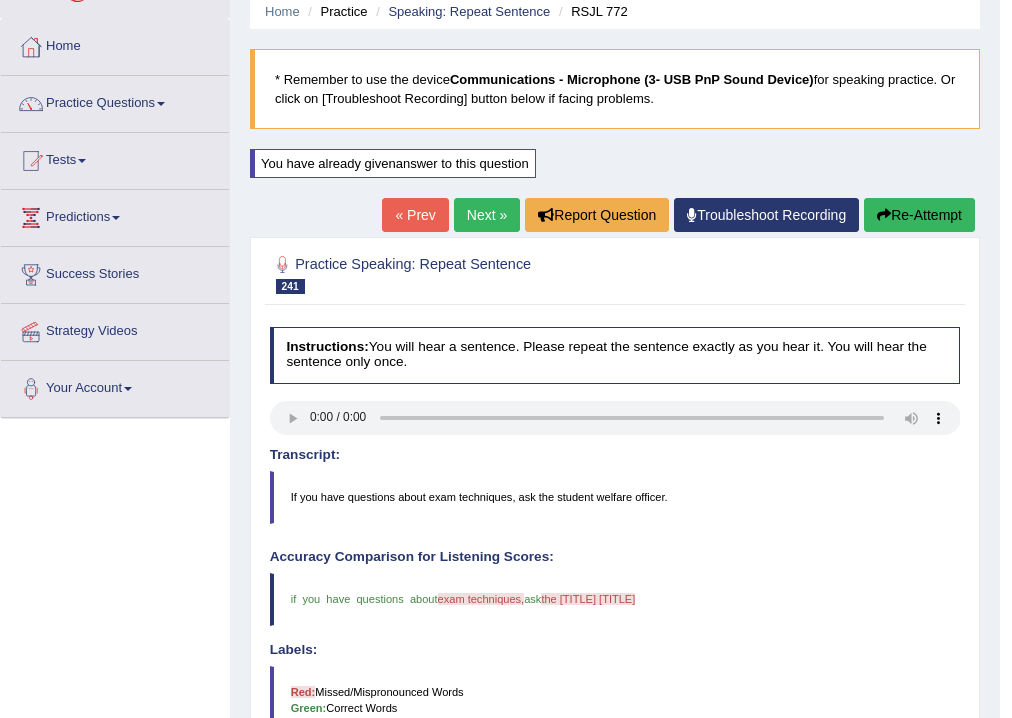 click on "Next »" at bounding box center [487, 215] 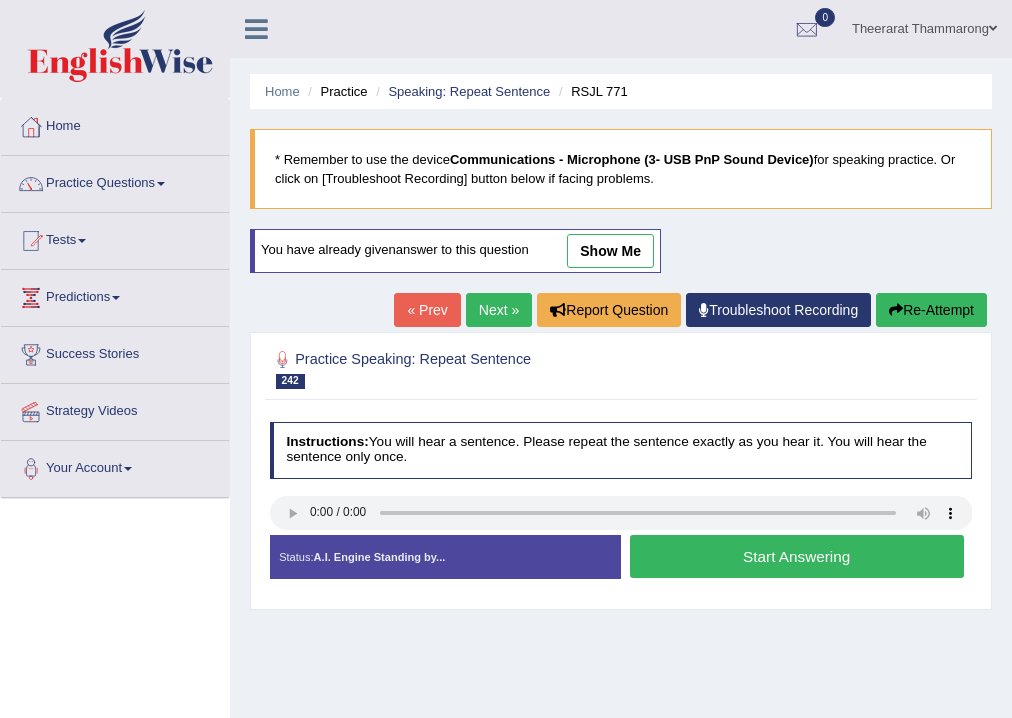 scroll, scrollTop: 0, scrollLeft: 0, axis: both 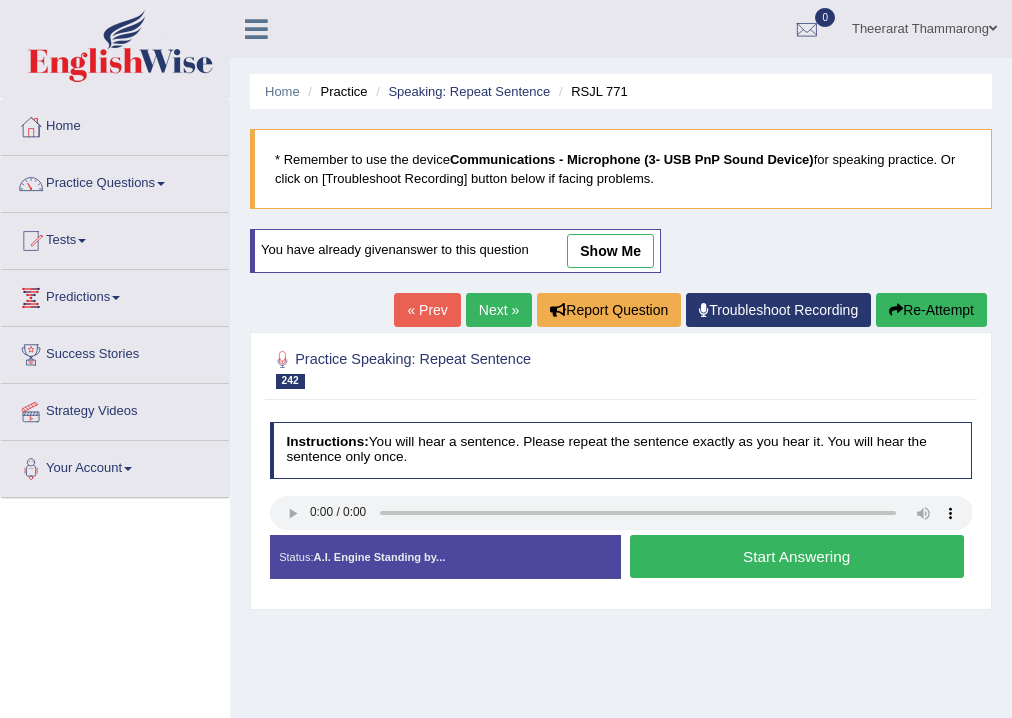 click on "Start Answering" at bounding box center [797, 556] 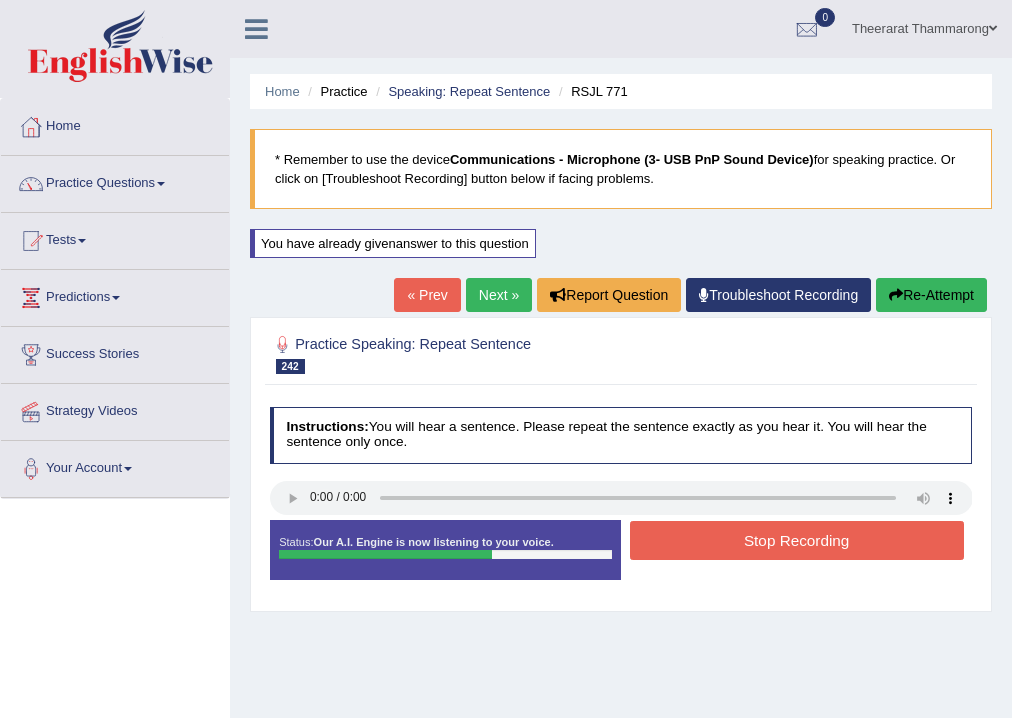 click on "Stop Recording" at bounding box center (797, 540) 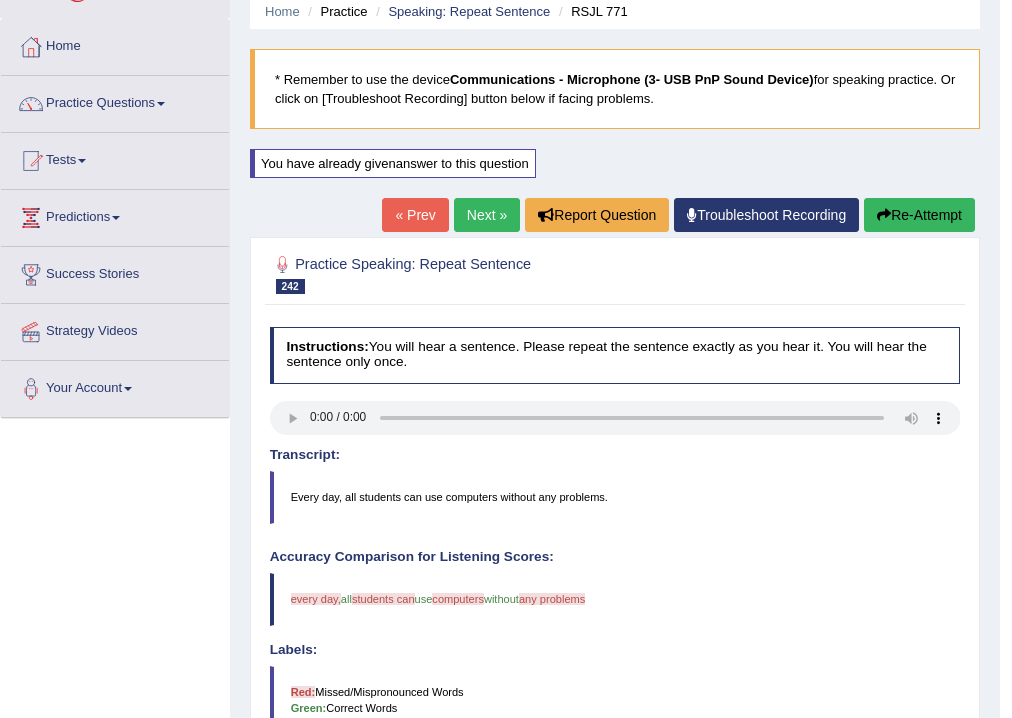 scroll, scrollTop: 0, scrollLeft: 0, axis: both 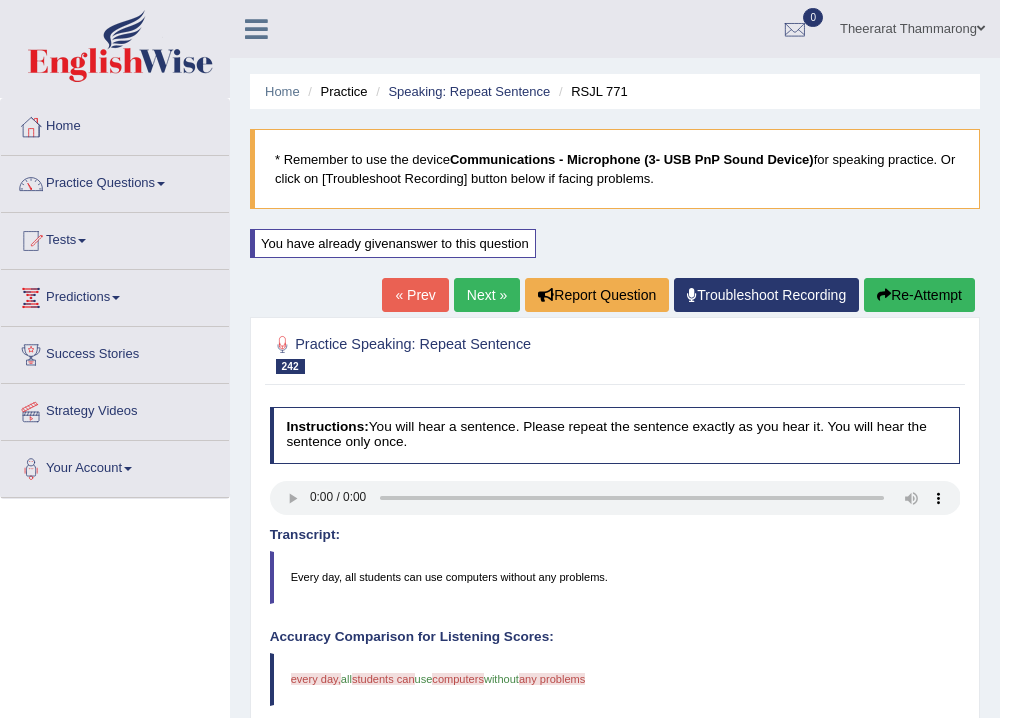click on "Re-Attempt" at bounding box center [919, 295] 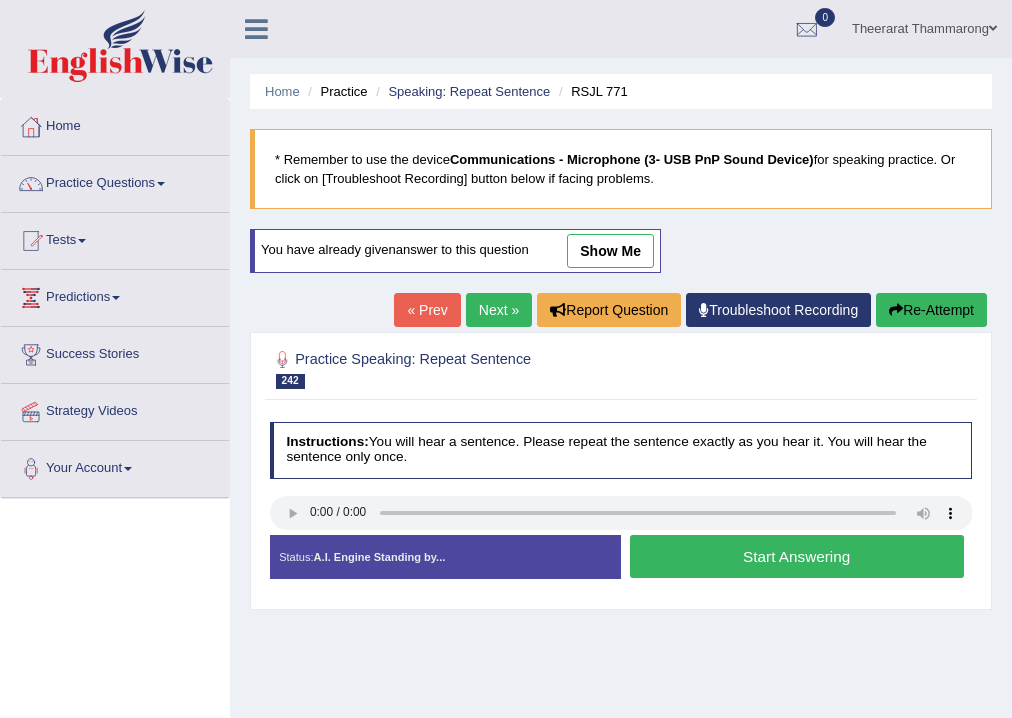 scroll, scrollTop: 0, scrollLeft: 0, axis: both 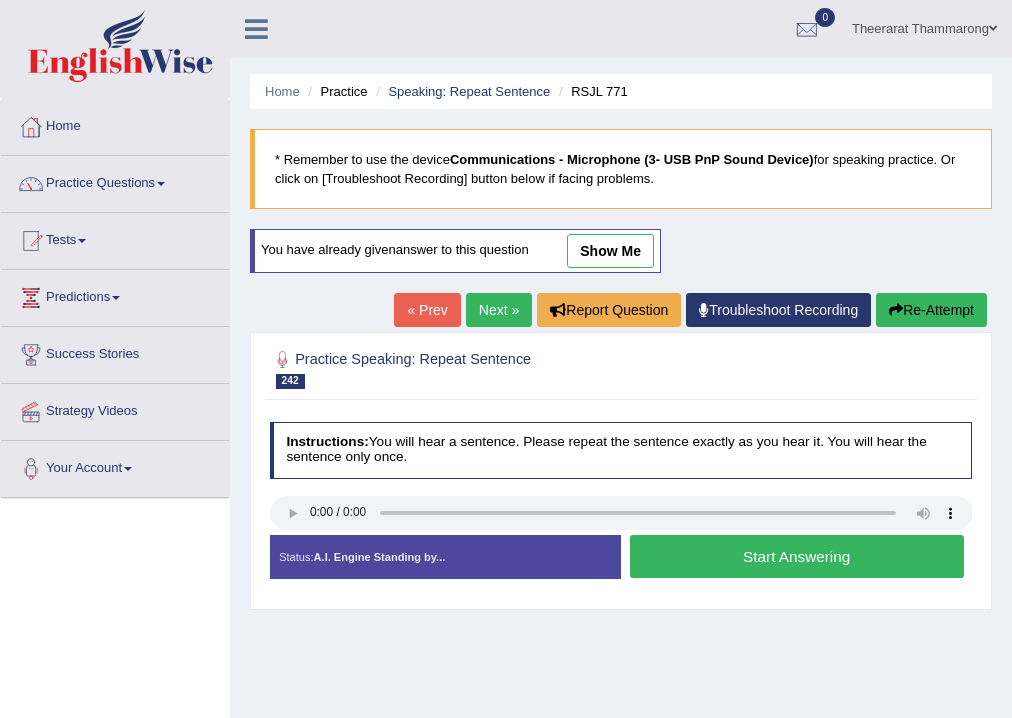 click on "Start Answering" at bounding box center [797, 556] 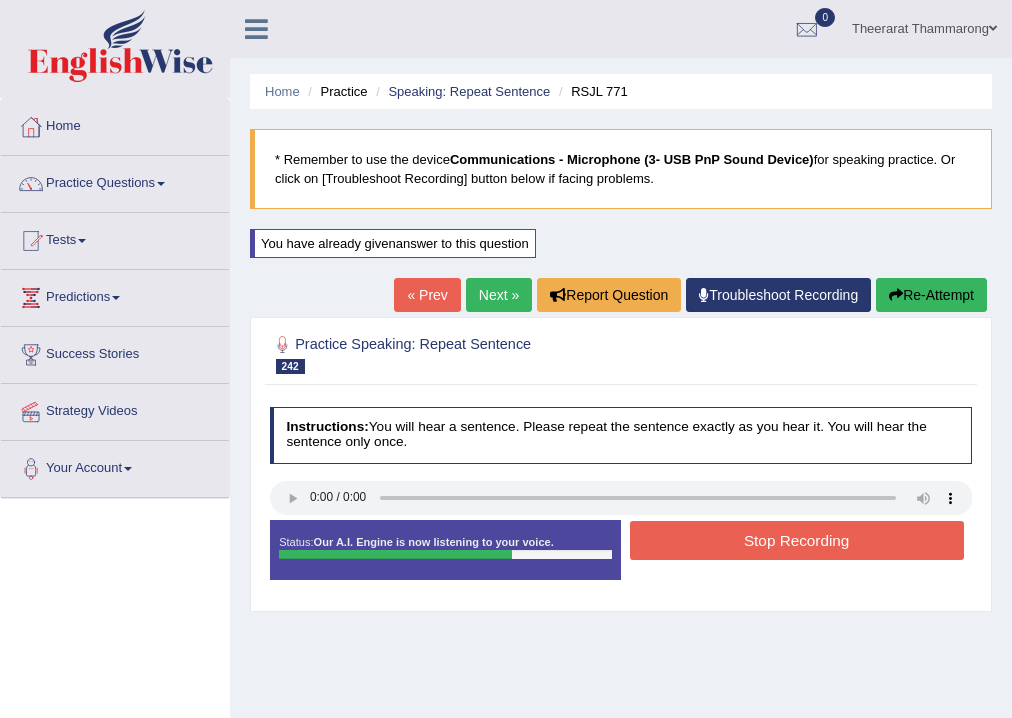 click on "Stop Recording" at bounding box center [797, 540] 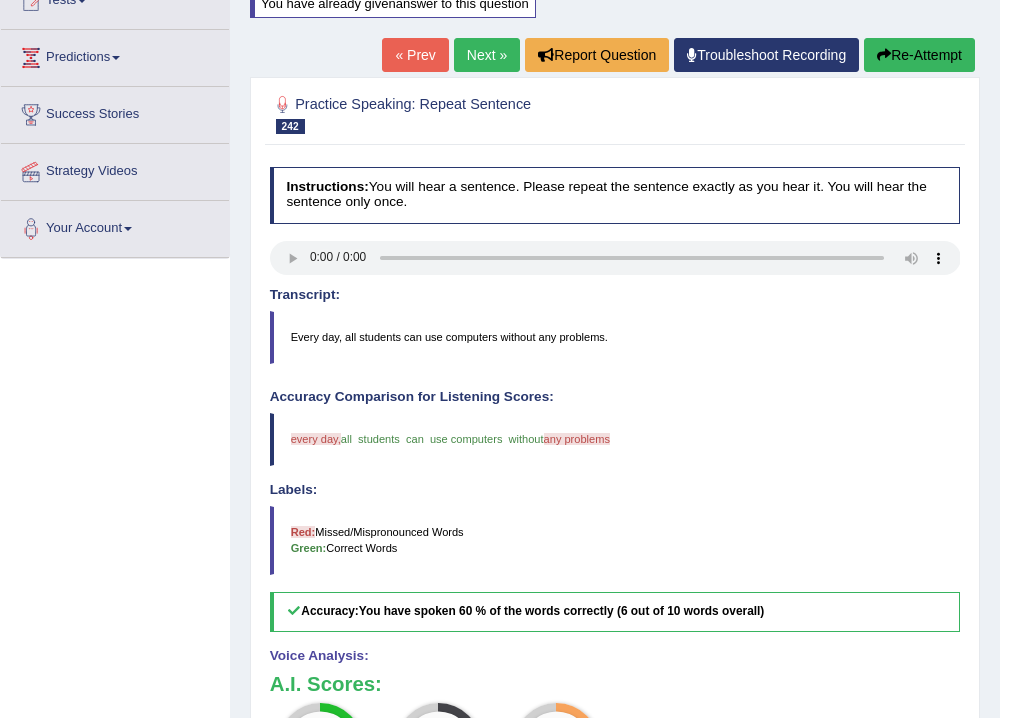scroll, scrollTop: 80, scrollLeft: 0, axis: vertical 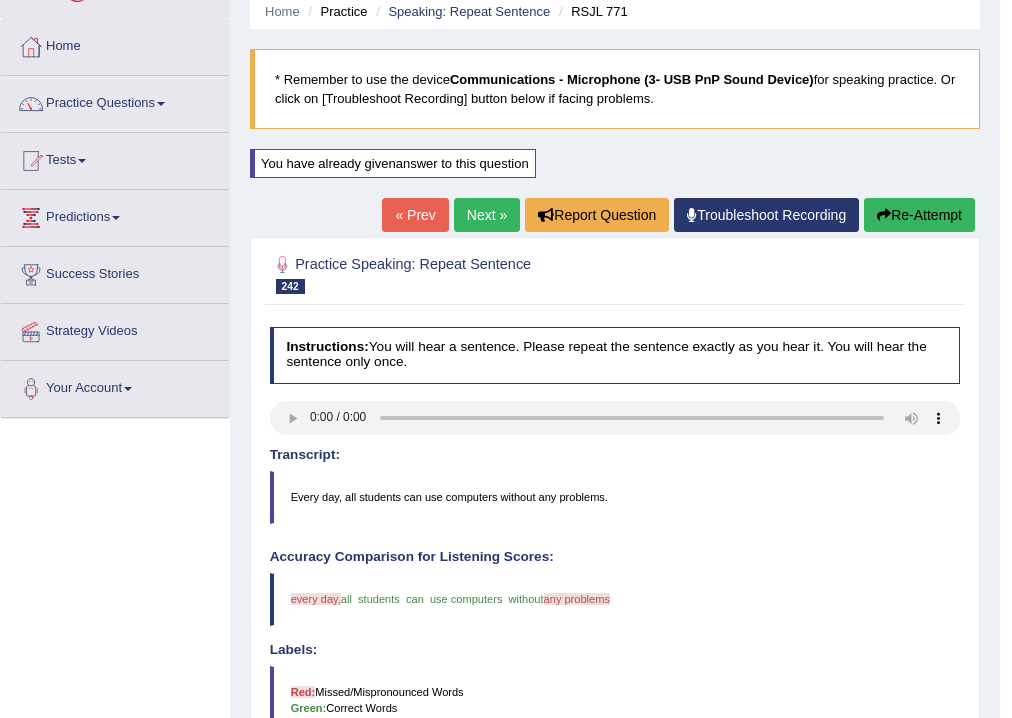 click on "Next »" at bounding box center [487, 215] 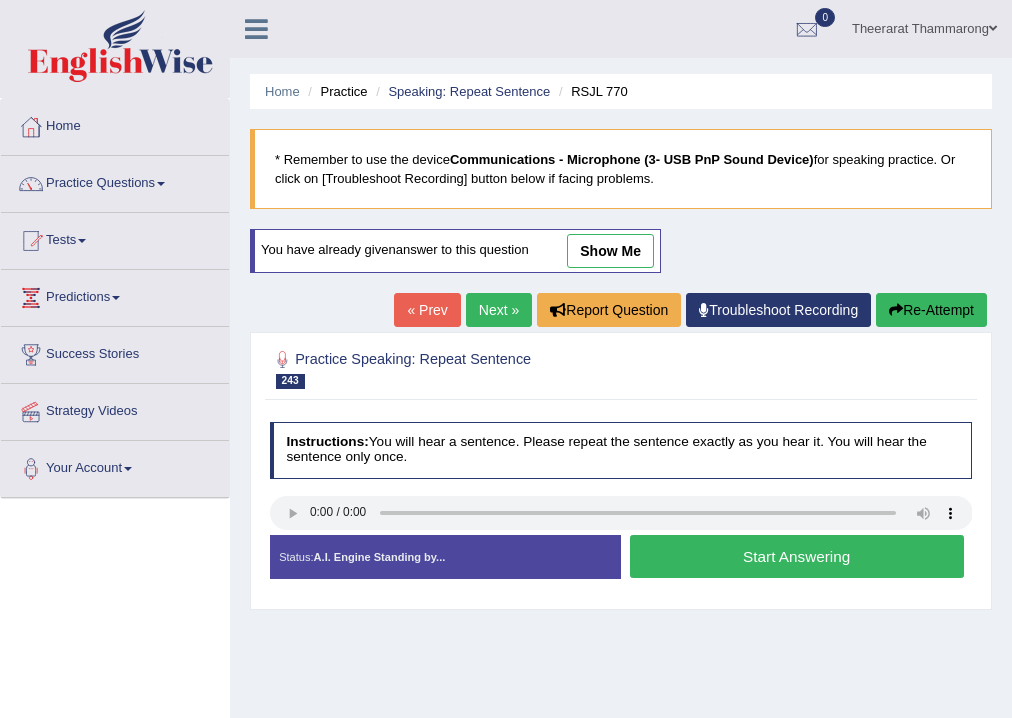 scroll, scrollTop: 0, scrollLeft: 0, axis: both 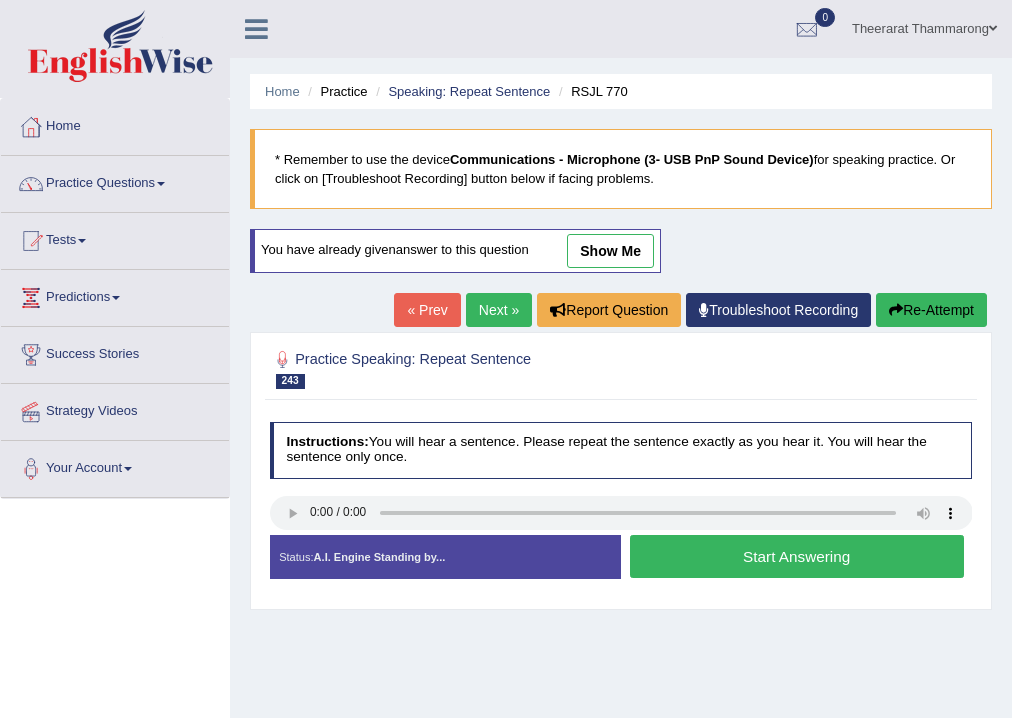 click on "Start Answering" at bounding box center [797, 556] 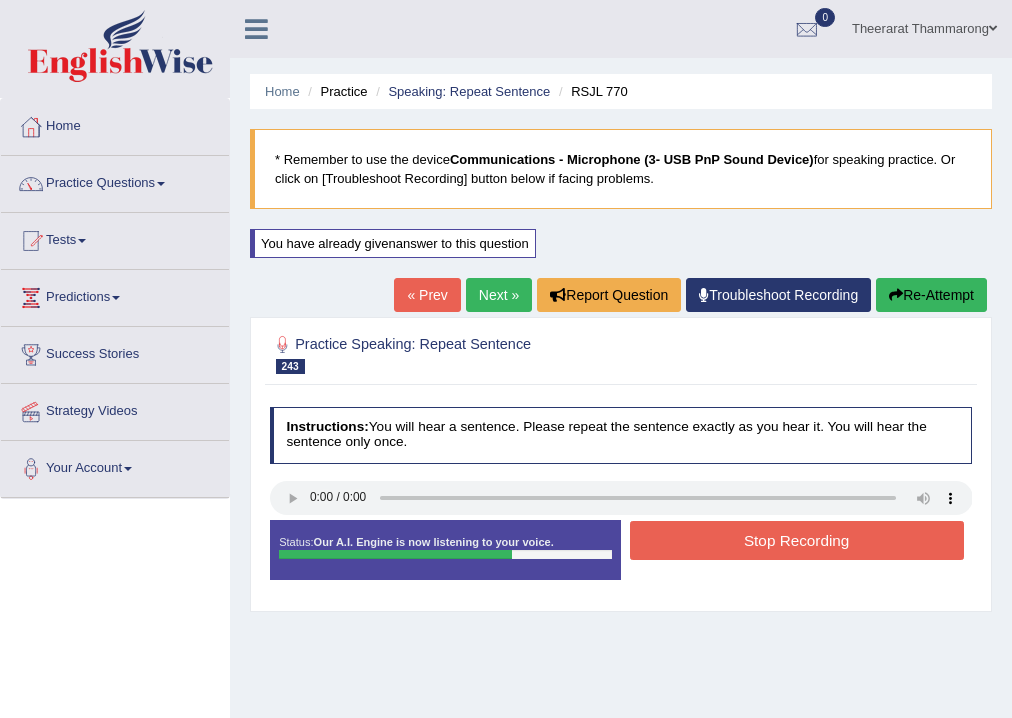 click on "Stop Recording" at bounding box center (797, 540) 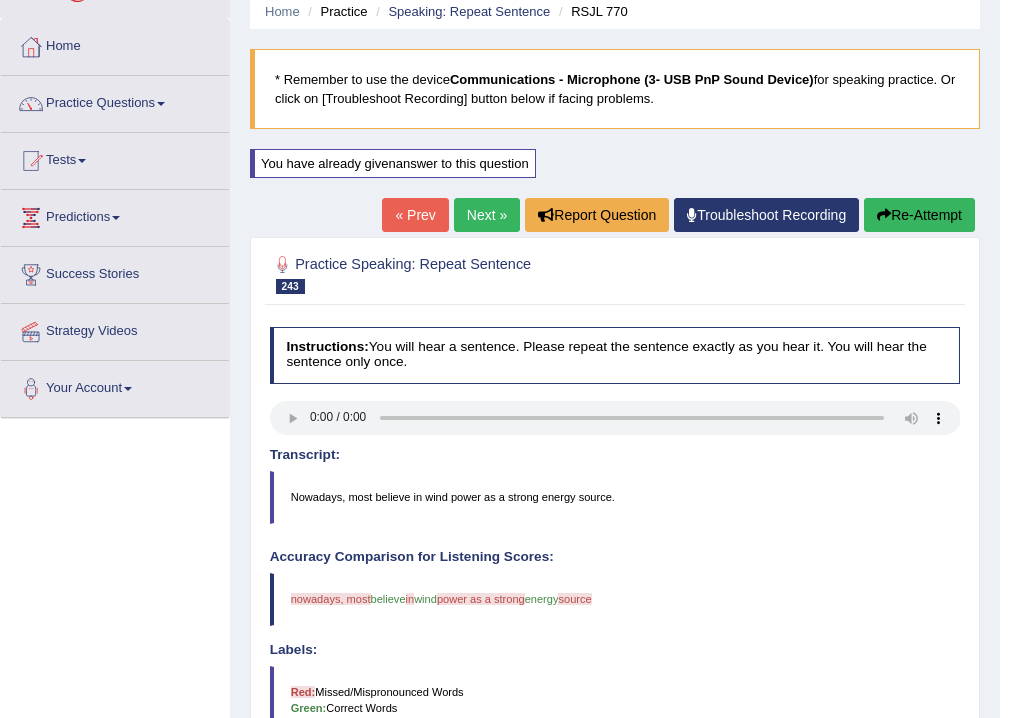 scroll, scrollTop: 160, scrollLeft: 0, axis: vertical 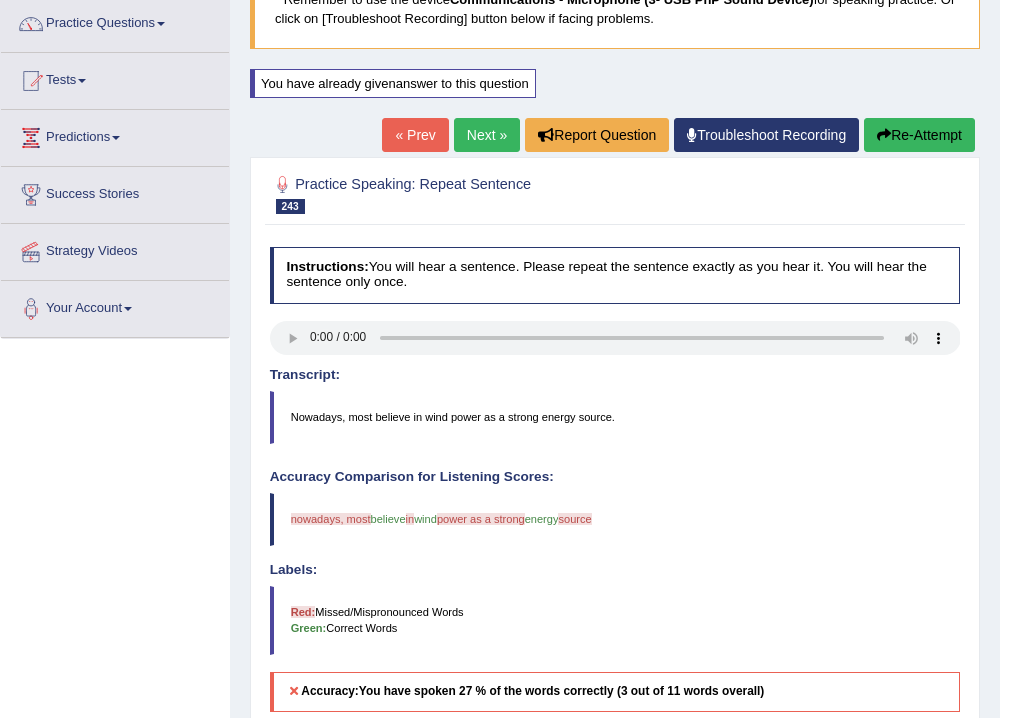 click on "Re-Attempt" at bounding box center (919, 135) 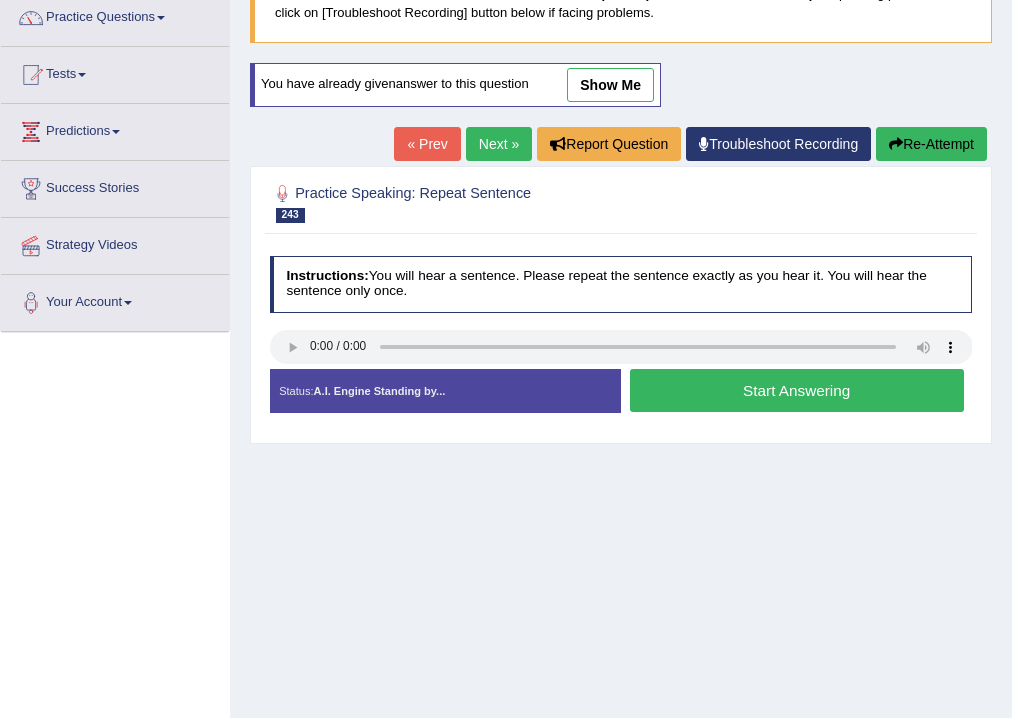 scroll, scrollTop: 166, scrollLeft: 0, axis: vertical 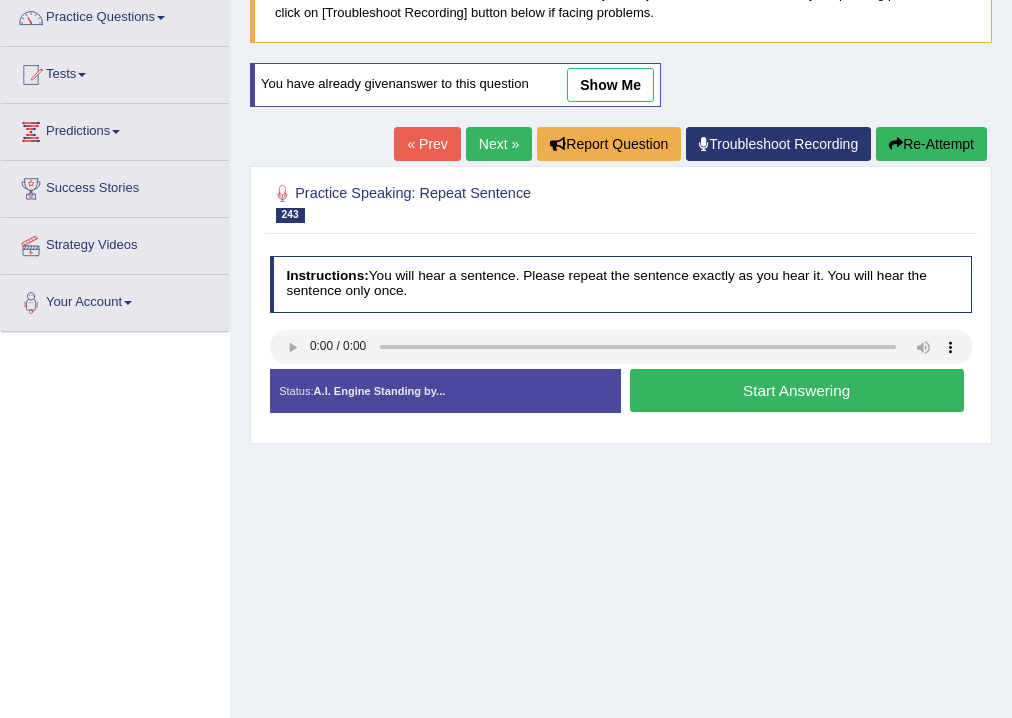 click on "Start Answering" at bounding box center (797, 390) 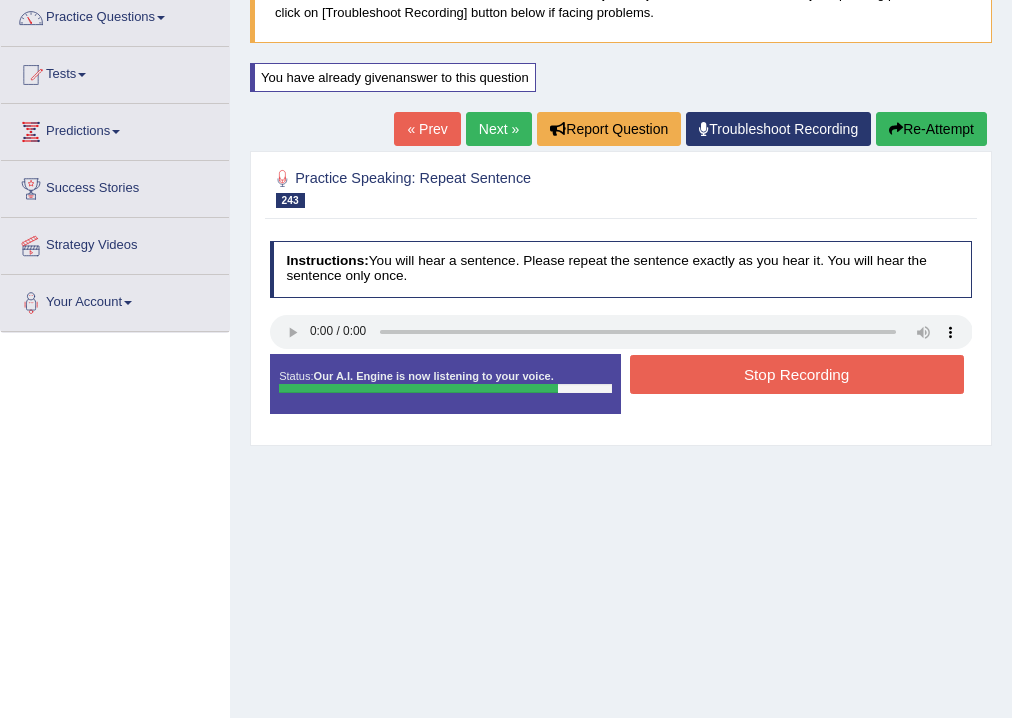 click on "Stop Recording" at bounding box center [797, 374] 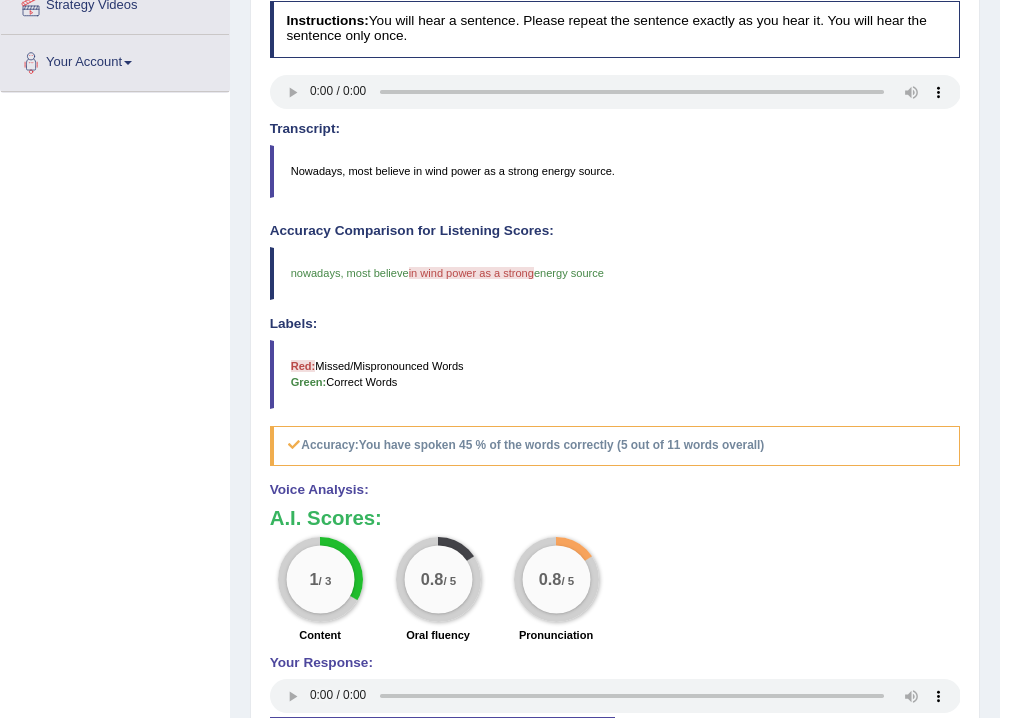 scroll, scrollTop: 166, scrollLeft: 0, axis: vertical 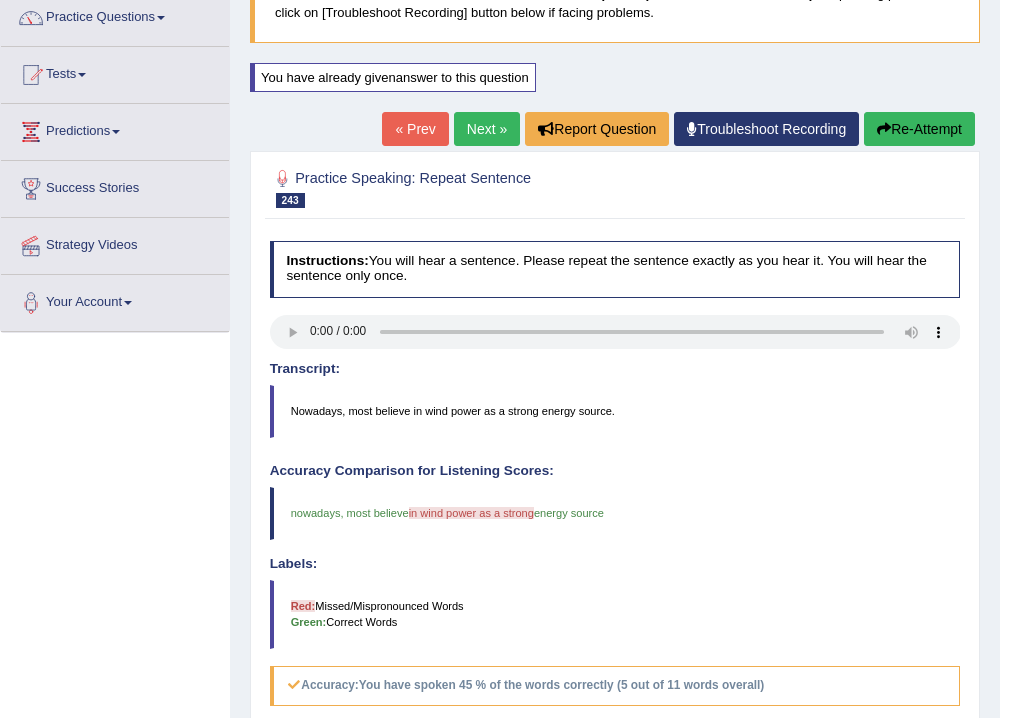 click on "Re-Attempt" at bounding box center (919, 129) 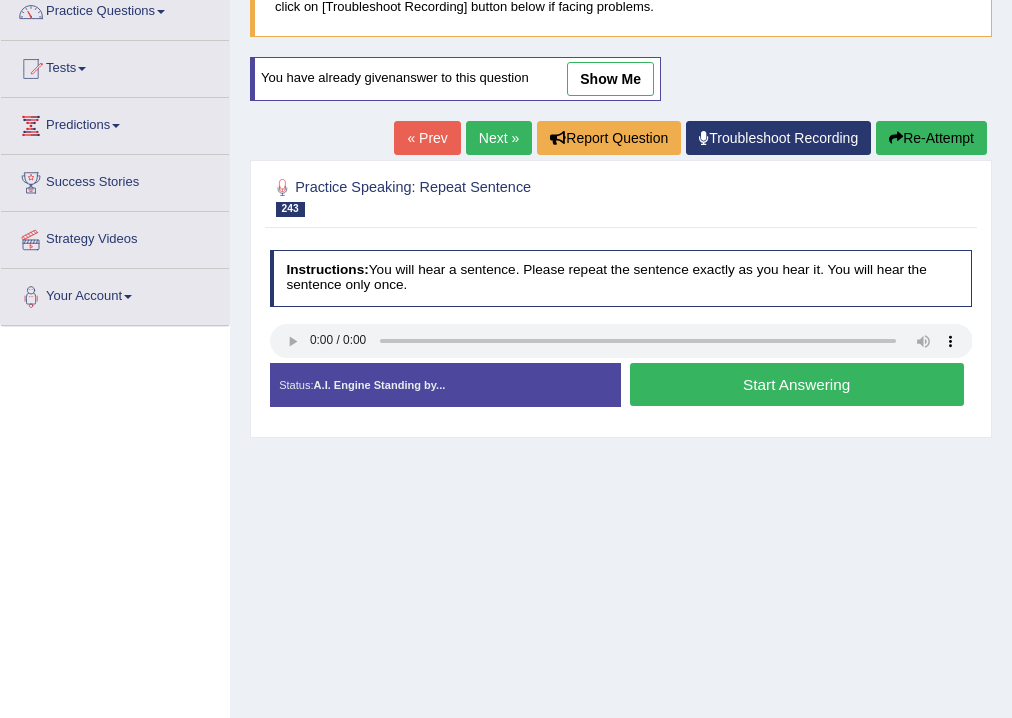 scroll, scrollTop: 0, scrollLeft: 0, axis: both 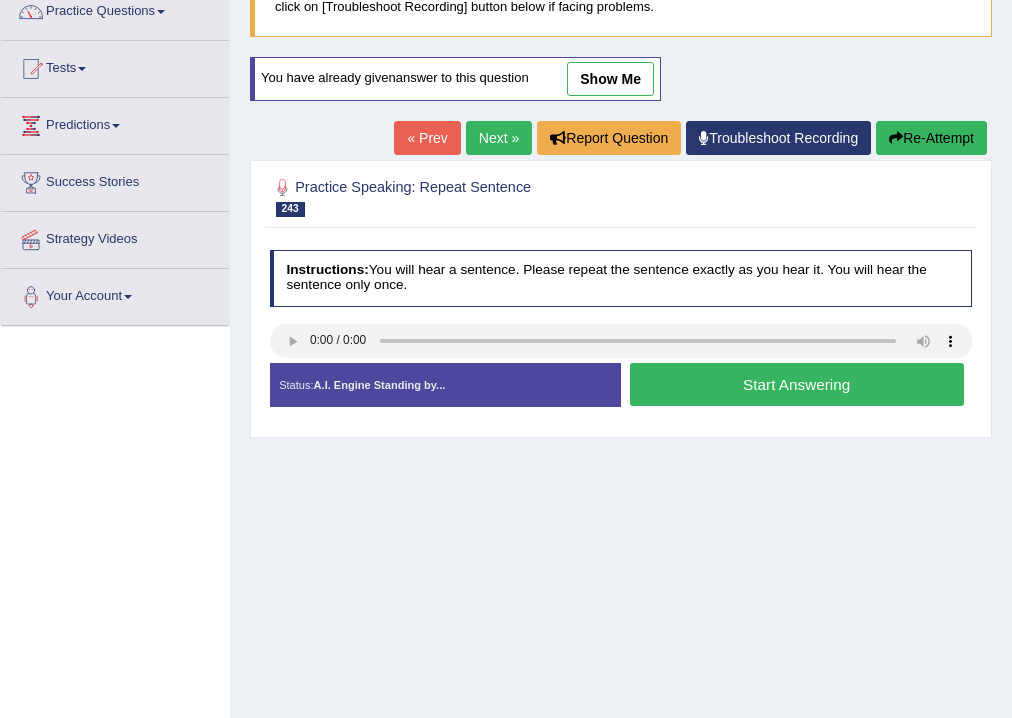 click on "Start Answering" at bounding box center [797, 384] 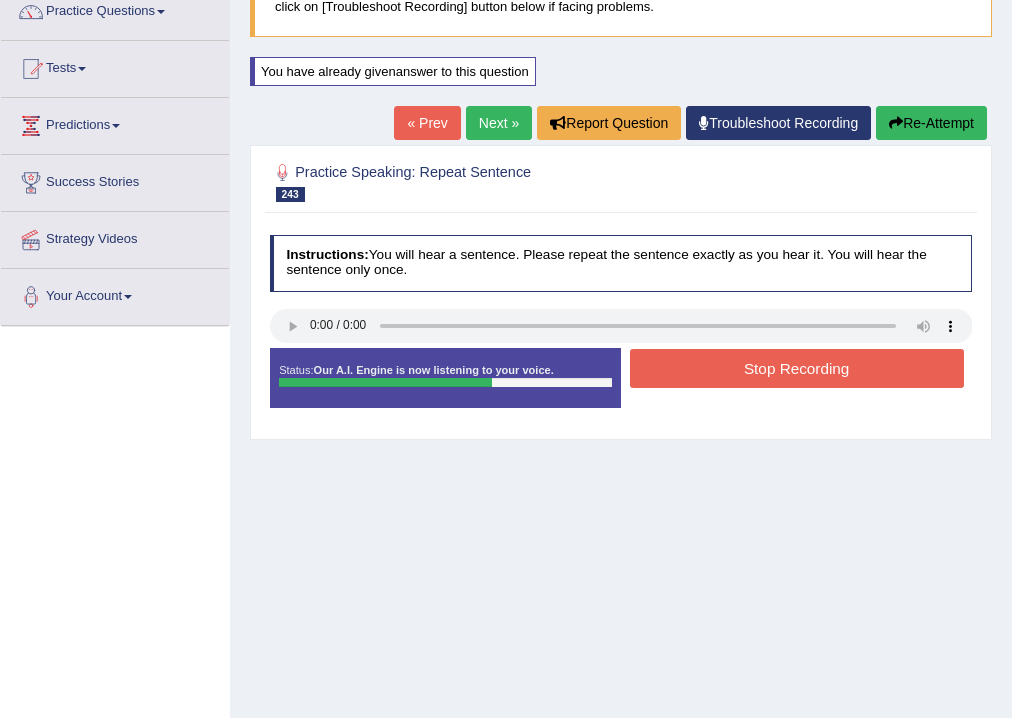 click on "Stop Recording" at bounding box center [797, 368] 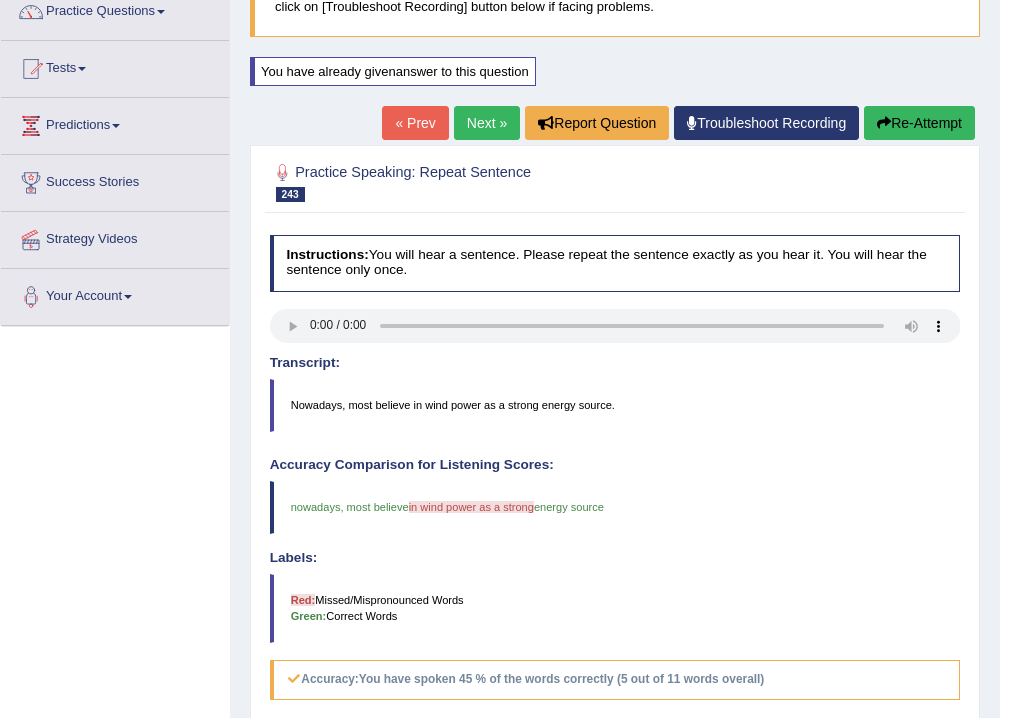 click on "Next »" at bounding box center (487, 123) 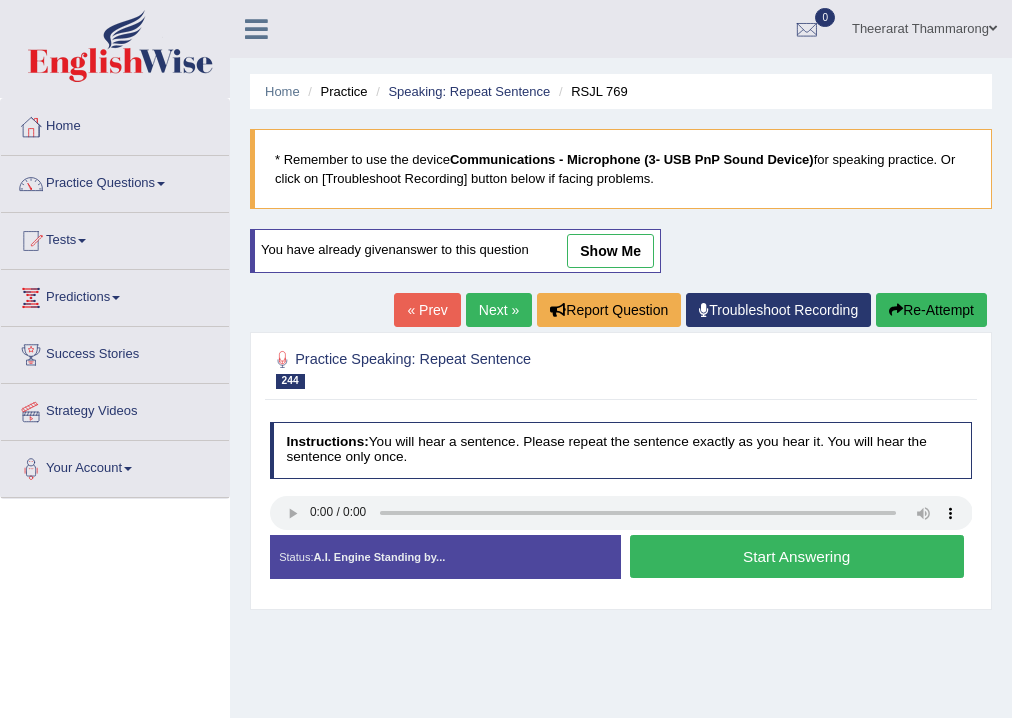 scroll, scrollTop: 0, scrollLeft: 0, axis: both 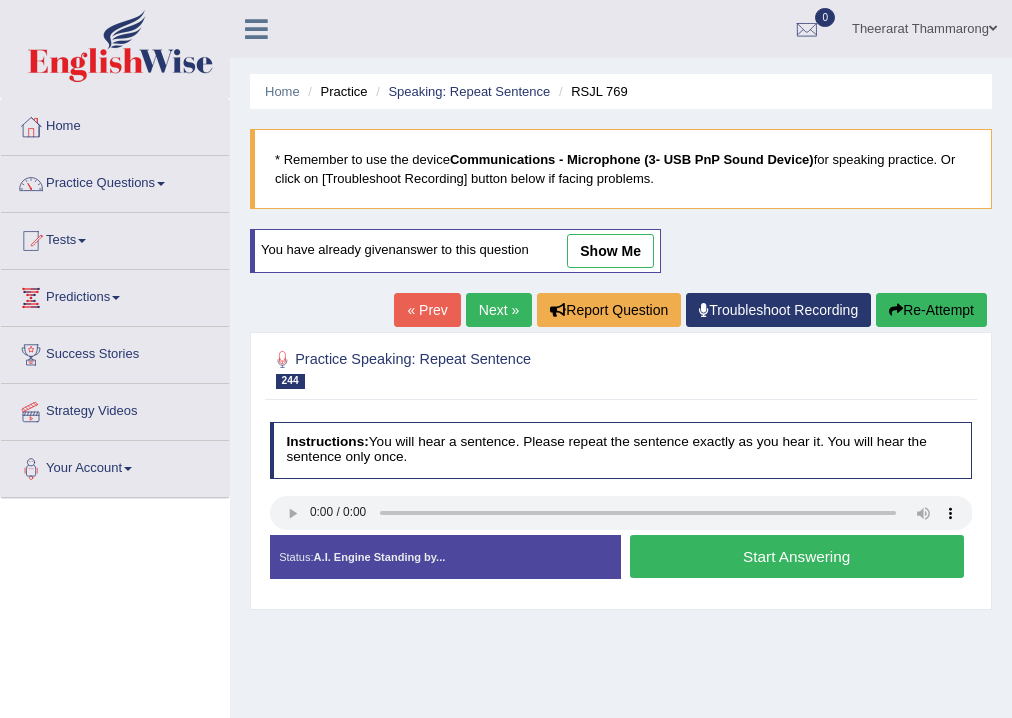 click on "Start Answering" at bounding box center (797, 556) 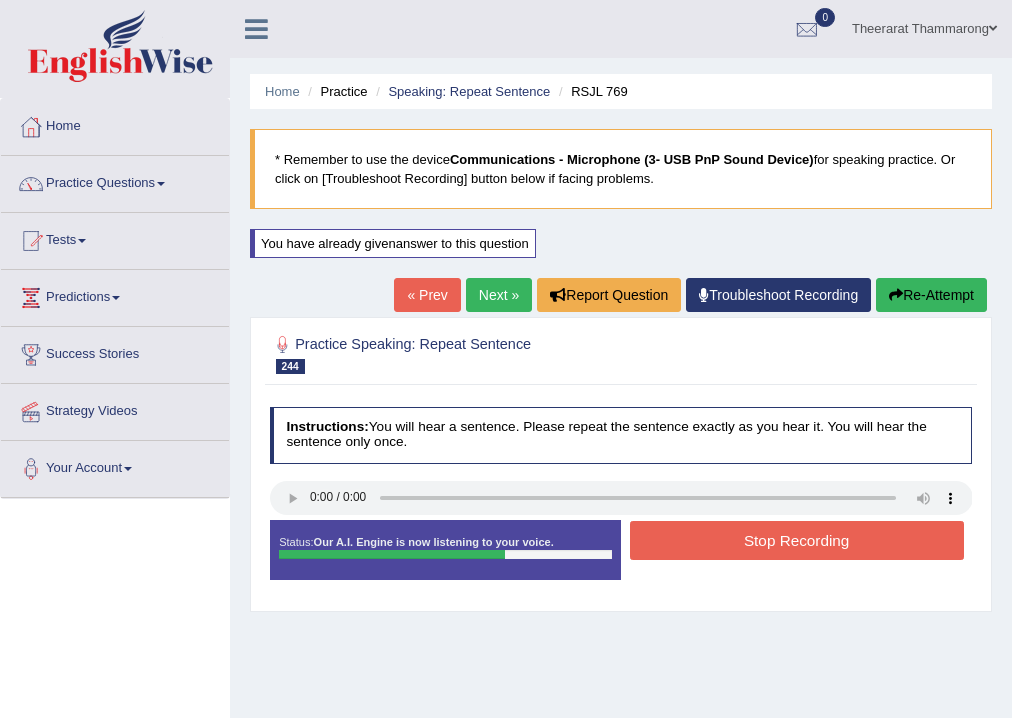 click on "Stop Recording" at bounding box center (797, 540) 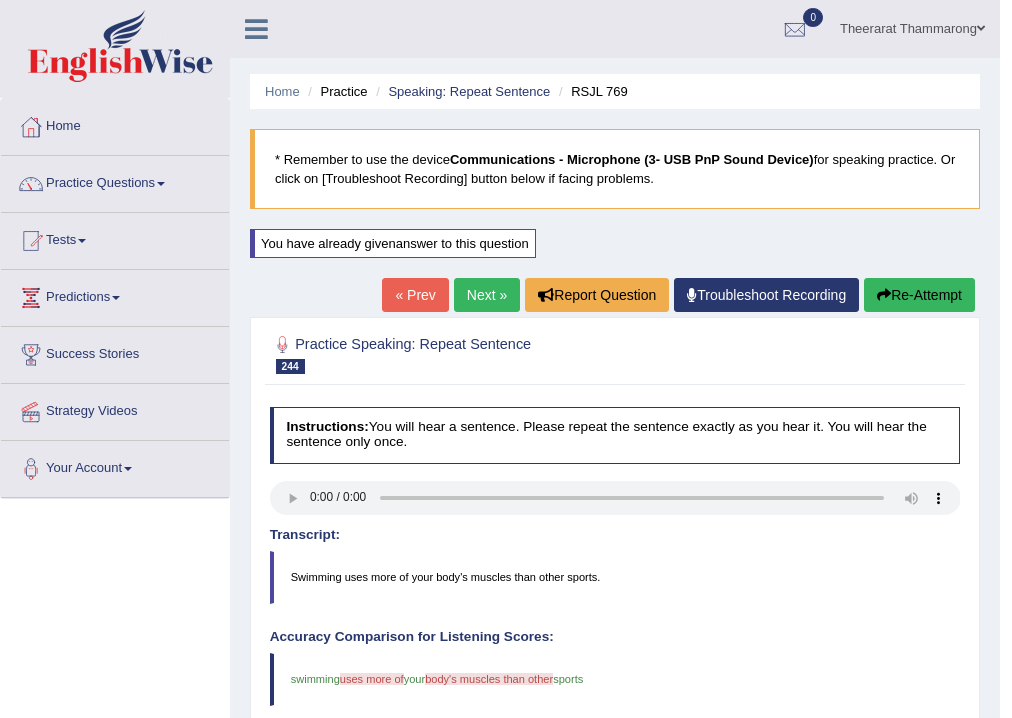click on "Re-Attempt" at bounding box center [919, 295] 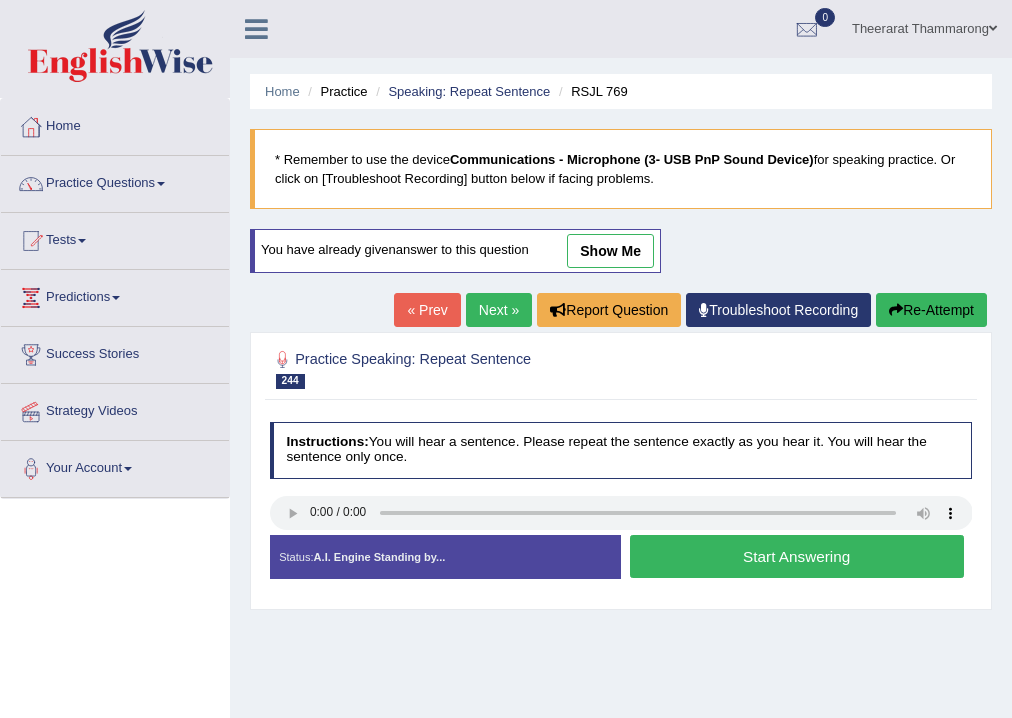 scroll, scrollTop: 0, scrollLeft: 0, axis: both 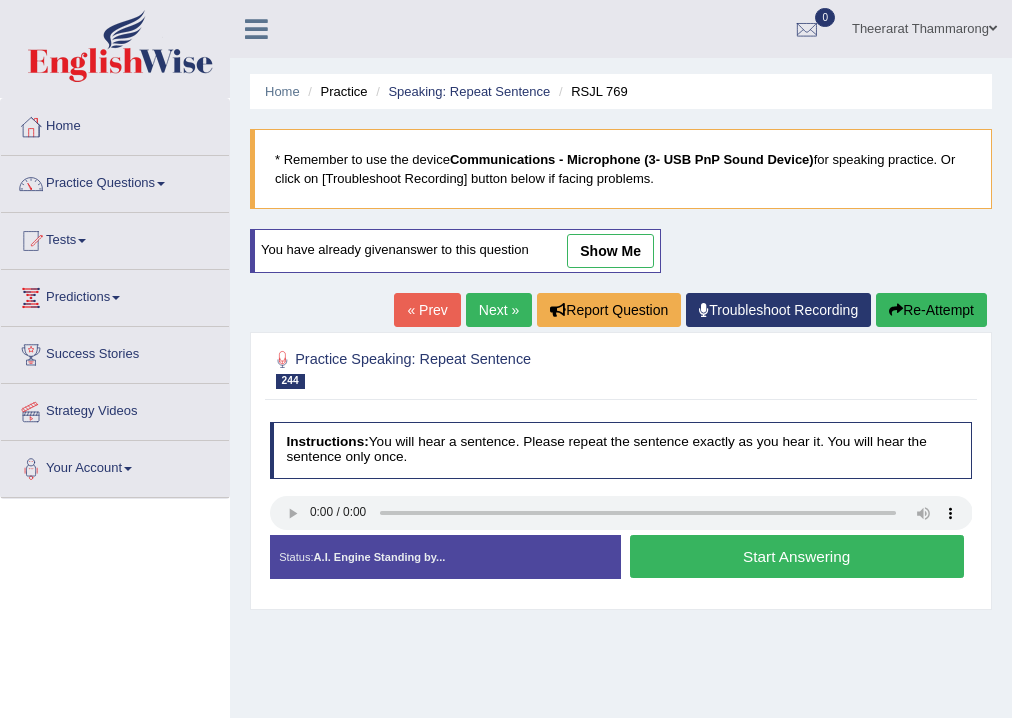 click on "Start Answering" at bounding box center (797, 556) 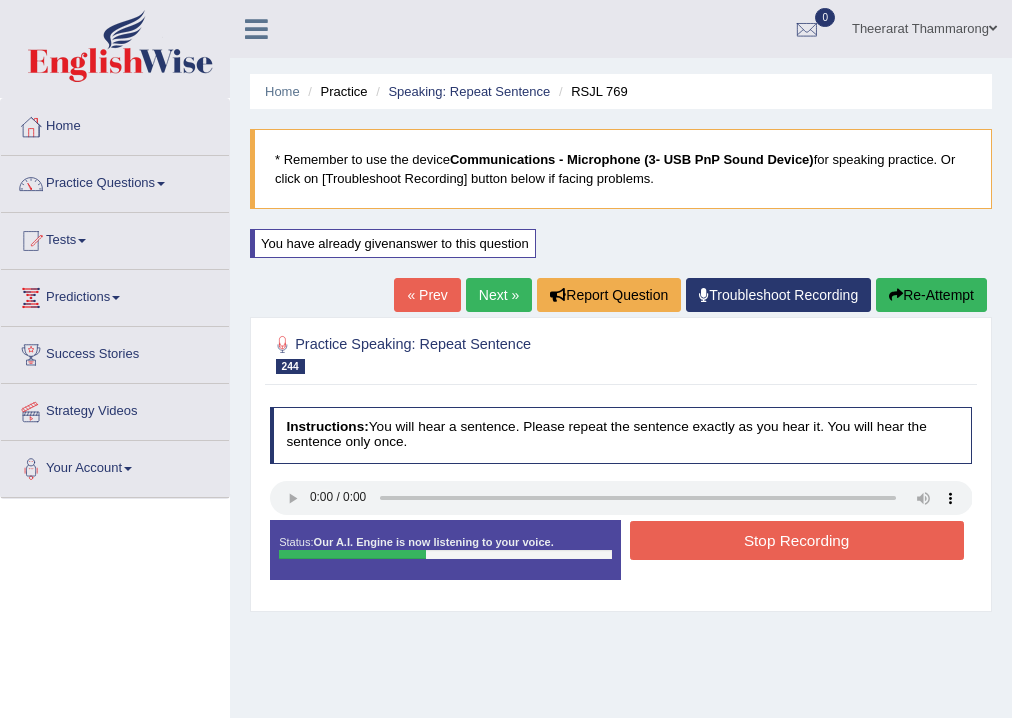 click on "Stop Recording" at bounding box center (797, 540) 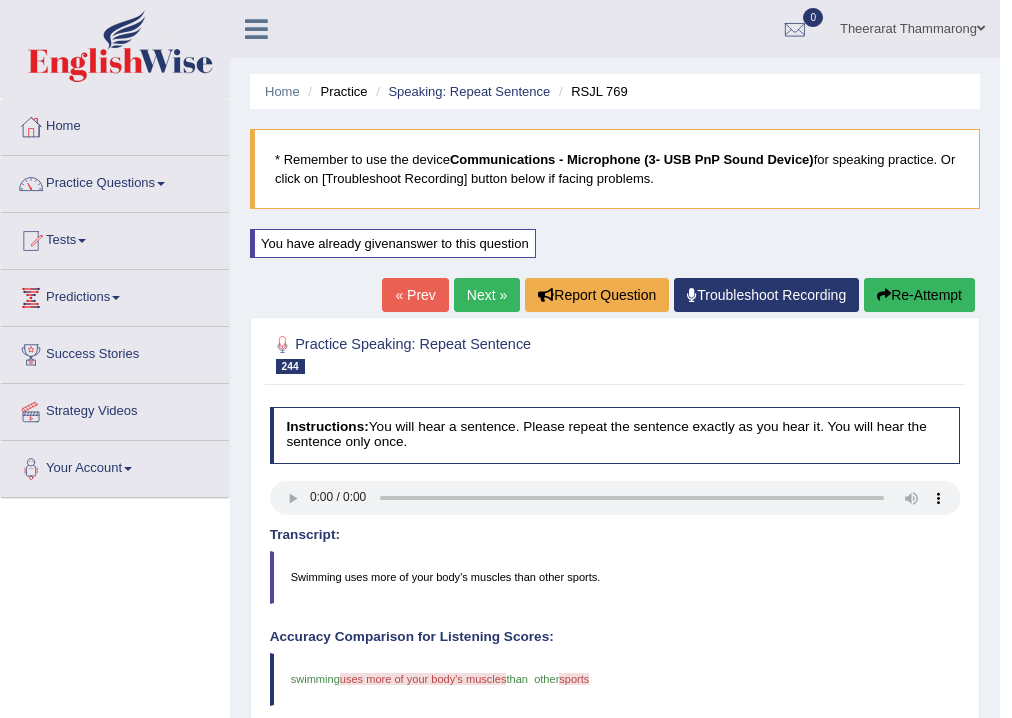 click on "Re-Attempt" at bounding box center (919, 295) 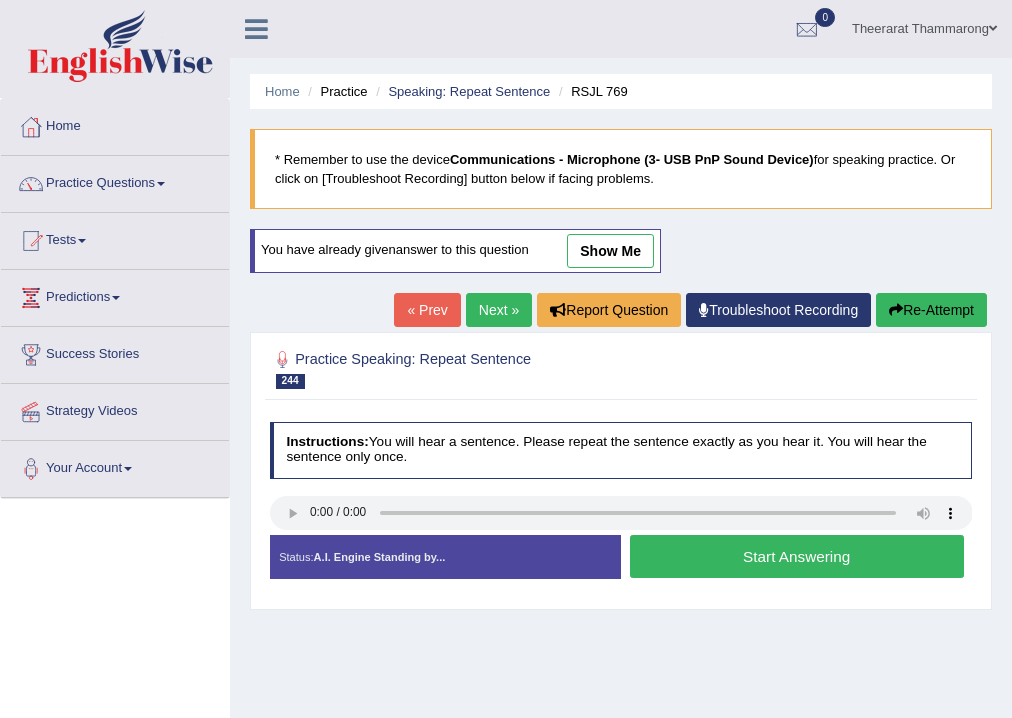 scroll, scrollTop: 0, scrollLeft: 0, axis: both 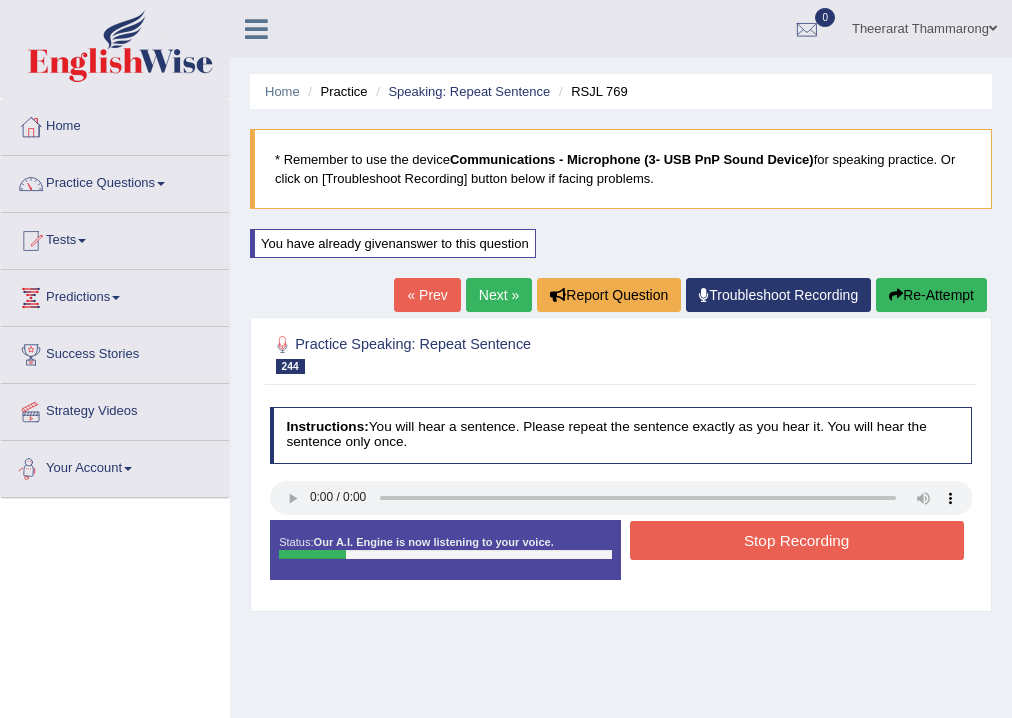 click on "Stop Recording" at bounding box center [797, 540] 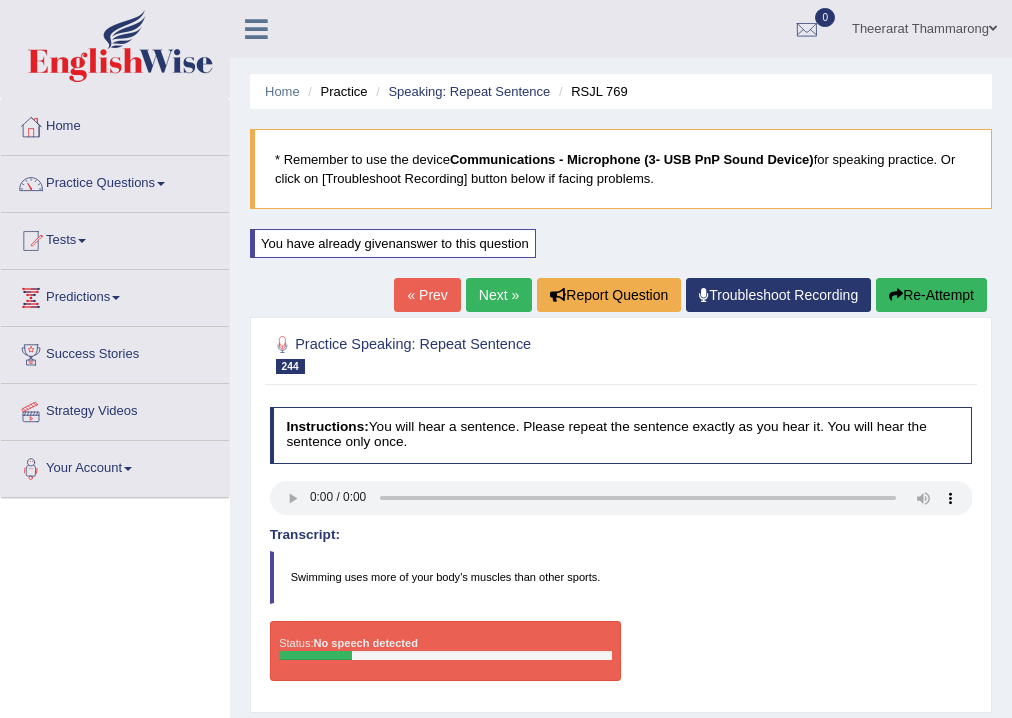 click on "Re-Attempt" at bounding box center (931, 295) 